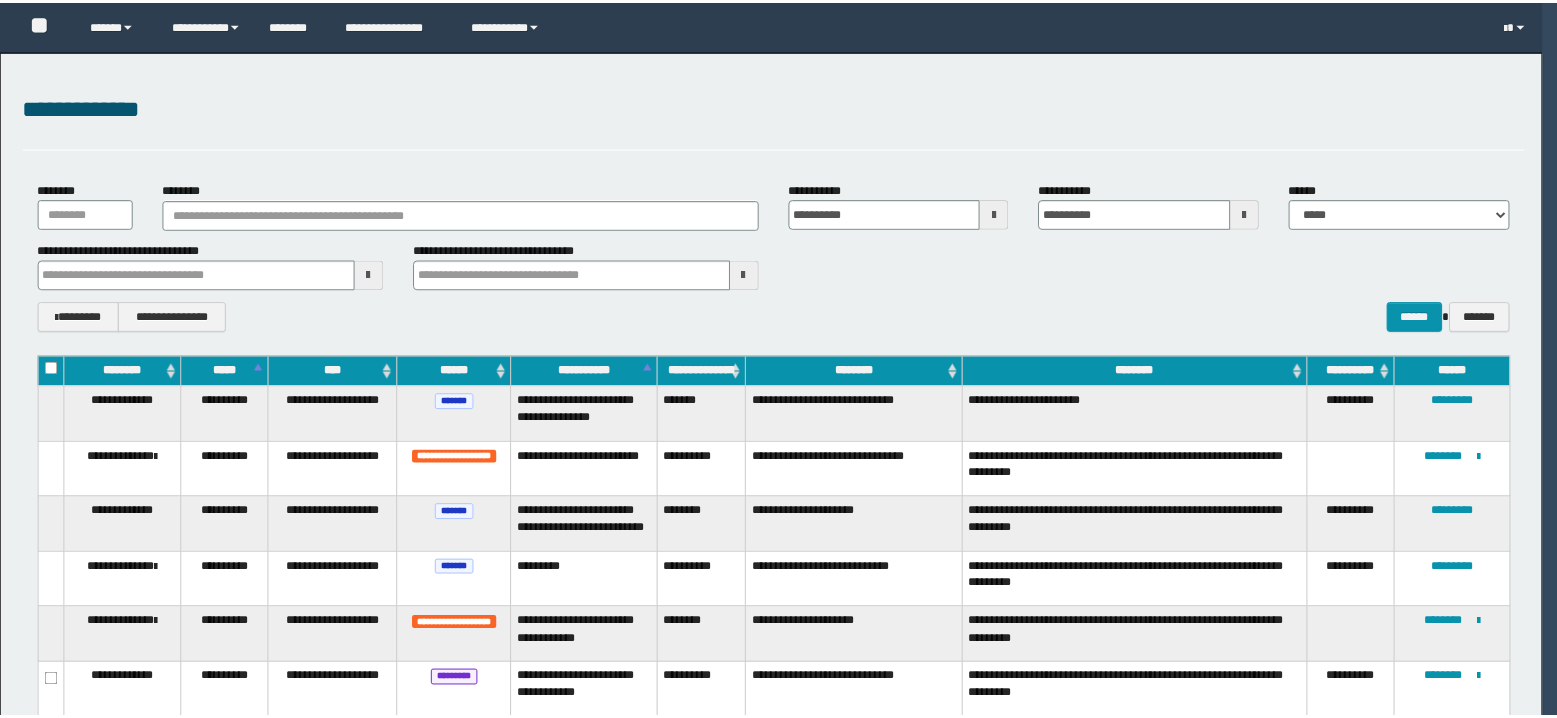 scroll, scrollTop: 0, scrollLeft: 0, axis: both 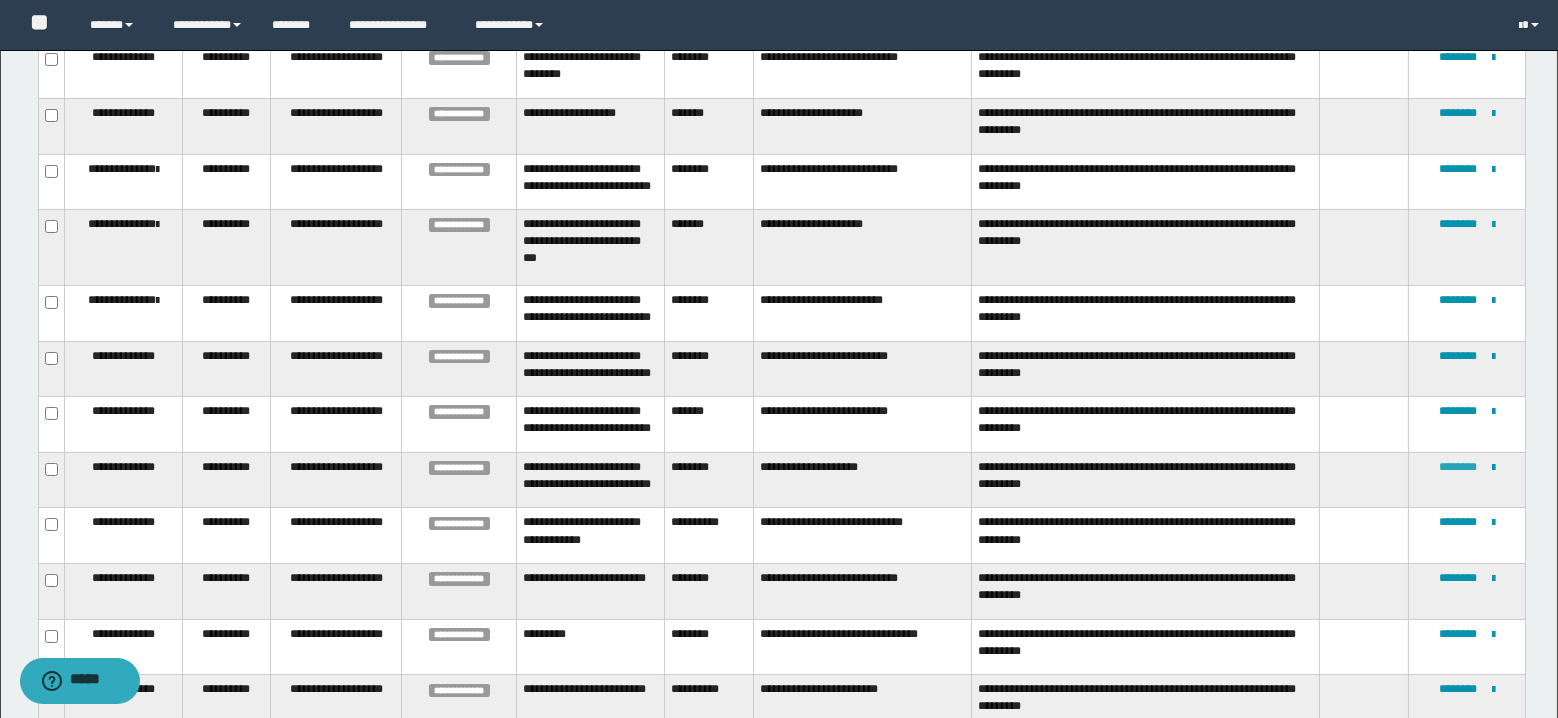 click on "********" at bounding box center (1458, 467) 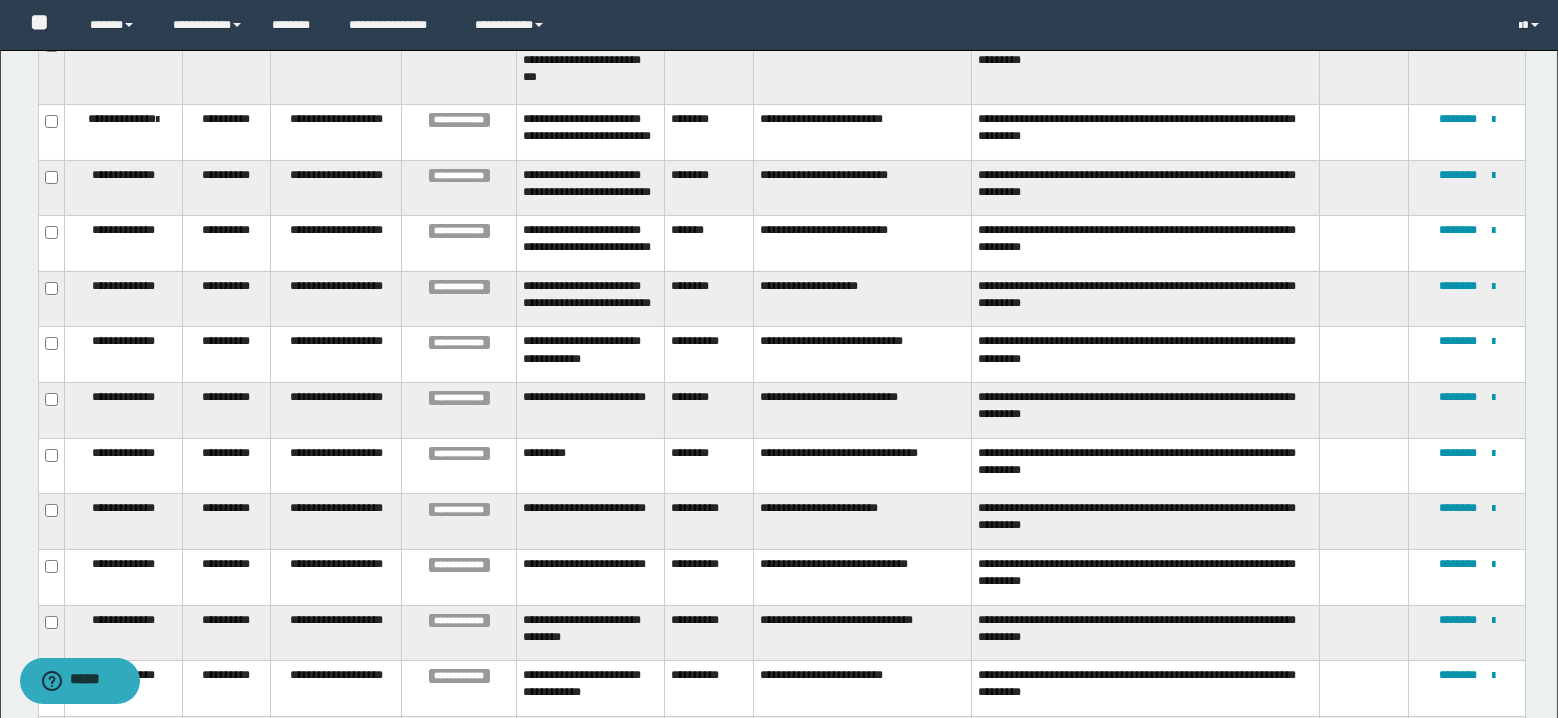 scroll, scrollTop: 933, scrollLeft: 0, axis: vertical 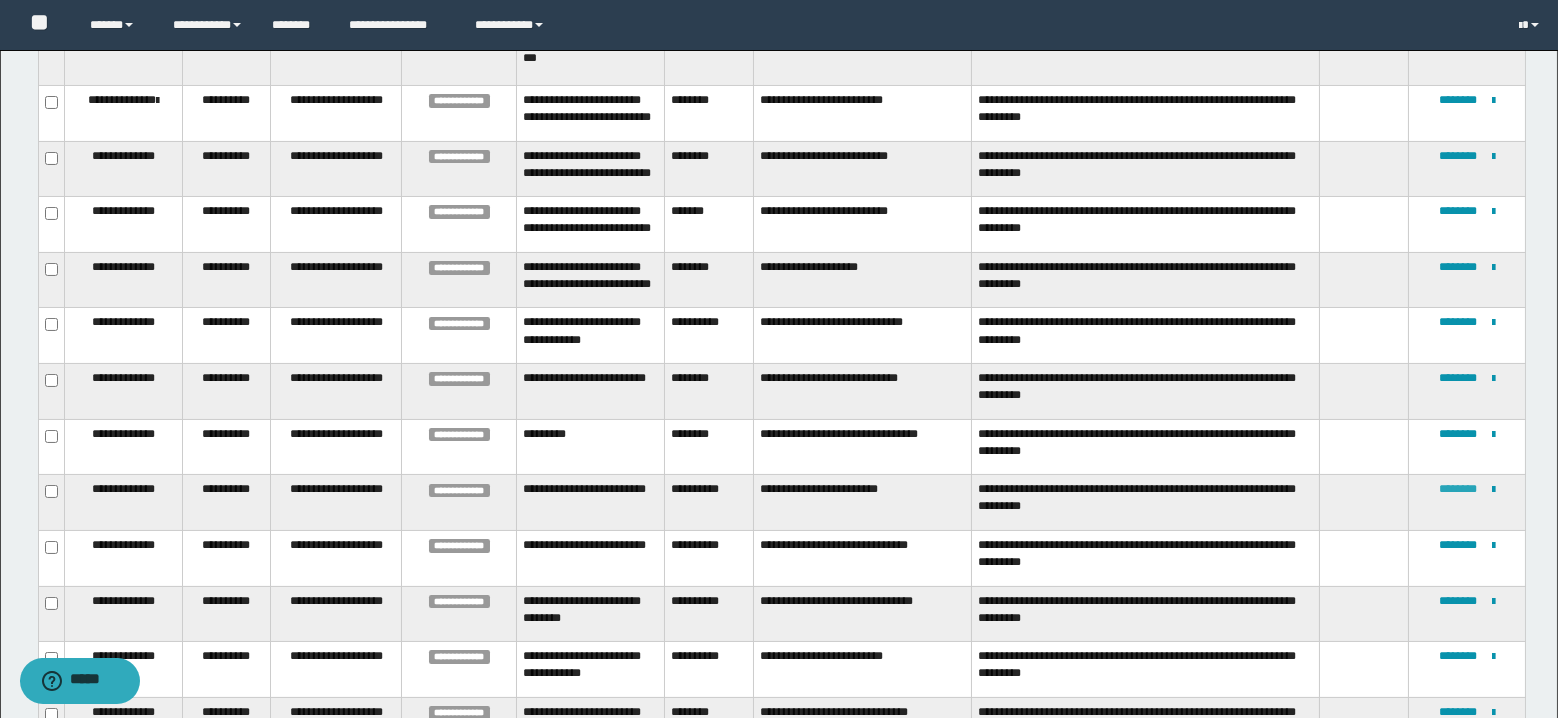 click on "********" at bounding box center (1458, 489) 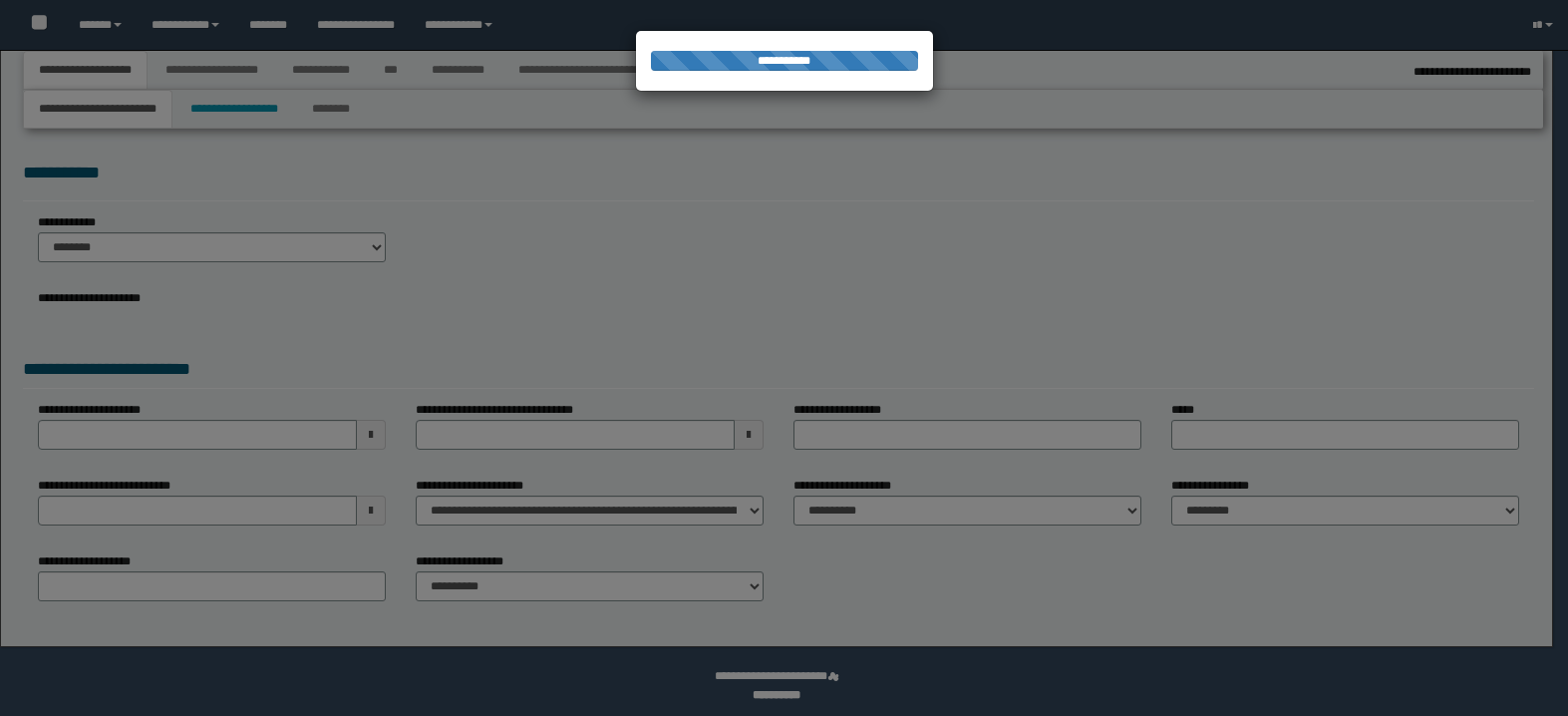 select on "*" 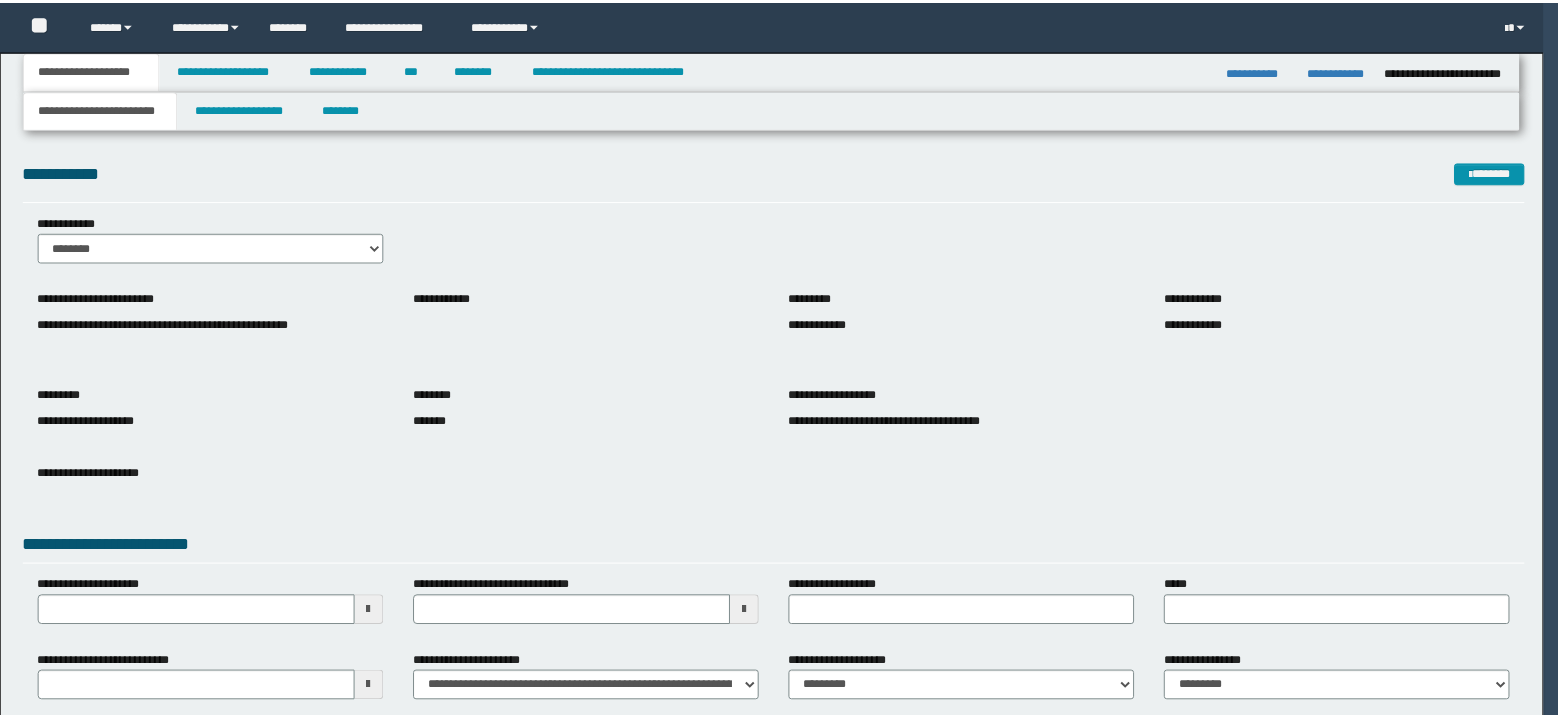scroll, scrollTop: 0, scrollLeft: 0, axis: both 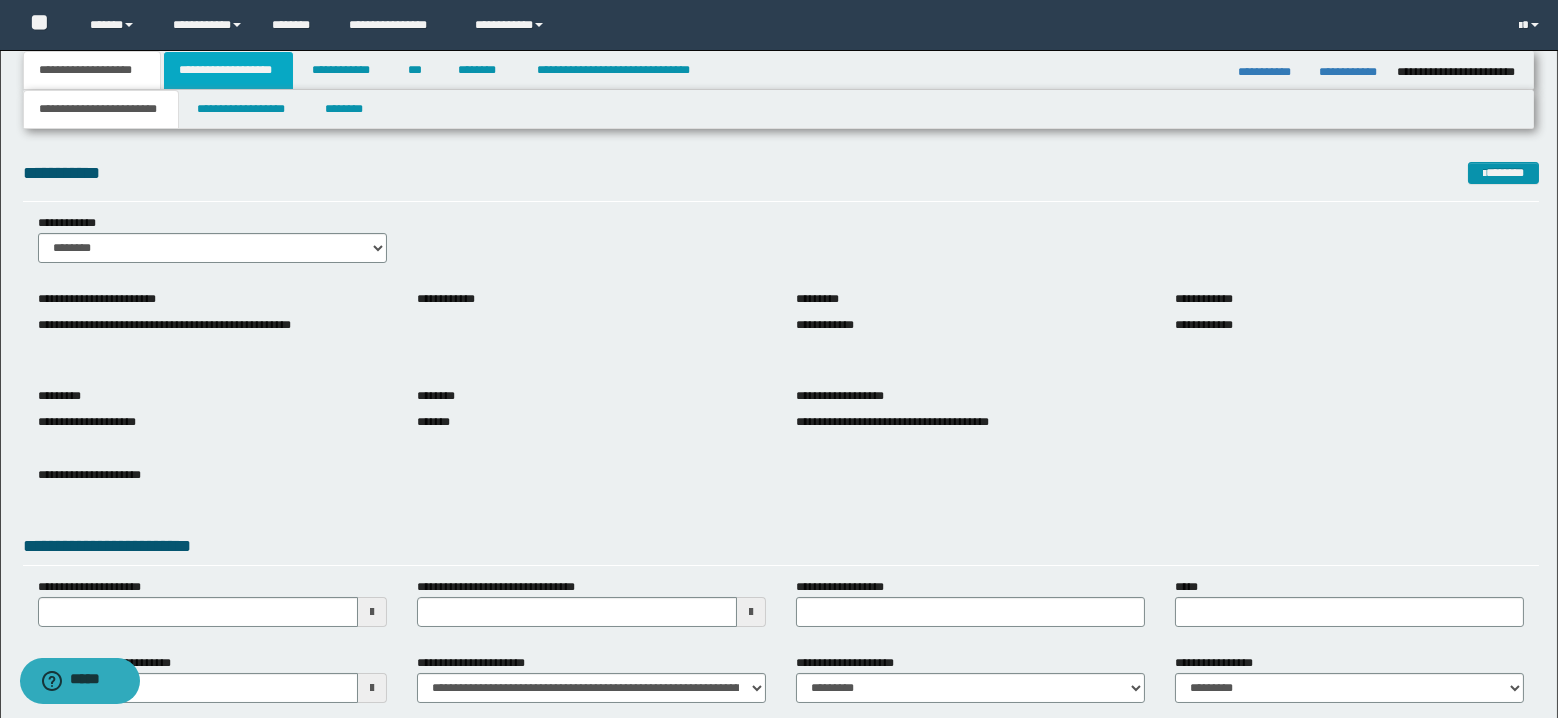 click on "**********" at bounding box center [228, 70] 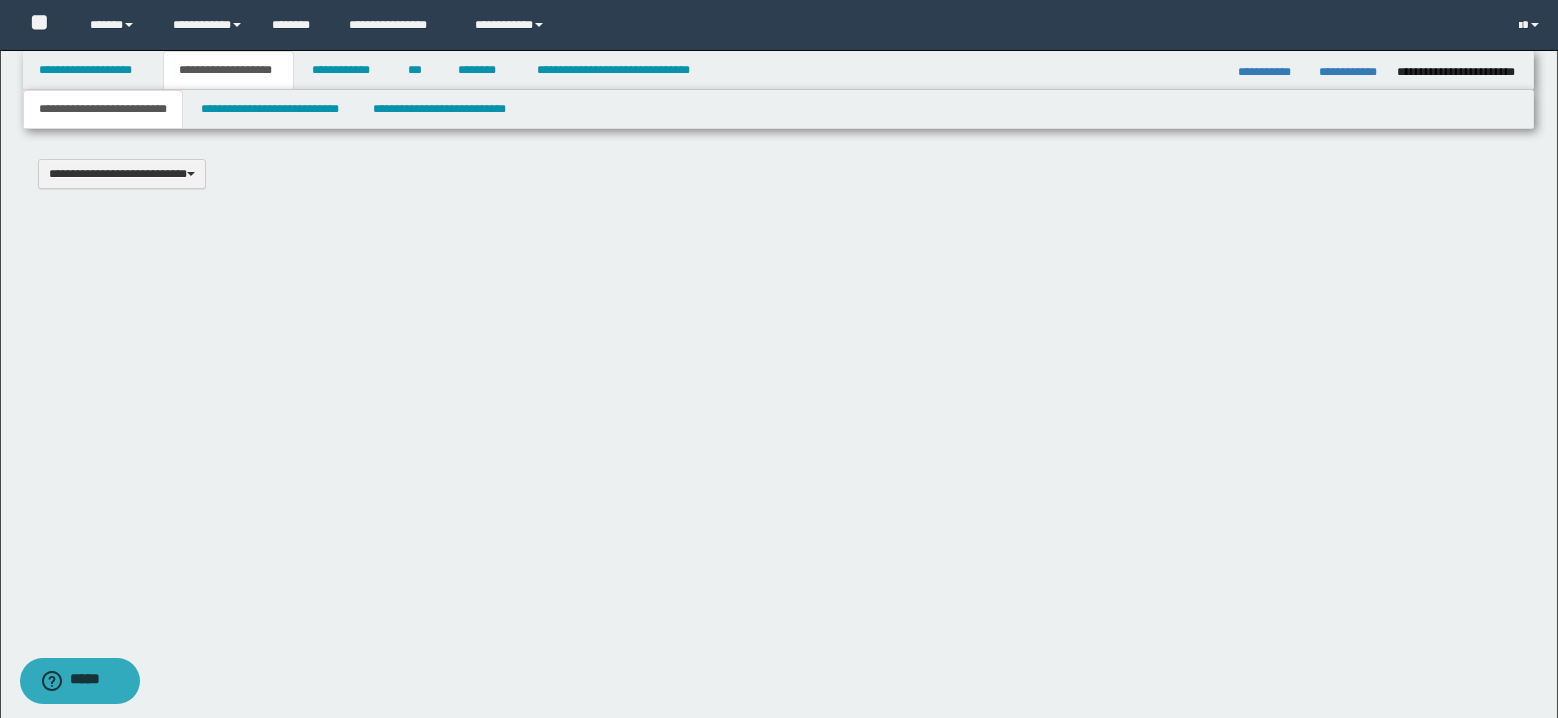 type 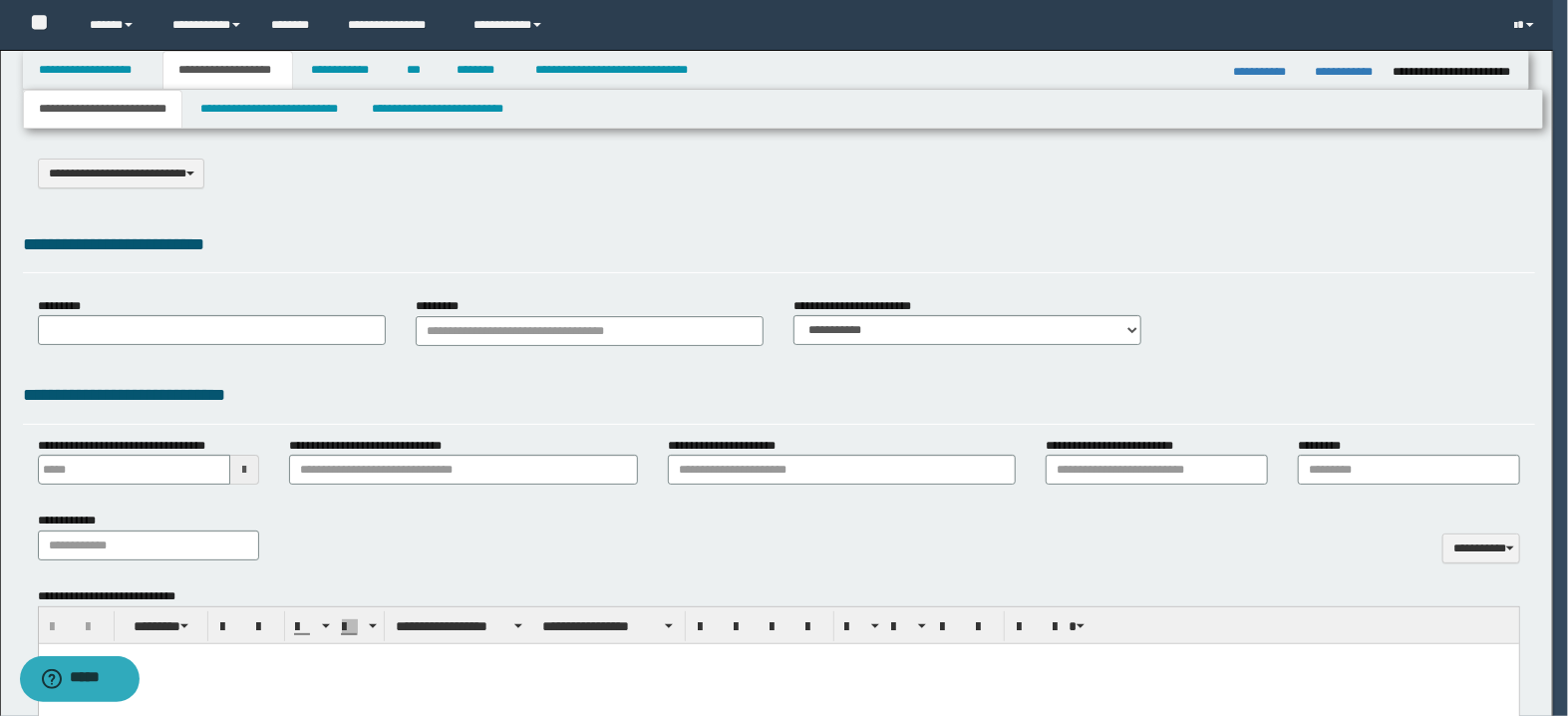 select on "*" 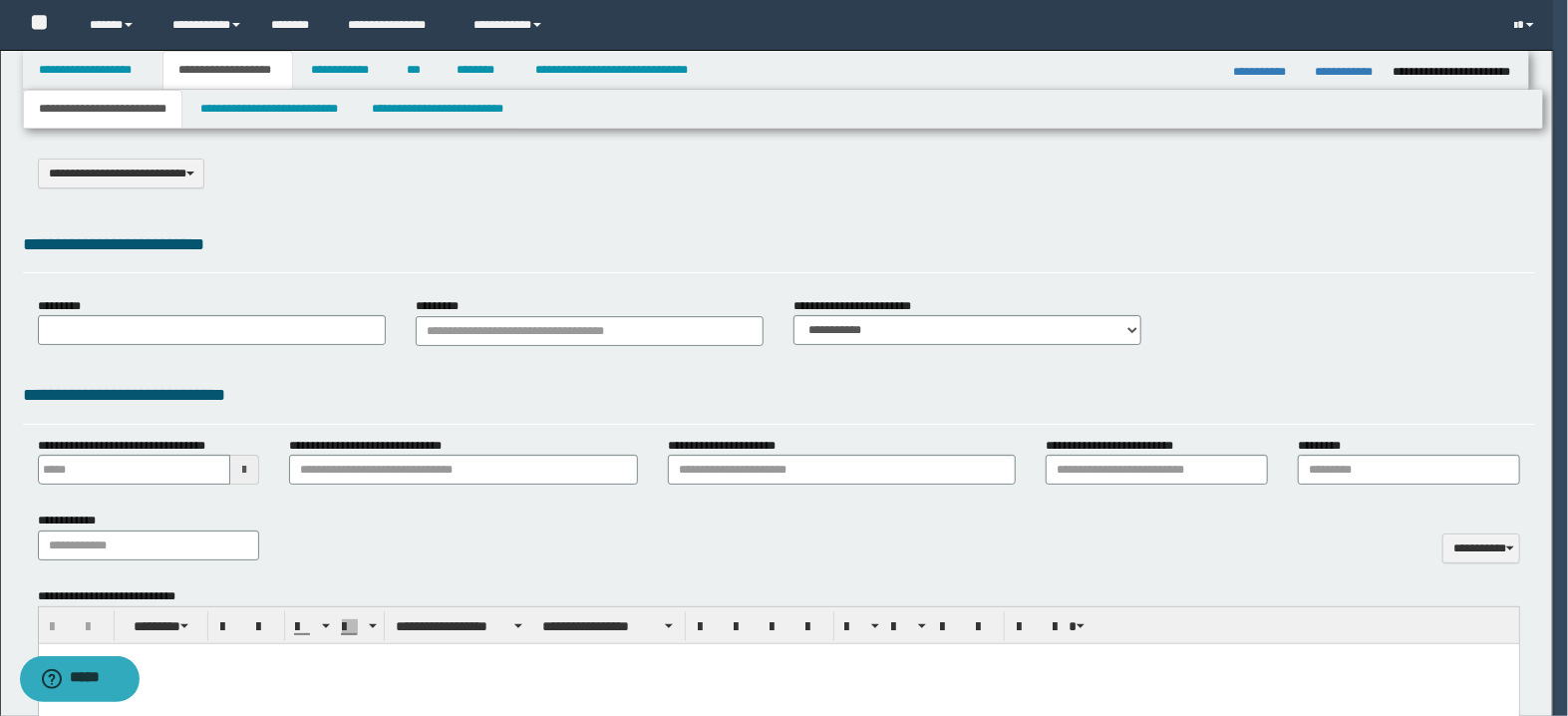 scroll, scrollTop: 0, scrollLeft: 0, axis: both 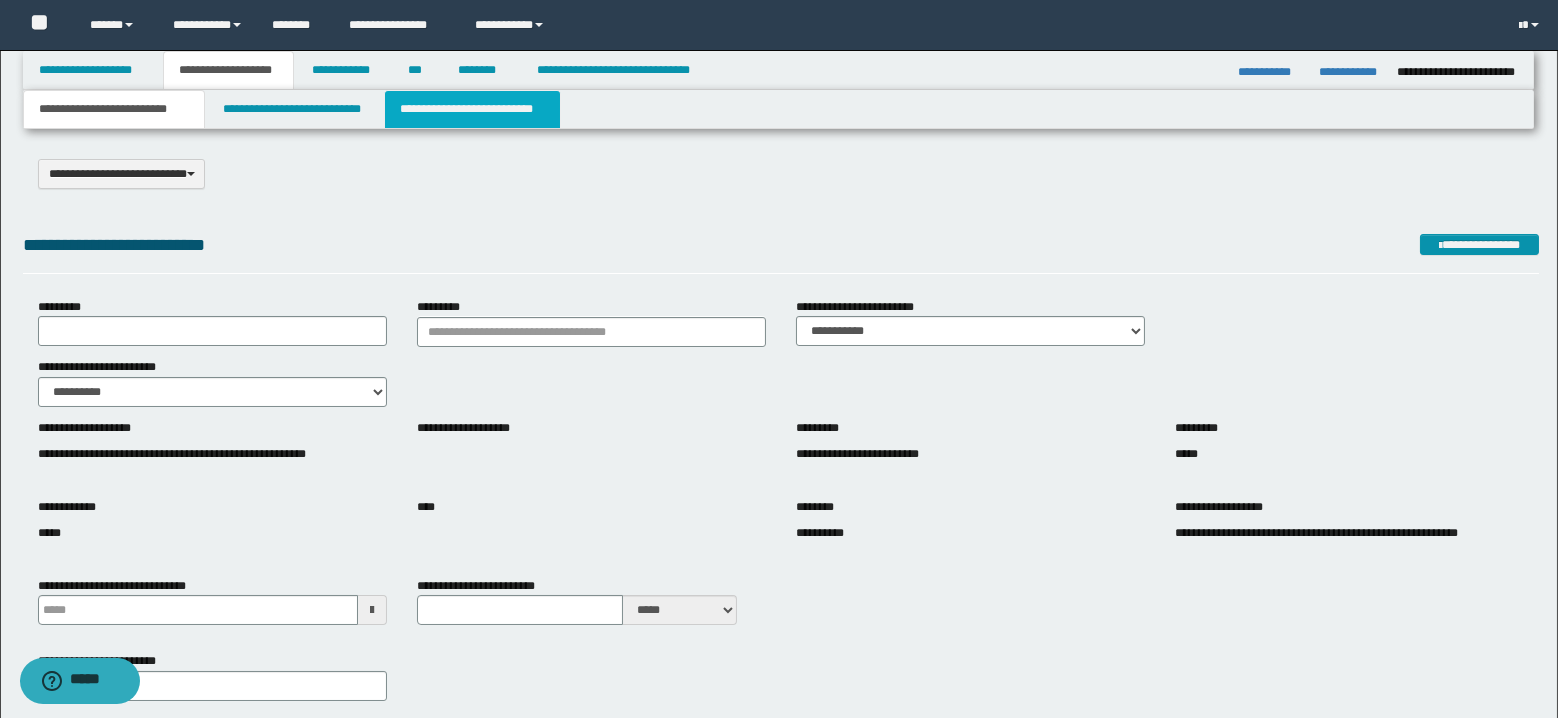 click on "**********" at bounding box center (472, 109) 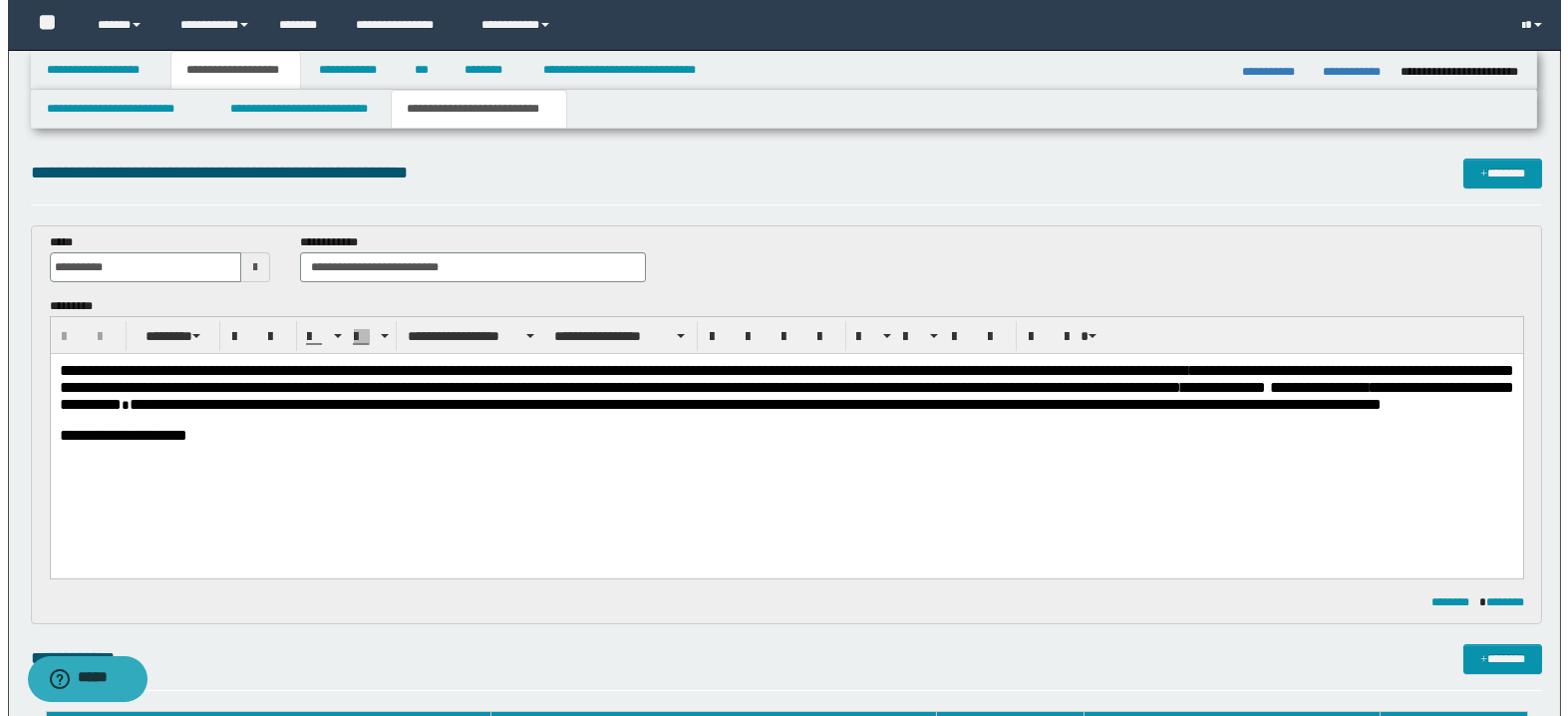 scroll, scrollTop: 0, scrollLeft: 0, axis: both 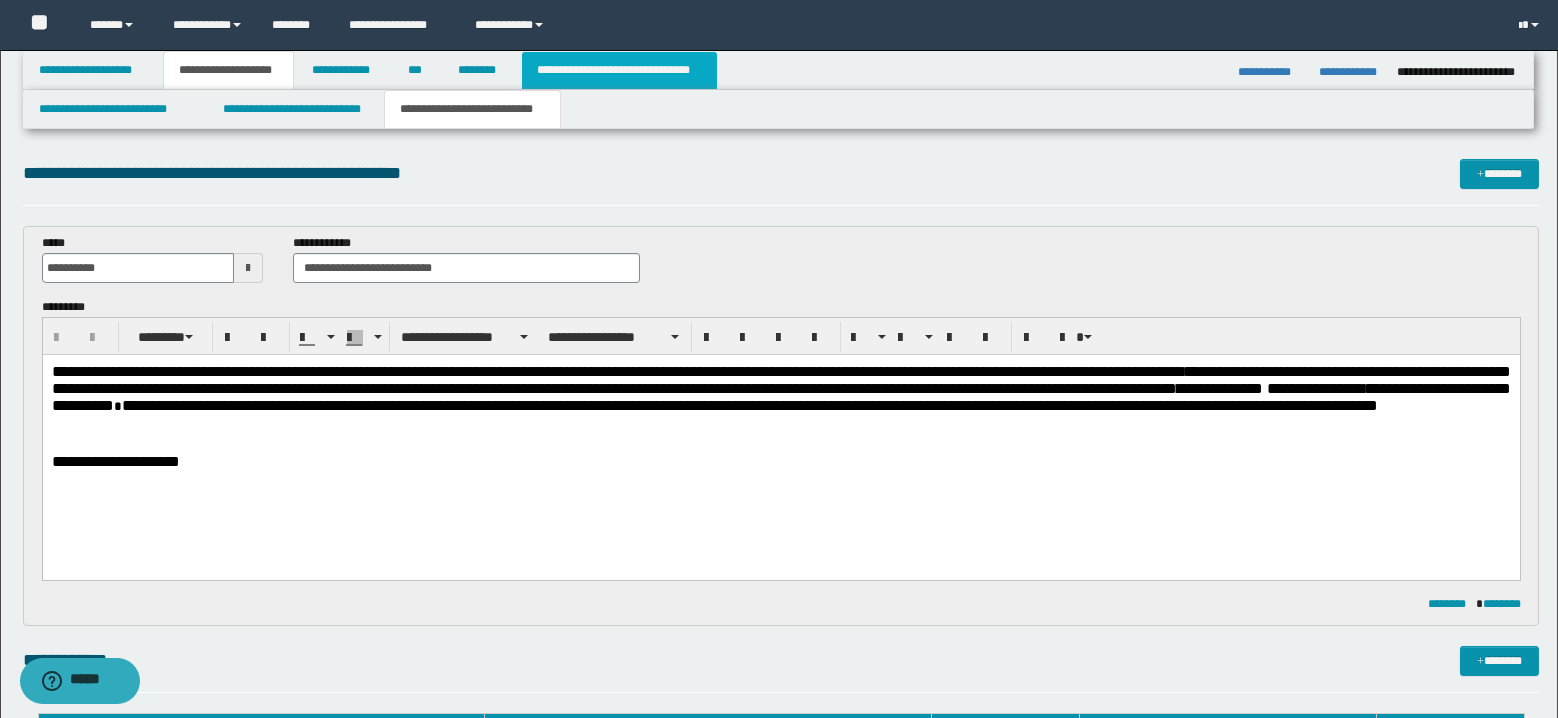 click on "**********" at bounding box center (619, 70) 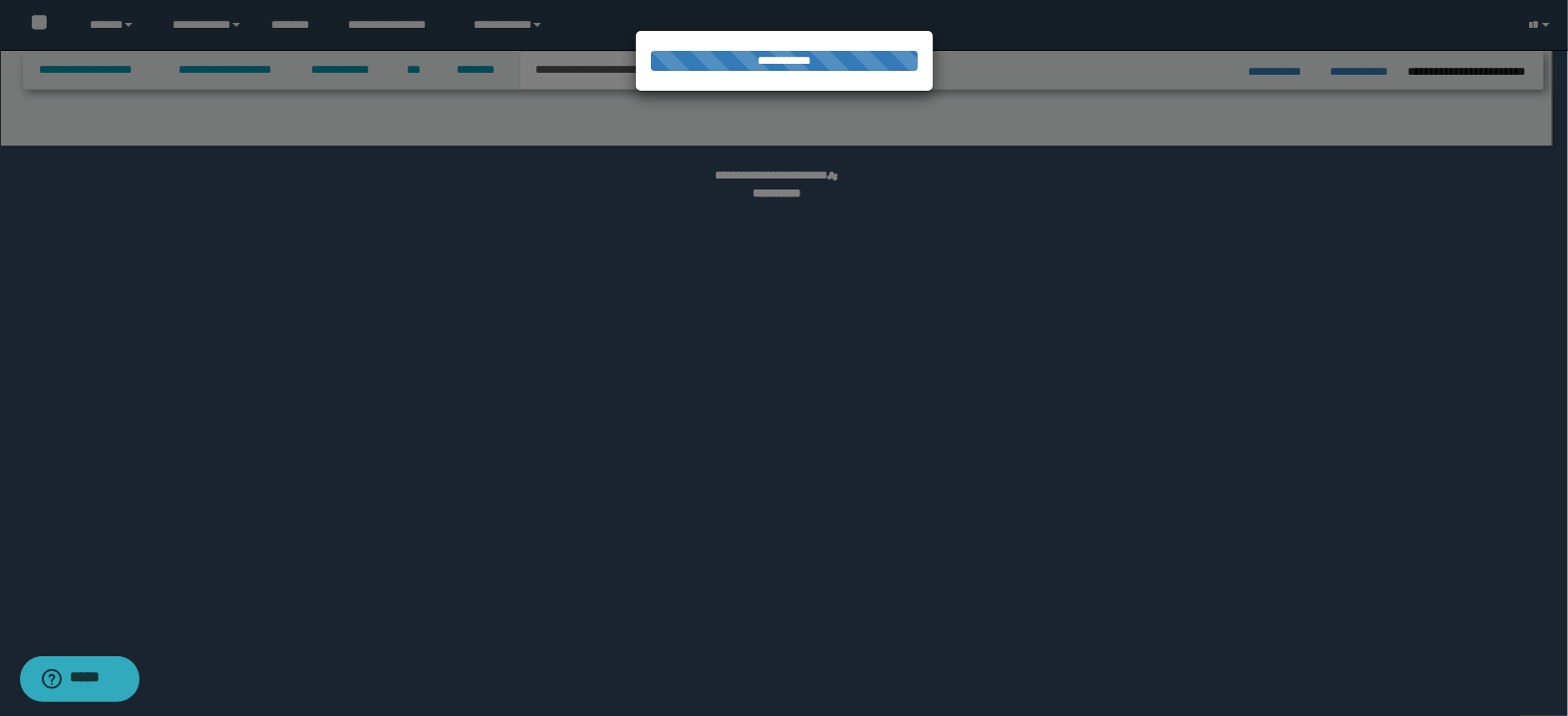 select on "*" 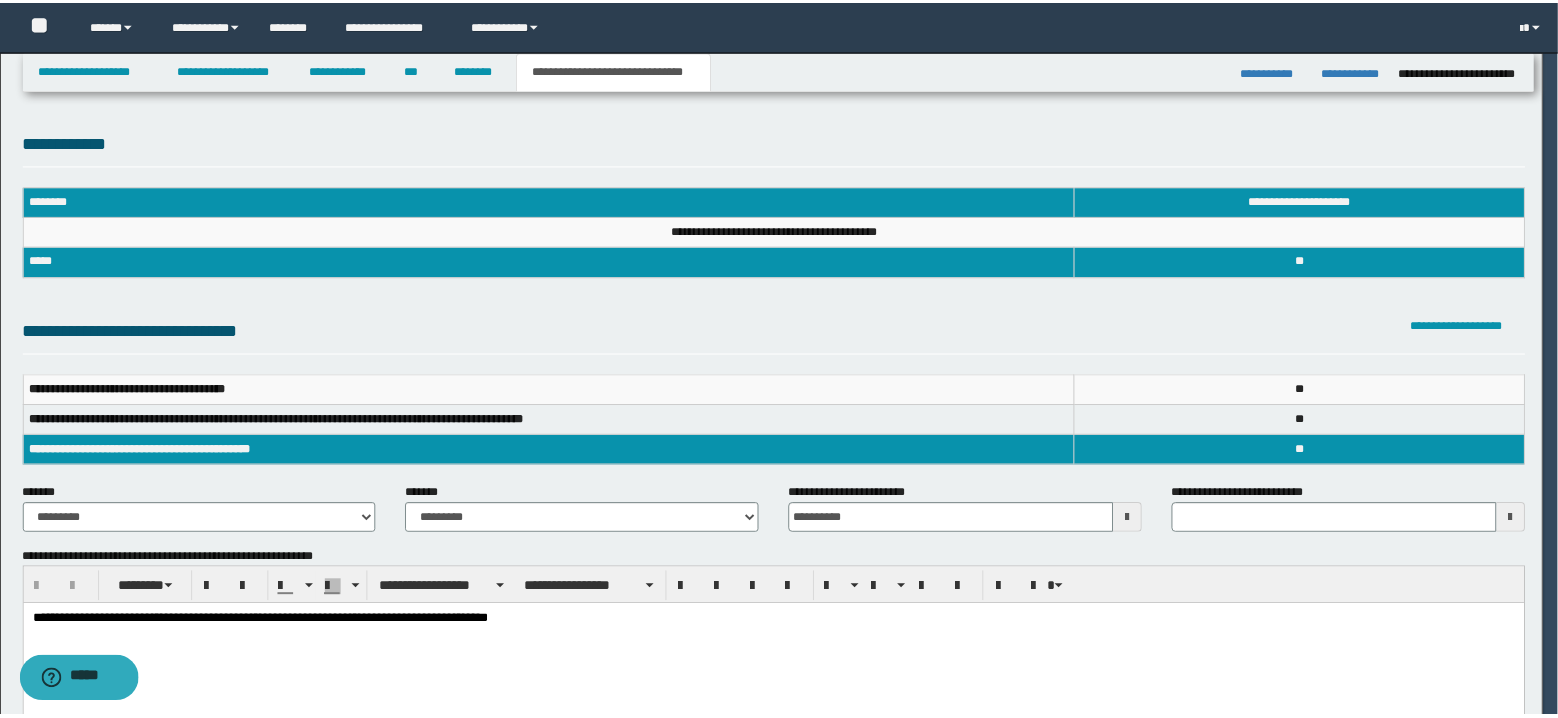scroll, scrollTop: 0, scrollLeft: 0, axis: both 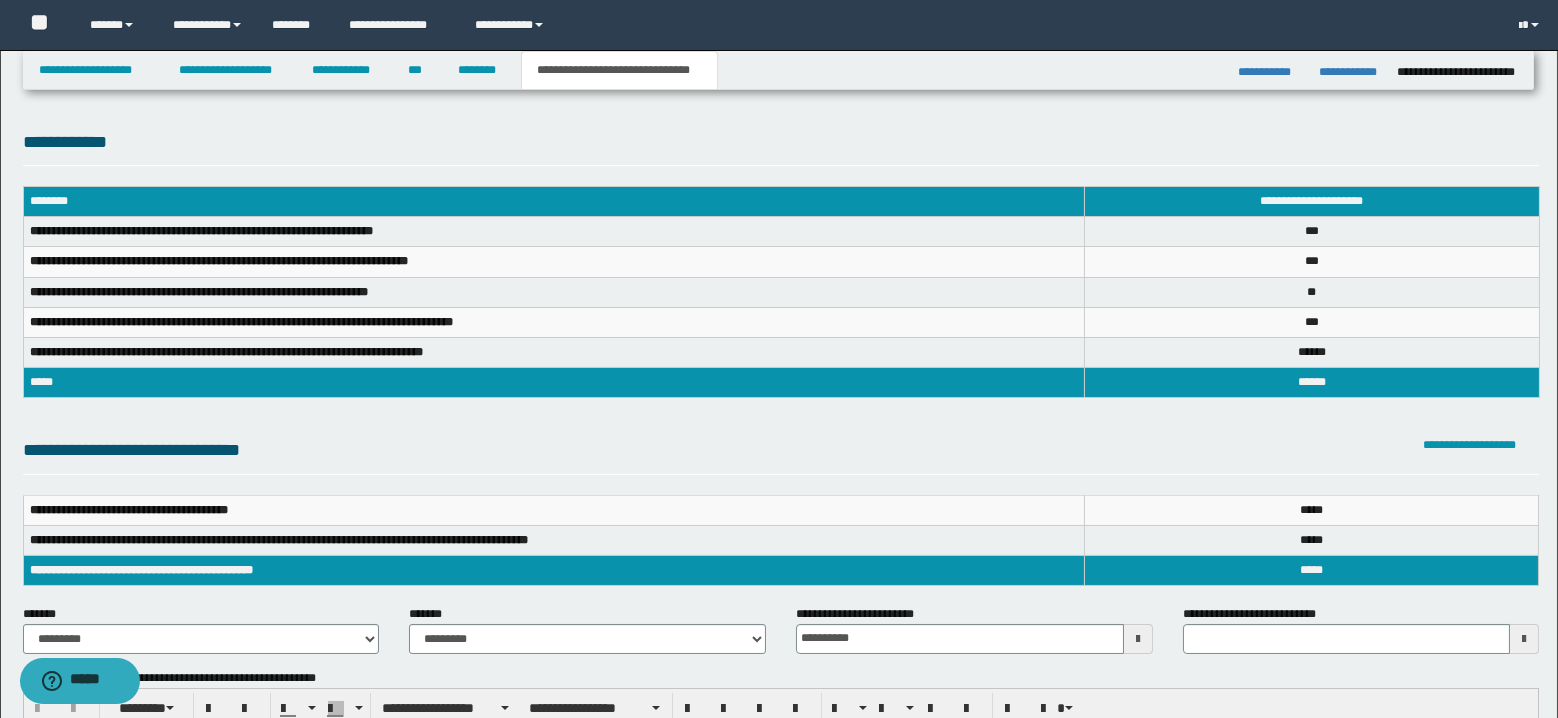 type 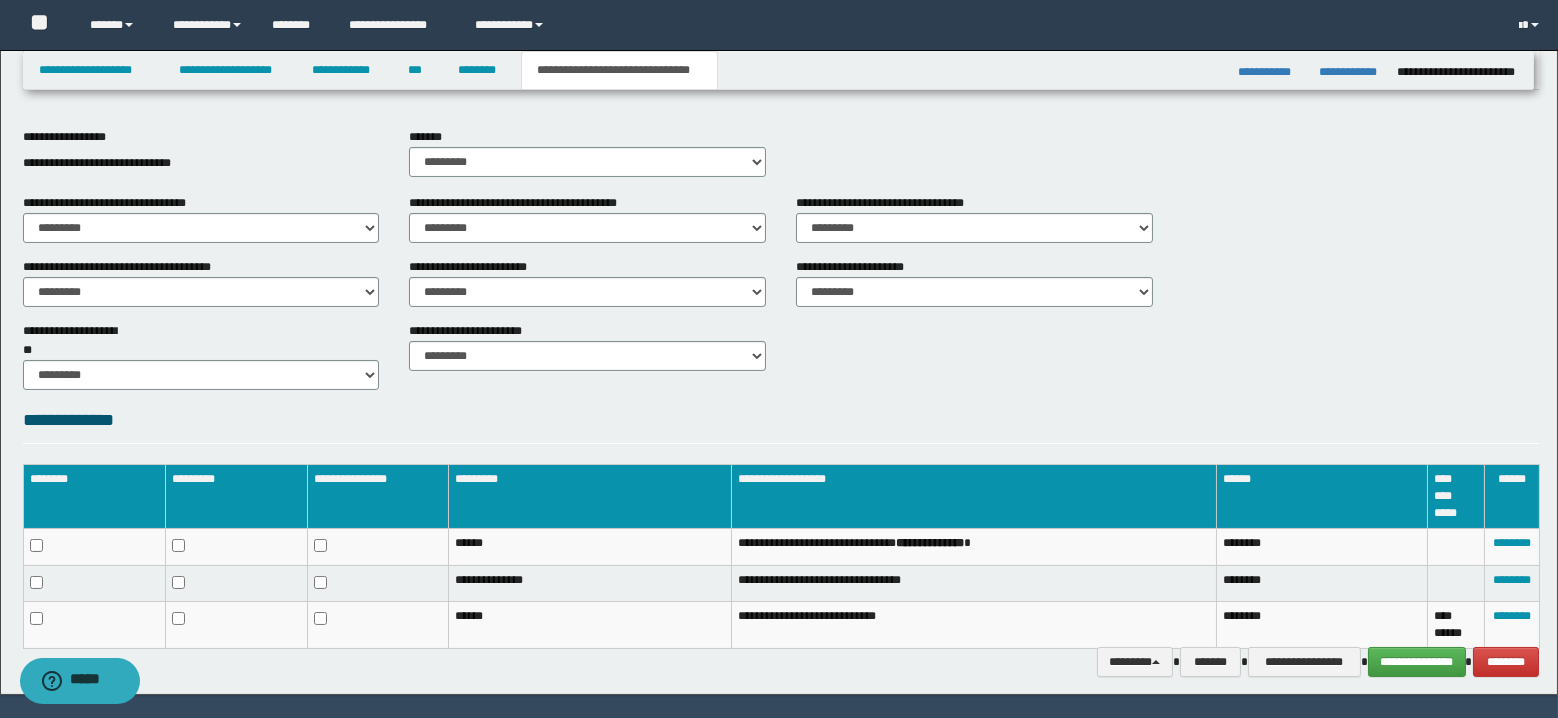 scroll, scrollTop: 823, scrollLeft: 0, axis: vertical 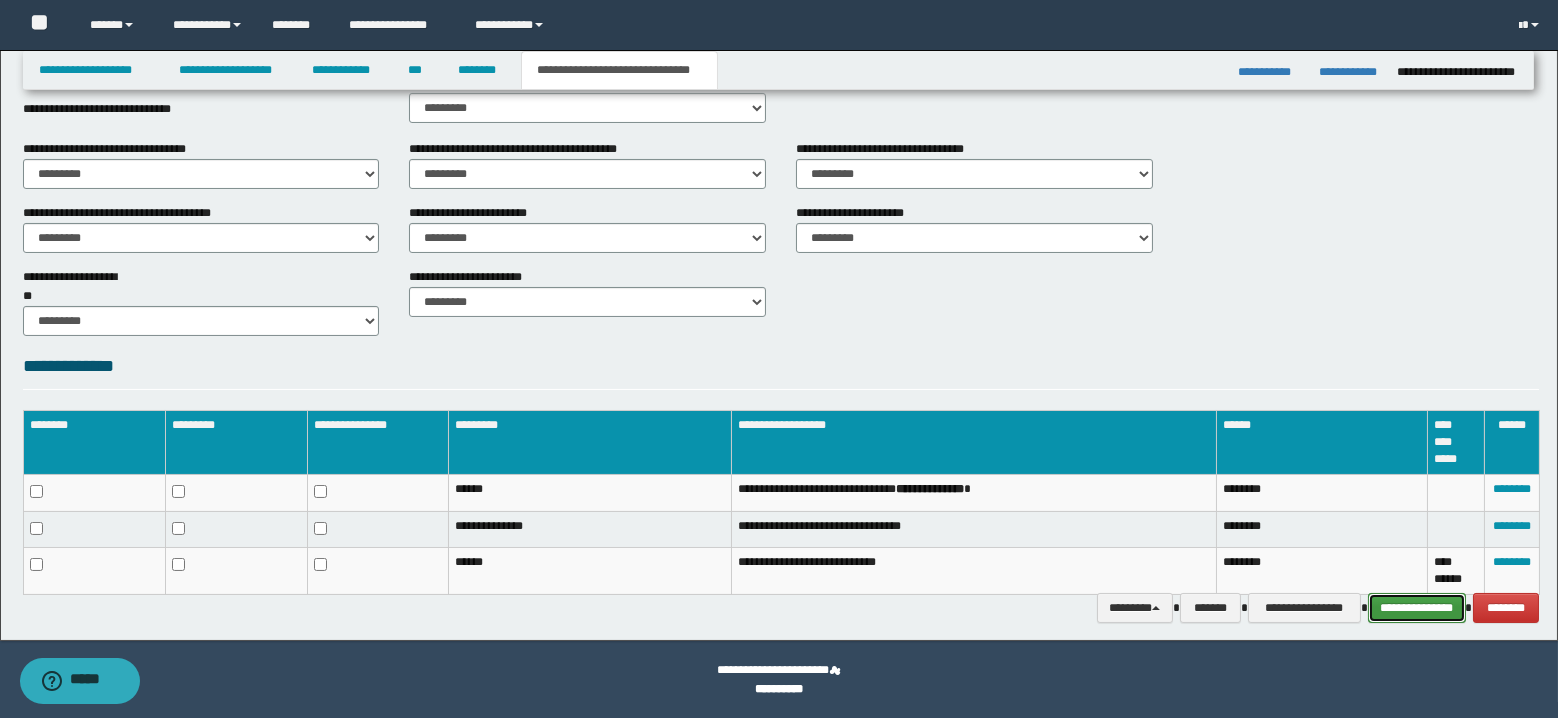 click on "**********" at bounding box center (1417, 608) 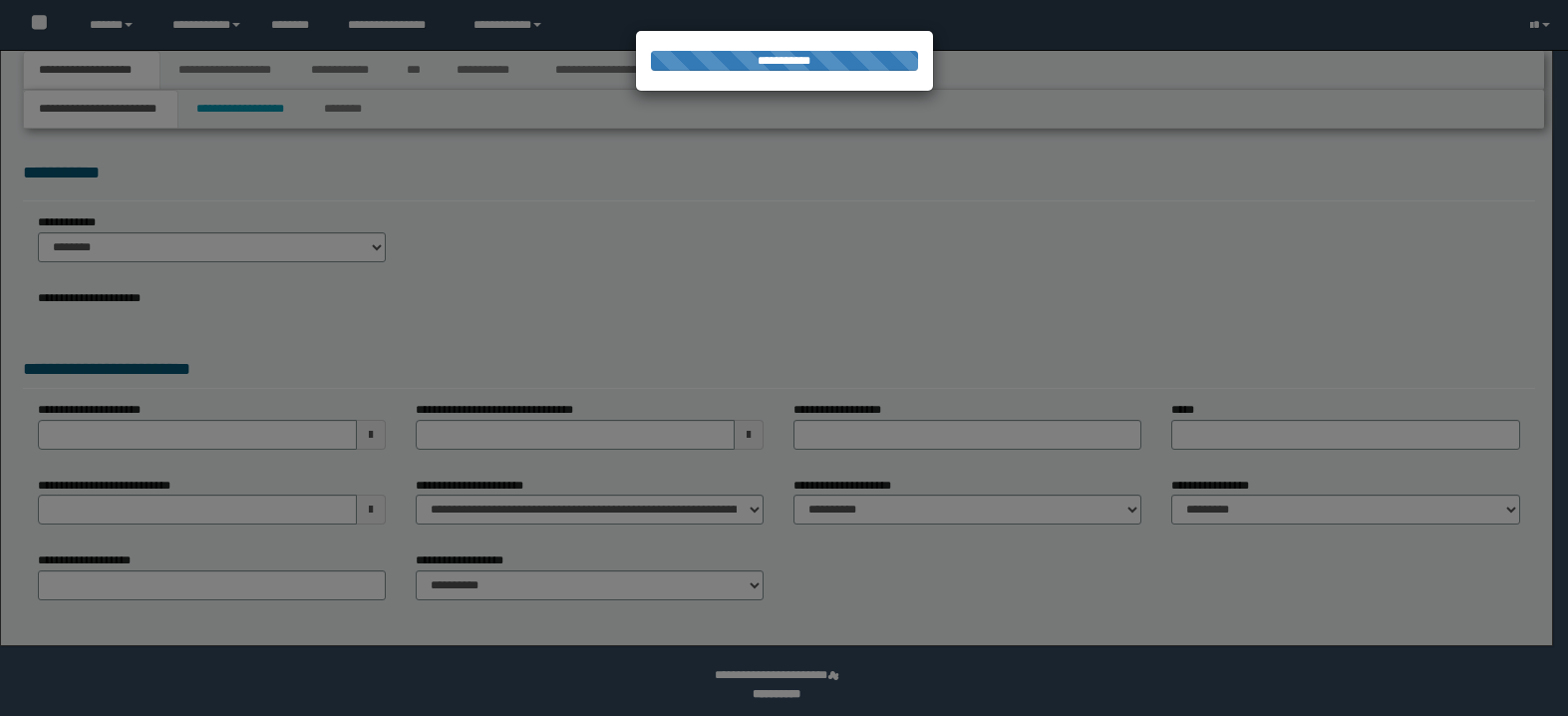 scroll, scrollTop: 0, scrollLeft: 0, axis: both 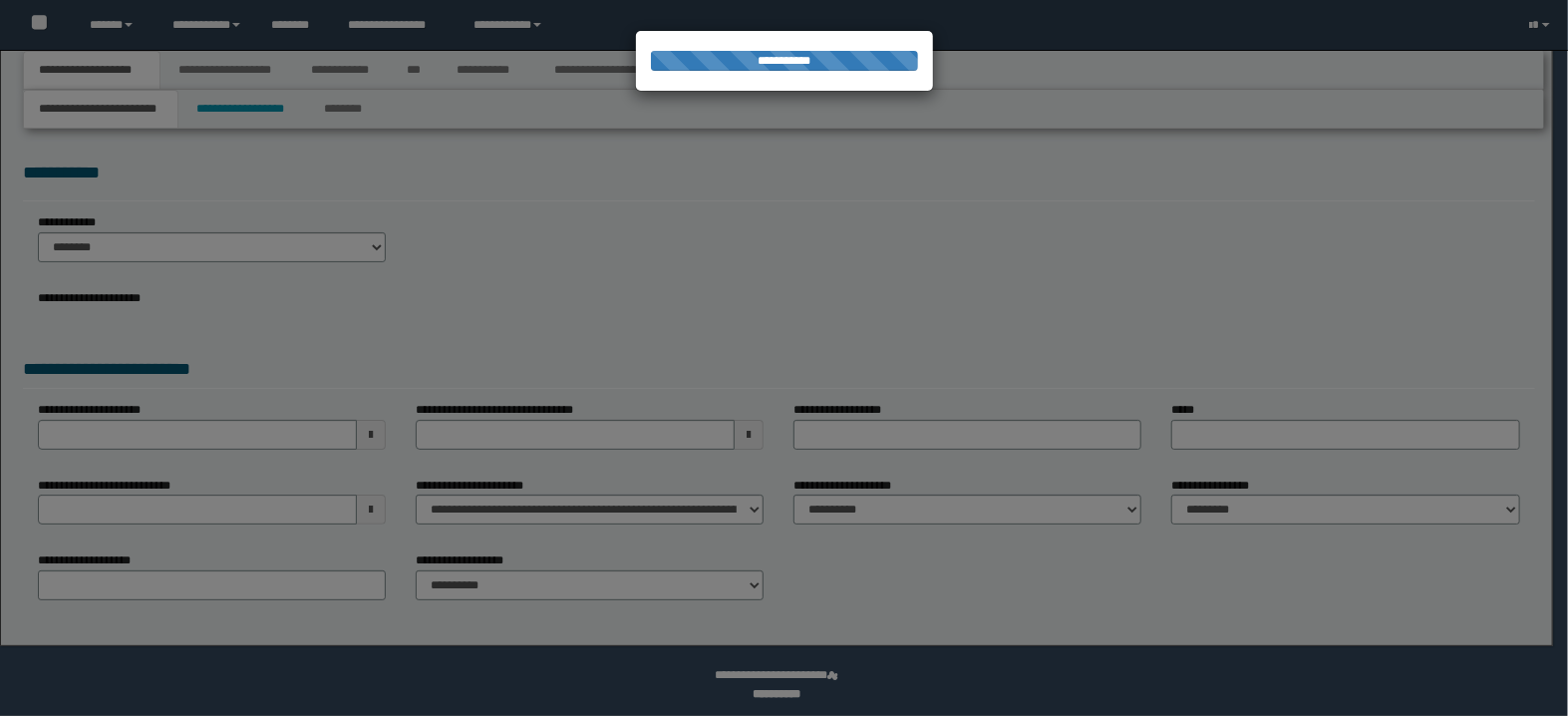 select on "*" 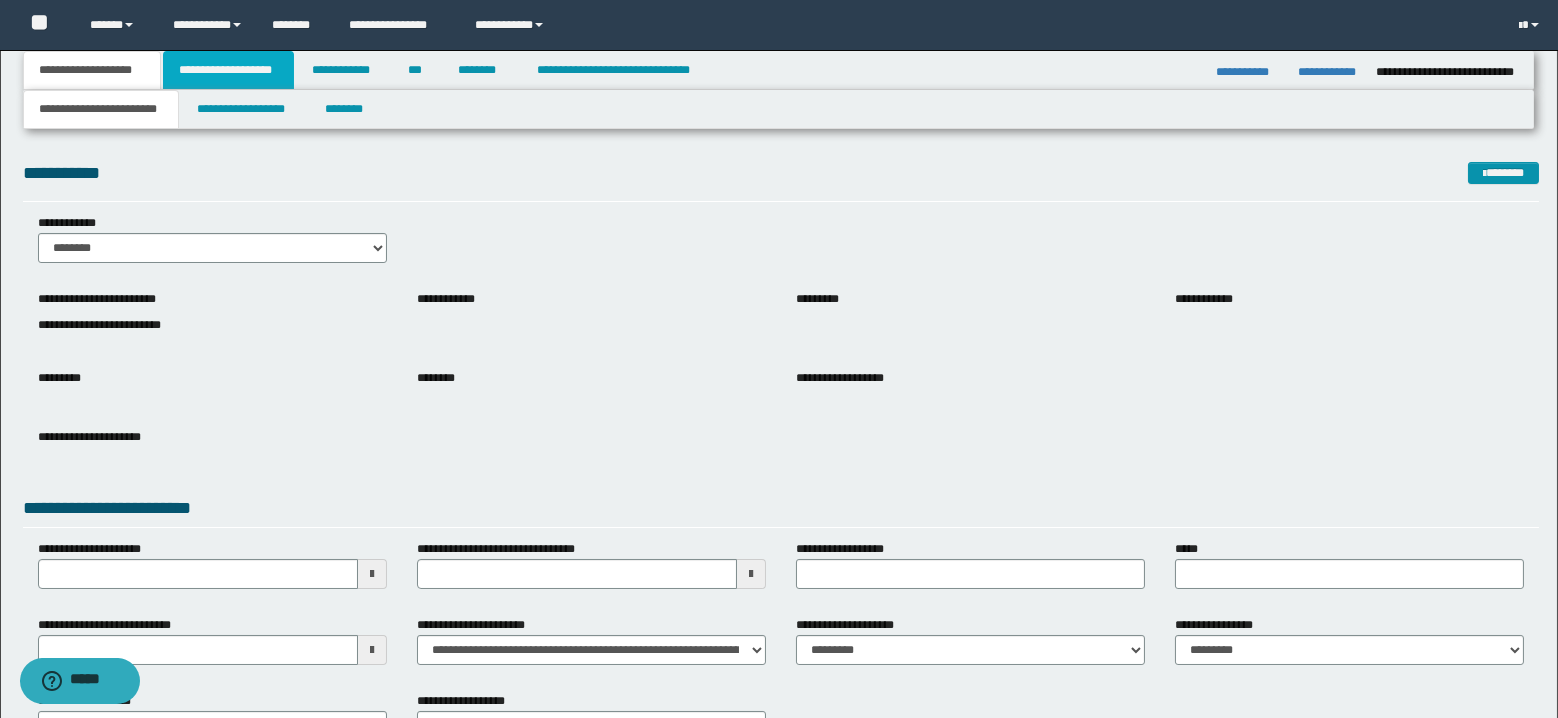 drag, startPoint x: 224, startPoint y: 64, endPoint x: 284, endPoint y: 108, distance: 74.404305 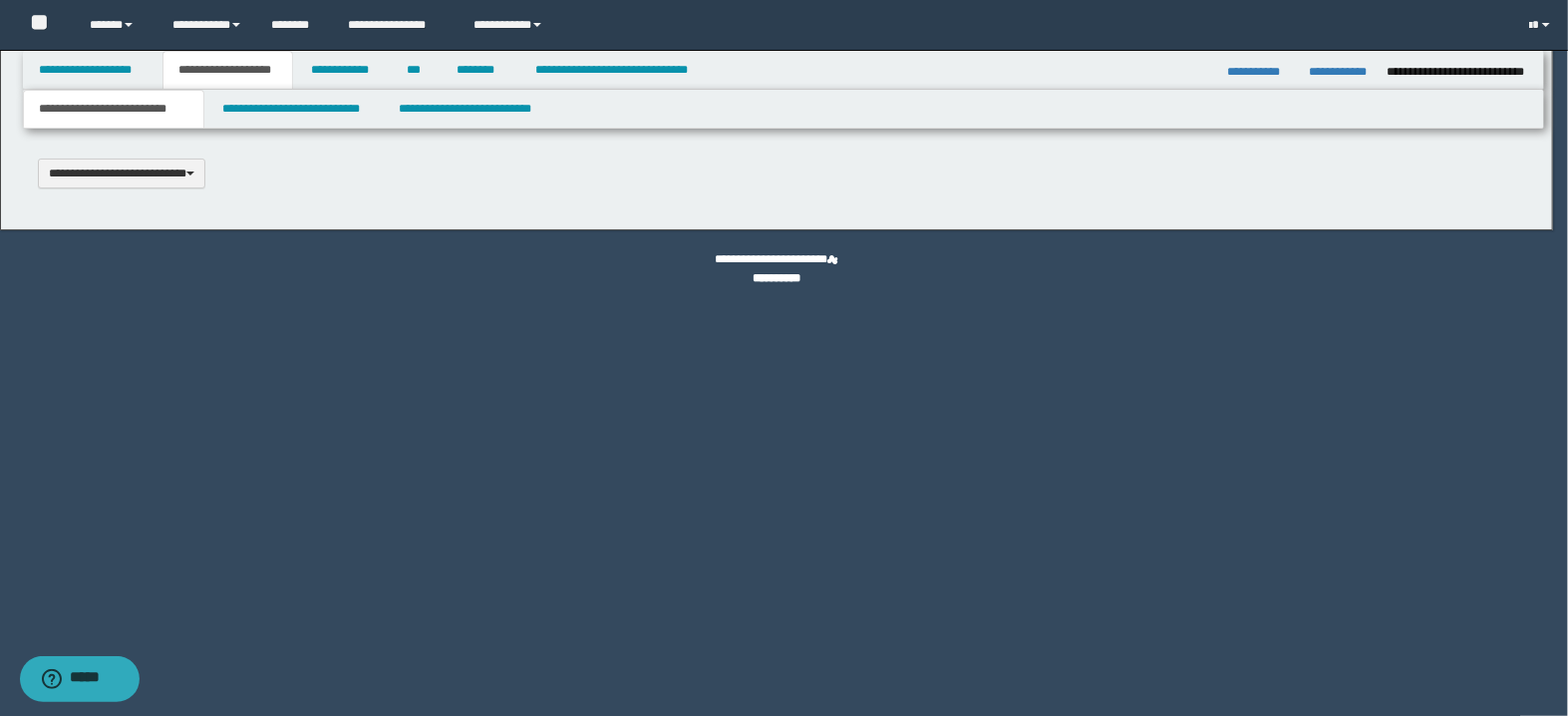 type 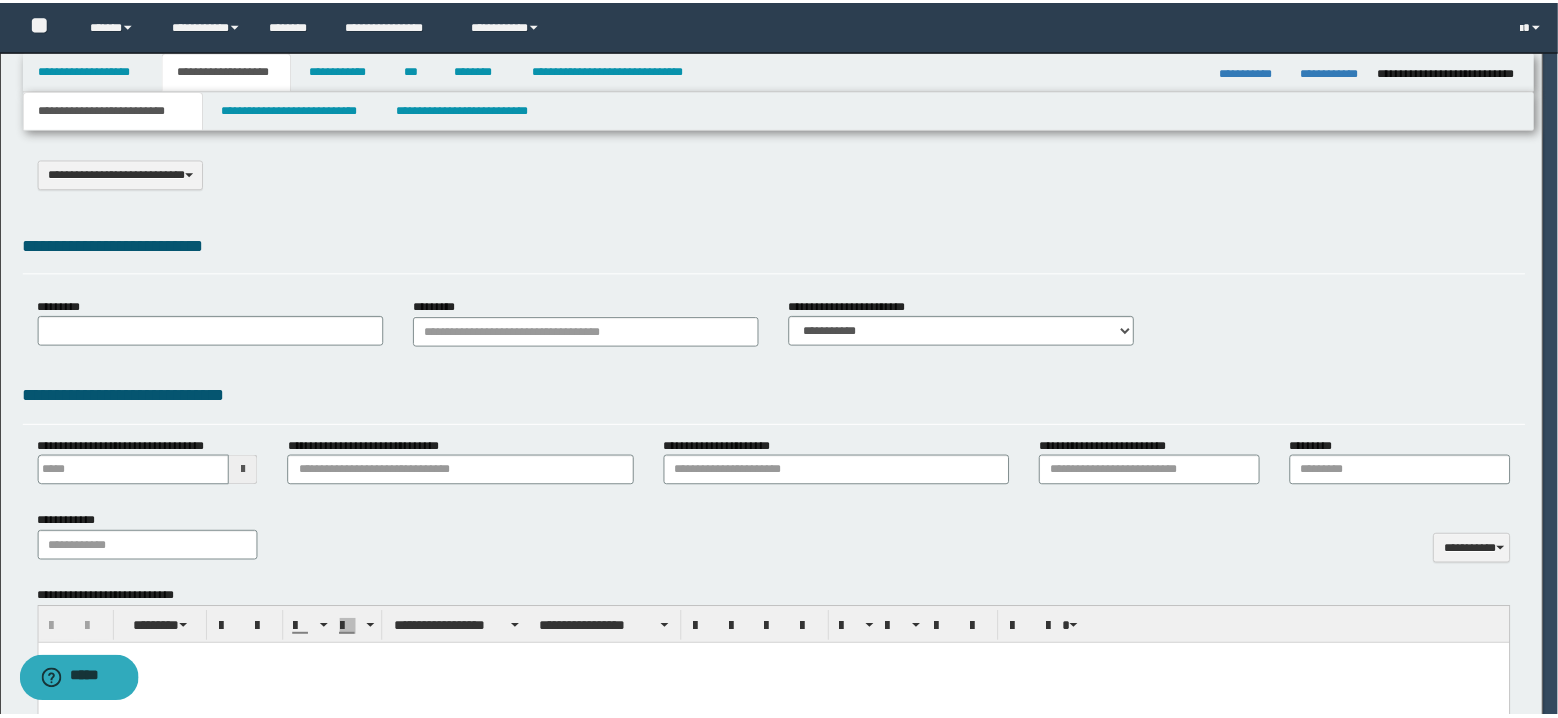 scroll, scrollTop: 0, scrollLeft: 0, axis: both 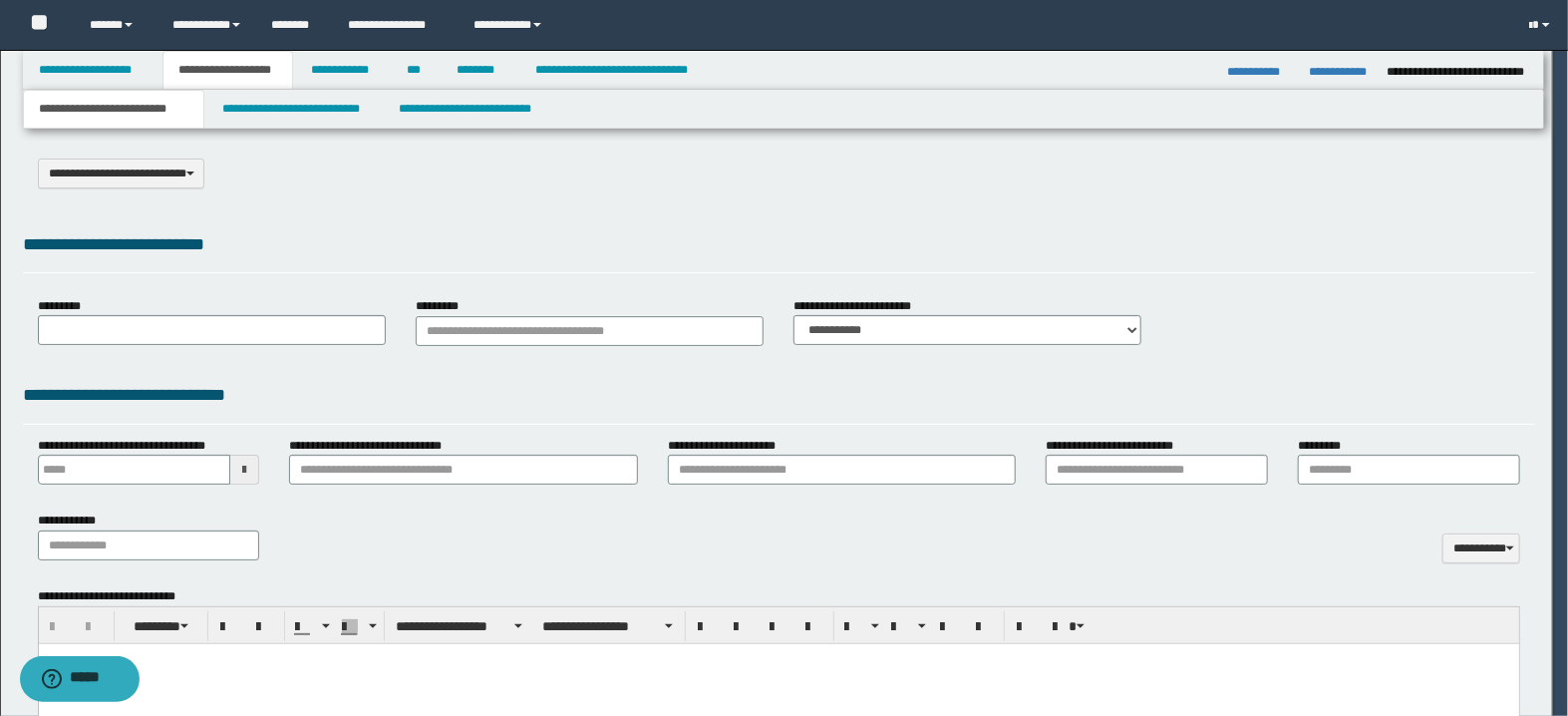 select on "*" 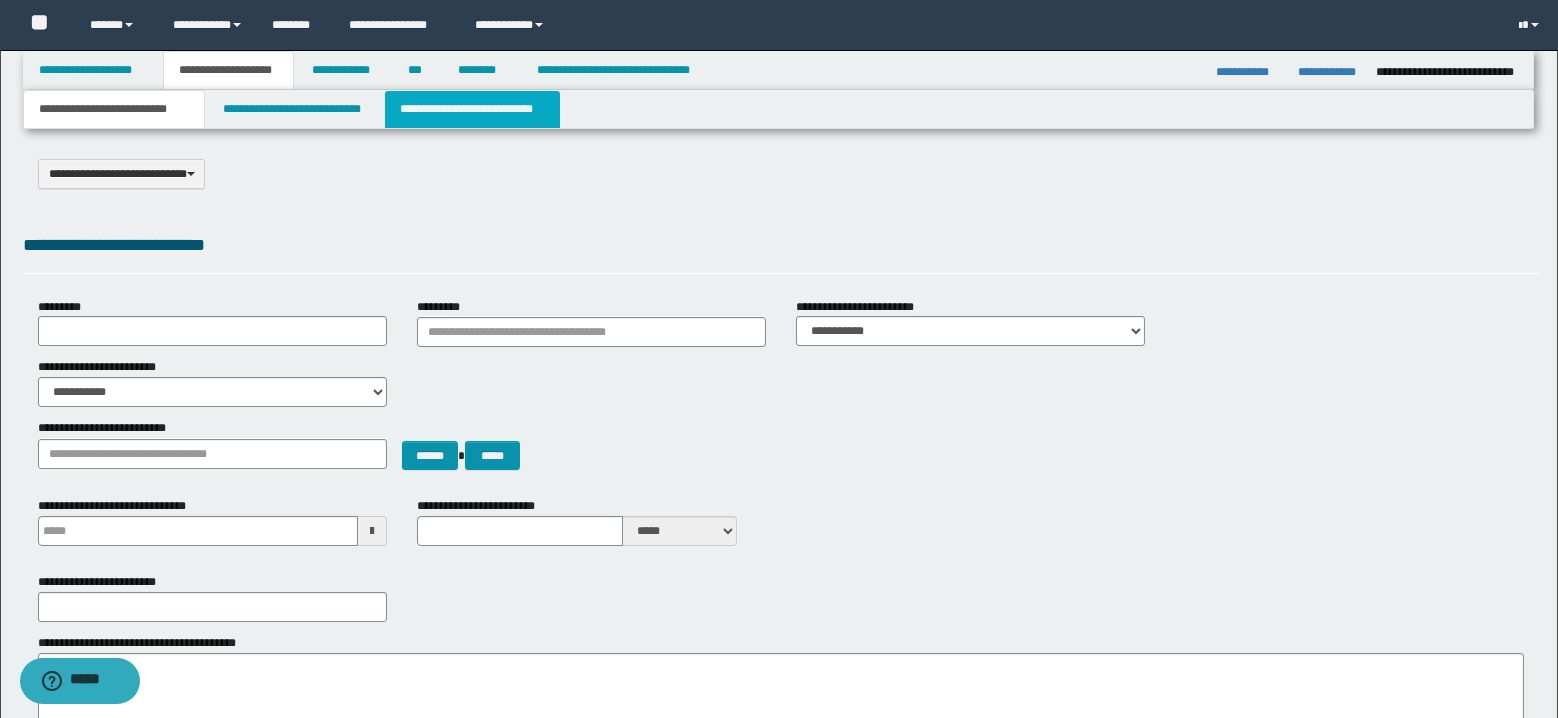 click on "**********" at bounding box center (472, 109) 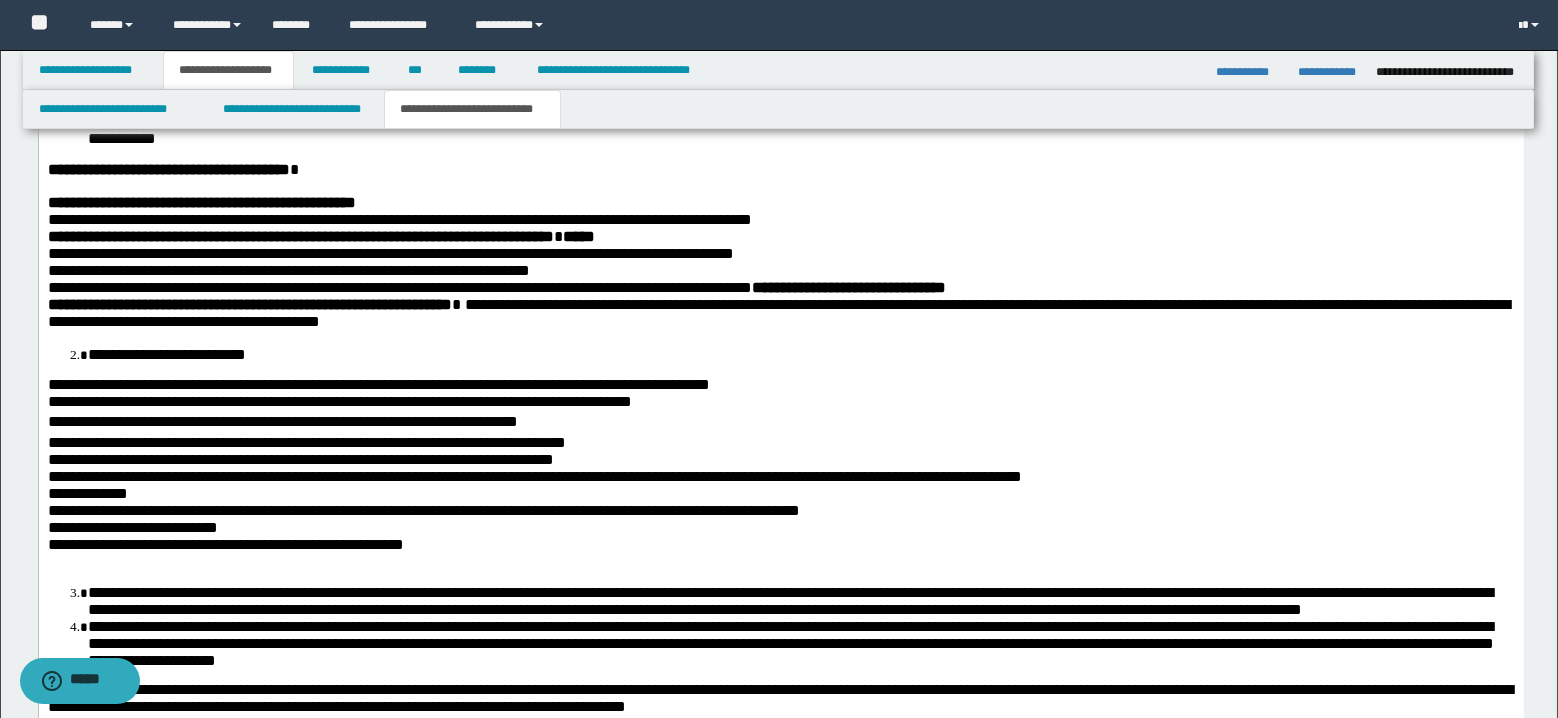 scroll, scrollTop: 866, scrollLeft: 0, axis: vertical 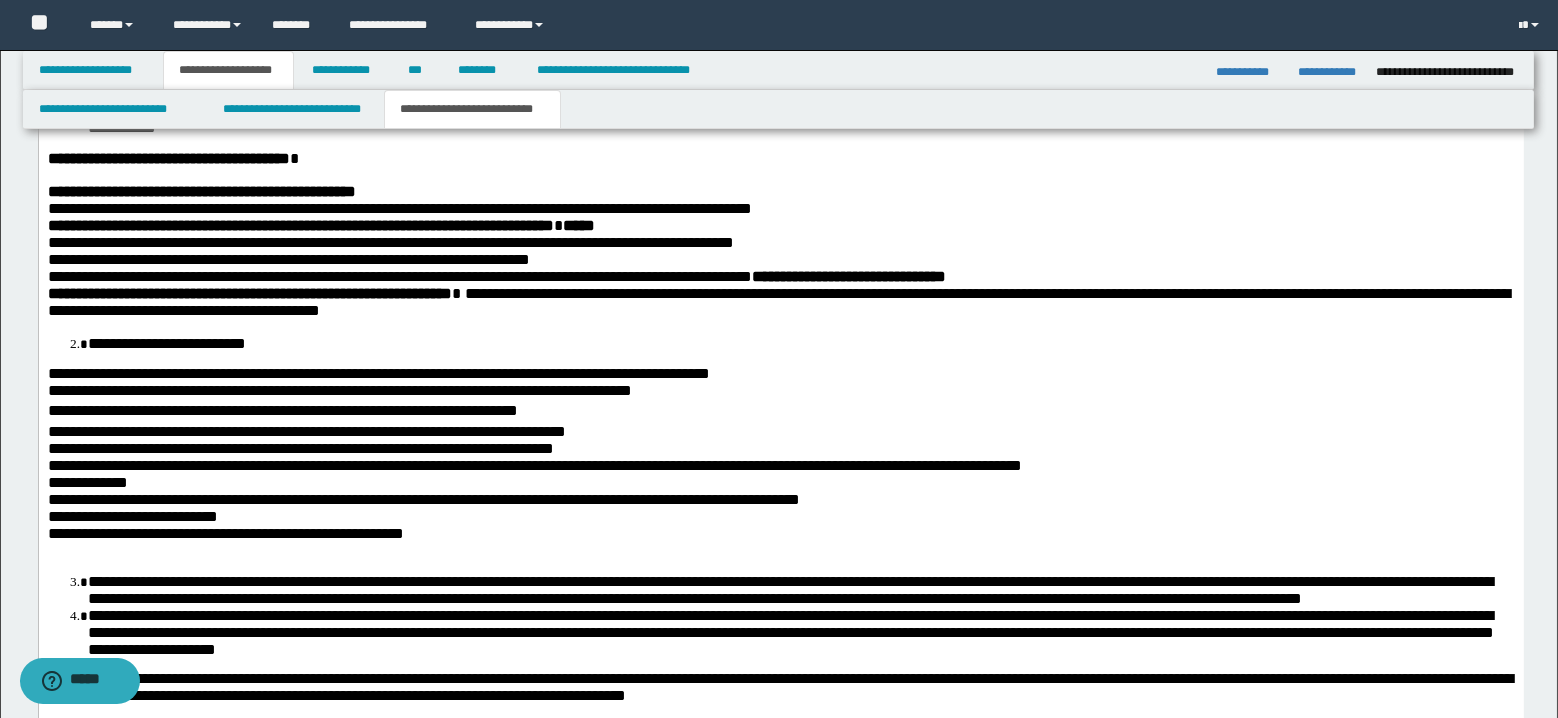 click on "**********" at bounding box center (781, 302) 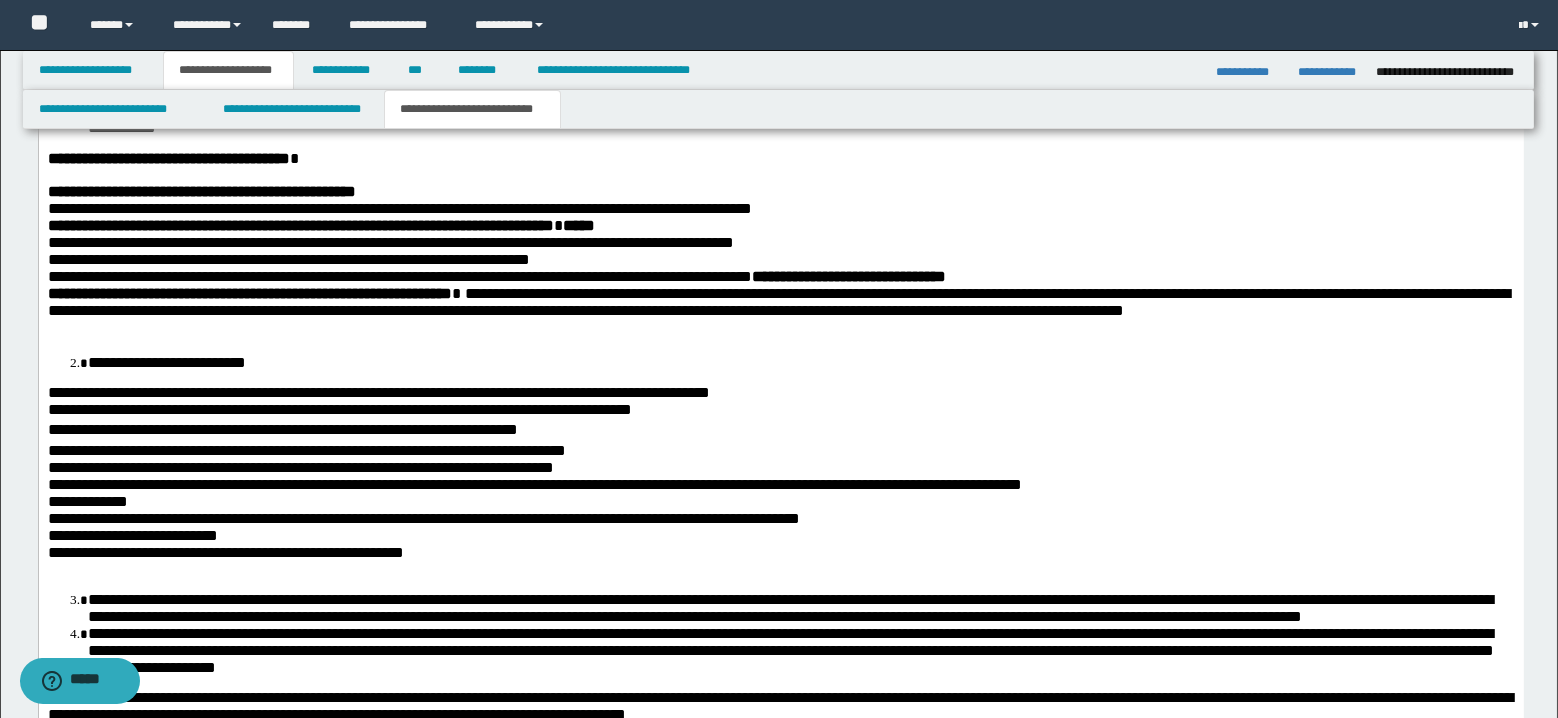 click on "**********" at bounding box center [781, 312] 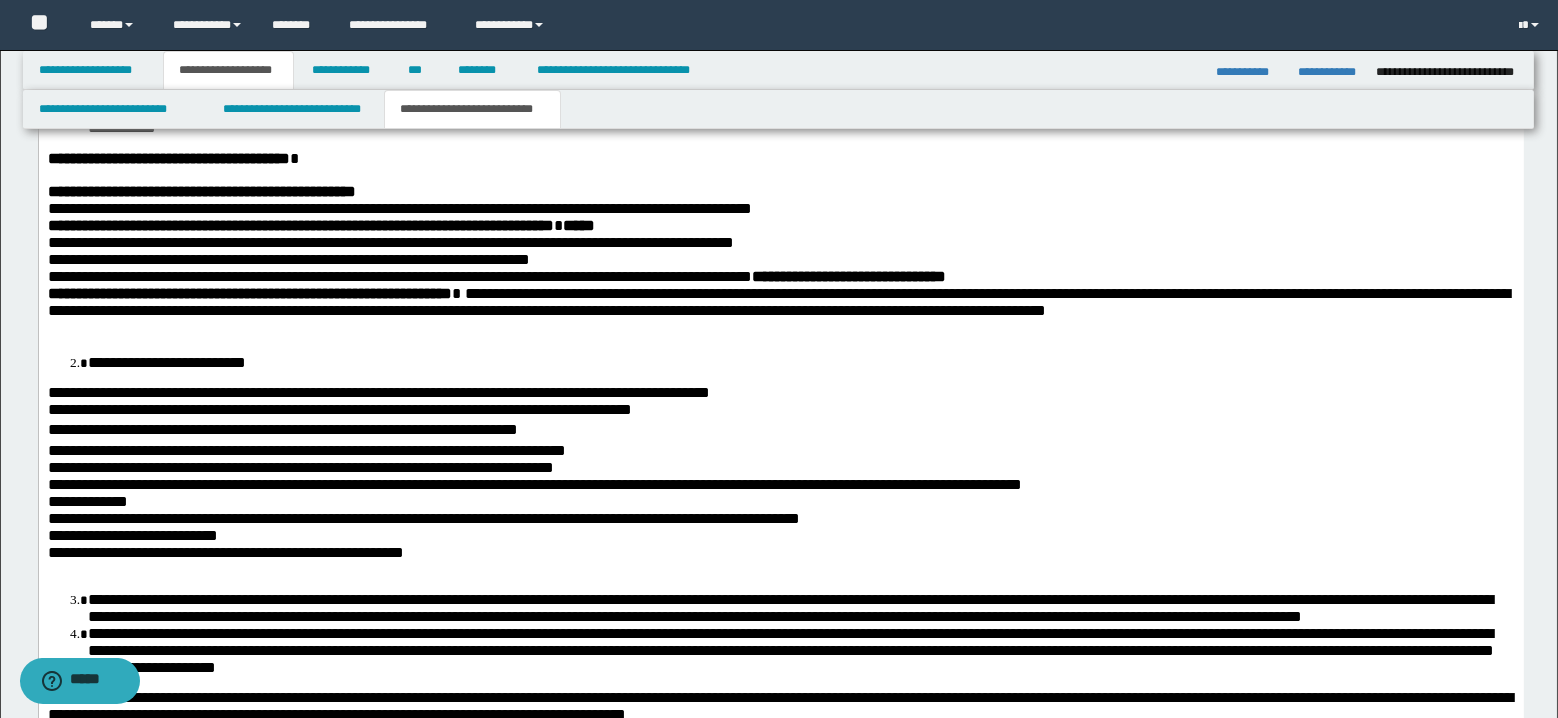 click on "**********" at bounding box center (778, 301) 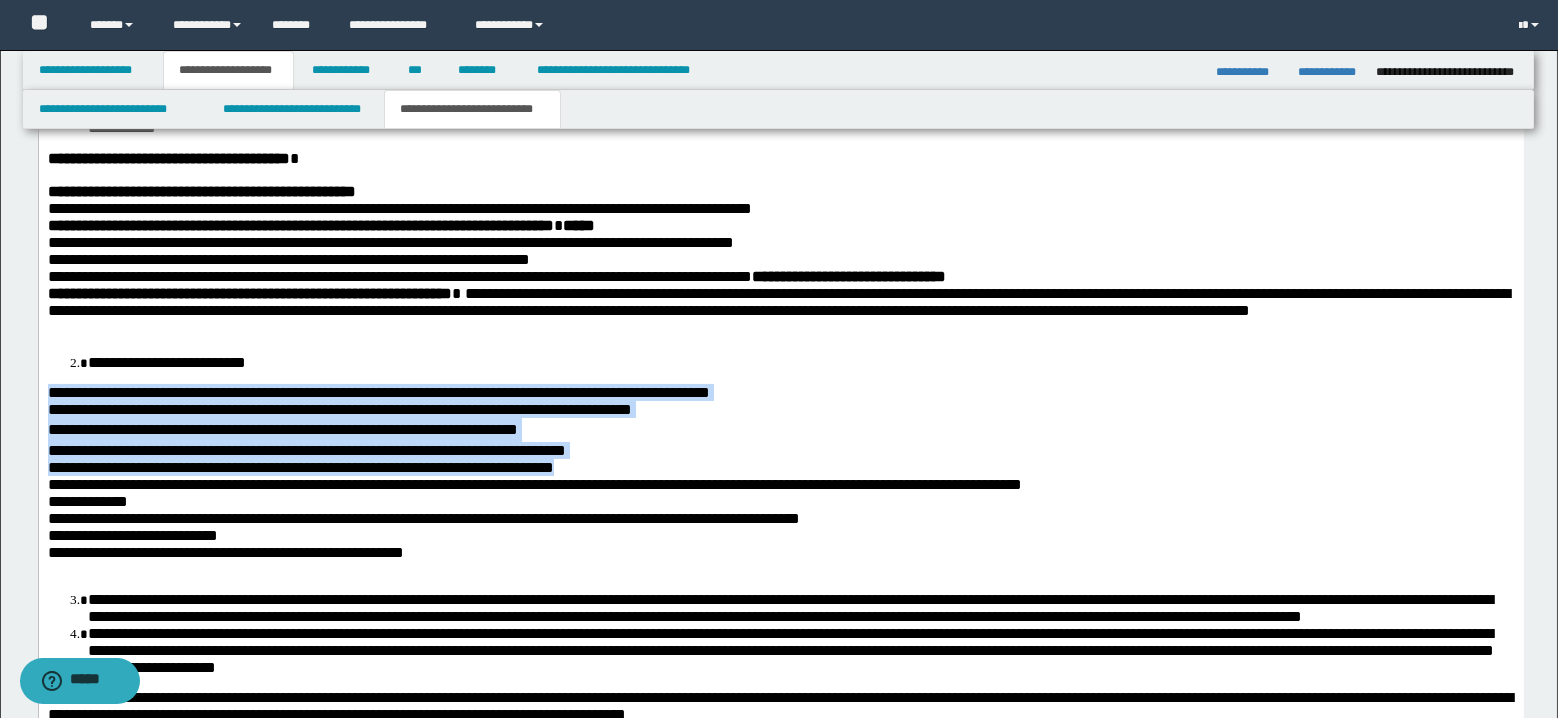 drag, startPoint x: 62, startPoint y: 409, endPoint x: 640, endPoint y: 489, distance: 583.5101 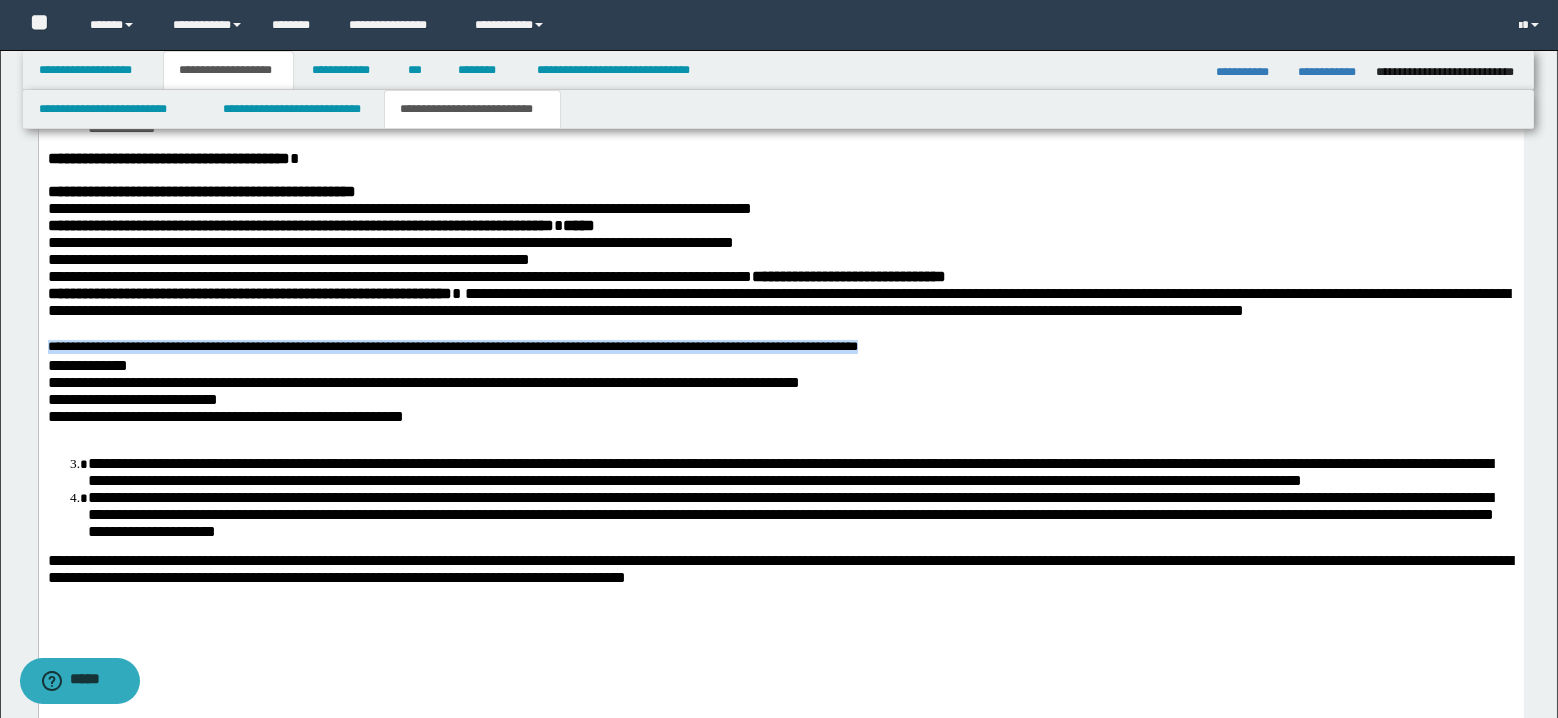 drag, startPoint x: 49, startPoint y: 360, endPoint x: 912, endPoint y: 370, distance: 863.0579 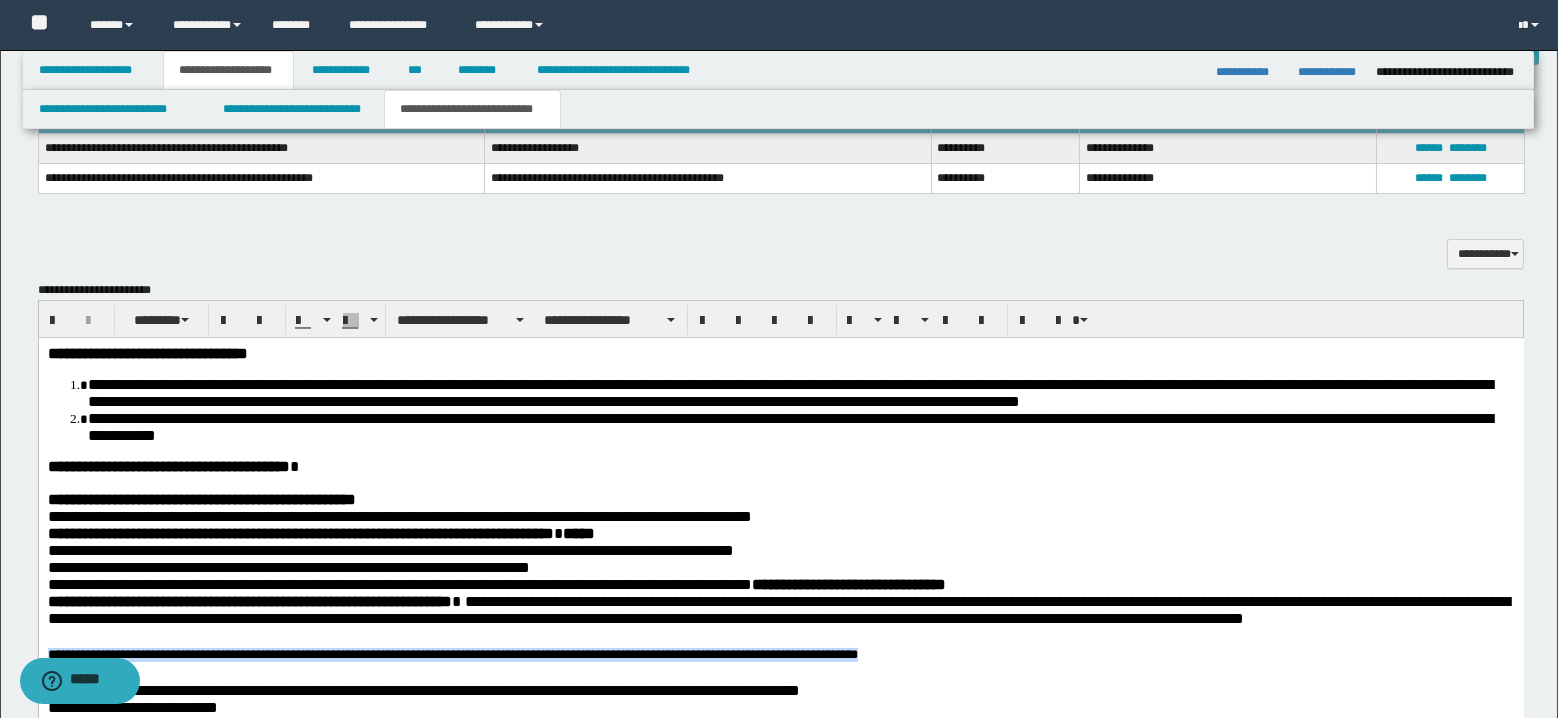 scroll, scrollTop: 566, scrollLeft: 0, axis: vertical 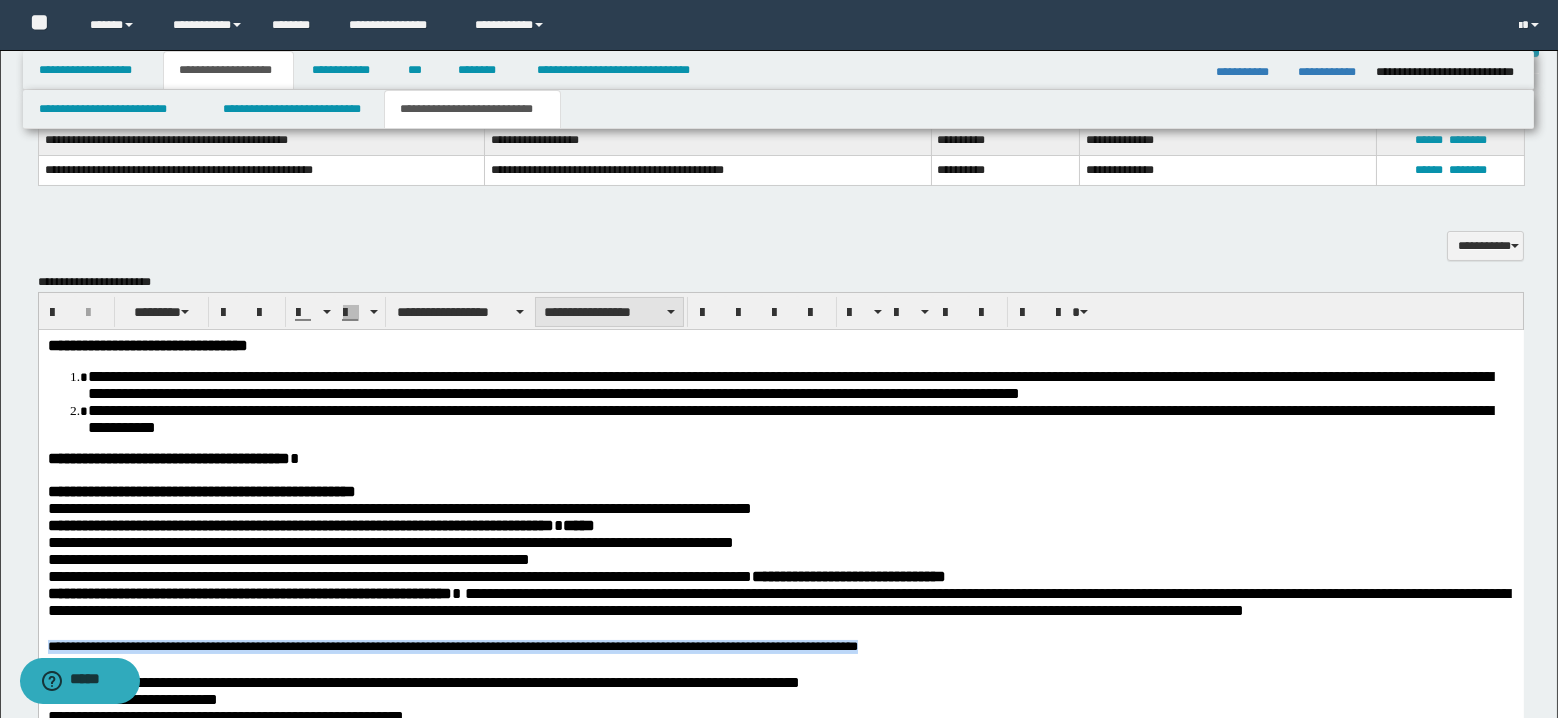 click on "**********" at bounding box center [609, 312] 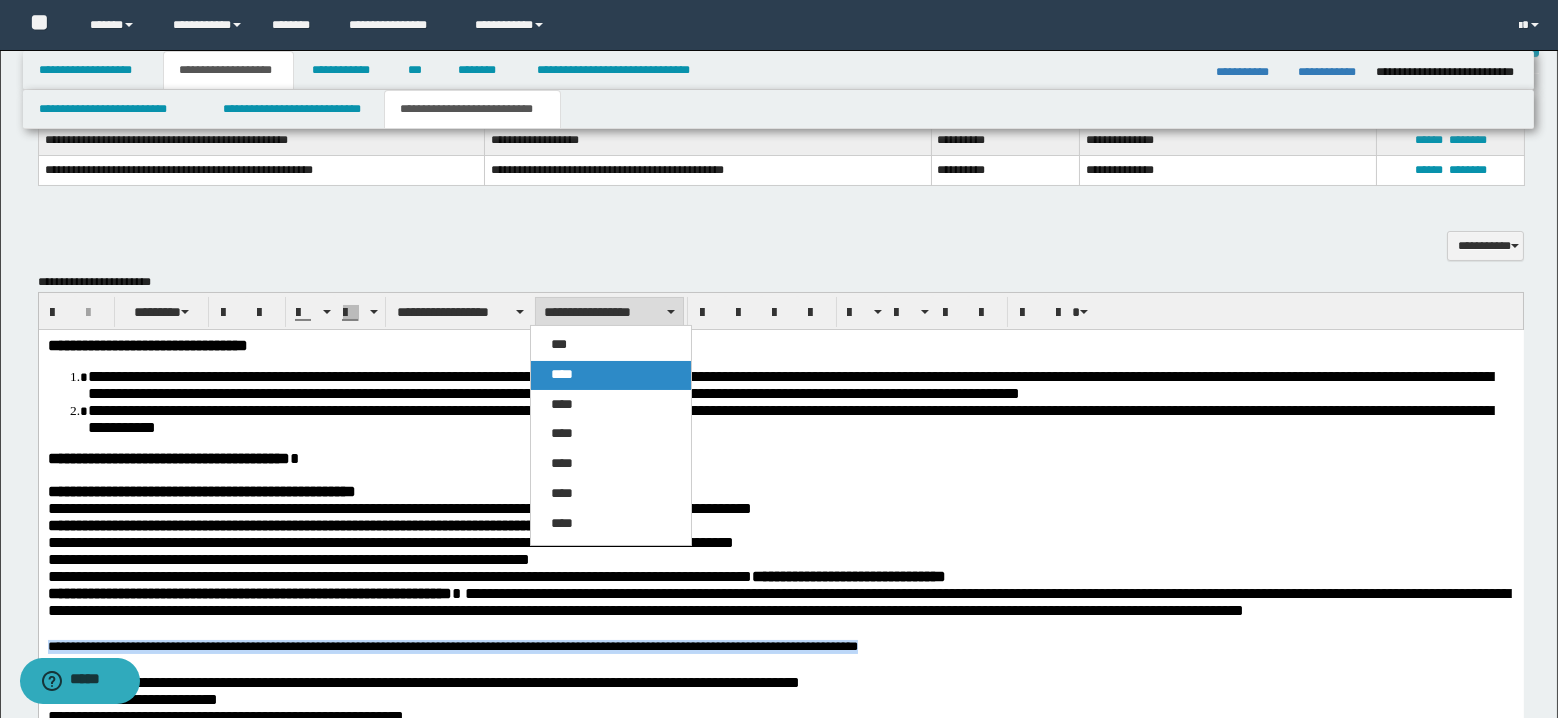 click on "****" at bounding box center [562, 374] 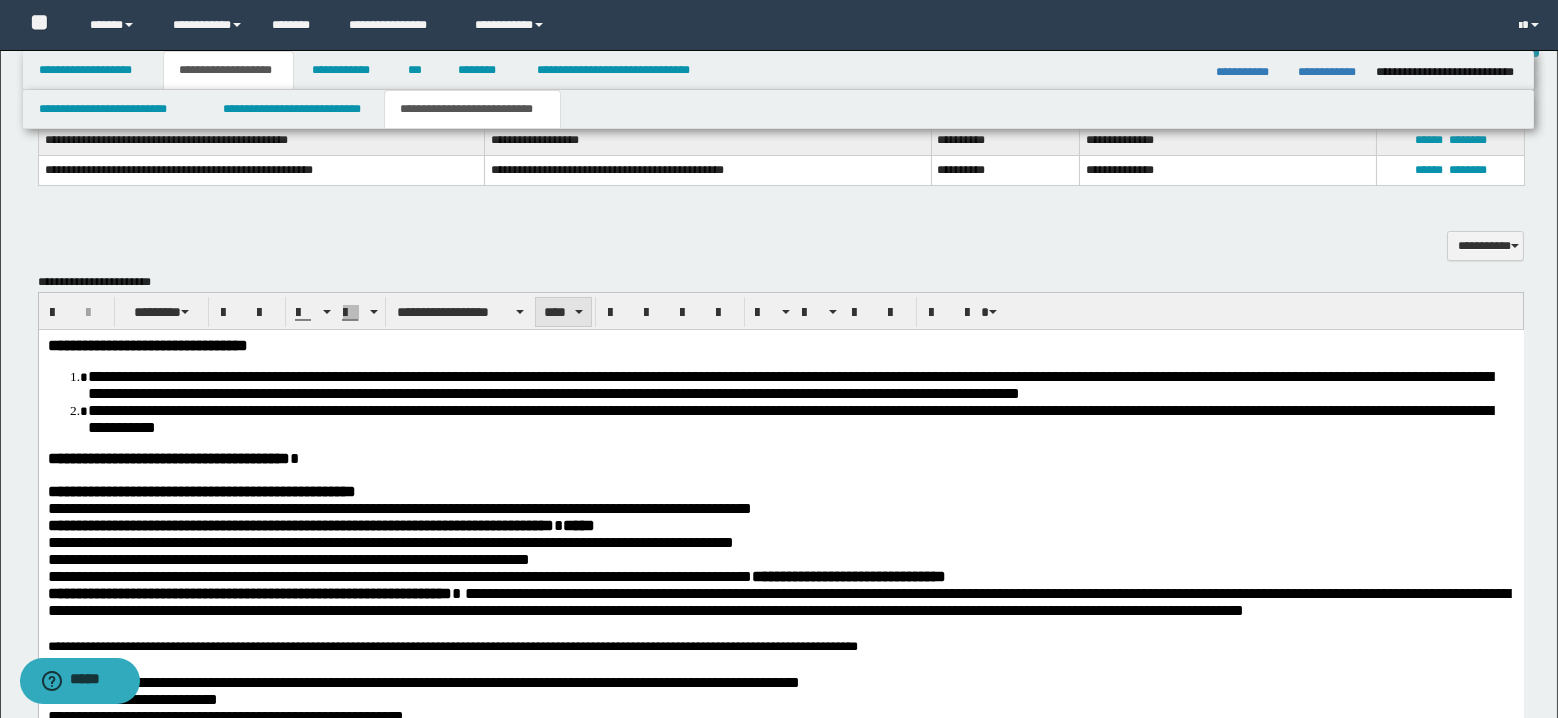 click on "****" at bounding box center (563, 312) 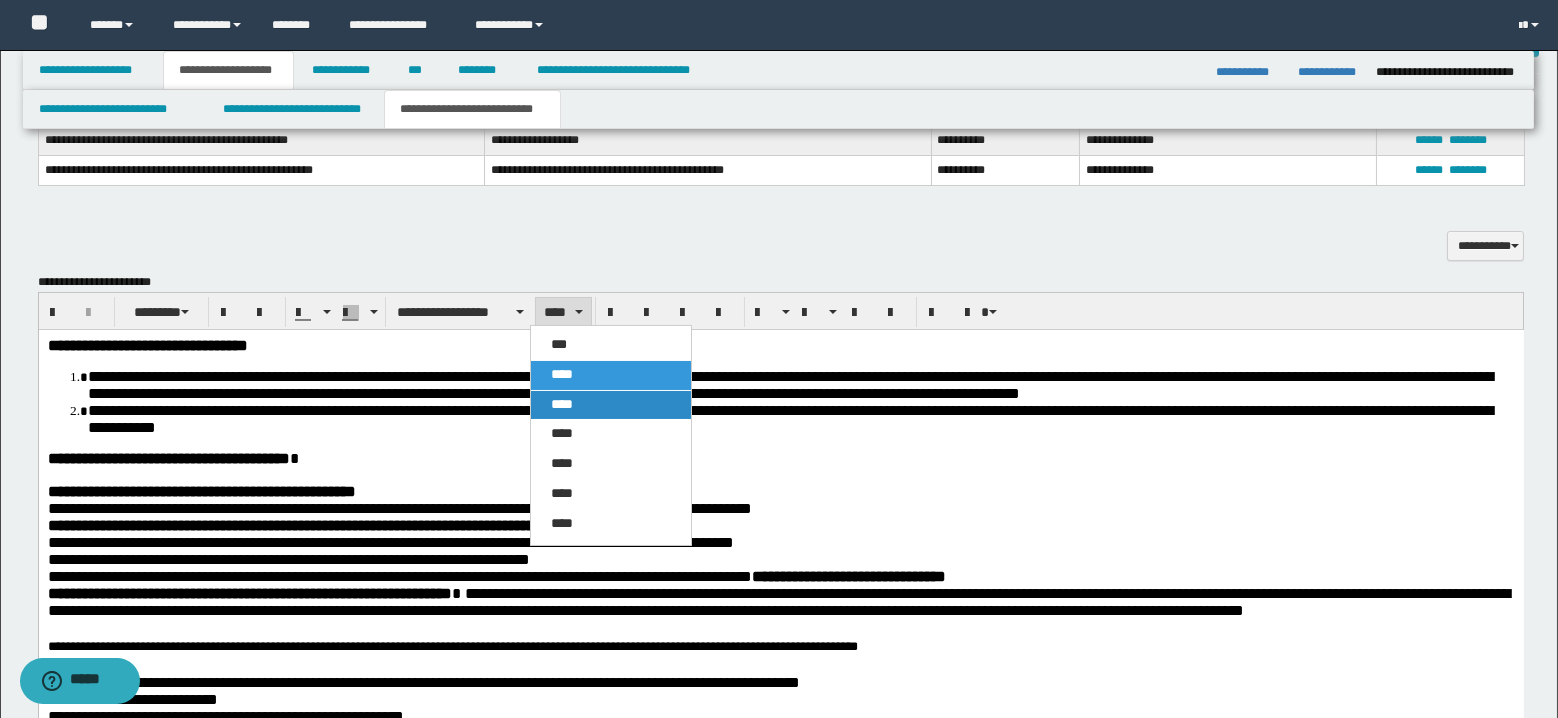 click on "****" at bounding box center [562, 404] 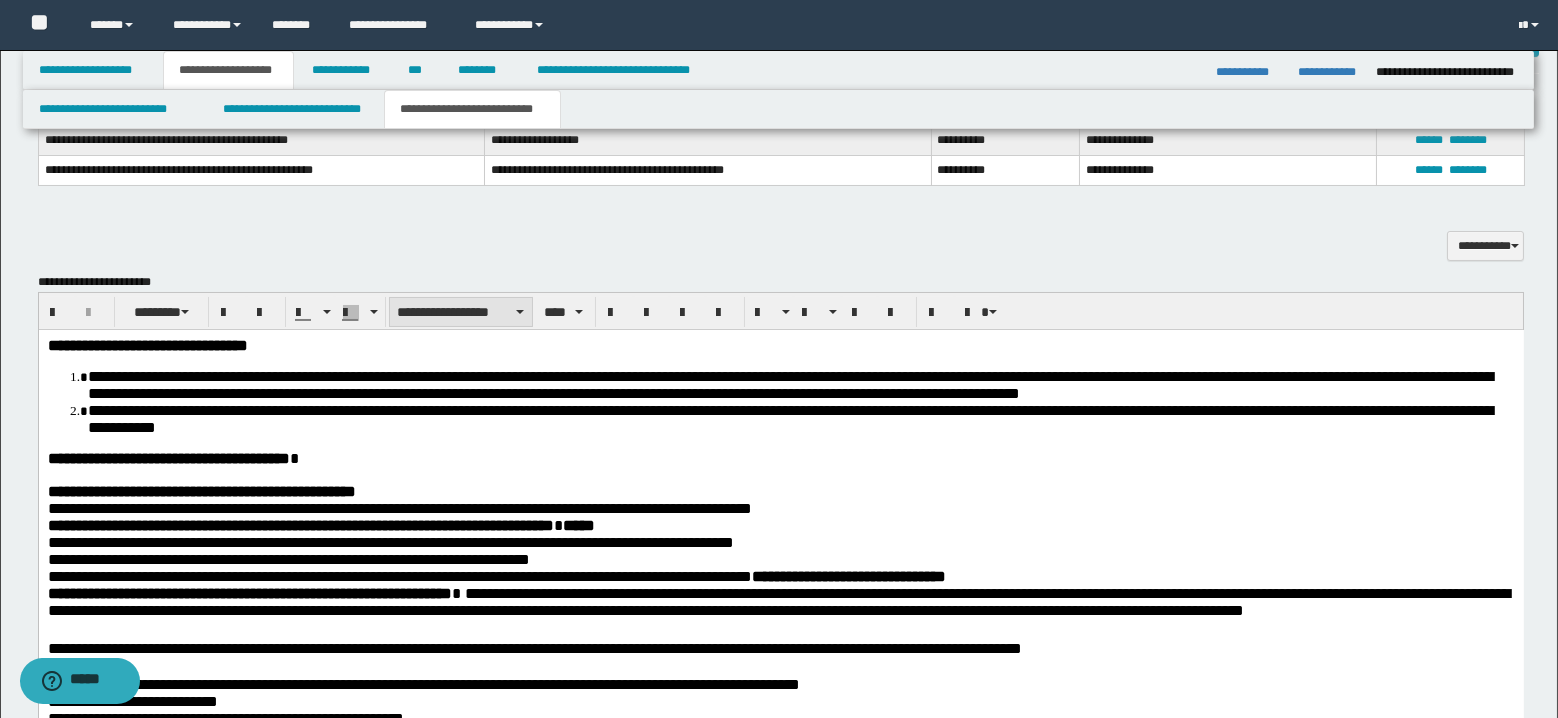 click on "**********" at bounding box center (461, 312) 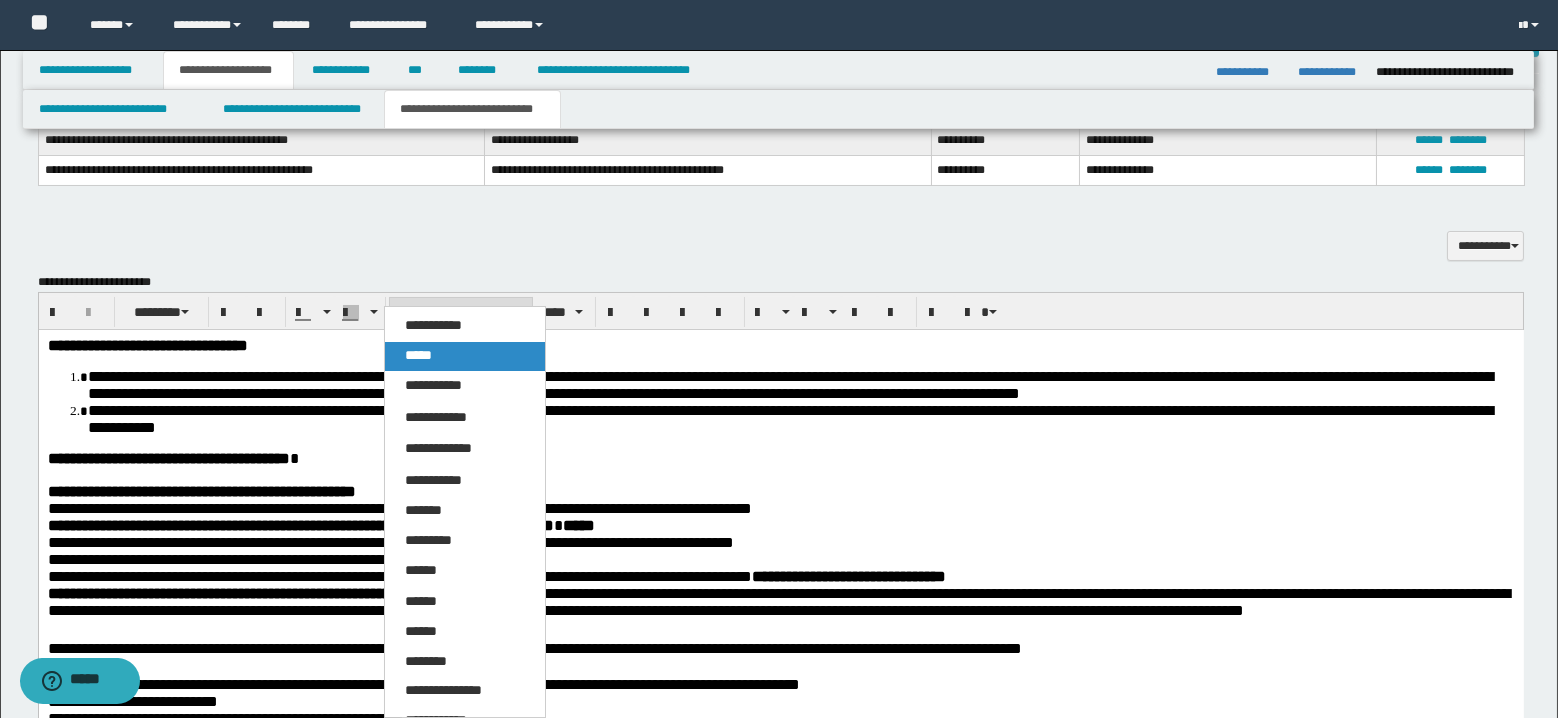 click on "*****" at bounding box center [418, 355] 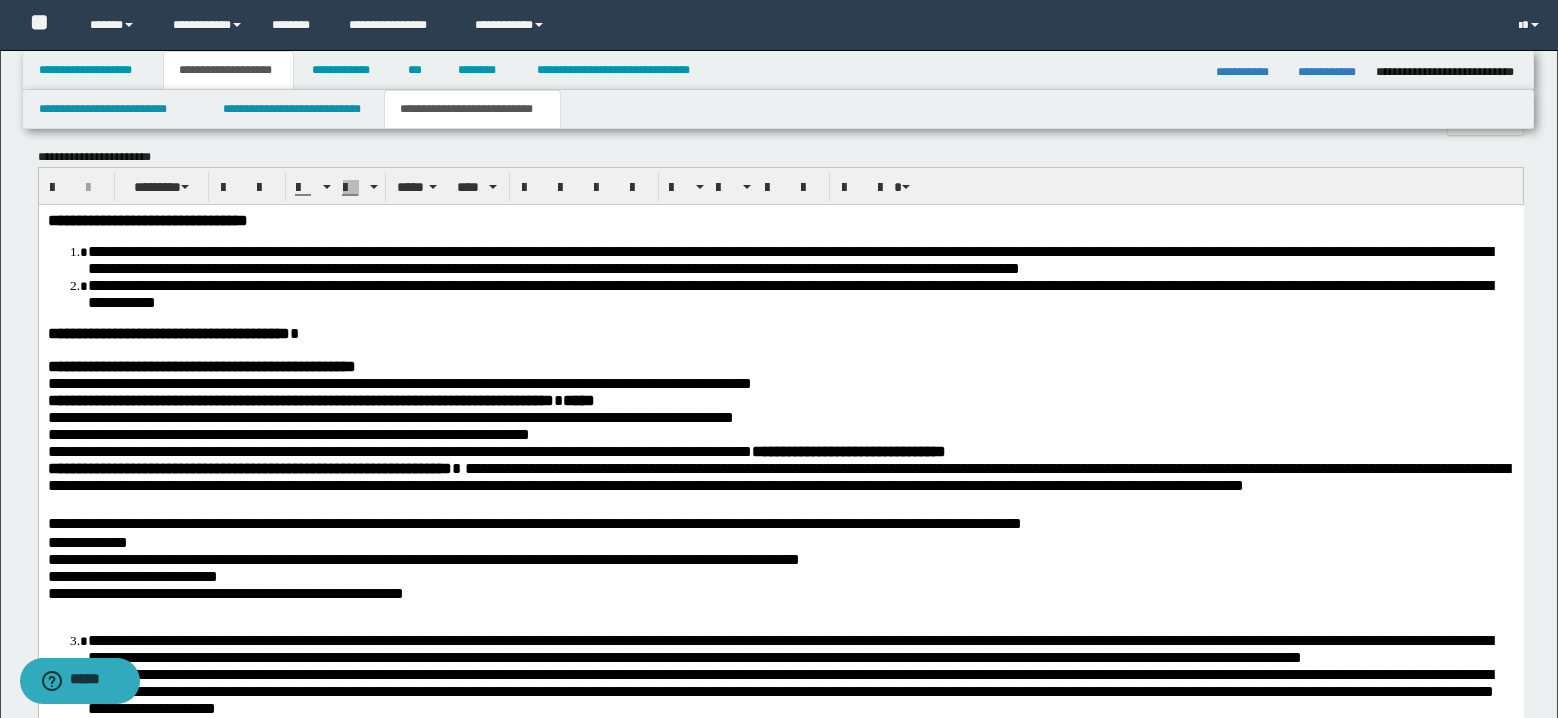 scroll, scrollTop: 700, scrollLeft: 0, axis: vertical 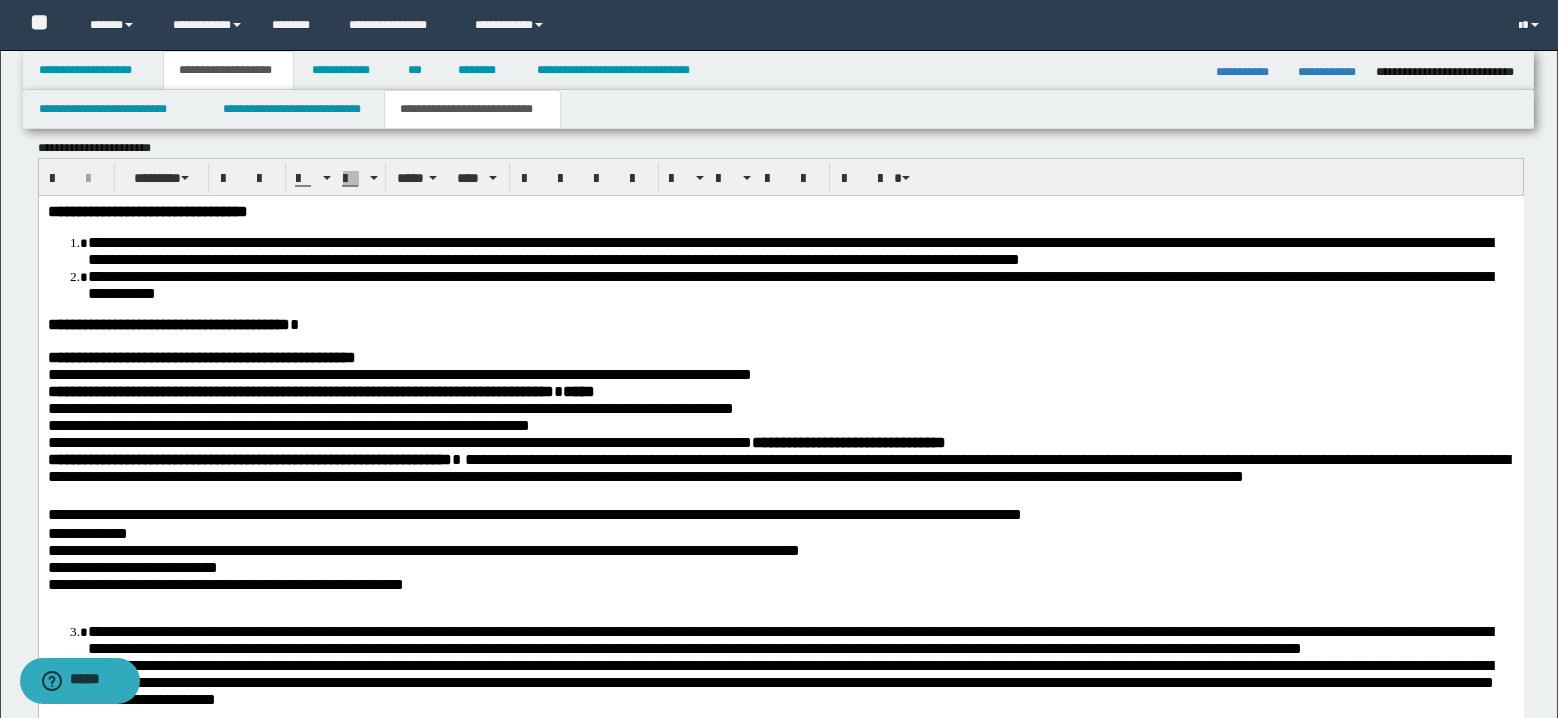 click on "**********" at bounding box center [781, 478] 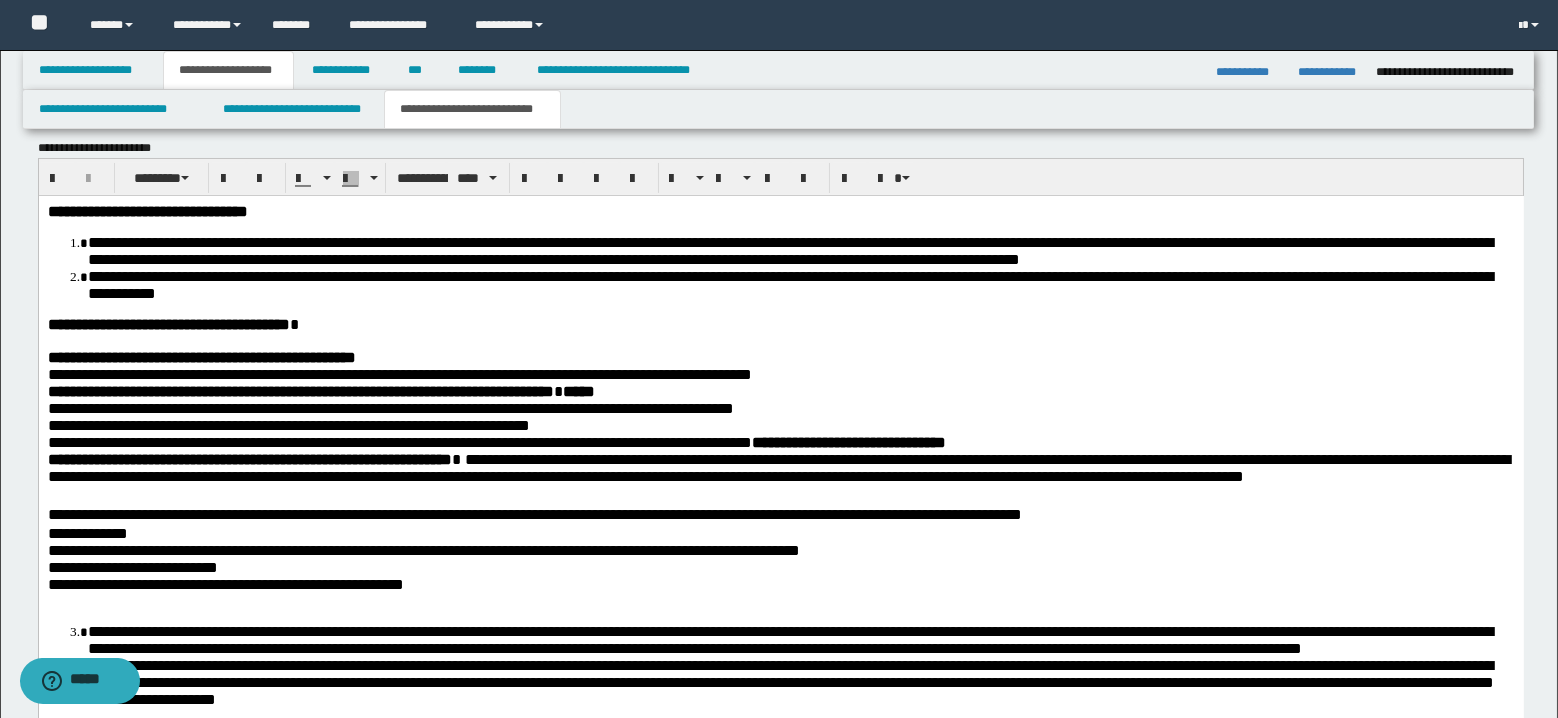 click on "**********" at bounding box center (423, 549) 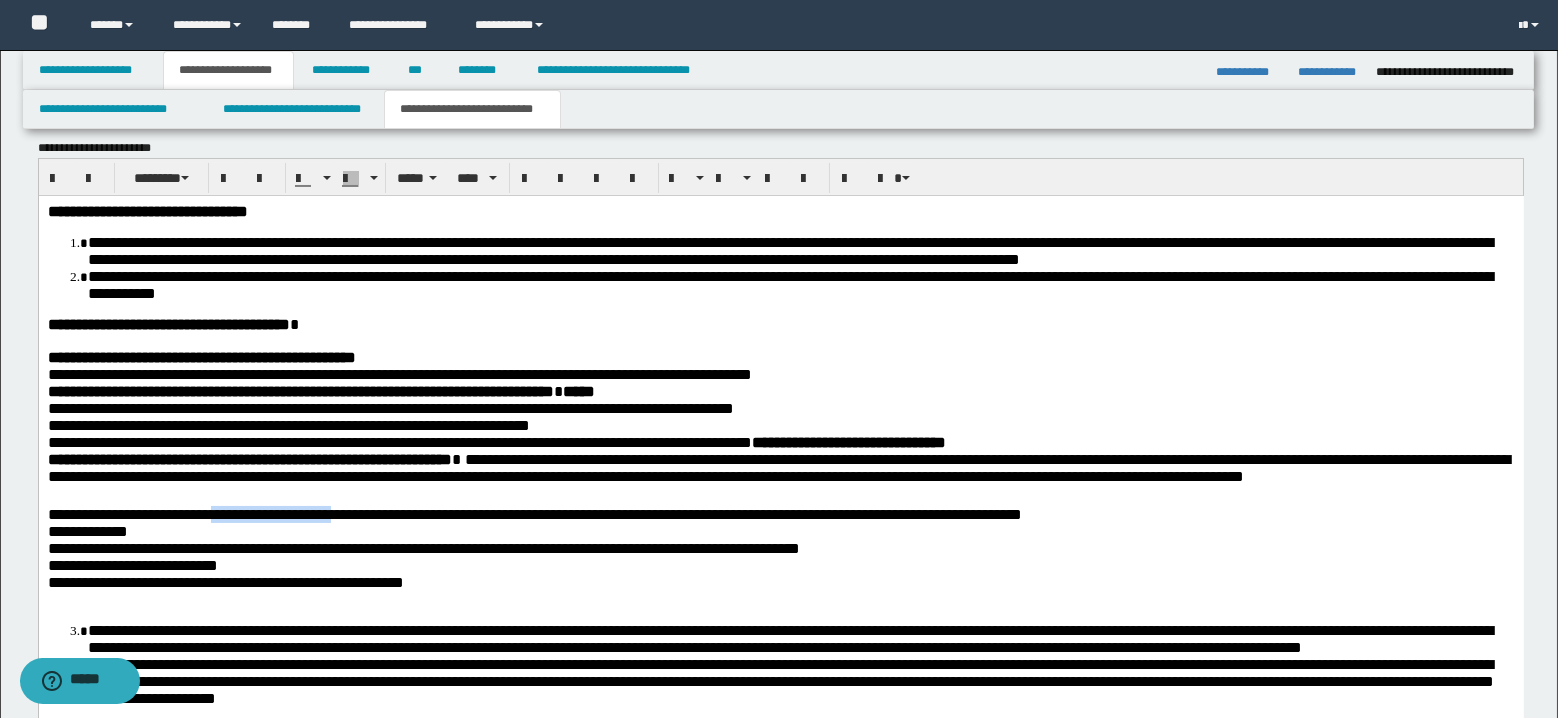 drag, startPoint x: 218, startPoint y: 530, endPoint x: 348, endPoint y: 530, distance: 130 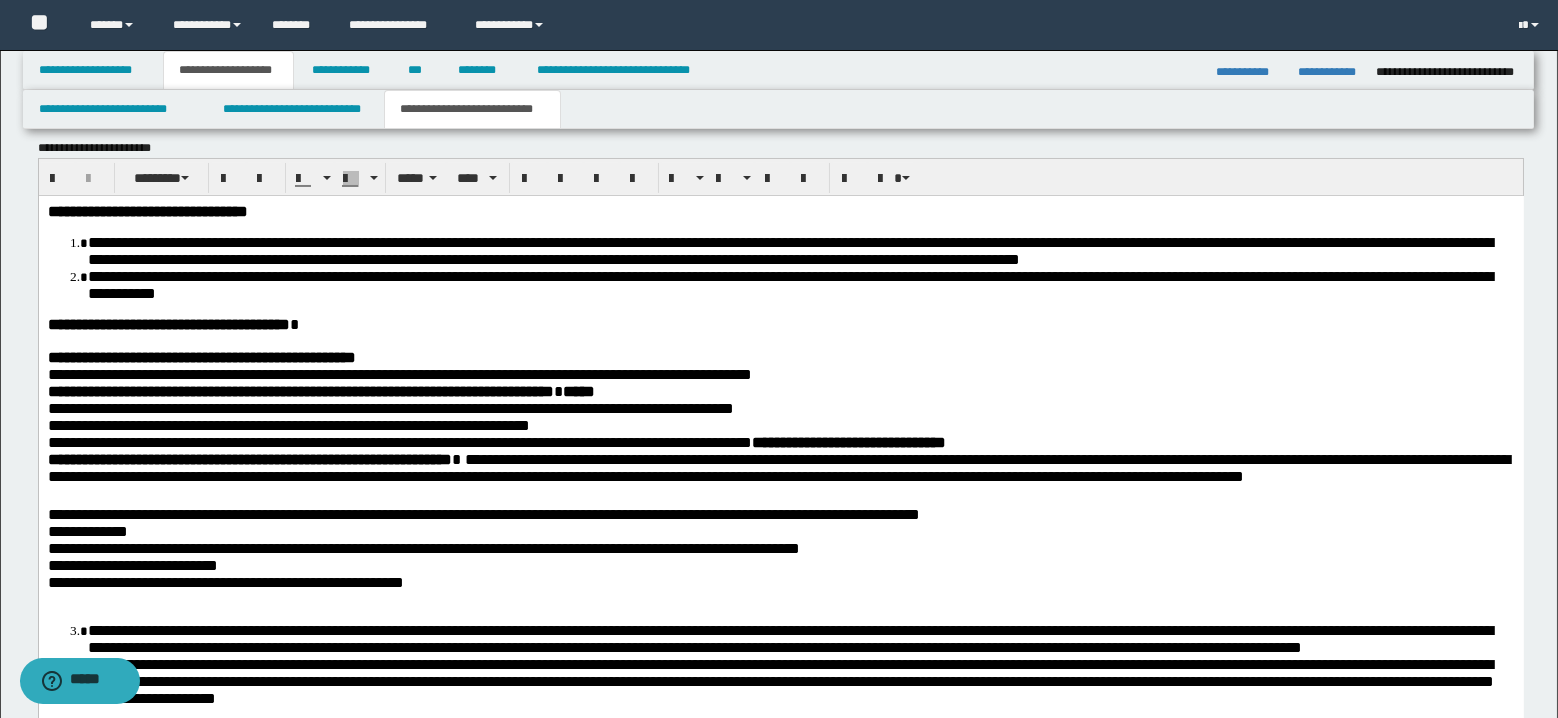 click on "**********" at bounding box center (780, 513) 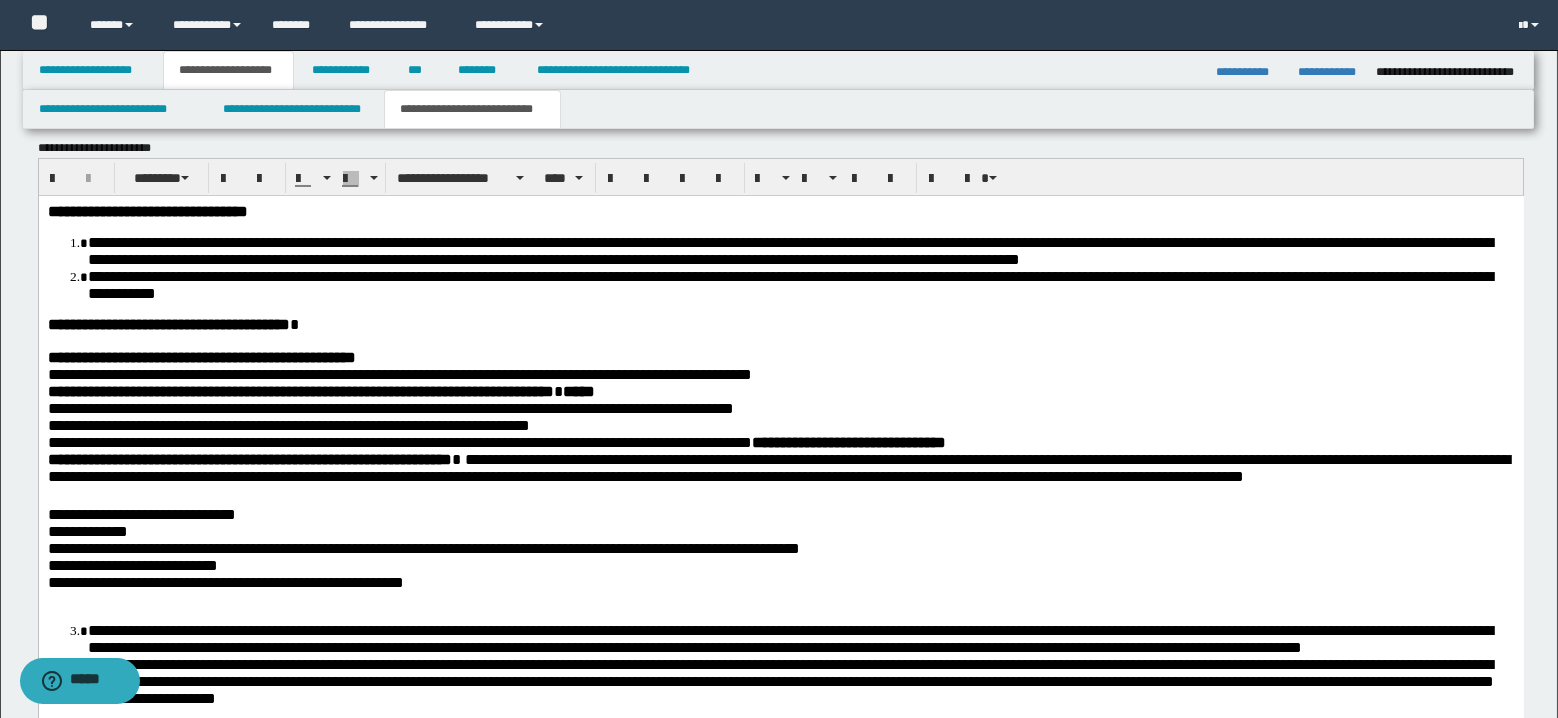 click on "**********" at bounding box center (423, 547) 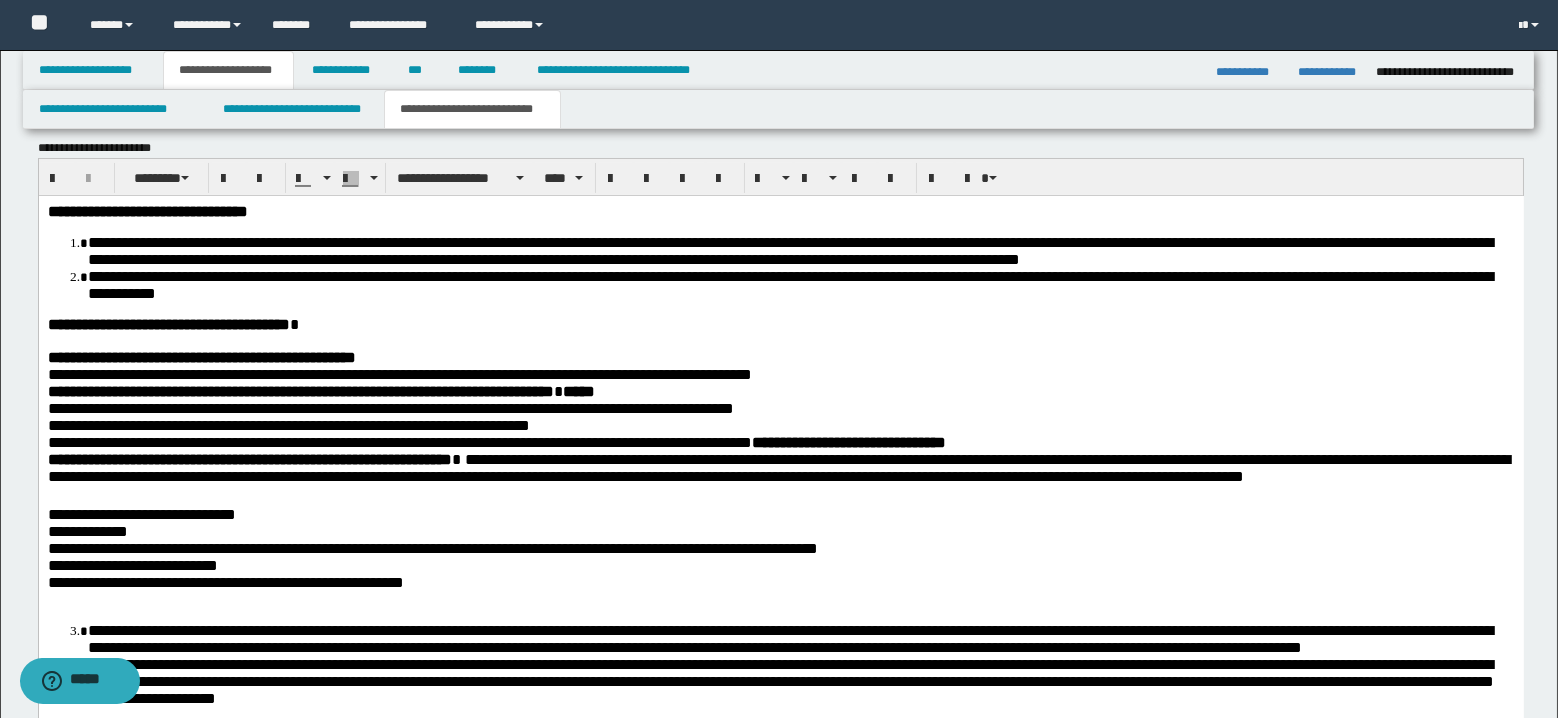 click on "**********" at bounding box center [432, 547] 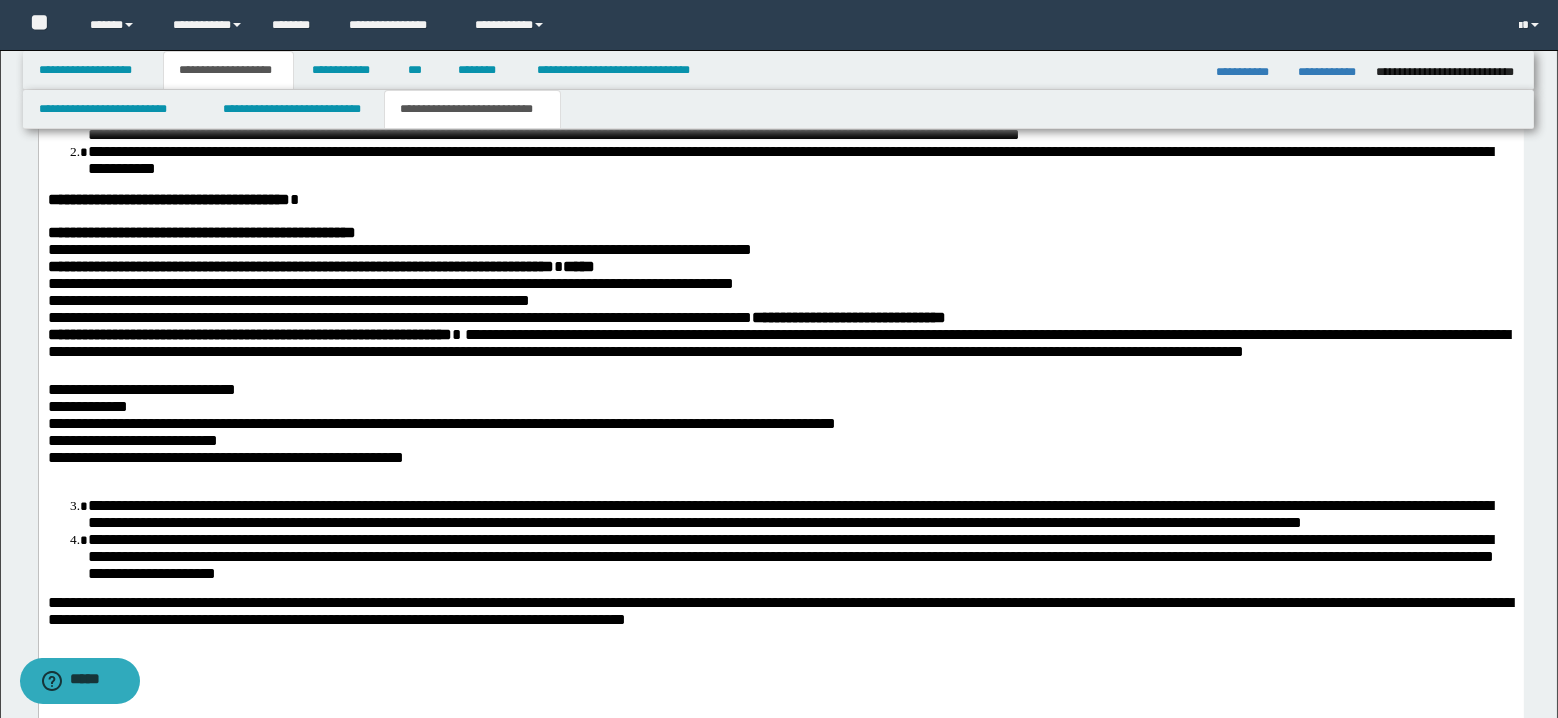 scroll, scrollTop: 800, scrollLeft: 0, axis: vertical 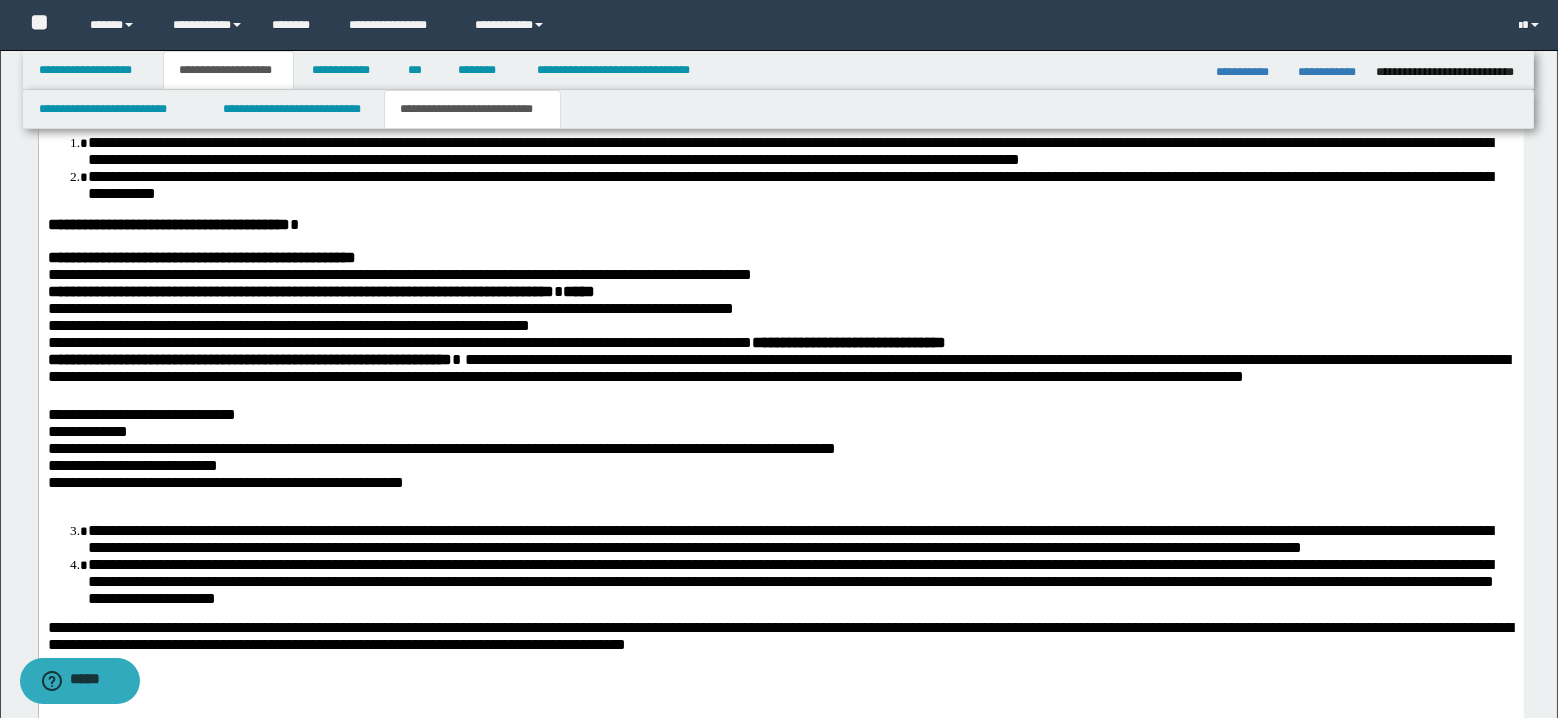 click on "**********" at bounding box center (132, 464) 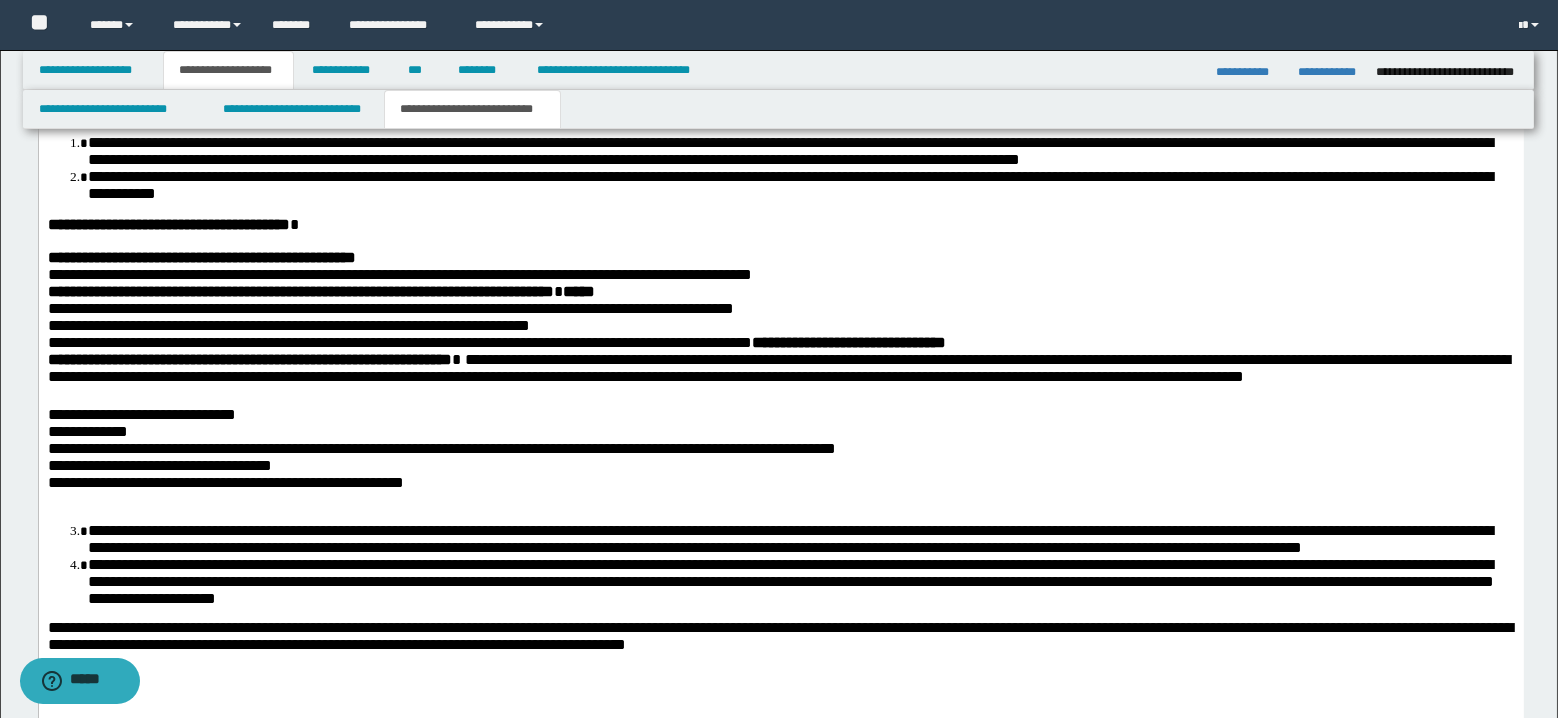 click on "**********" at bounding box center [780, 464] 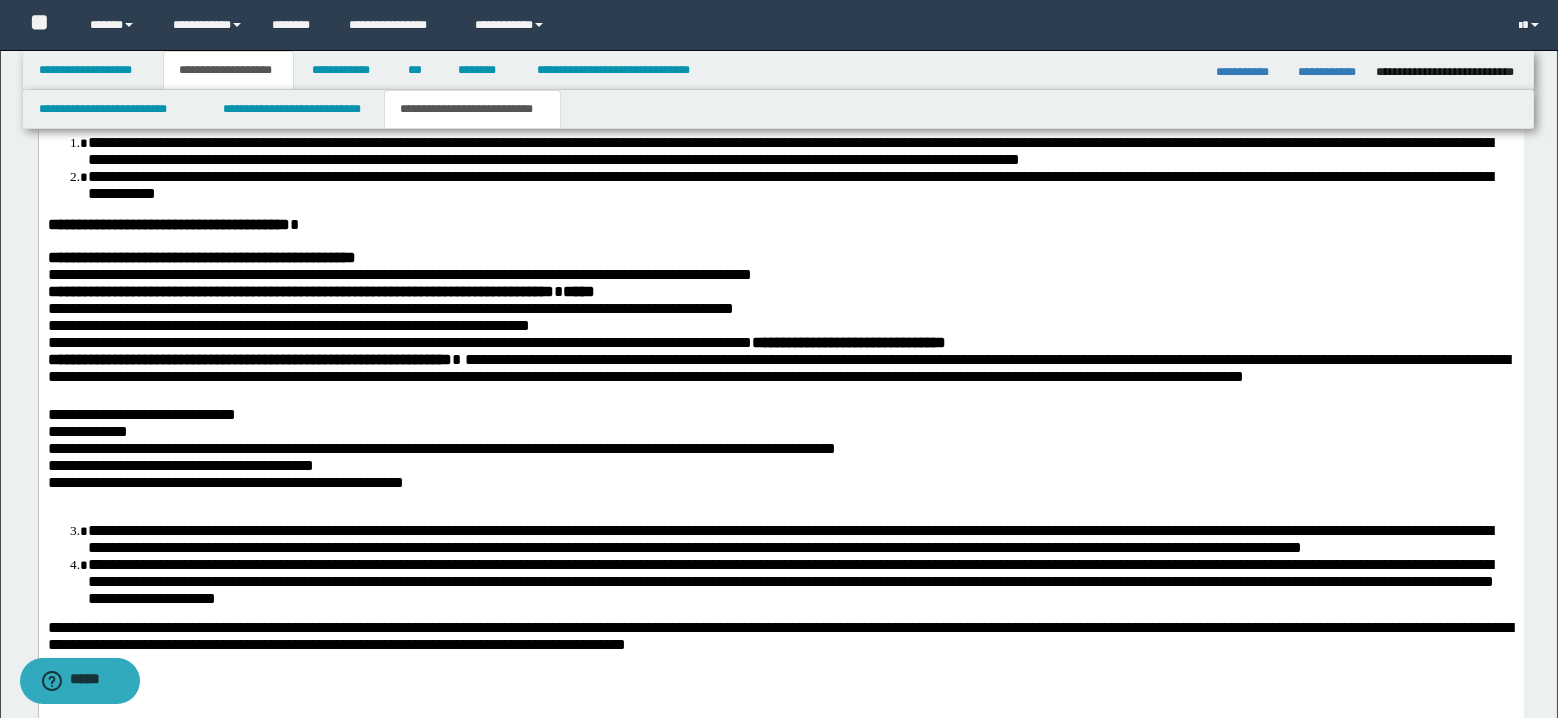 click on "**********" at bounding box center [225, 481] 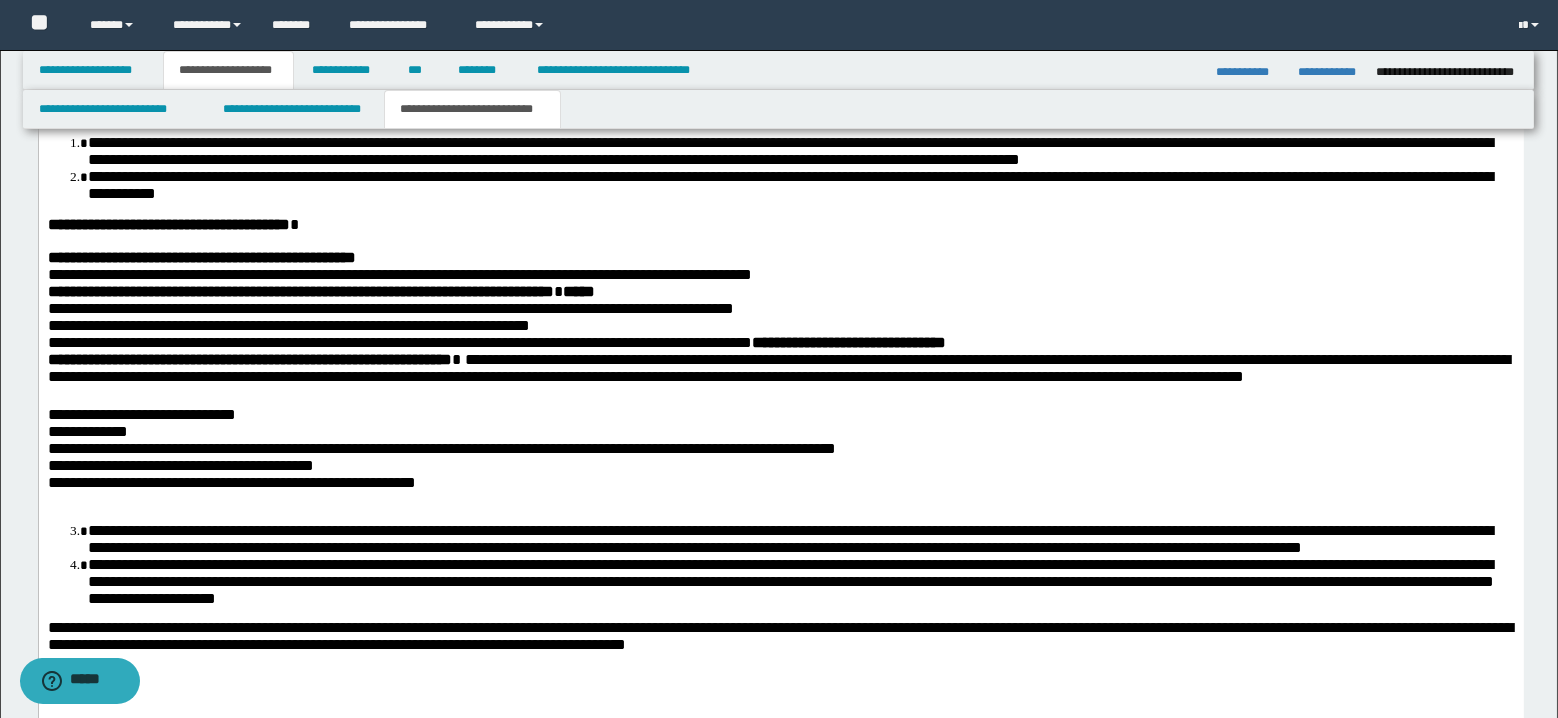 click on "**********" at bounding box center [780, 490] 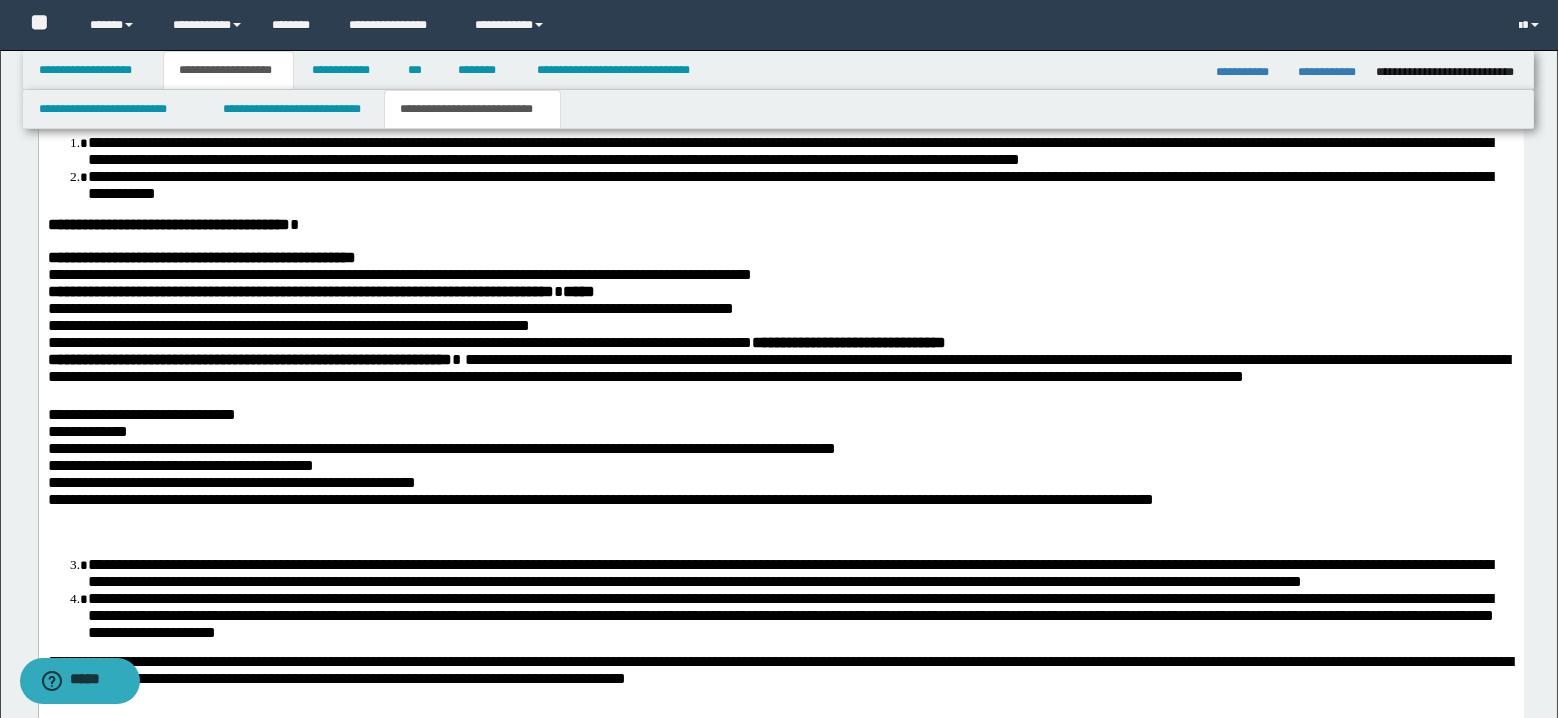 click on "**********" at bounding box center [780, 420] 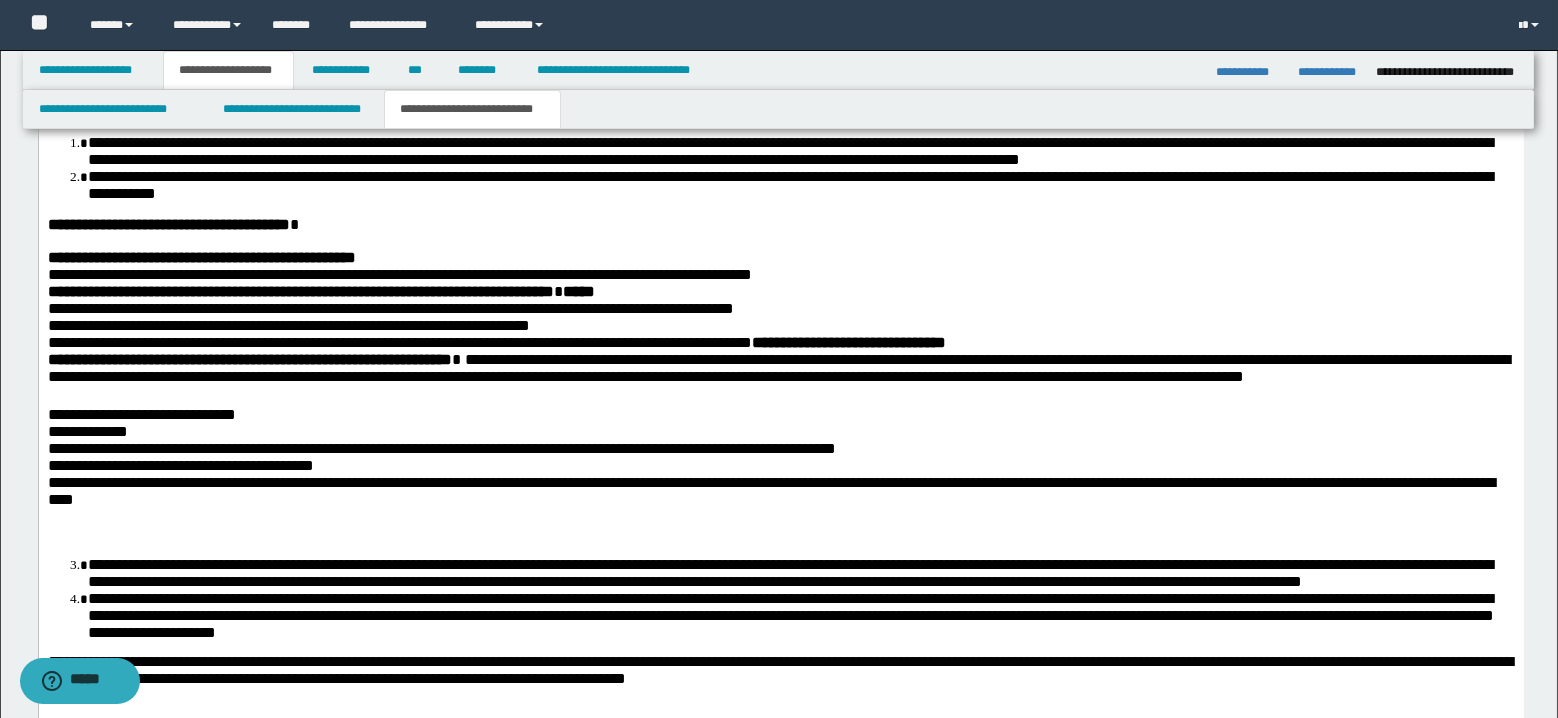 click at bounding box center (780, 524) 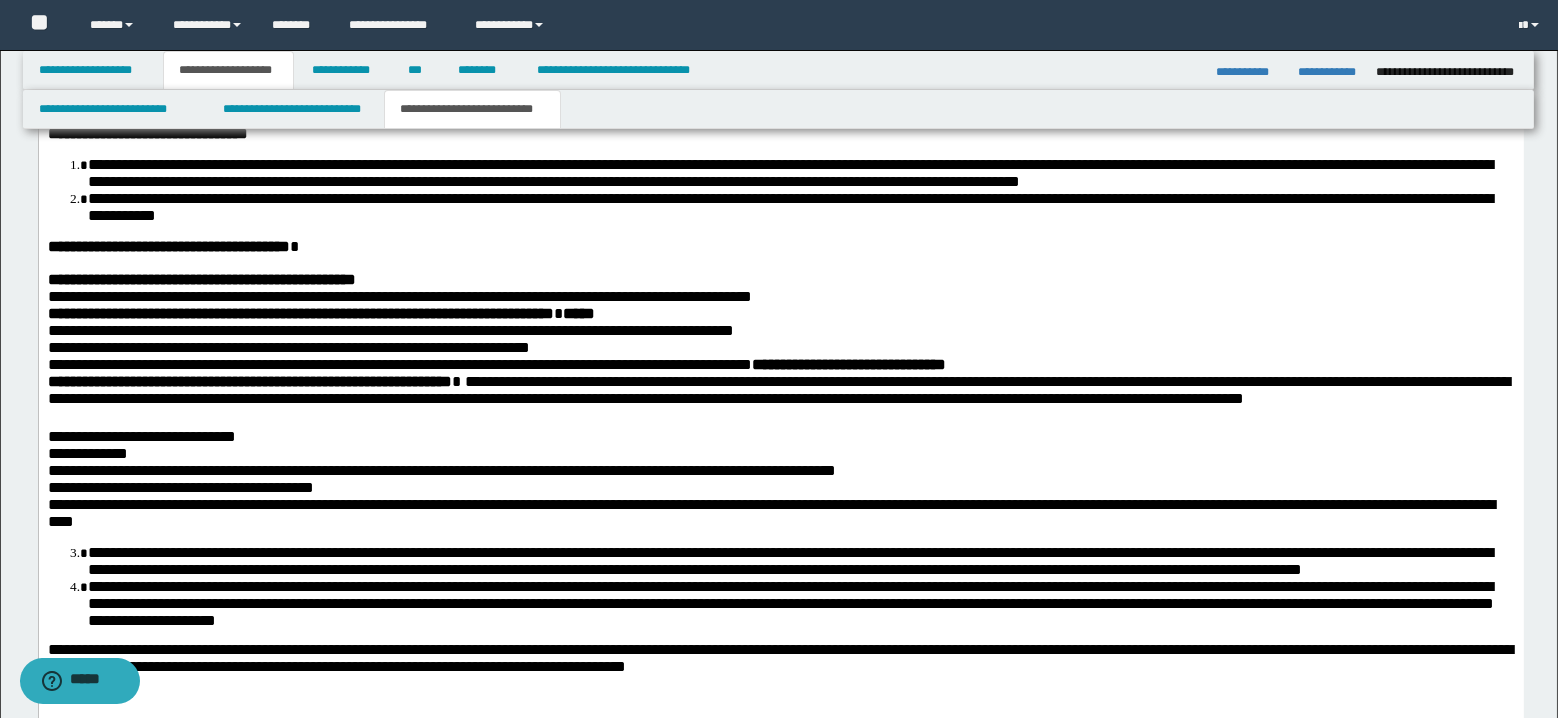 scroll, scrollTop: 847, scrollLeft: 0, axis: vertical 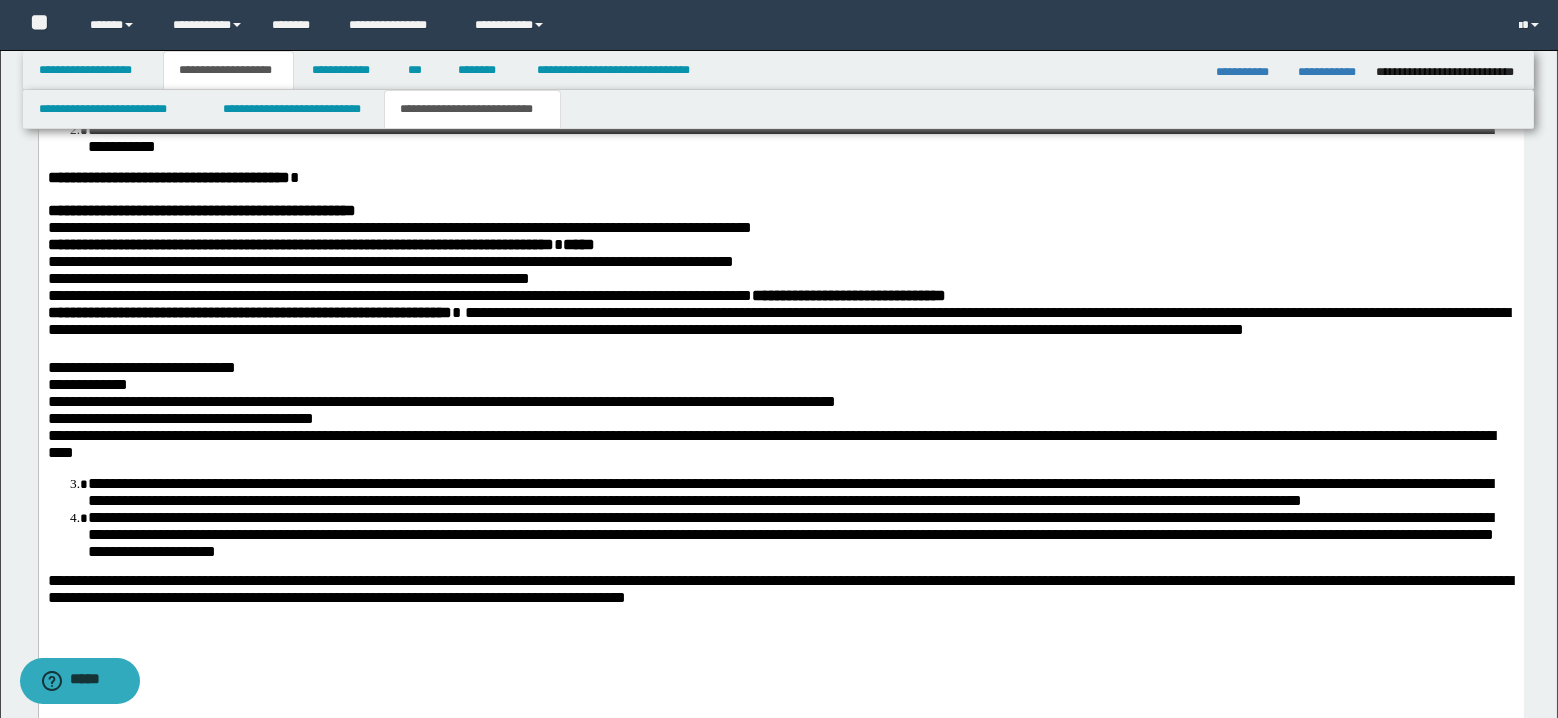 click on "**********" at bounding box center (399, 226) 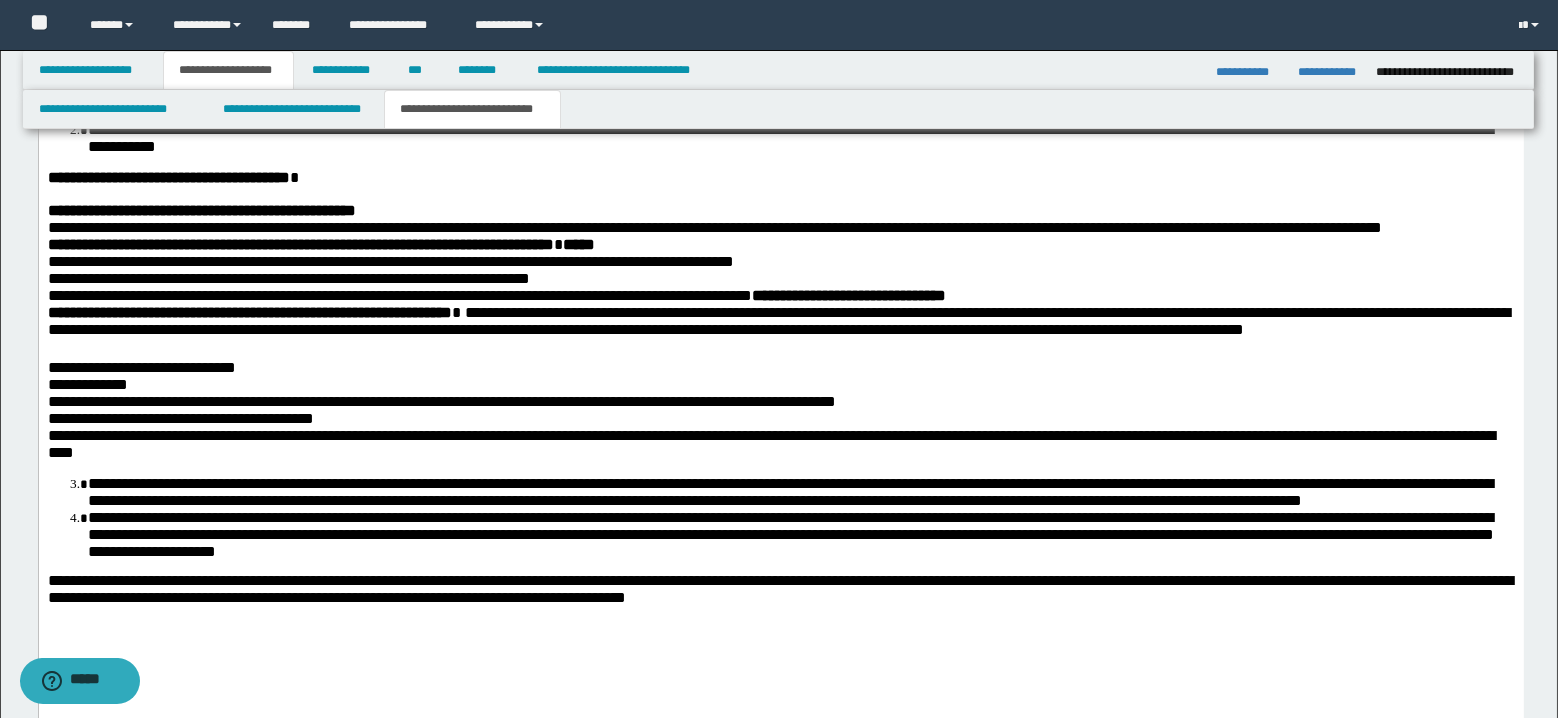 click on "**********" at bounding box center (780, 277) 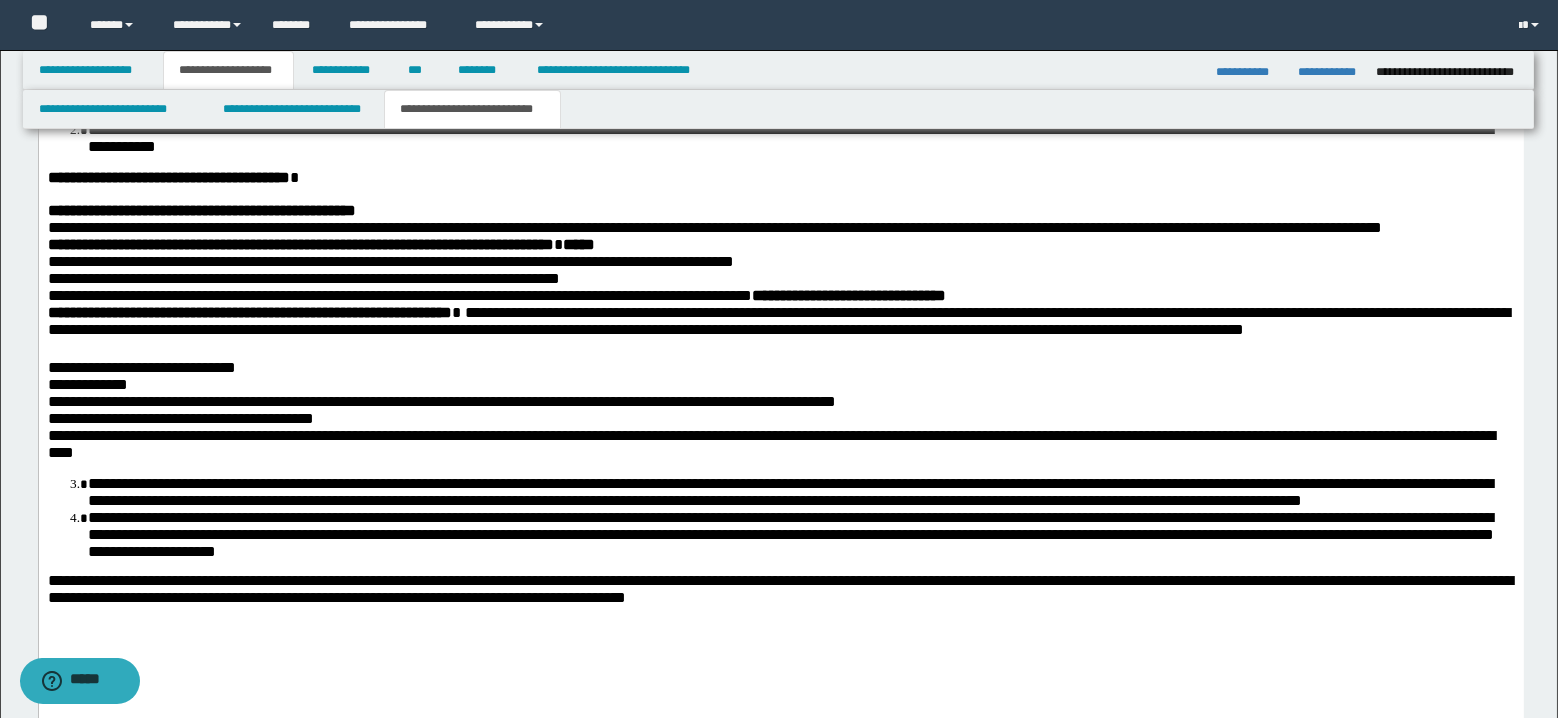 click on "**********" at bounding box center (778, 320) 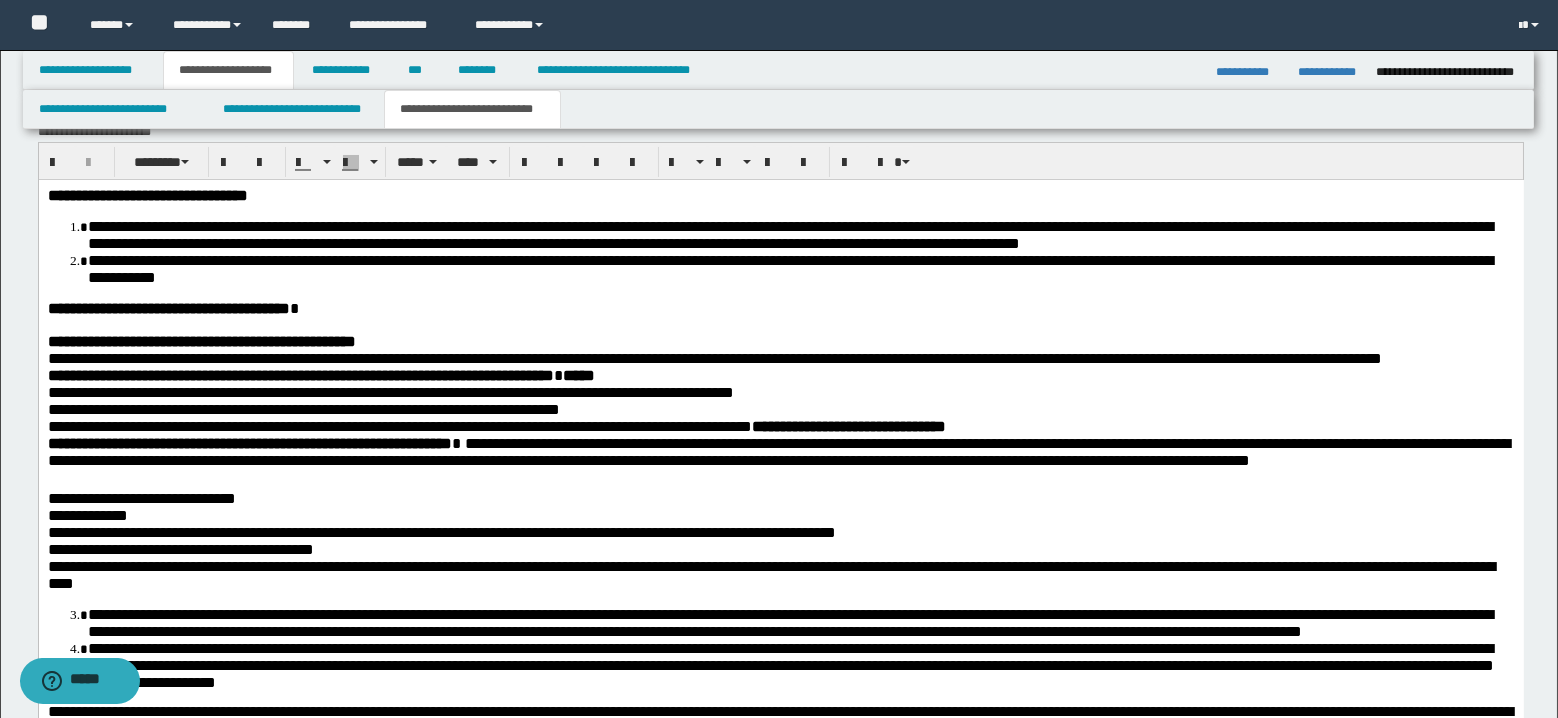 scroll, scrollTop: 714, scrollLeft: 0, axis: vertical 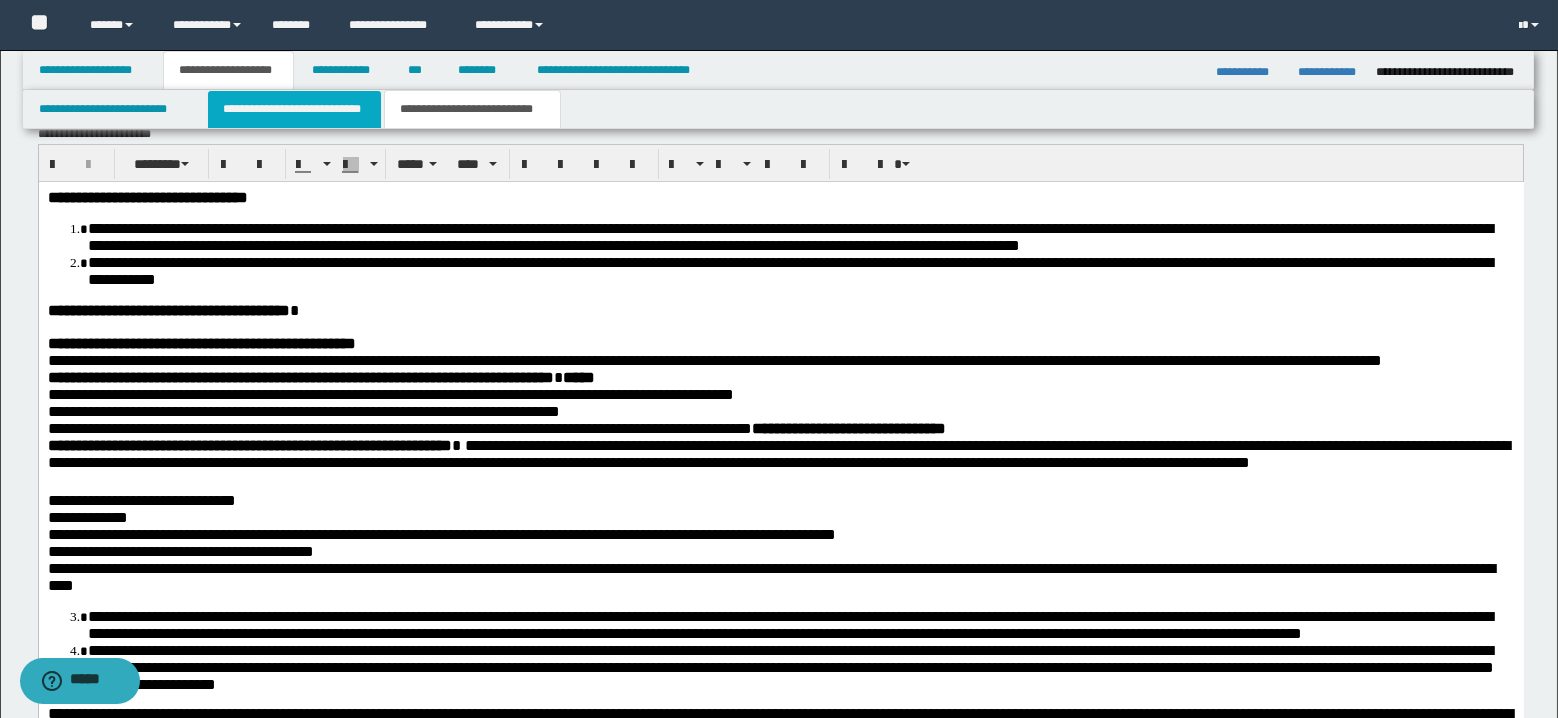 click on "**********" at bounding box center (294, 109) 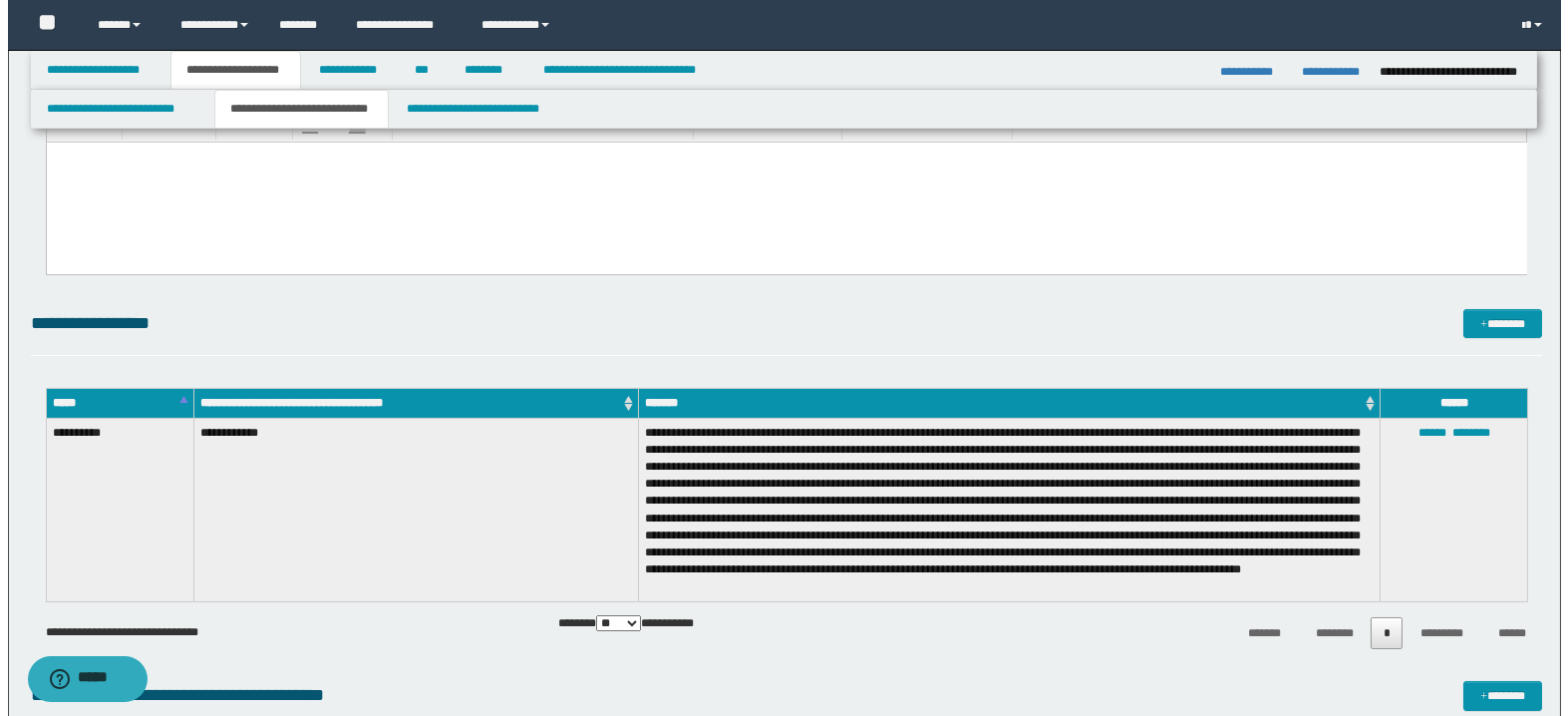 scroll, scrollTop: 265, scrollLeft: 0, axis: vertical 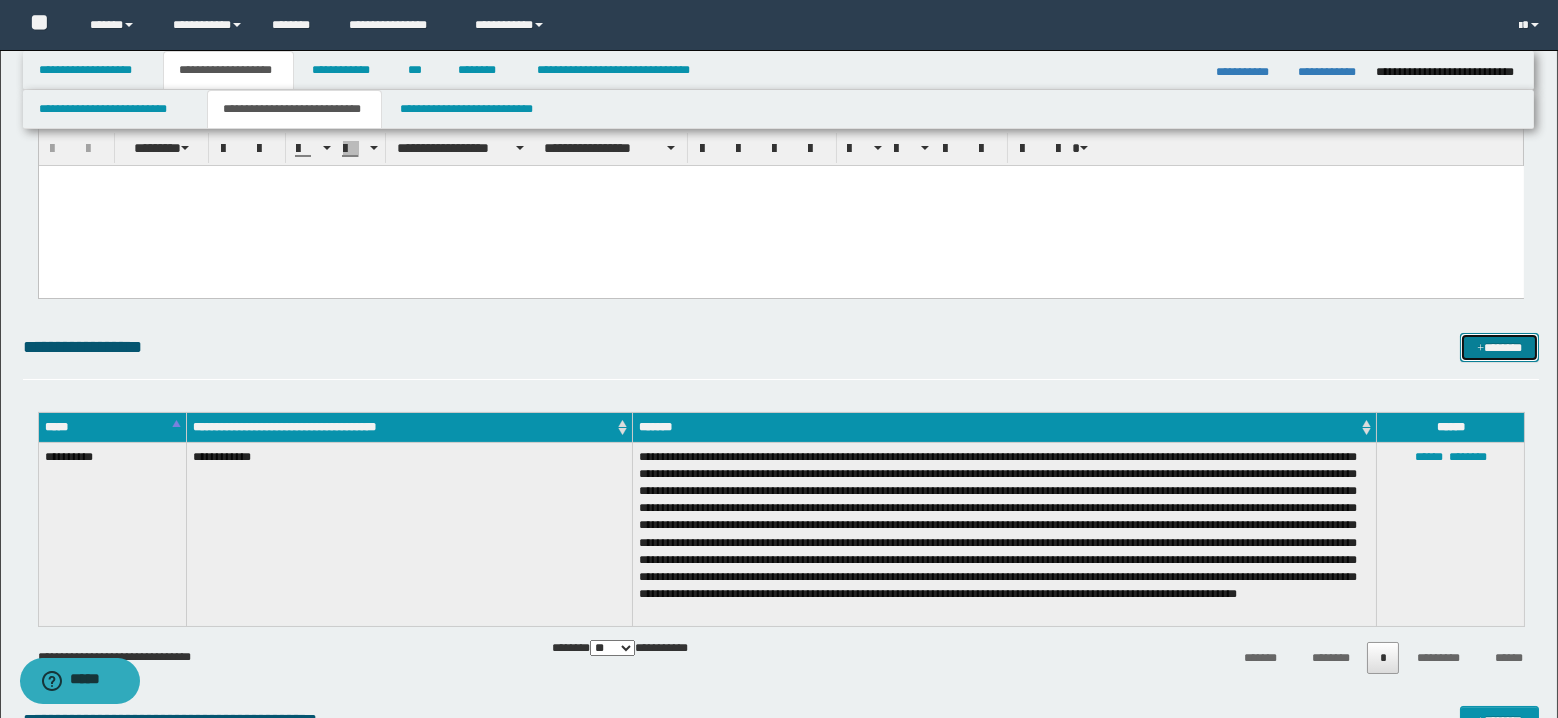 click on "*******" at bounding box center (1499, 348) 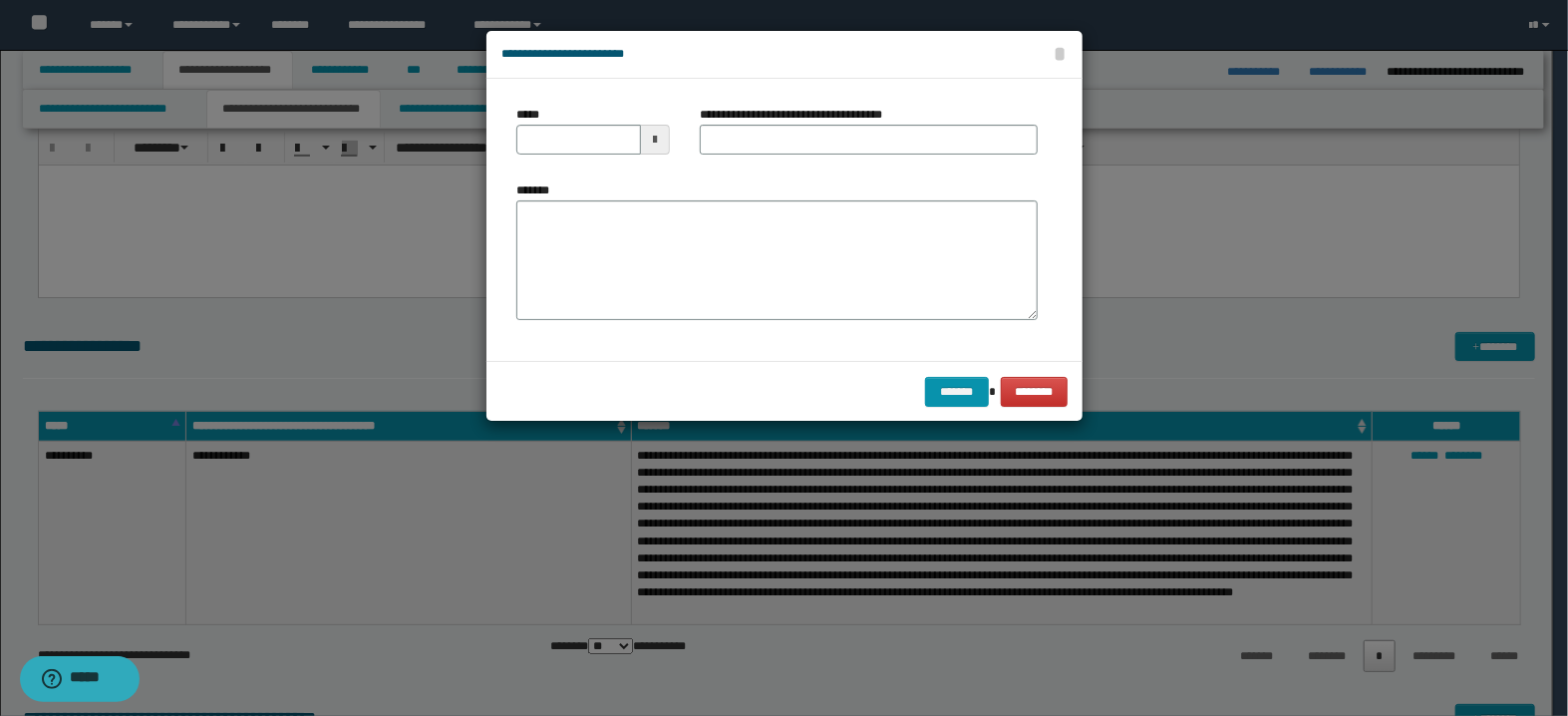 click at bounding box center (655, 140) 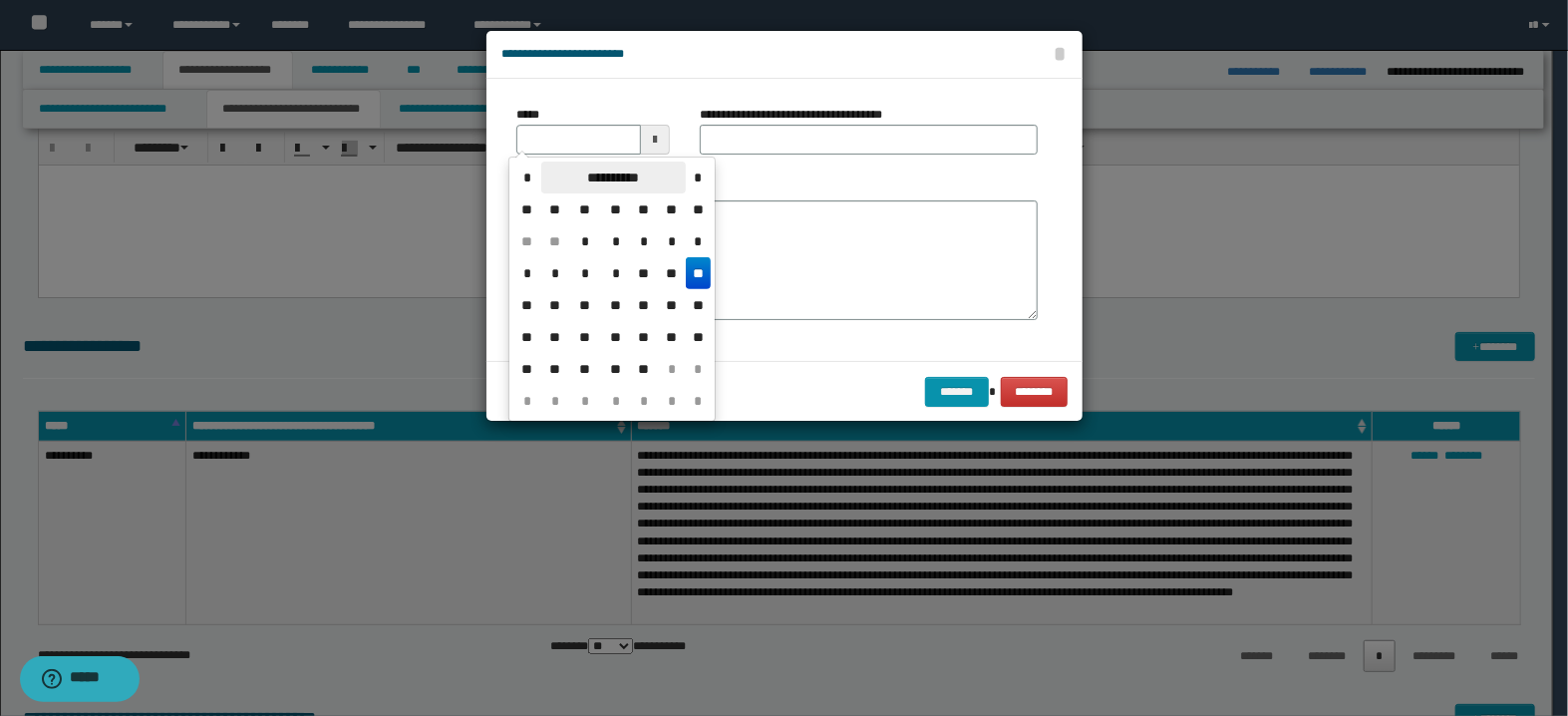 click on "**********" at bounding box center [613, 178] 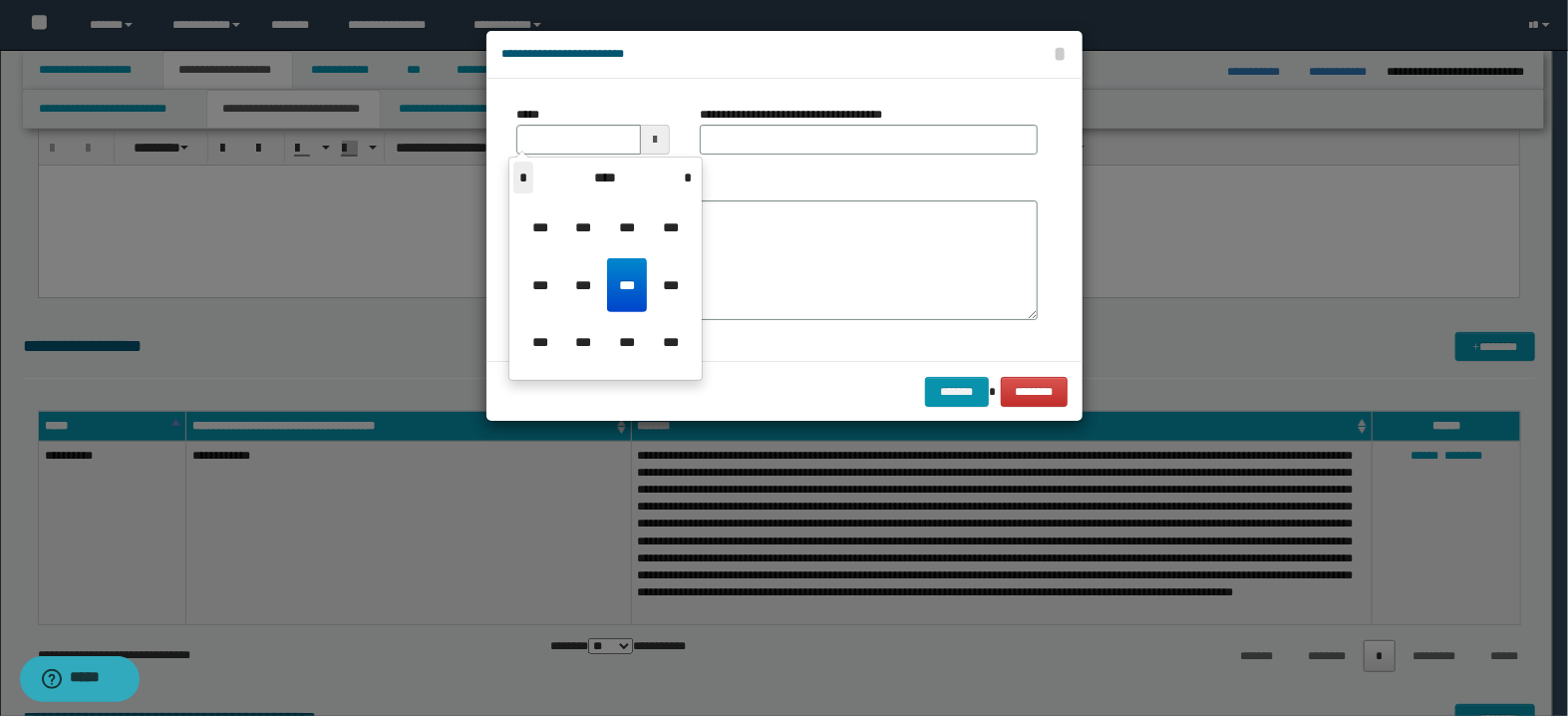 click on "*" at bounding box center (523, 178) 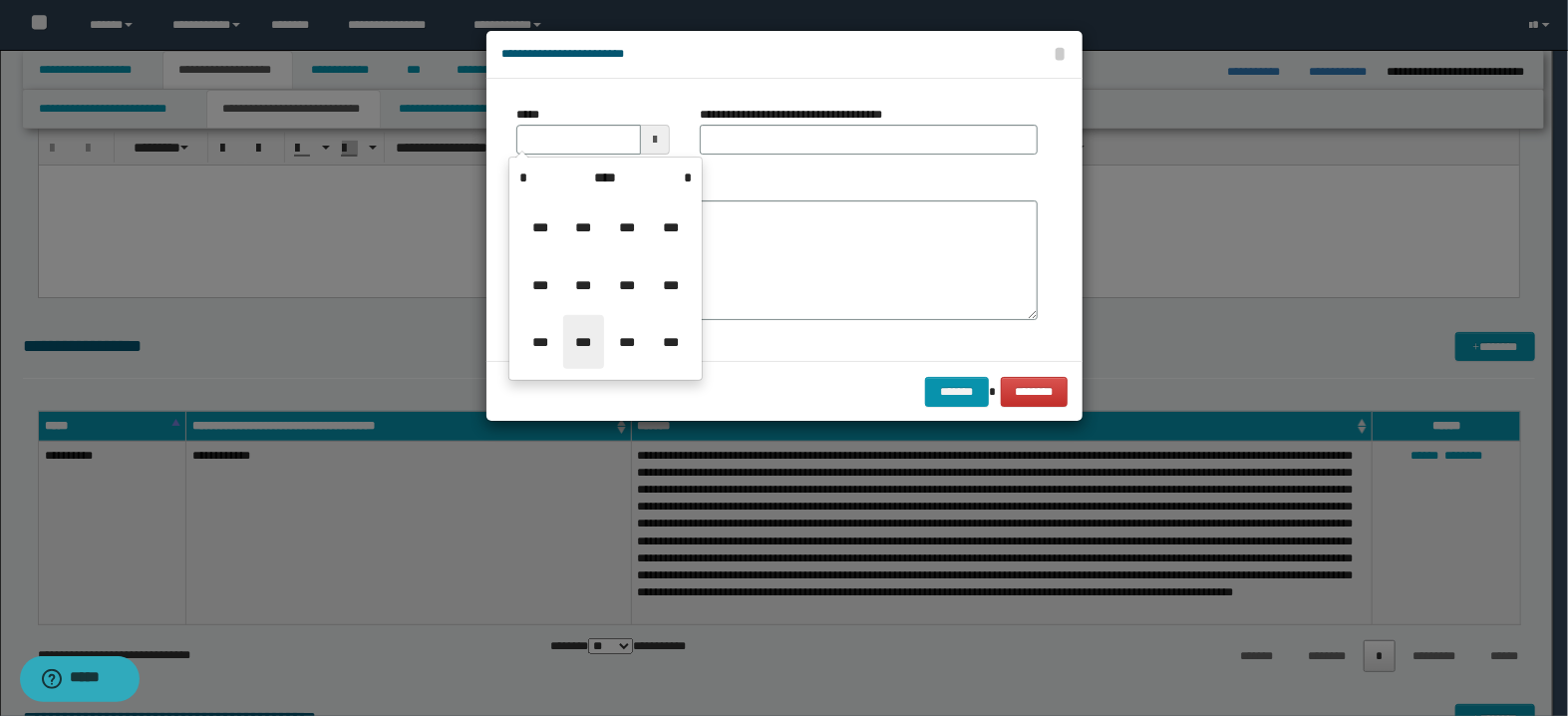 click on "***" at bounding box center [583, 342] 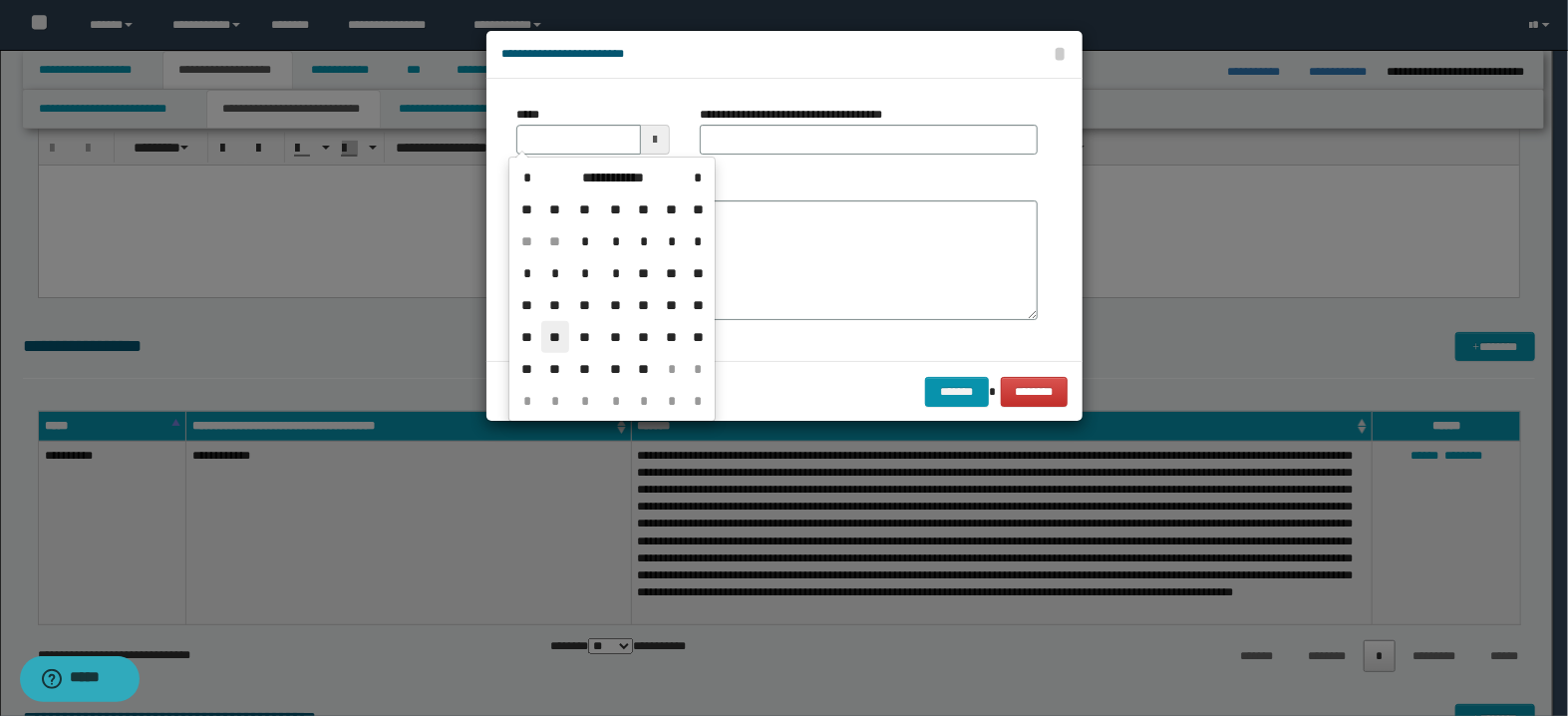 click on "**" at bounding box center [555, 337] 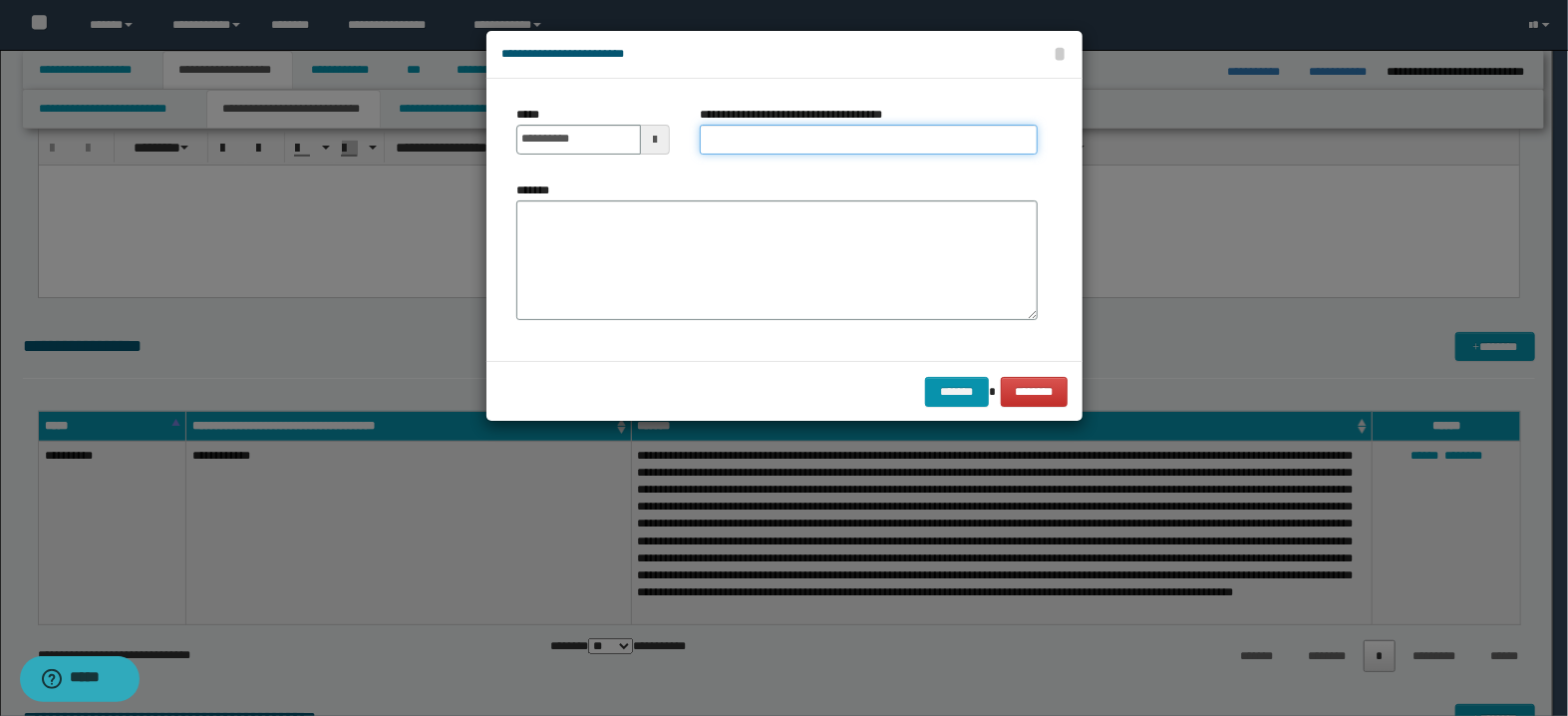 click on "**********" at bounding box center (868, 140) 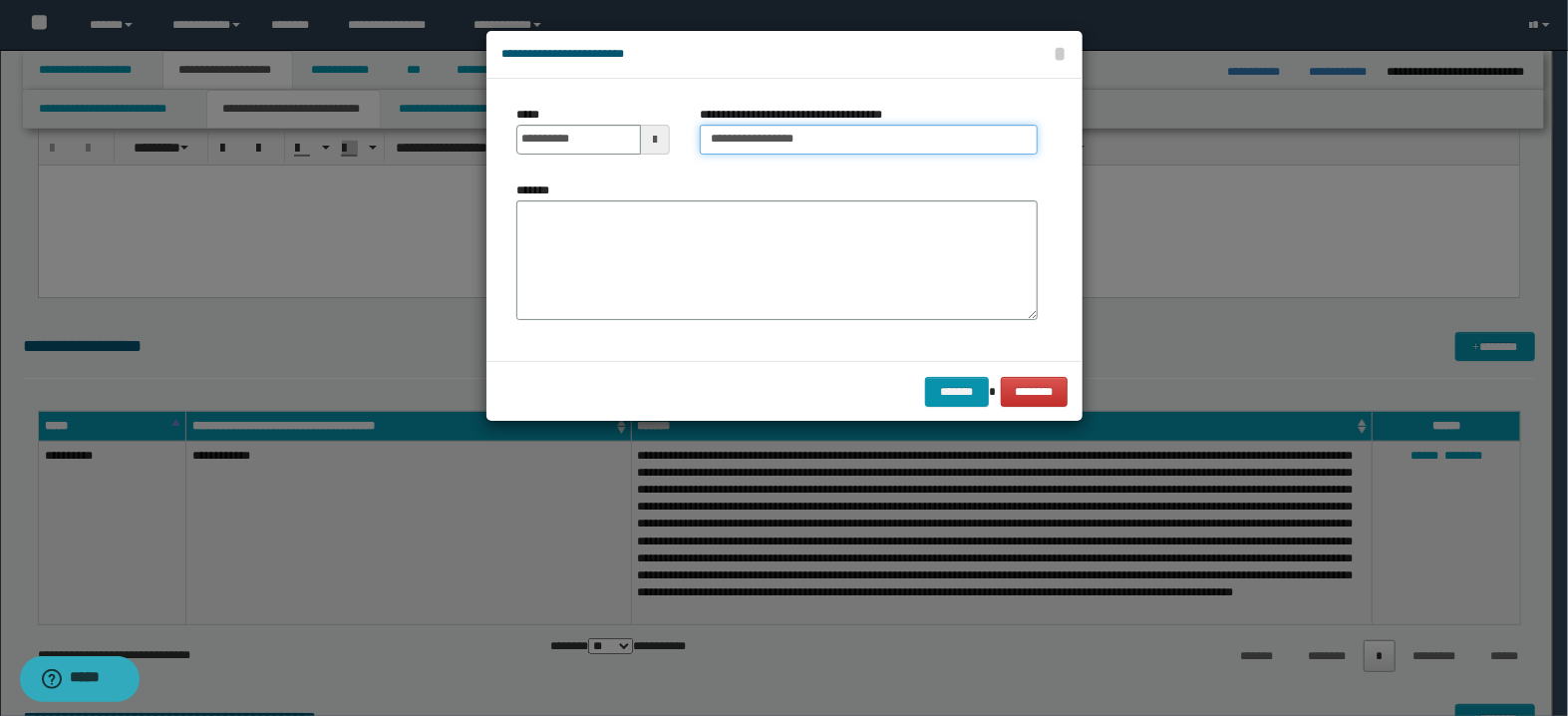 type on "**********" 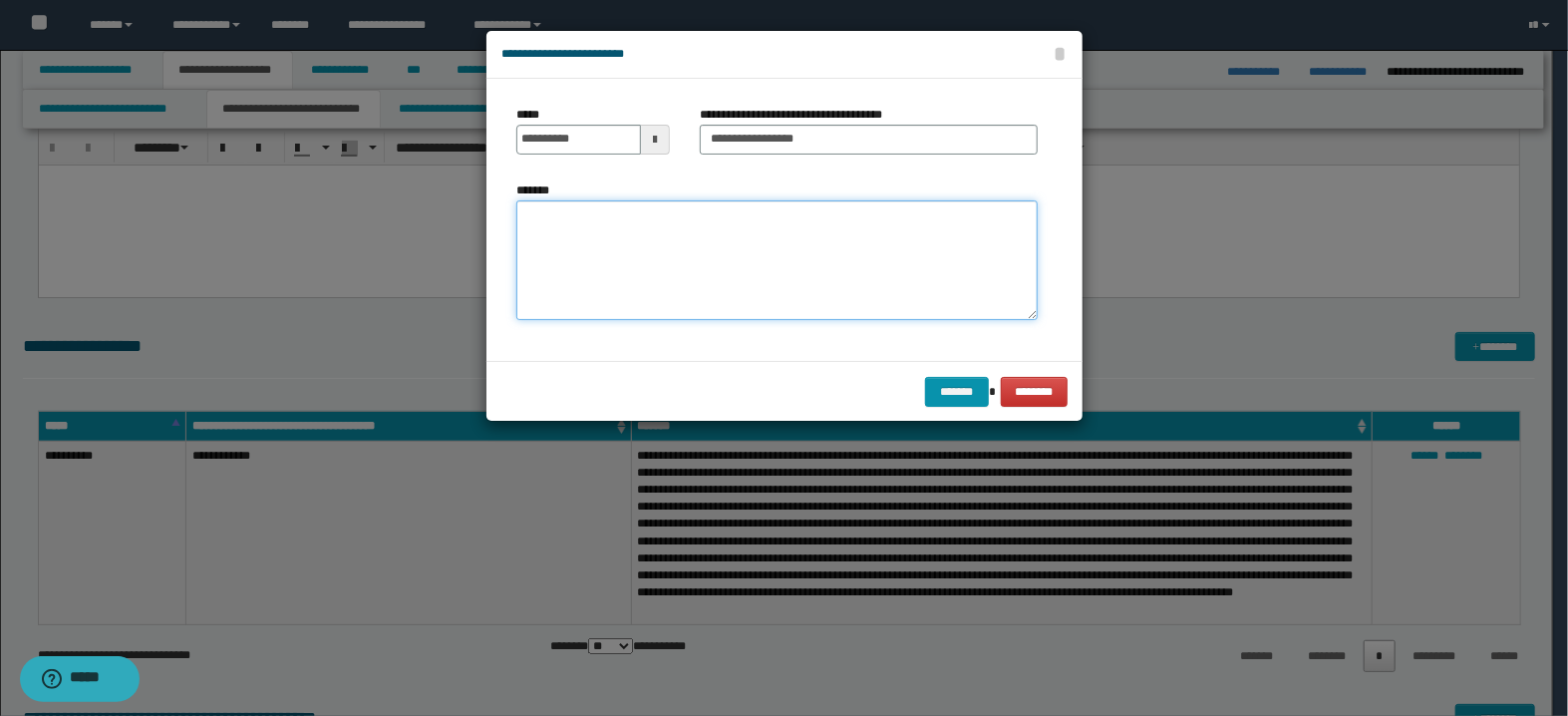 click on "*******" at bounding box center (777, 260) 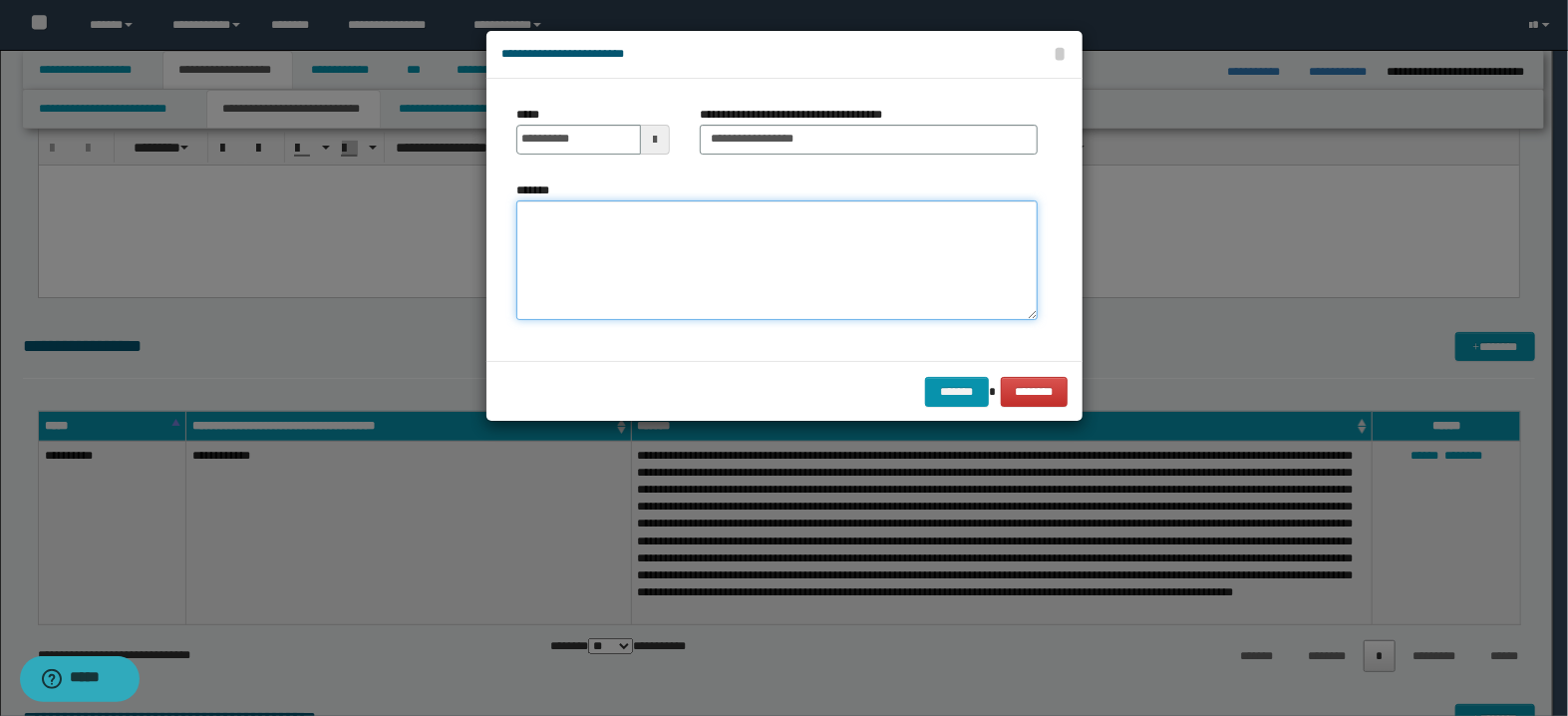 click on "*******" at bounding box center (777, 260) 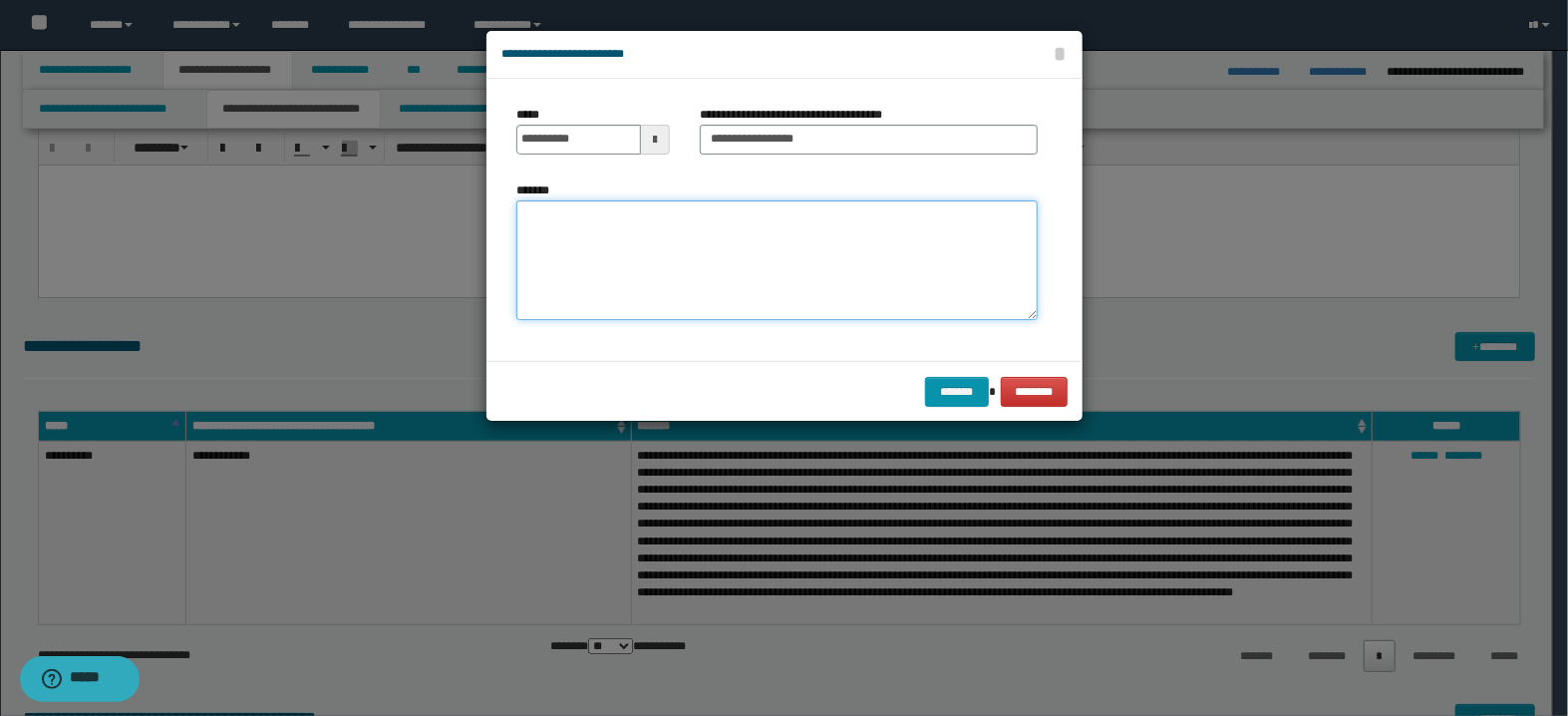 paste on "**********" 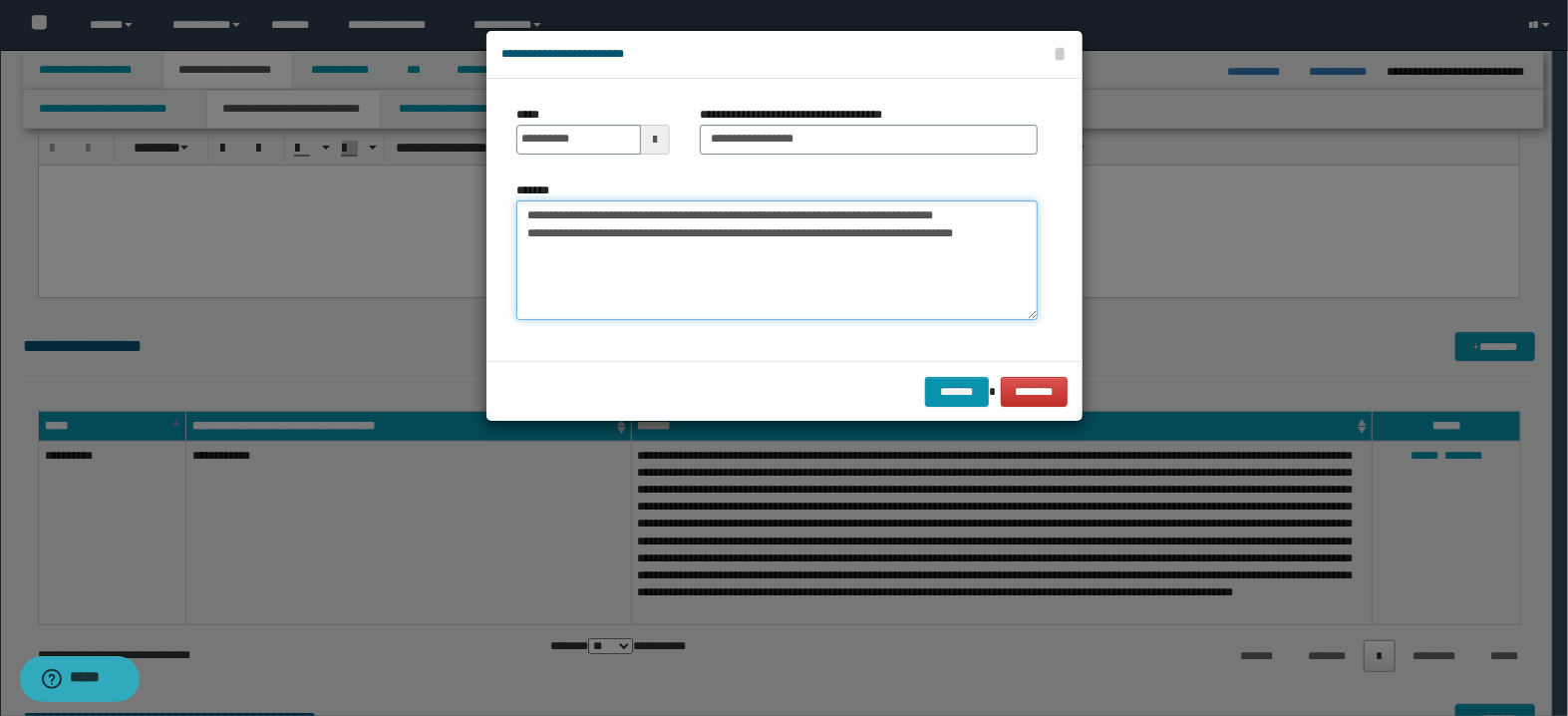 click on "**********" at bounding box center (777, 260) 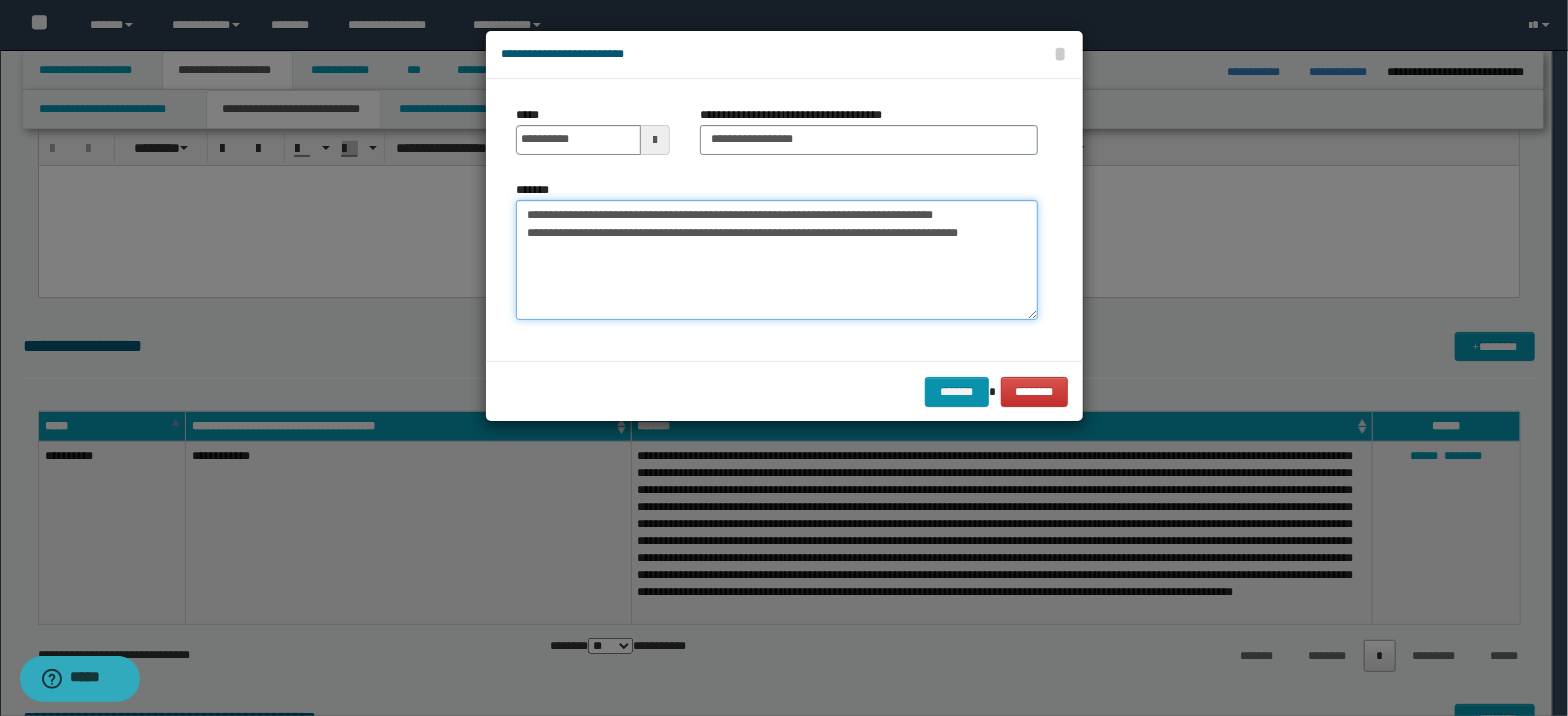 click on "**********" at bounding box center (777, 260) 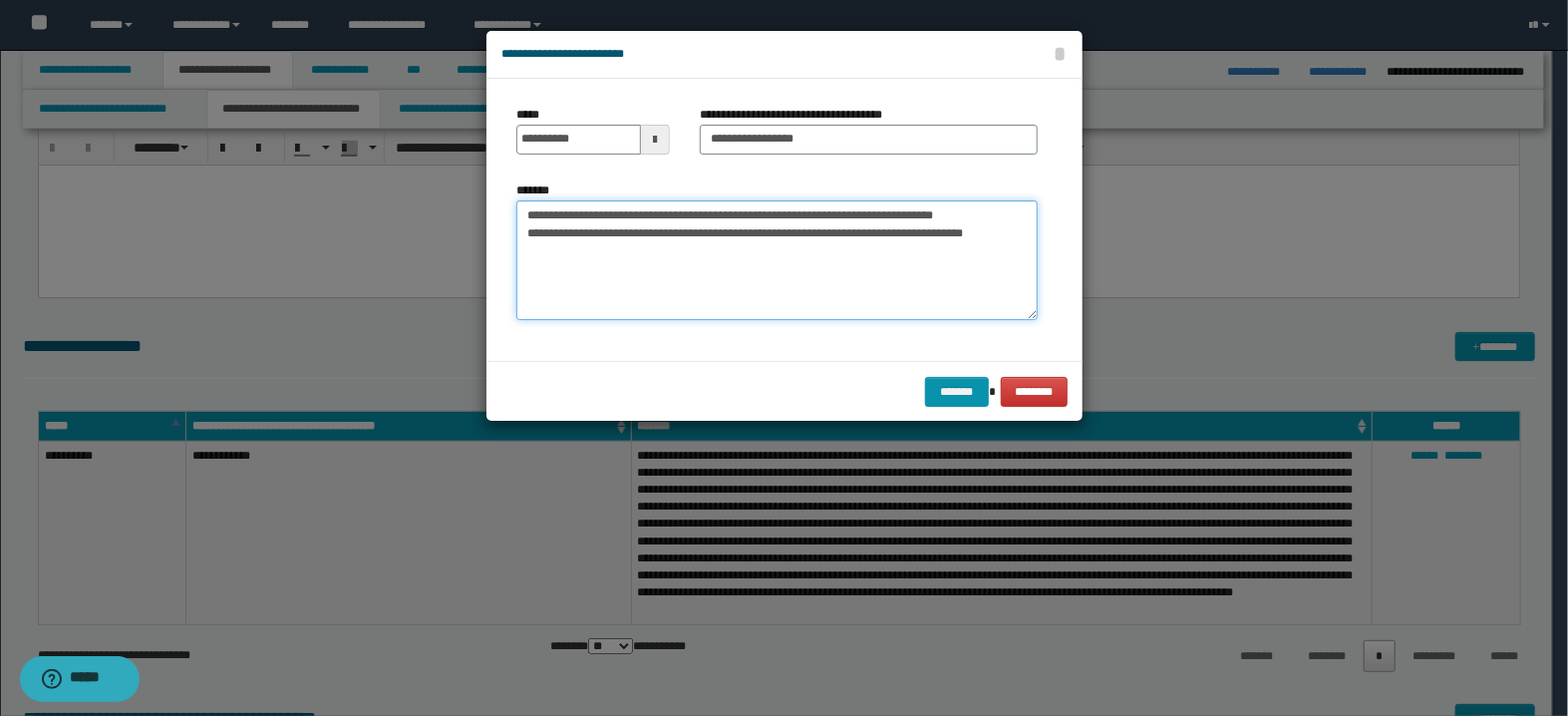 click on "**********" at bounding box center [777, 260] 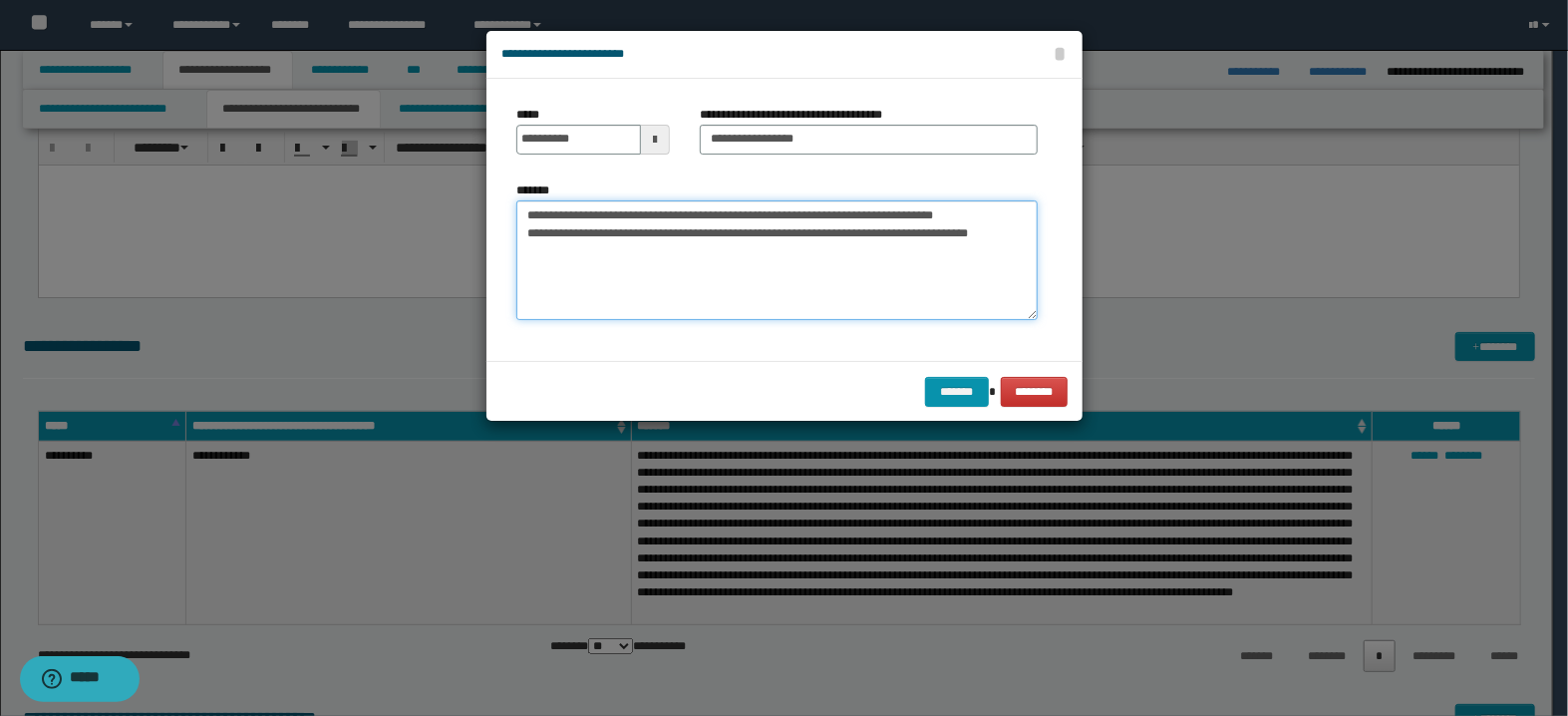 drag, startPoint x: 957, startPoint y: 259, endPoint x: 943, endPoint y: 288, distance: 32.202484 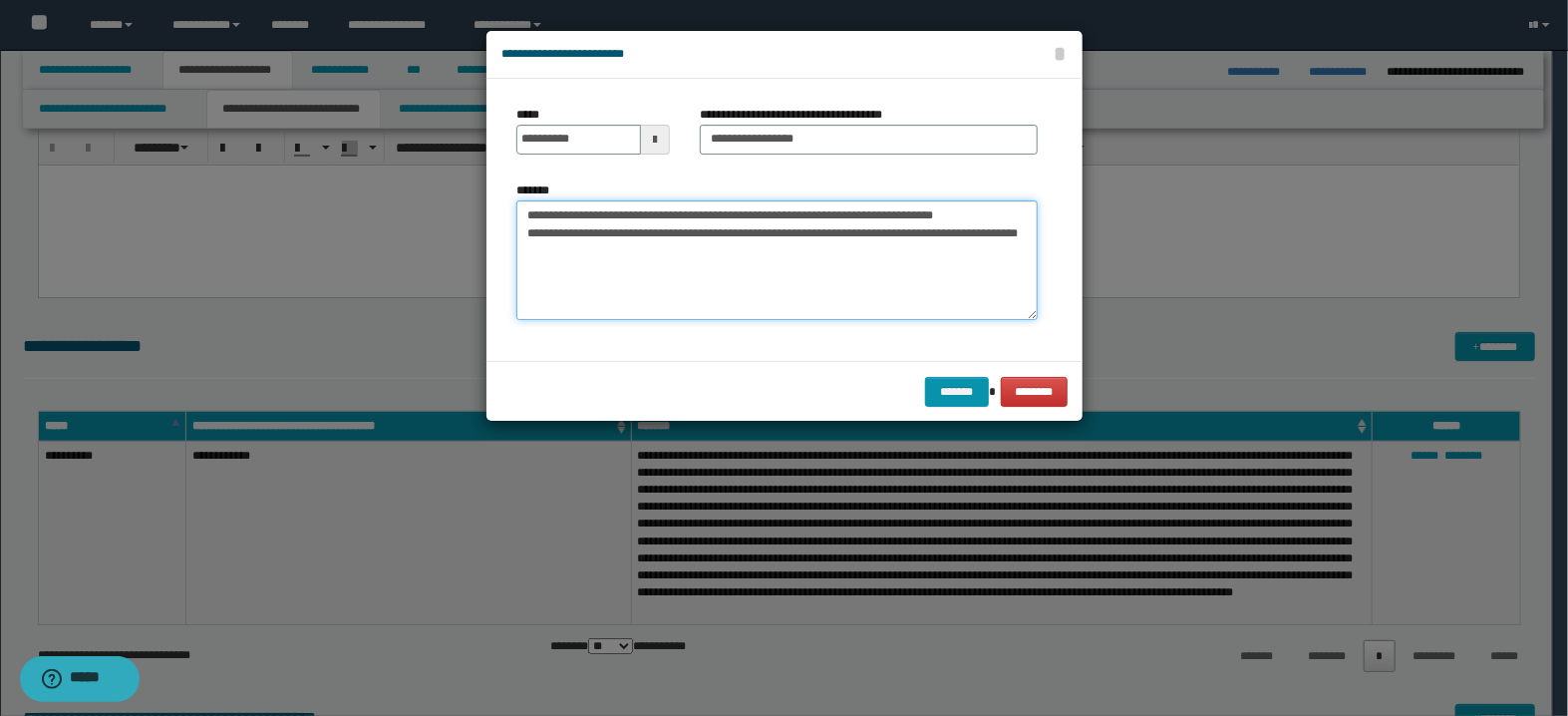 click on "**********" at bounding box center (777, 260) 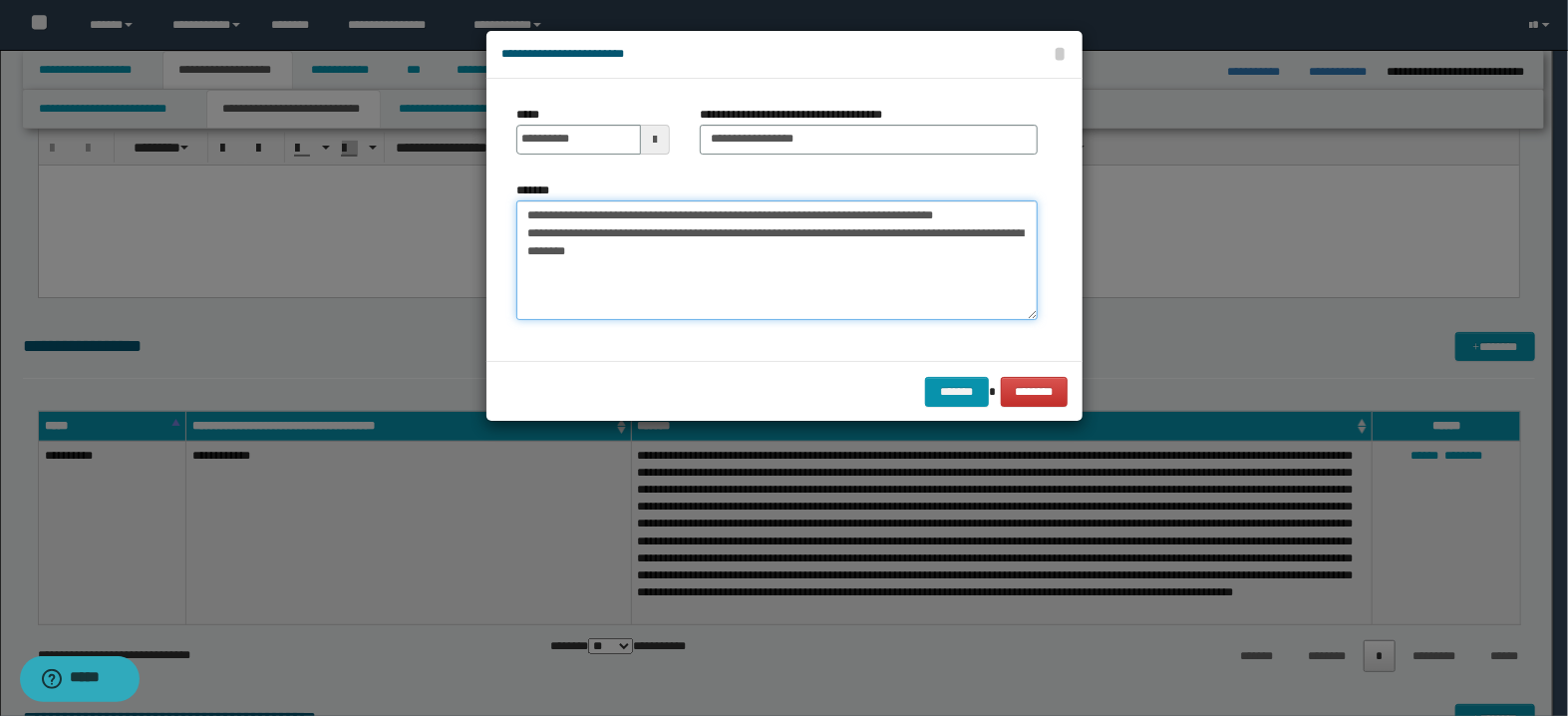 drag, startPoint x: 520, startPoint y: 252, endPoint x: 527, endPoint y: 262, distance: 12.206556 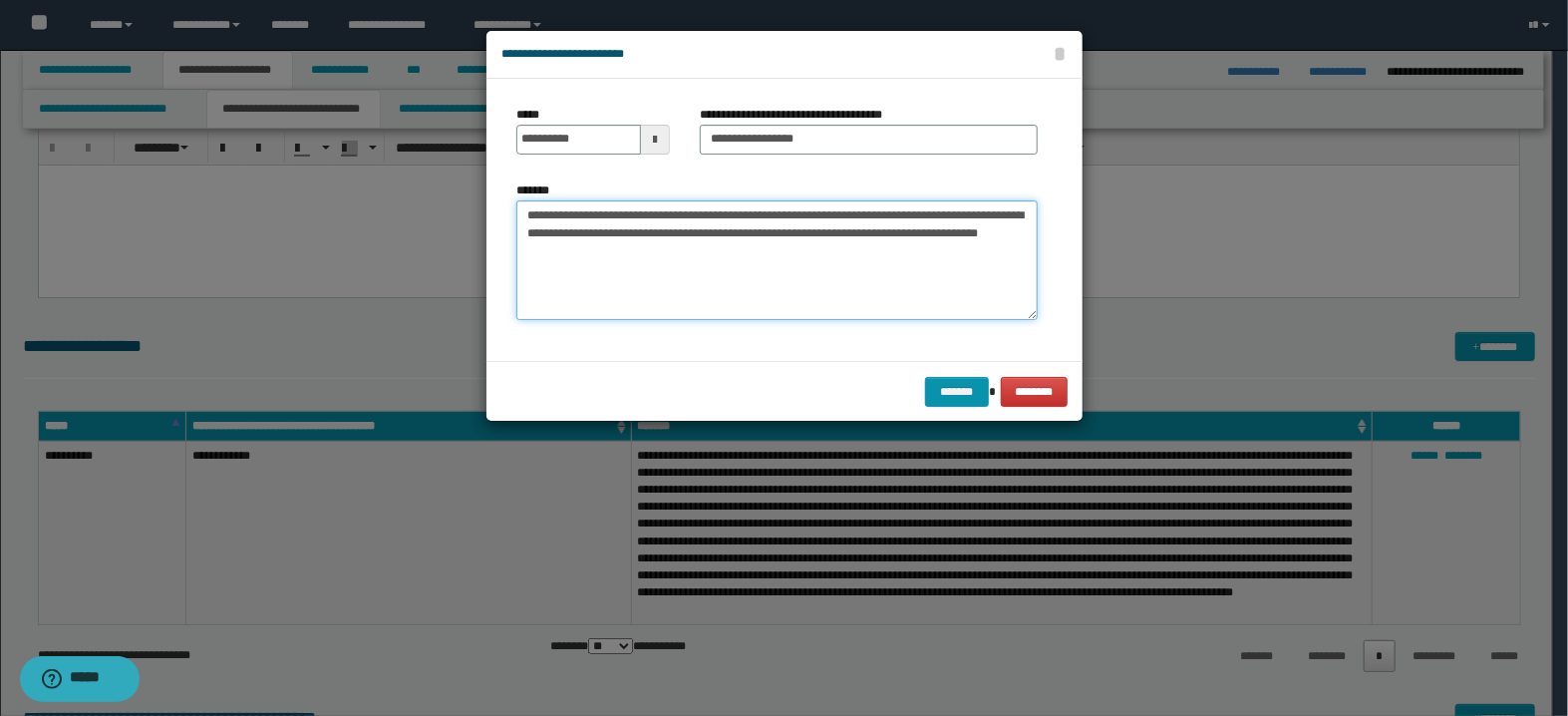 type on "**********" 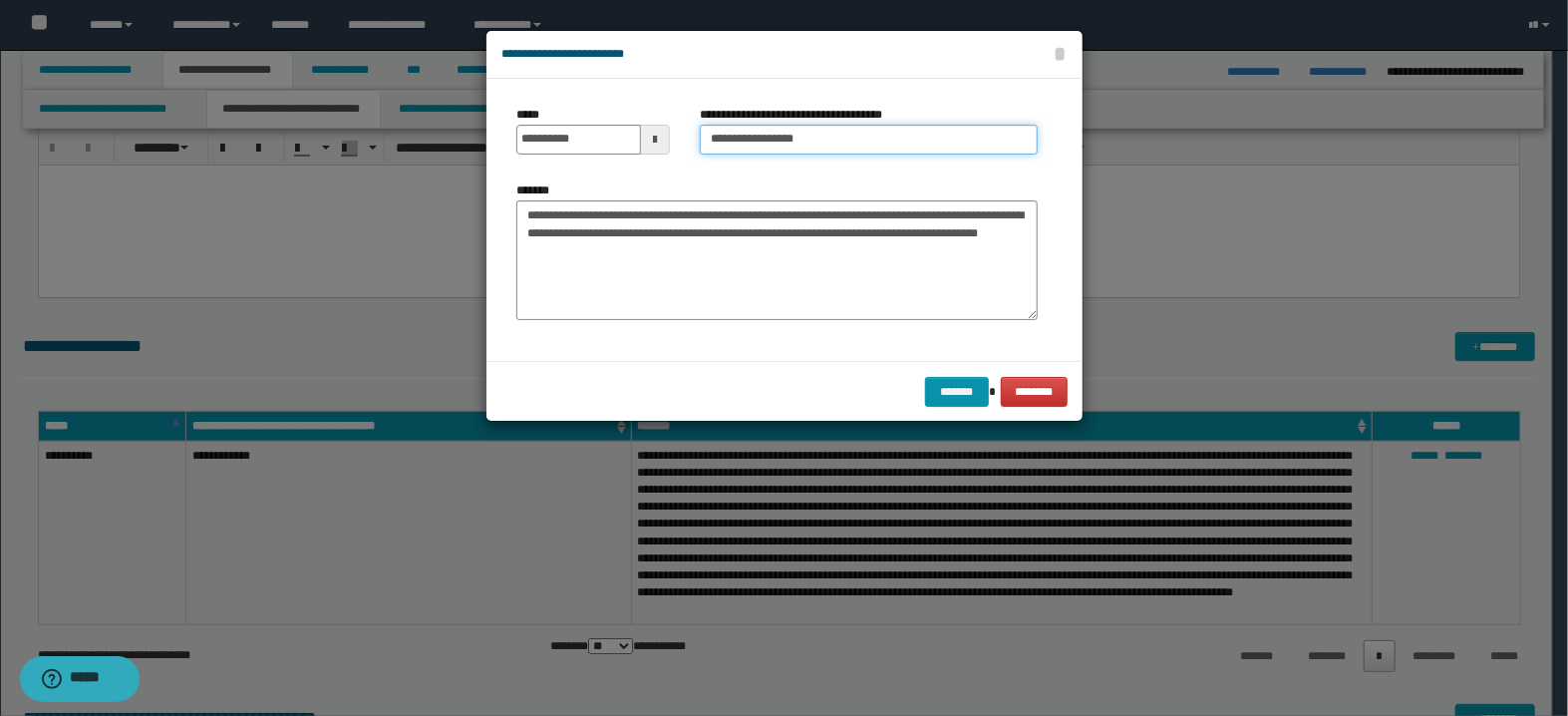 click on "**********" at bounding box center [868, 140] 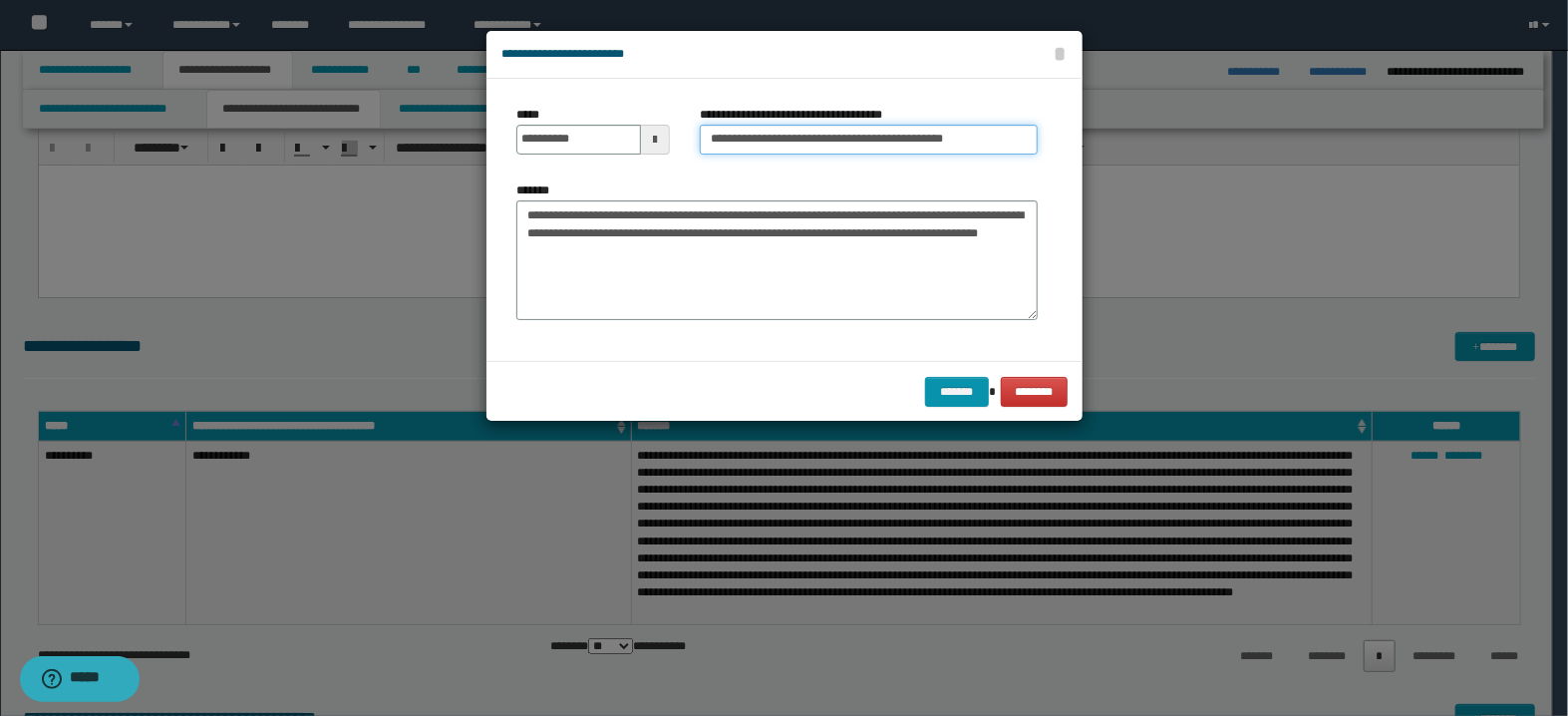 type on "**********" 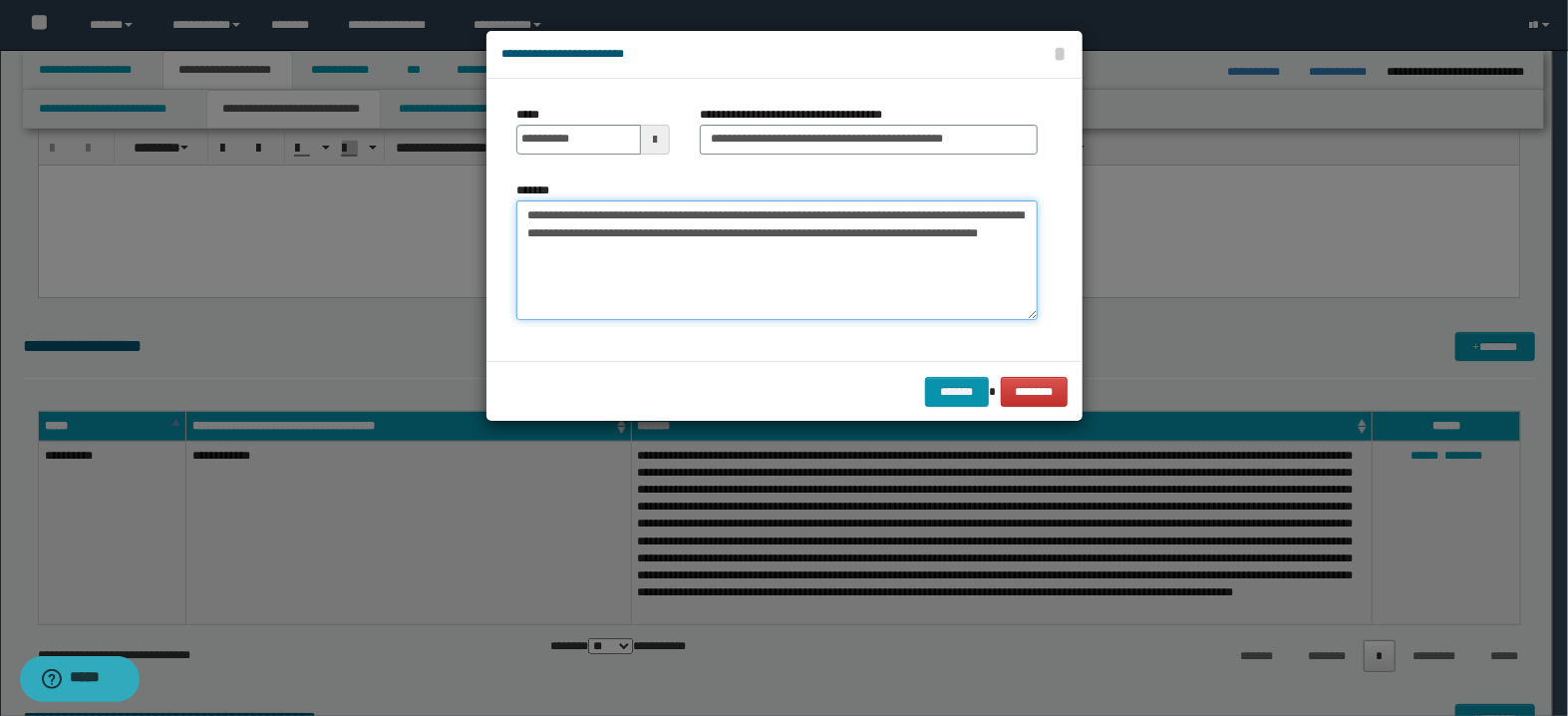 click on "**********" at bounding box center [777, 260] 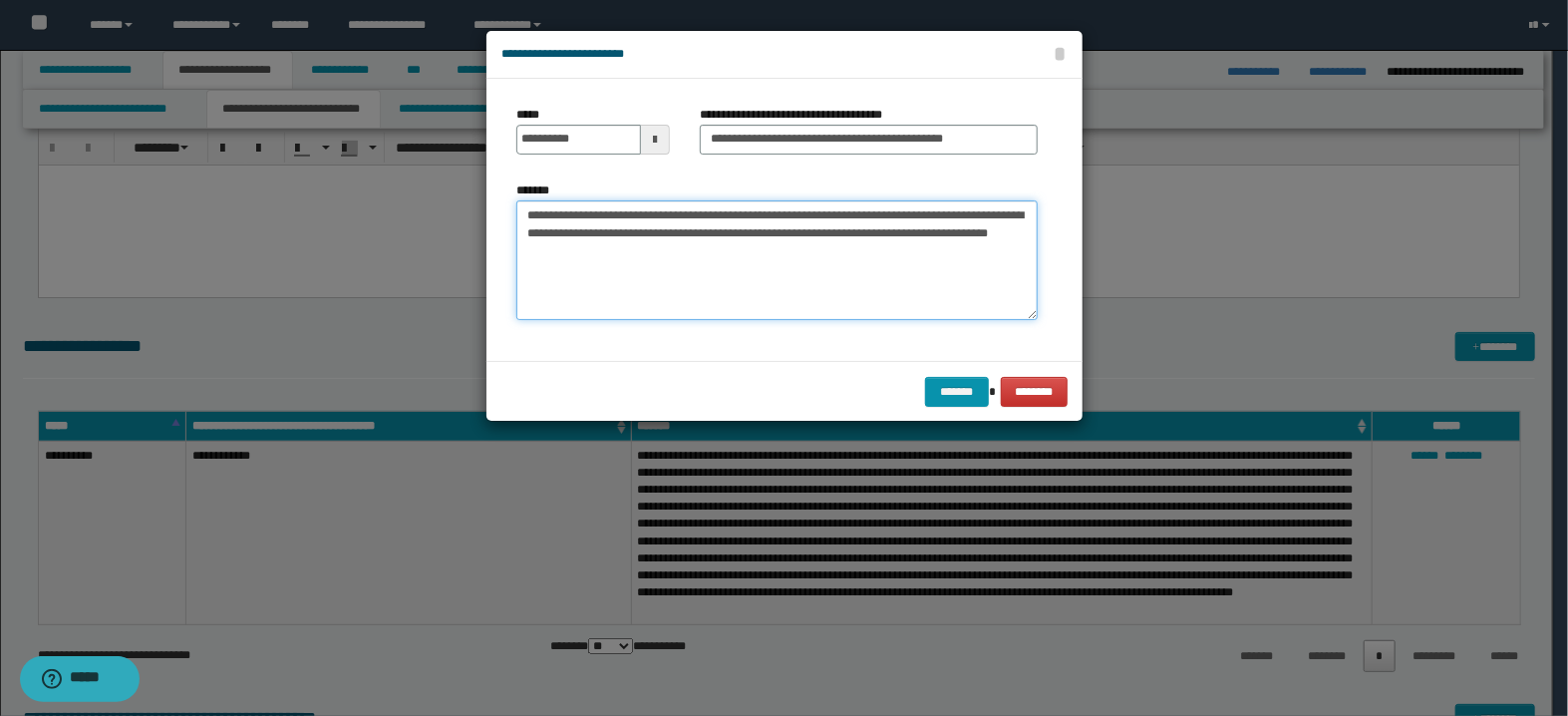 paste on "**********" 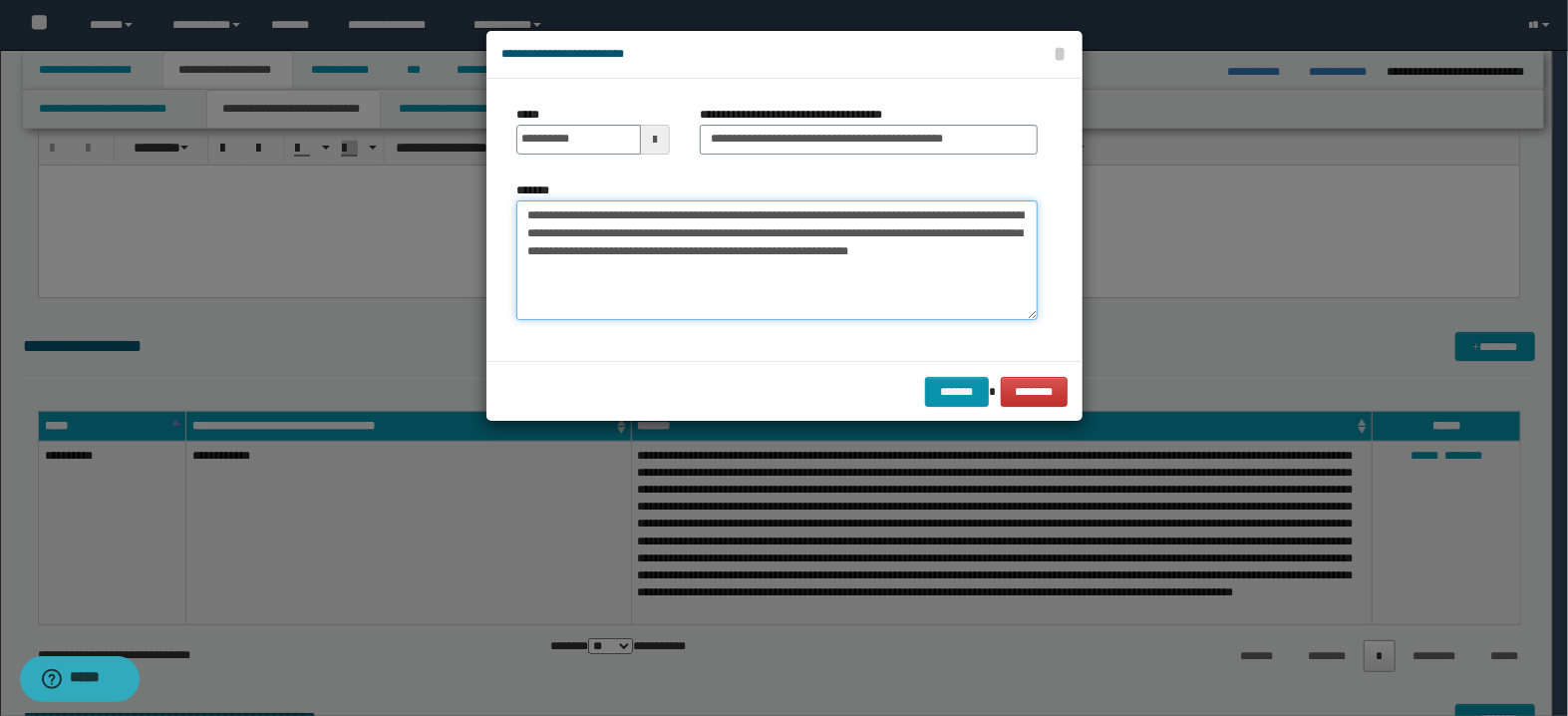 click on "**********" at bounding box center [777, 260] 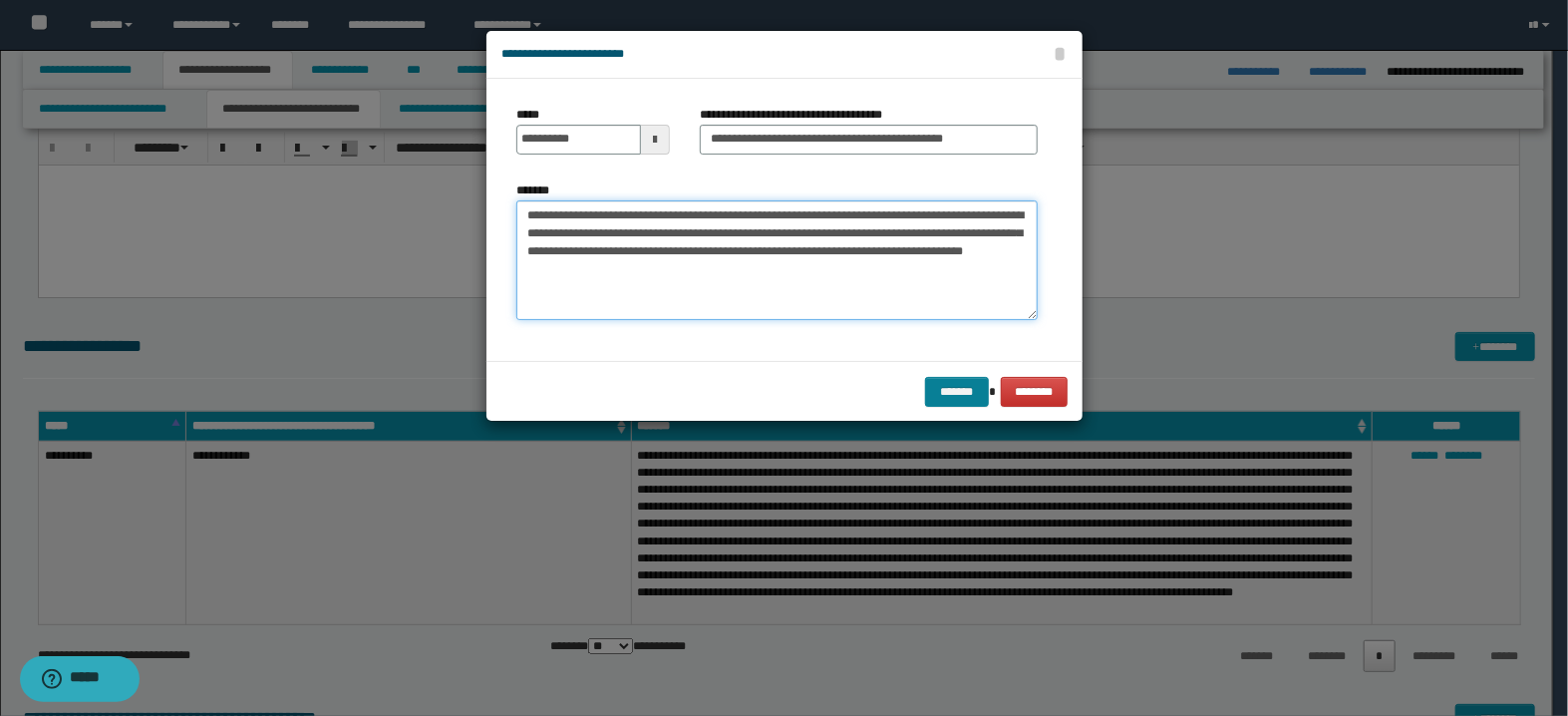type on "**********" 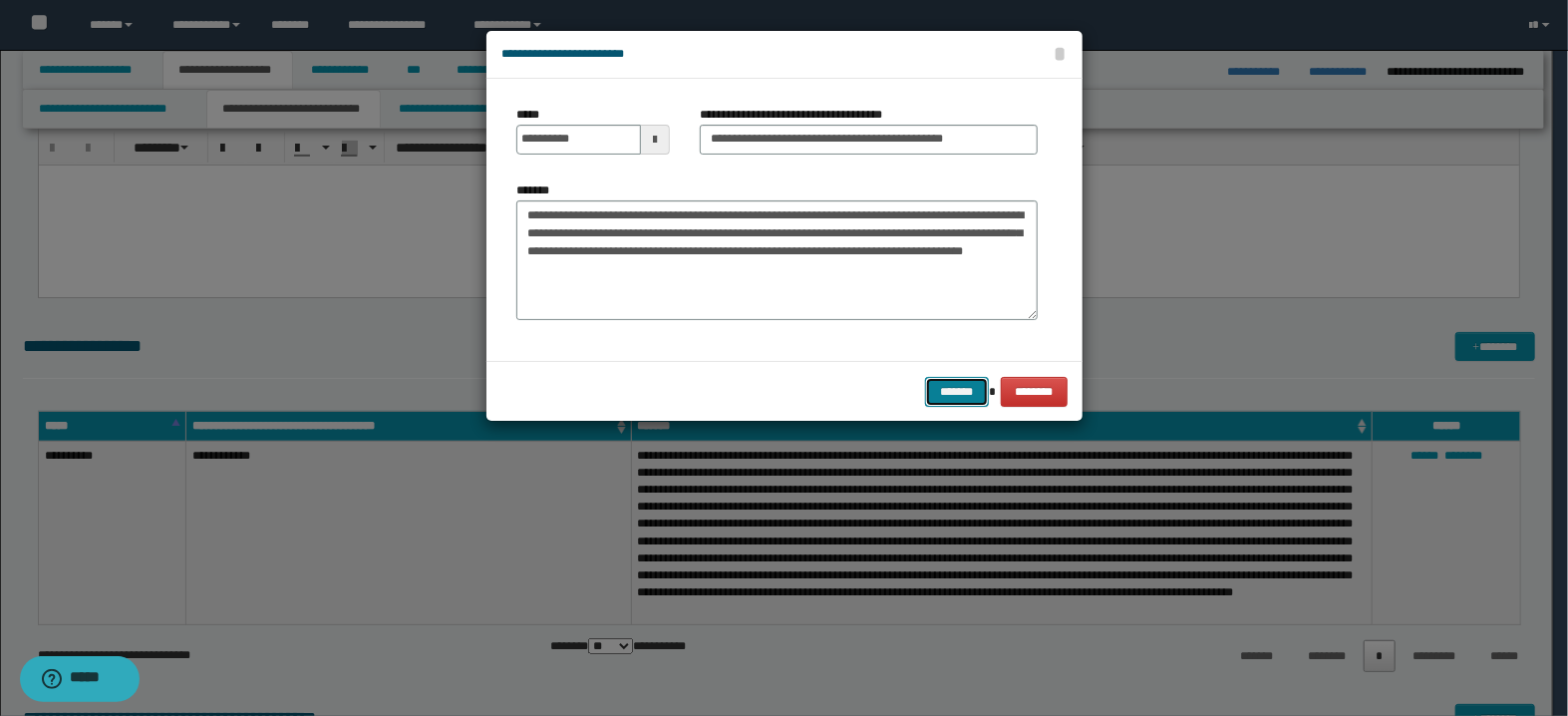 click on "*******" at bounding box center [957, 392] 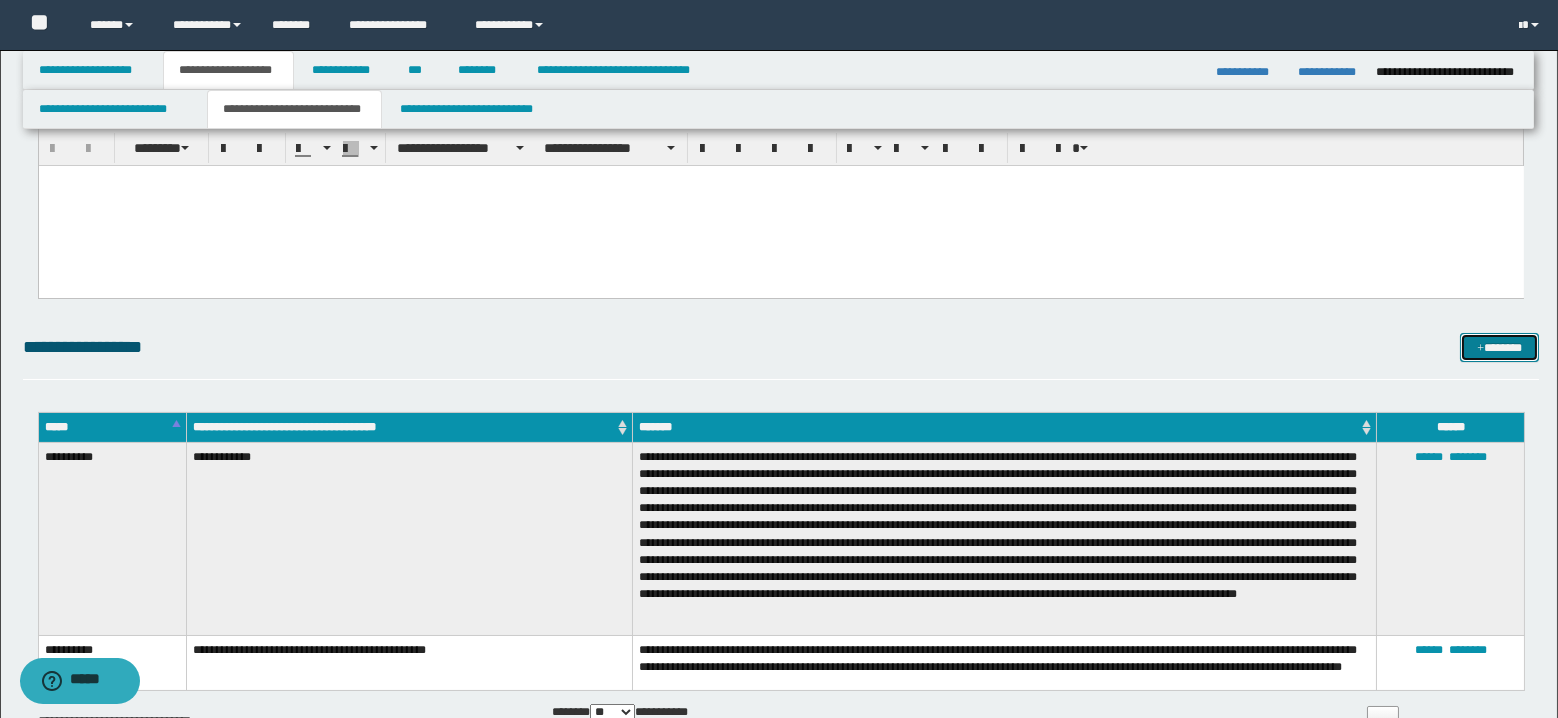 click on "*******" at bounding box center (1499, 348) 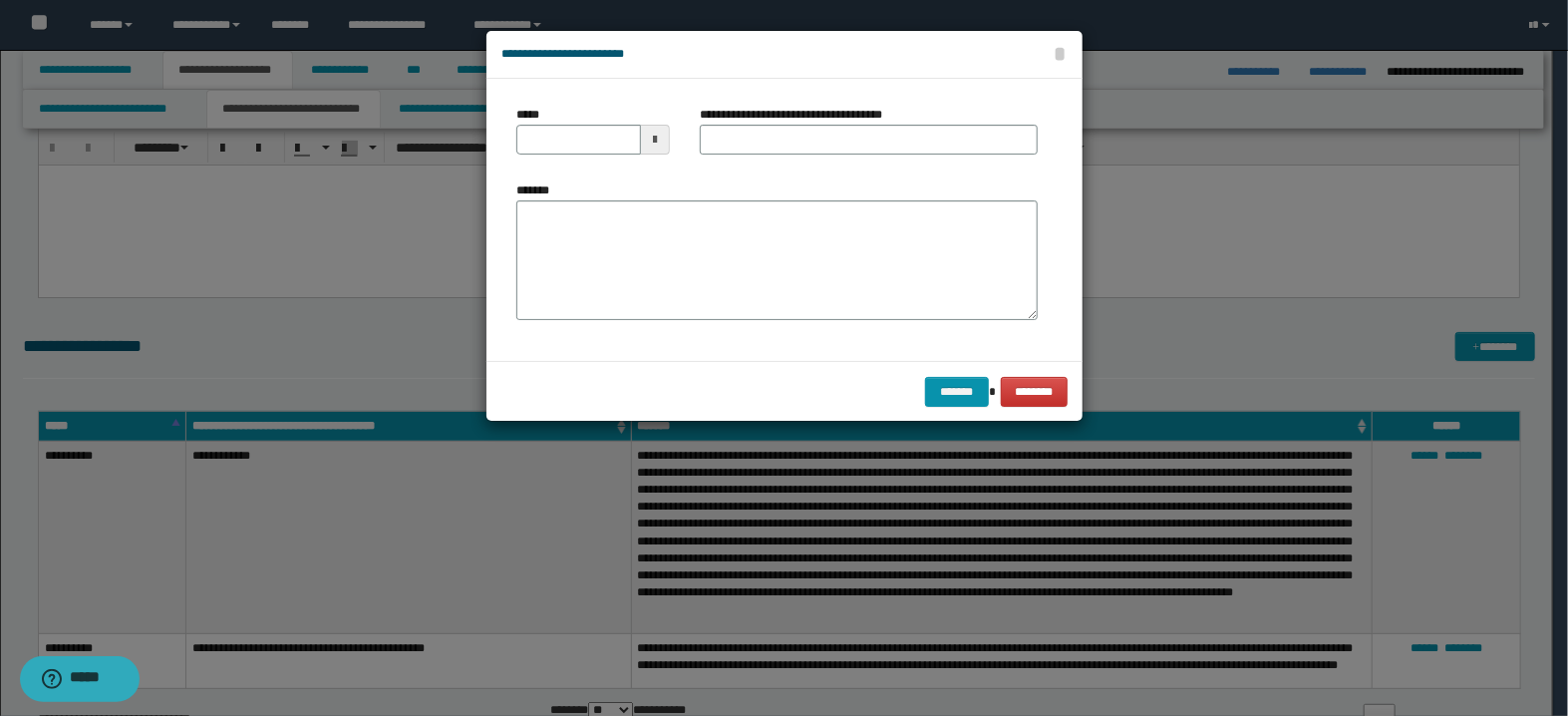 click at bounding box center [655, 140] 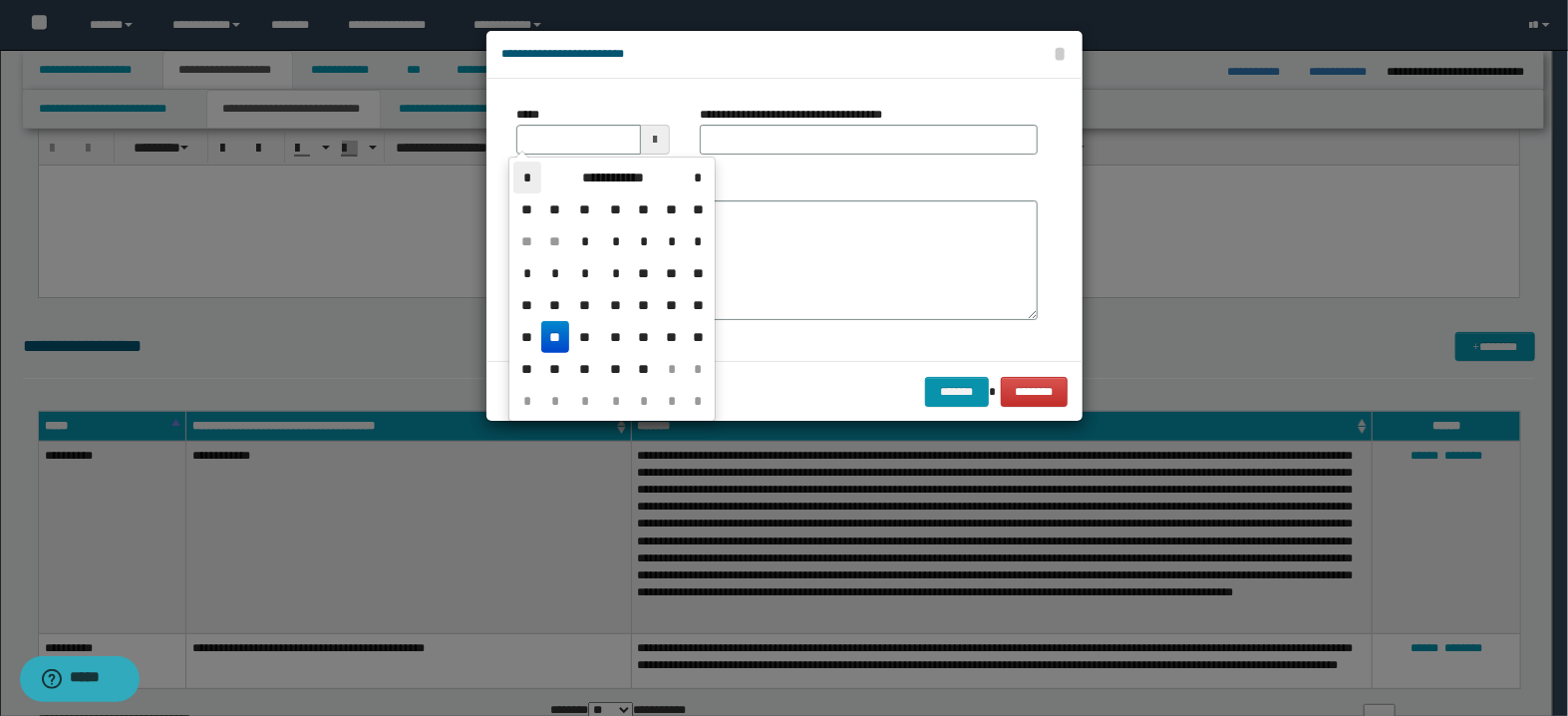 click on "*" at bounding box center (527, 178) 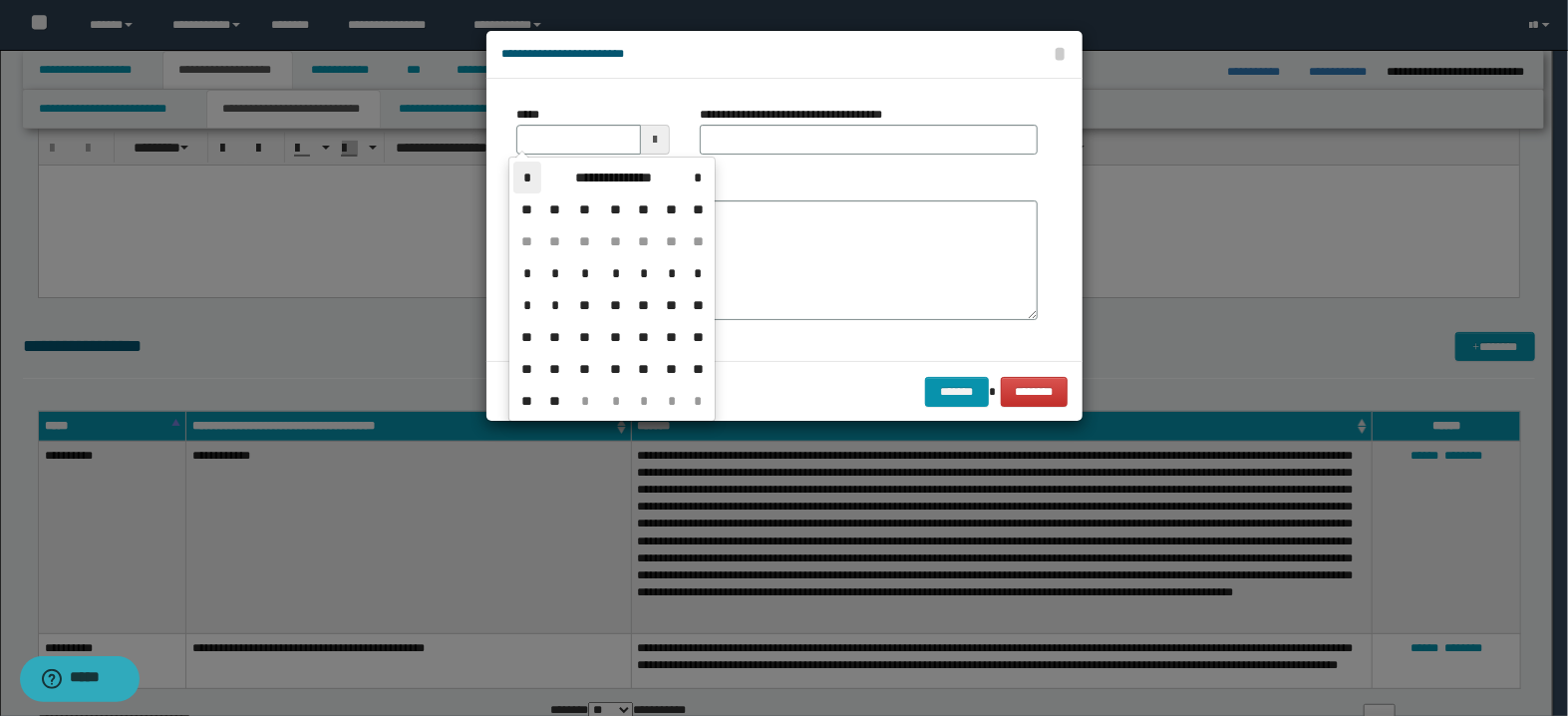 click on "*" at bounding box center (527, 178) 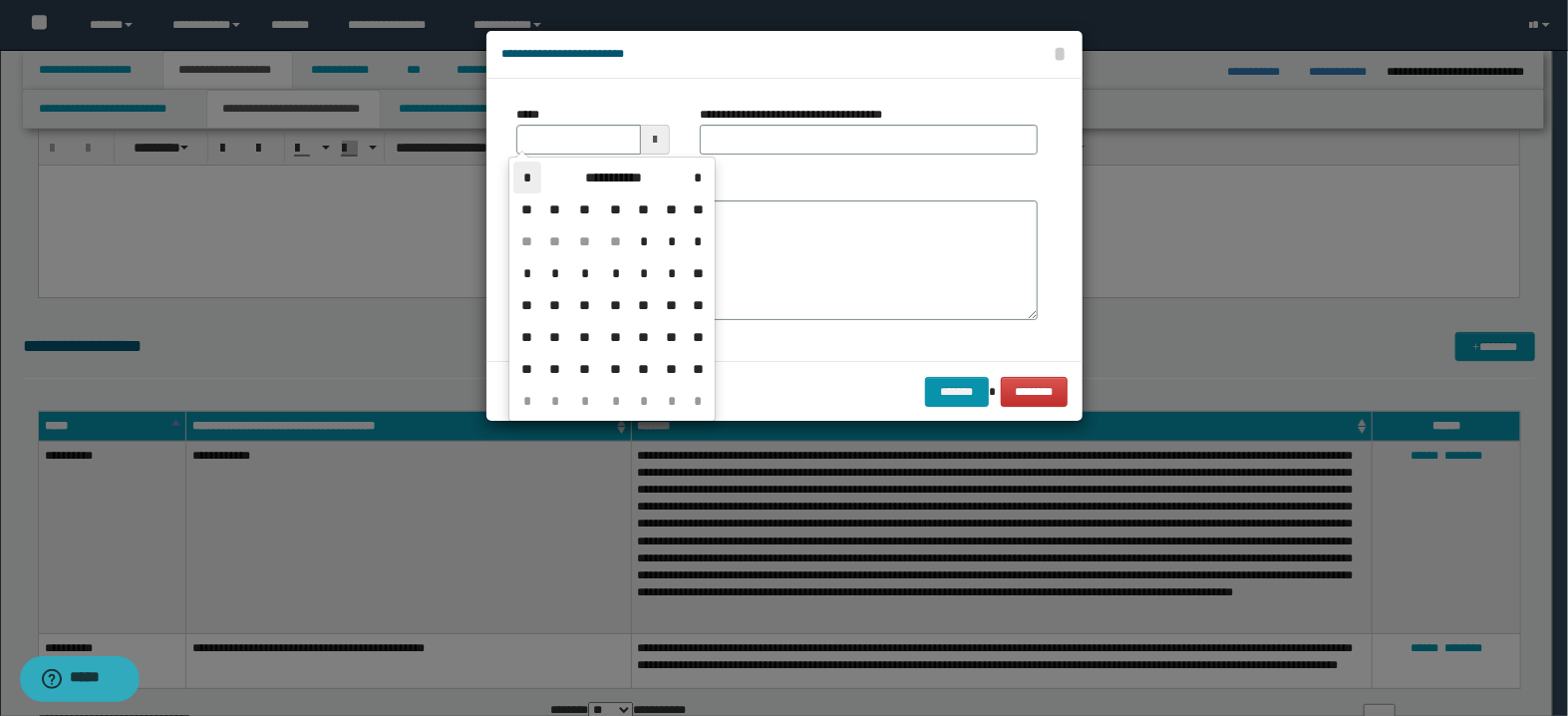 click on "*" at bounding box center [527, 178] 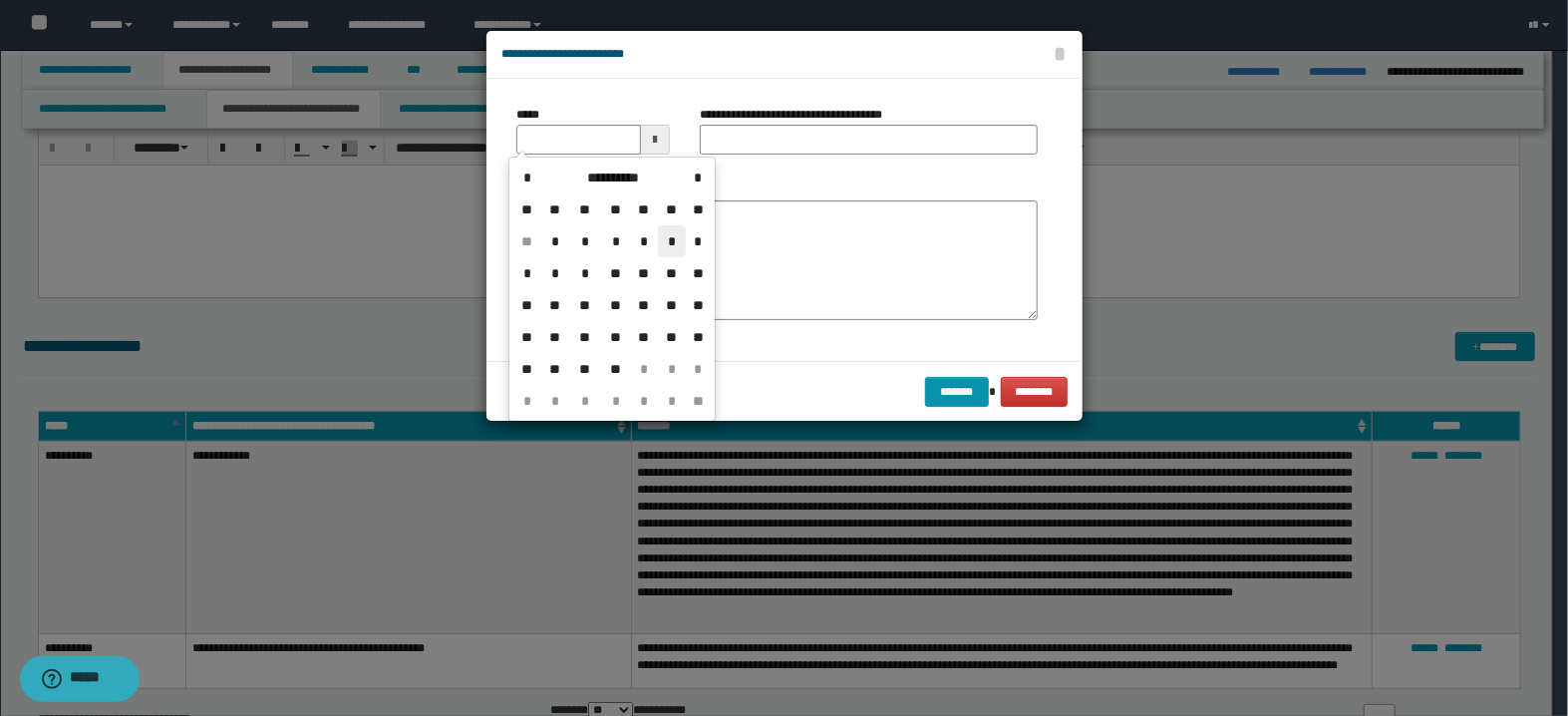 click on "*" at bounding box center (672, 241) 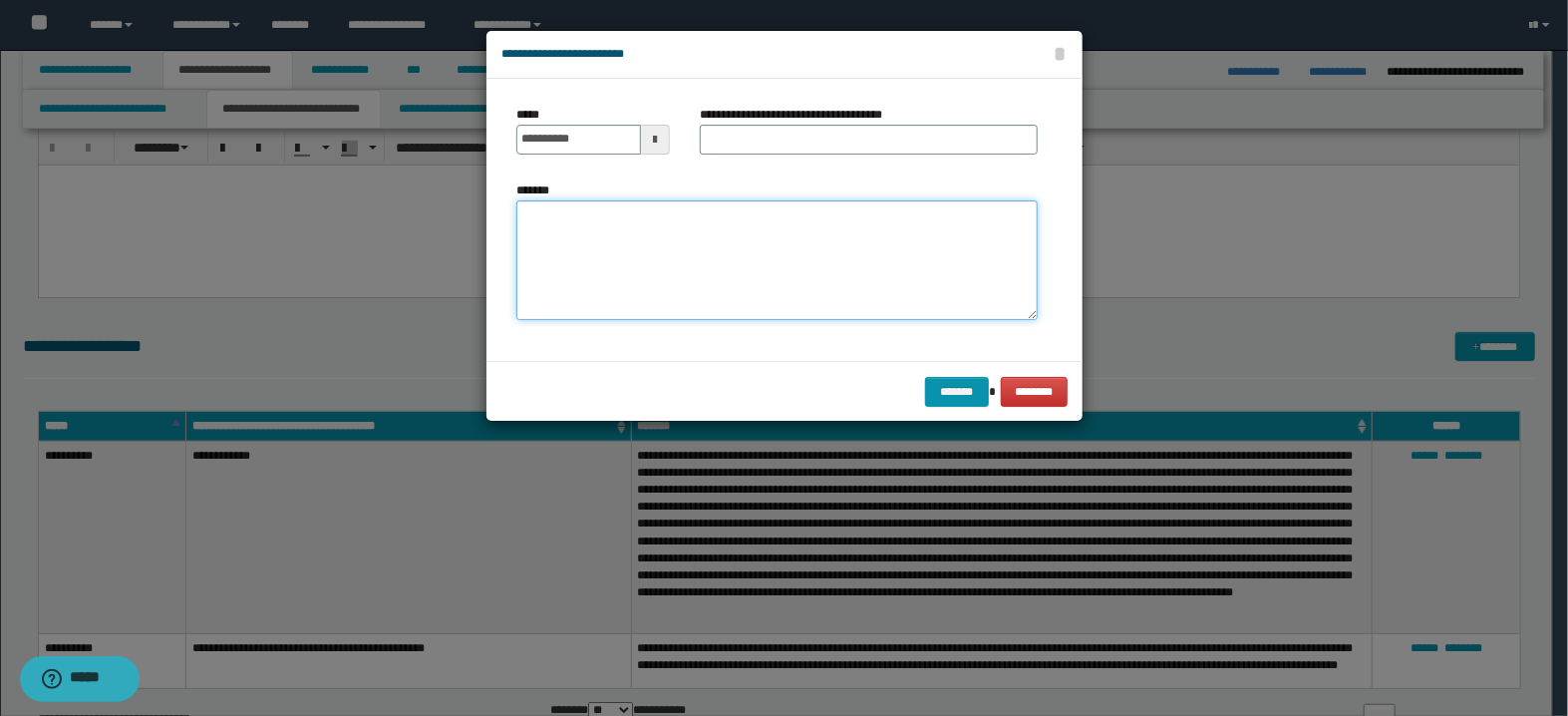 click on "*******" at bounding box center [777, 260] 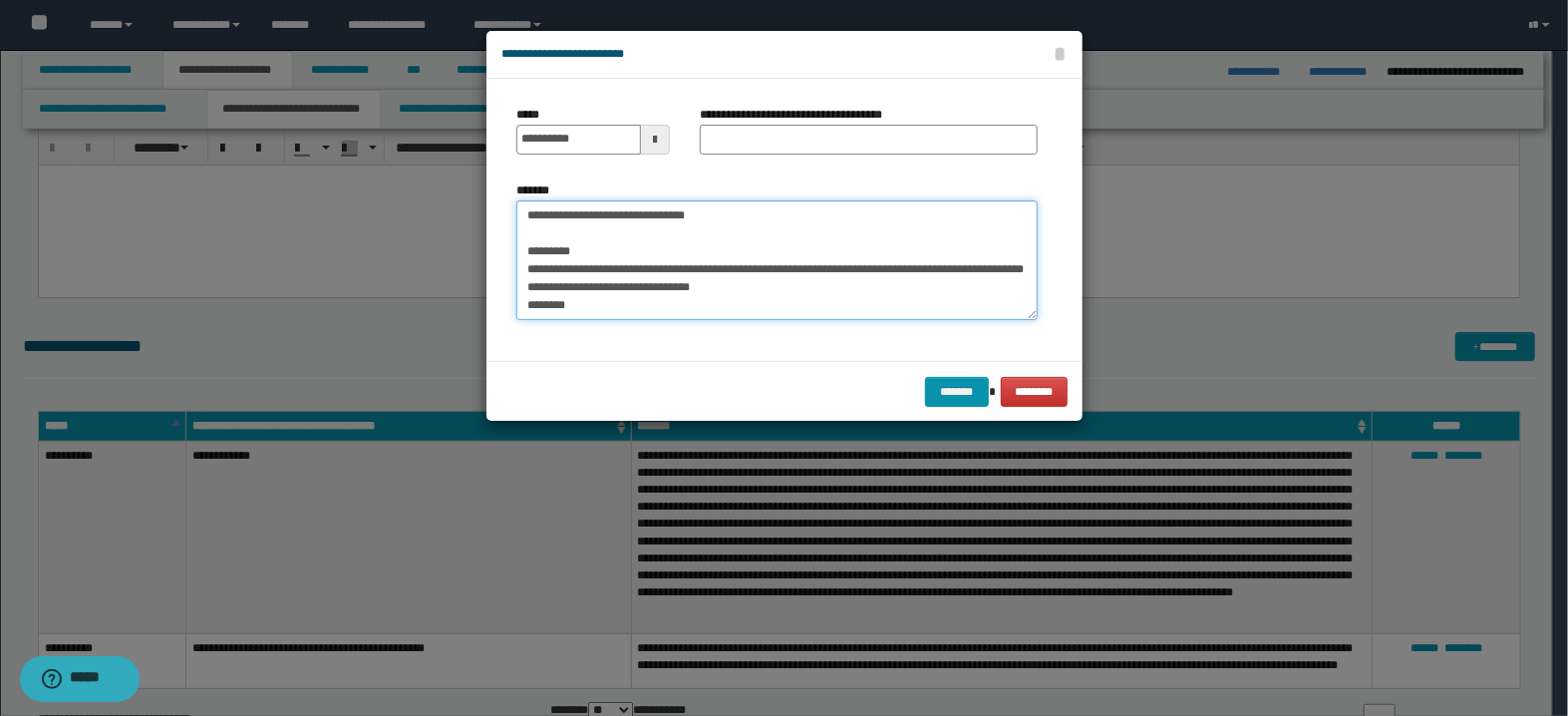 scroll, scrollTop: 389, scrollLeft: 0, axis: vertical 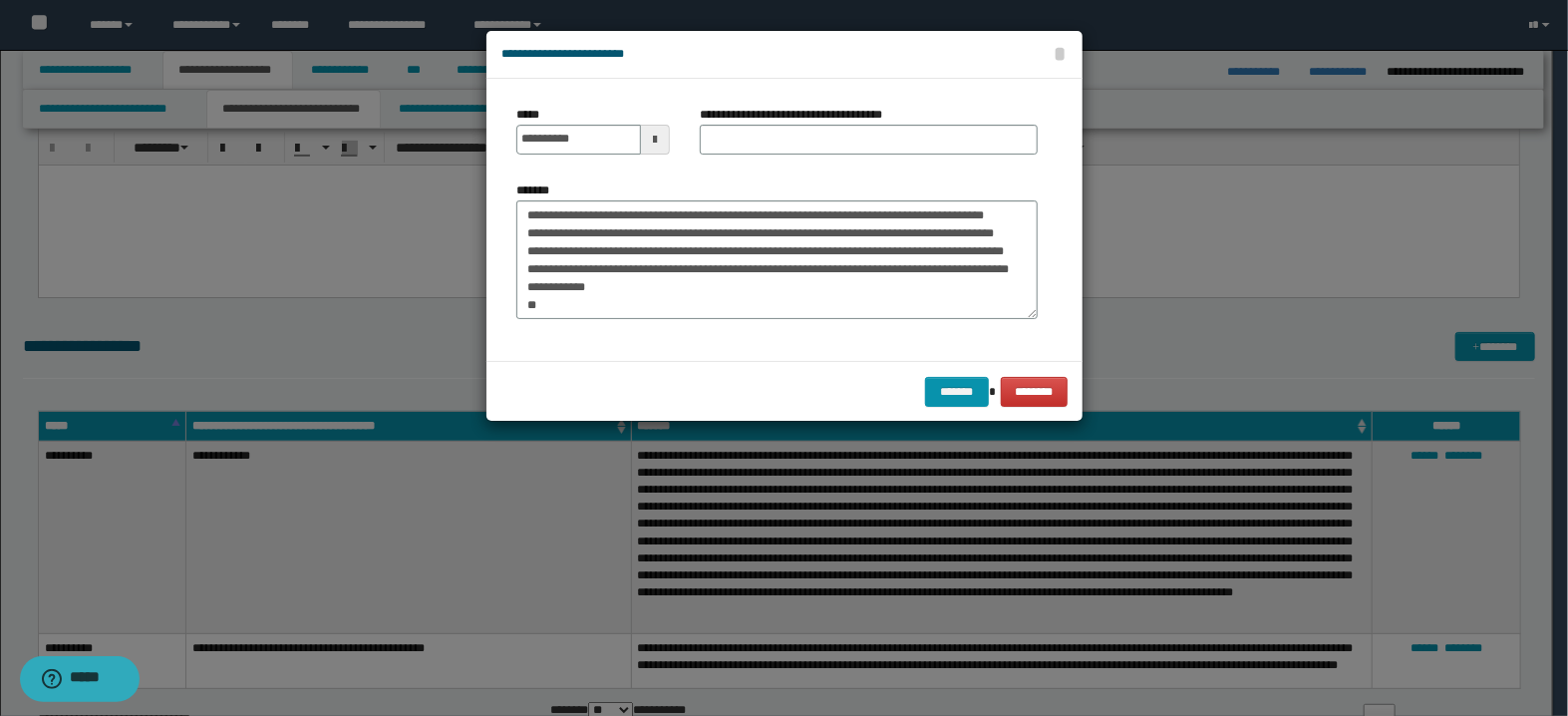 click on "*******" at bounding box center [777, 257] 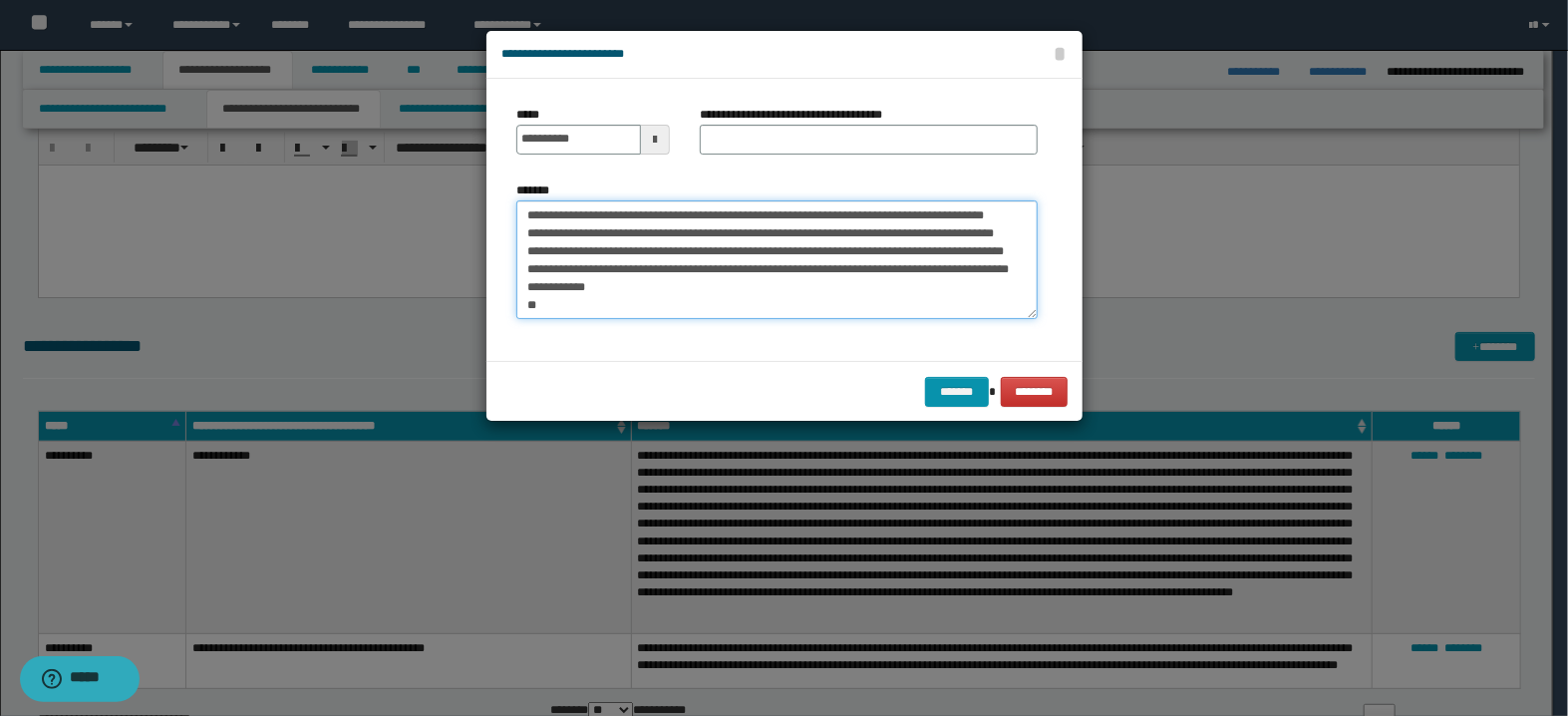 click on "*******" at bounding box center (777, 260) 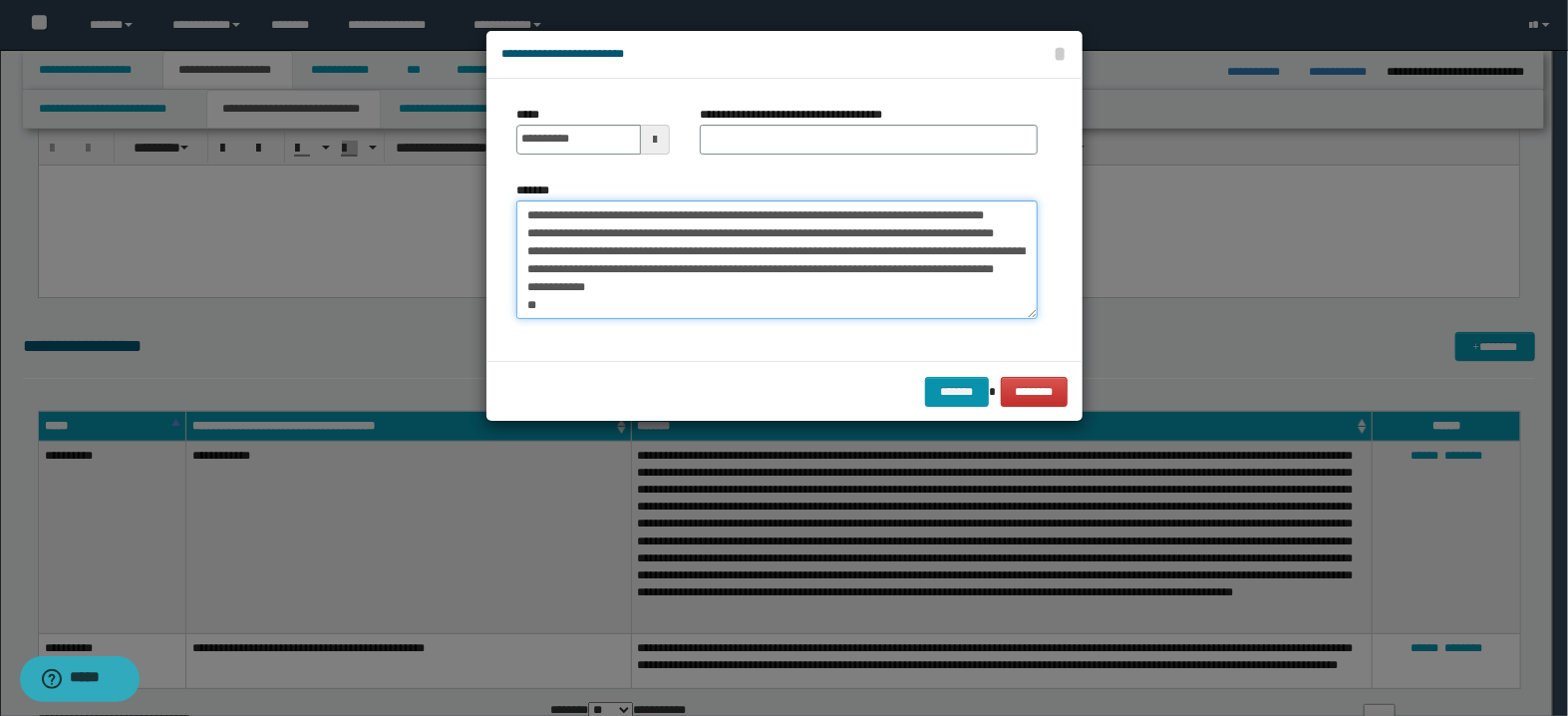 scroll, scrollTop: 371, scrollLeft: 0, axis: vertical 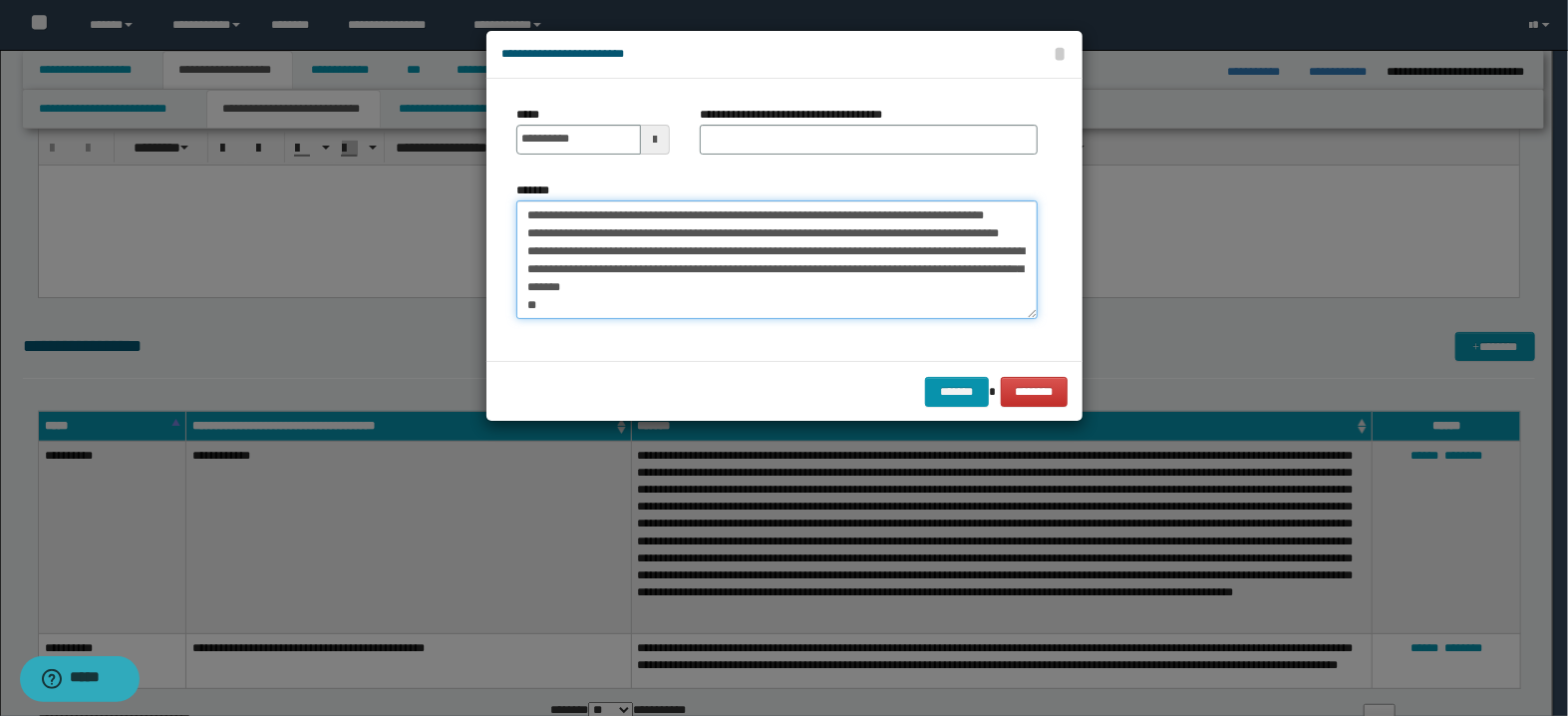 click on "*******" at bounding box center [777, 260] 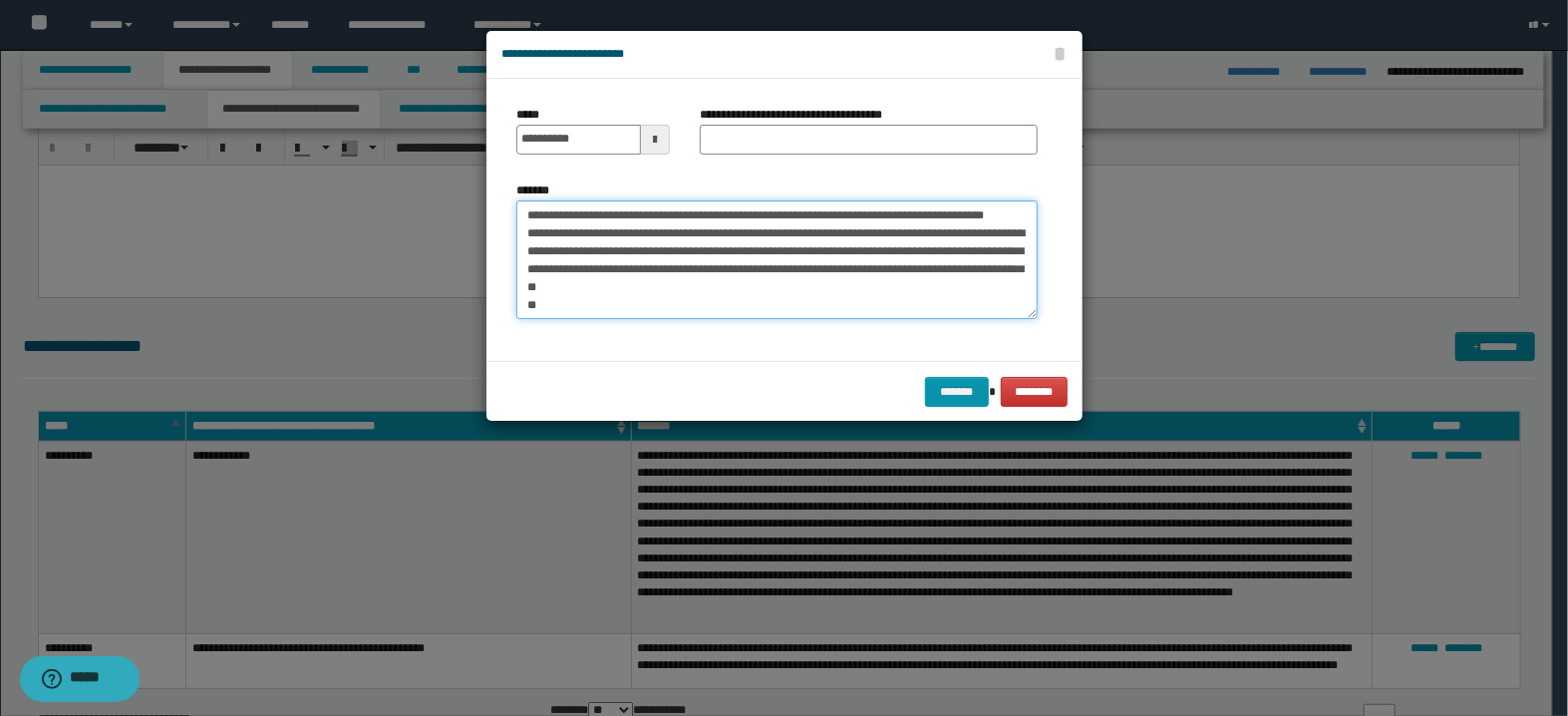 click on "*******" at bounding box center [777, 260] 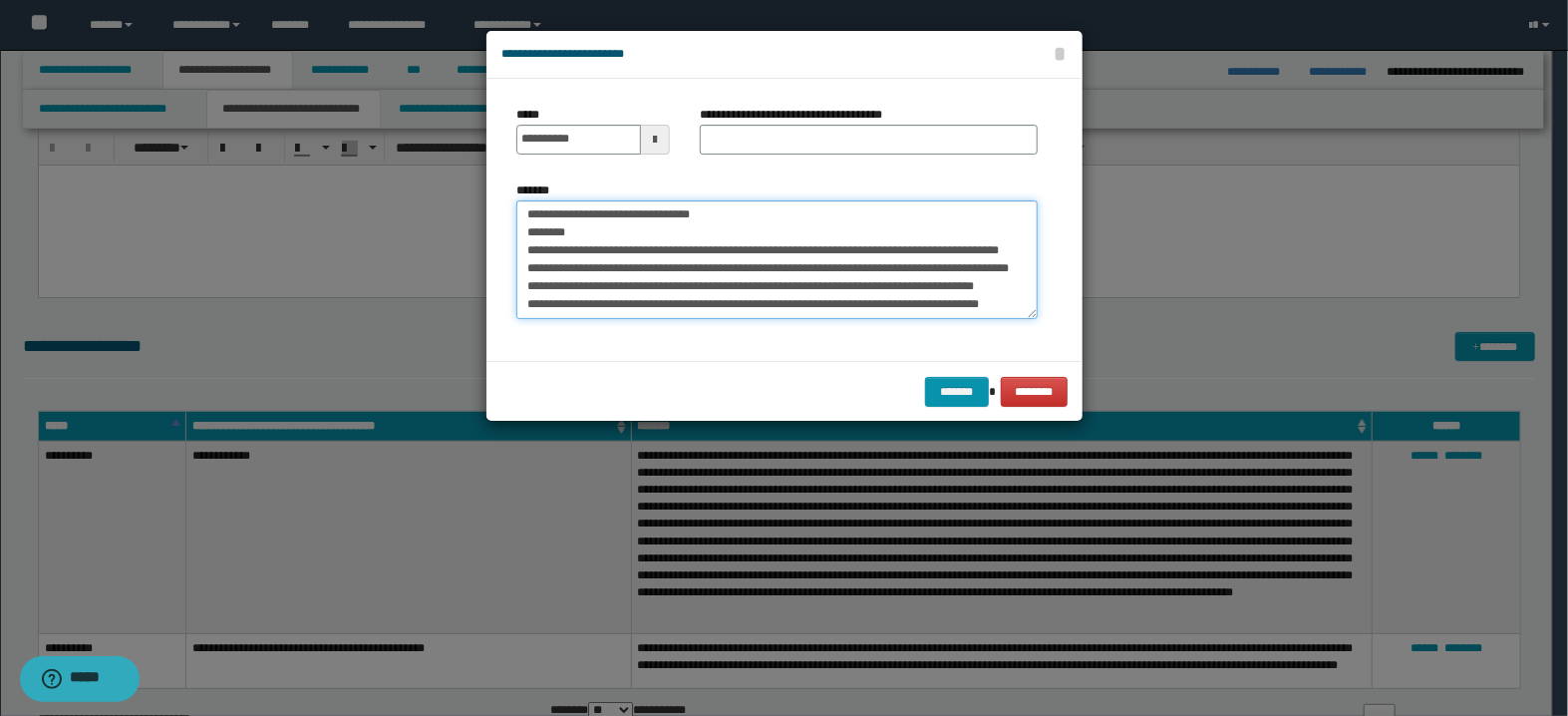 scroll, scrollTop: 0, scrollLeft: 0, axis: both 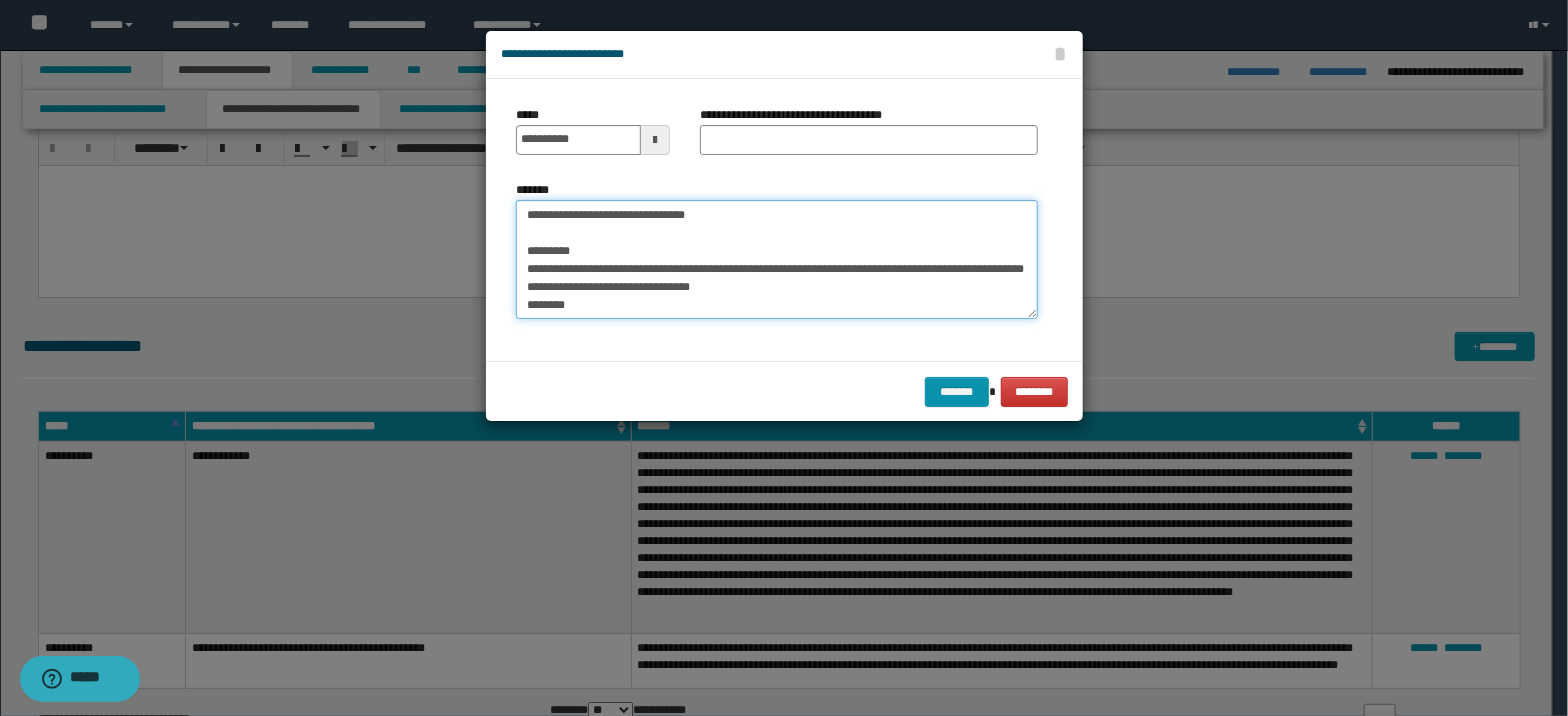 type on "**********" 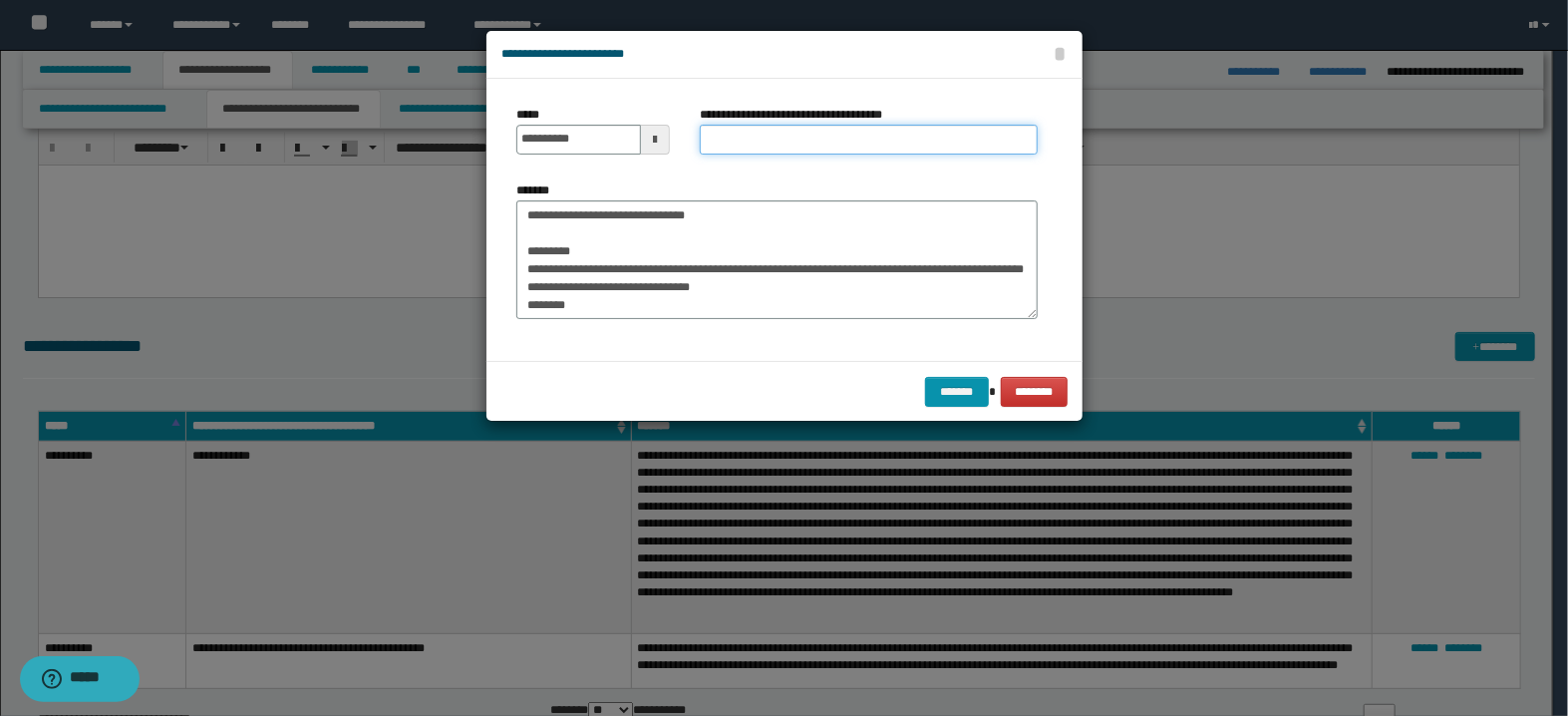 click on "**********" at bounding box center (868, 140) 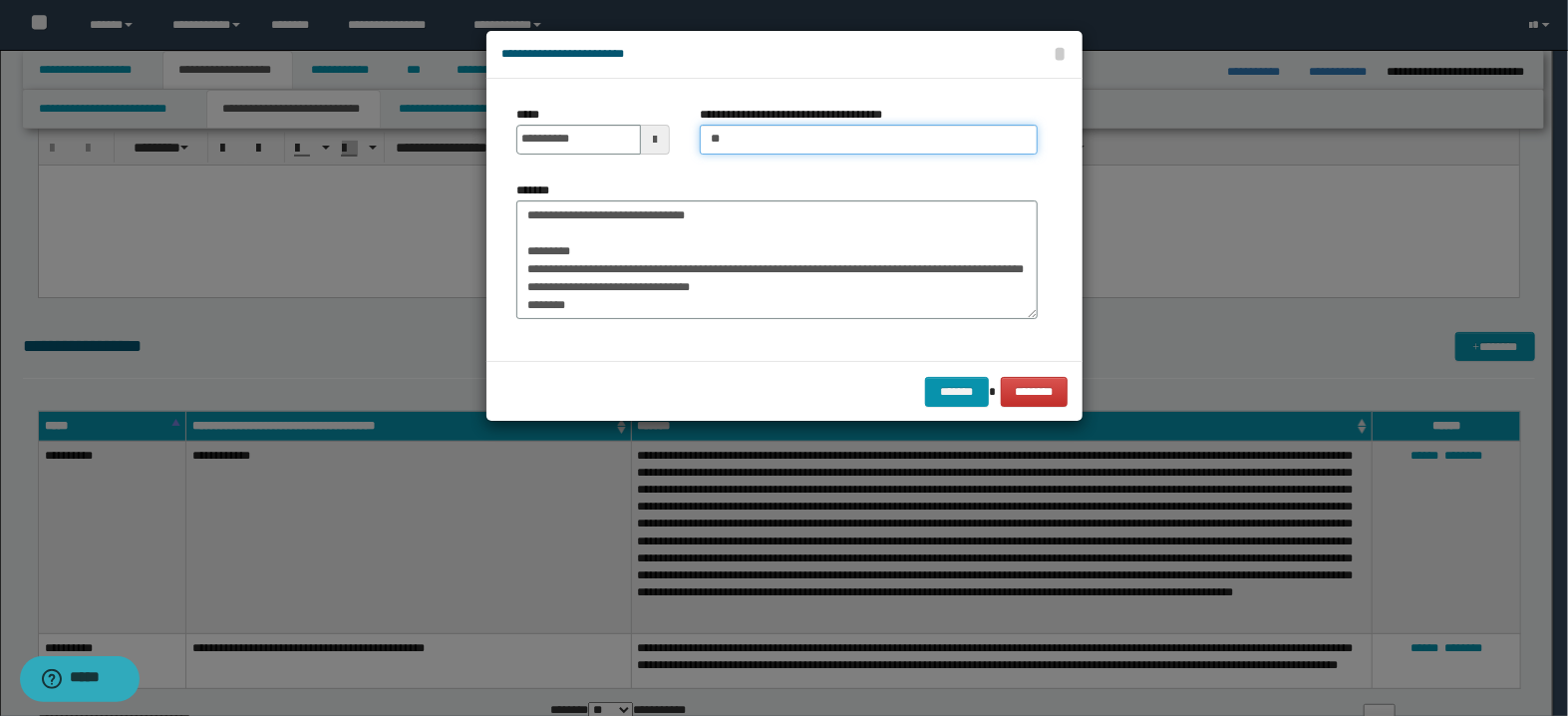 type on "*" 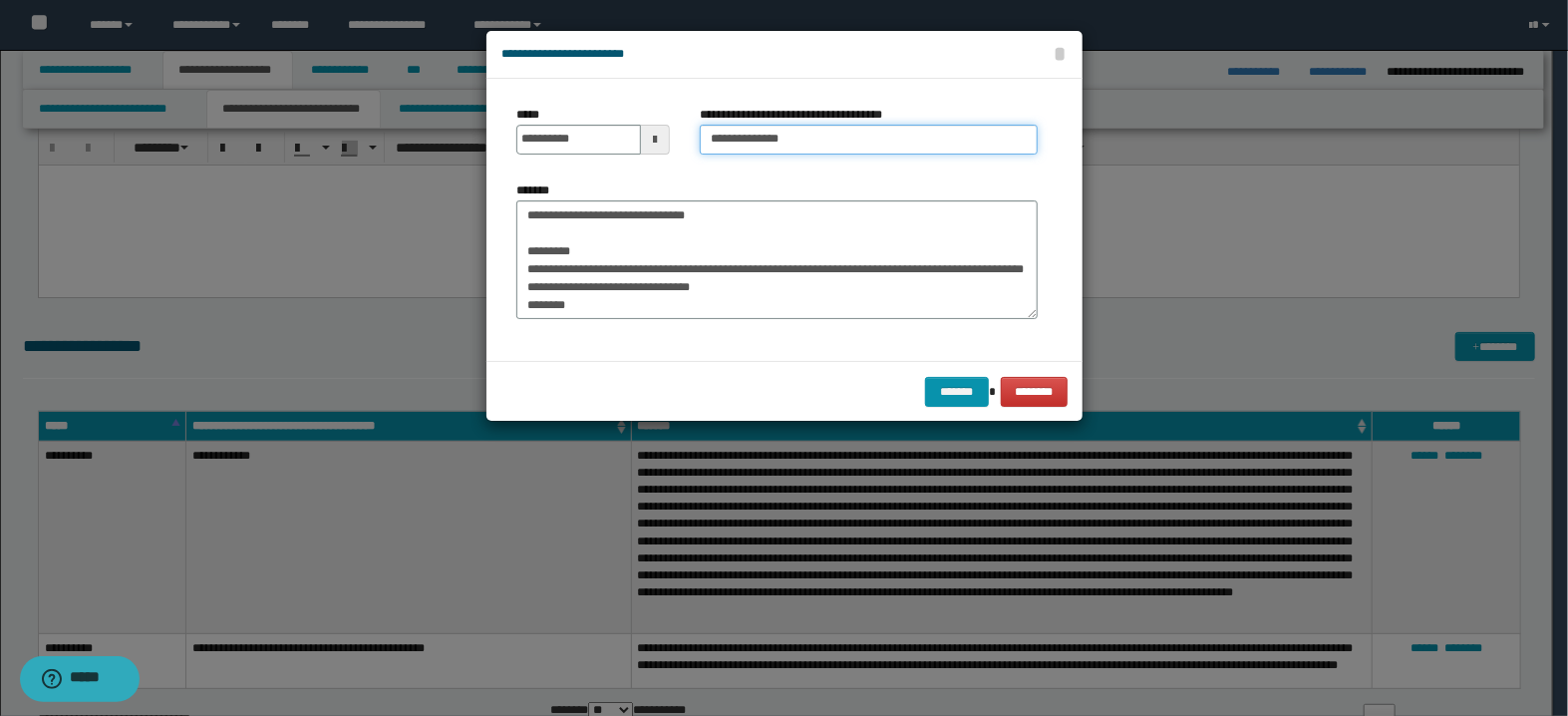 type on "**********" 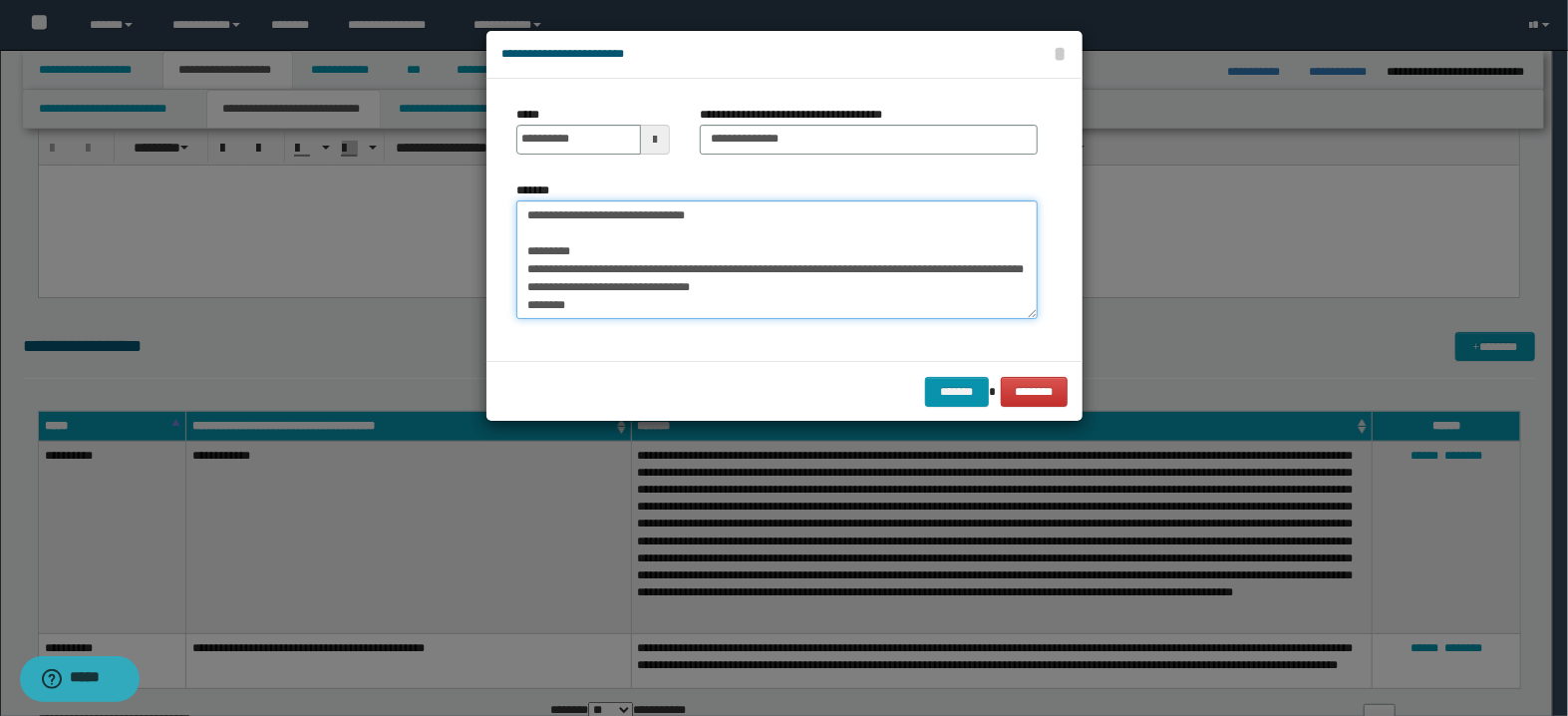 click on "*******" at bounding box center [777, 260] 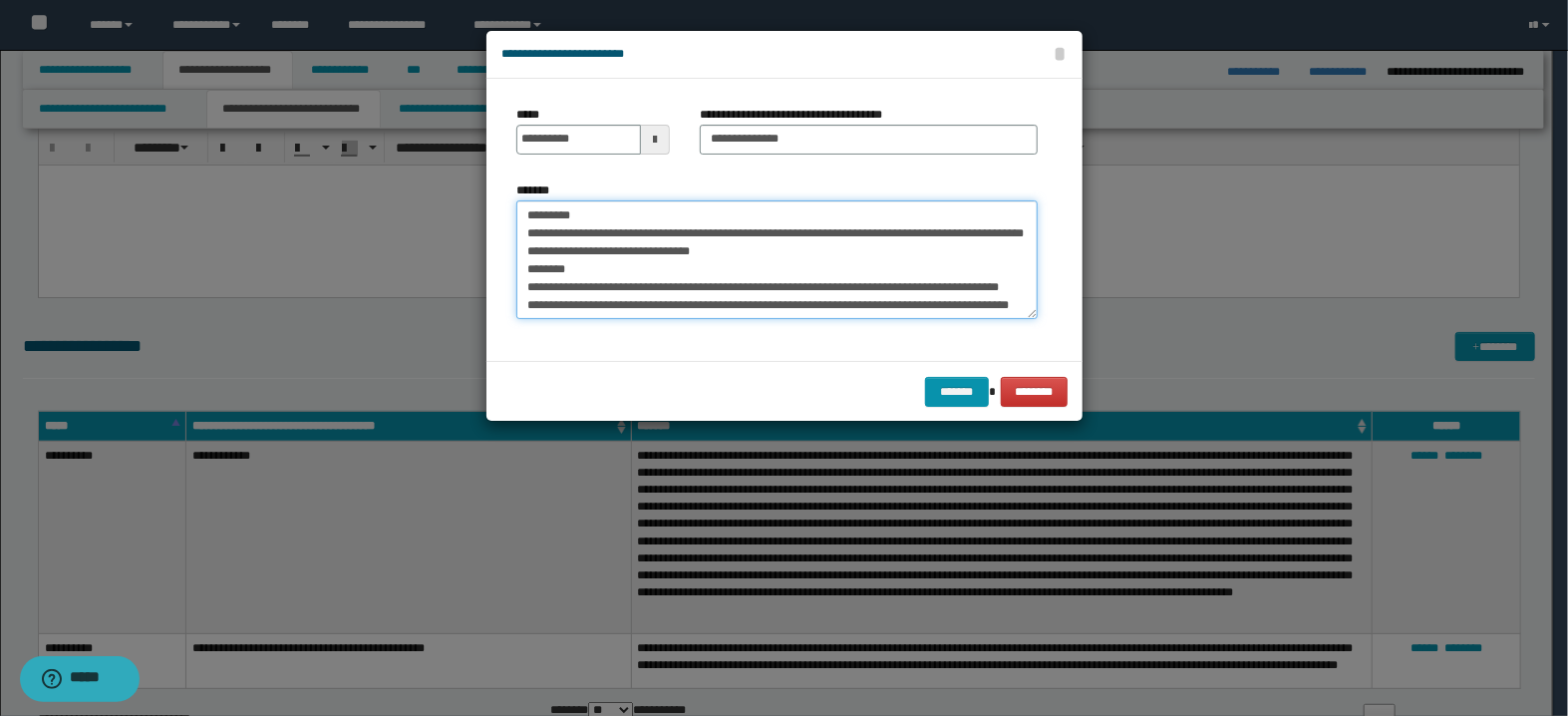 click on "*******" at bounding box center (777, 260) 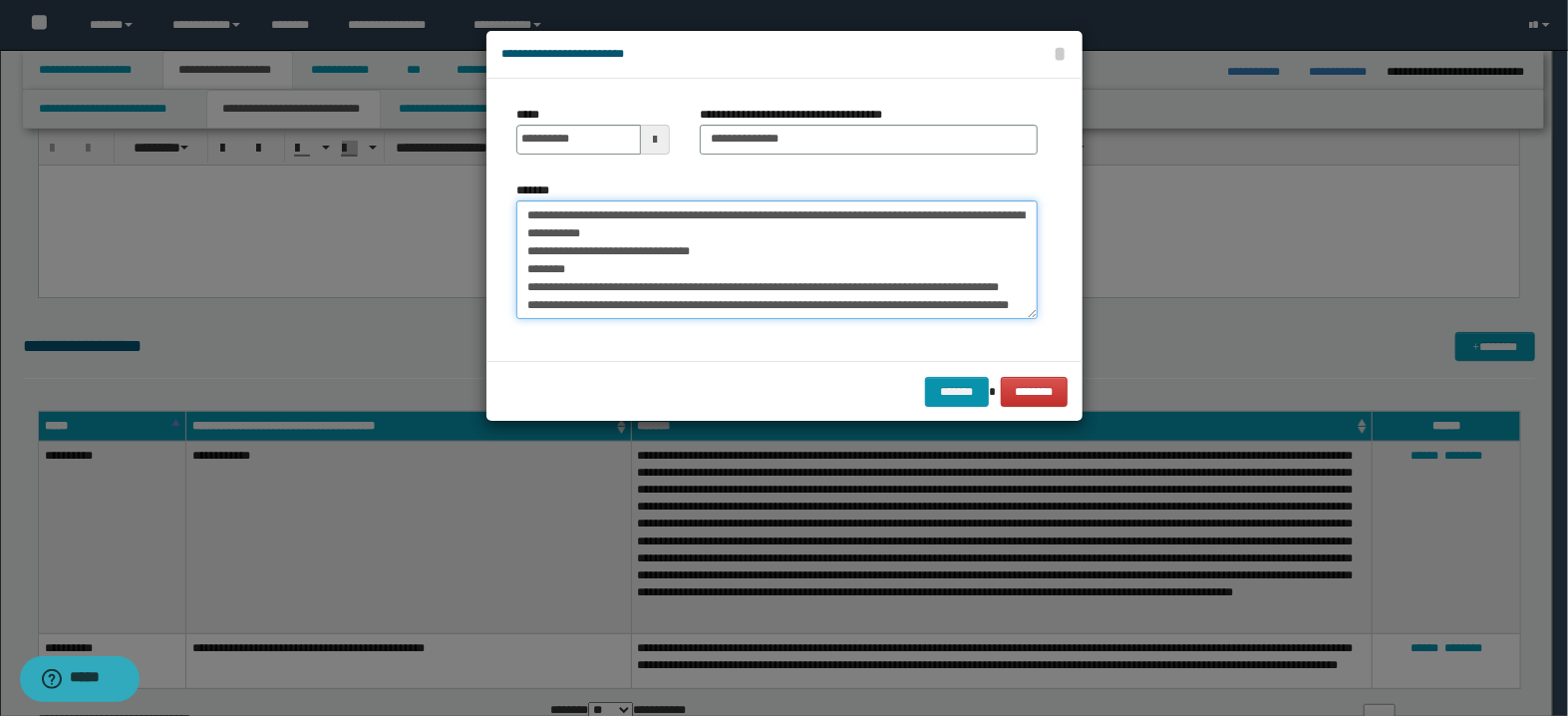 click on "*******" at bounding box center (777, 260) 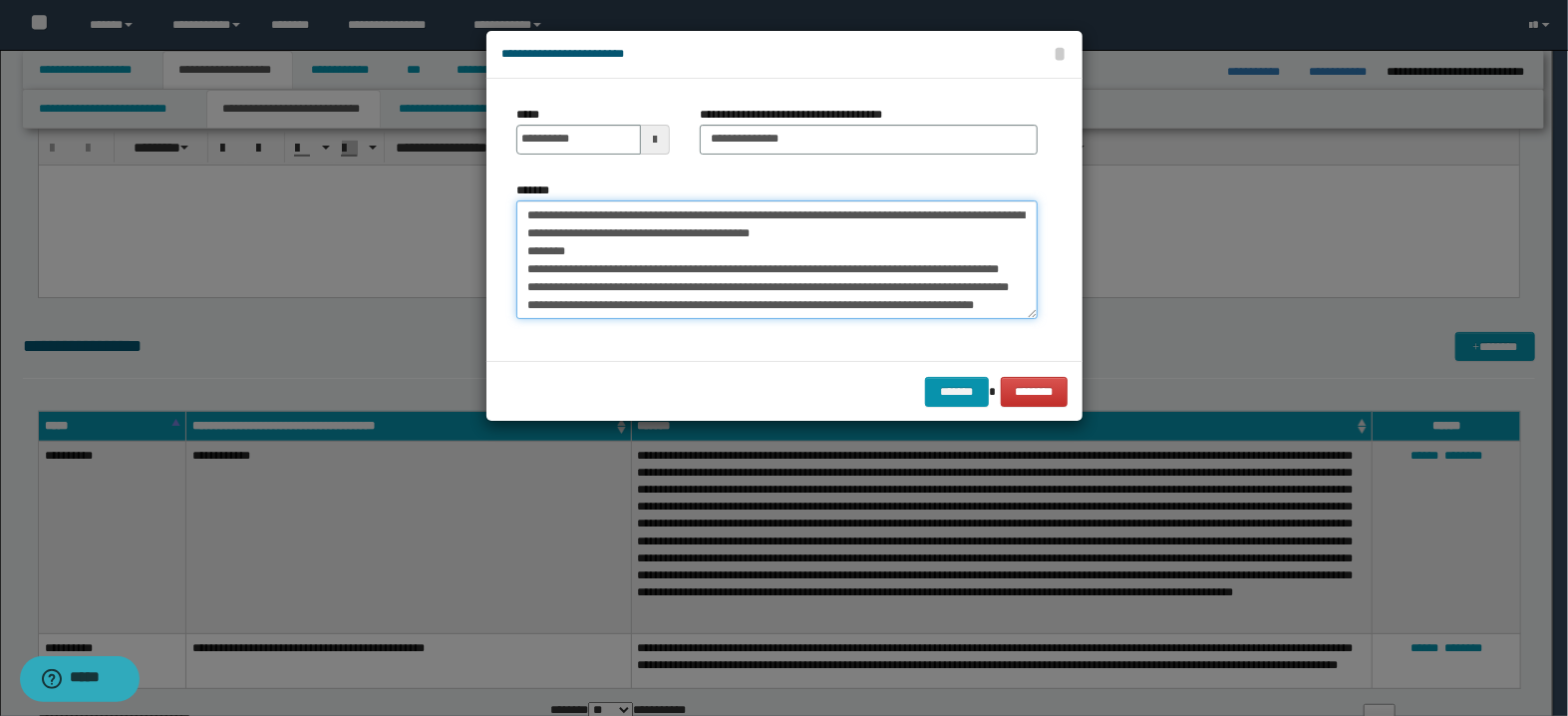 click on "*******" at bounding box center [777, 260] 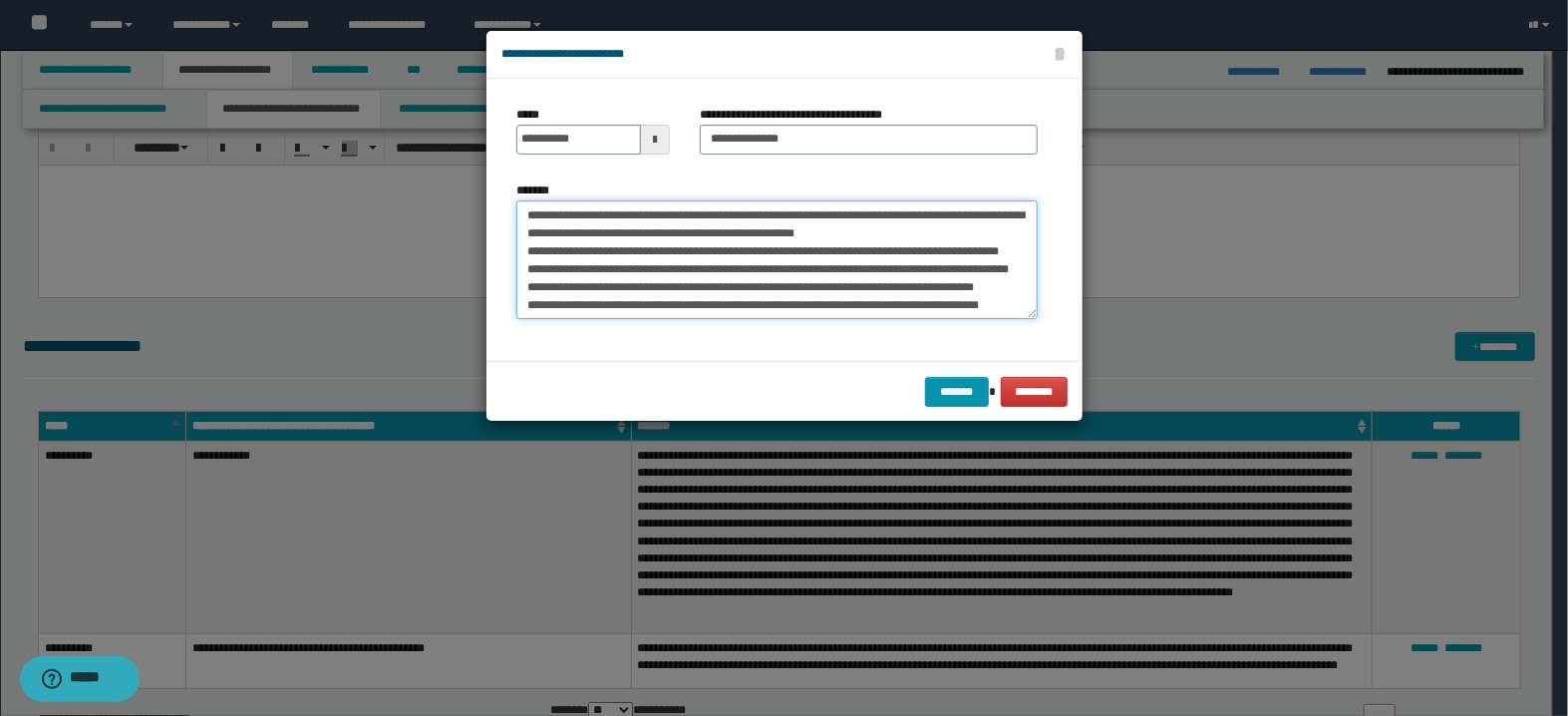 click on "*******" at bounding box center [777, 260] 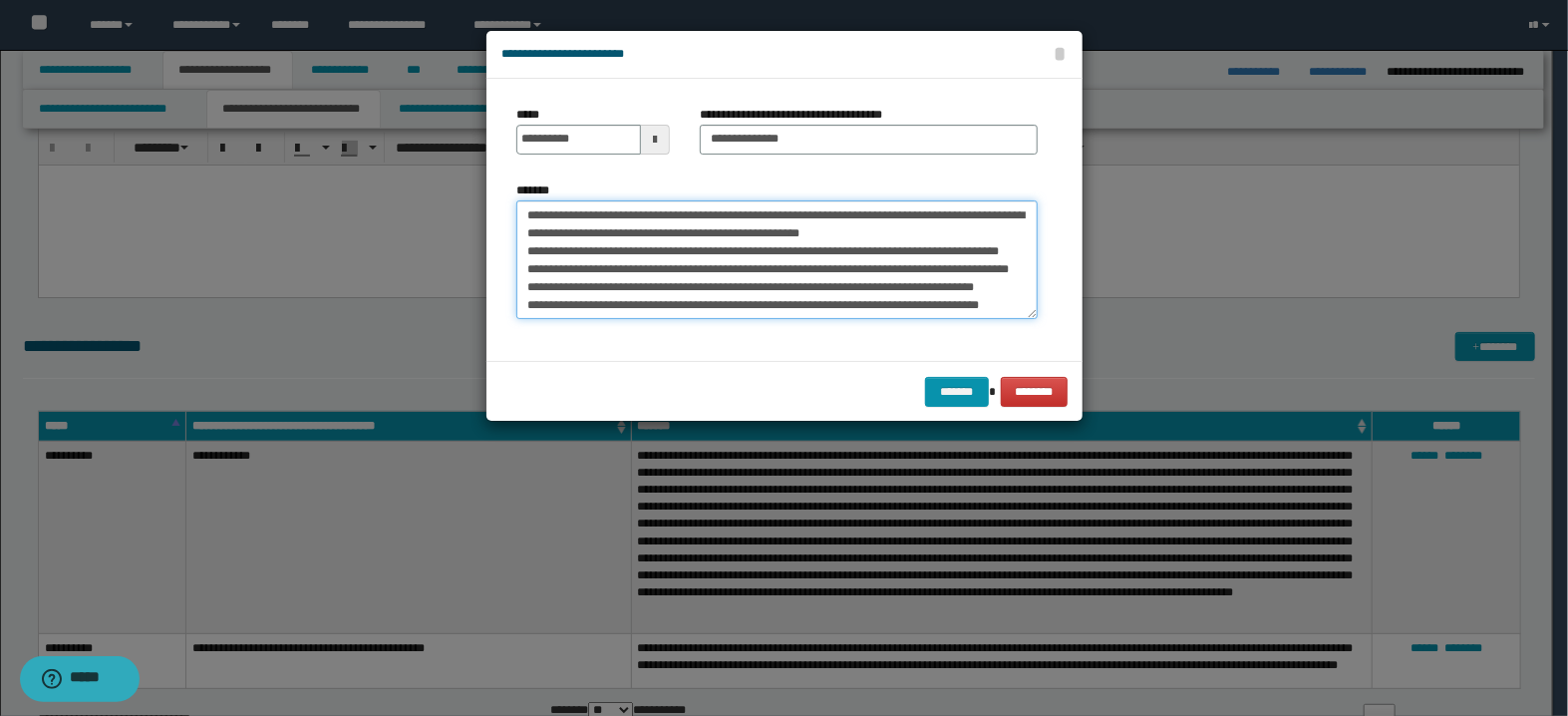 click on "*******" at bounding box center [777, 260] 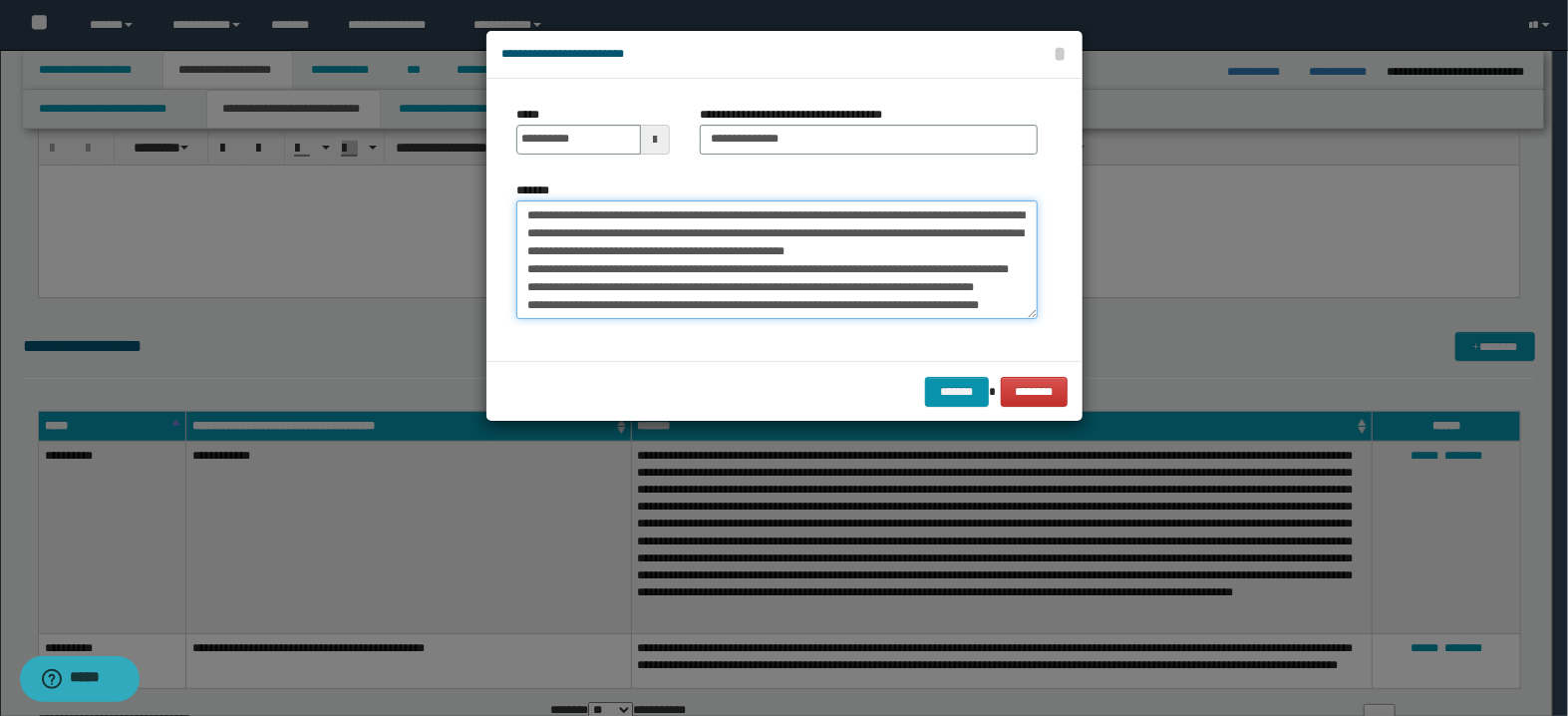click on "*******" at bounding box center [777, 260] 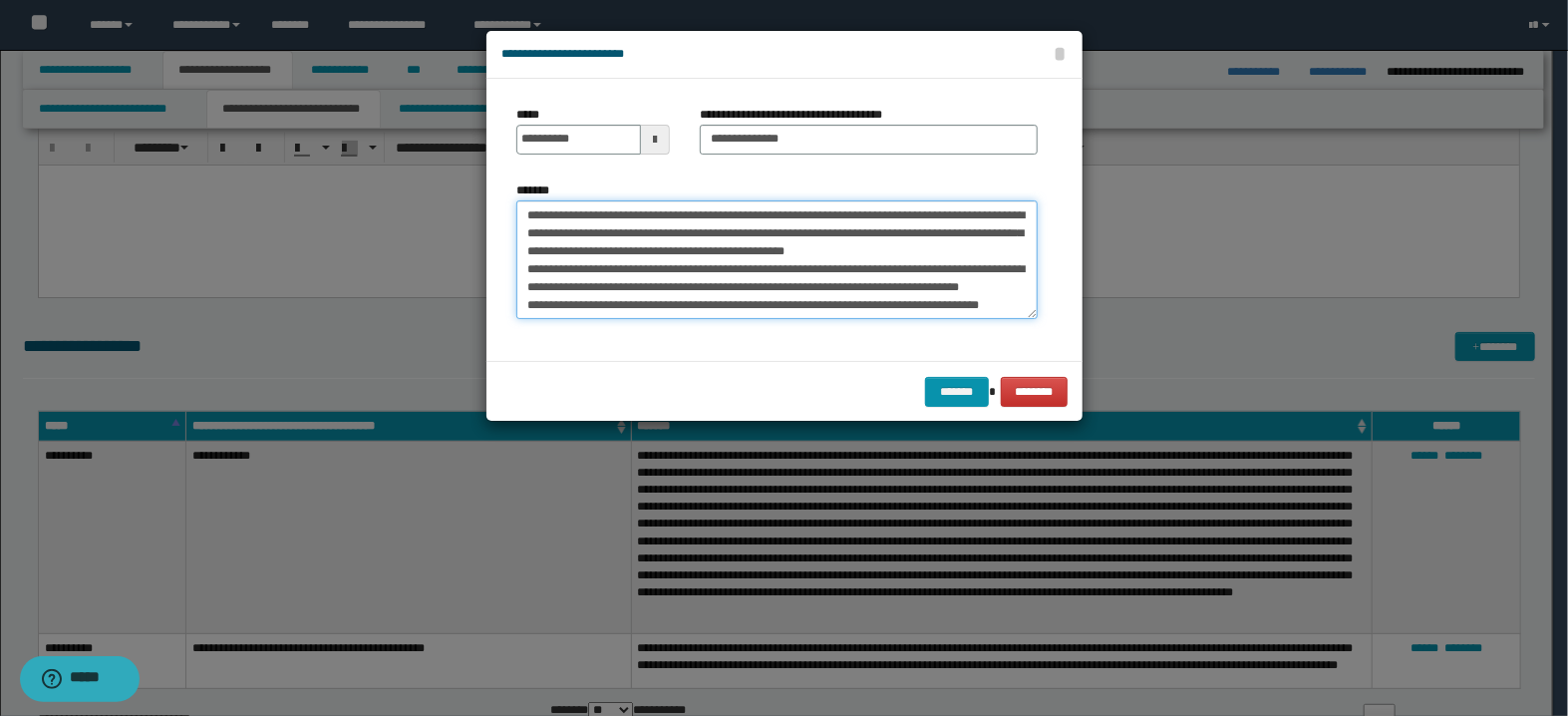 scroll, scrollTop: 0, scrollLeft: 0, axis: both 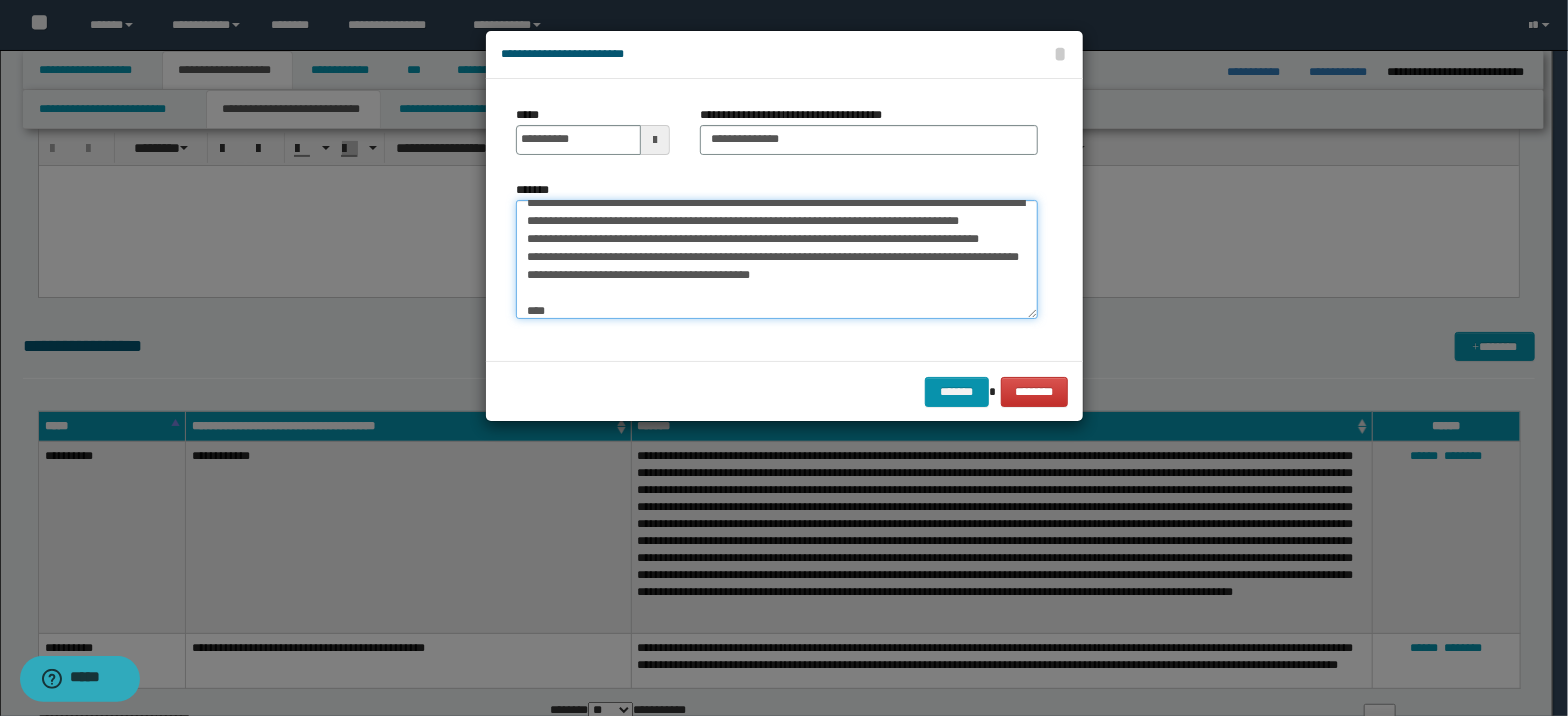 click on "*******" at bounding box center (777, 260) 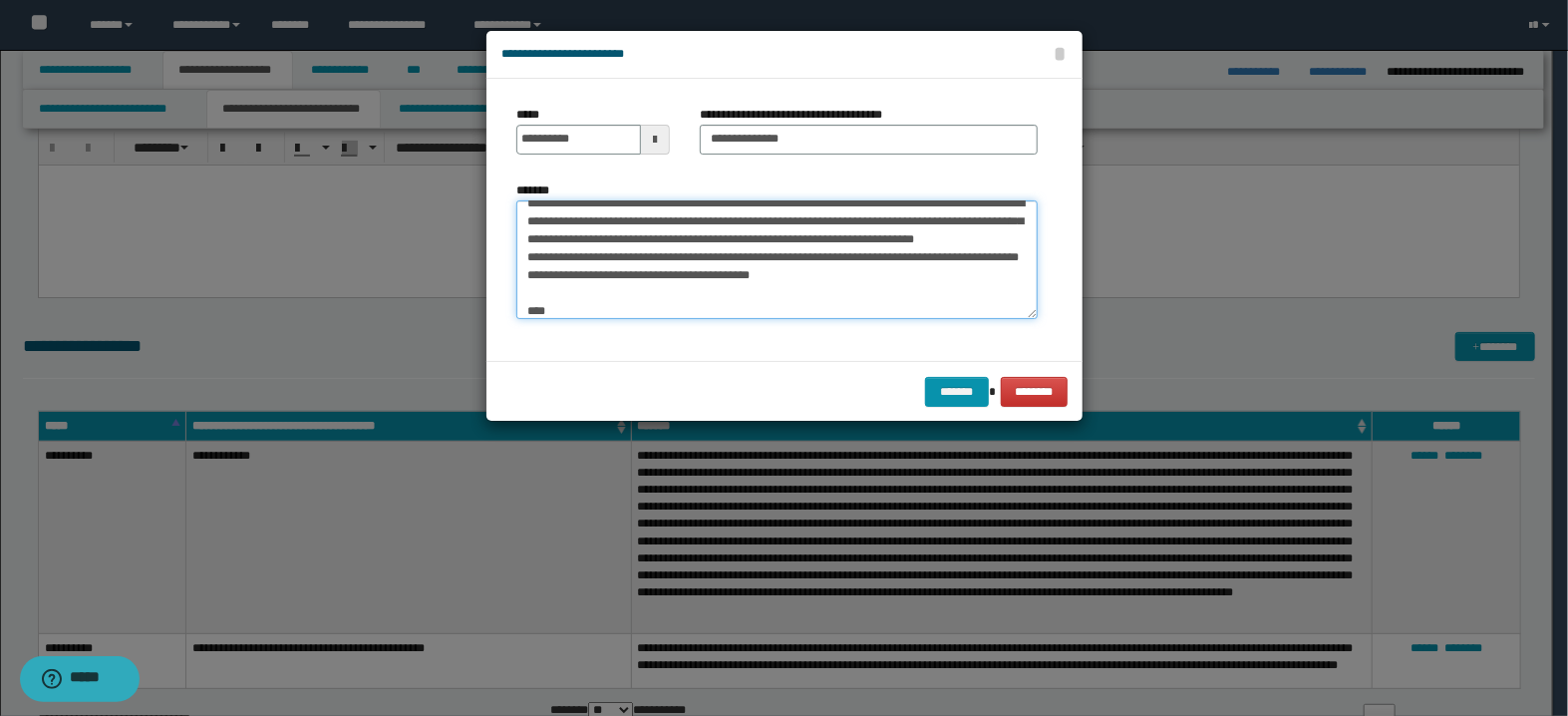 scroll, scrollTop: 49, scrollLeft: 0, axis: vertical 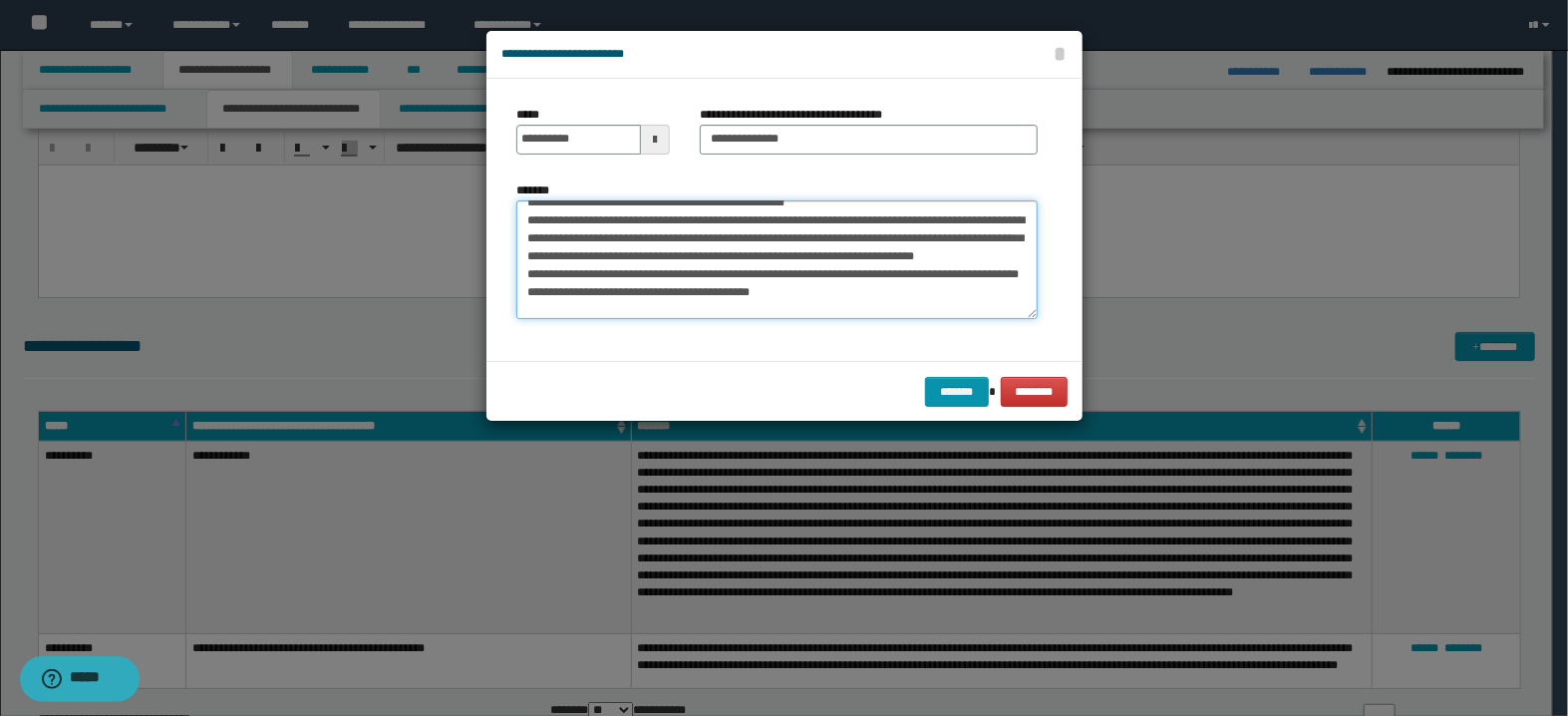 click on "*******" at bounding box center (777, 260) 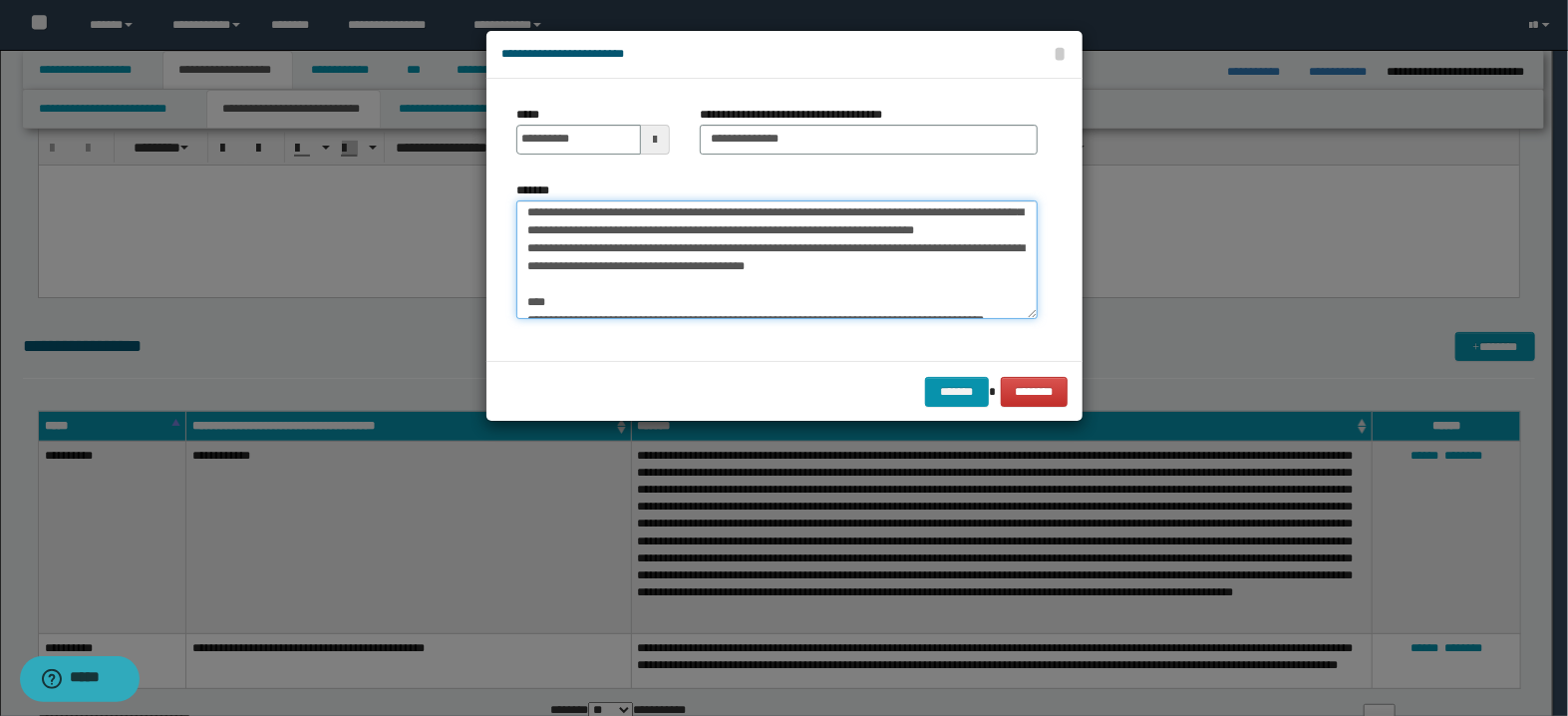 scroll, scrollTop: 82, scrollLeft: 0, axis: vertical 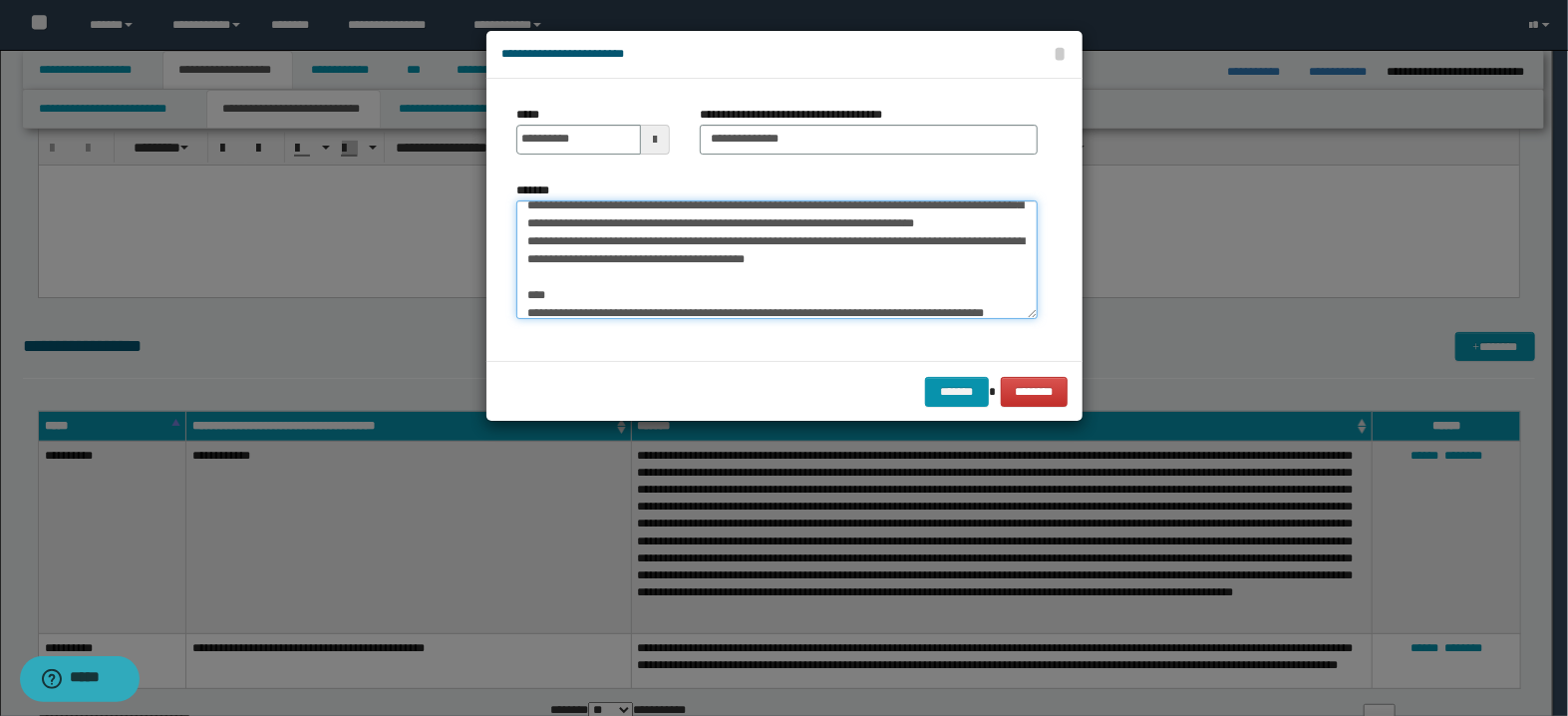 click on "*******" at bounding box center (777, 260) 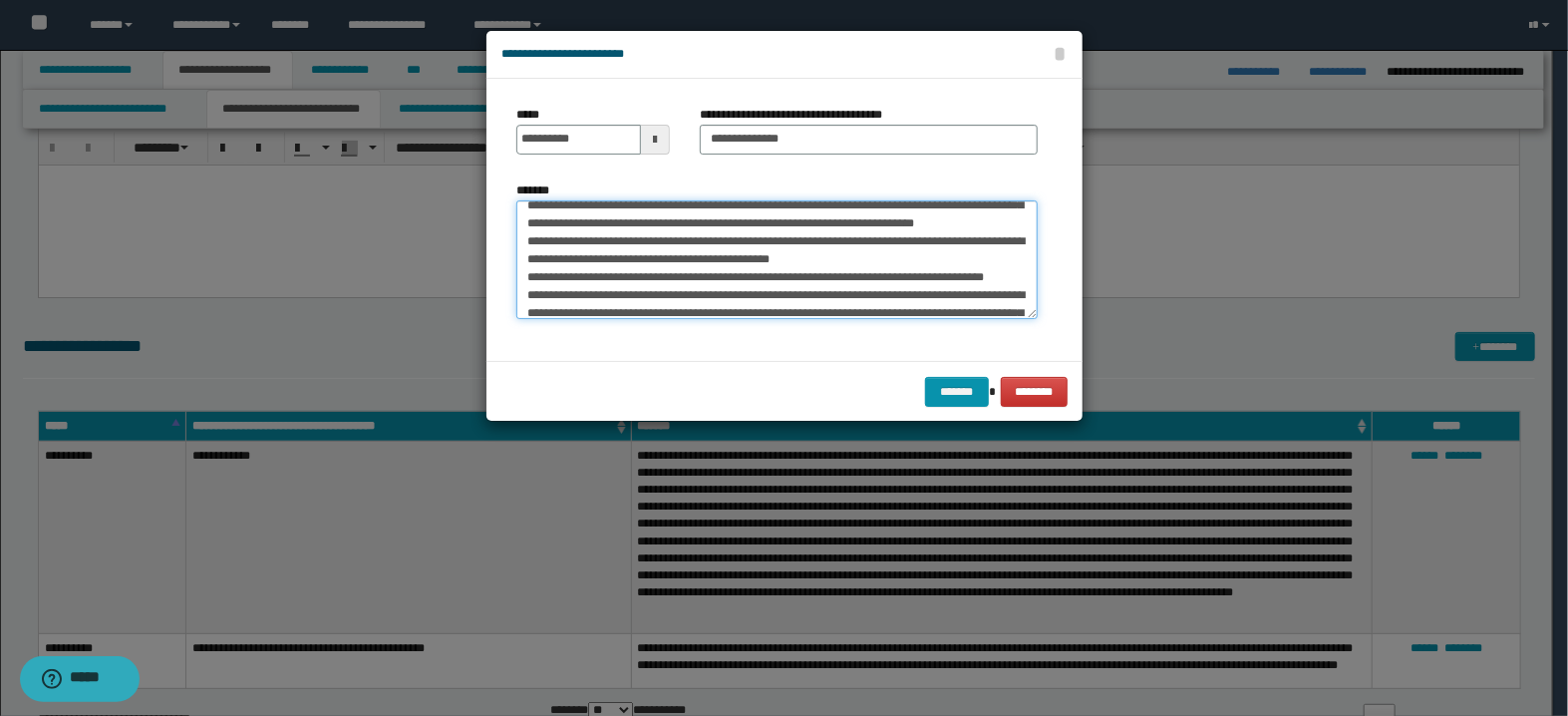 click on "*******" at bounding box center (777, 260) 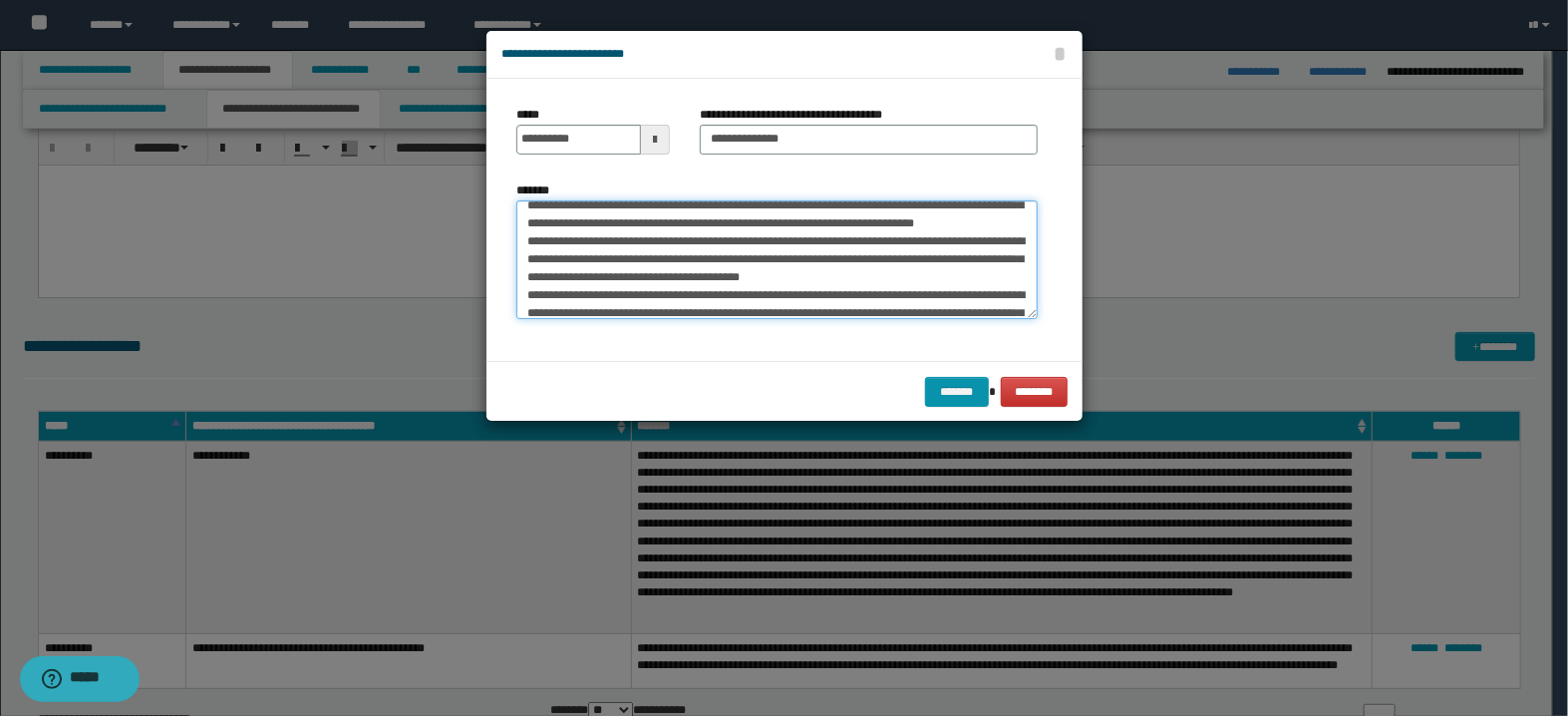 click on "*******" at bounding box center [777, 260] 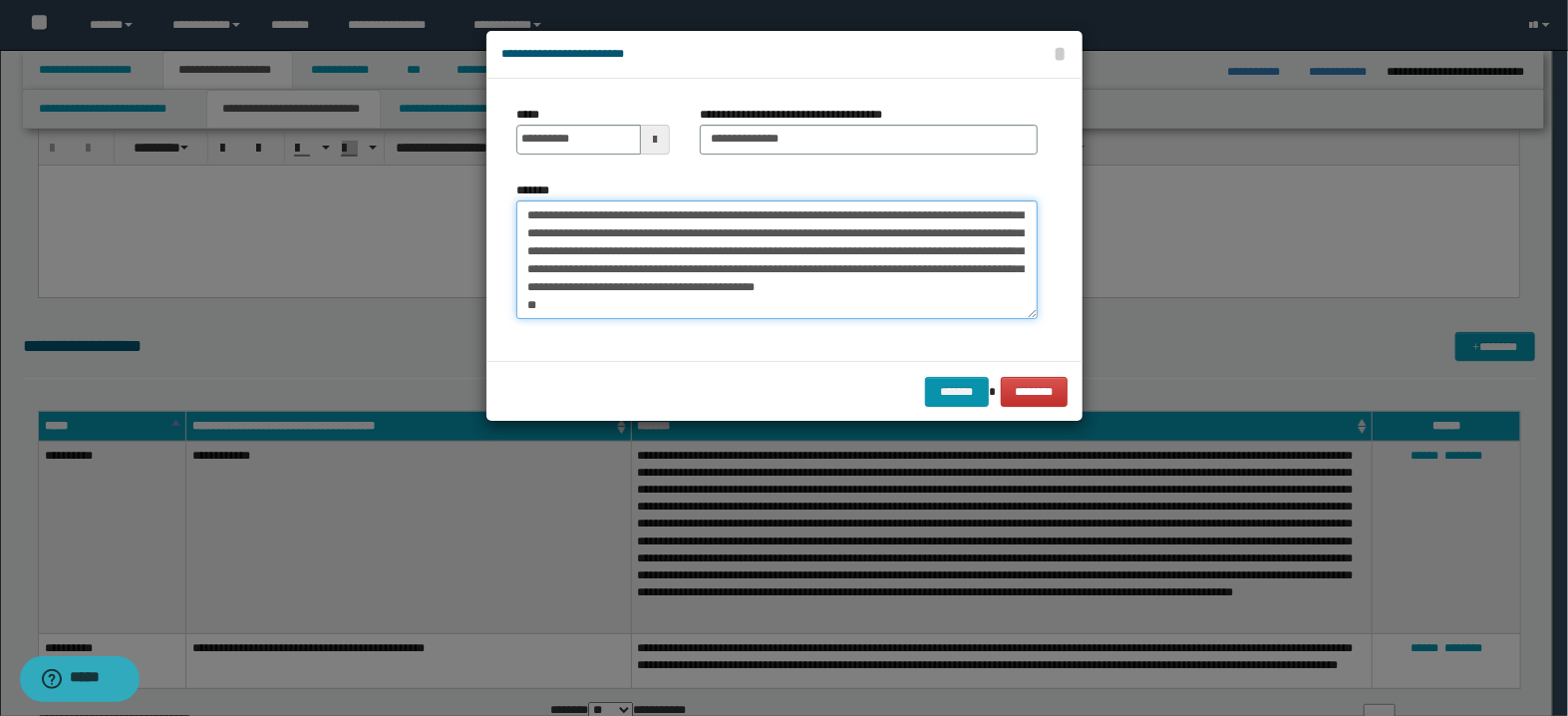 scroll, scrollTop: 162, scrollLeft: 0, axis: vertical 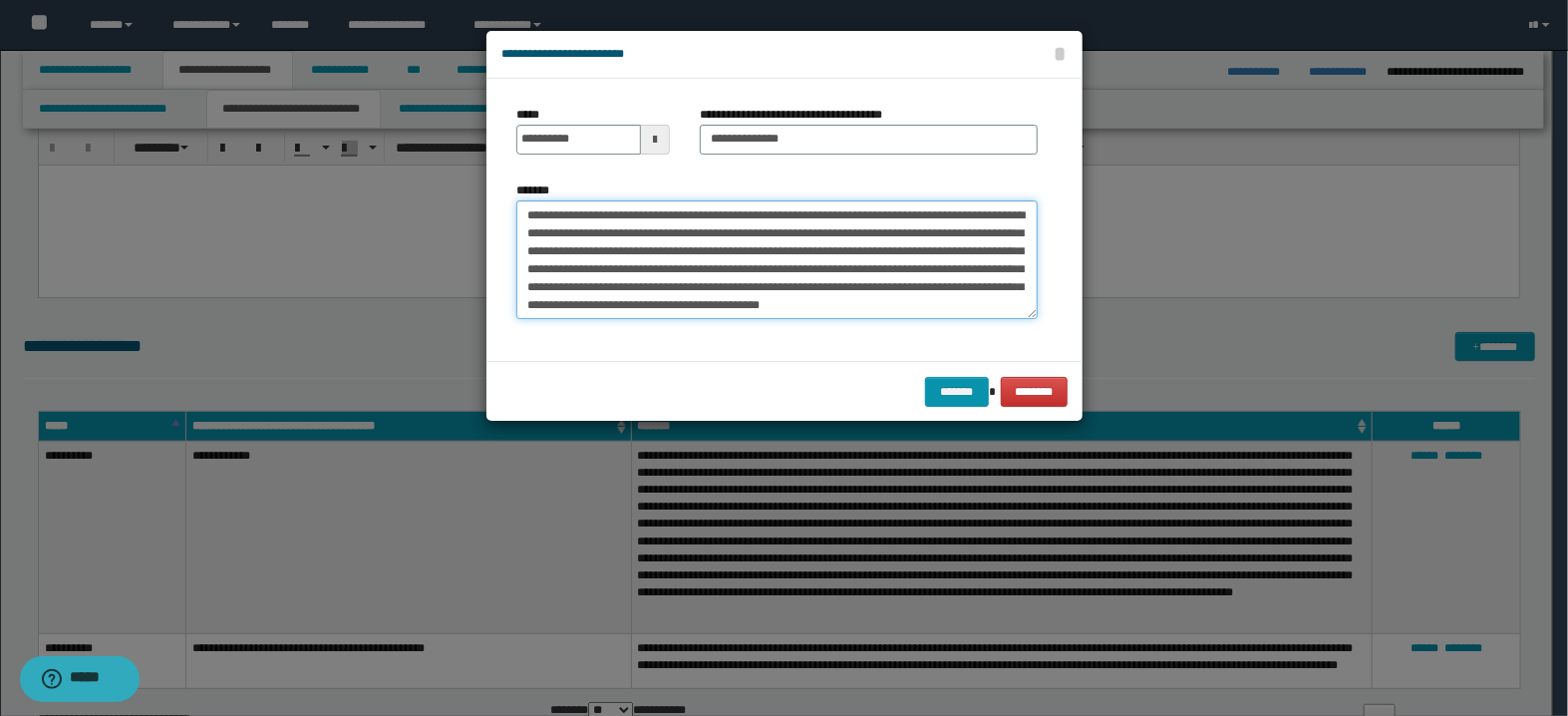 type on "**********" 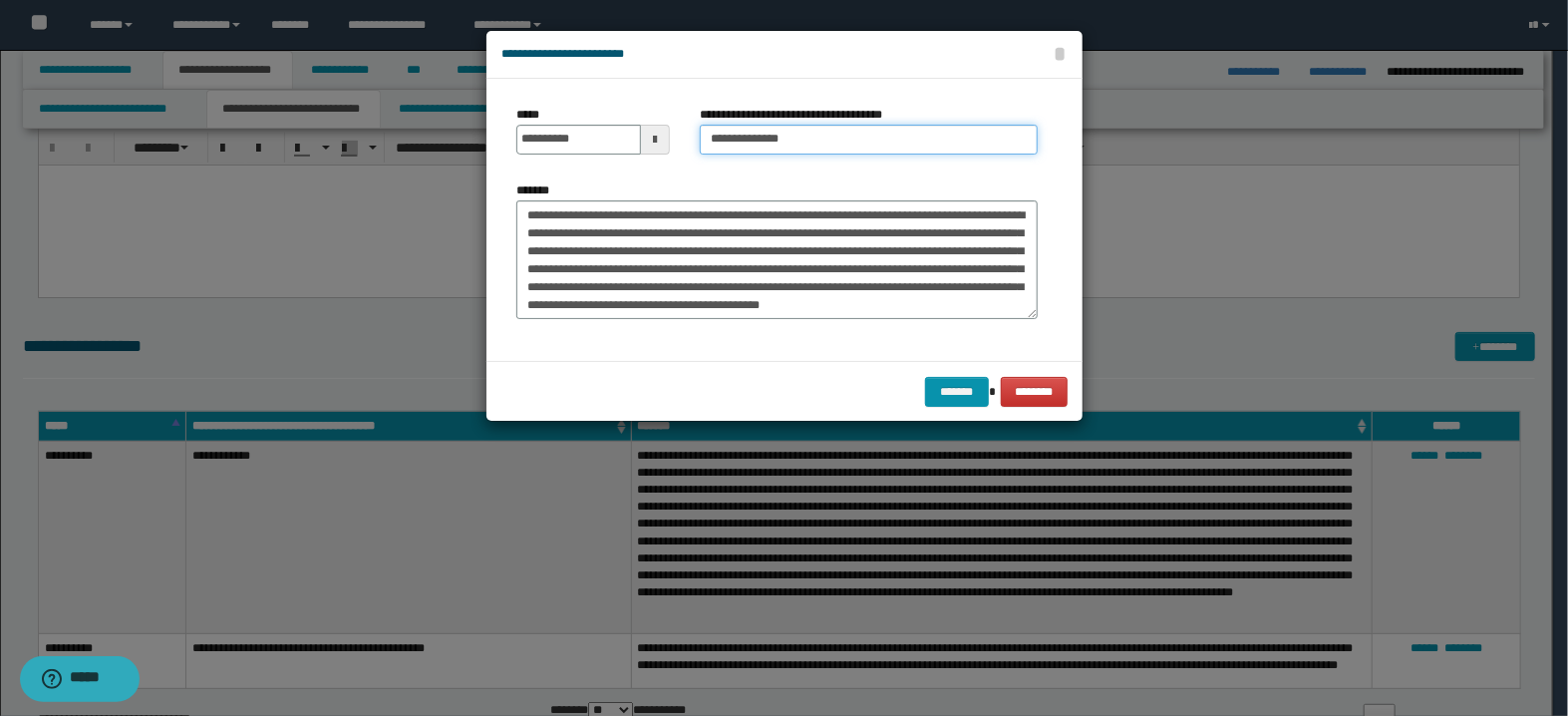 click on "**********" at bounding box center (868, 140) 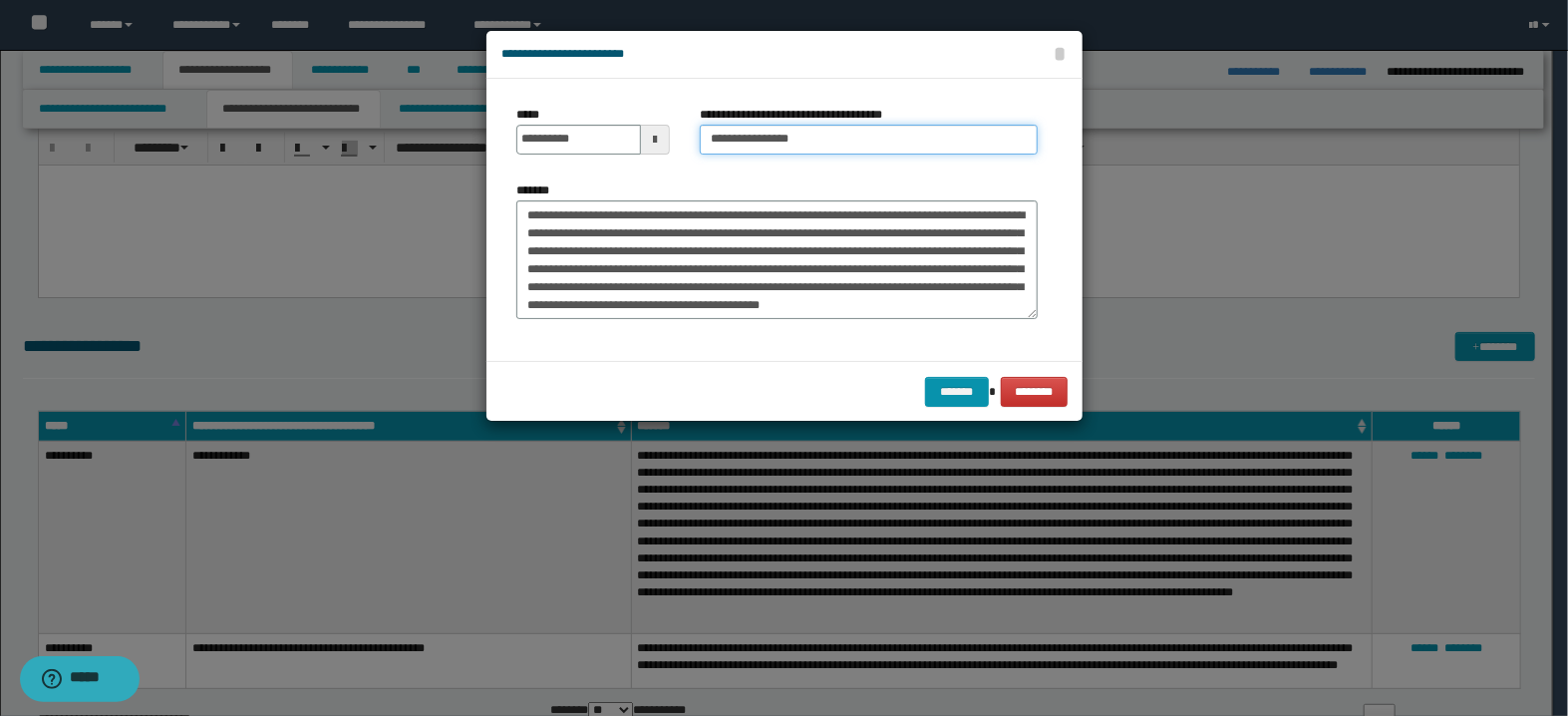 paste on "**********" 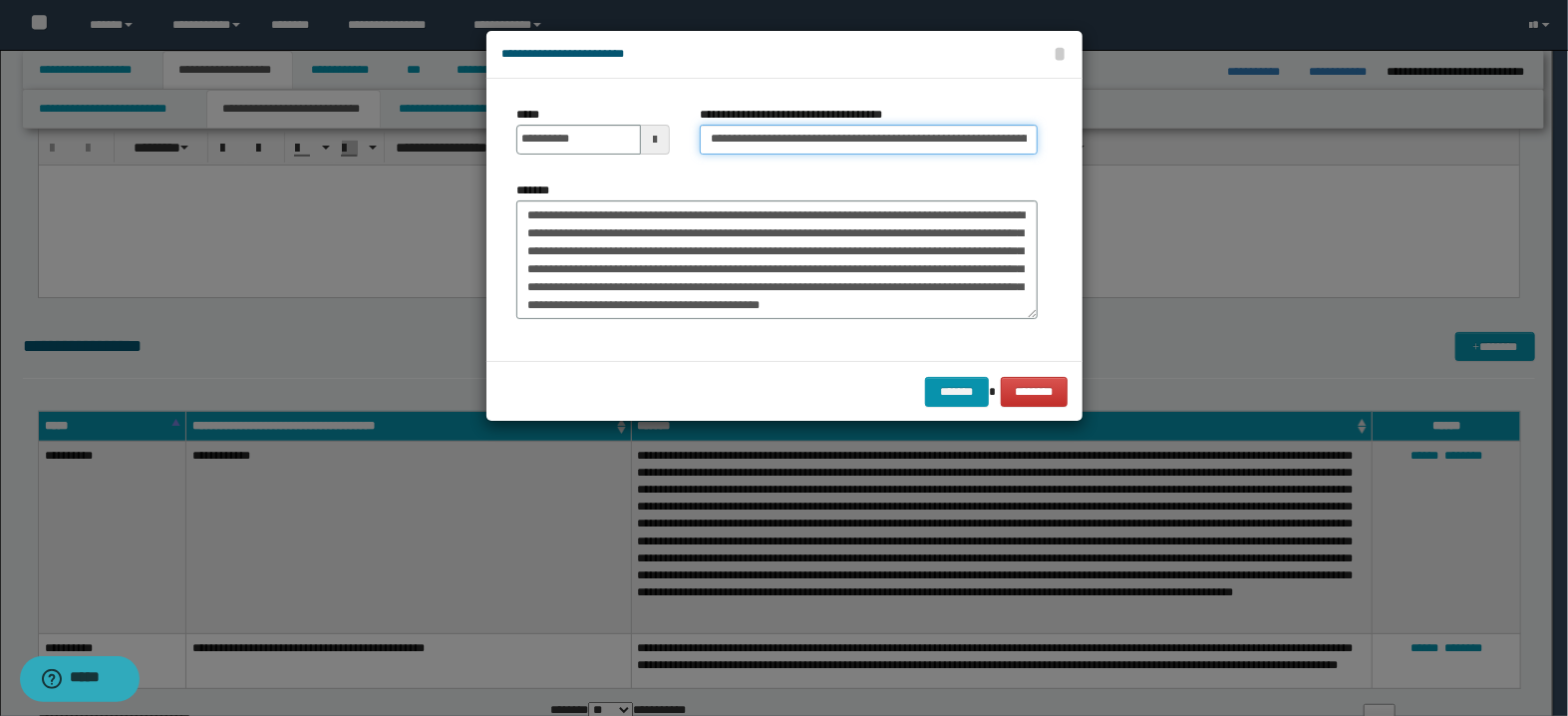 scroll, scrollTop: 0, scrollLeft: 232, axis: horizontal 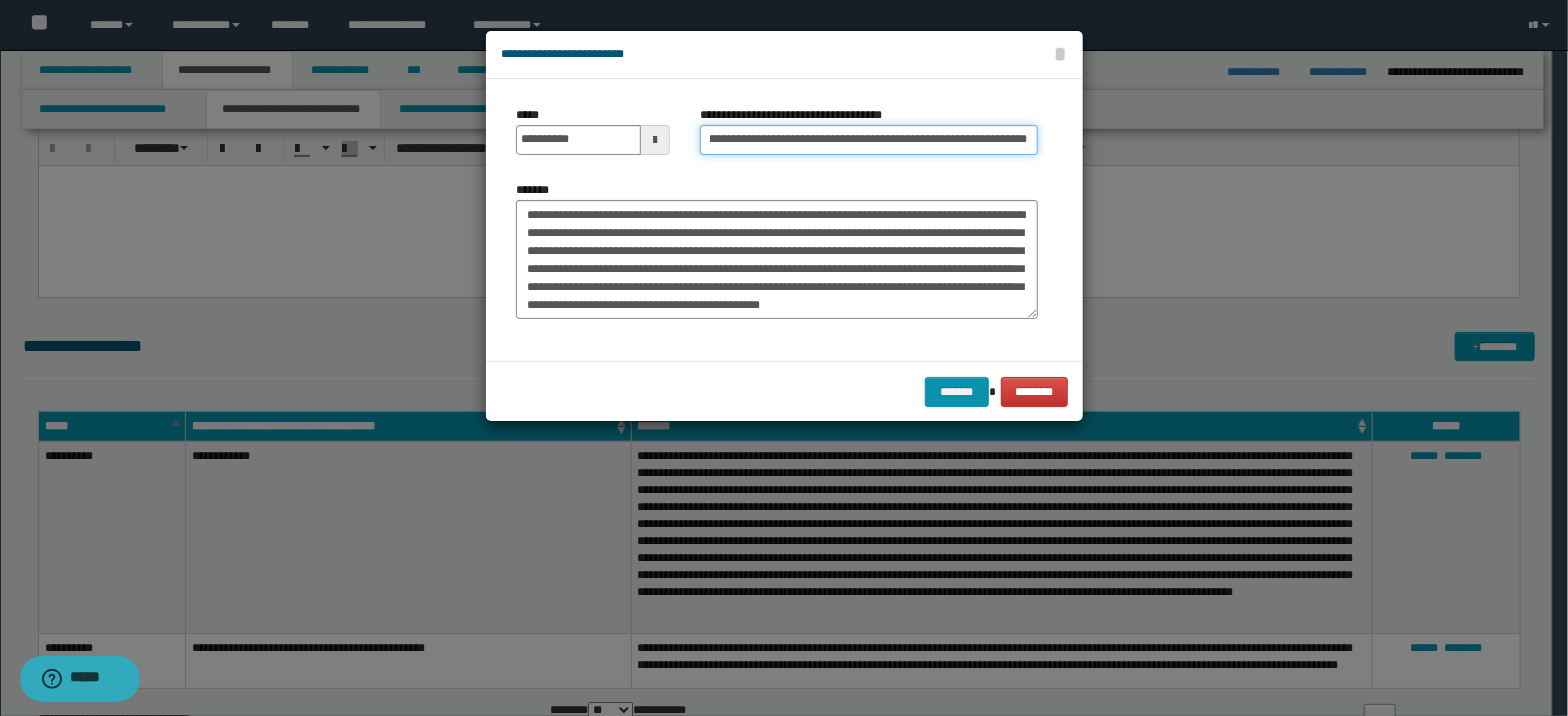 drag, startPoint x: 784, startPoint y: 139, endPoint x: 944, endPoint y: 143, distance: 160.04999 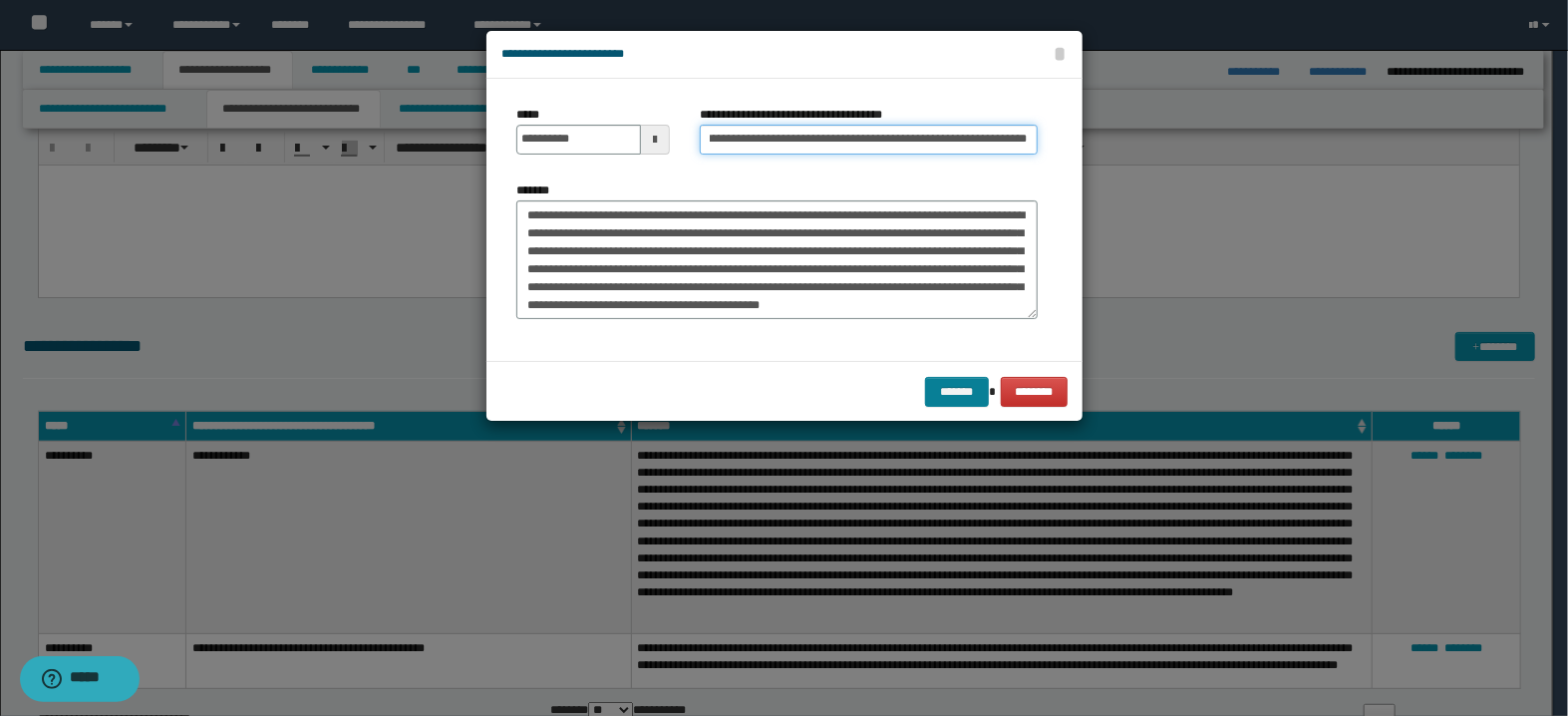 type on "**********" 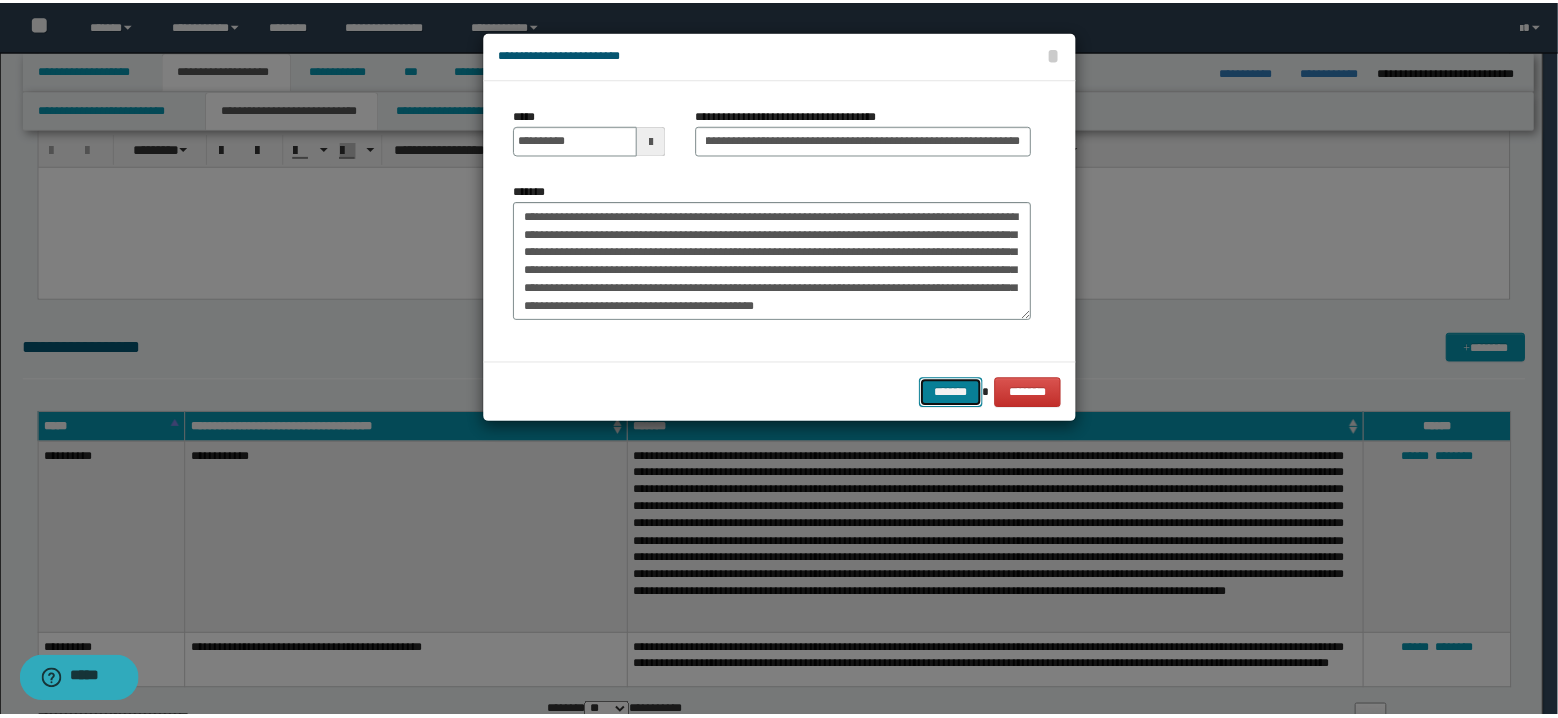 scroll, scrollTop: 0, scrollLeft: 0, axis: both 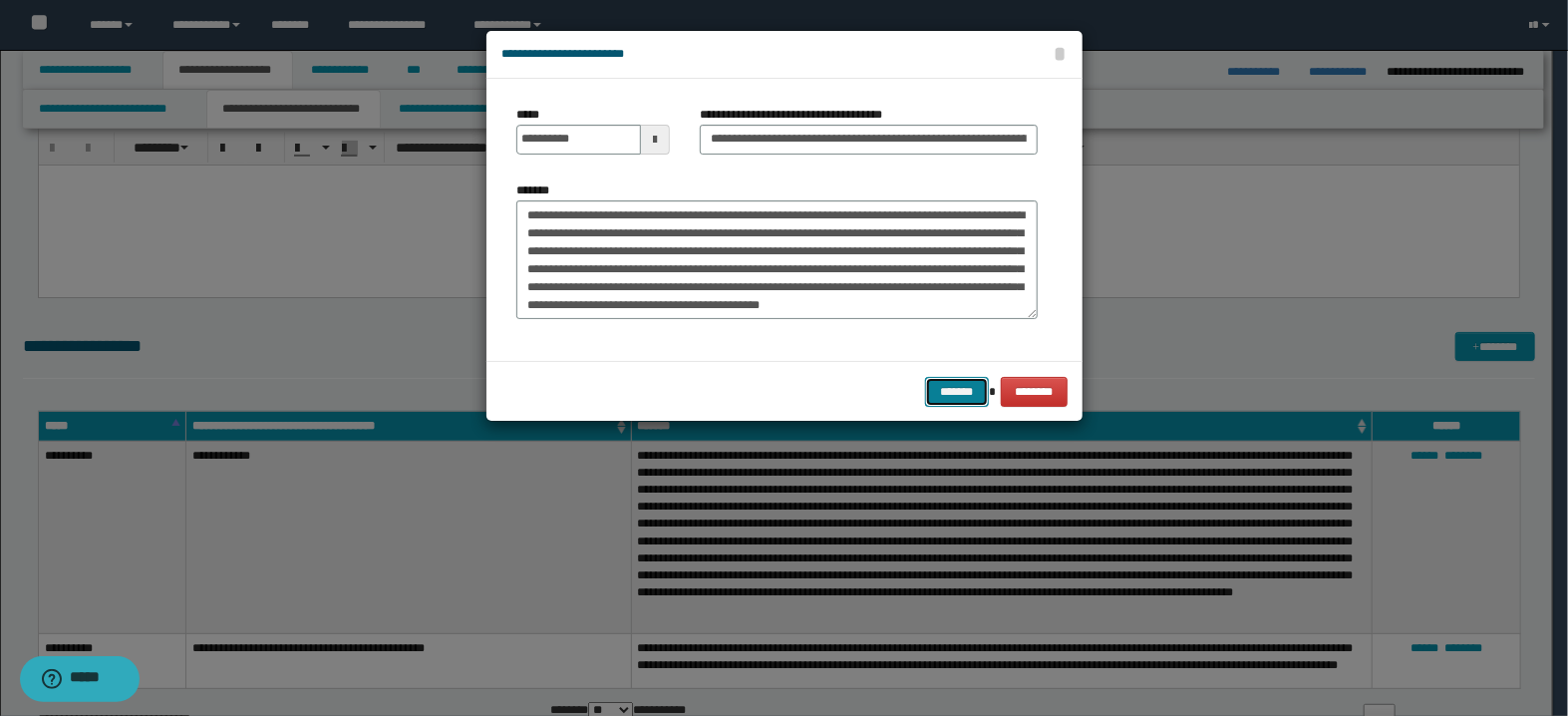 click on "*******" at bounding box center (957, 392) 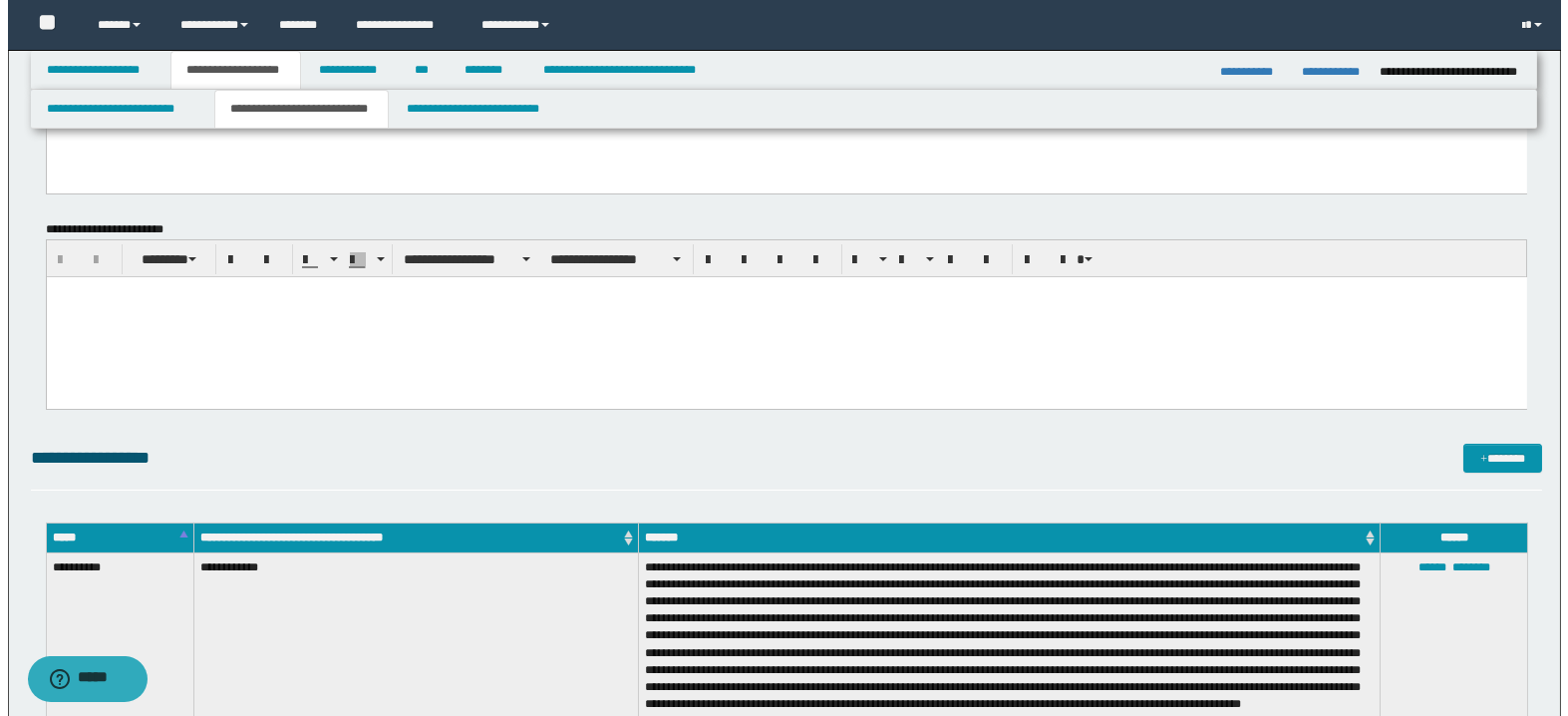 scroll, scrollTop: 133, scrollLeft: 0, axis: vertical 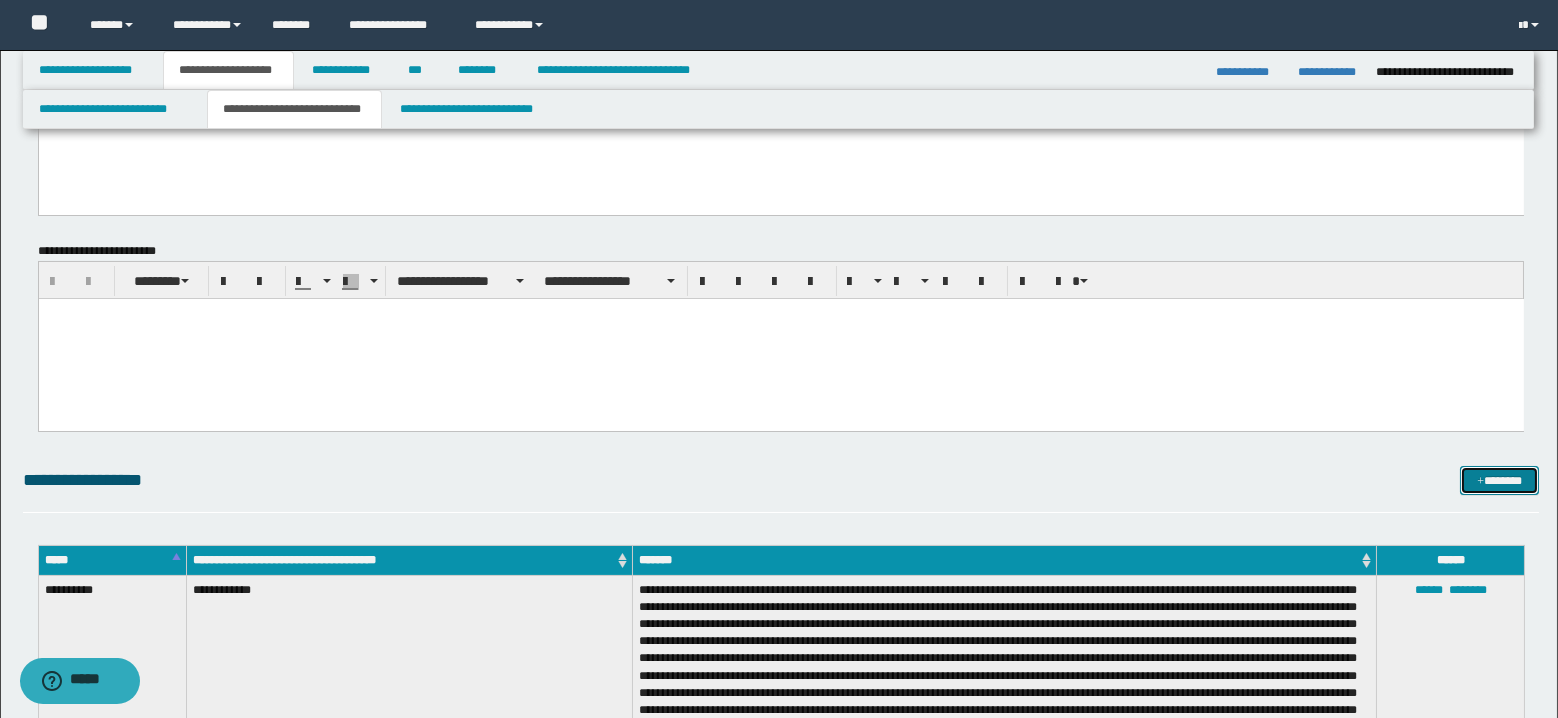 click on "*******" at bounding box center (1499, 481) 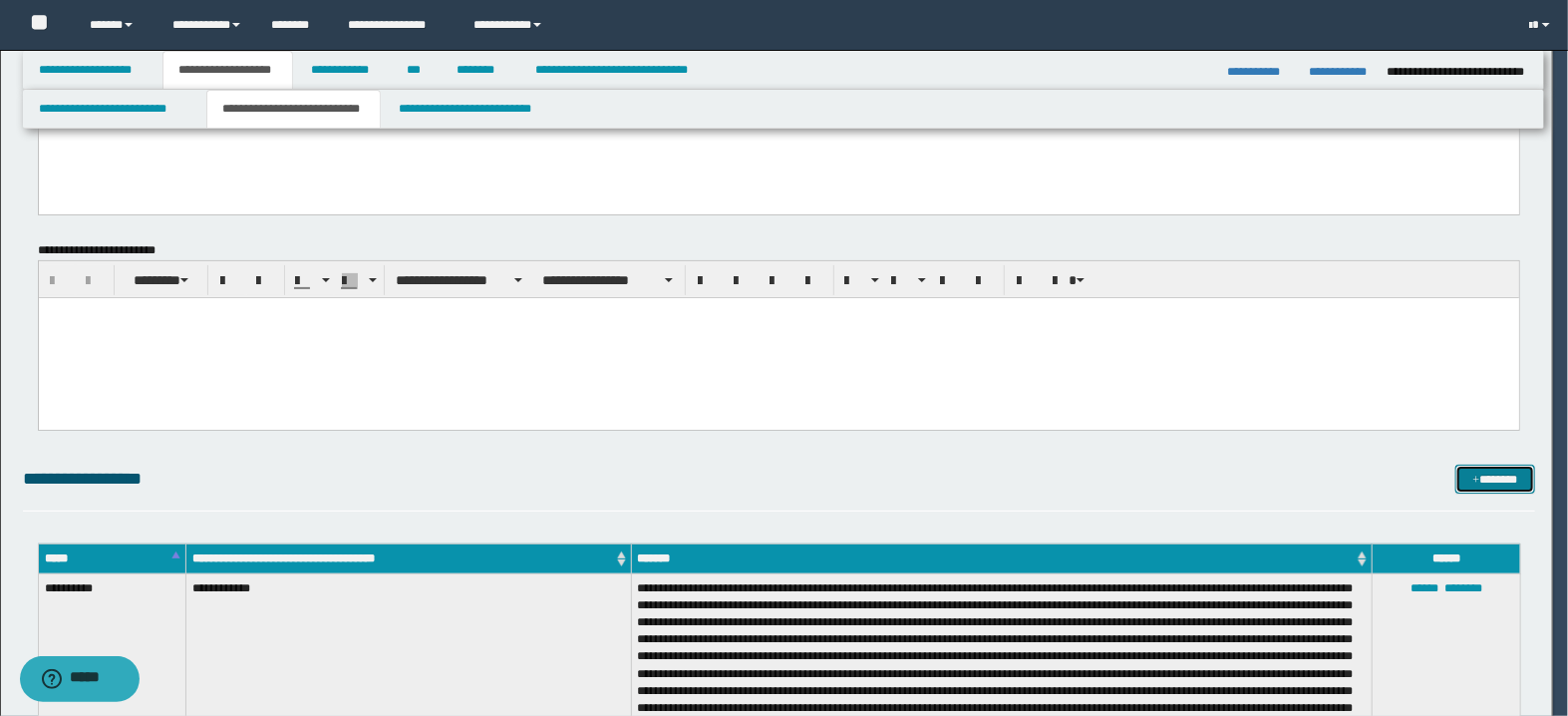 scroll, scrollTop: 0, scrollLeft: 0, axis: both 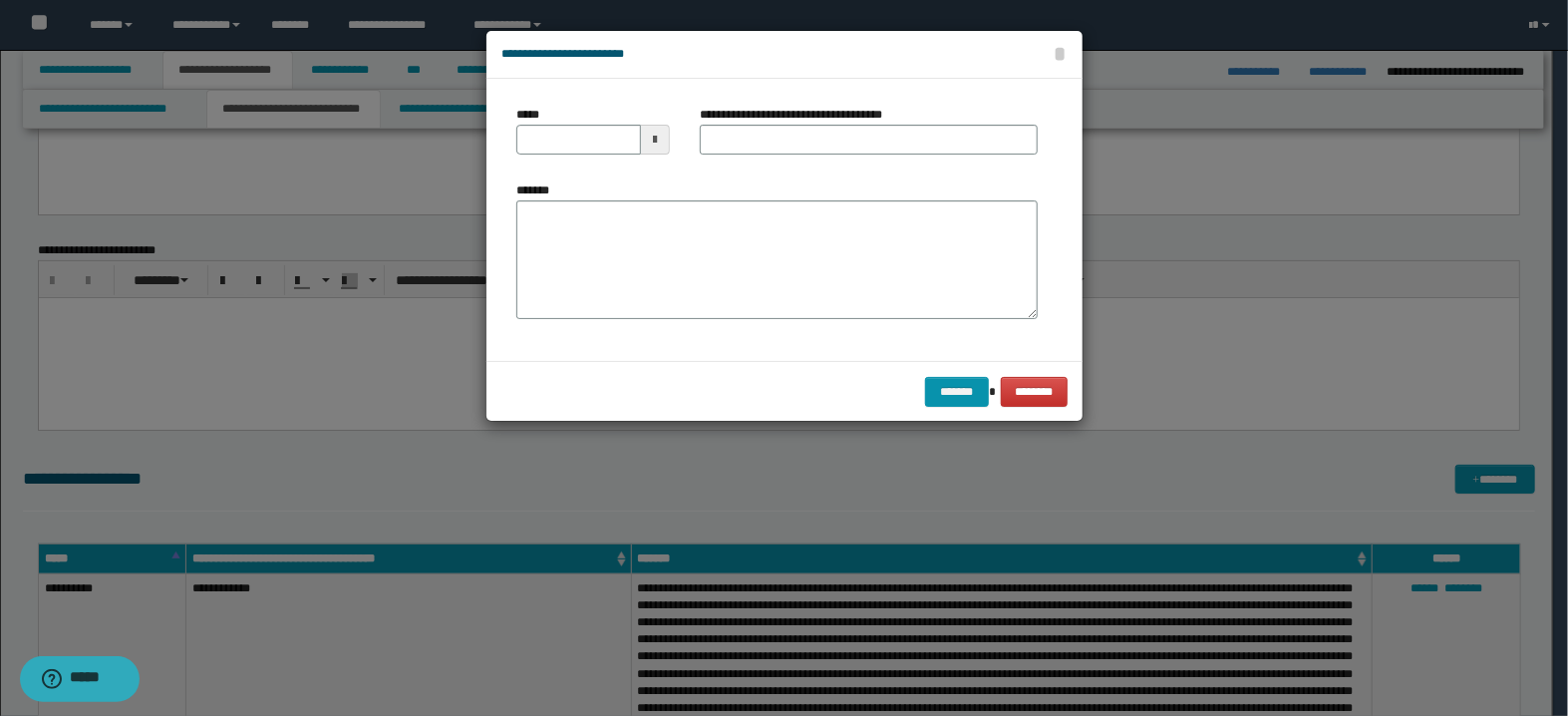 click at bounding box center (655, 140) 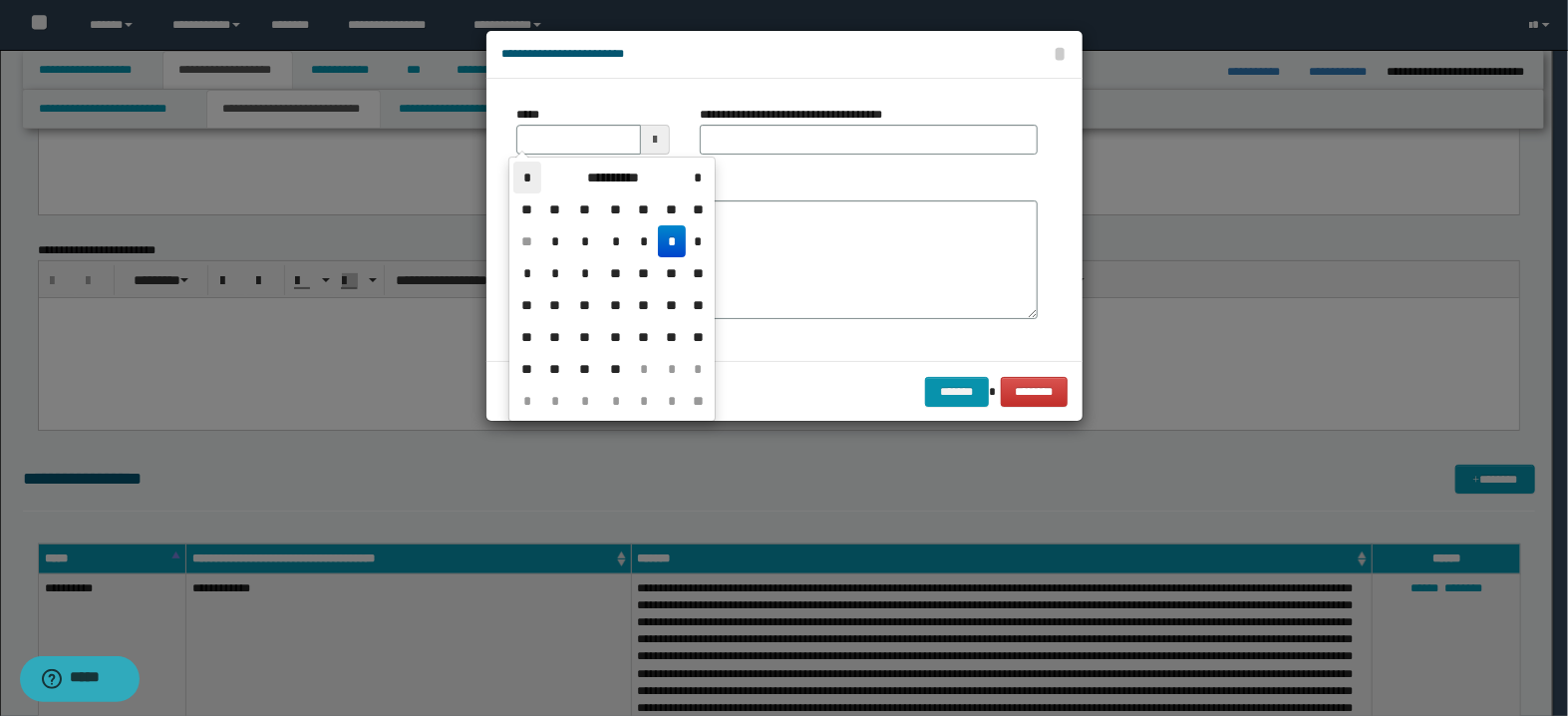 click on "*" at bounding box center [527, 178] 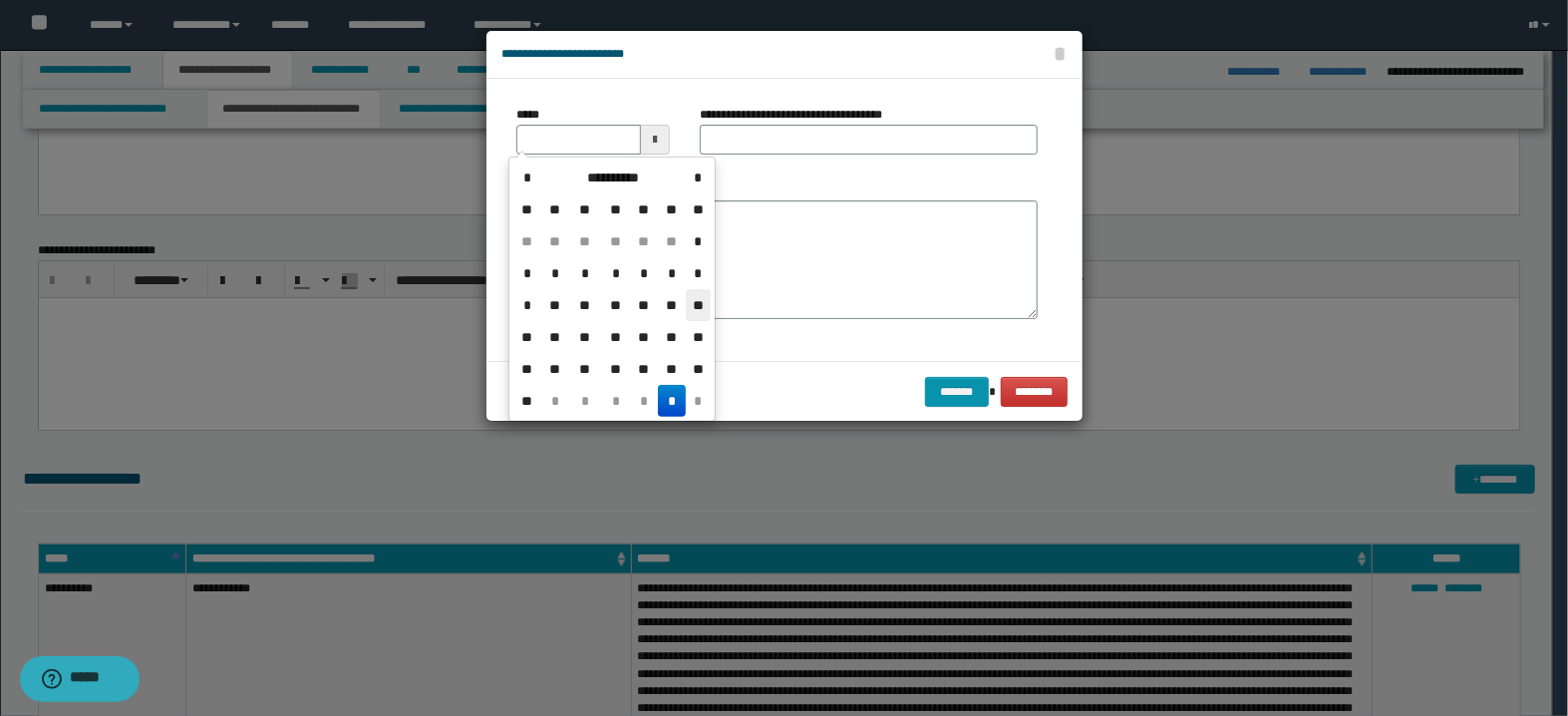 click on "**" at bounding box center (698, 305) 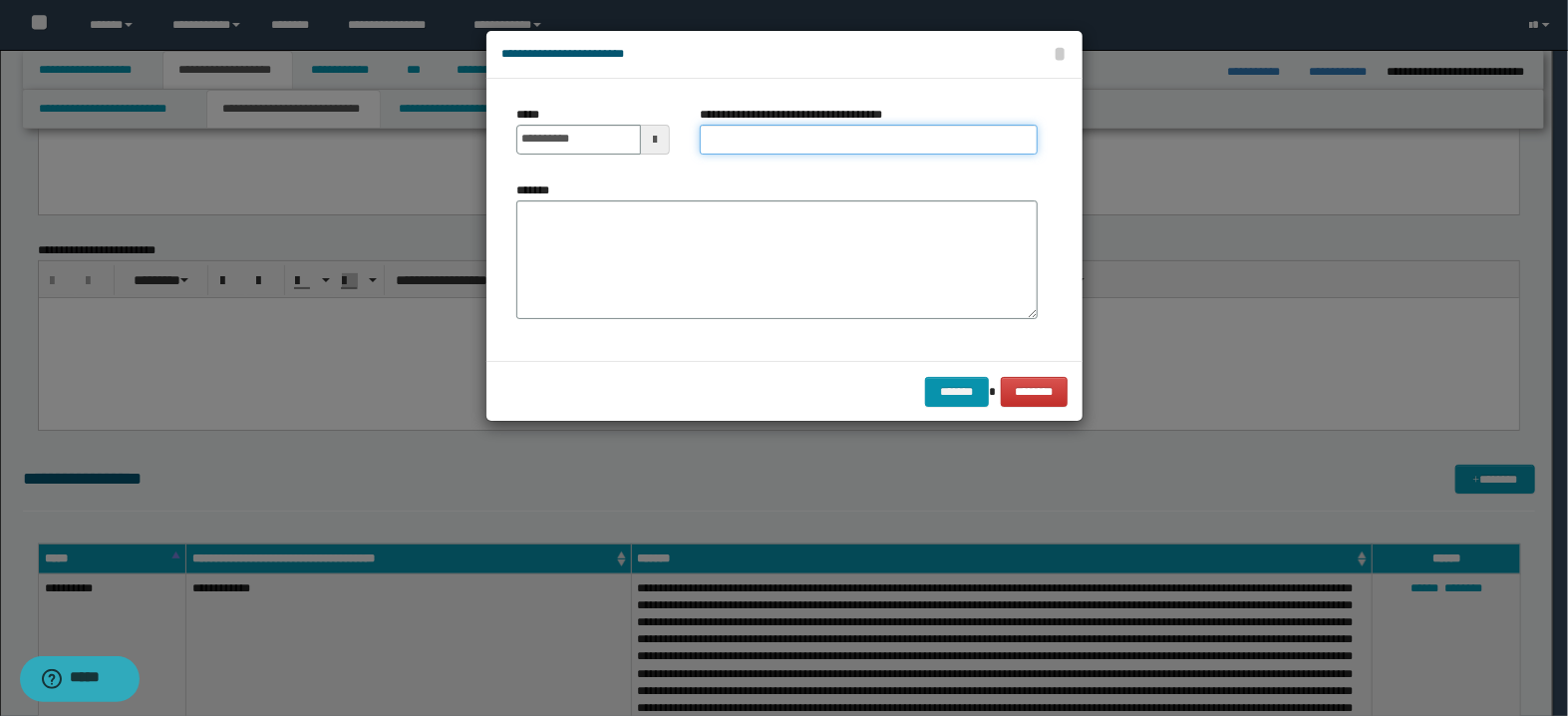 click on "**********" at bounding box center [868, 140] 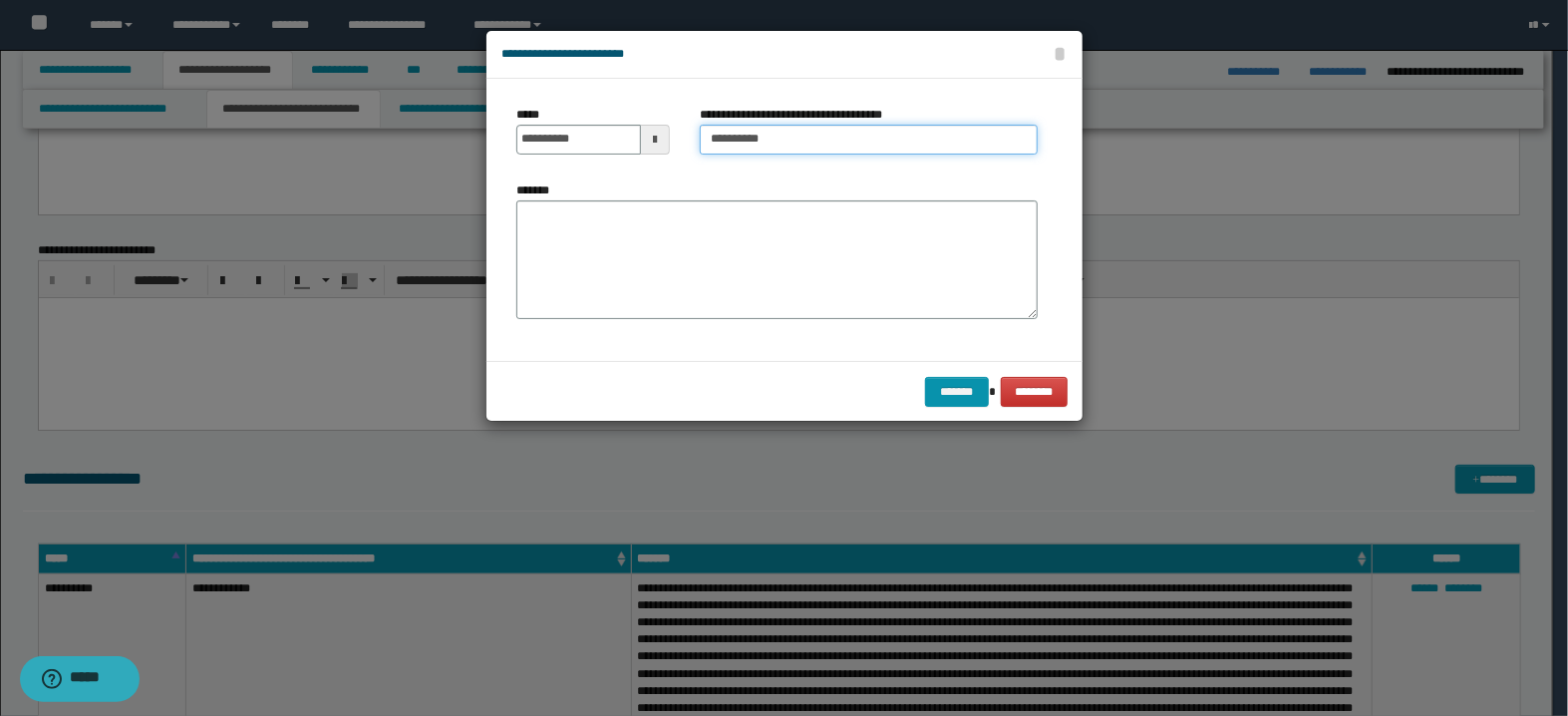 click on "*********" at bounding box center (868, 140) 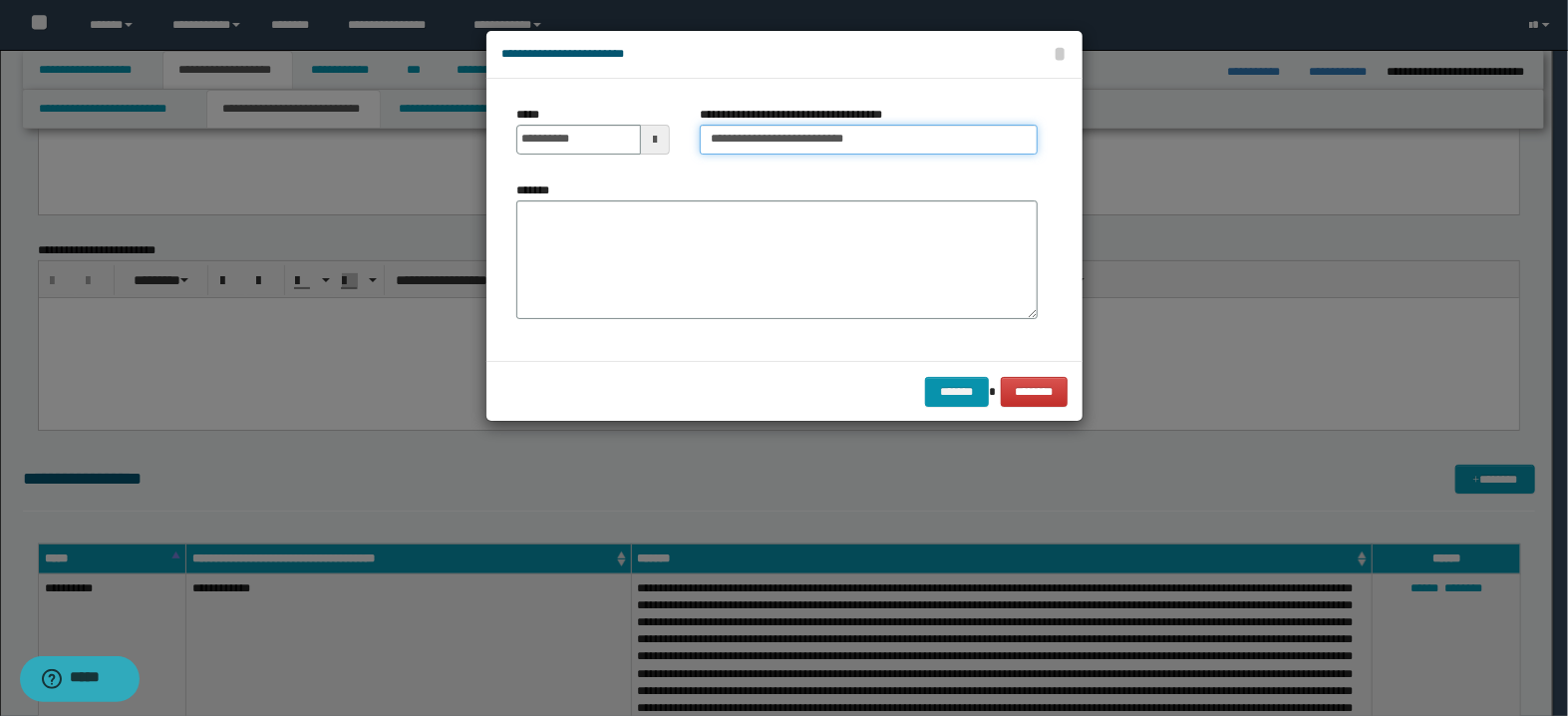 click on "**********" at bounding box center [868, 140] 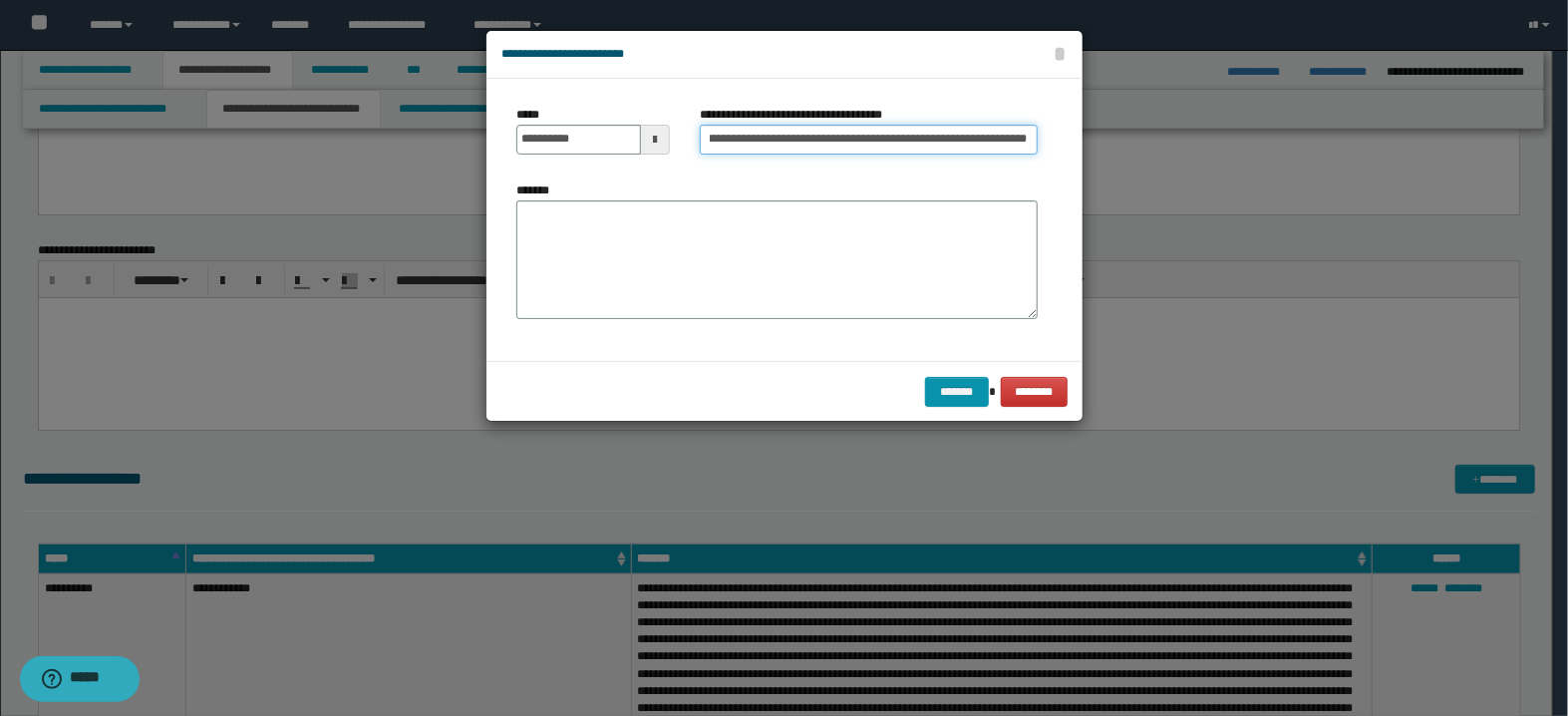scroll, scrollTop: 0, scrollLeft: 129, axis: horizontal 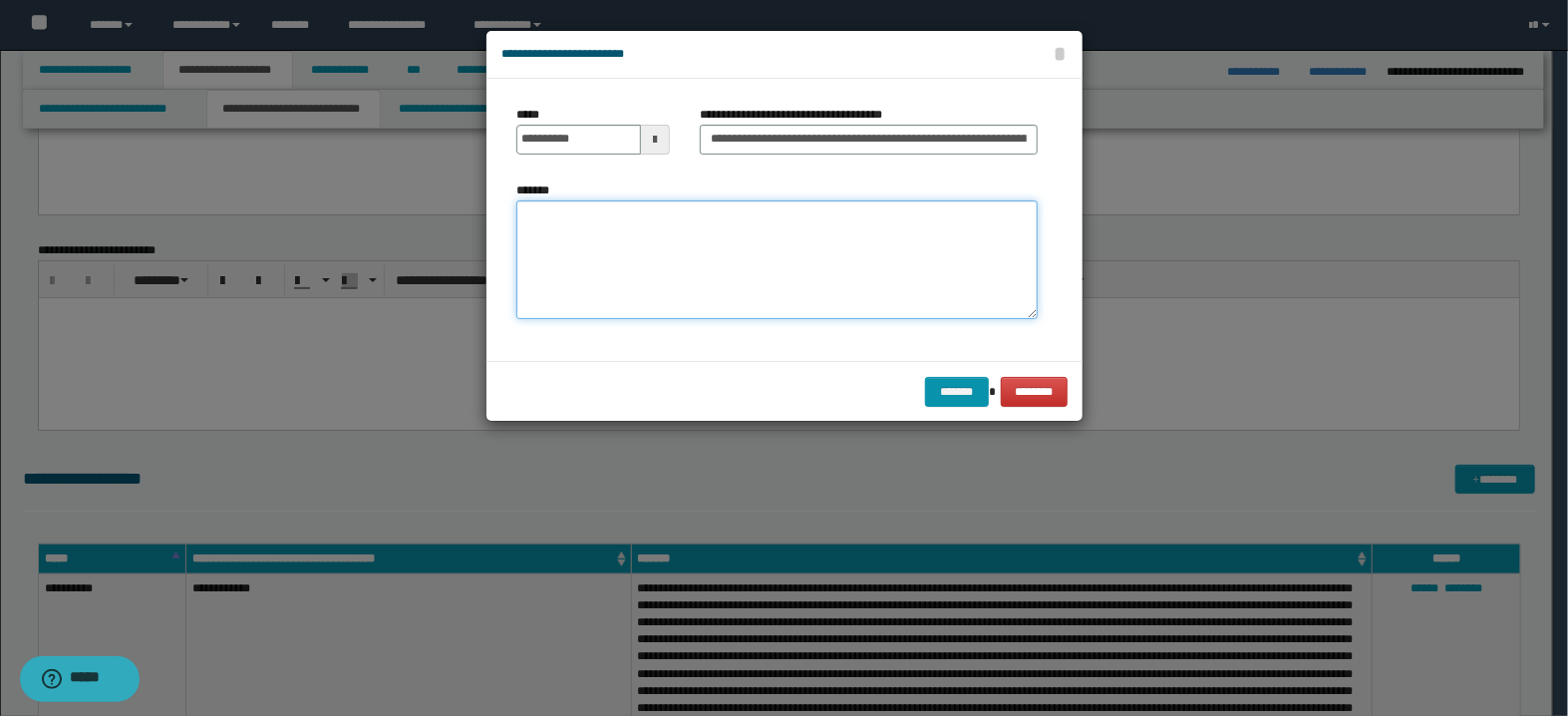 drag, startPoint x: 528, startPoint y: 224, endPoint x: 682, endPoint y: 191, distance: 157.49603 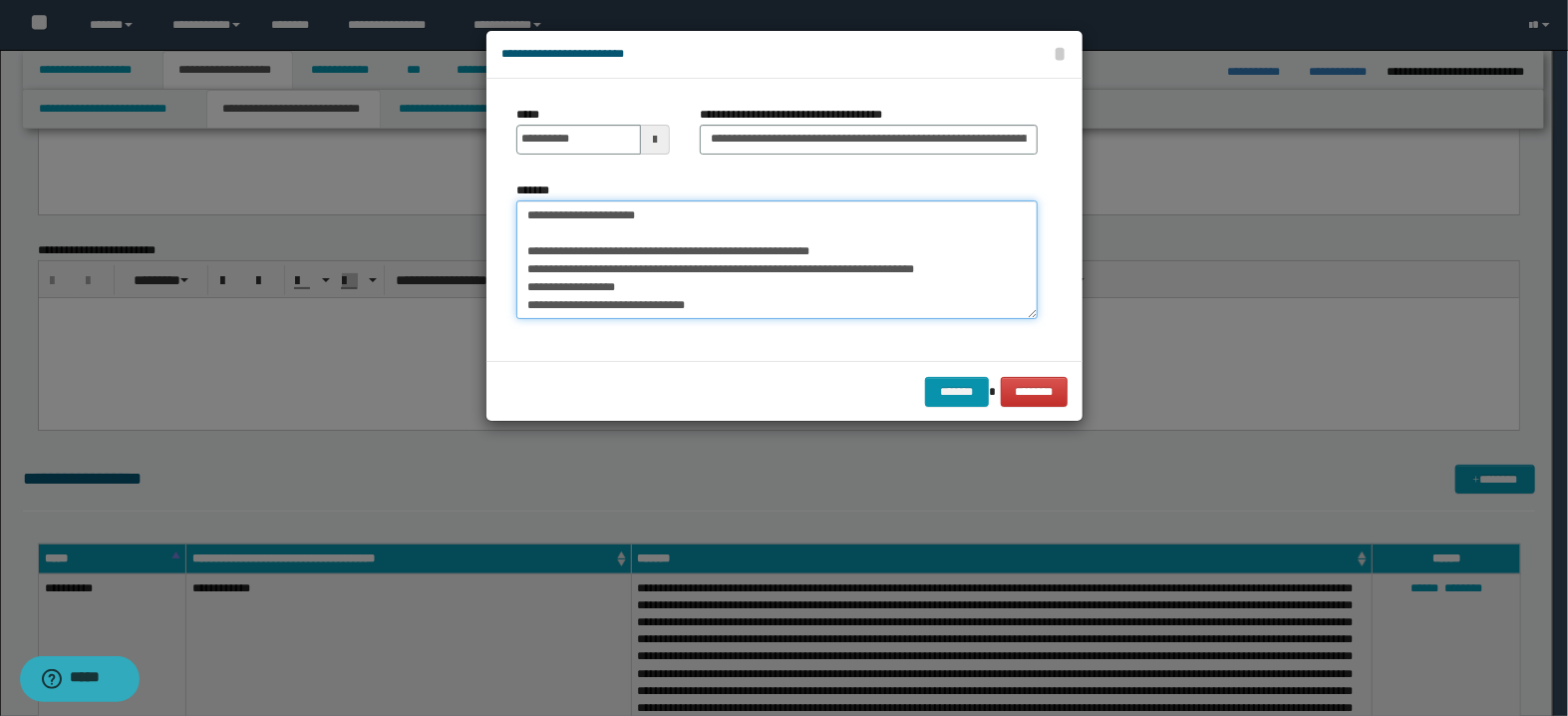 scroll, scrollTop: 120, scrollLeft: 0, axis: vertical 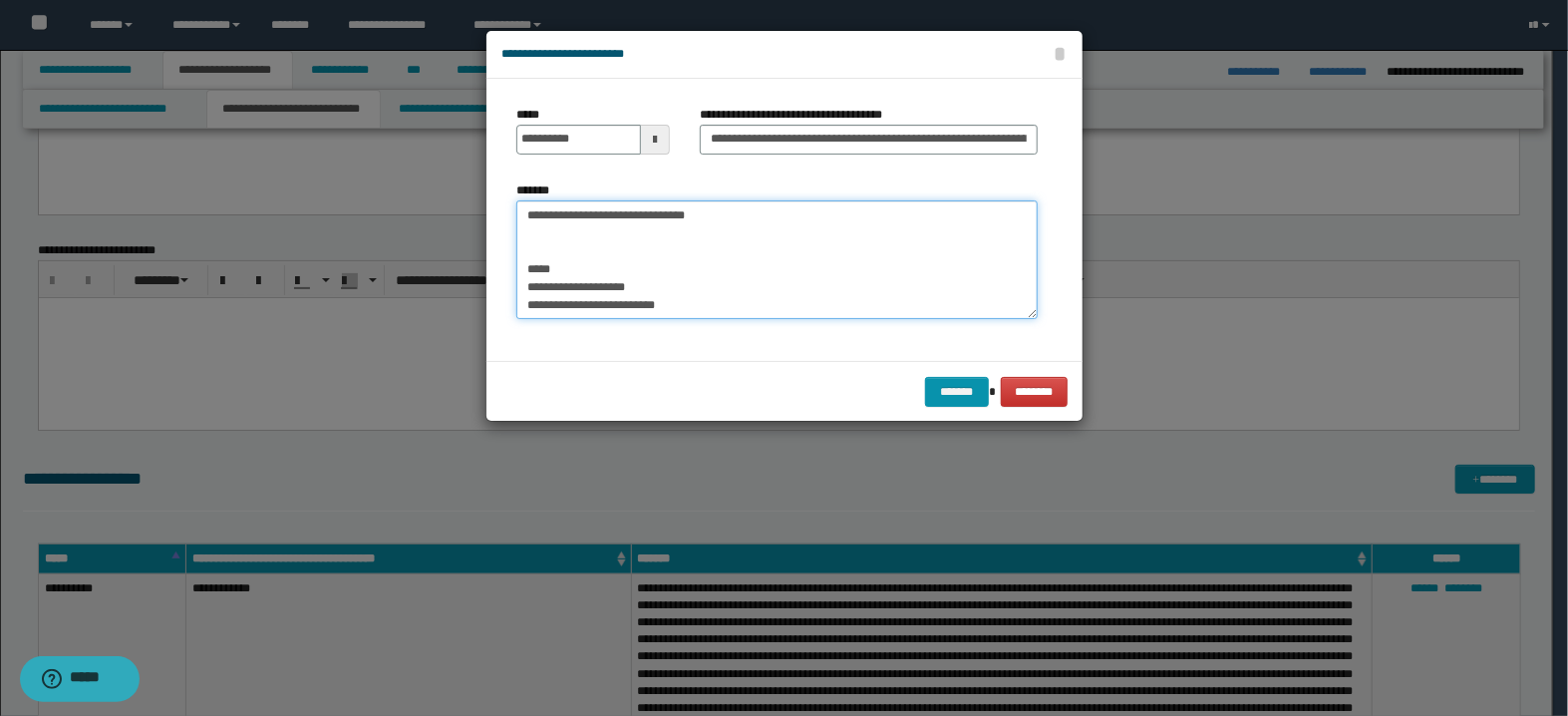 click on "**********" at bounding box center (777, 260) 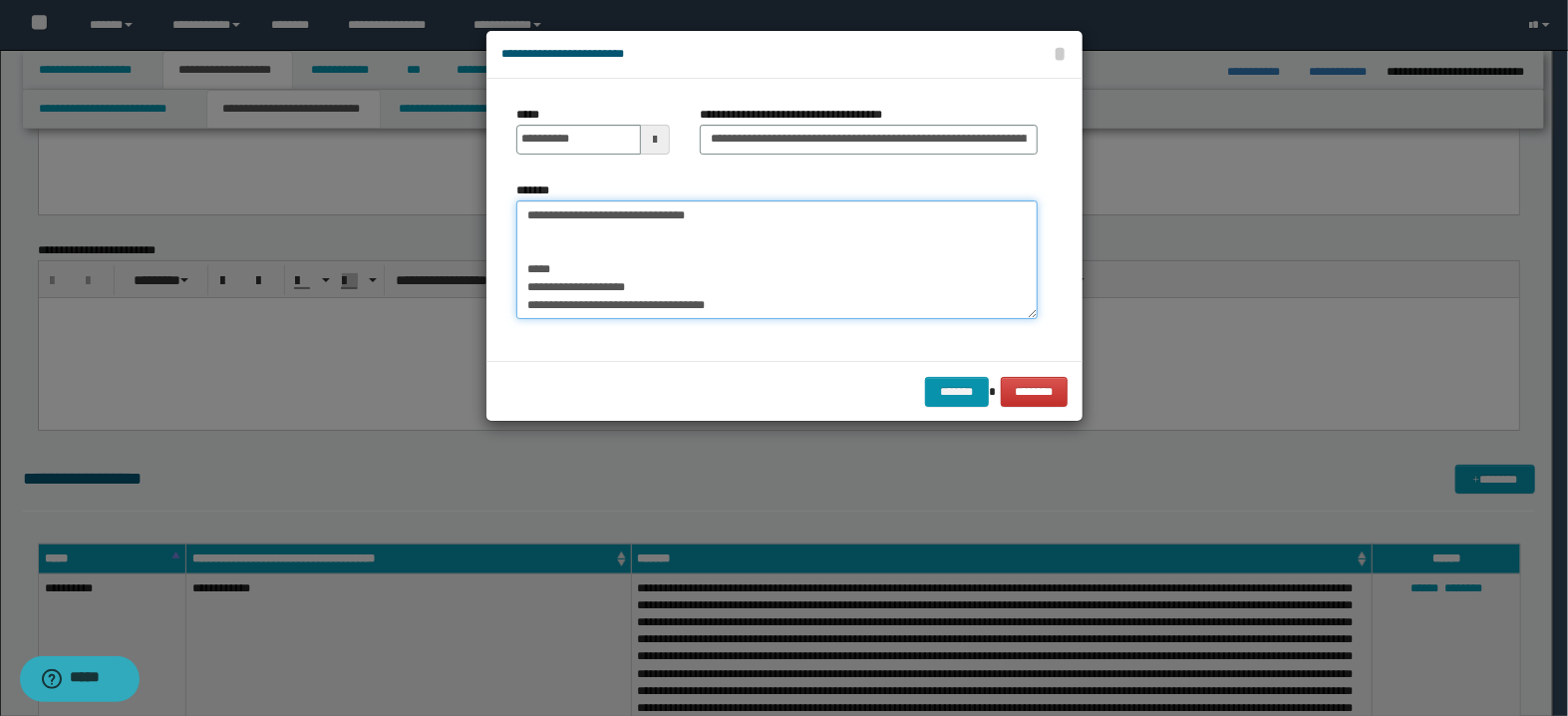 click on "**********" at bounding box center (777, 260) 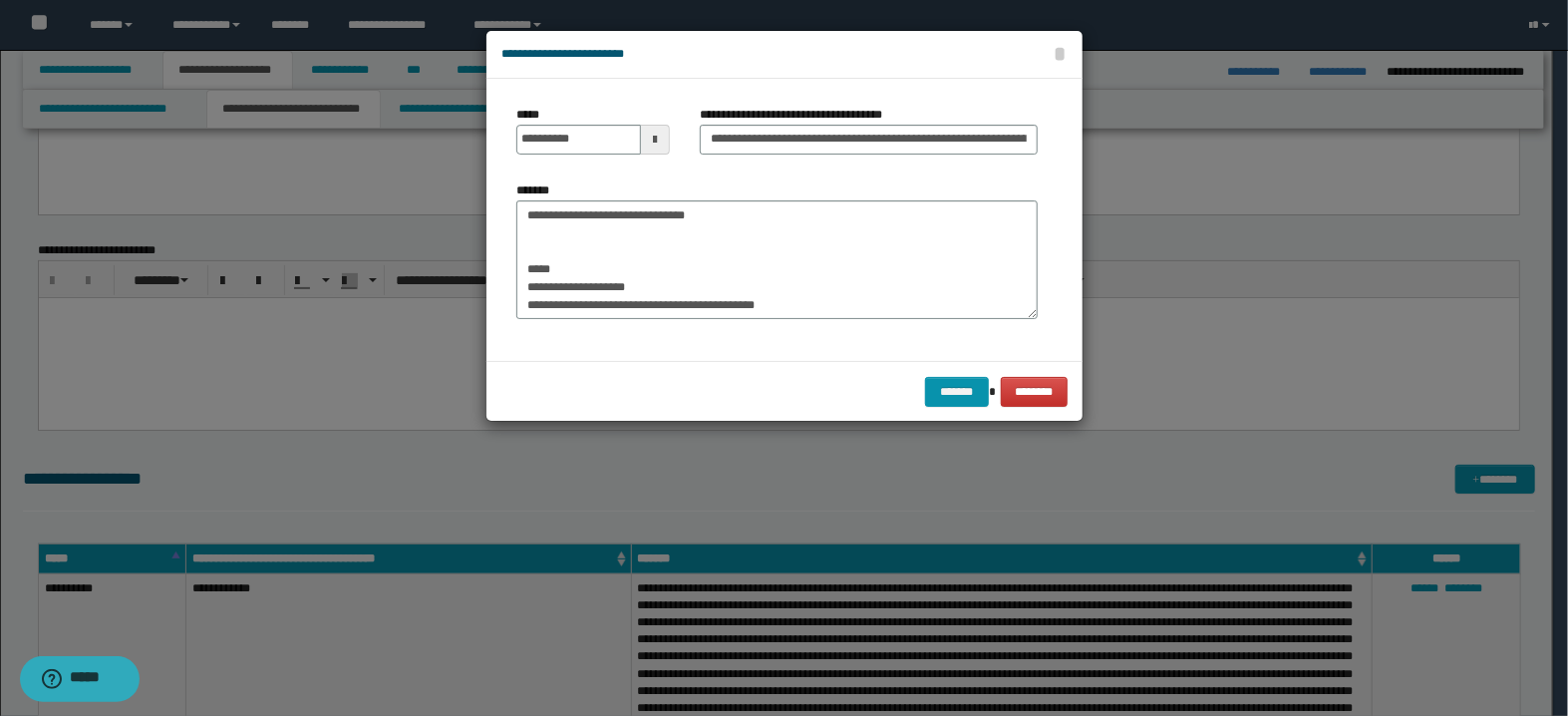 click on "**********" at bounding box center [777, 257] 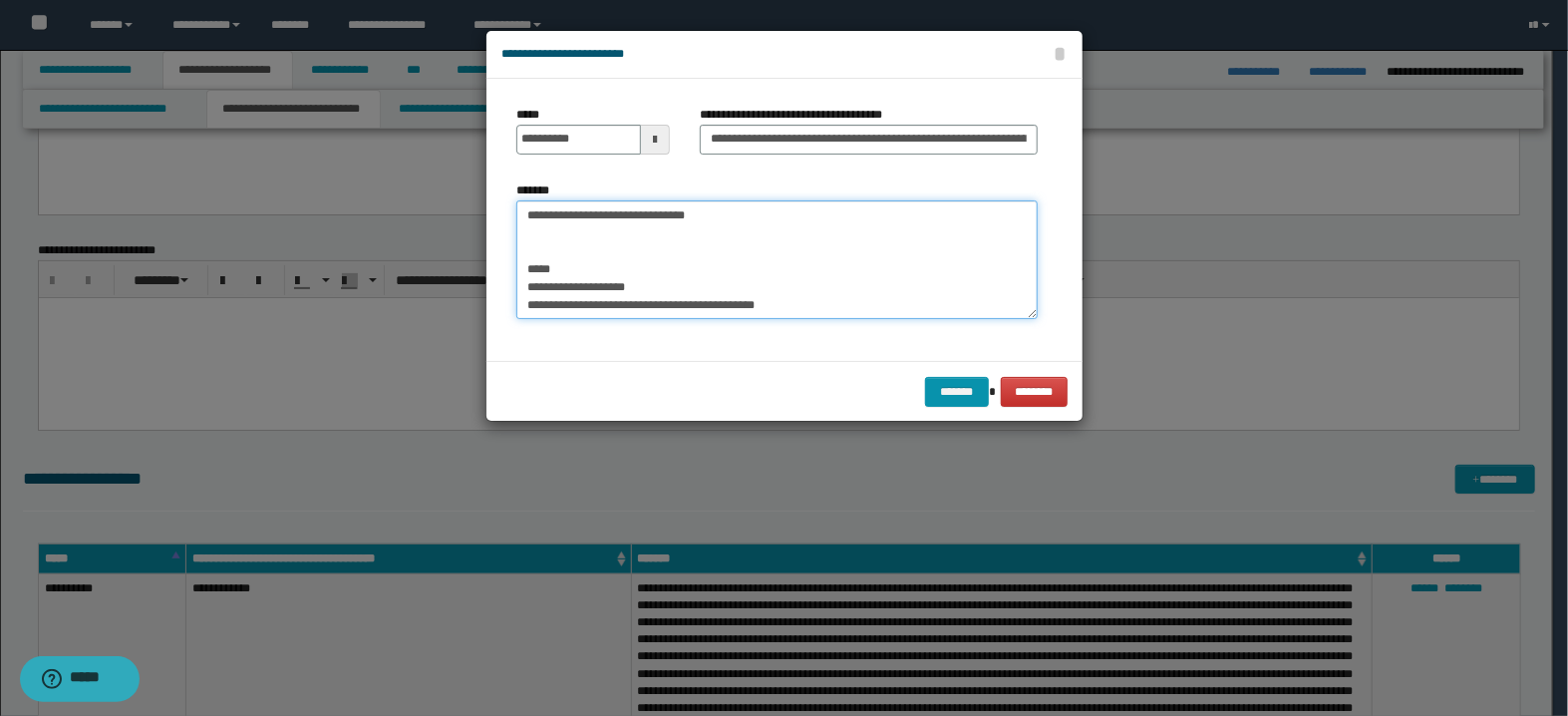 click on "**********" at bounding box center [777, 260] 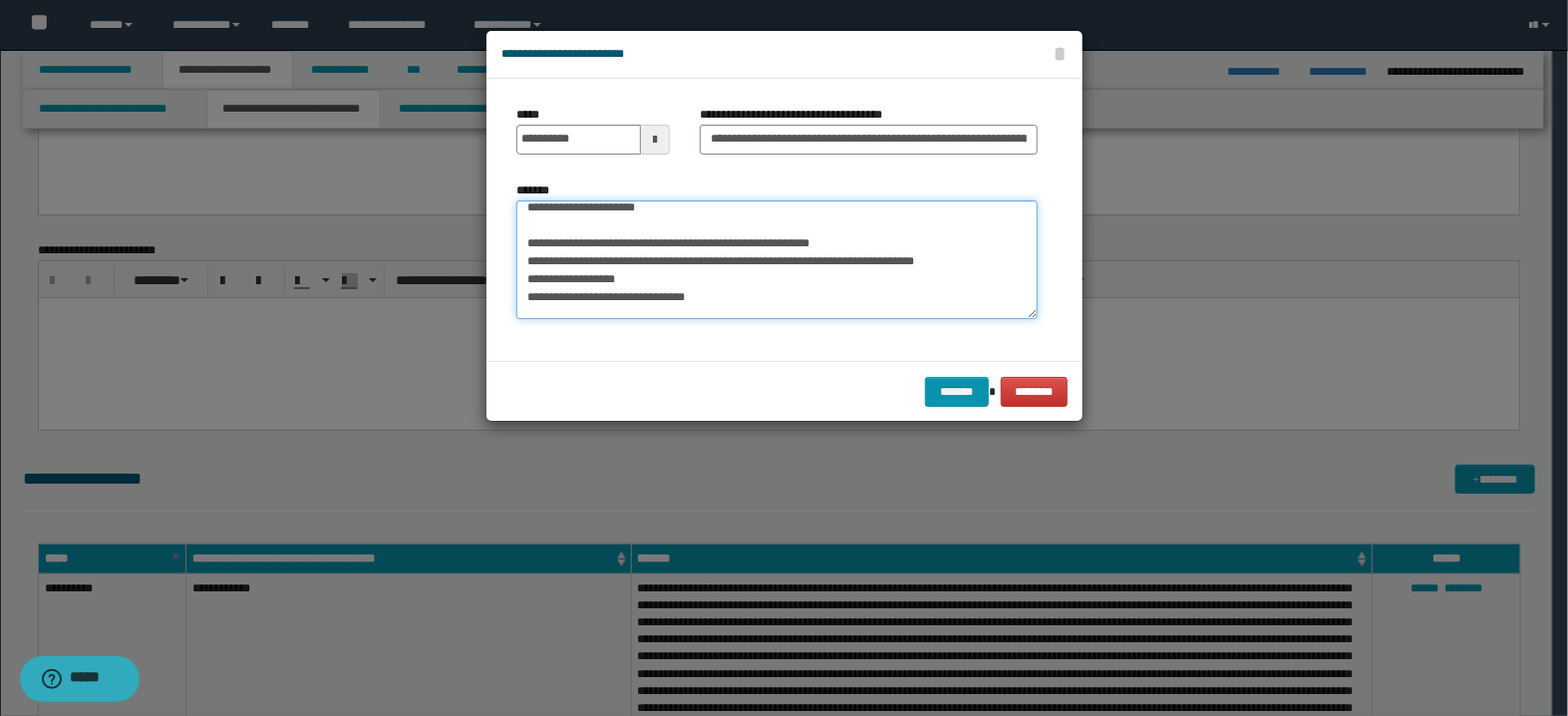 scroll, scrollTop: 0, scrollLeft: 0, axis: both 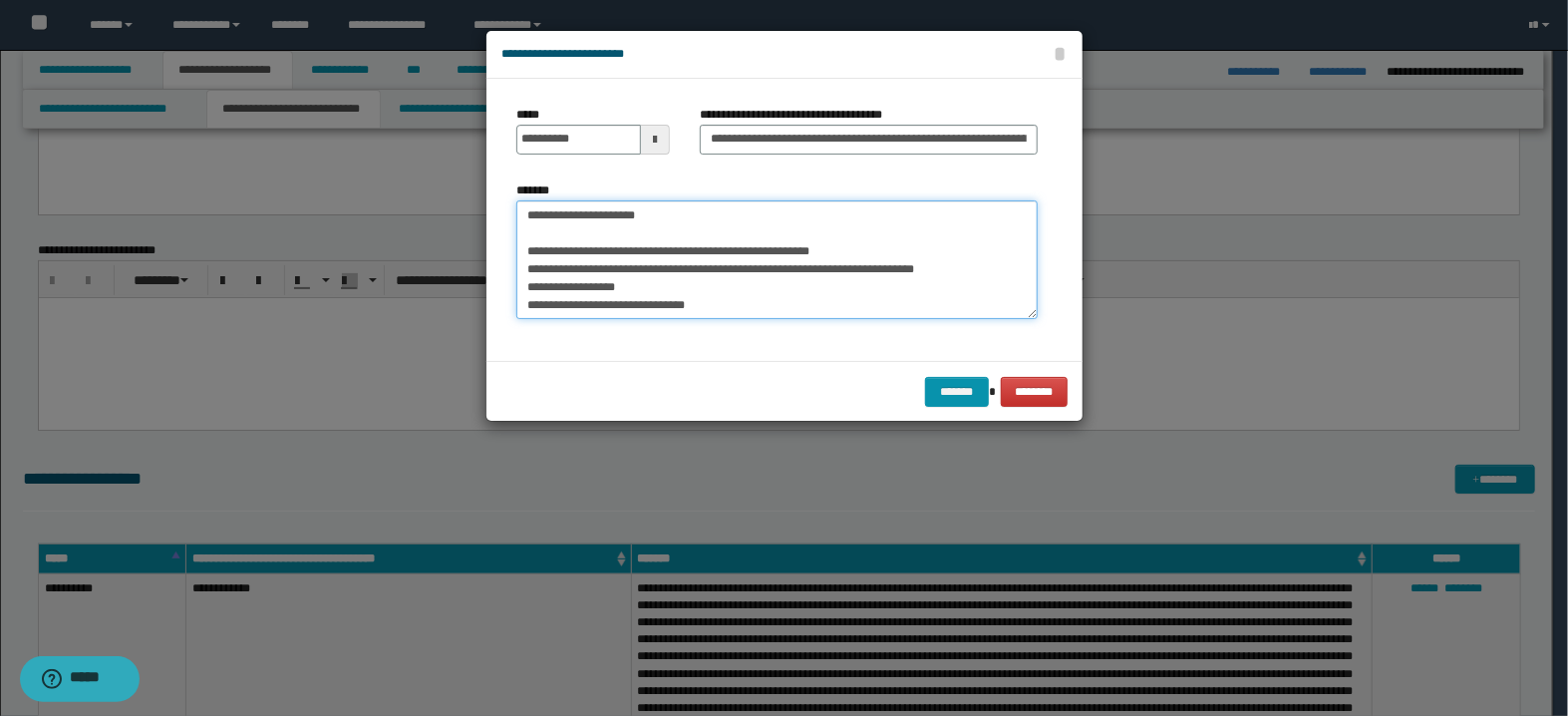 click on "**********" at bounding box center (777, 260) 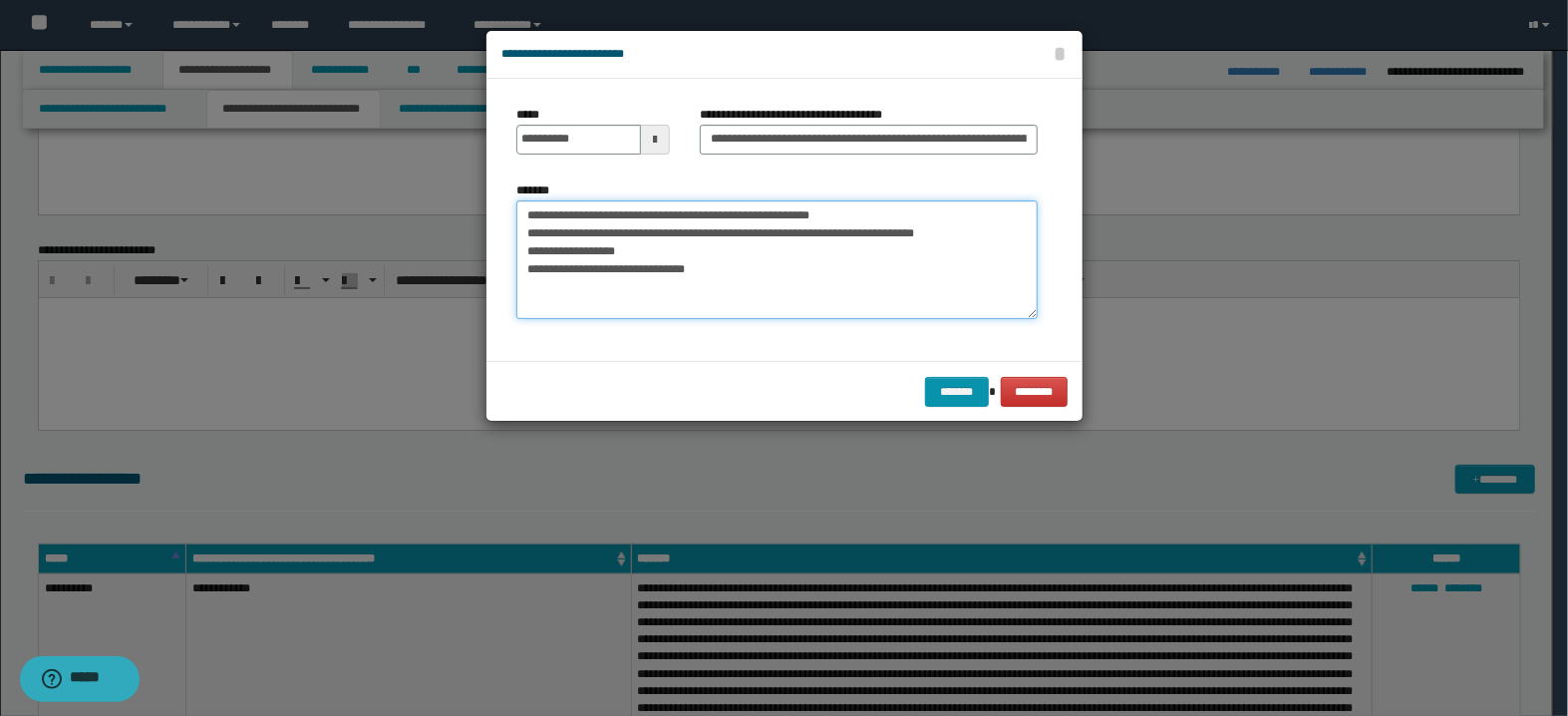 click on "**********" at bounding box center (777, 260) 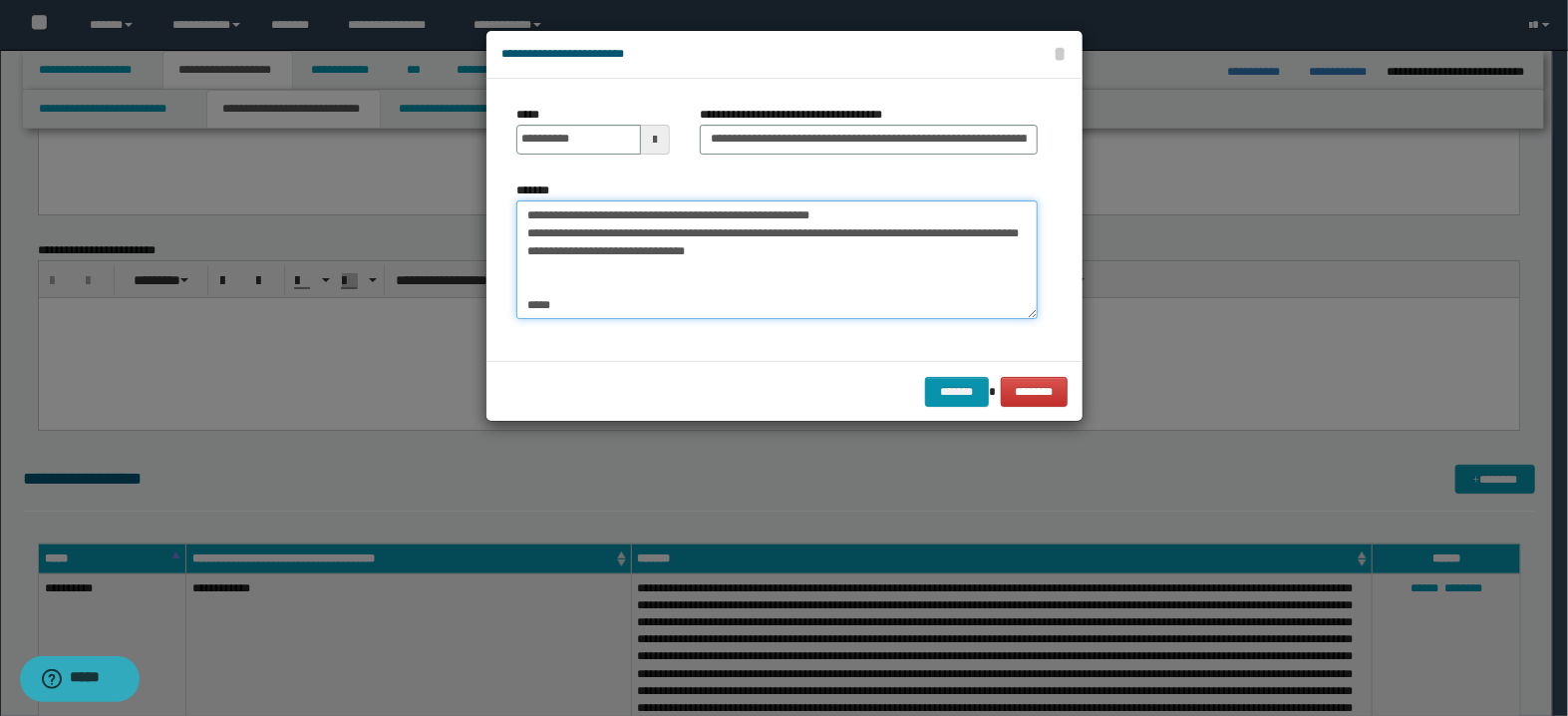 click on "**********" at bounding box center (777, 260) 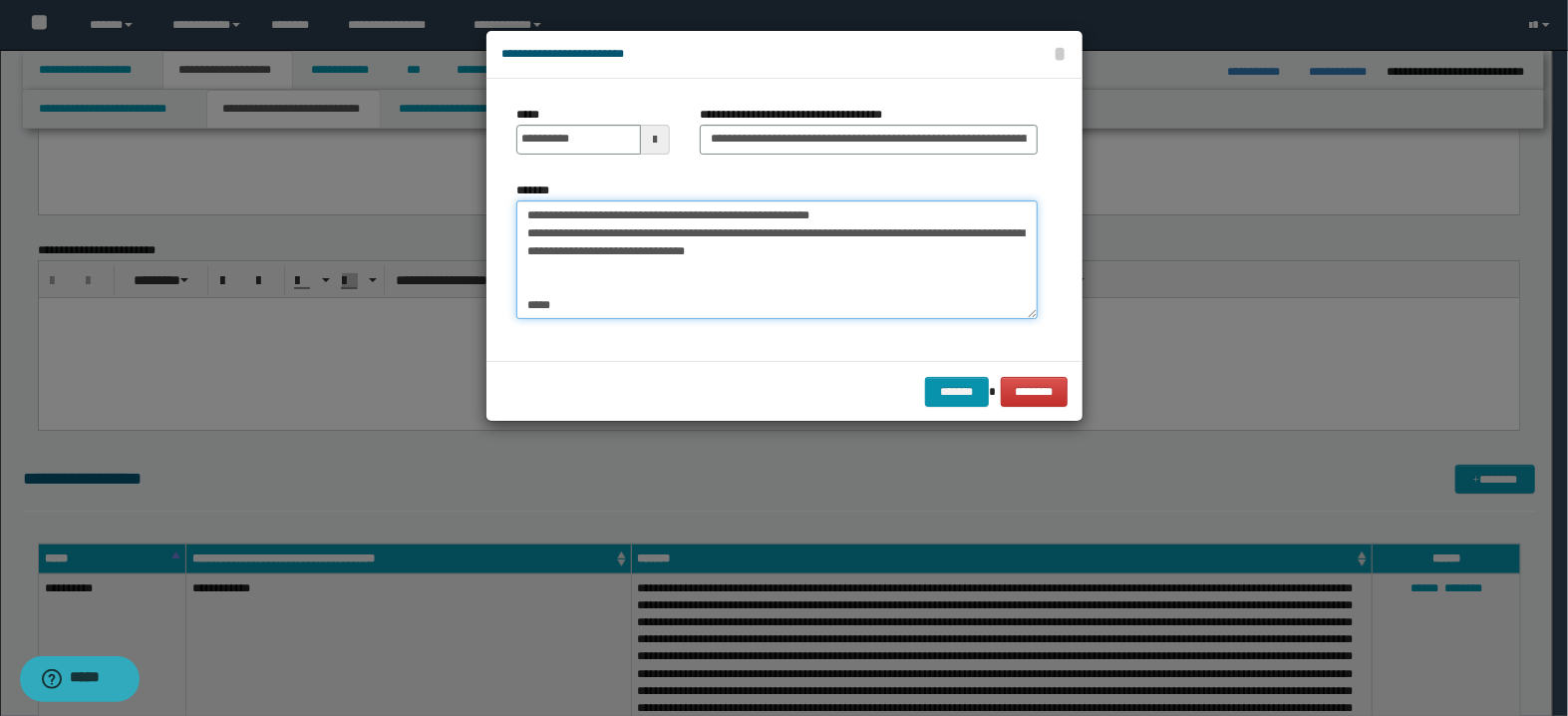 click on "**********" at bounding box center [777, 260] 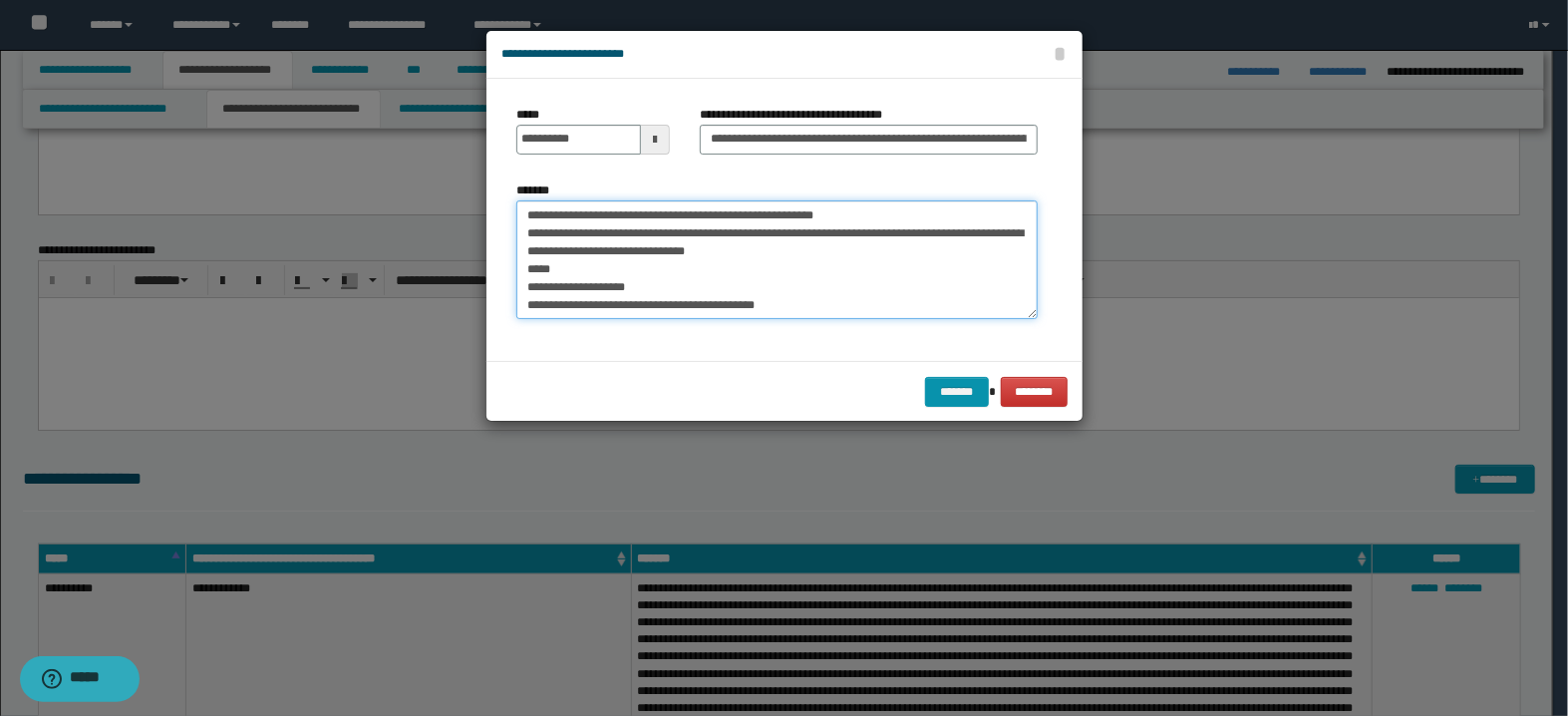 click on "**********" at bounding box center [777, 260] 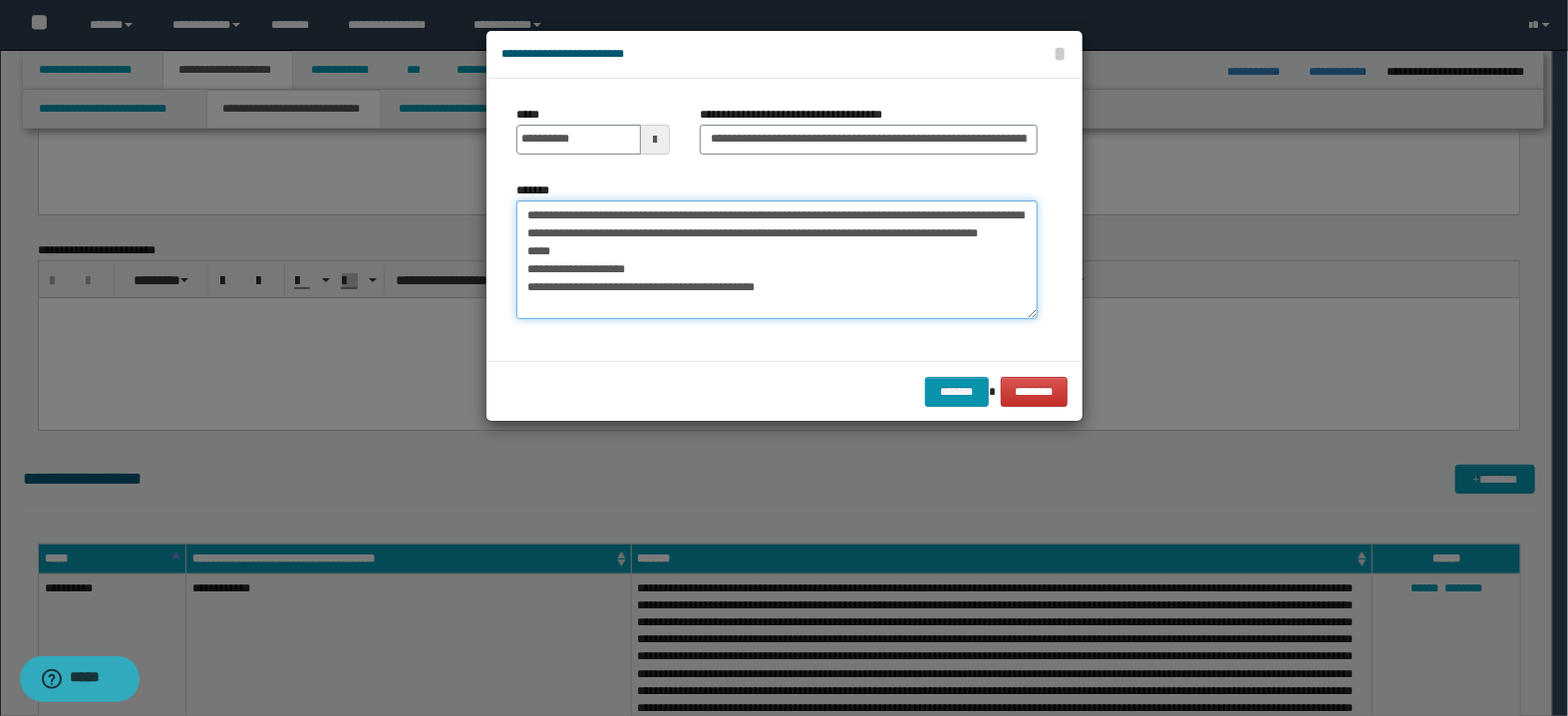 click on "**********" at bounding box center (777, 260) 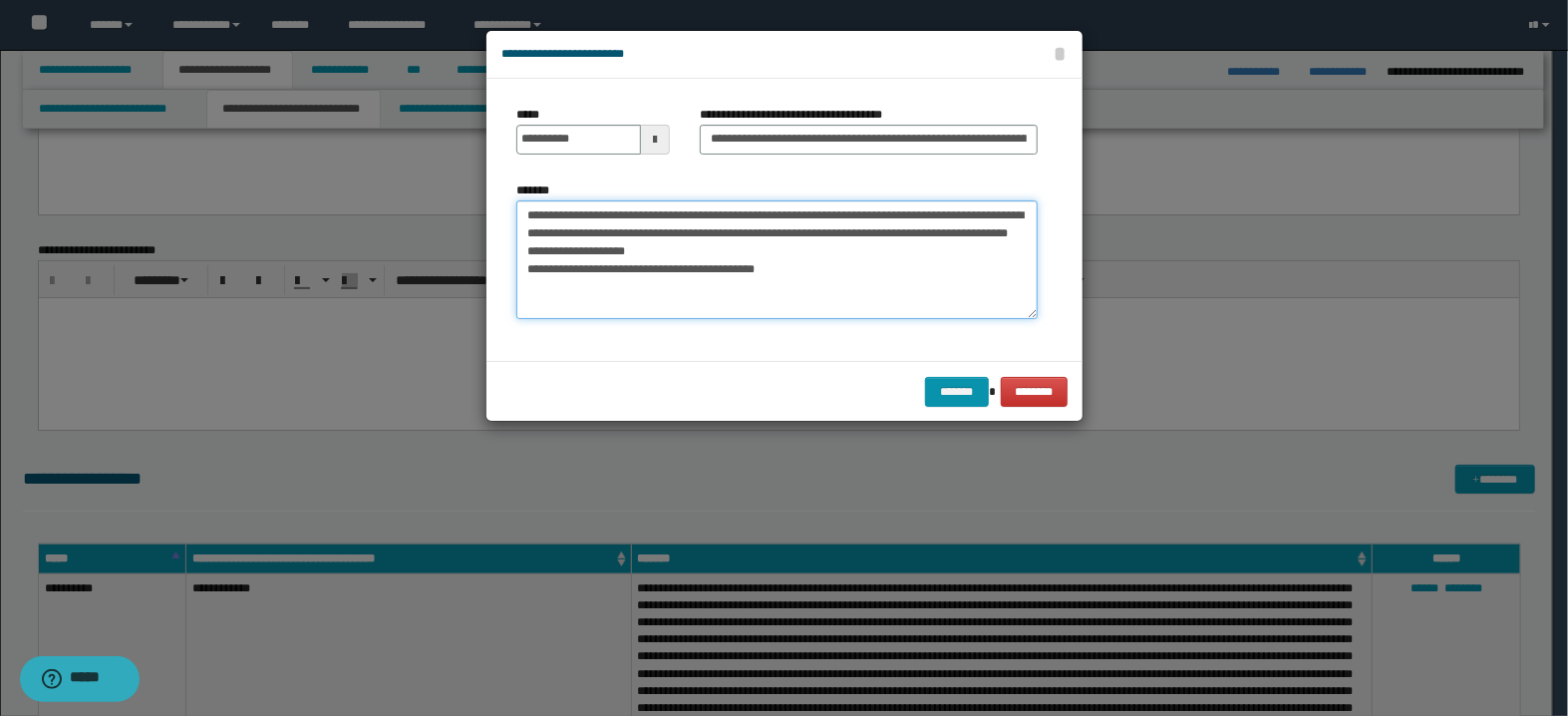 click on "**********" at bounding box center (777, 260) 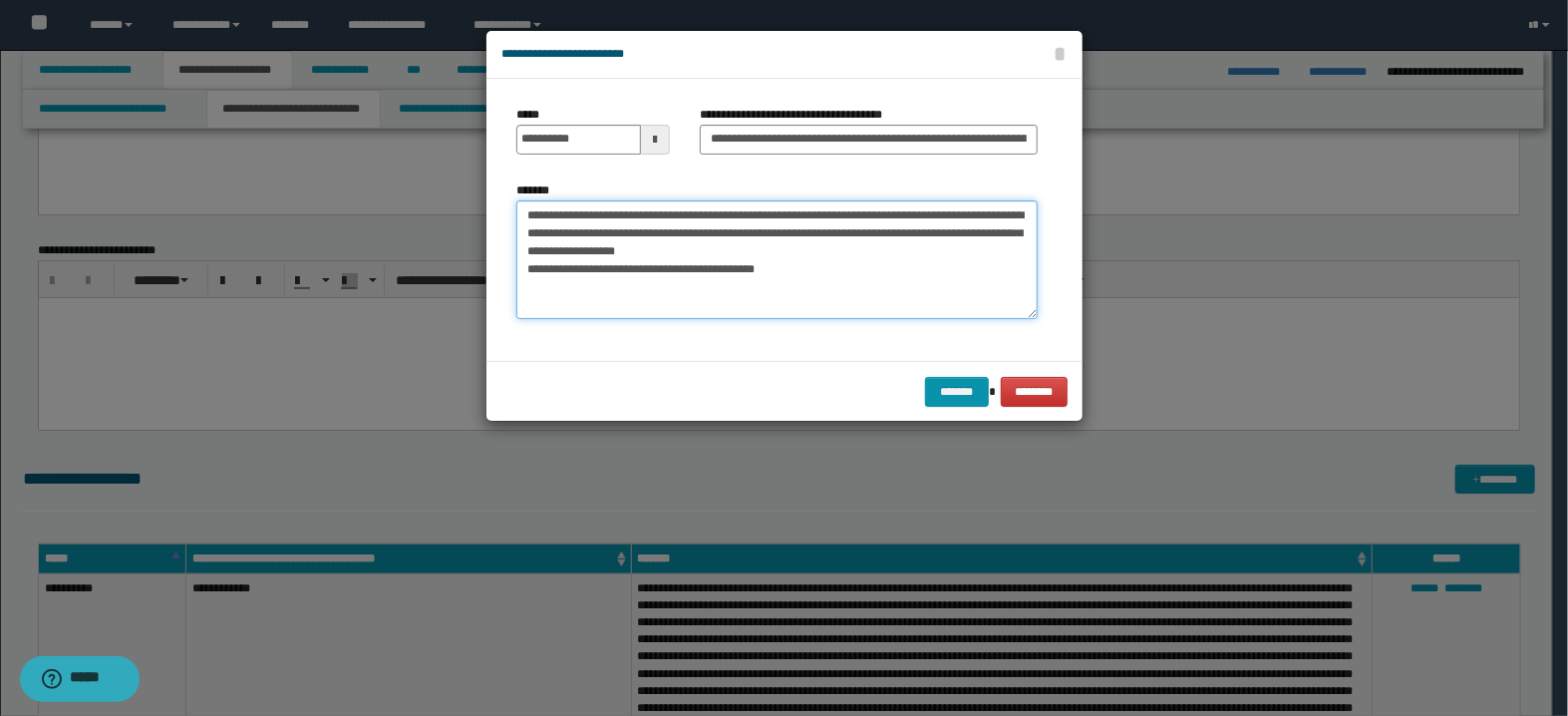 click on "**********" at bounding box center [777, 260] 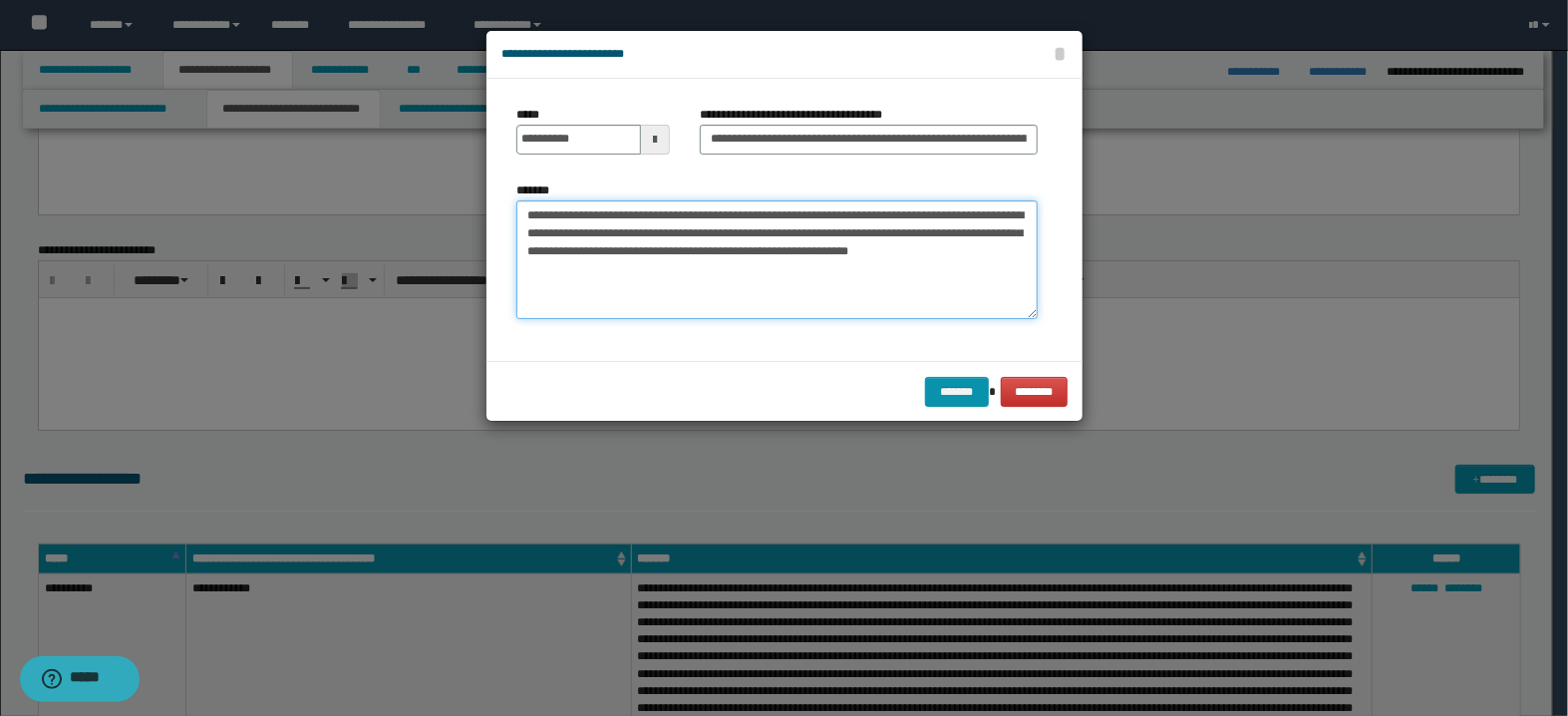 click on "**********" at bounding box center (777, 260) 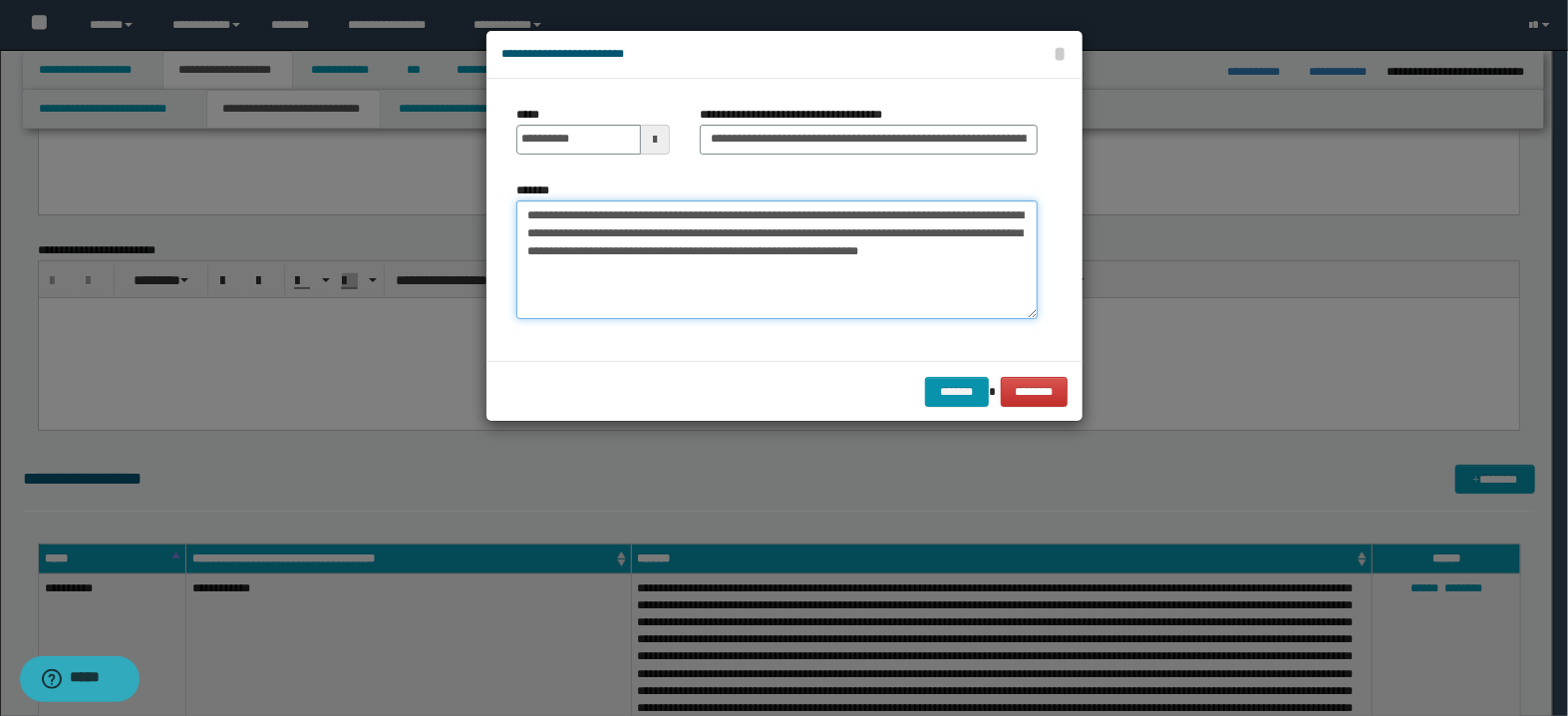 paste on "**********" 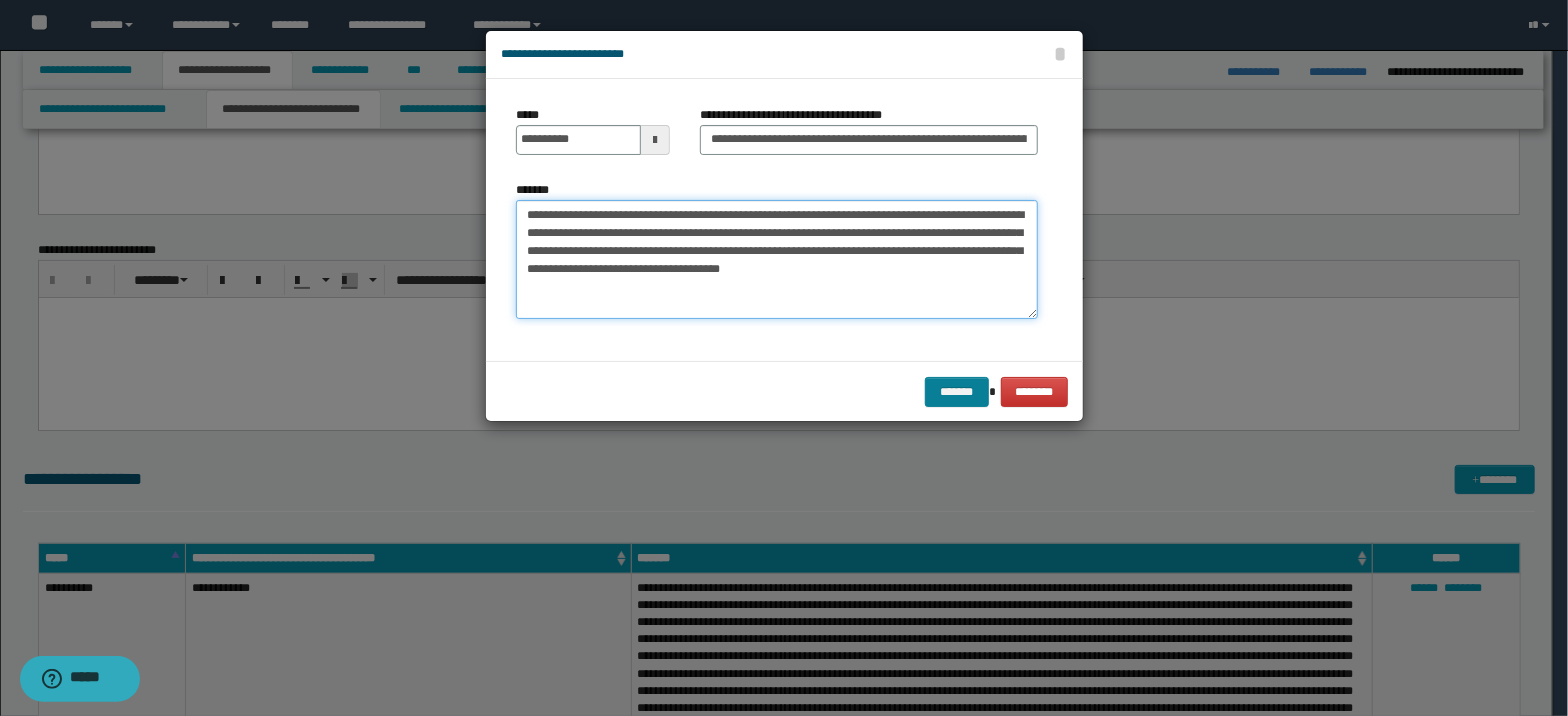 type on "**********" 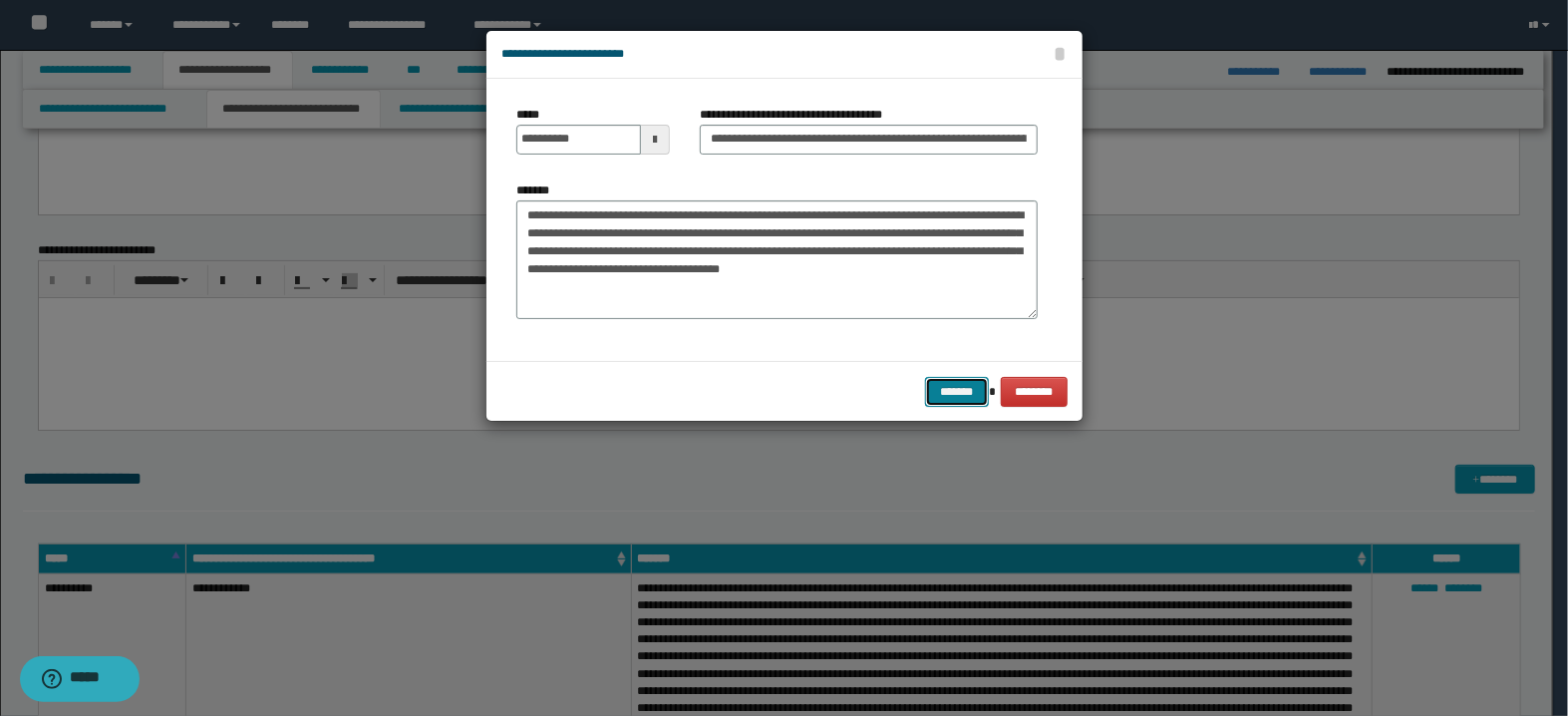 click on "*******" at bounding box center (957, 392) 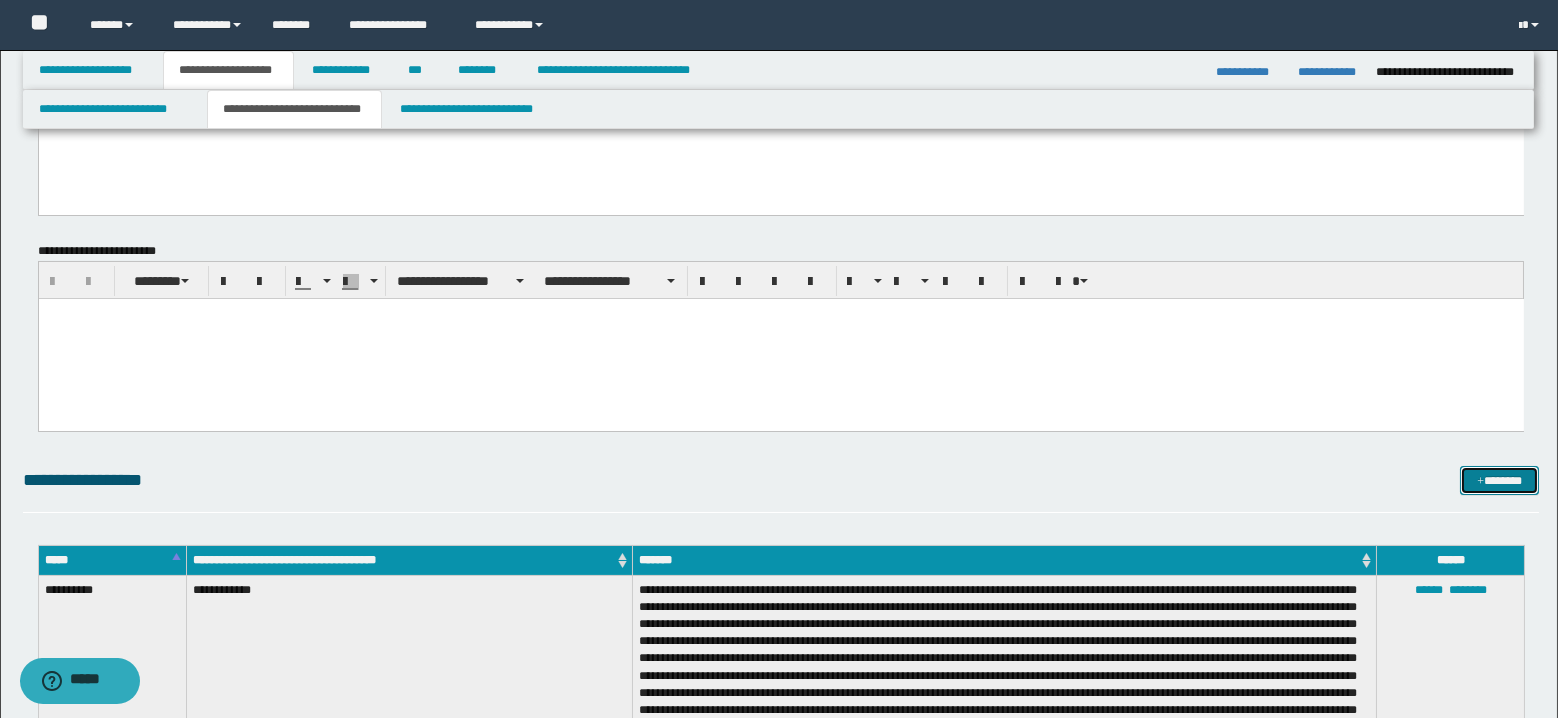 click on "*******" at bounding box center [1499, 481] 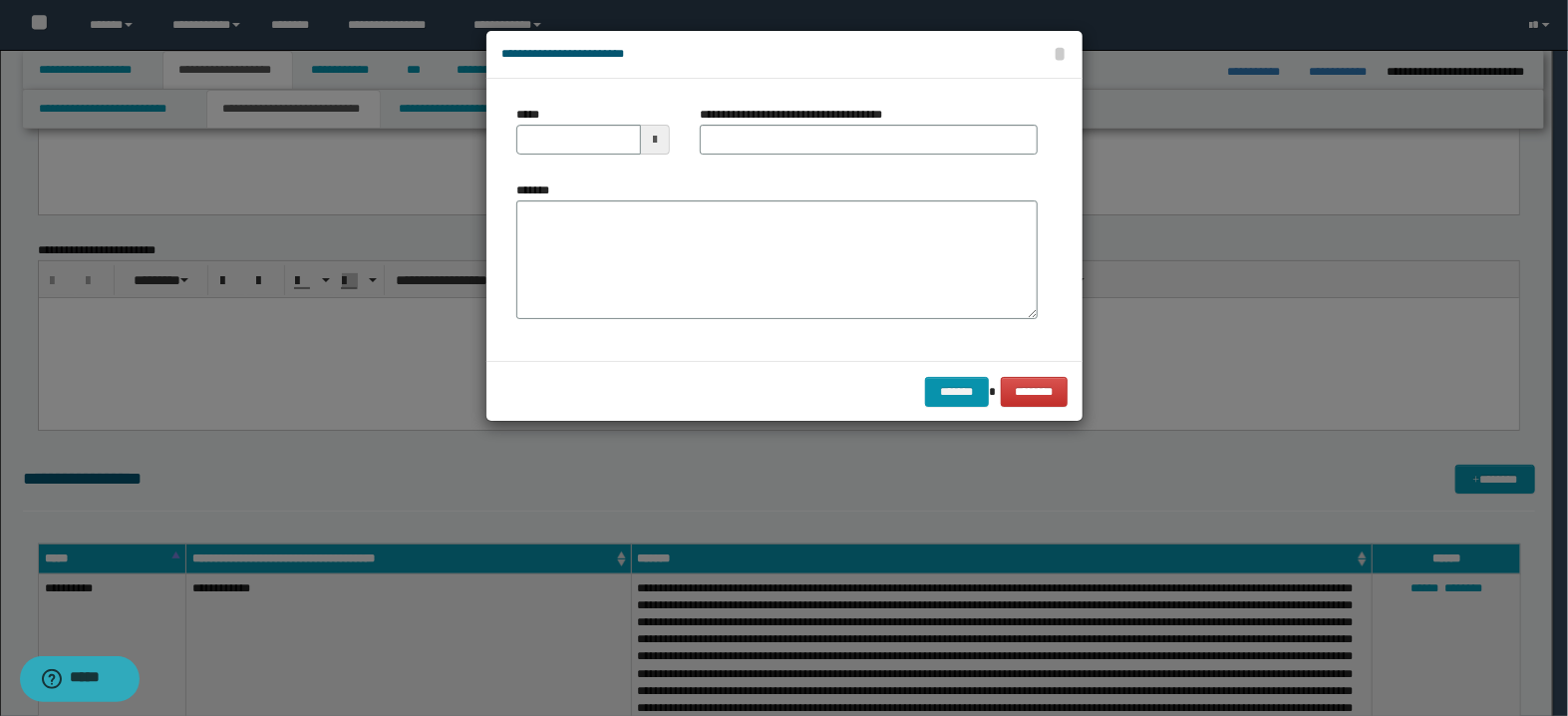click at bounding box center (655, 140) 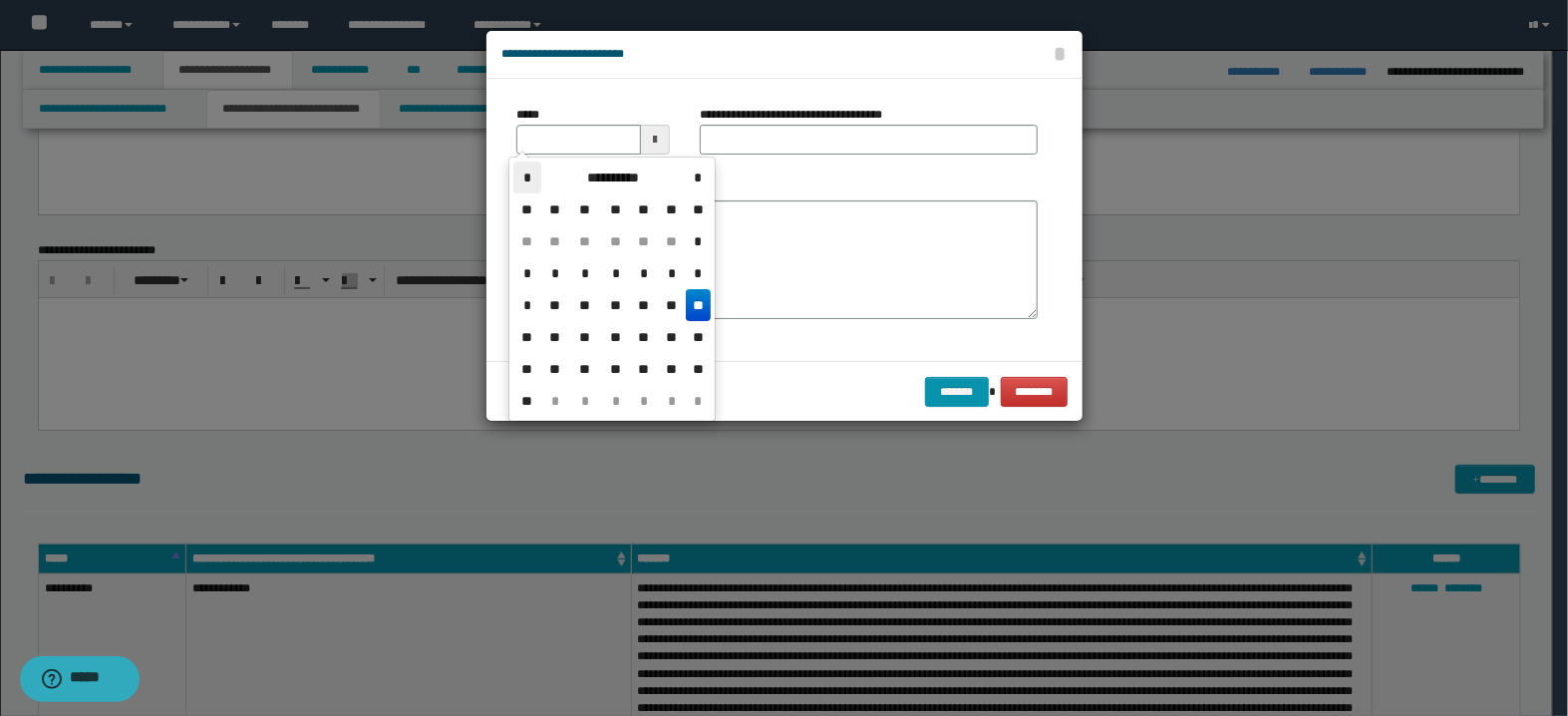 click on "*" at bounding box center (527, 178) 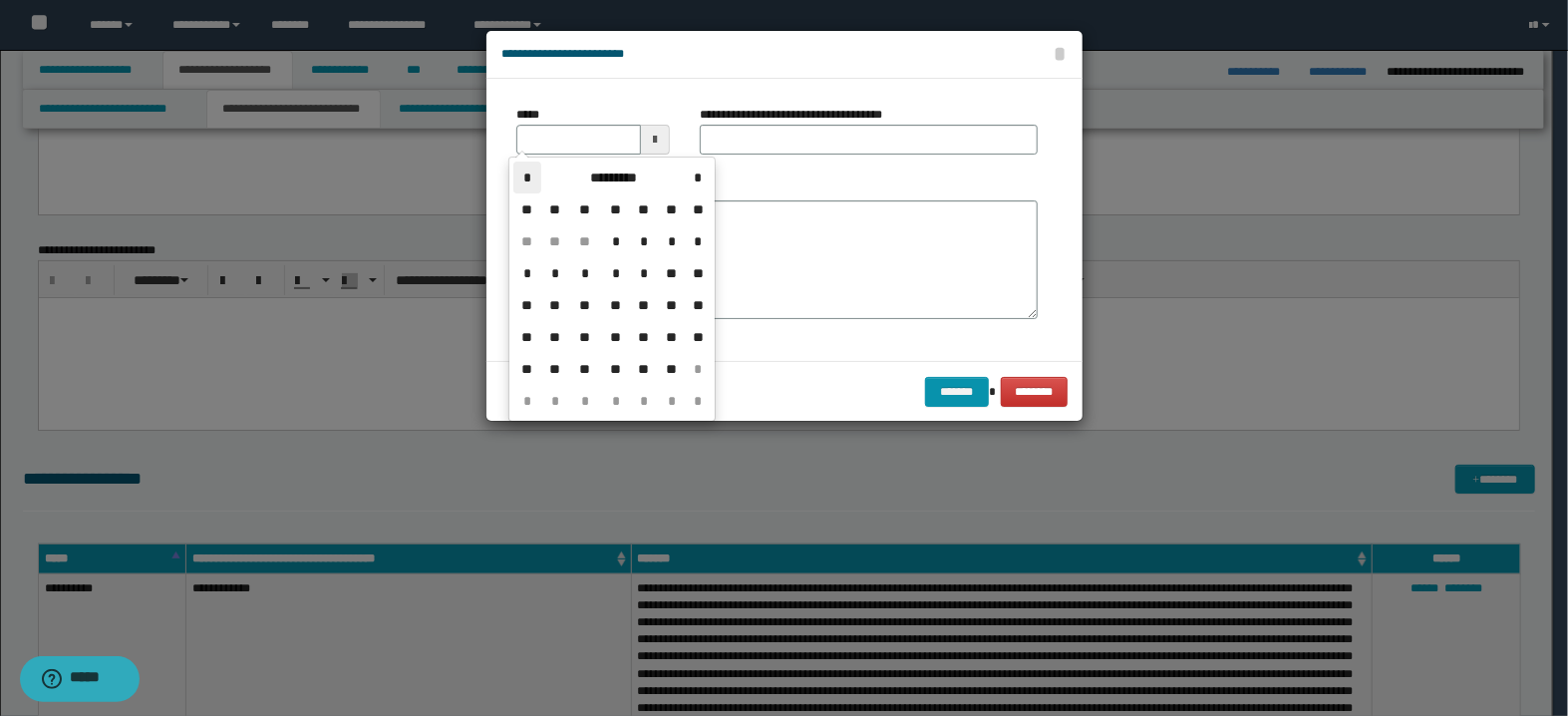 click on "*" at bounding box center (527, 178) 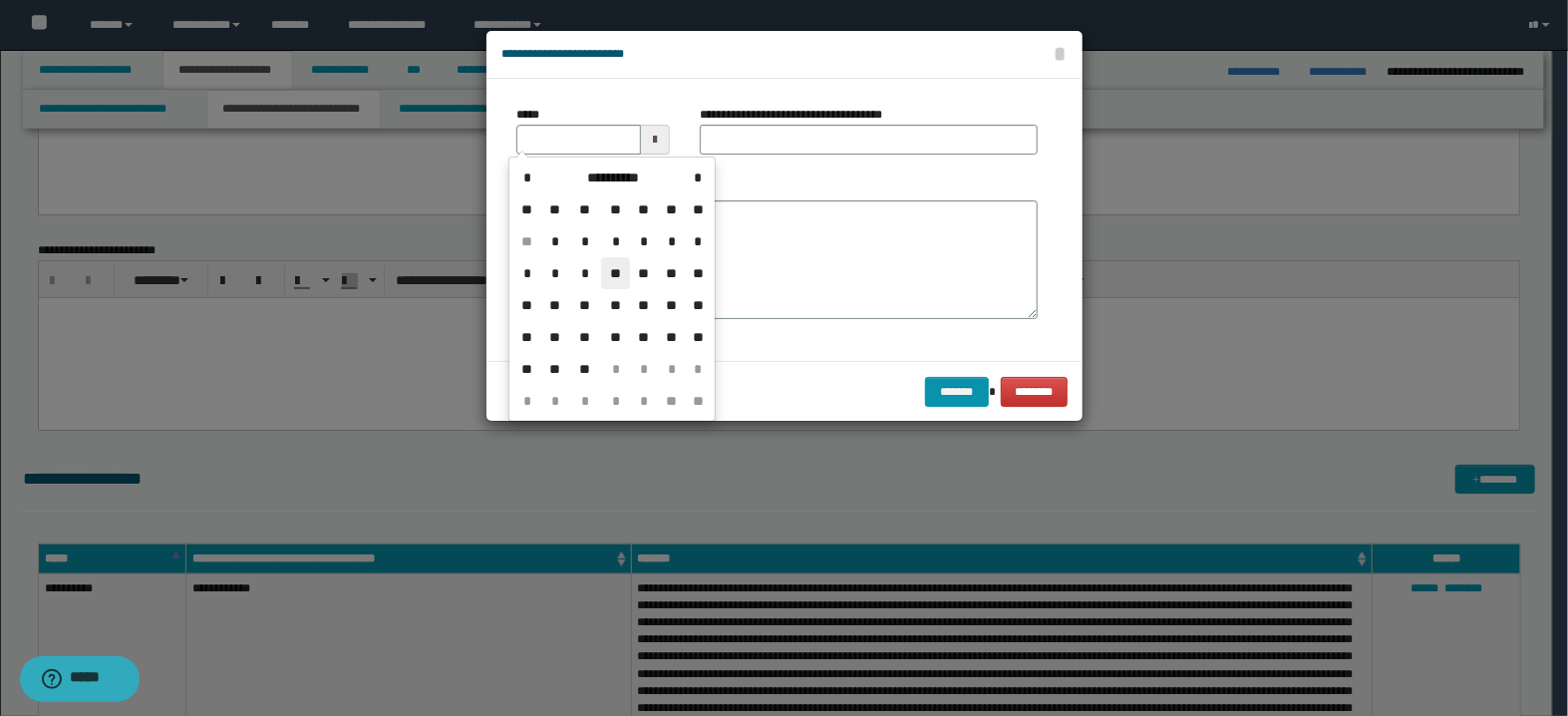 click on "**" at bounding box center (615, 273) 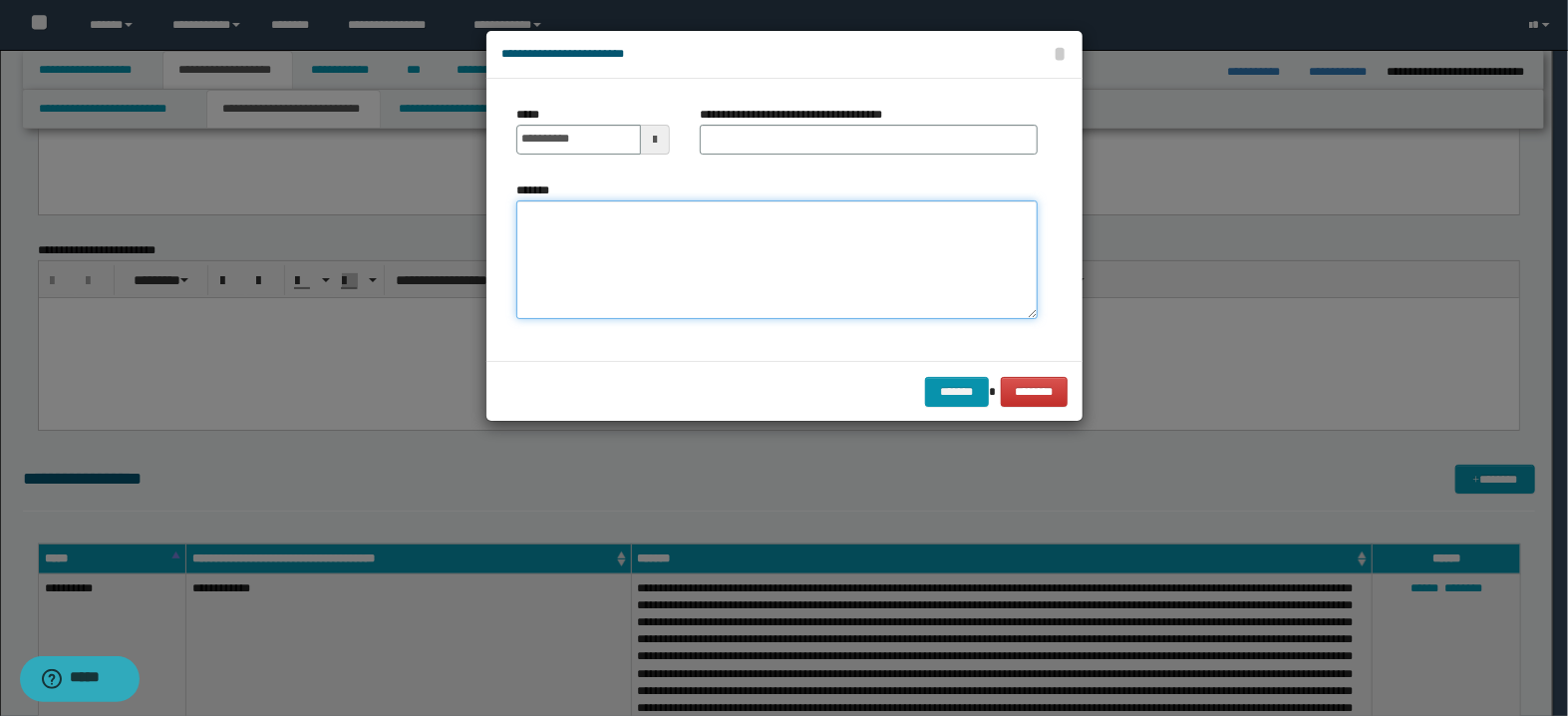 click on "*******" at bounding box center [777, 260] 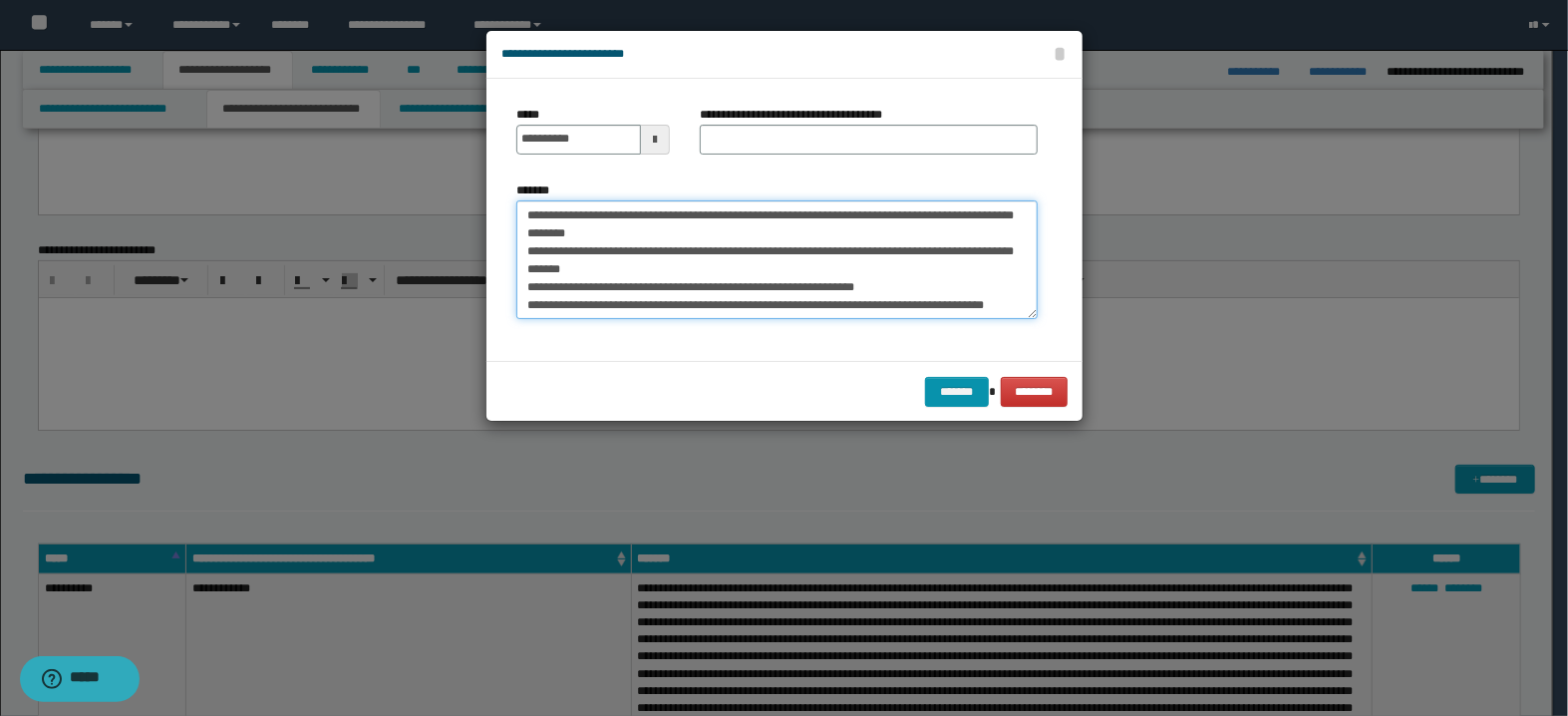 scroll, scrollTop: 156, scrollLeft: 0, axis: vertical 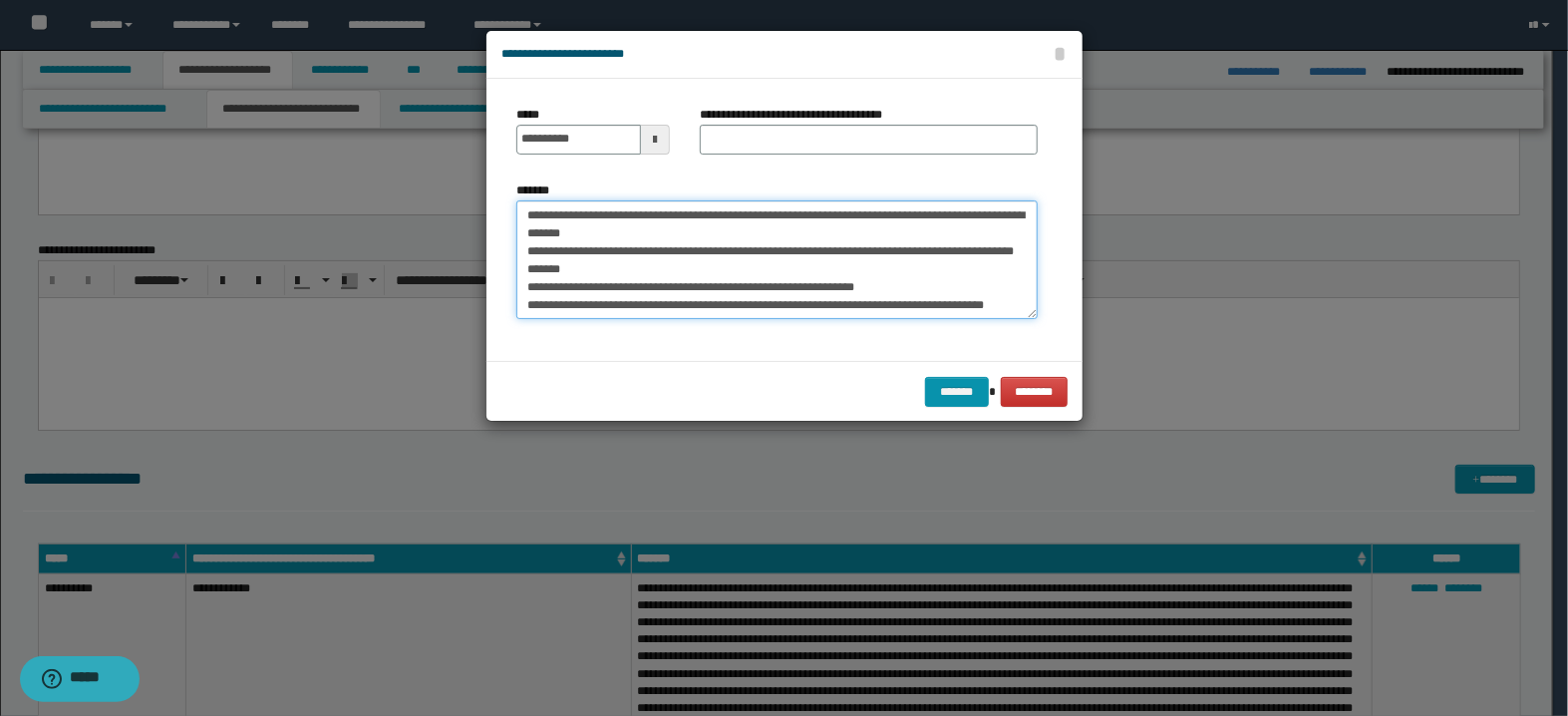 click on "**********" at bounding box center [777, 260] 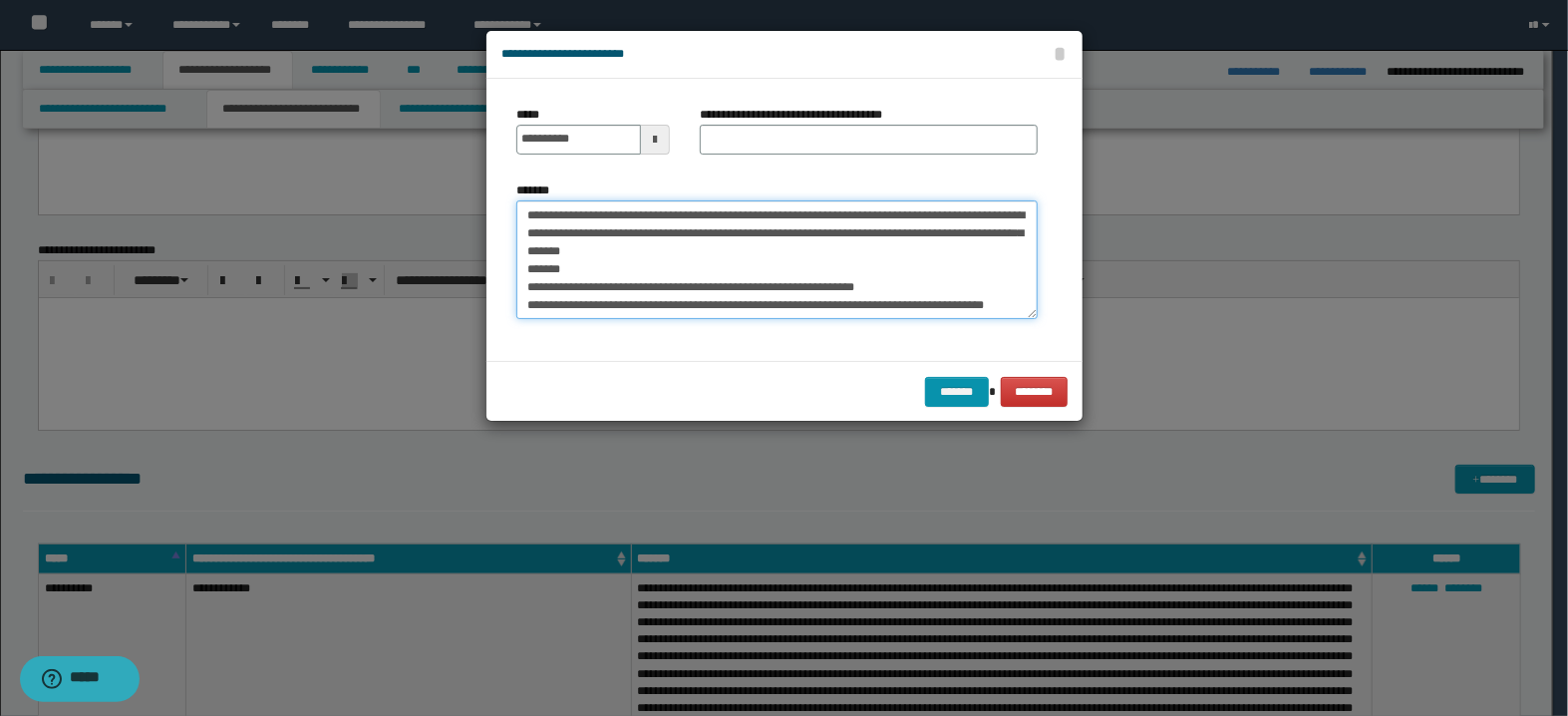 click on "**********" at bounding box center (777, 260) 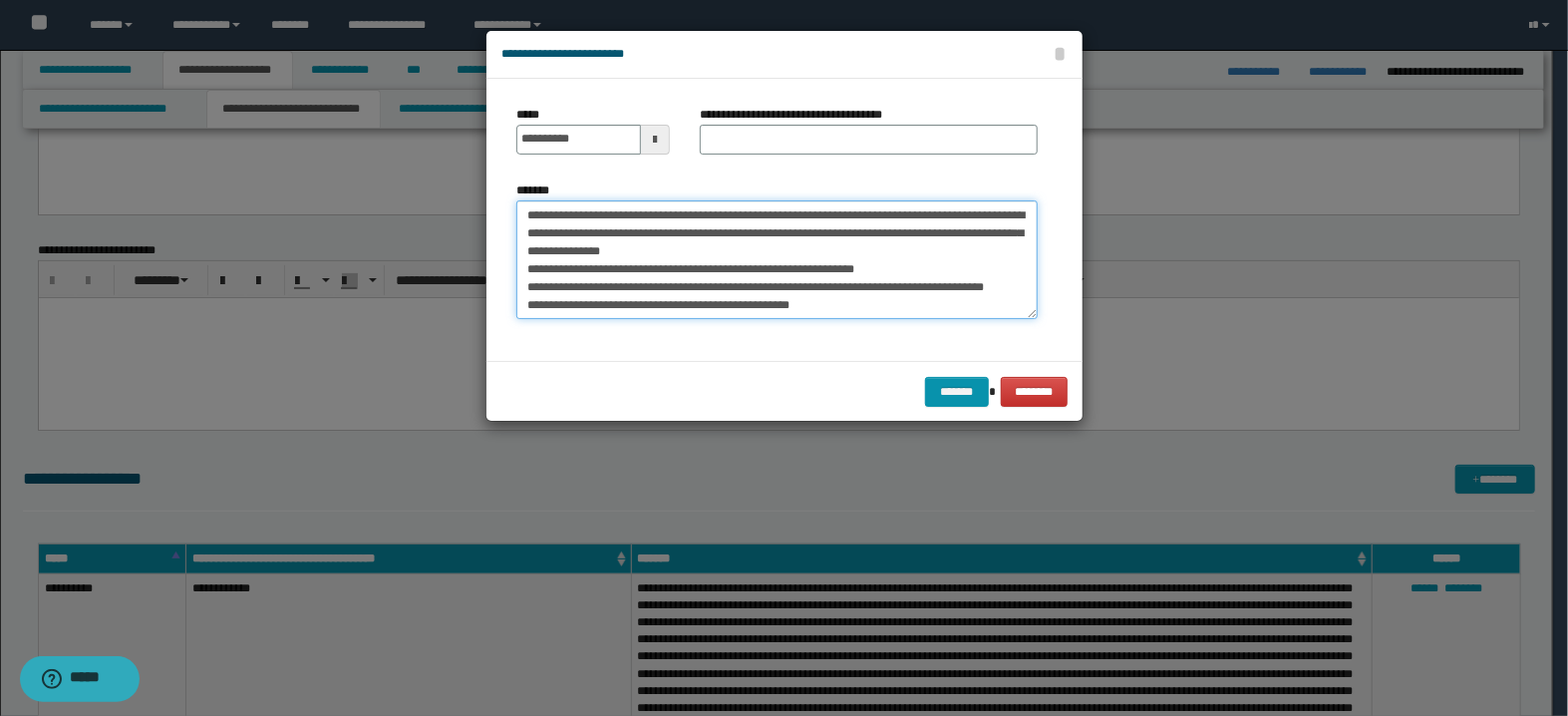 type on "**********" 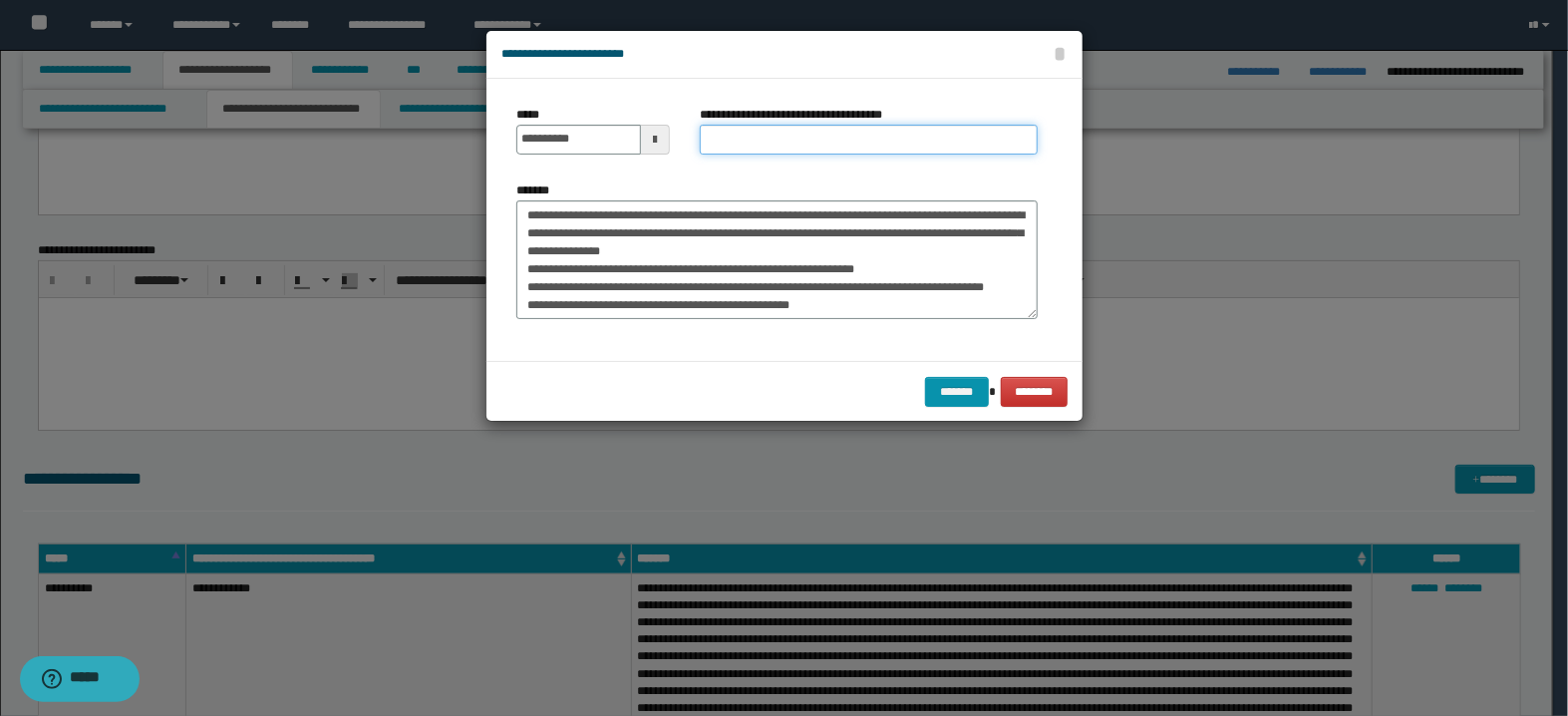 click on "**********" at bounding box center [868, 140] 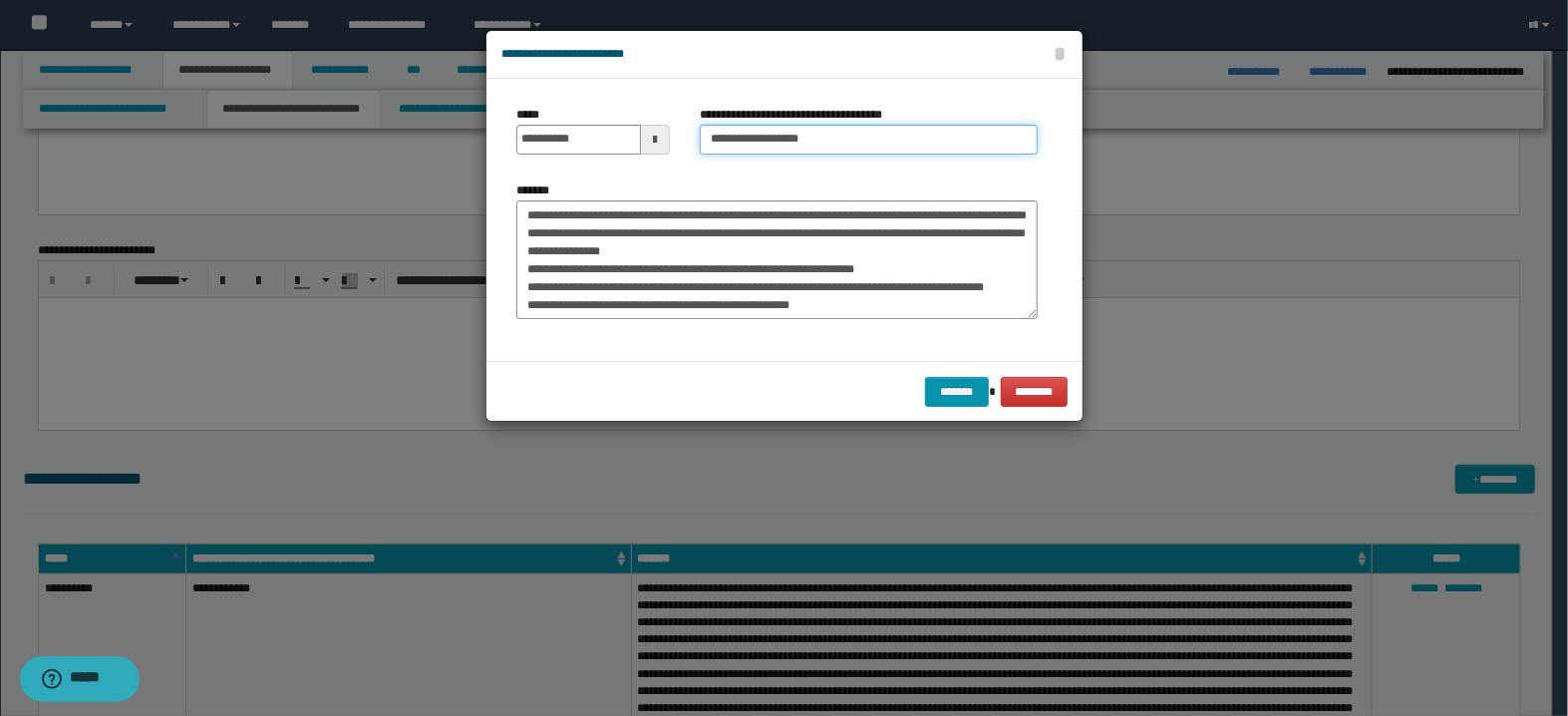 type on "**********" 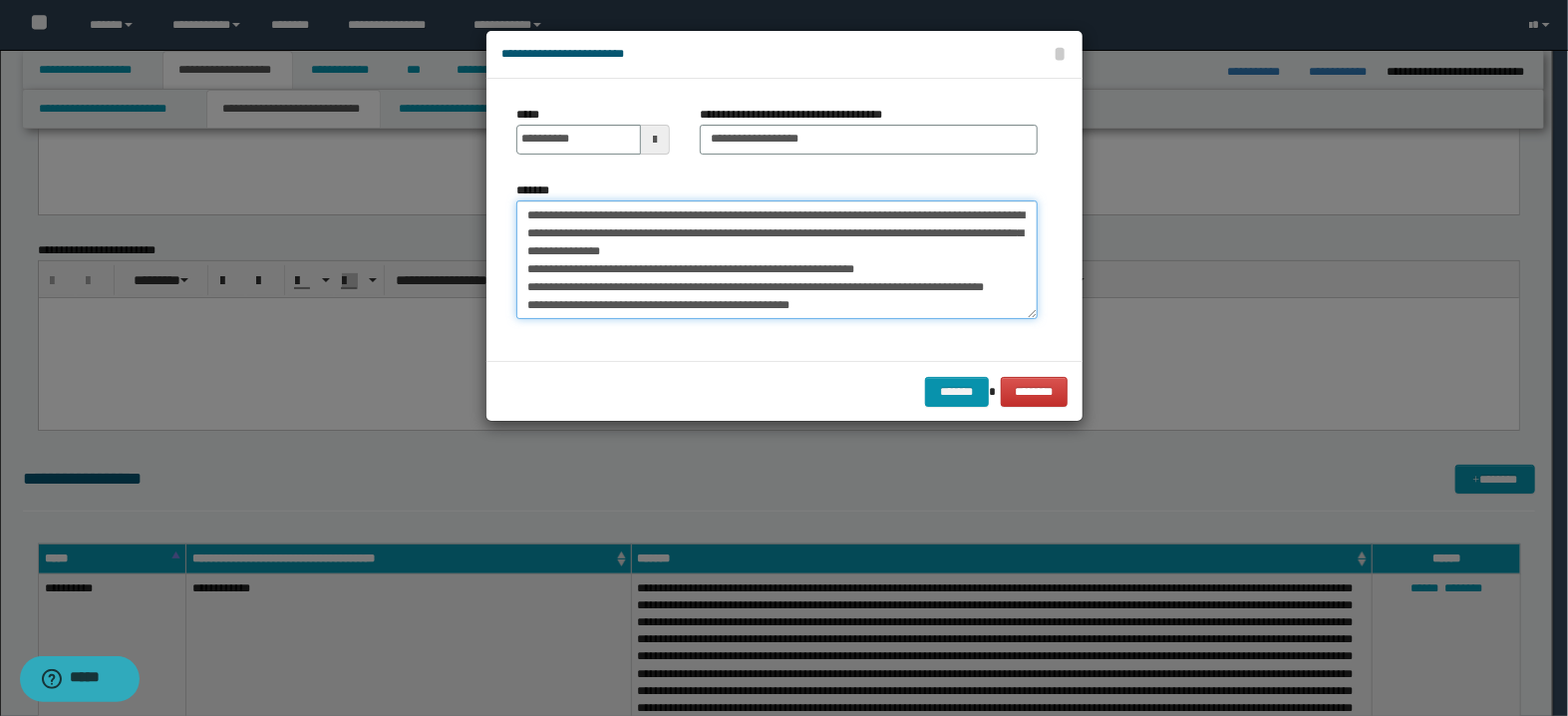 click on "**********" at bounding box center (777, 260) 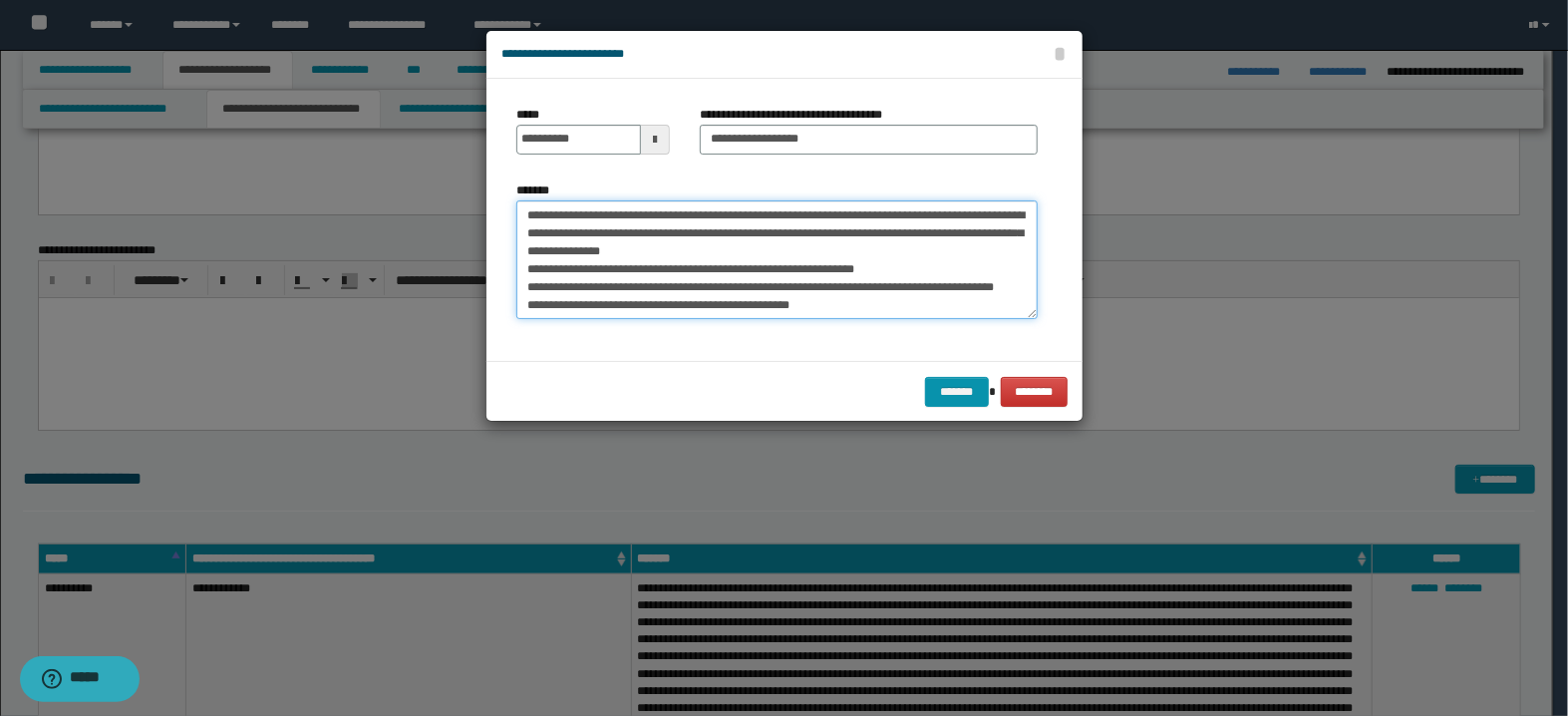 paste on "**********" 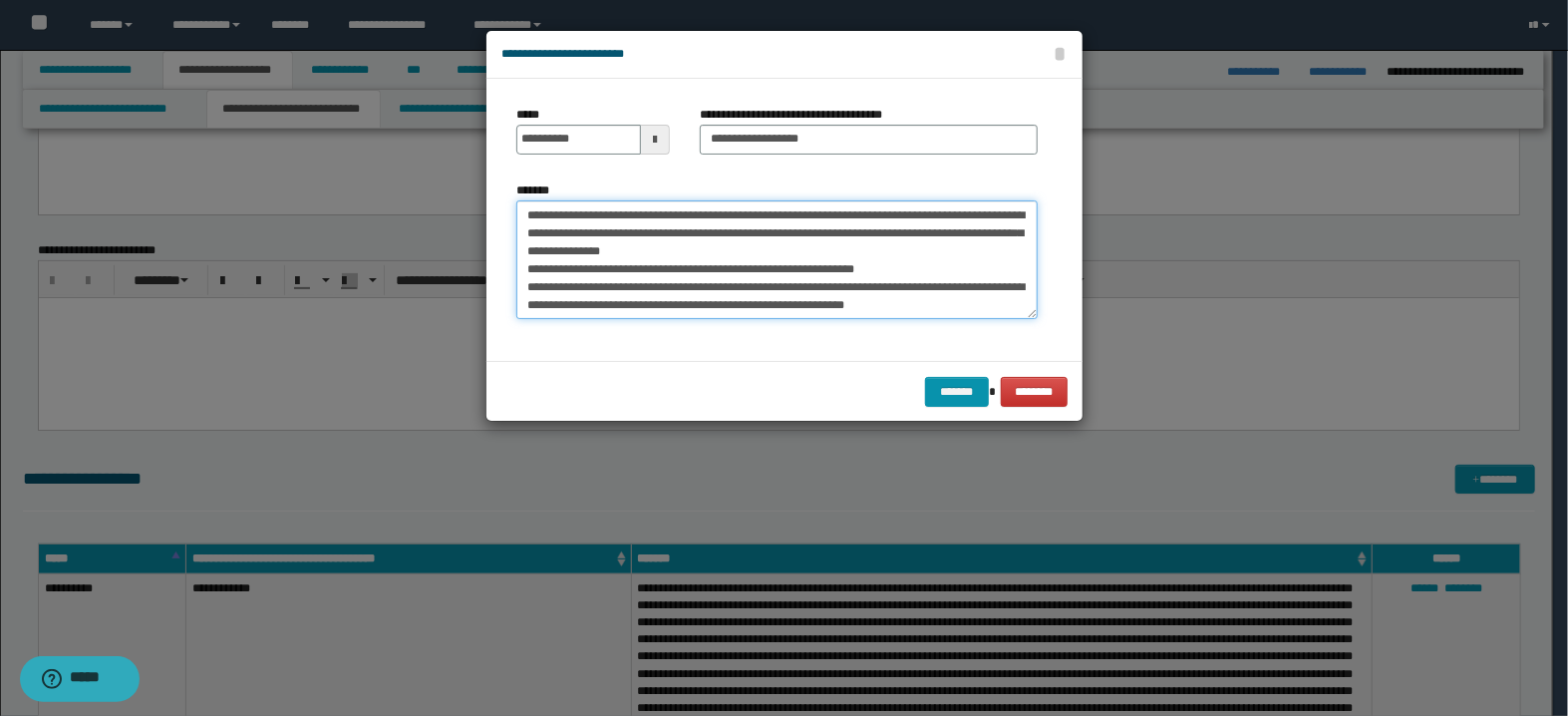 scroll, scrollTop: 48, scrollLeft: 0, axis: vertical 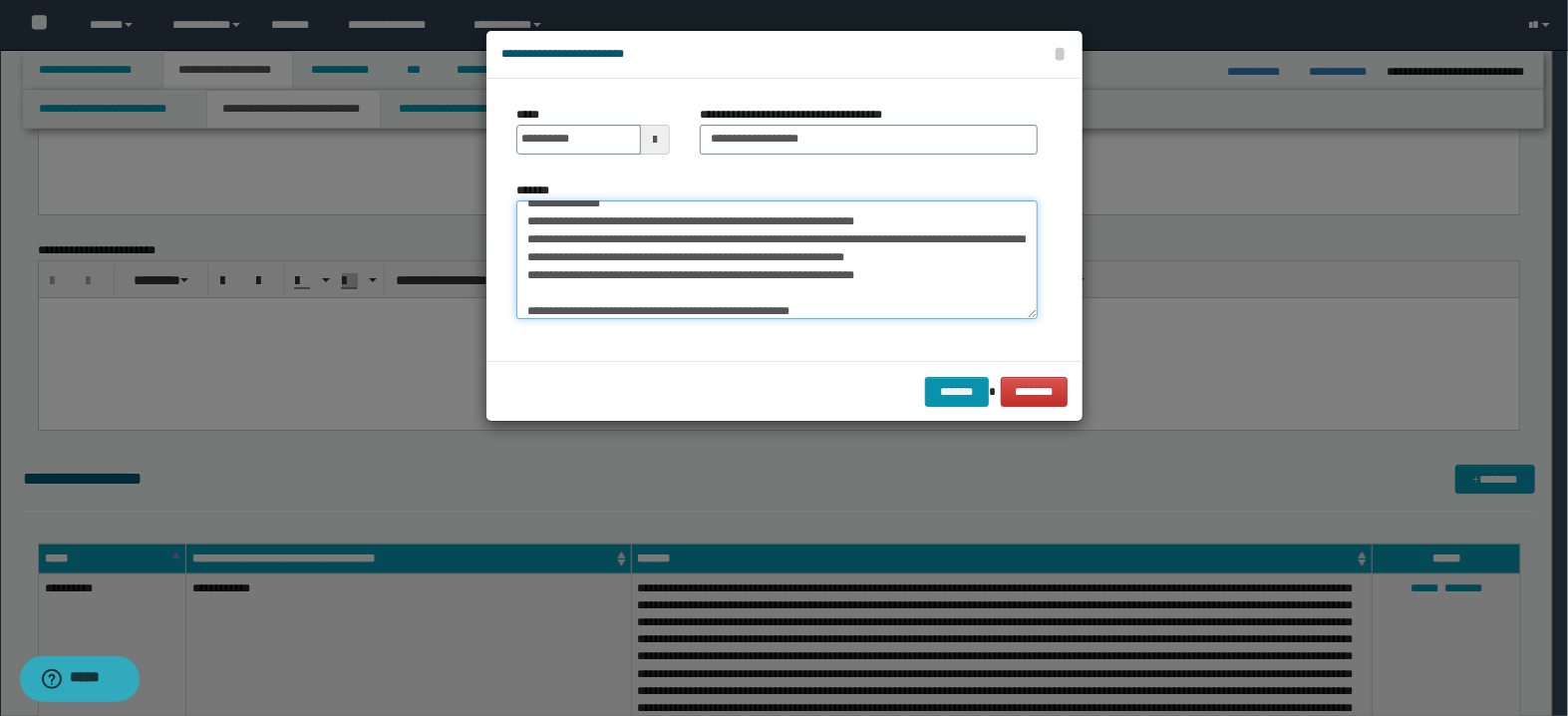 click on "**********" at bounding box center (777, 260) 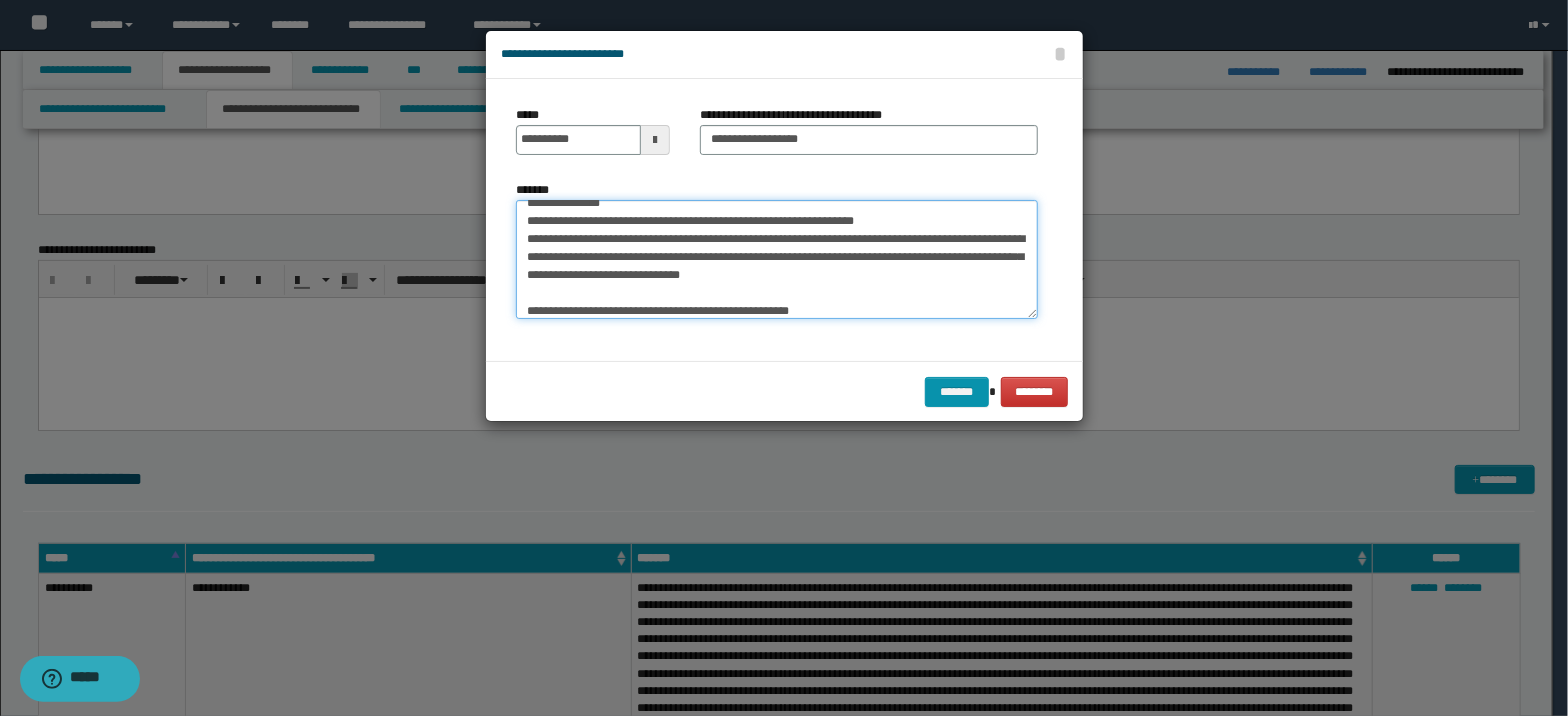 click on "**********" at bounding box center [777, 260] 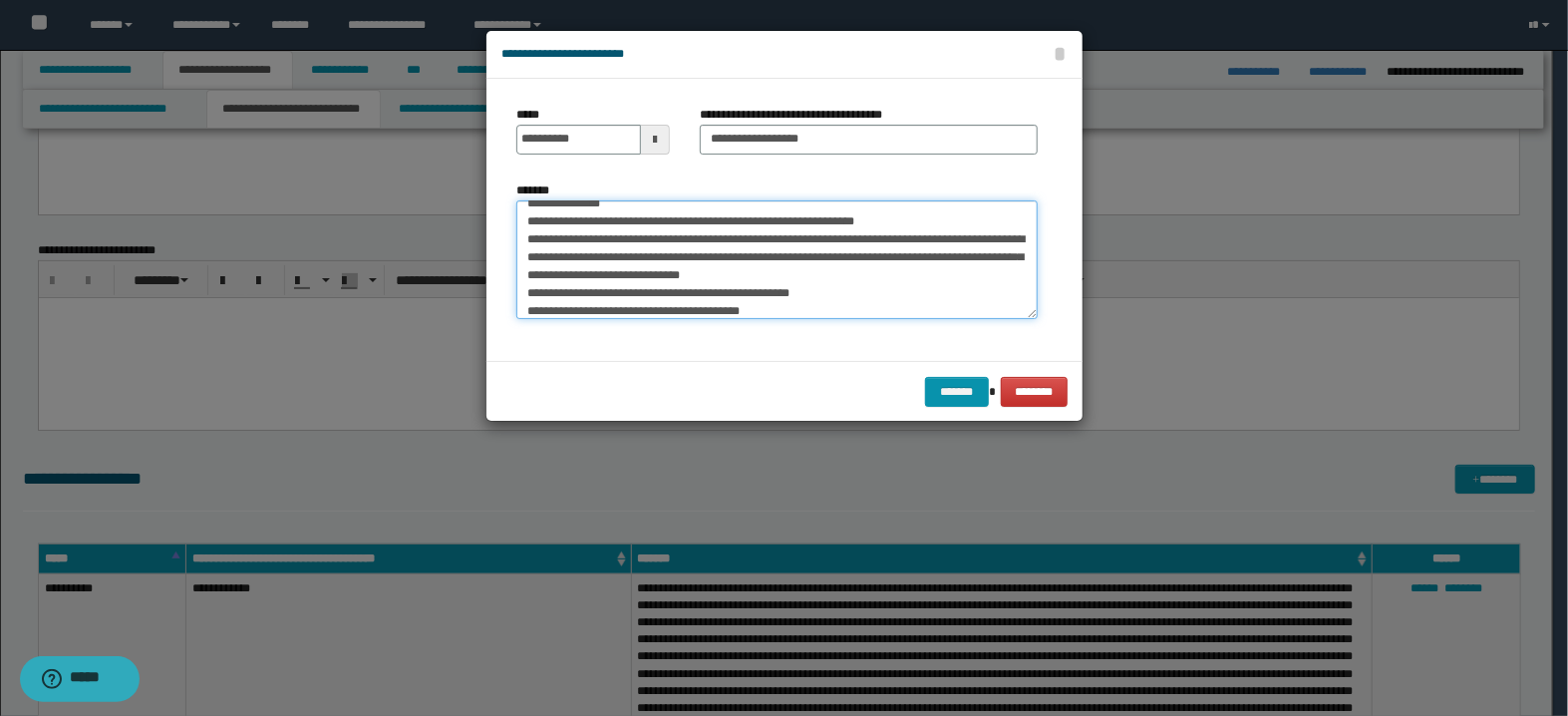 click on "**********" at bounding box center (777, 260) 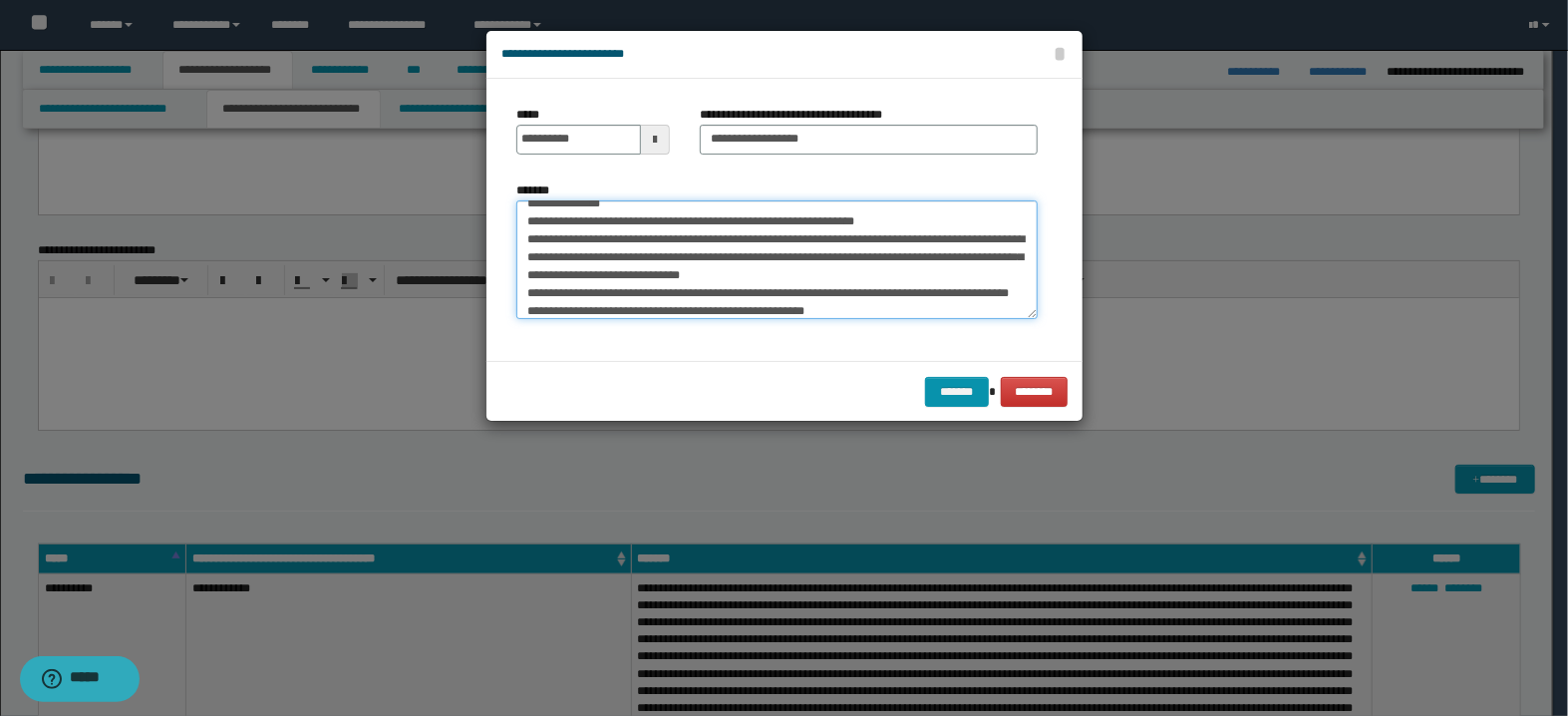 click on "**********" at bounding box center (777, 260) 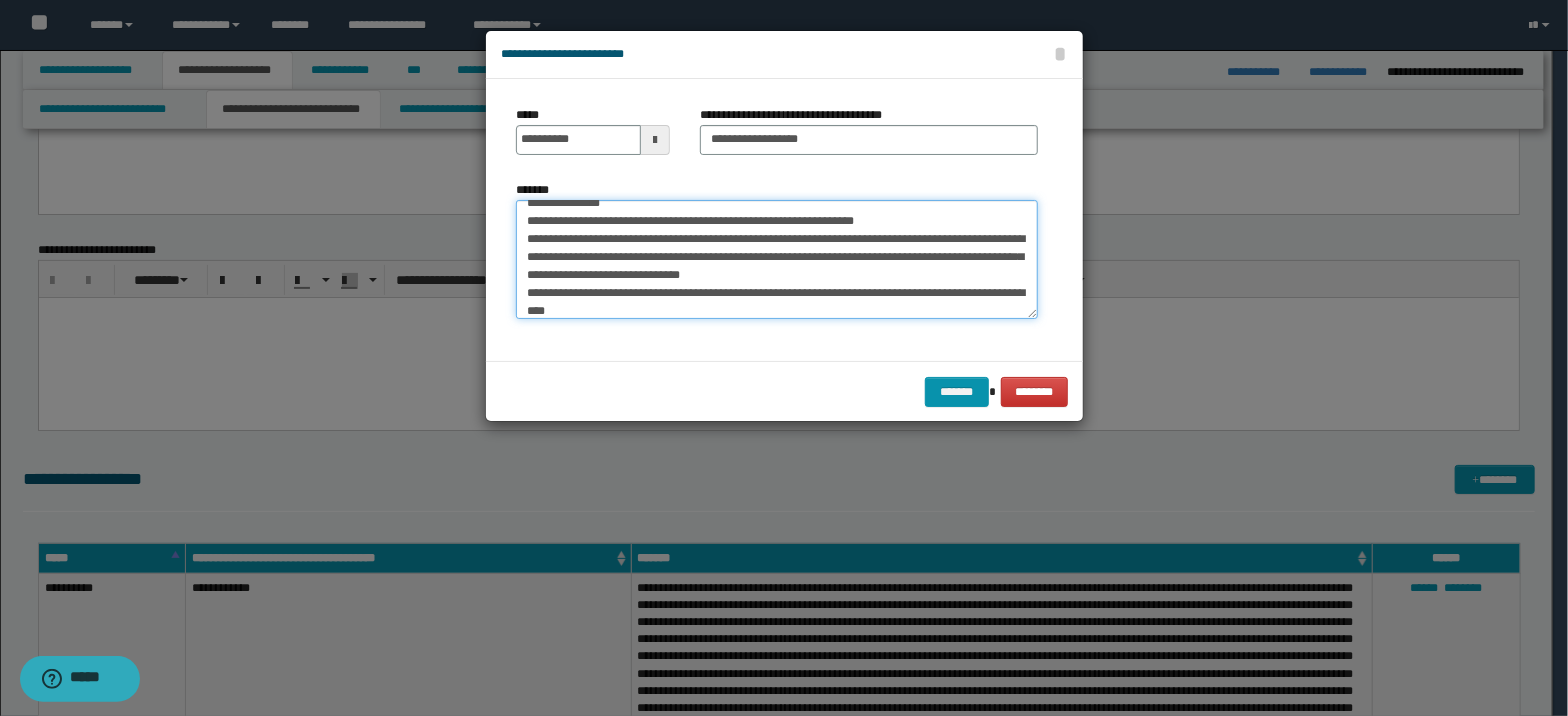 paste on "**********" 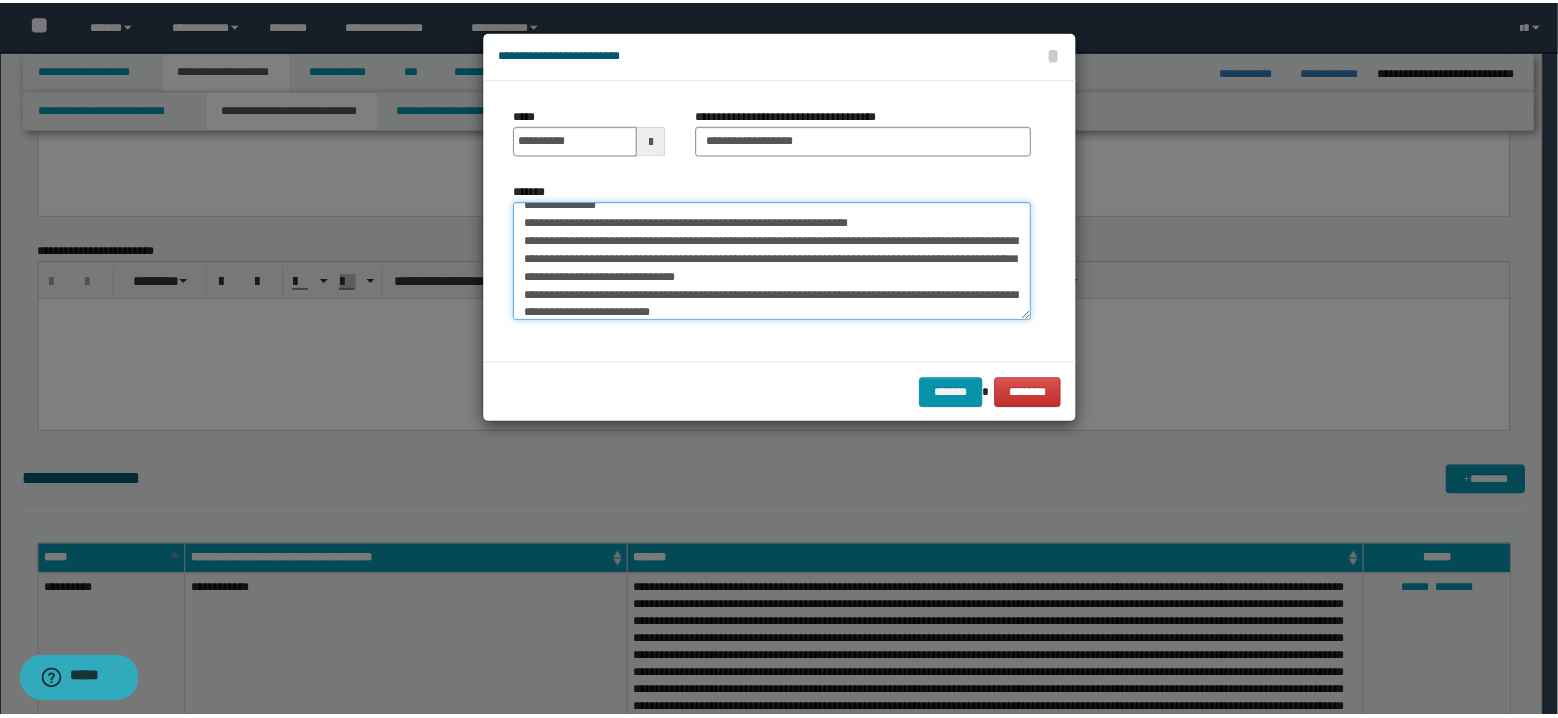 scroll, scrollTop: 120, scrollLeft: 0, axis: vertical 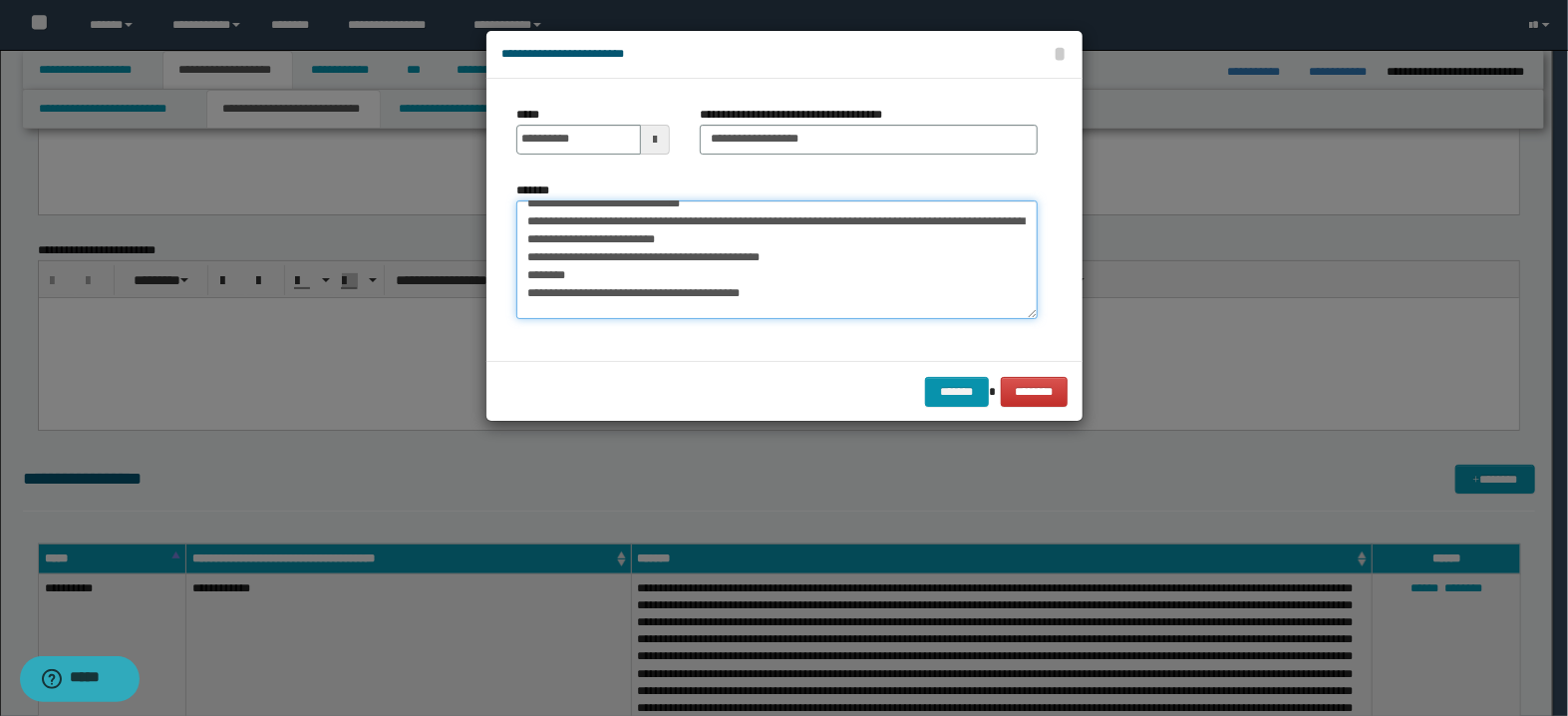 click on "**********" at bounding box center (777, 260) 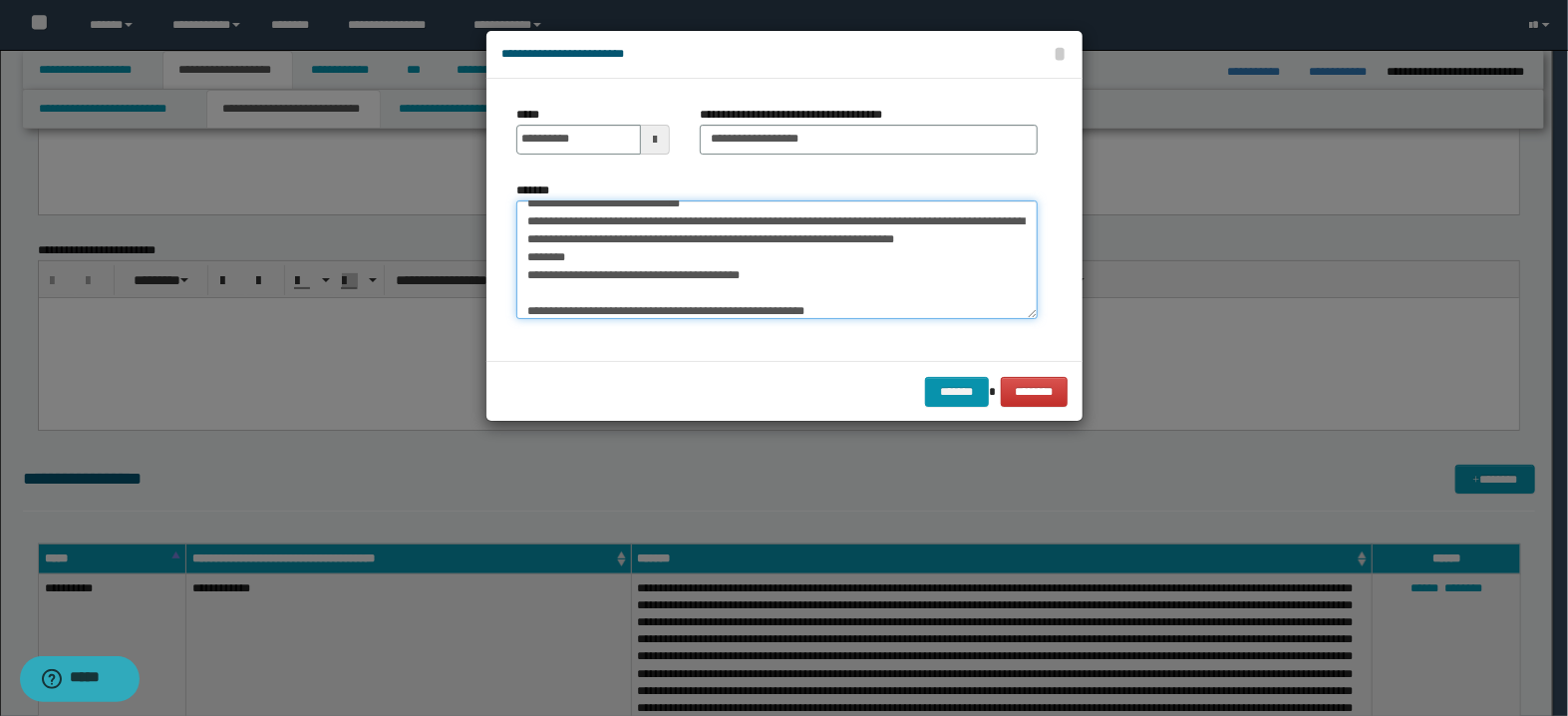 click on "**********" at bounding box center [777, 260] 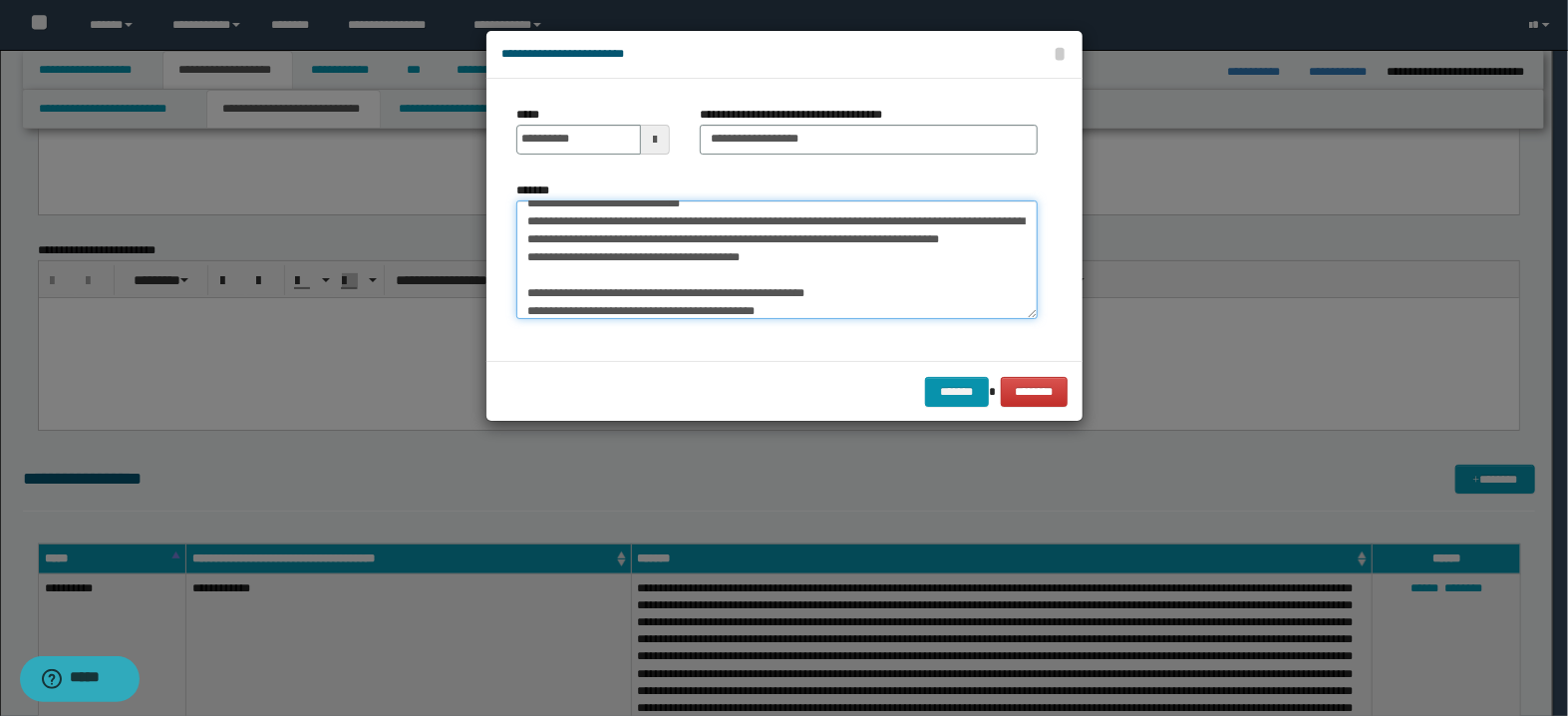 click on "**********" at bounding box center (777, 260) 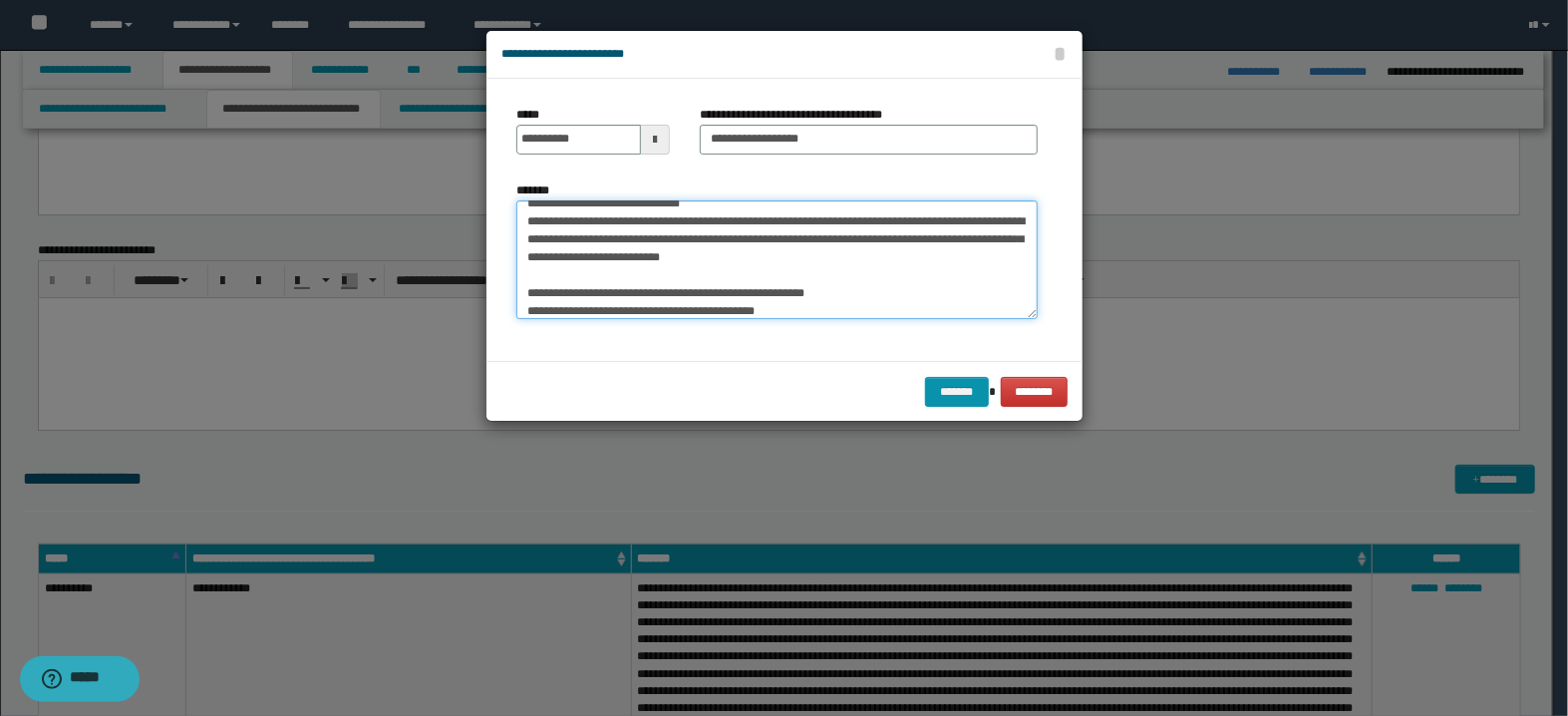 click on "**********" at bounding box center [777, 260] 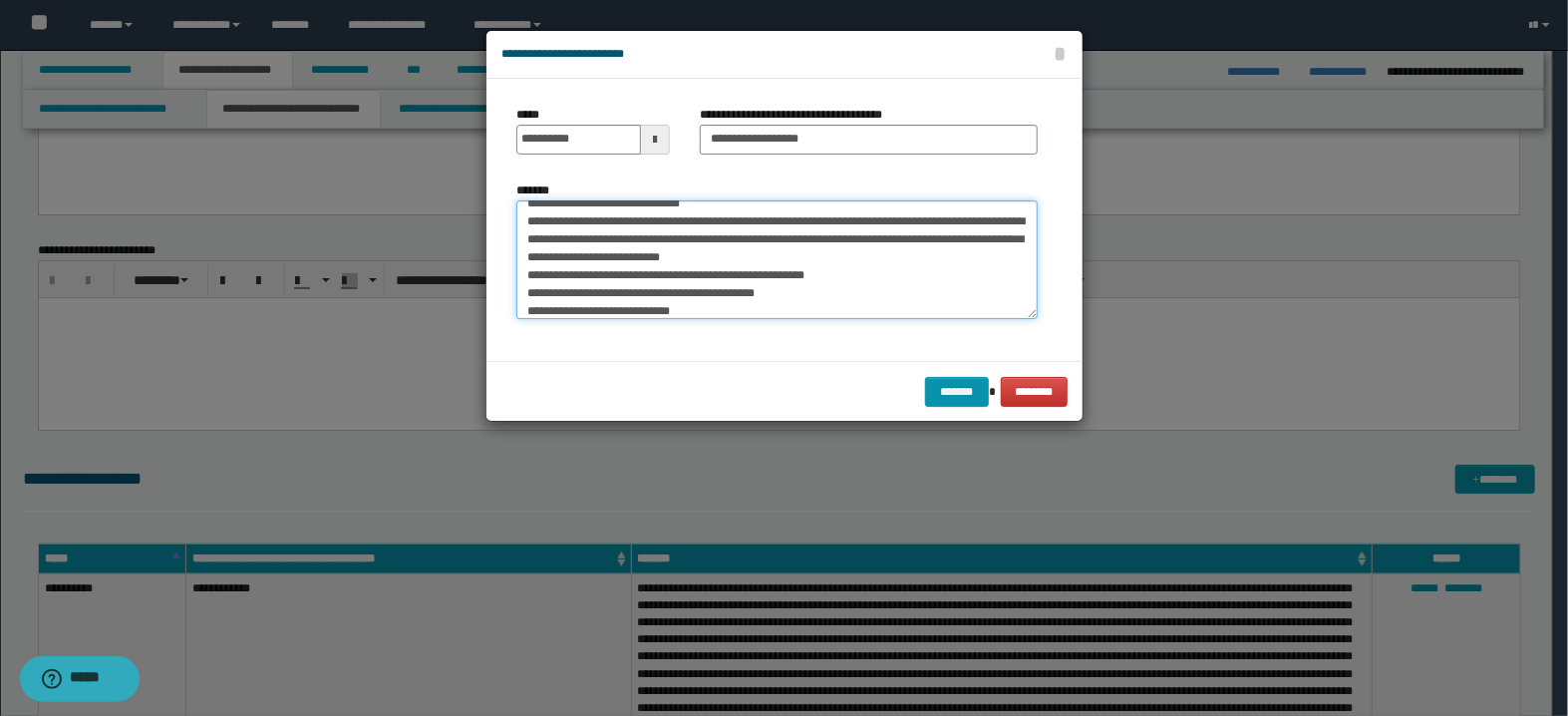 click on "**********" at bounding box center (777, 260) 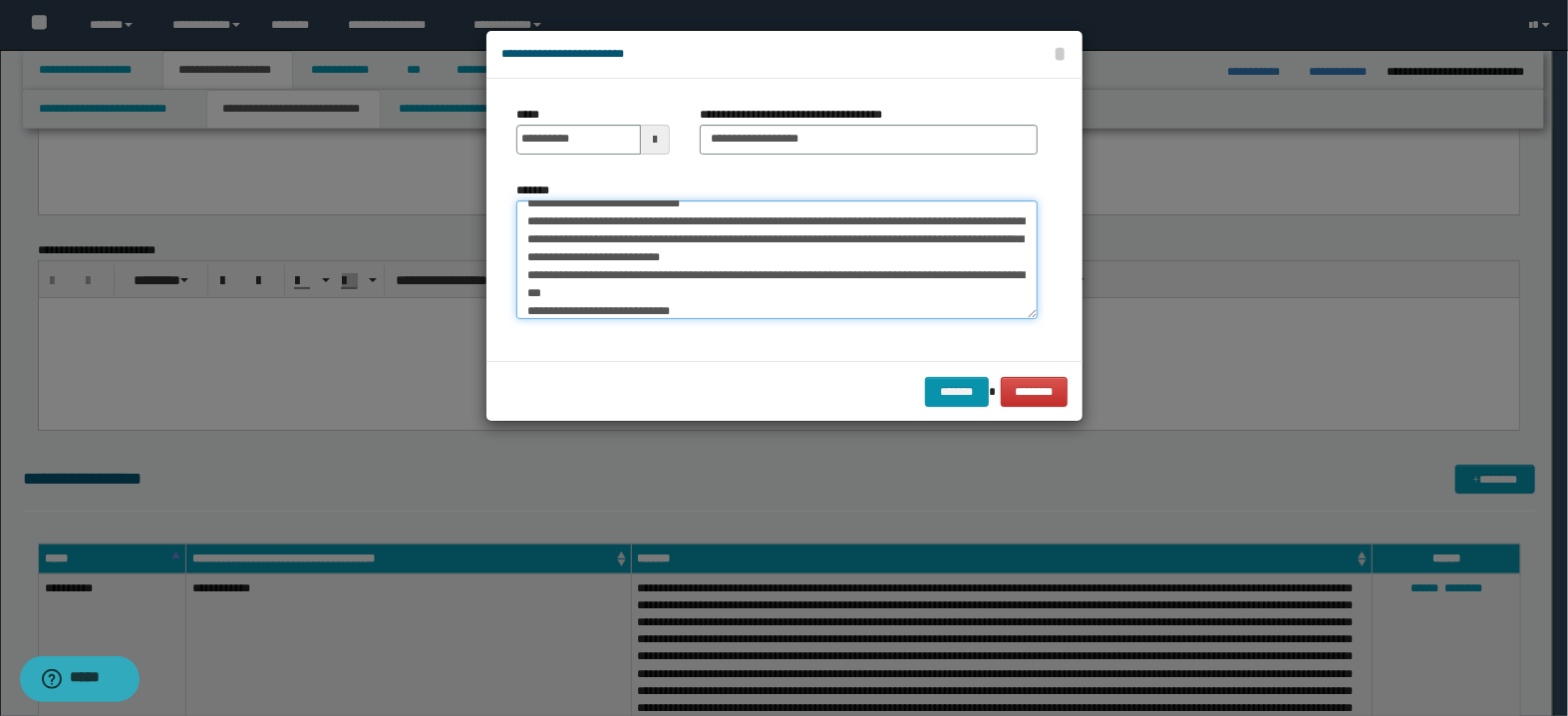 click on "**********" at bounding box center [777, 260] 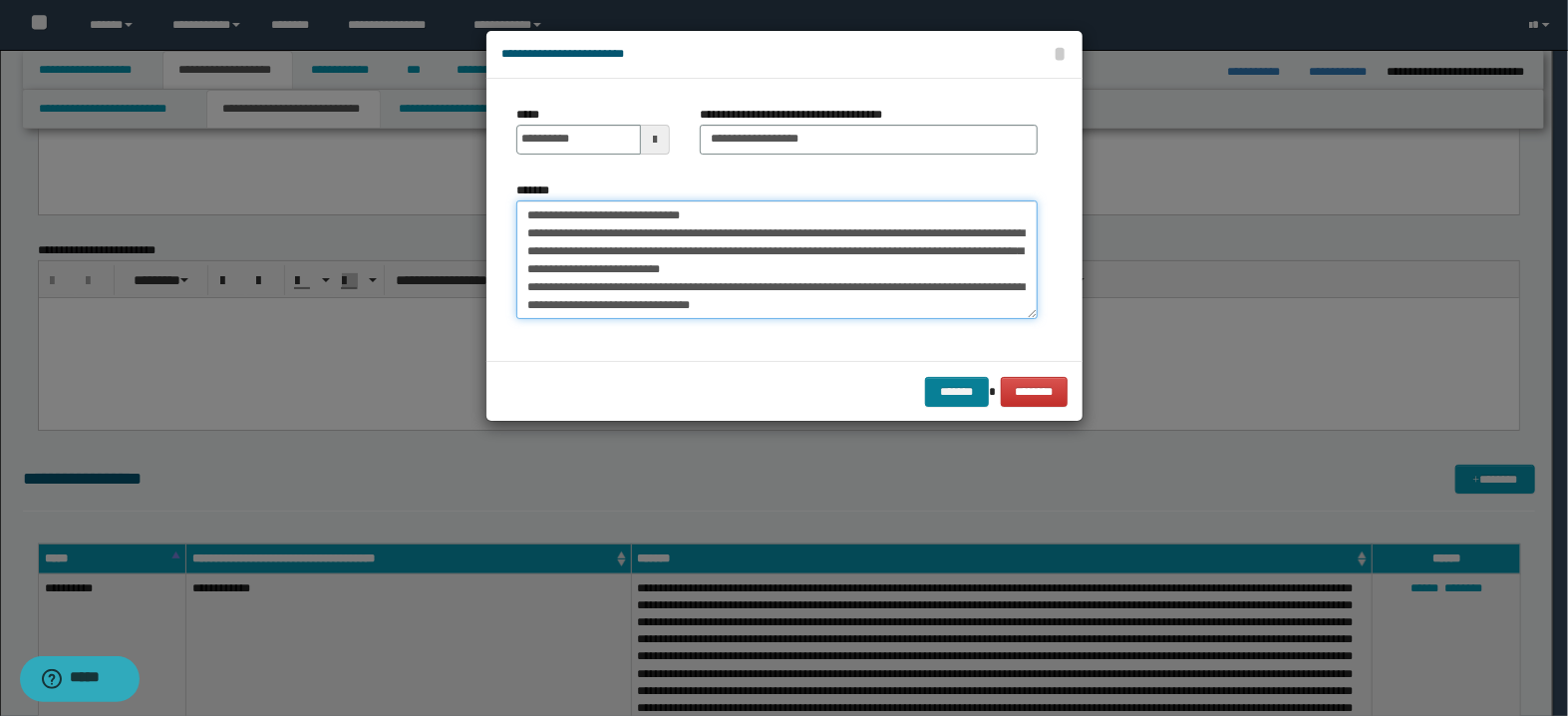 type on "**********" 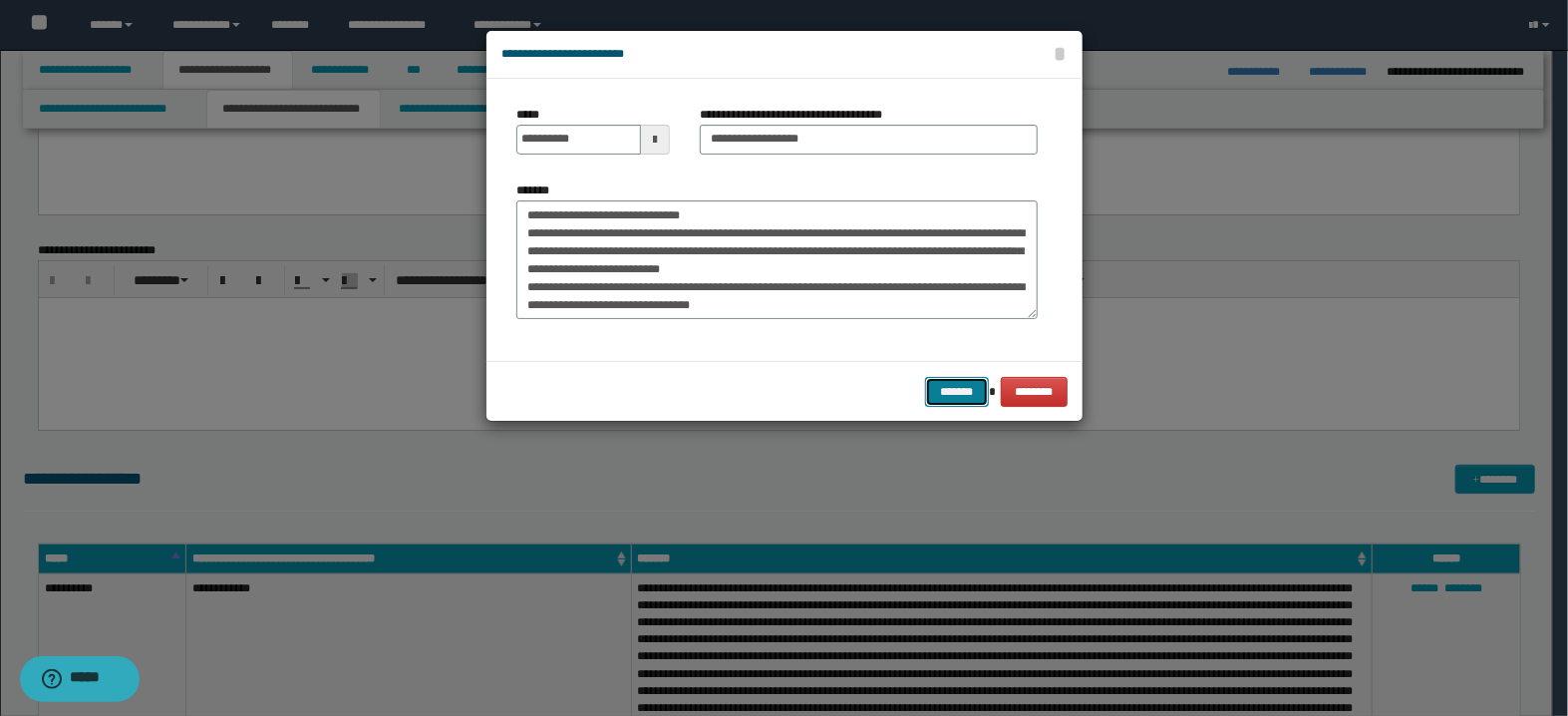 click on "*******" at bounding box center (957, 392) 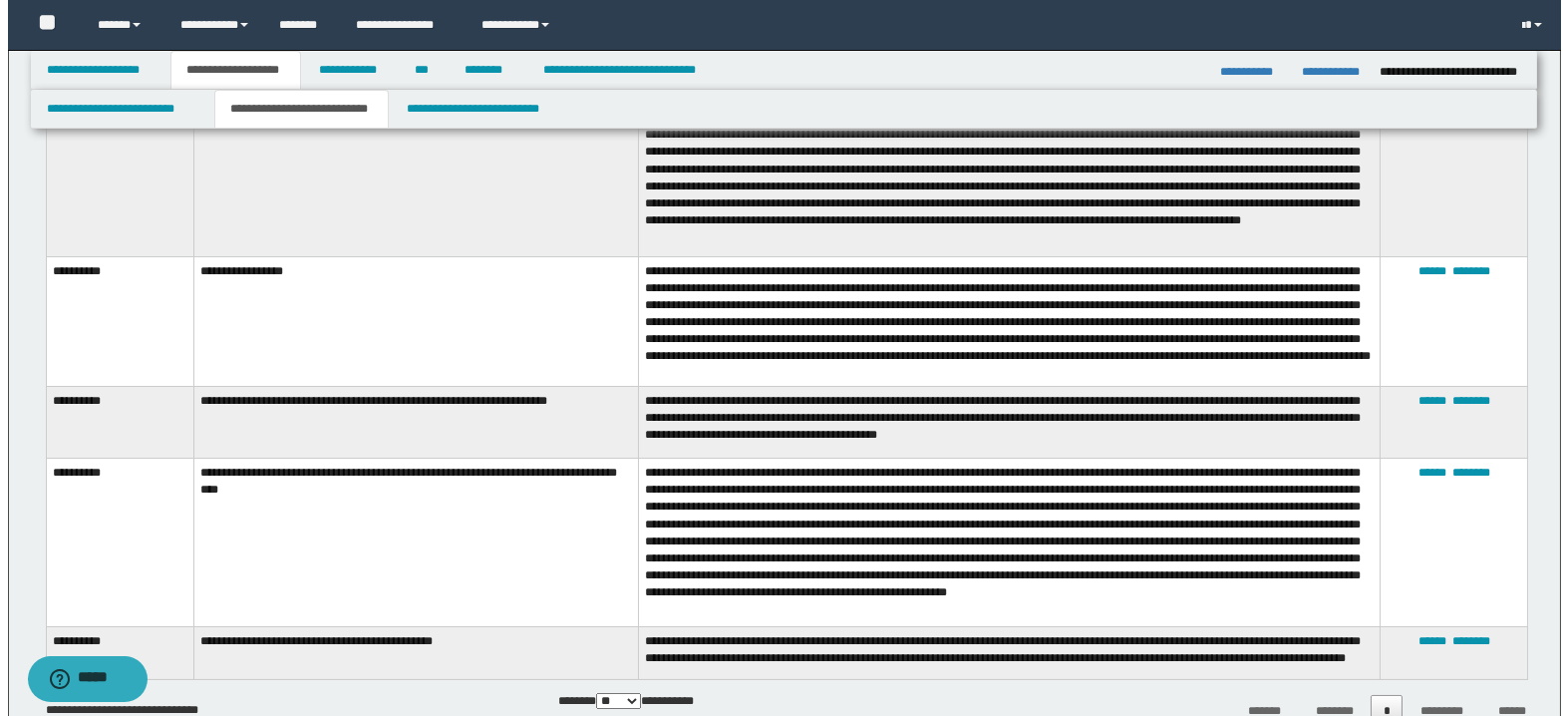 scroll, scrollTop: 631, scrollLeft: 0, axis: vertical 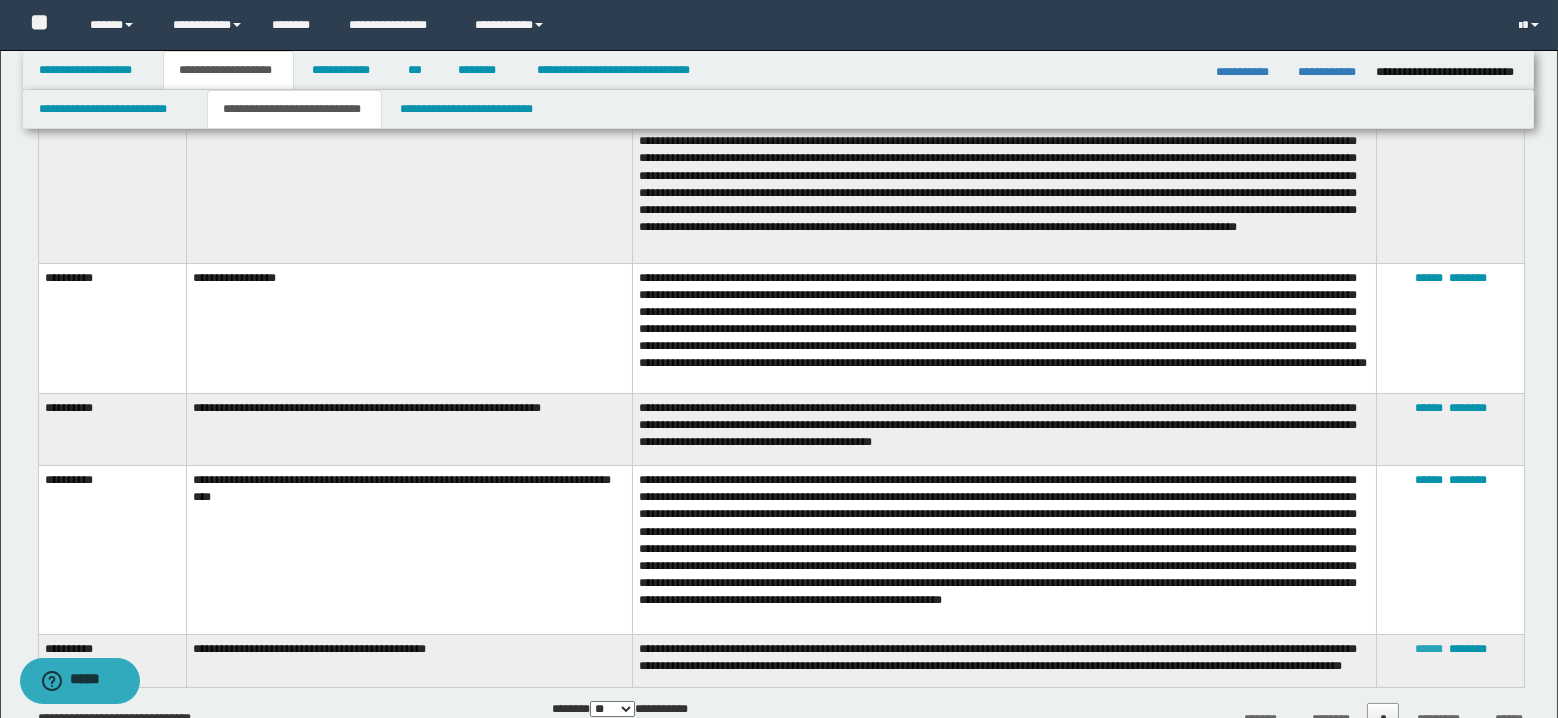 click on "******" at bounding box center (1429, 649) 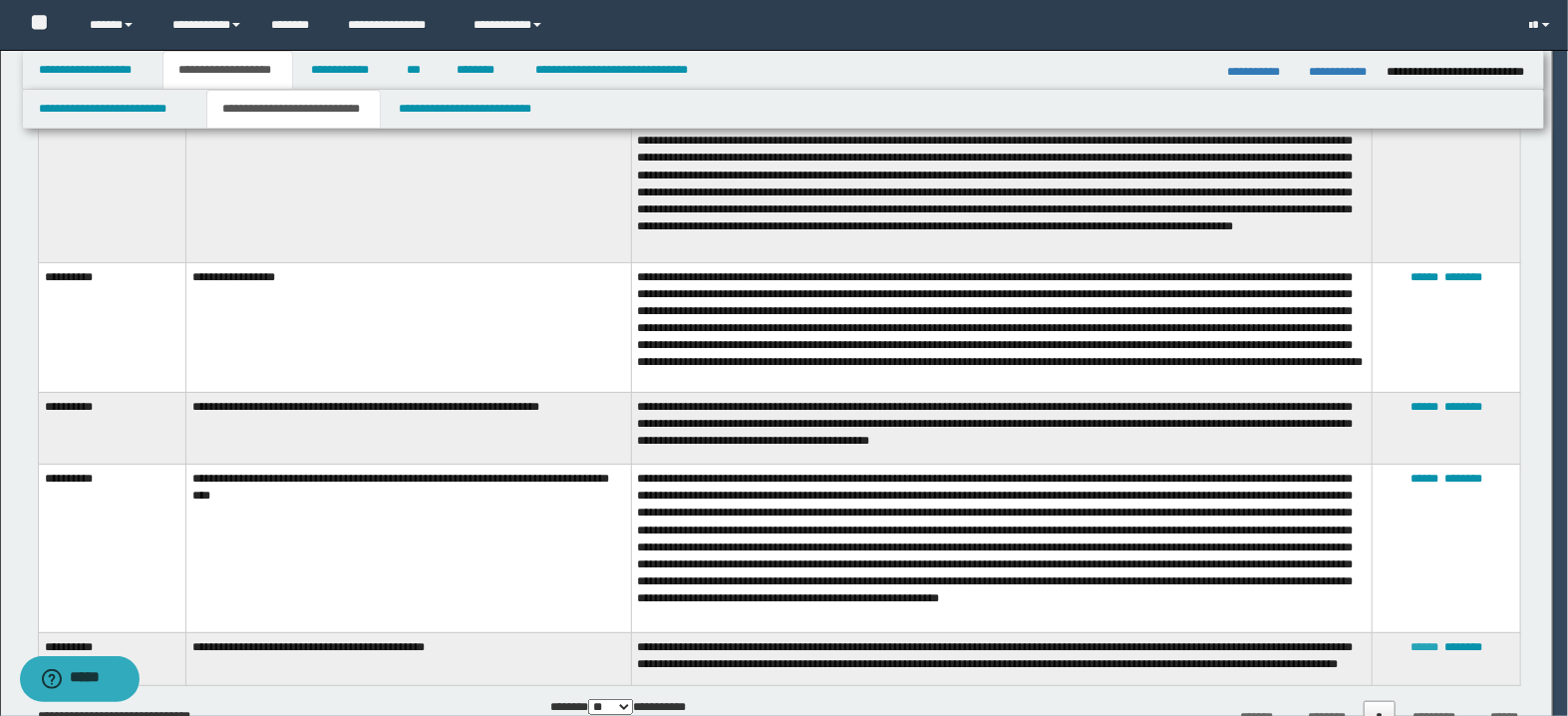 scroll, scrollTop: 0, scrollLeft: 0, axis: both 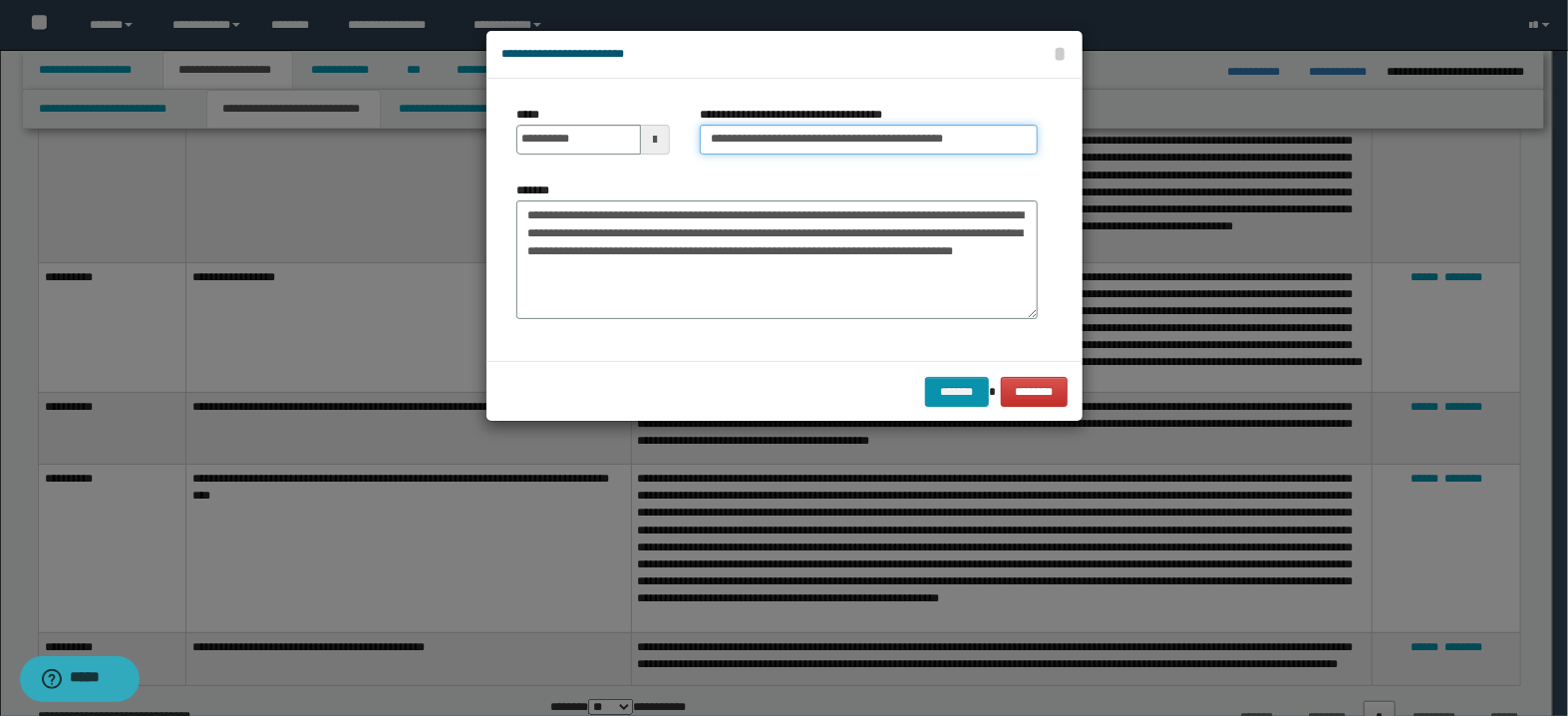 click on "**********" at bounding box center (868, 140) 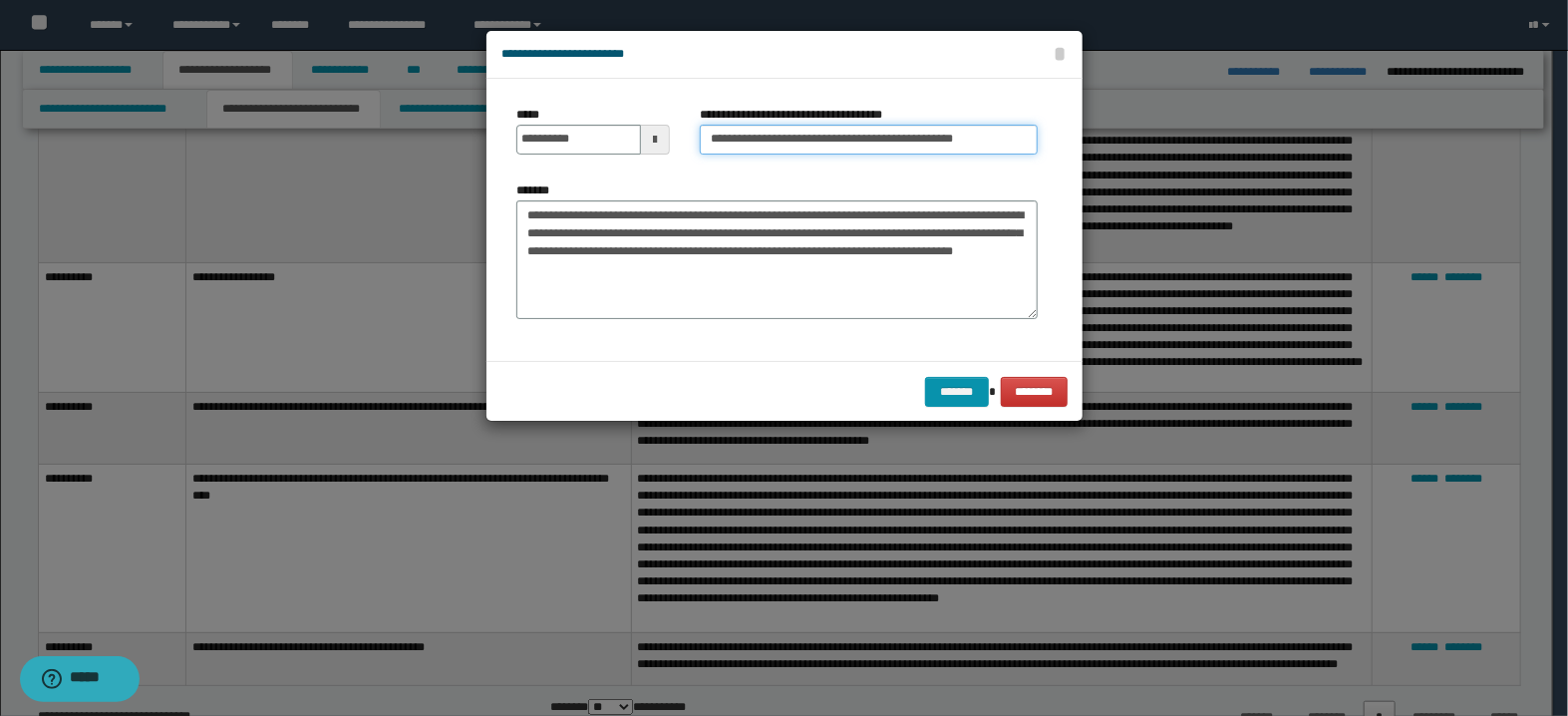 click on "**********" at bounding box center (868, 140) 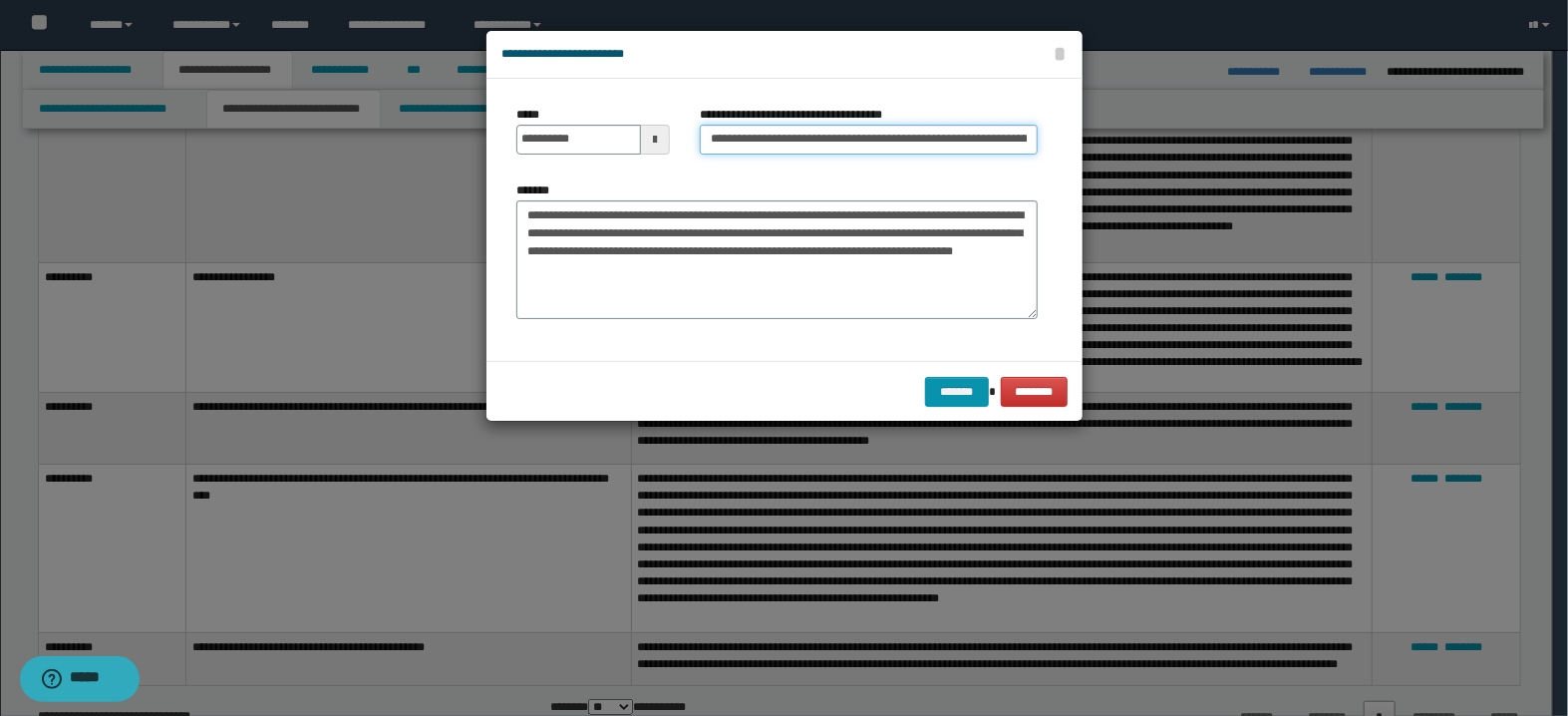 scroll, scrollTop: 0, scrollLeft: 6, axis: horizontal 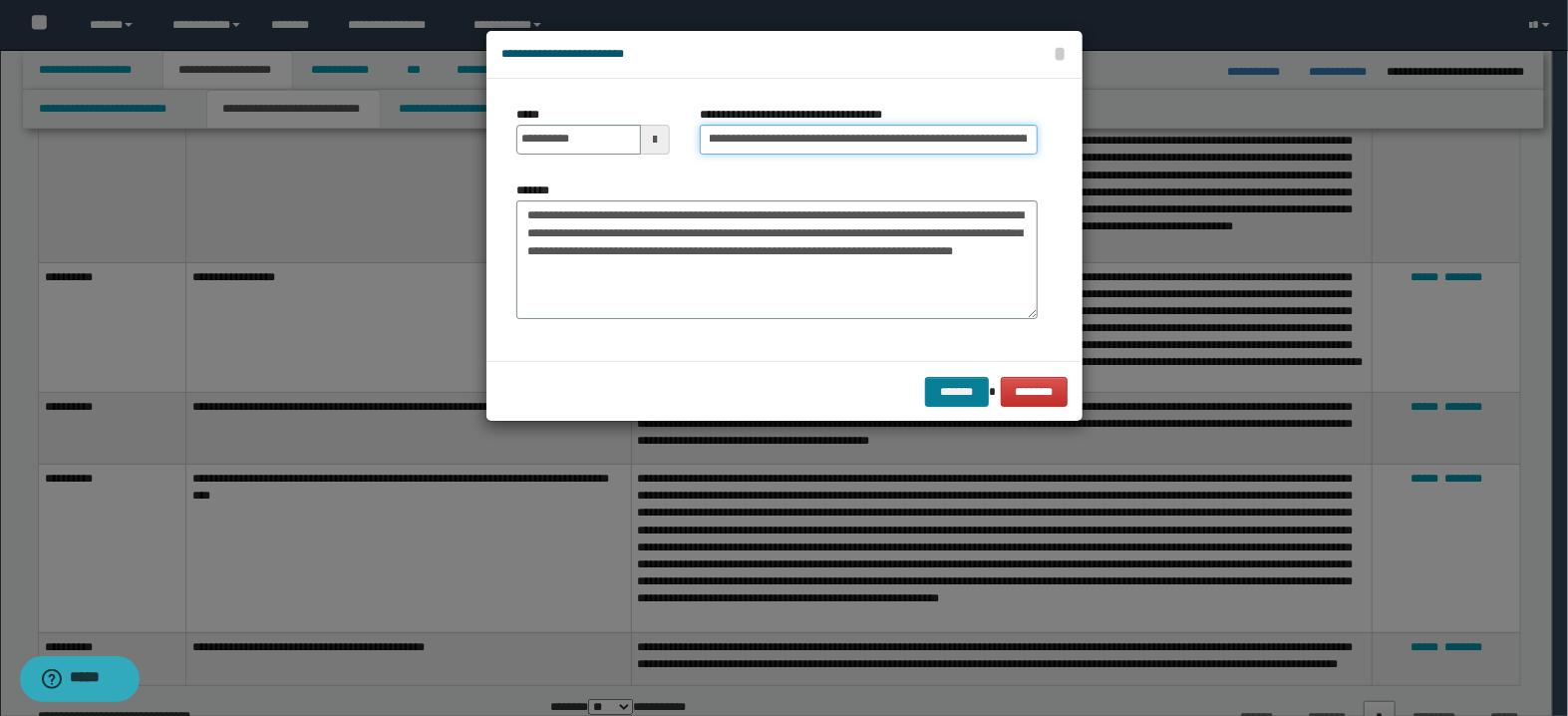 type on "**********" 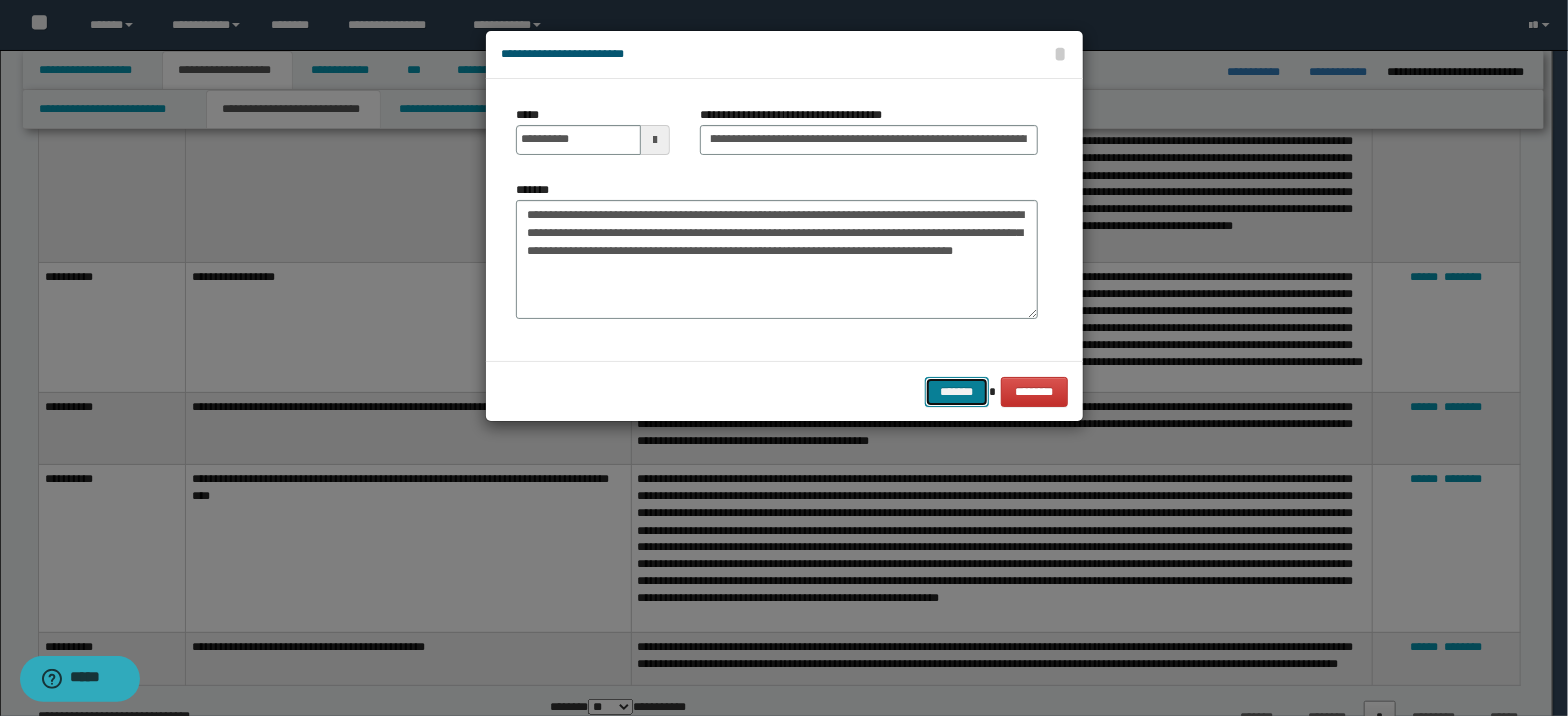 scroll, scrollTop: 0, scrollLeft: 0, axis: both 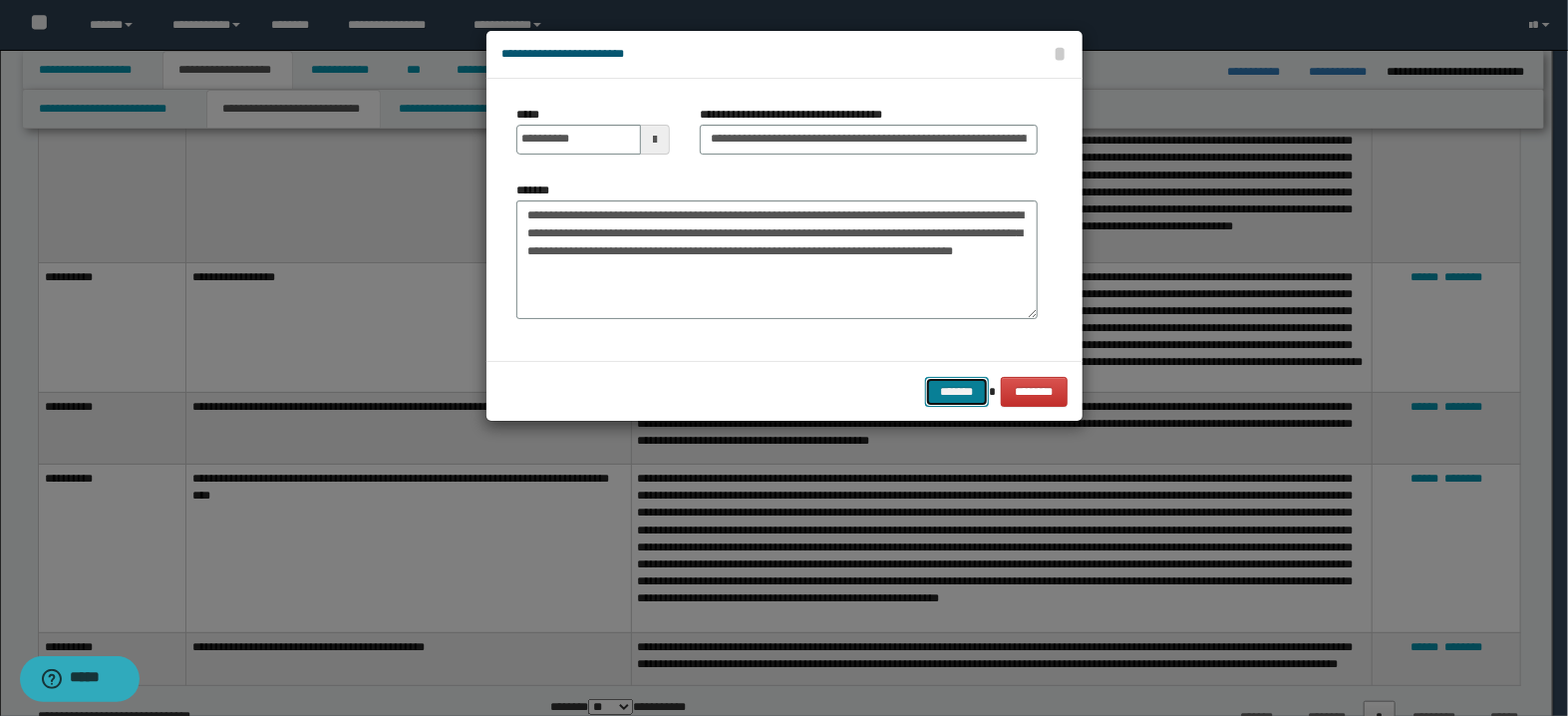 click on "*******" at bounding box center [957, 392] 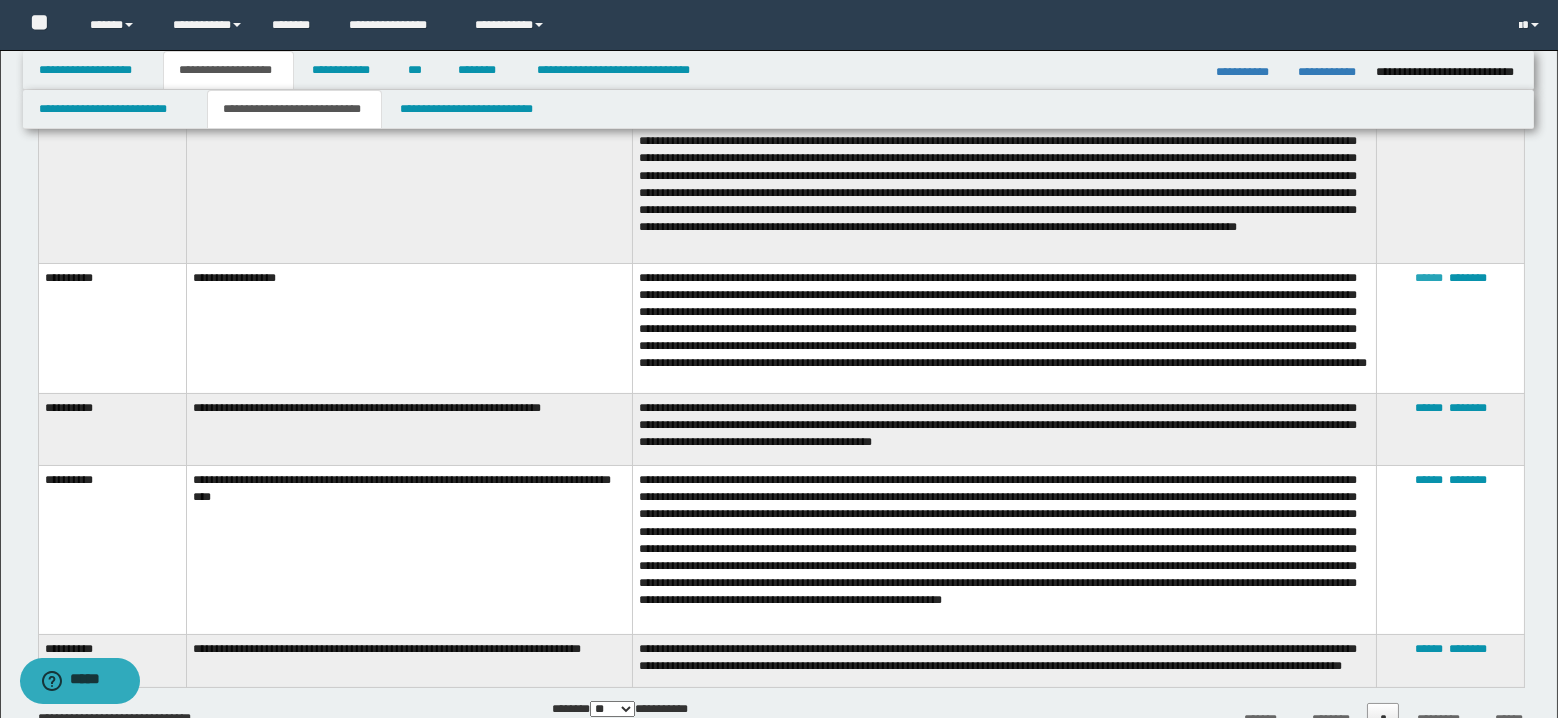 click on "******" at bounding box center [1429, 278] 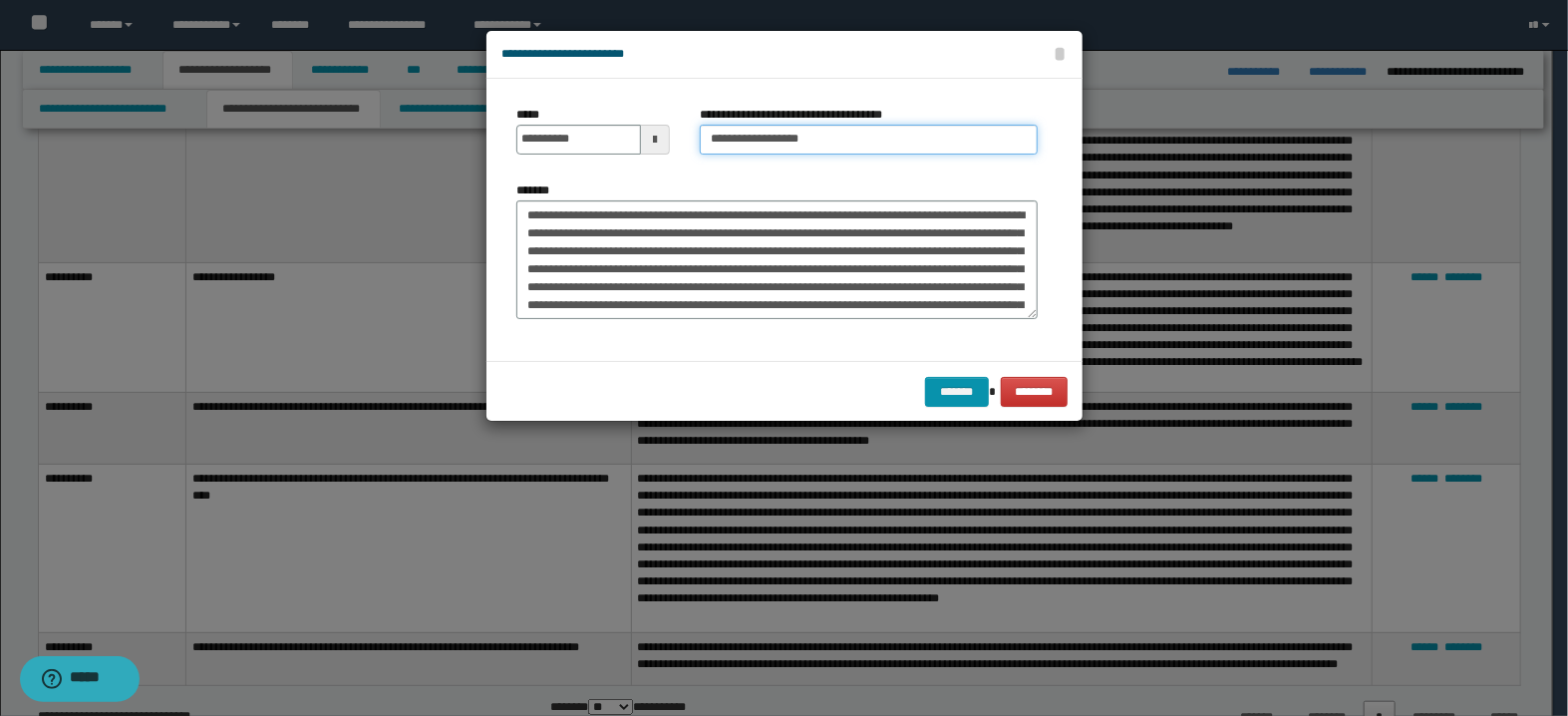 click on "**********" at bounding box center [868, 140] 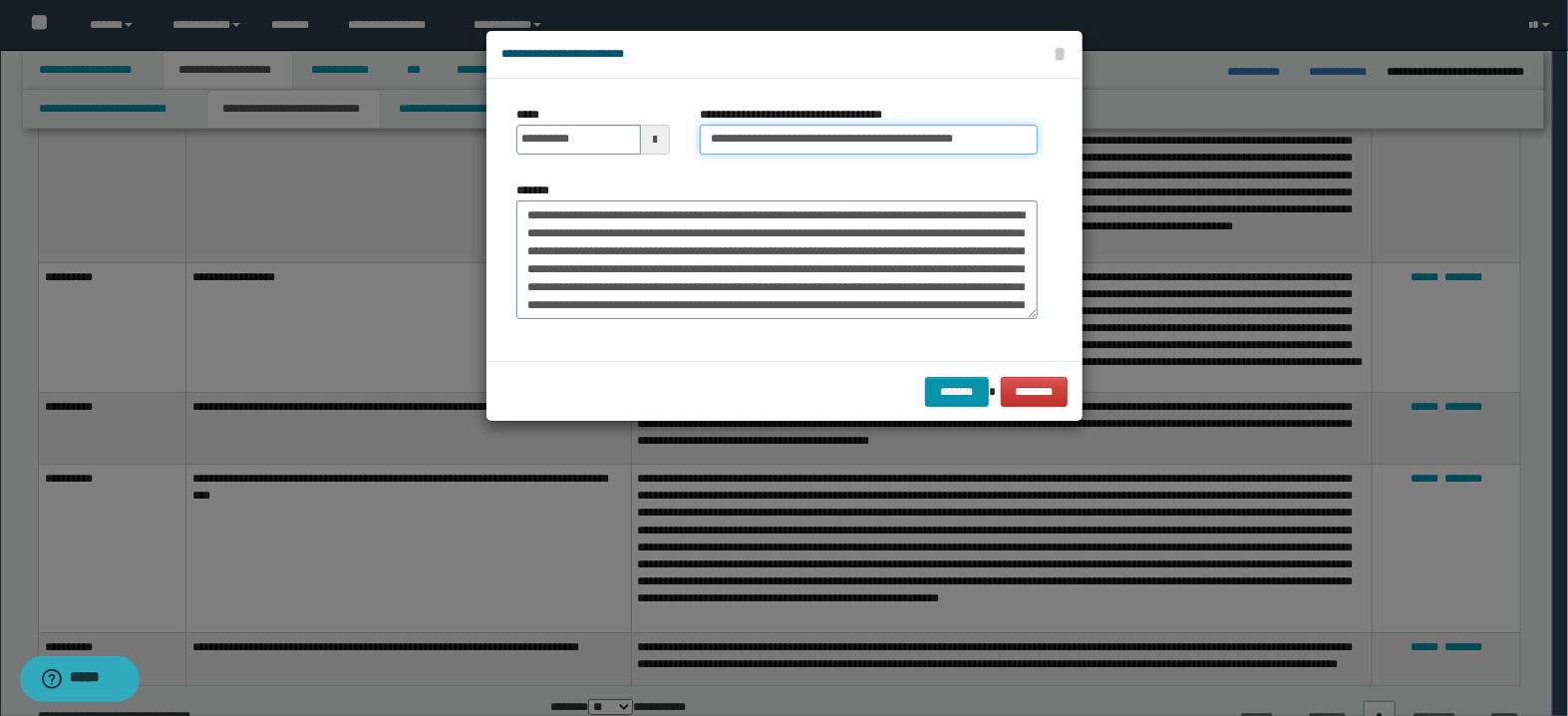 click on "**********" at bounding box center (868, 140) 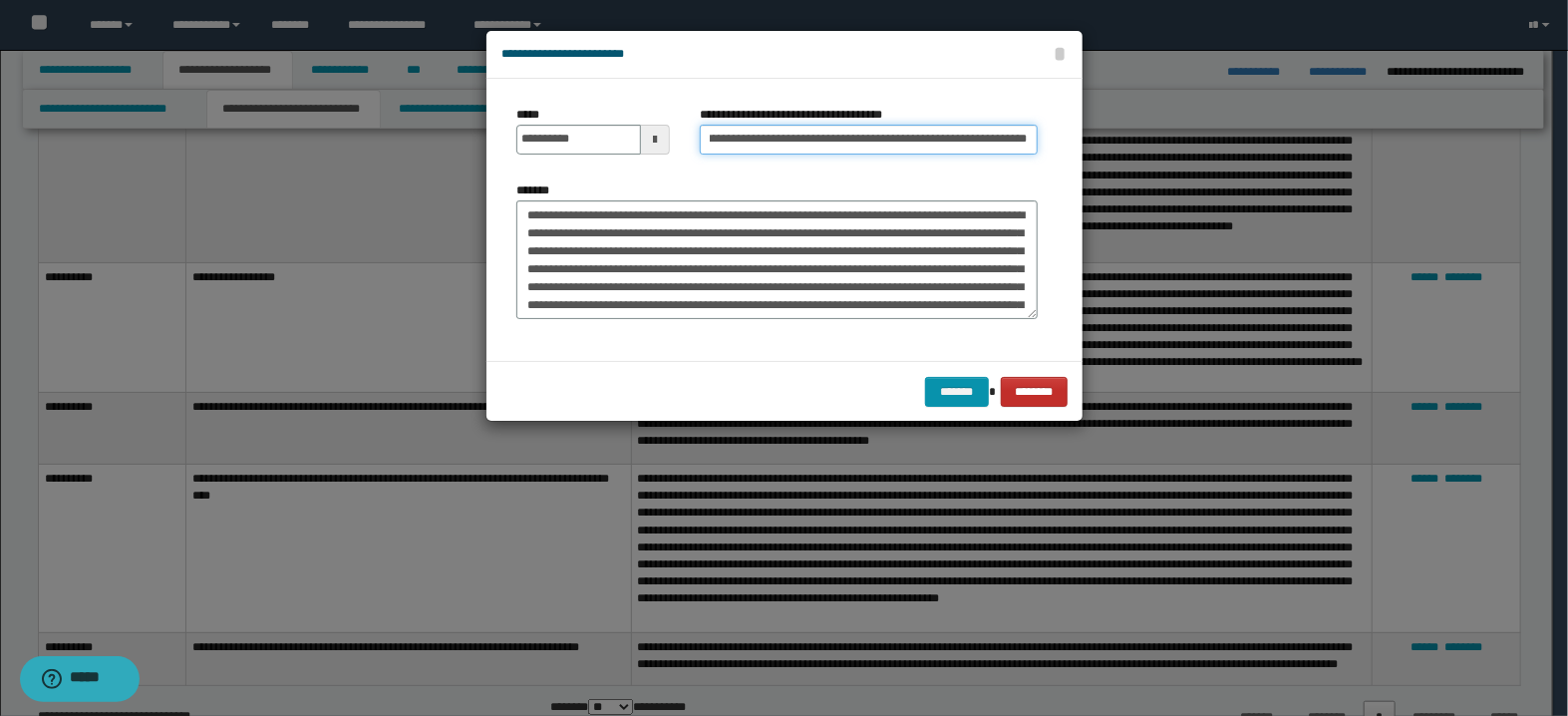 scroll, scrollTop: 0, scrollLeft: 140, axis: horizontal 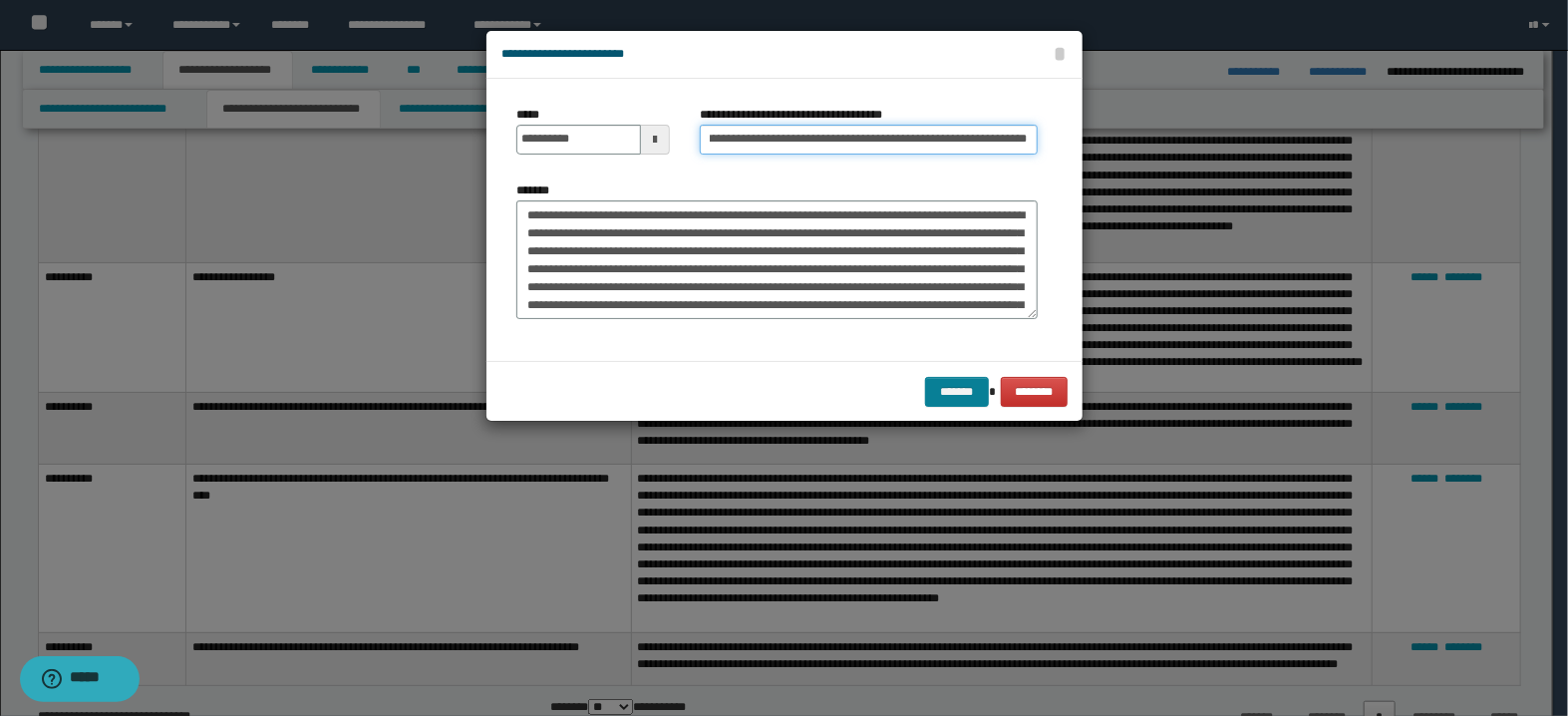 type on "**********" 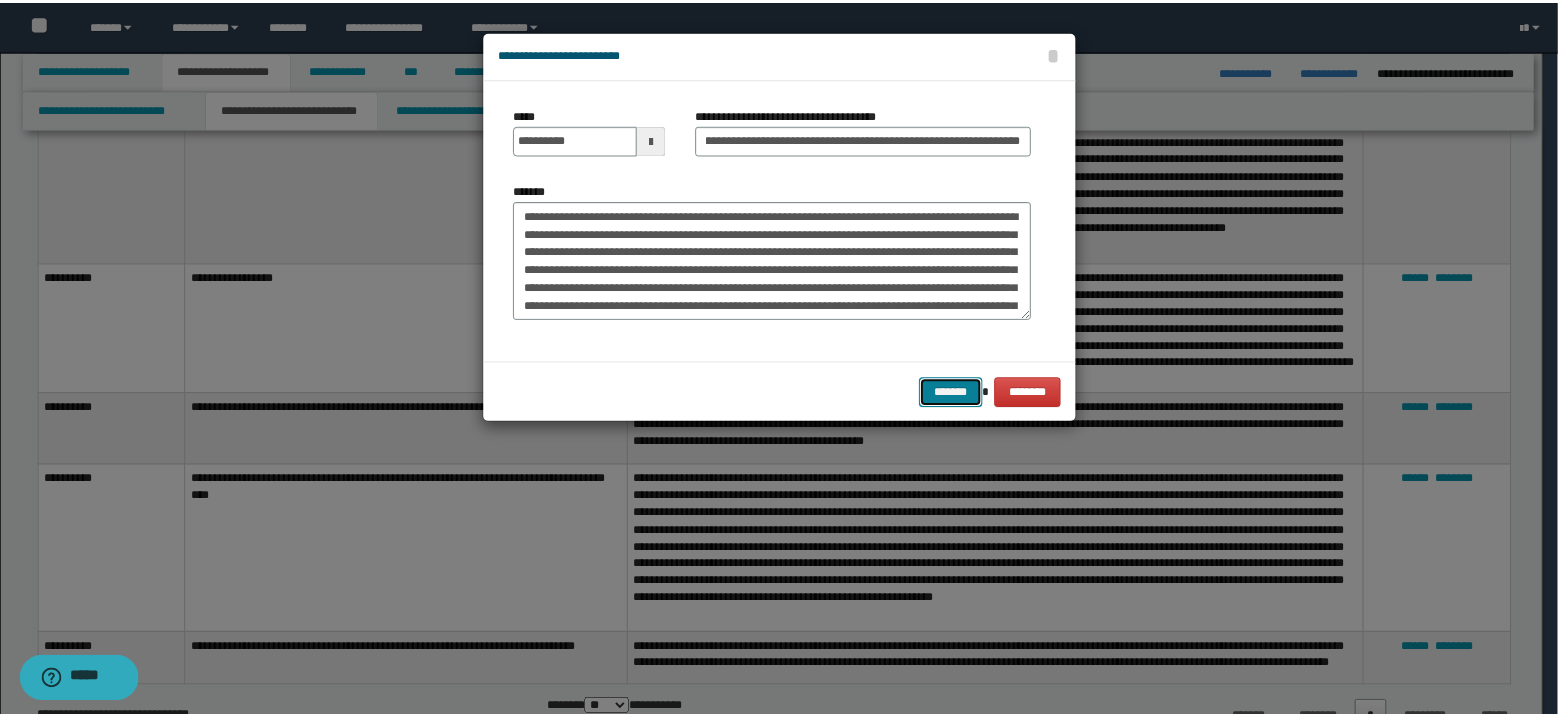 scroll, scrollTop: 0, scrollLeft: 0, axis: both 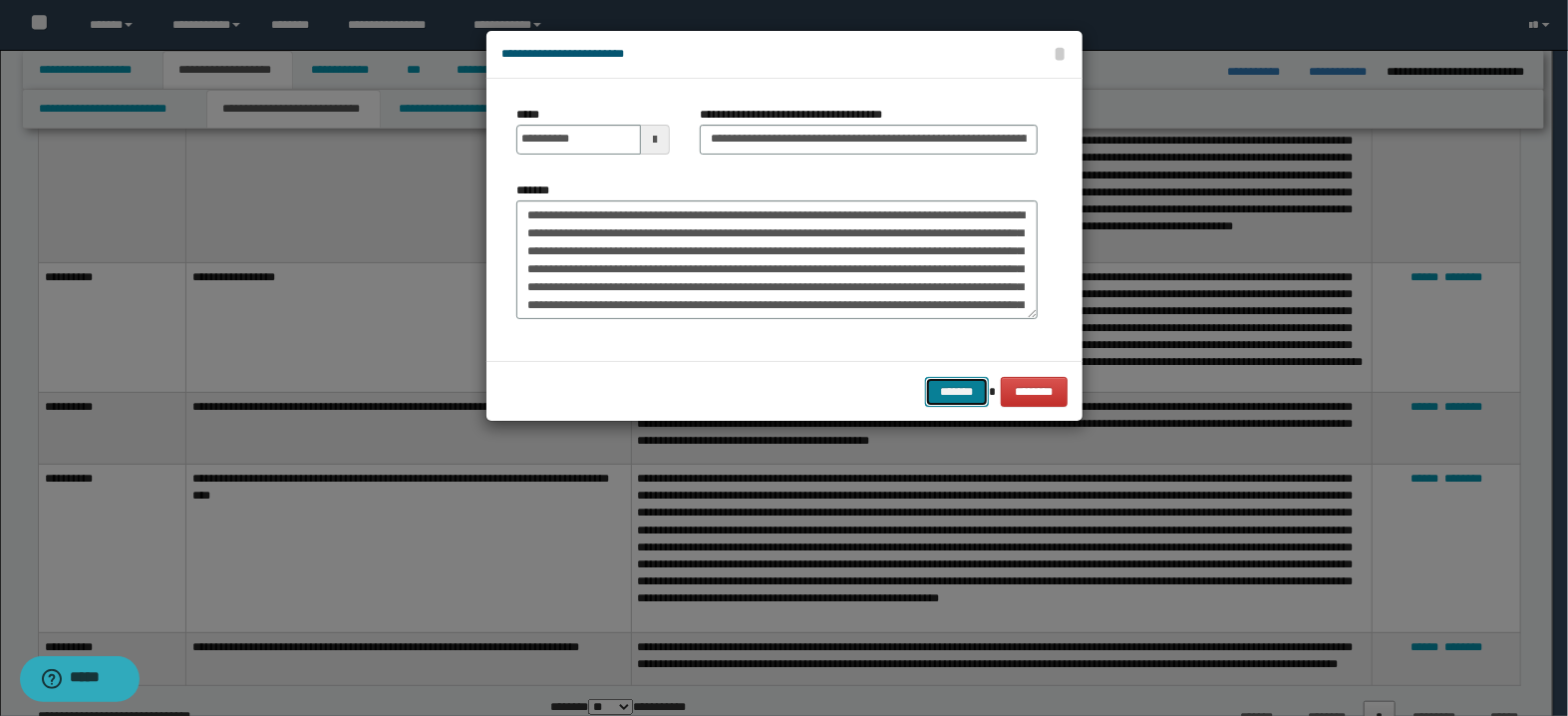 click on "*******" at bounding box center (957, 392) 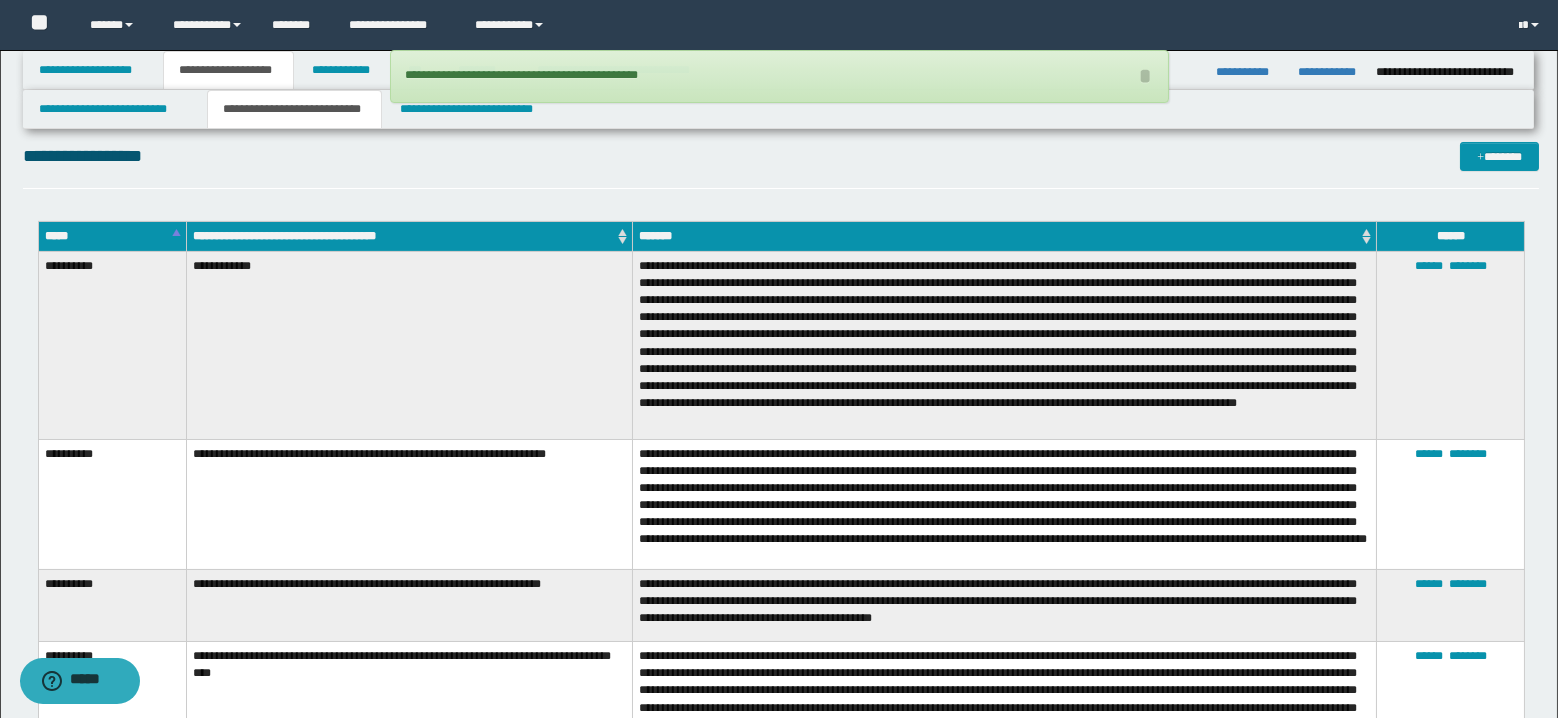 scroll, scrollTop: 400, scrollLeft: 0, axis: vertical 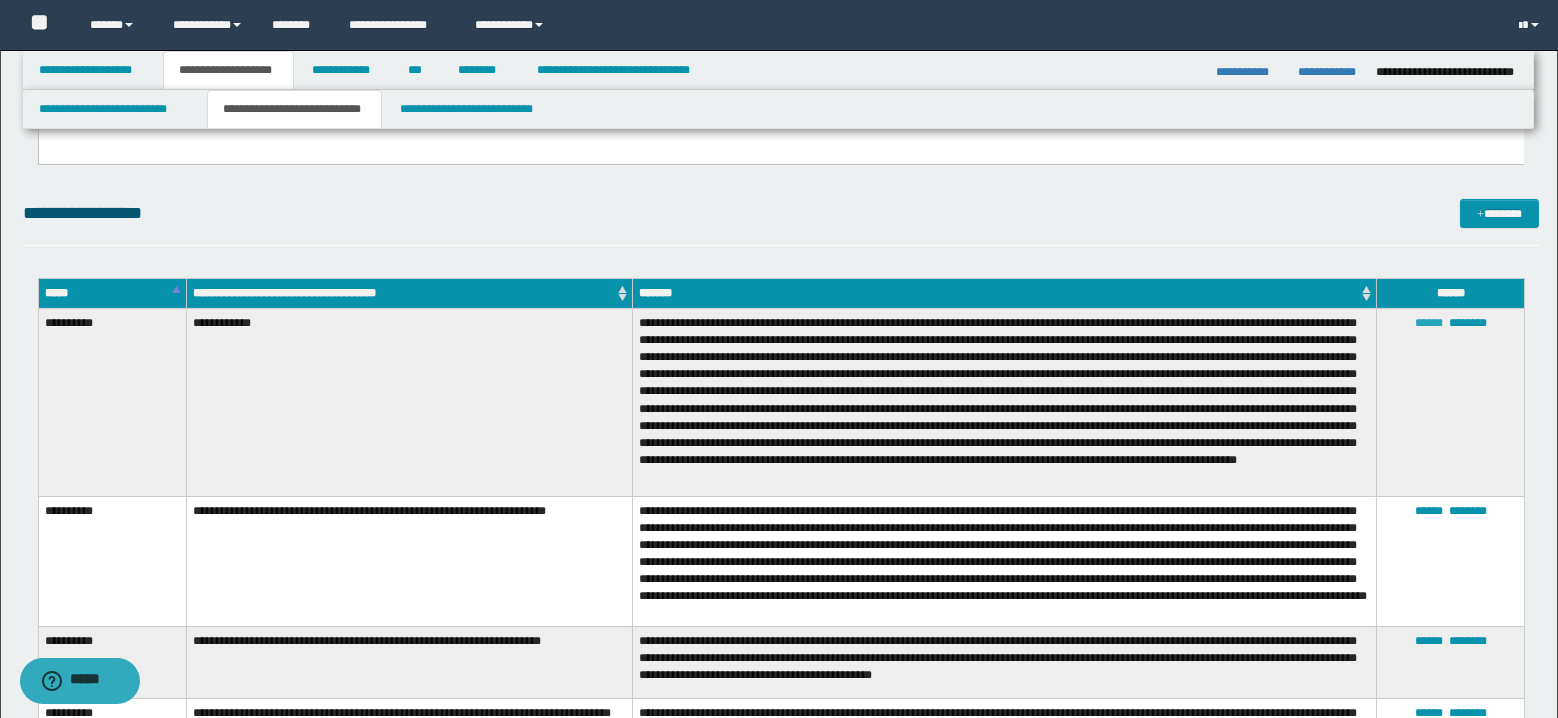 click on "******" at bounding box center [1429, 323] 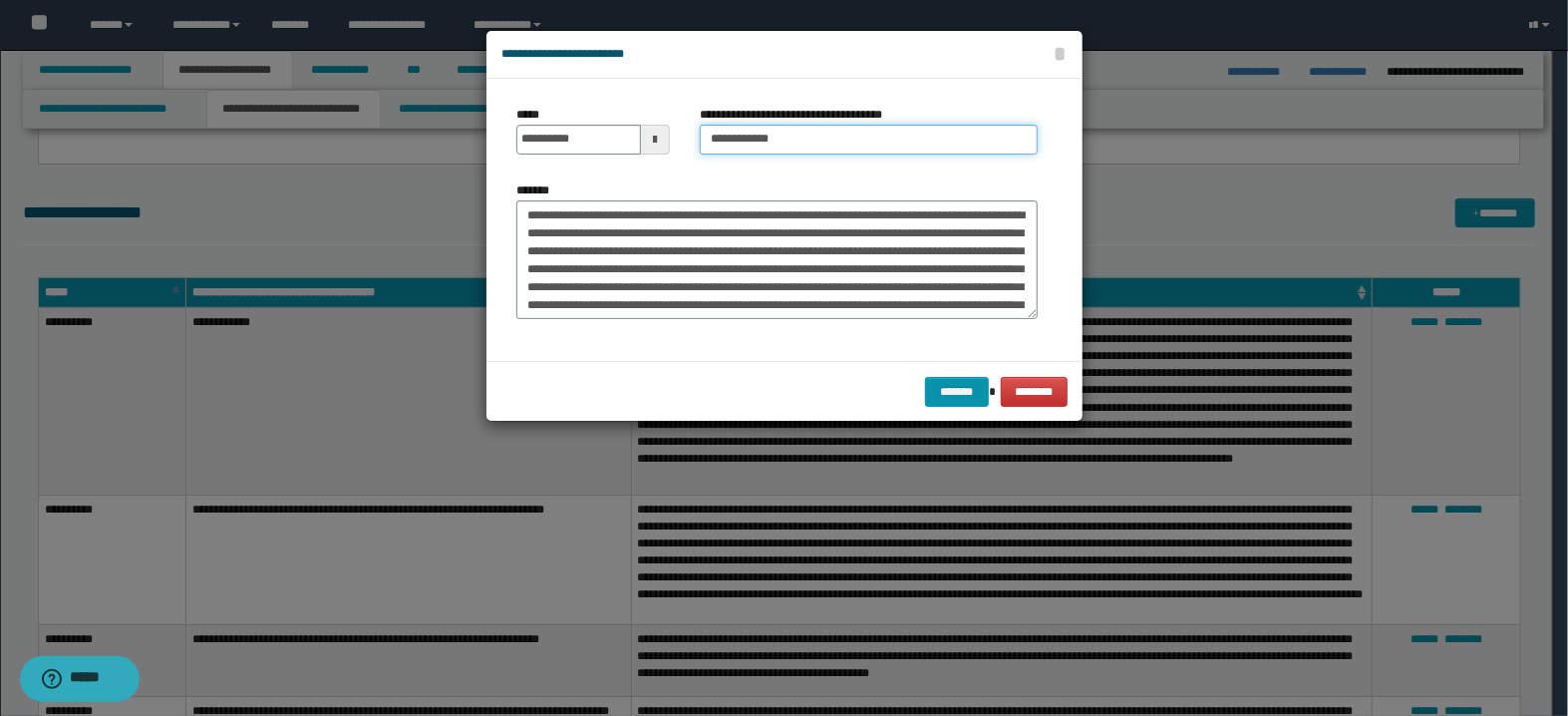 click on "**********" at bounding box center (868, 140) 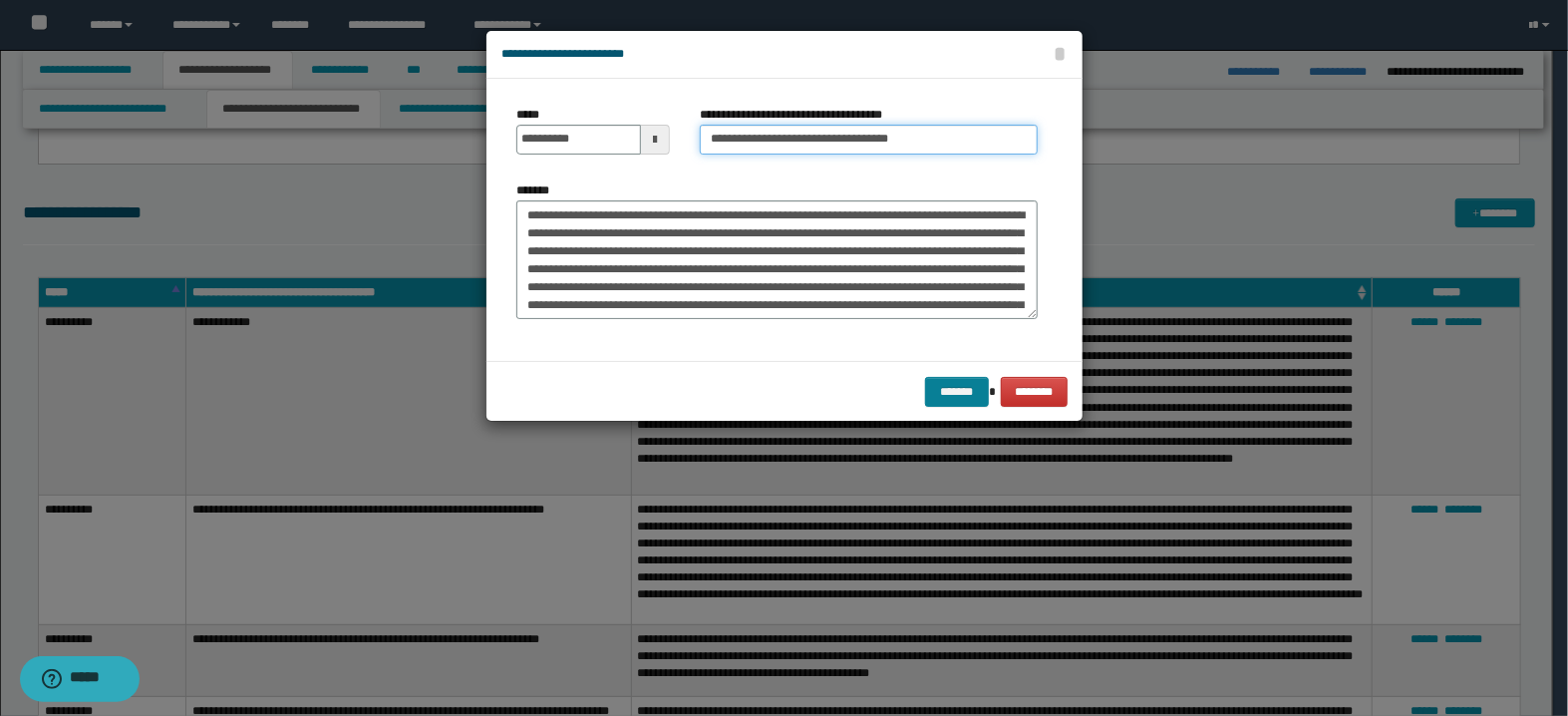 type on "**********" 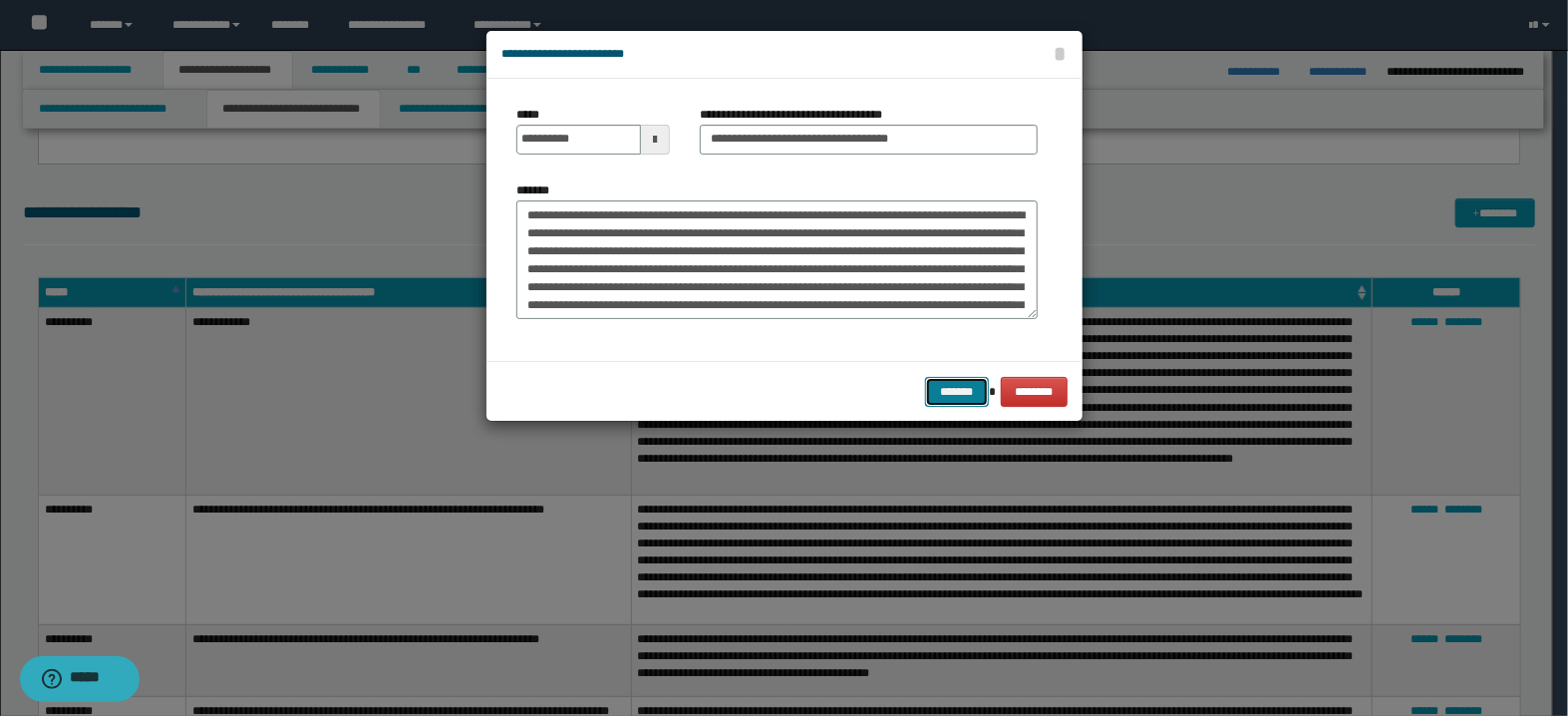 click on "*******" at bounding box center [957, 392] 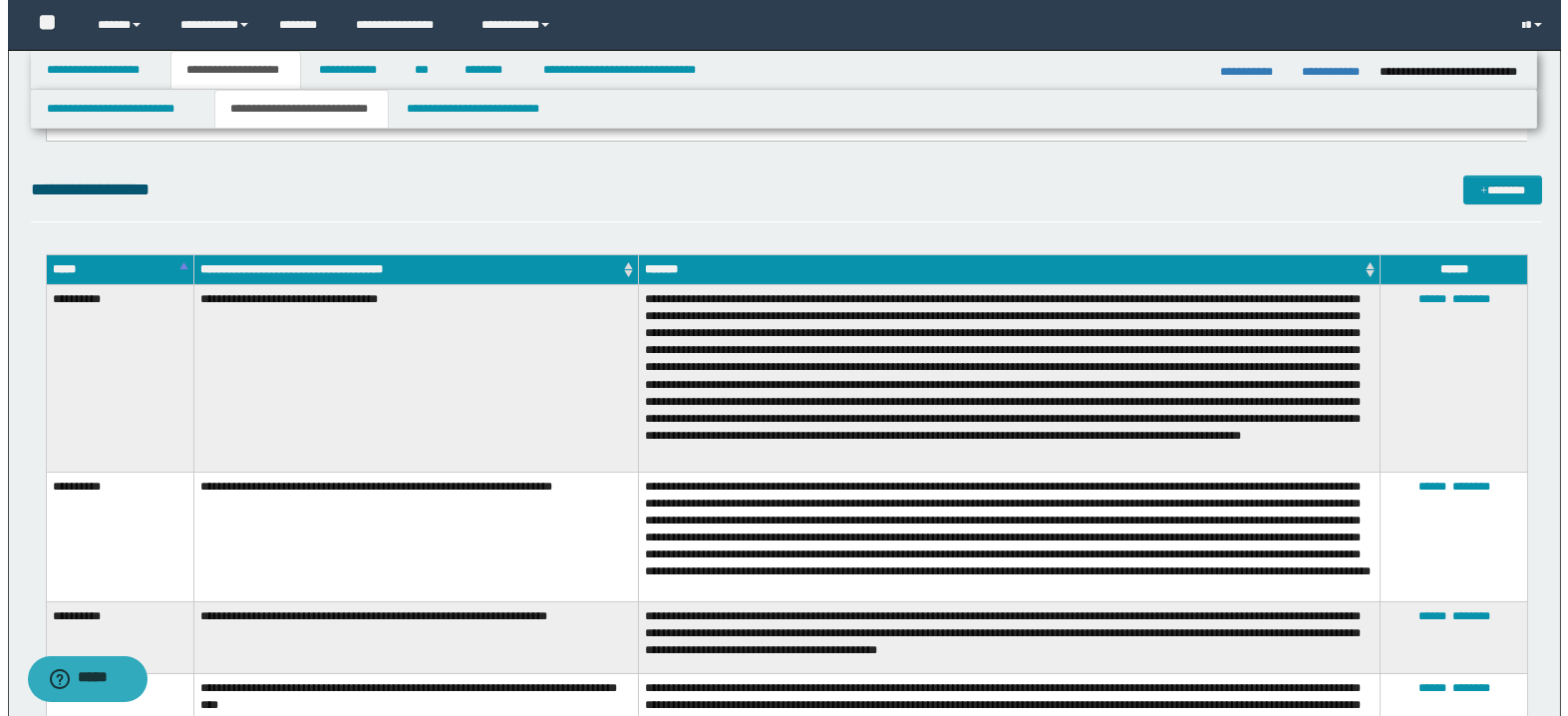 scroll, scrollTop: 416, scrollLeft: 0, axis: vertical 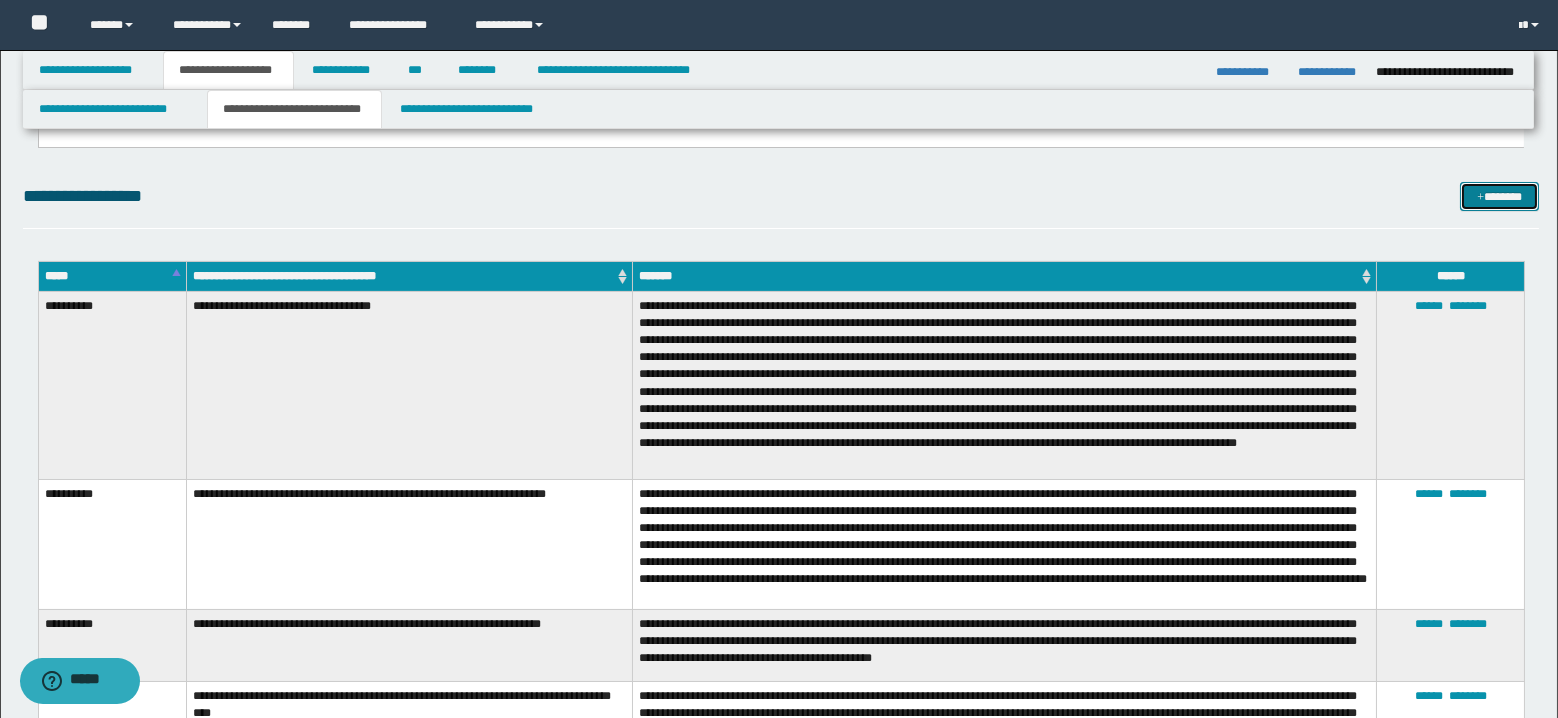 click on "*******" at bounding box center (1499, 197) 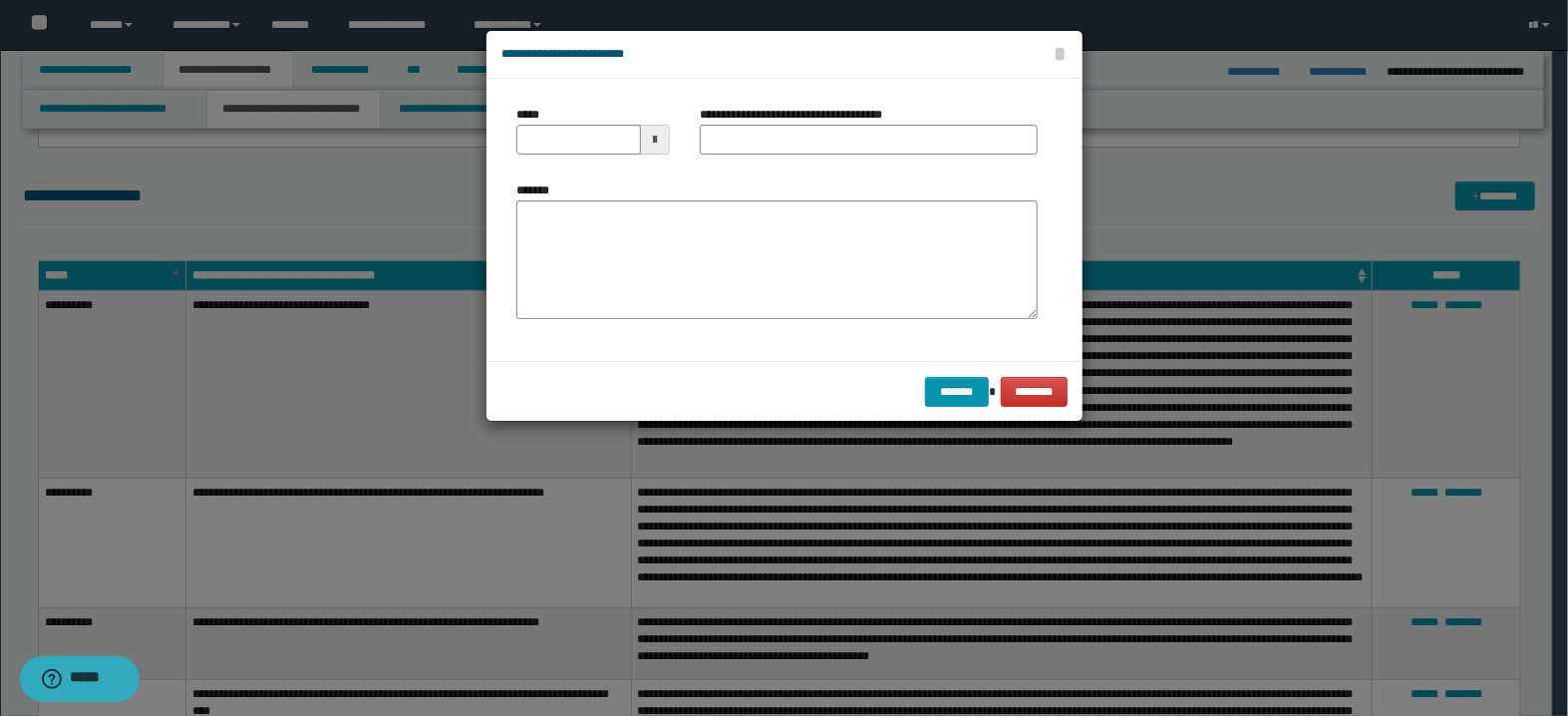 click at bounding box center [655, 140] 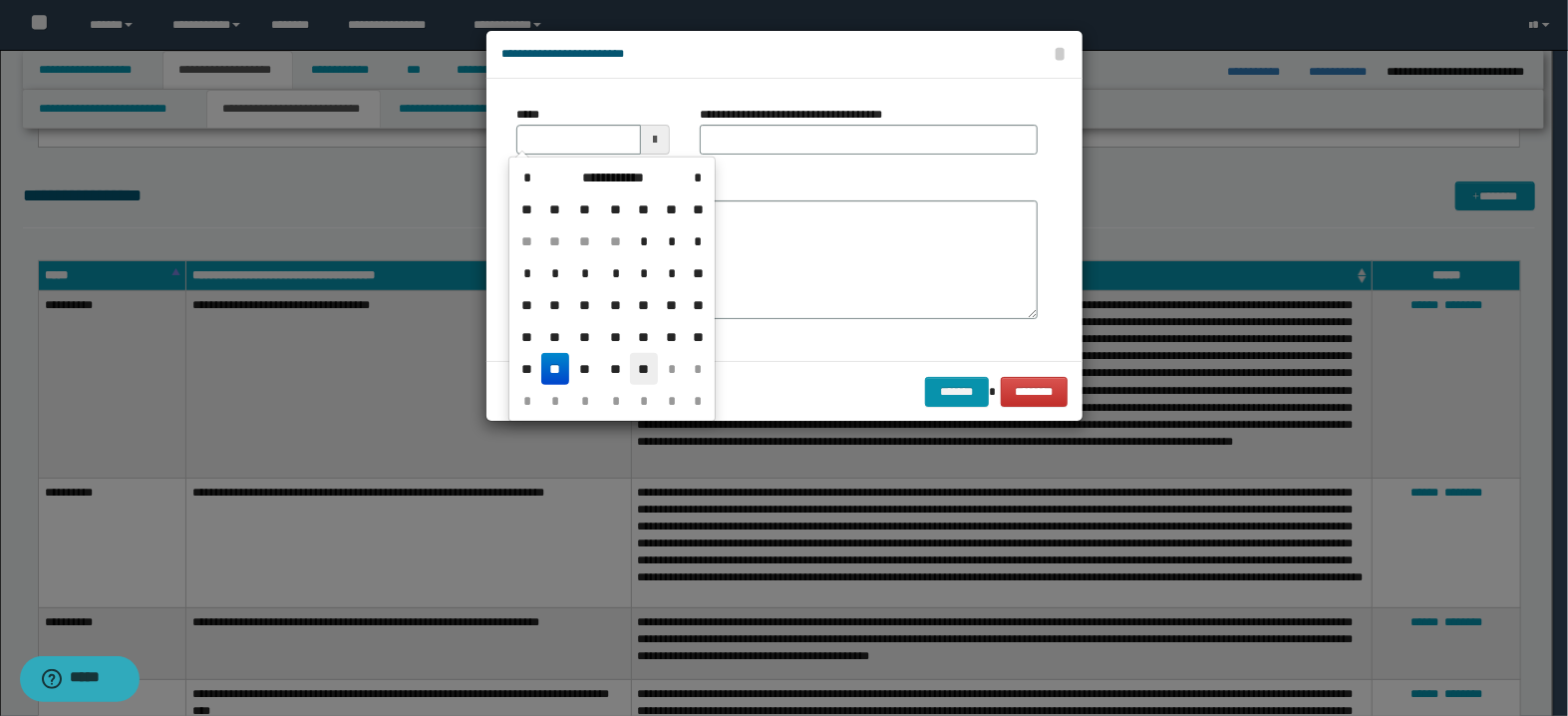 click on "**" at bounding box center (644, 369) 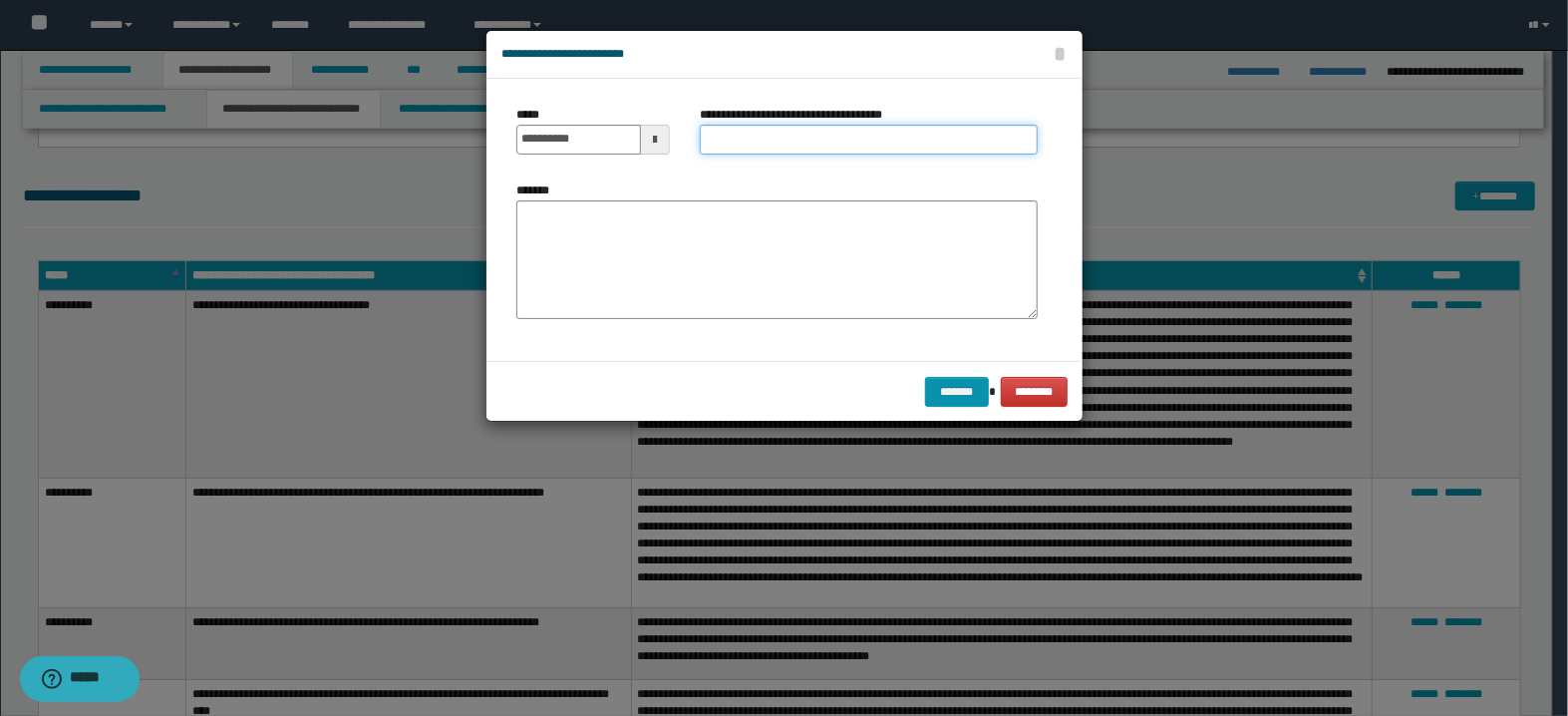 click on "**********" at bounding box center (868, 140) 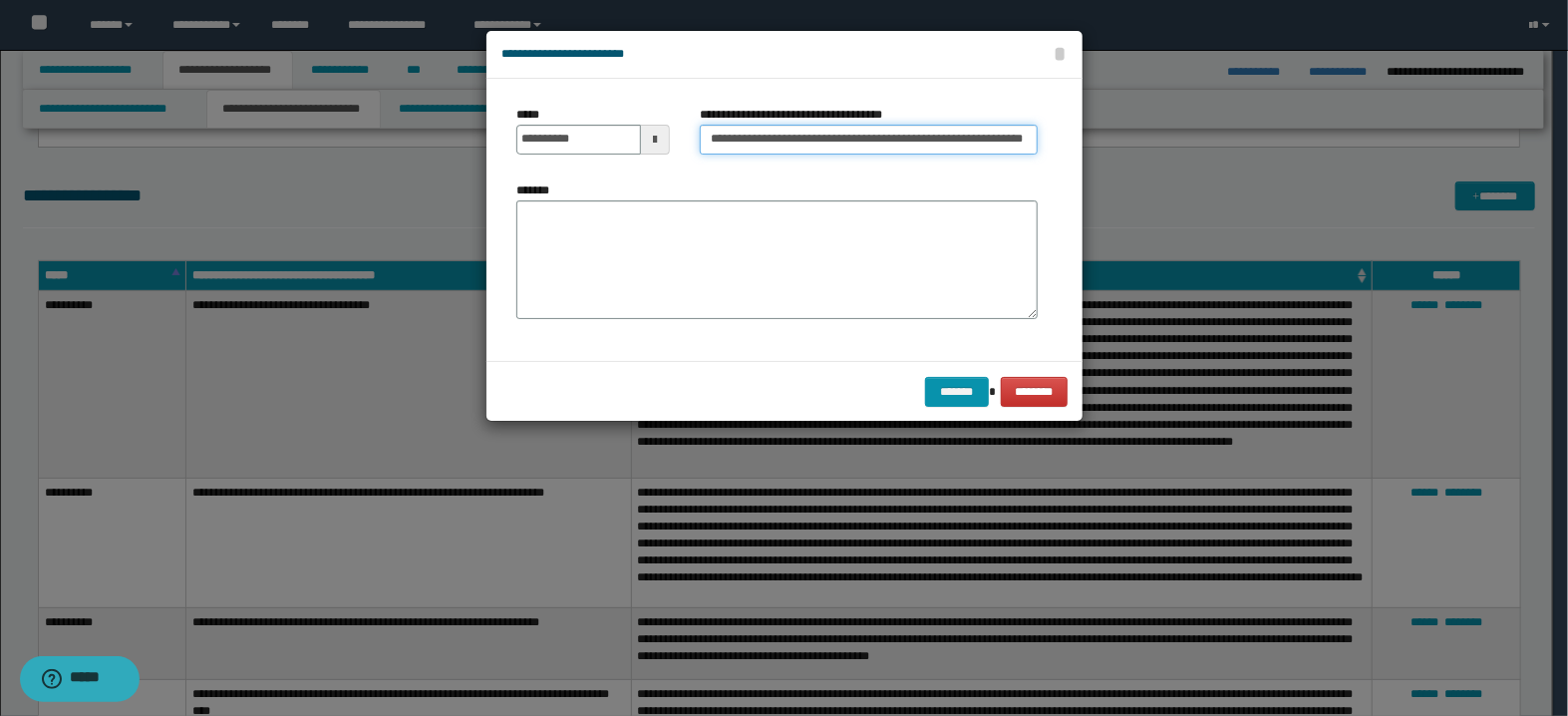 drag, startPoint x: 967, startPoint y: 138, endPoint x: 982, endPoint y: 162, distance: 28.301943 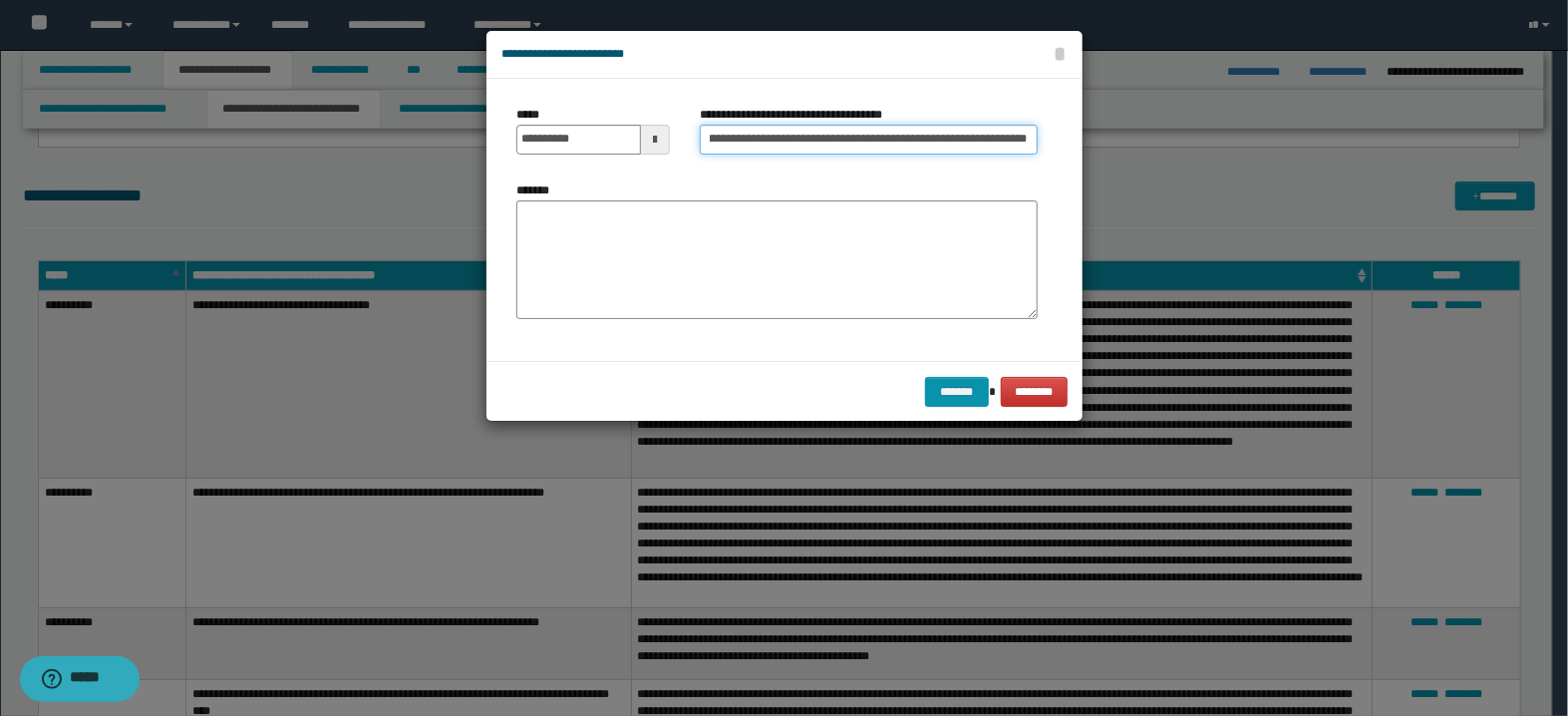 scroll, scrollTop: 0, scrollLeft: 135, axis: horizontal 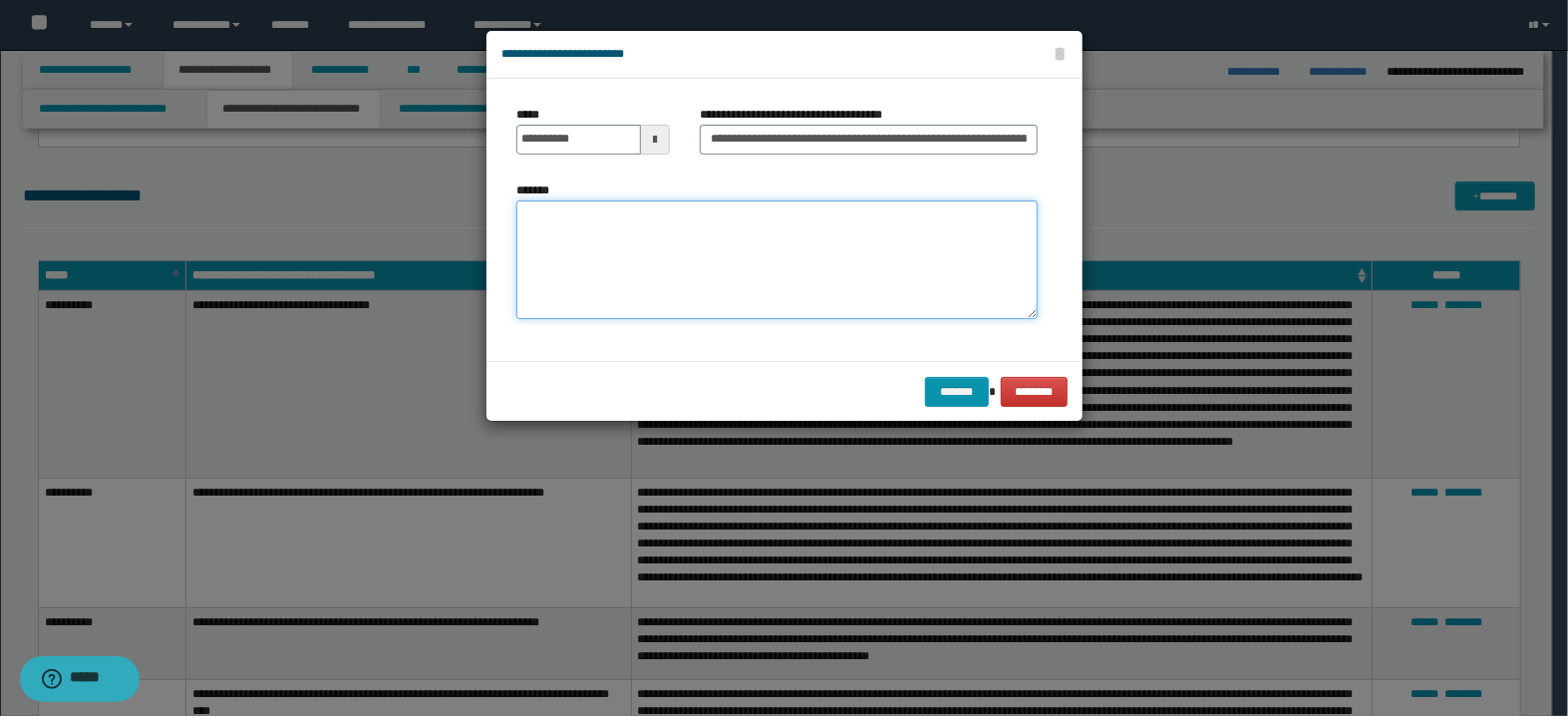 click on "*******" at bounding box center [777, 260] 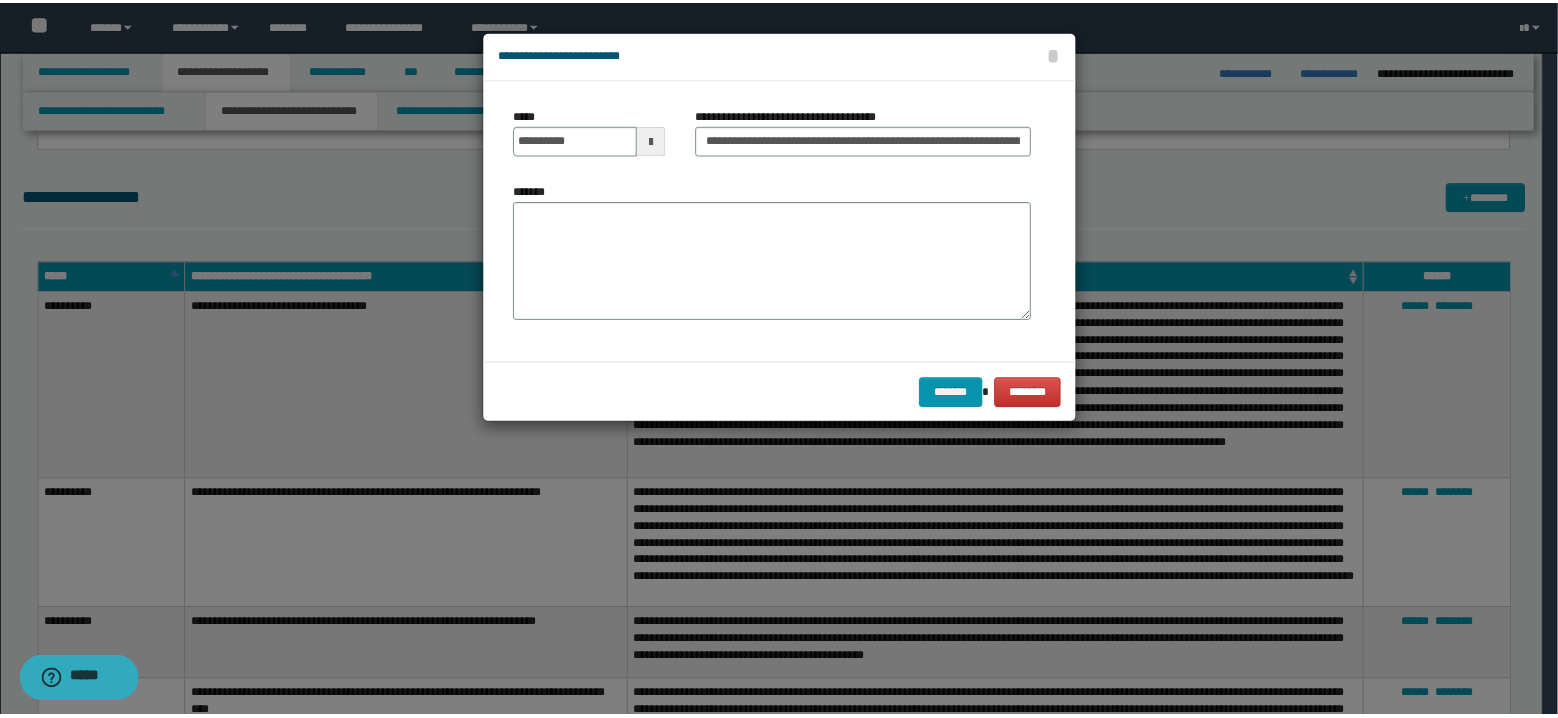 scroll, scrollTop: 0, scrollLeft: 0, axis: both 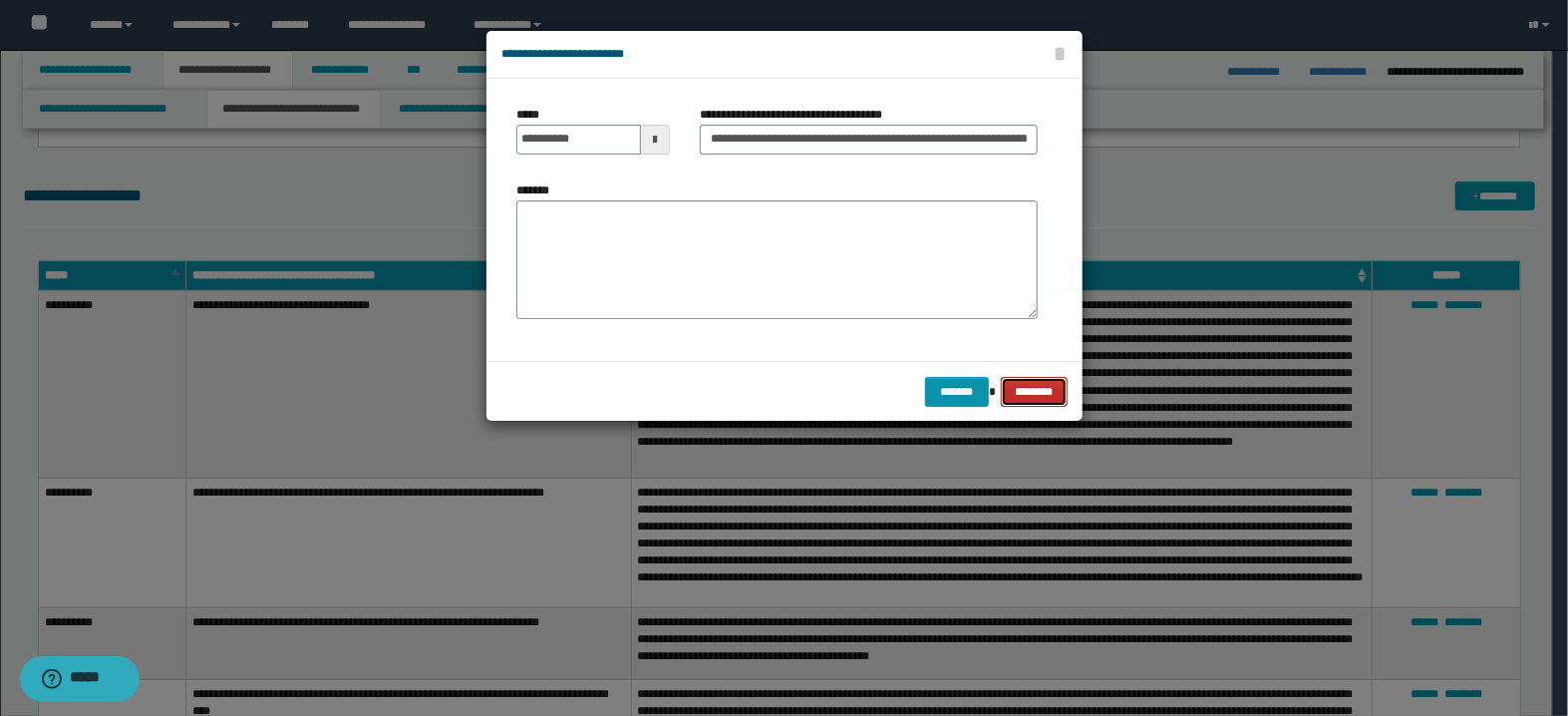 click on "********" at bounding box center [1034, 392] 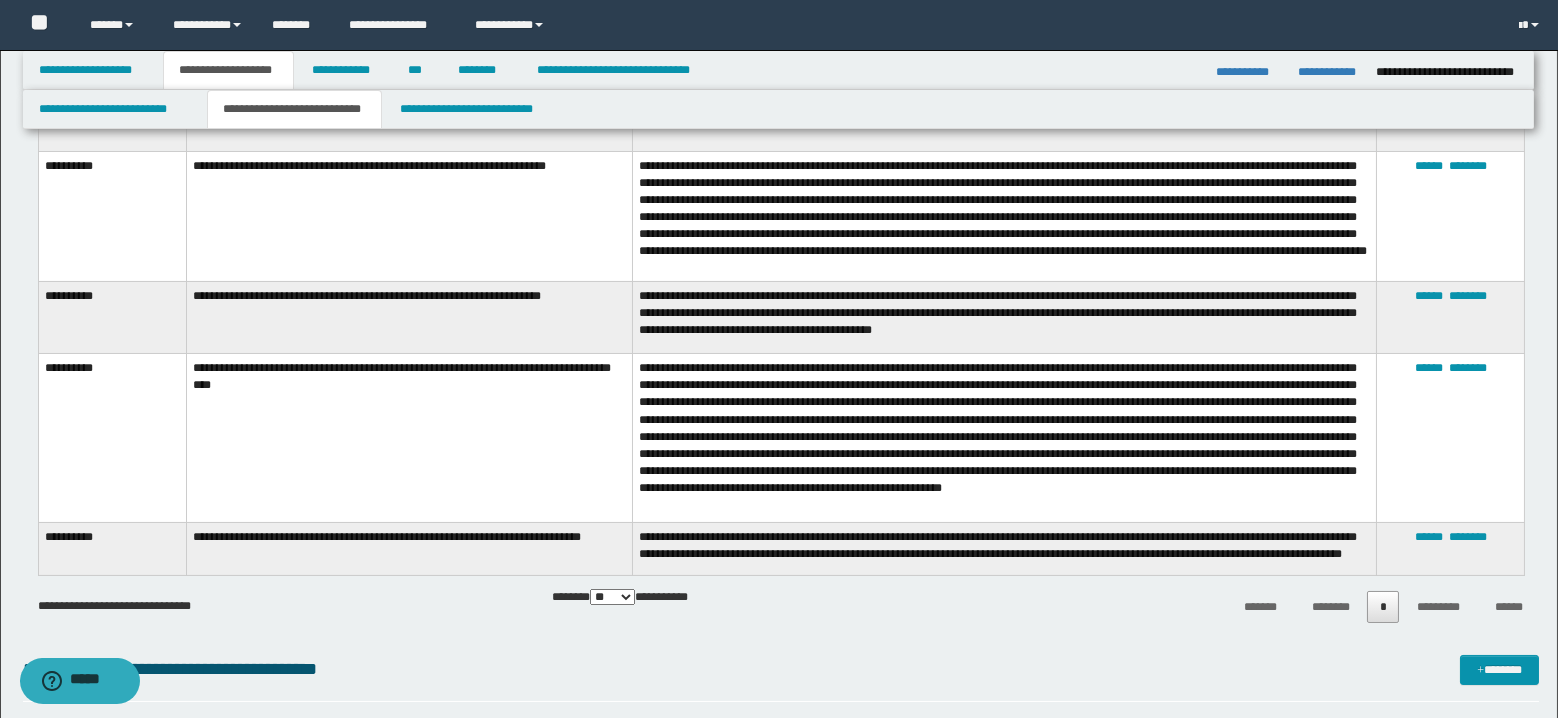 scroll, scrollTop: 784, scrollLeft: 0, axis: vertical 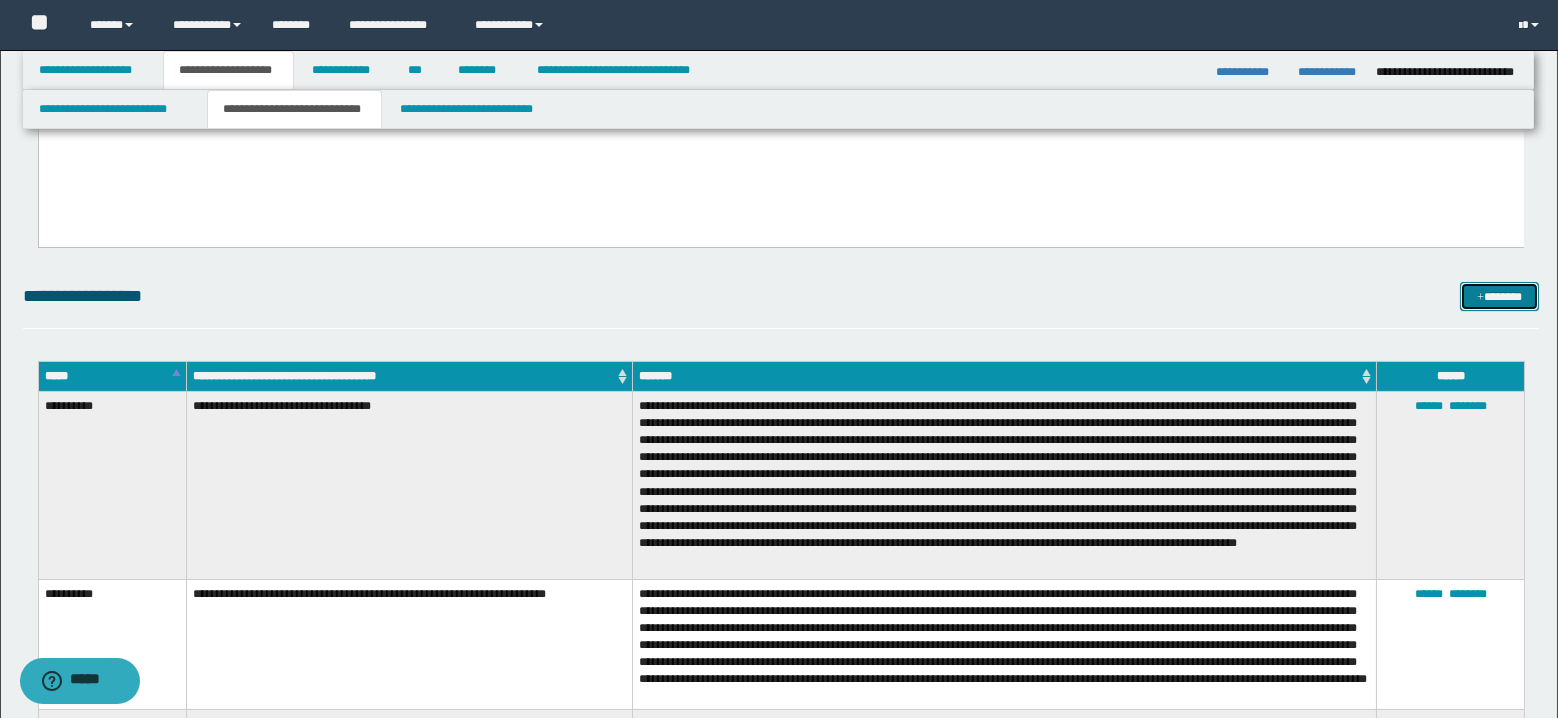 click on "*******" at bounding box center [1499, 297] 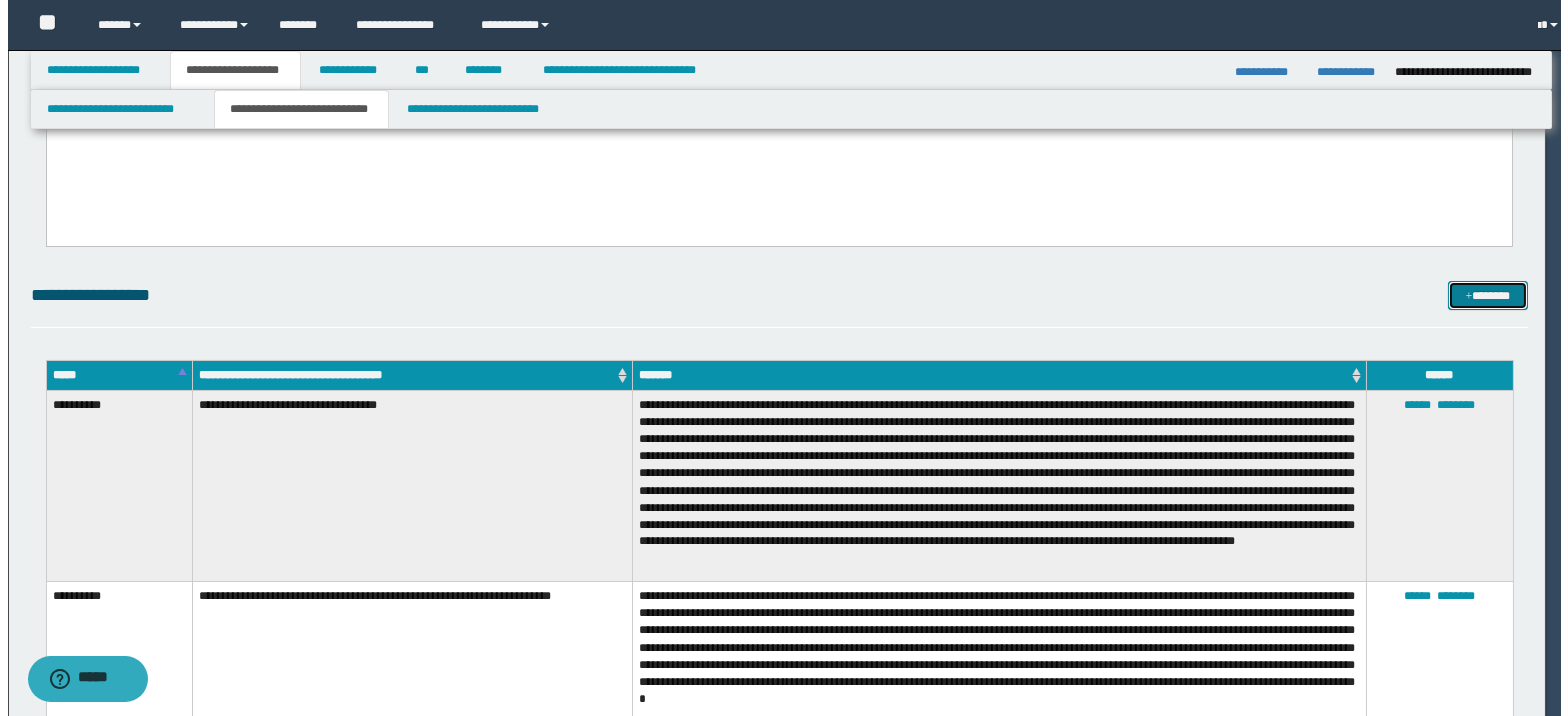 scroll, scrollTop: 183, scrollLeft: 0, axis: vertical 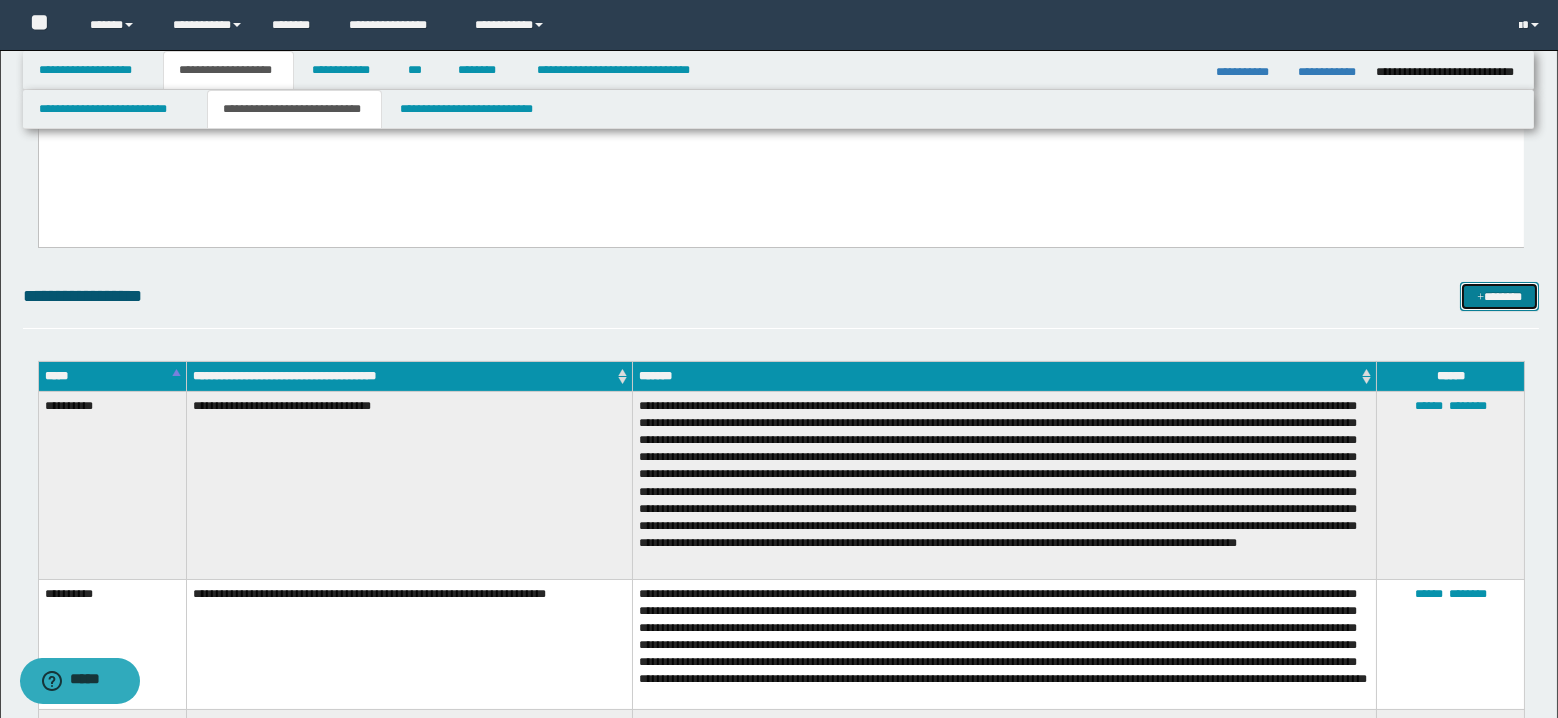 click on "*******" at bounding box center (1499, 297) 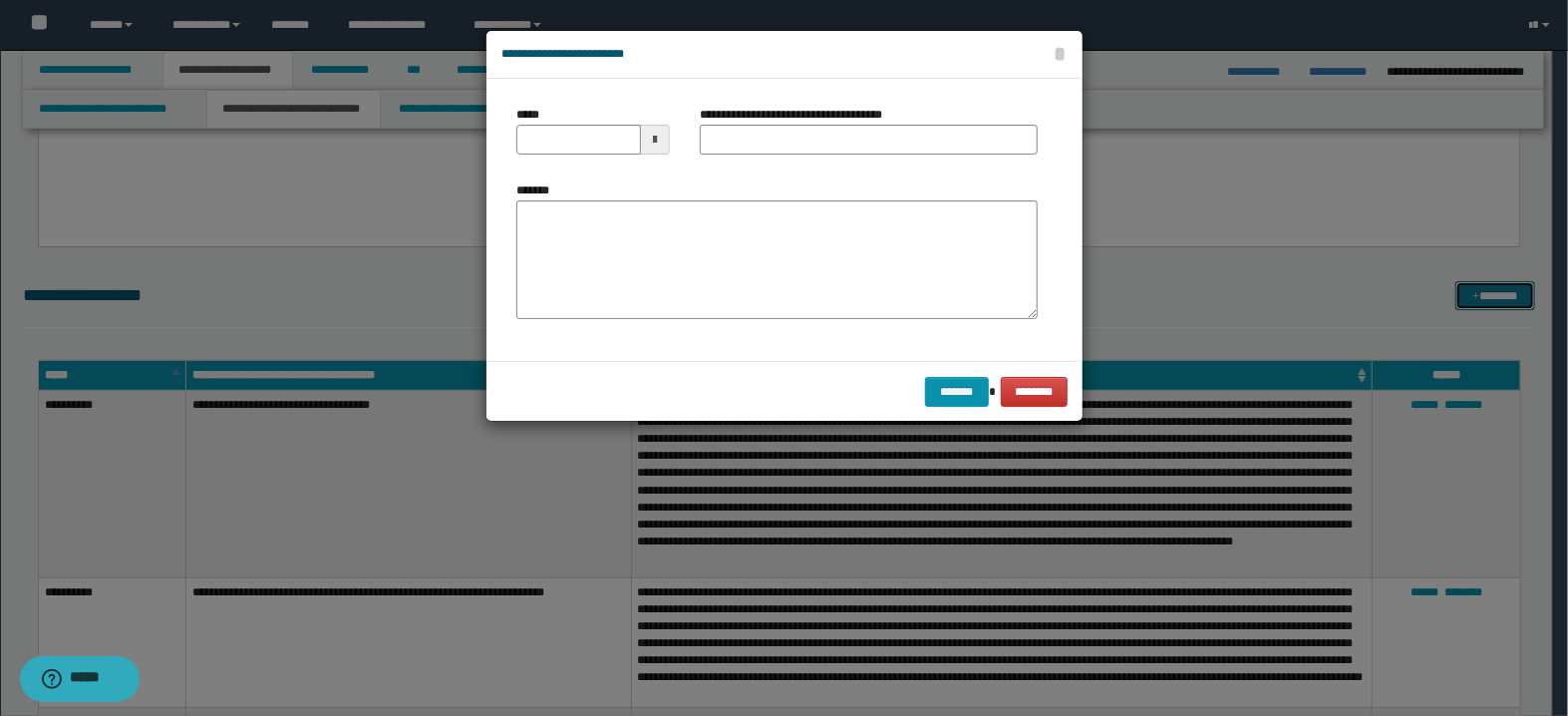 type 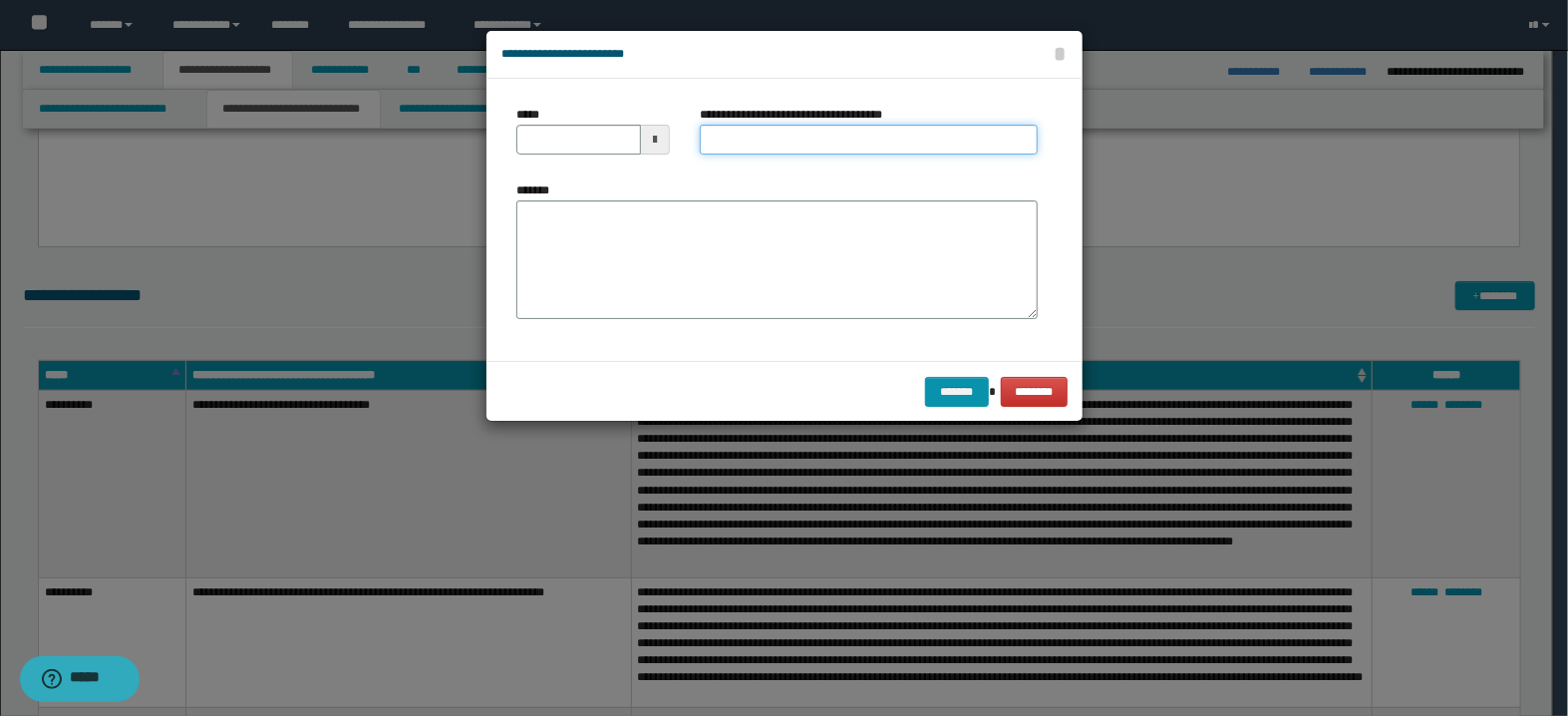 click on "**********" at bounding box center (868, 140) 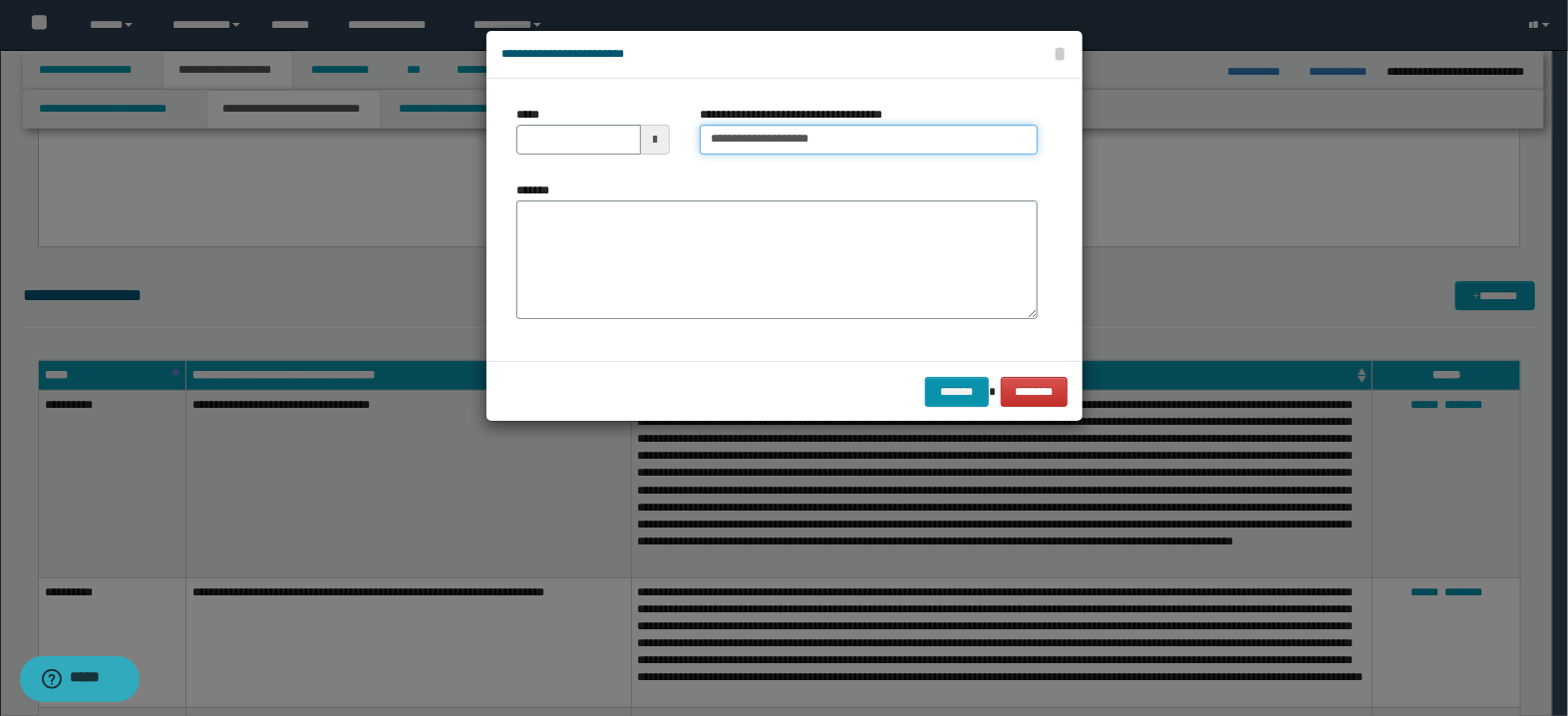 click on "**********" at bounding box center [868, 140] 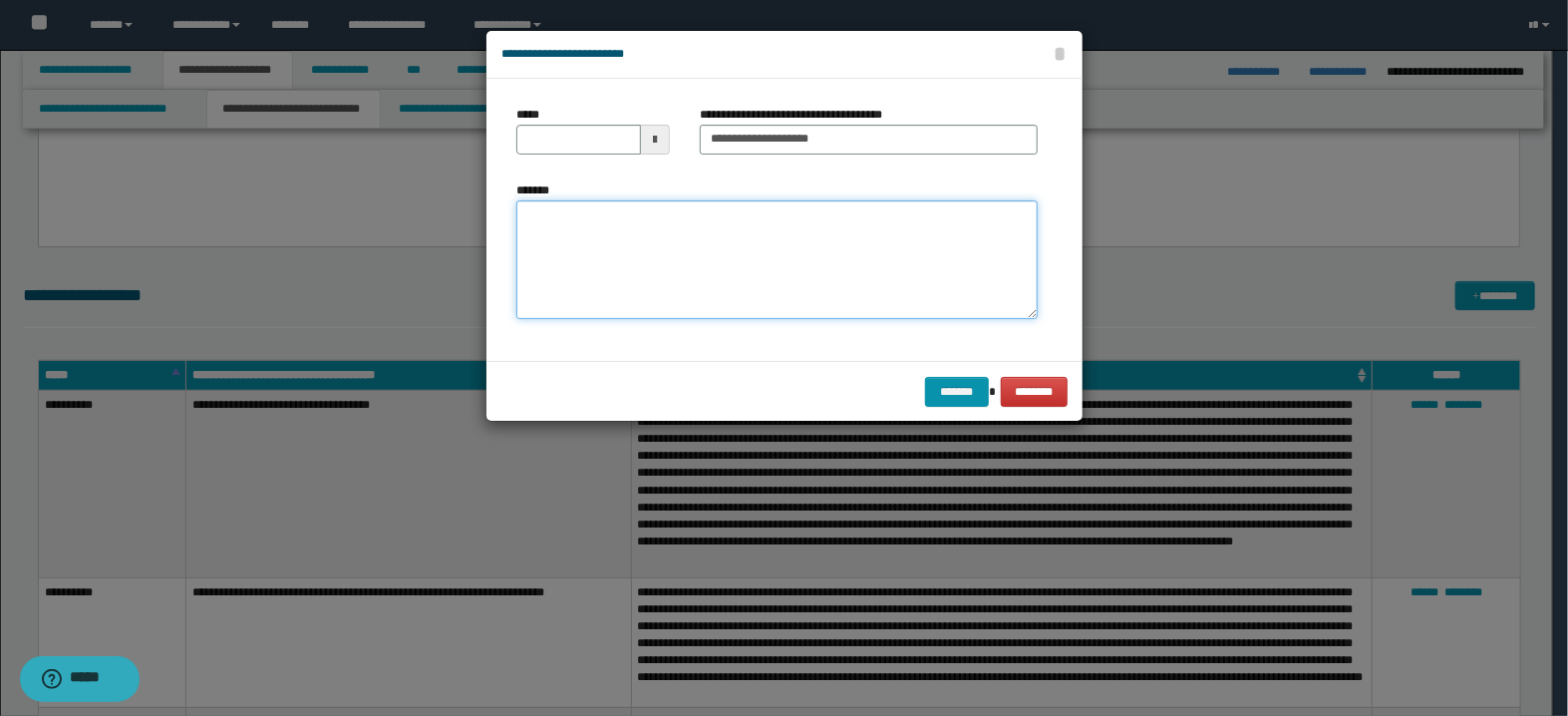 click on "*******" at bounding box center (777, 260) 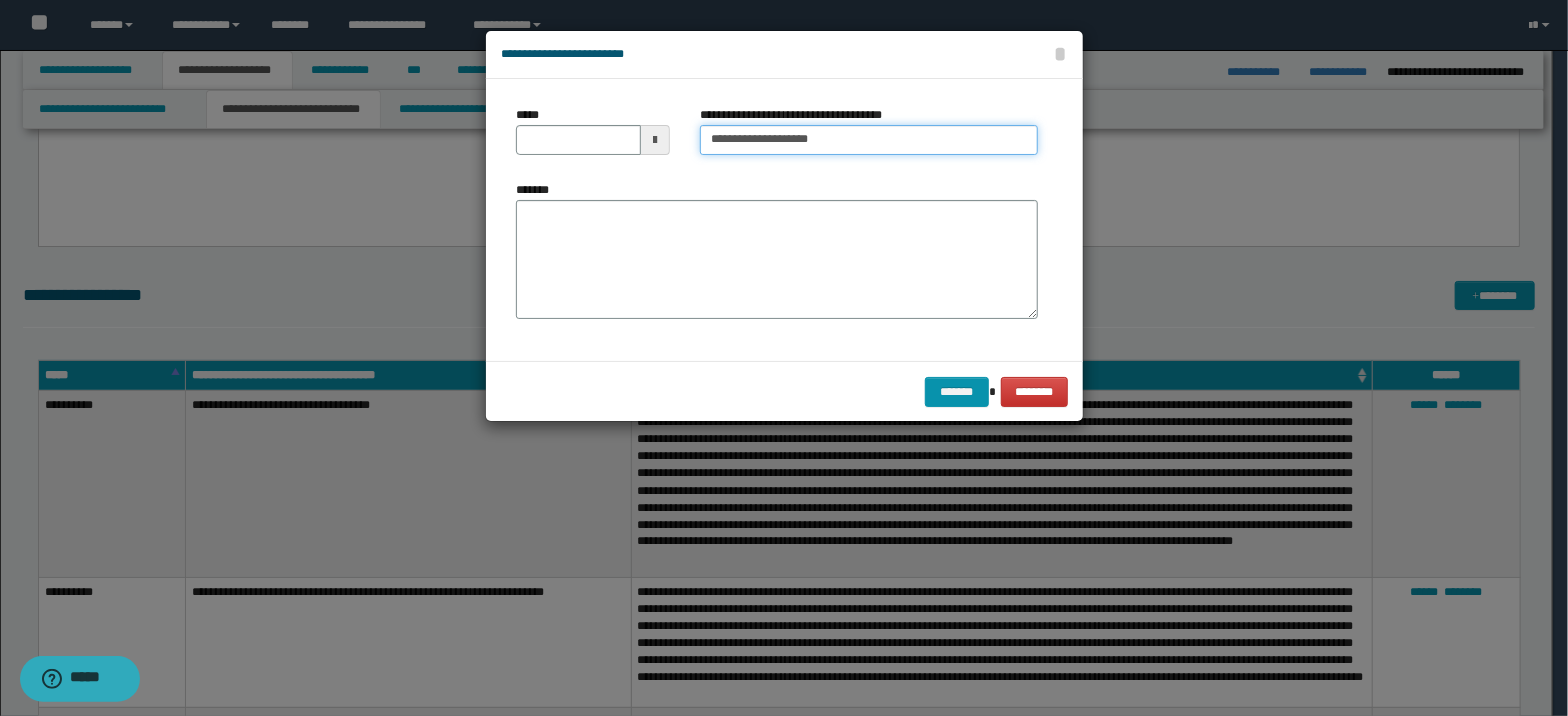 click on "**********" at bounding box center [868, 140] 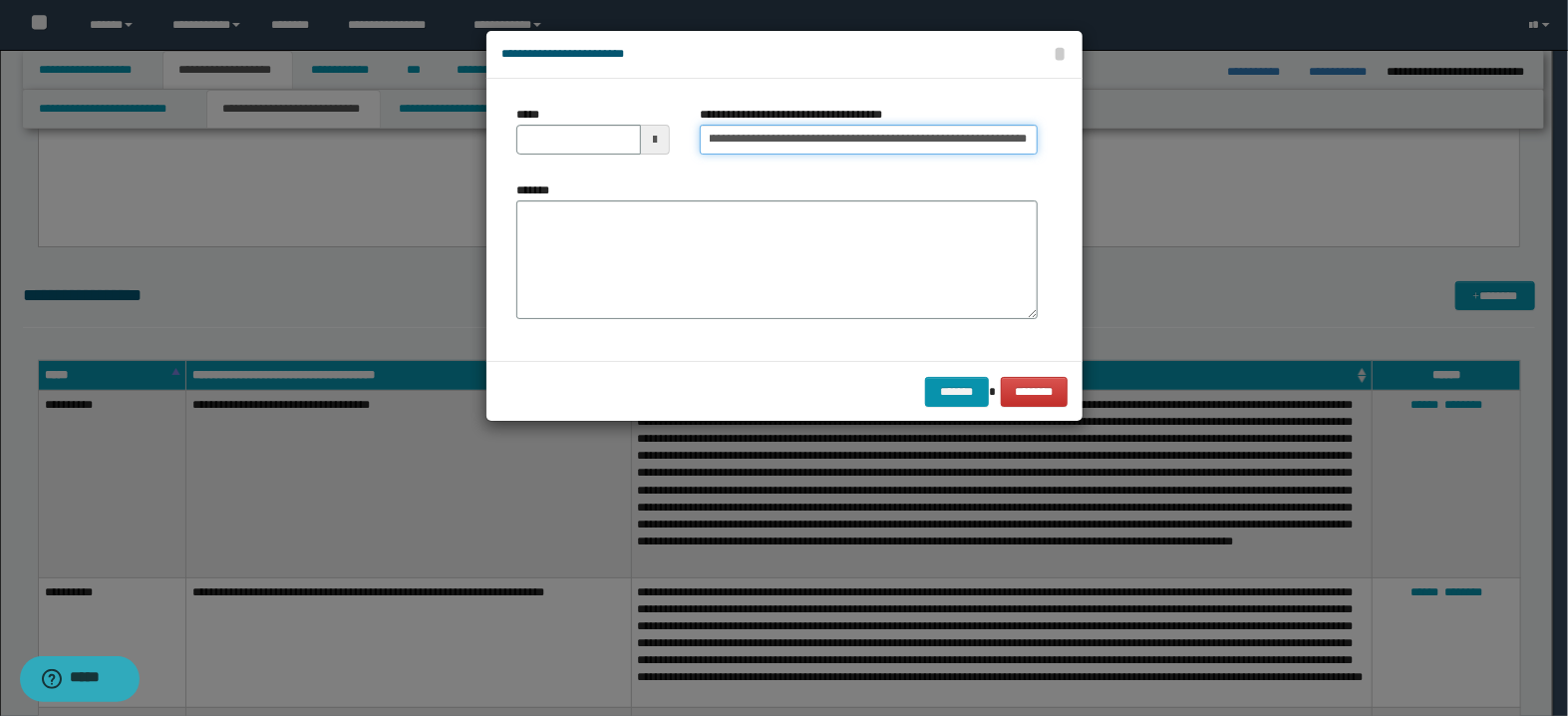 scroll, scrollTop: 0, scrollLeft: 215, axis: horizontal 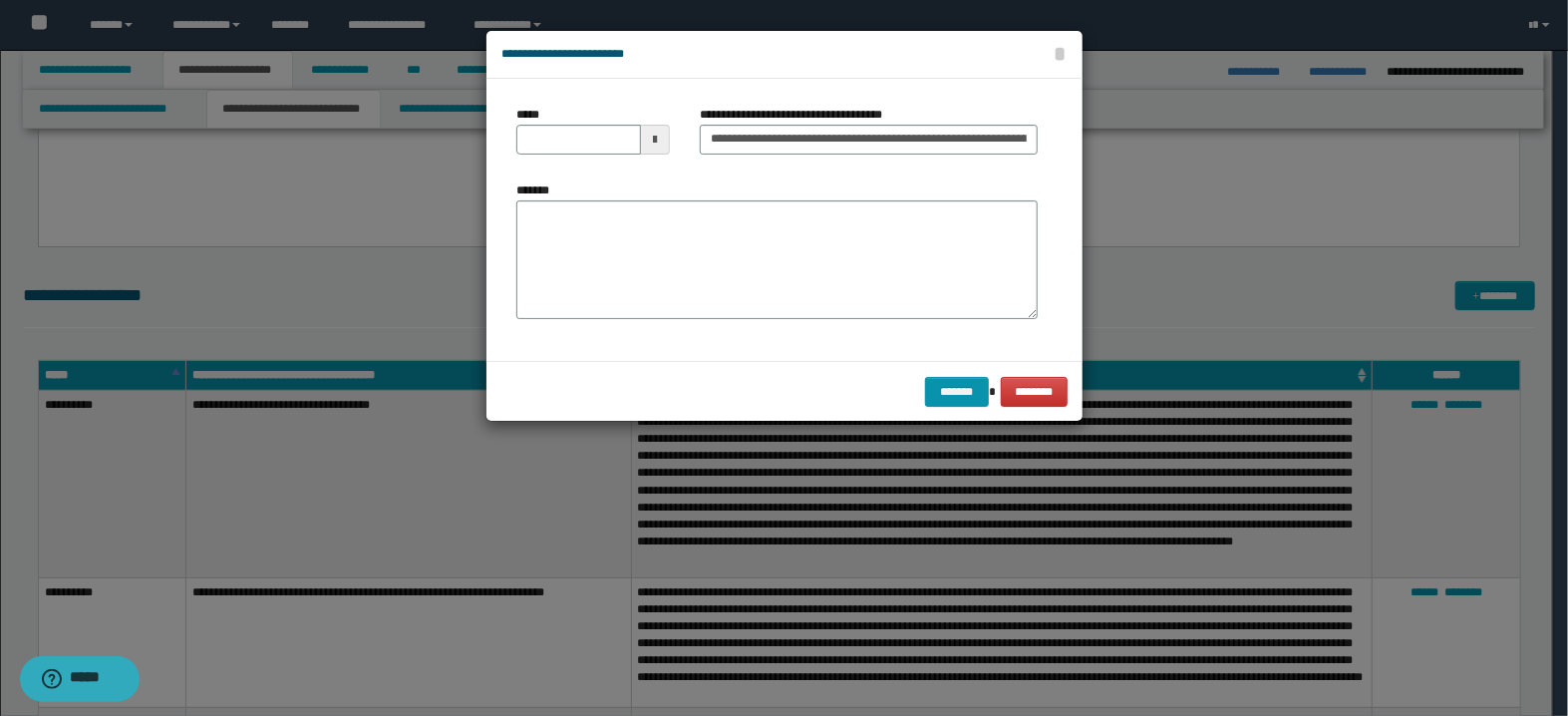 click at bounding box center (655, 140) 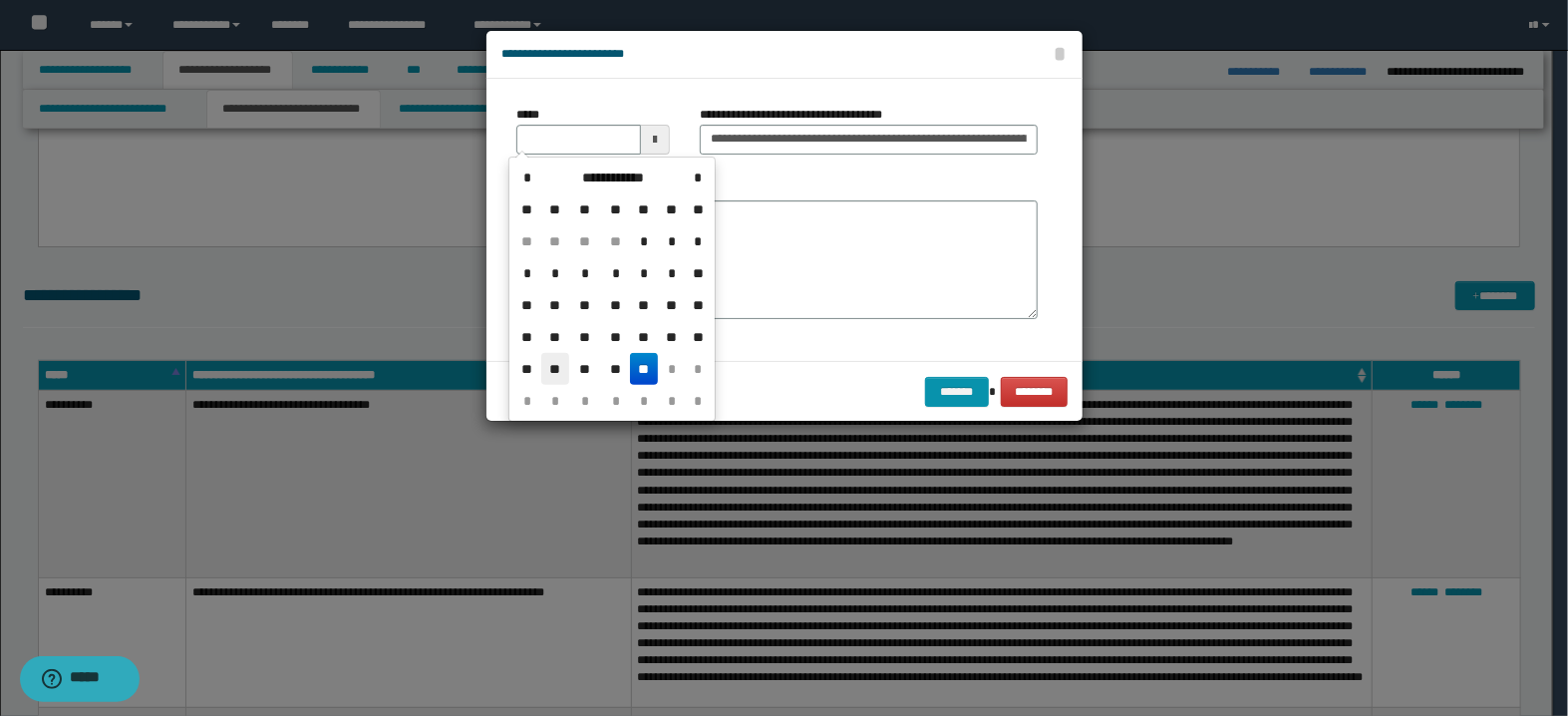click on "**" at bounding box center (555, 369) 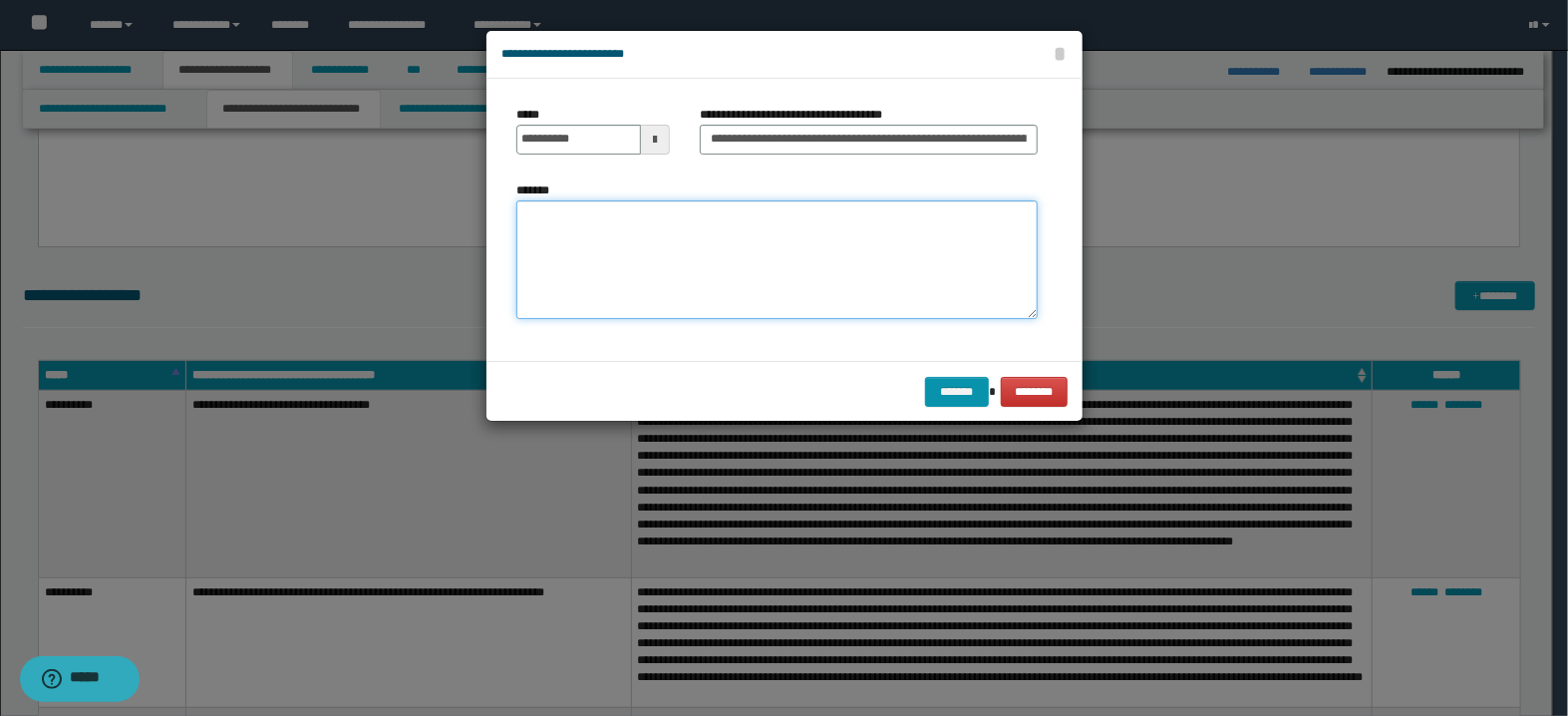 click on "*******" at bounding box center [777, 260] 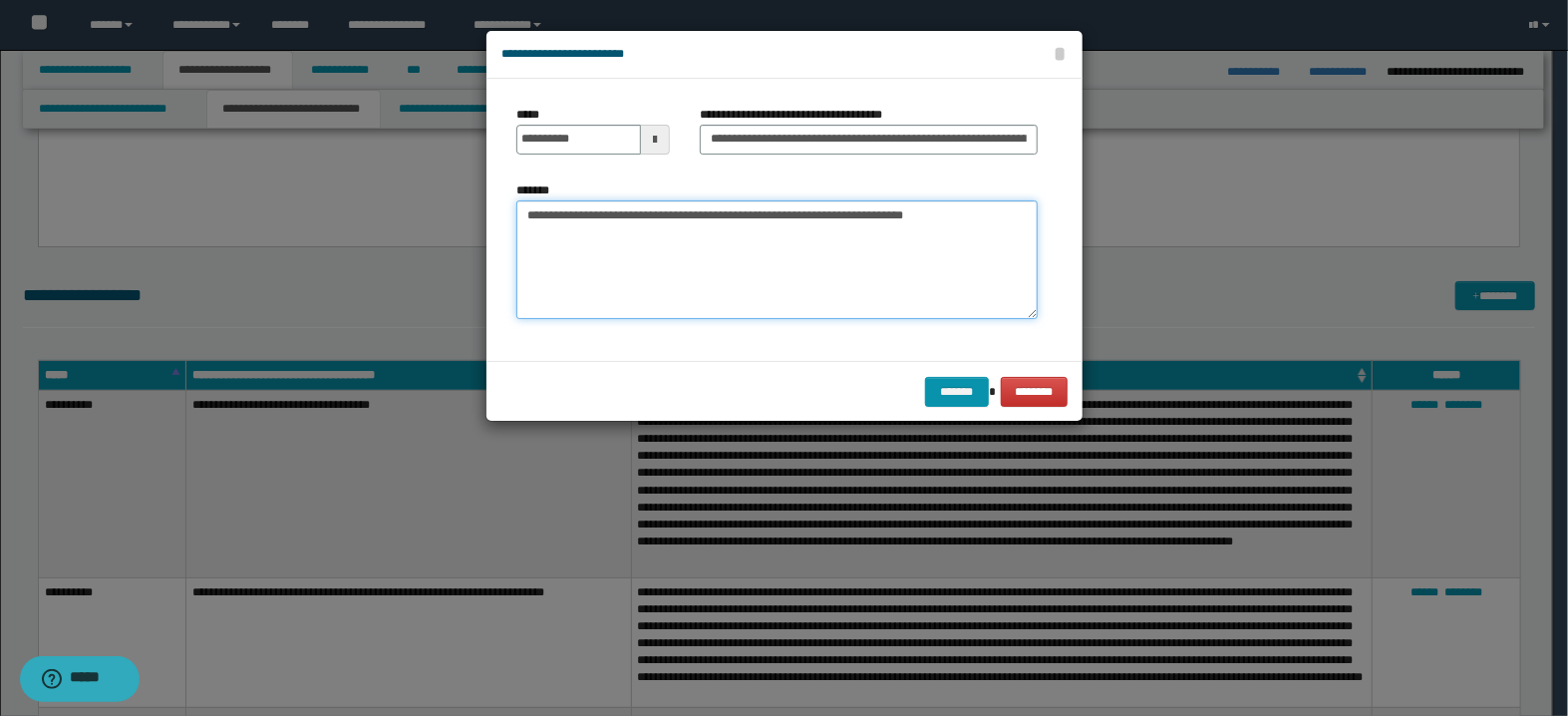 click on "**********" at bounding box center [777, 260] 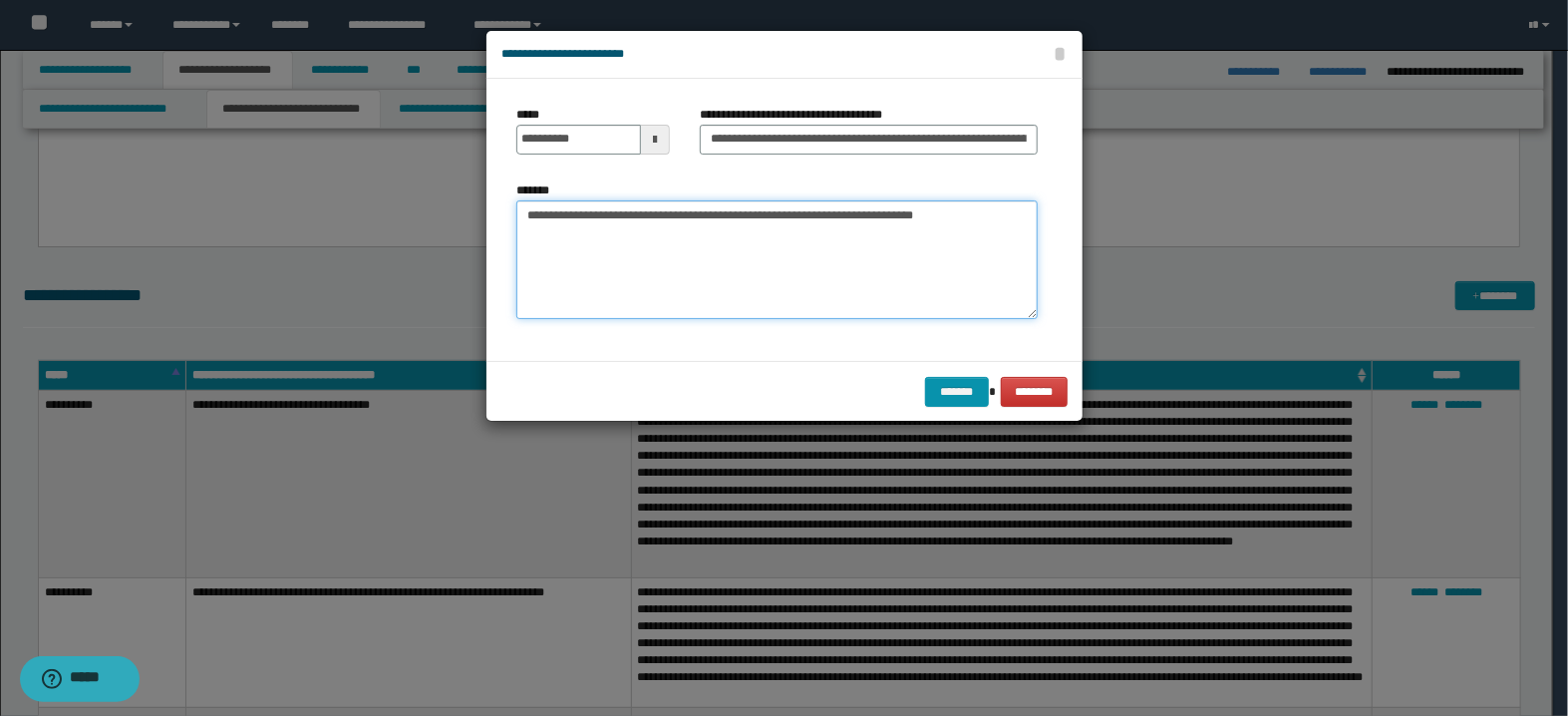 paste on "**********" 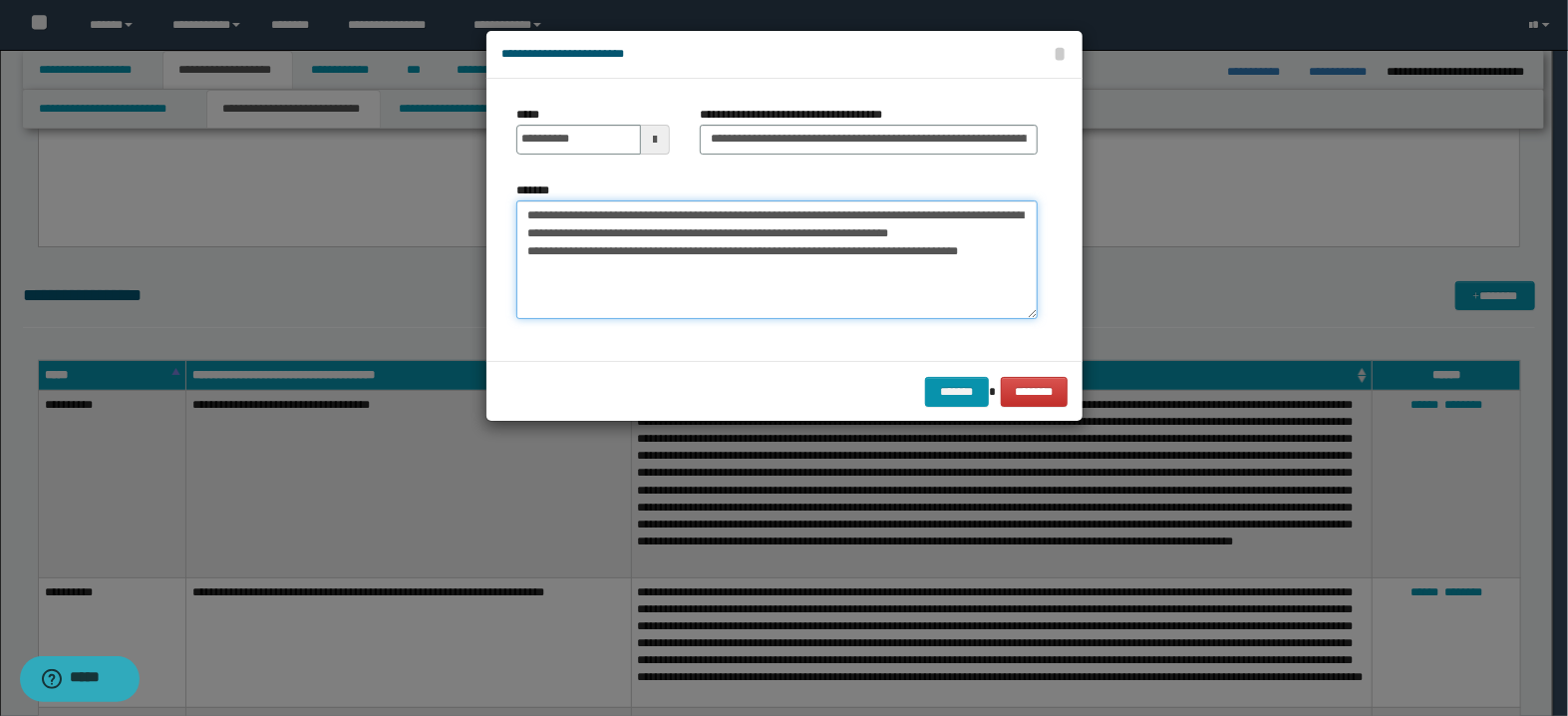 click on "**********" at bounding box center (777, 260) 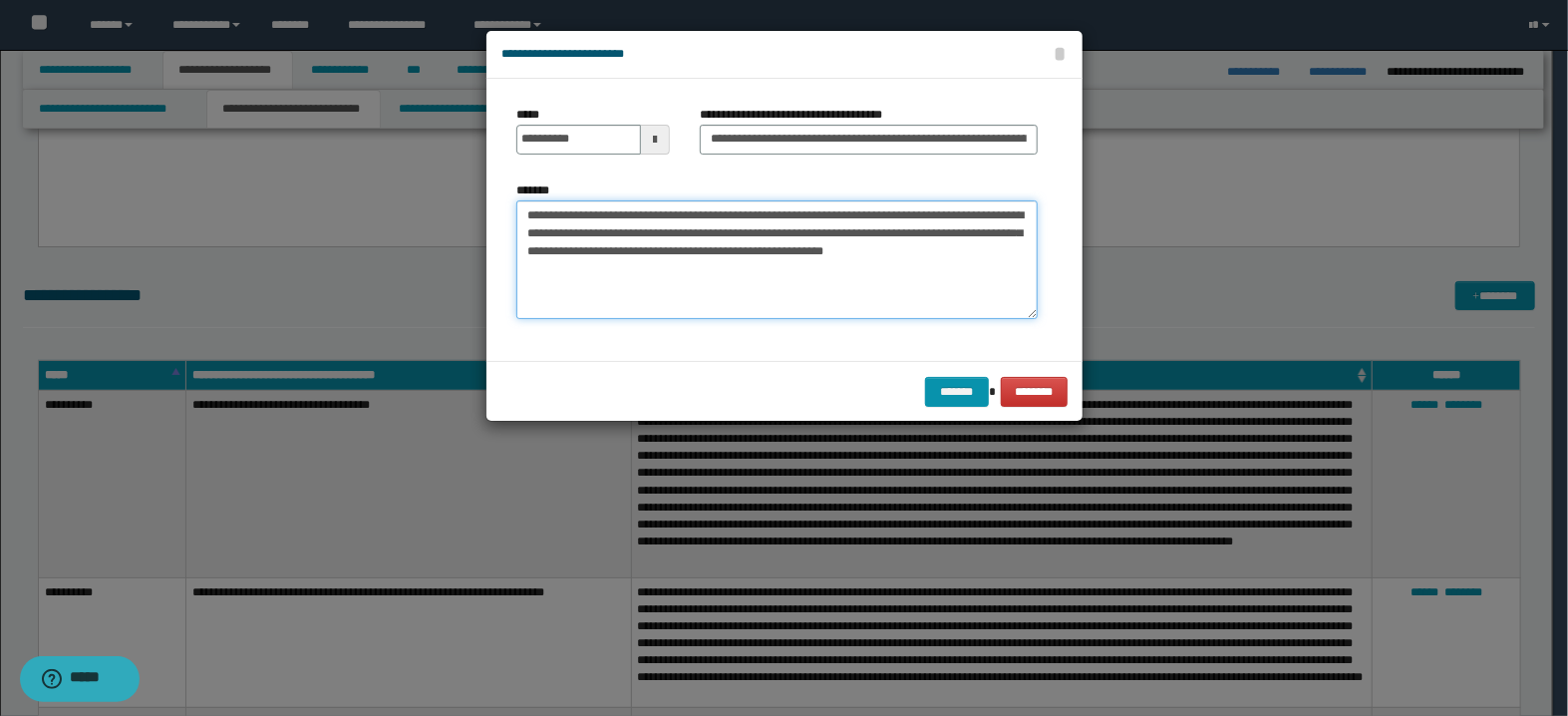 click on "**********" at bounding box center [777, 260] 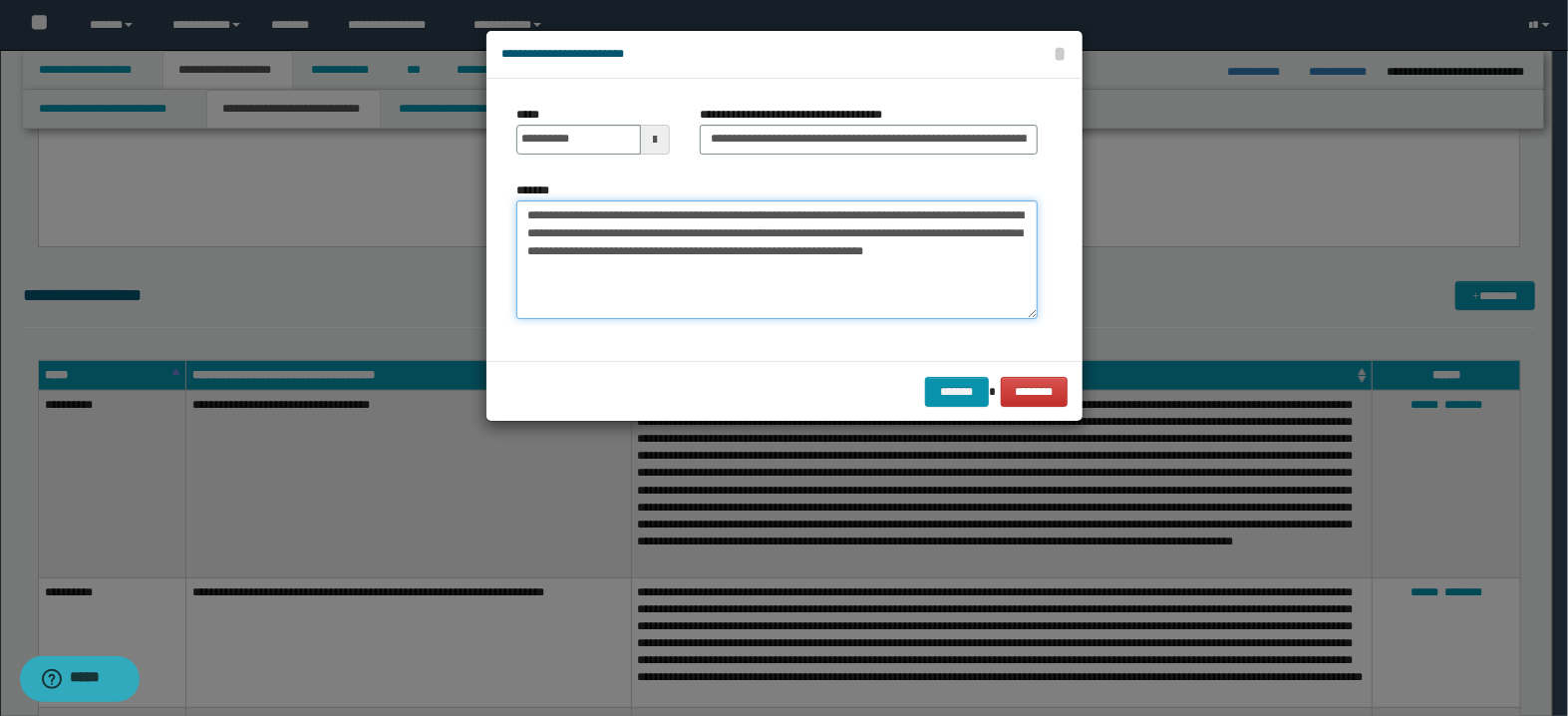 paste on "**********" 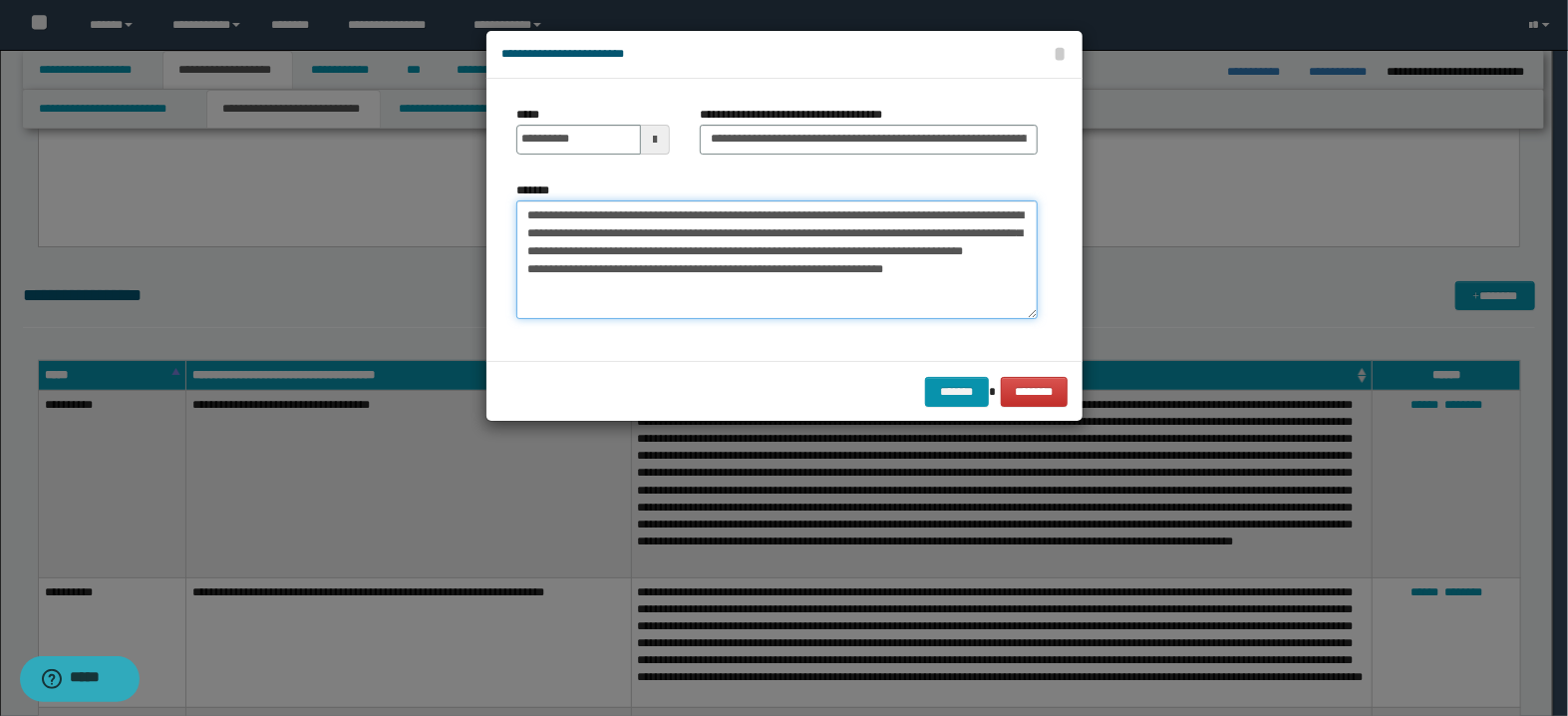 click on "**********" at bounding box center (777, 260) 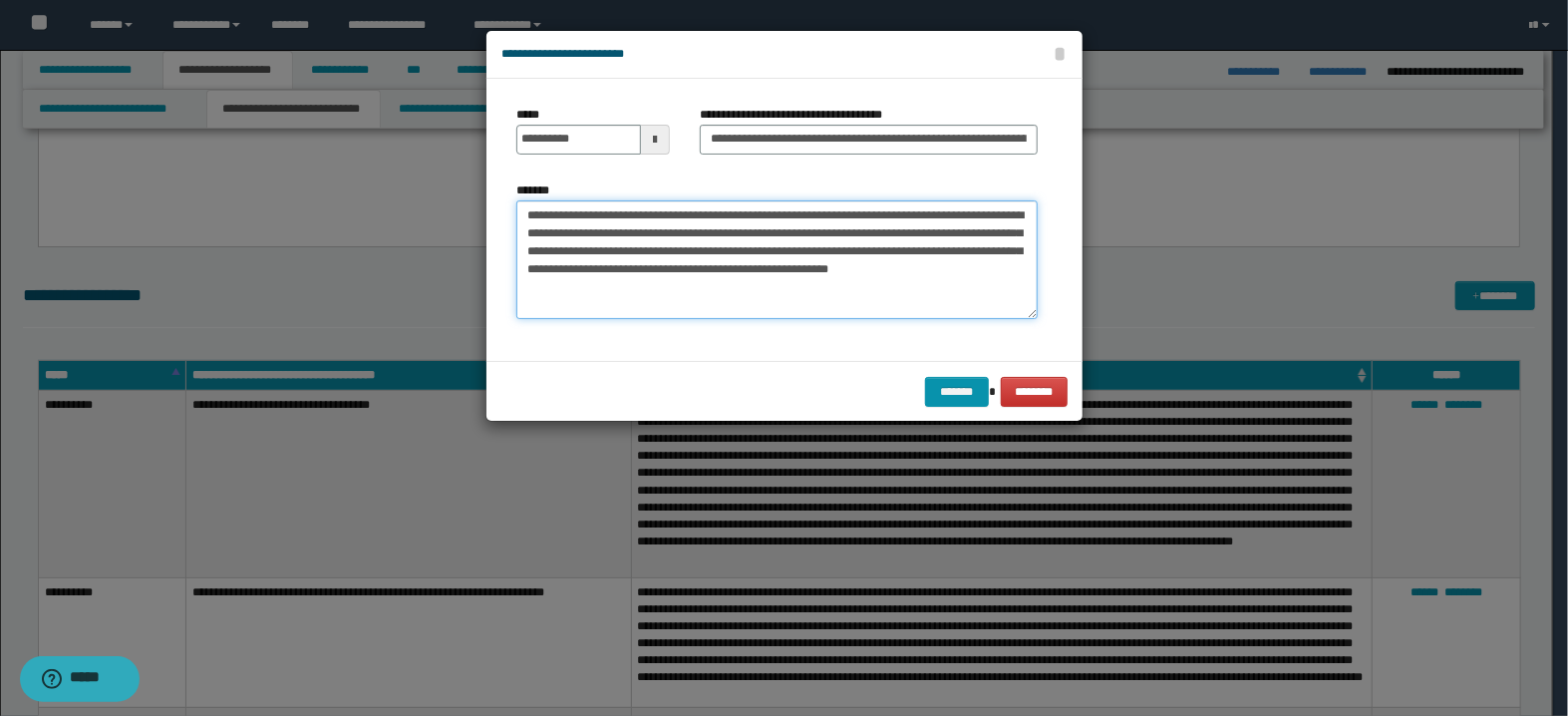 click on "**********" at bounding box center (777, 260) 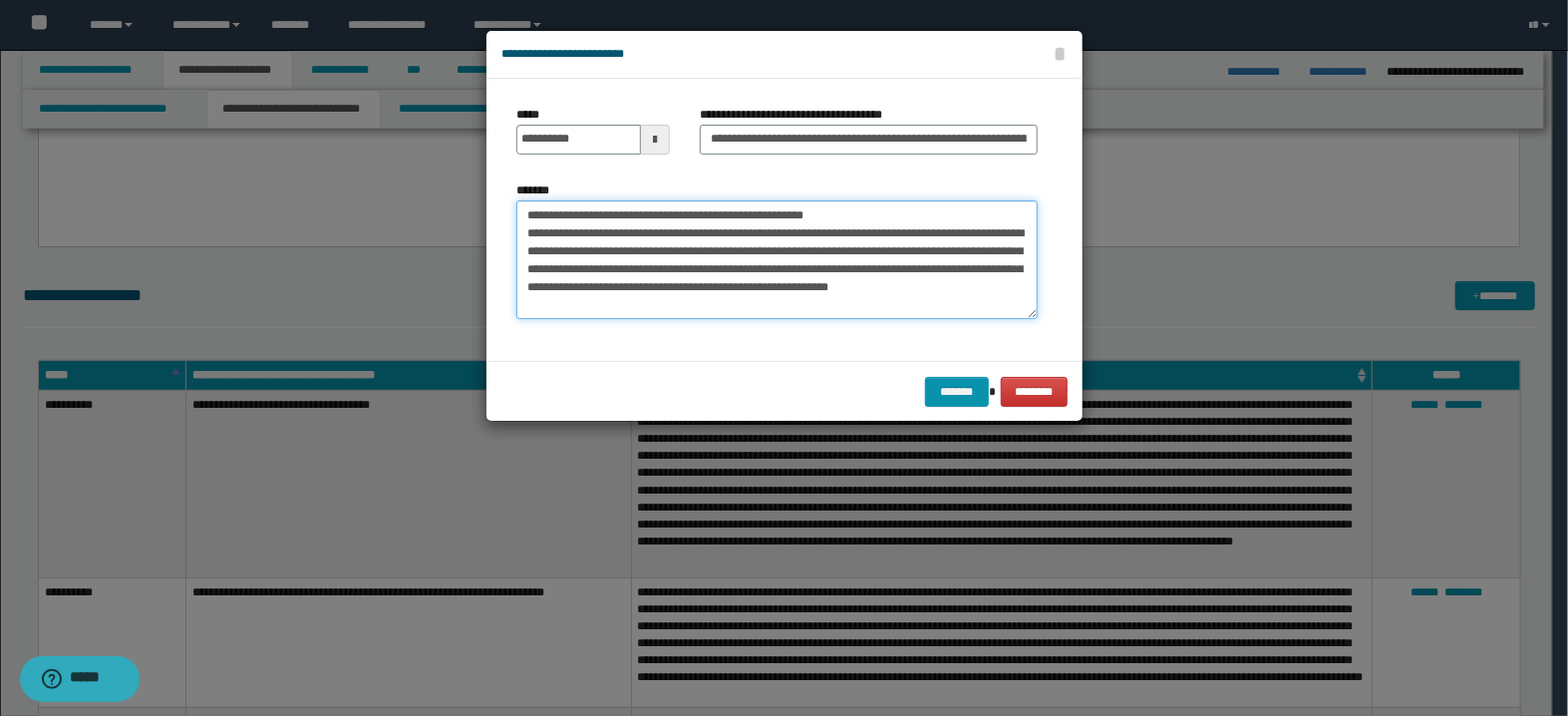 click on "**********" at bounding box center [777, 260] 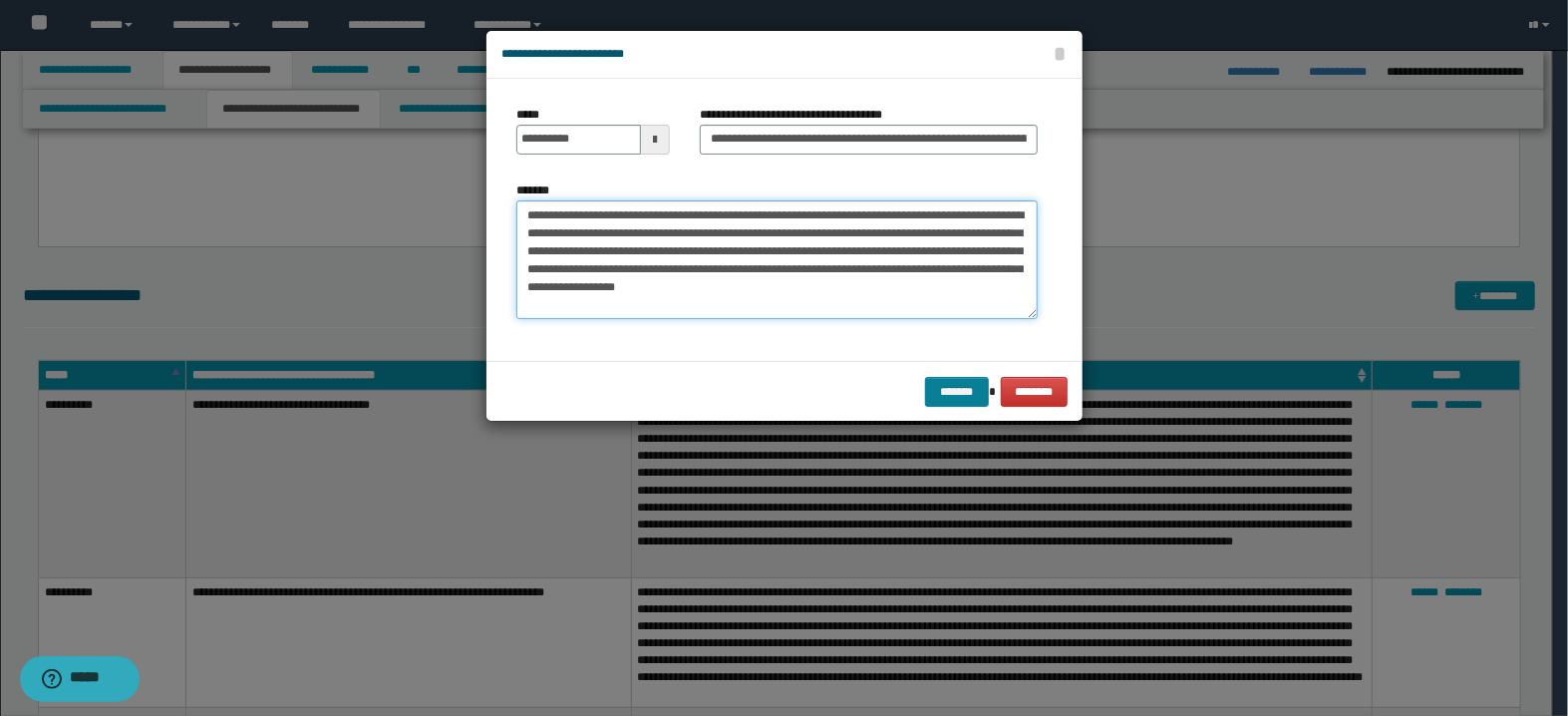 type on "**********" 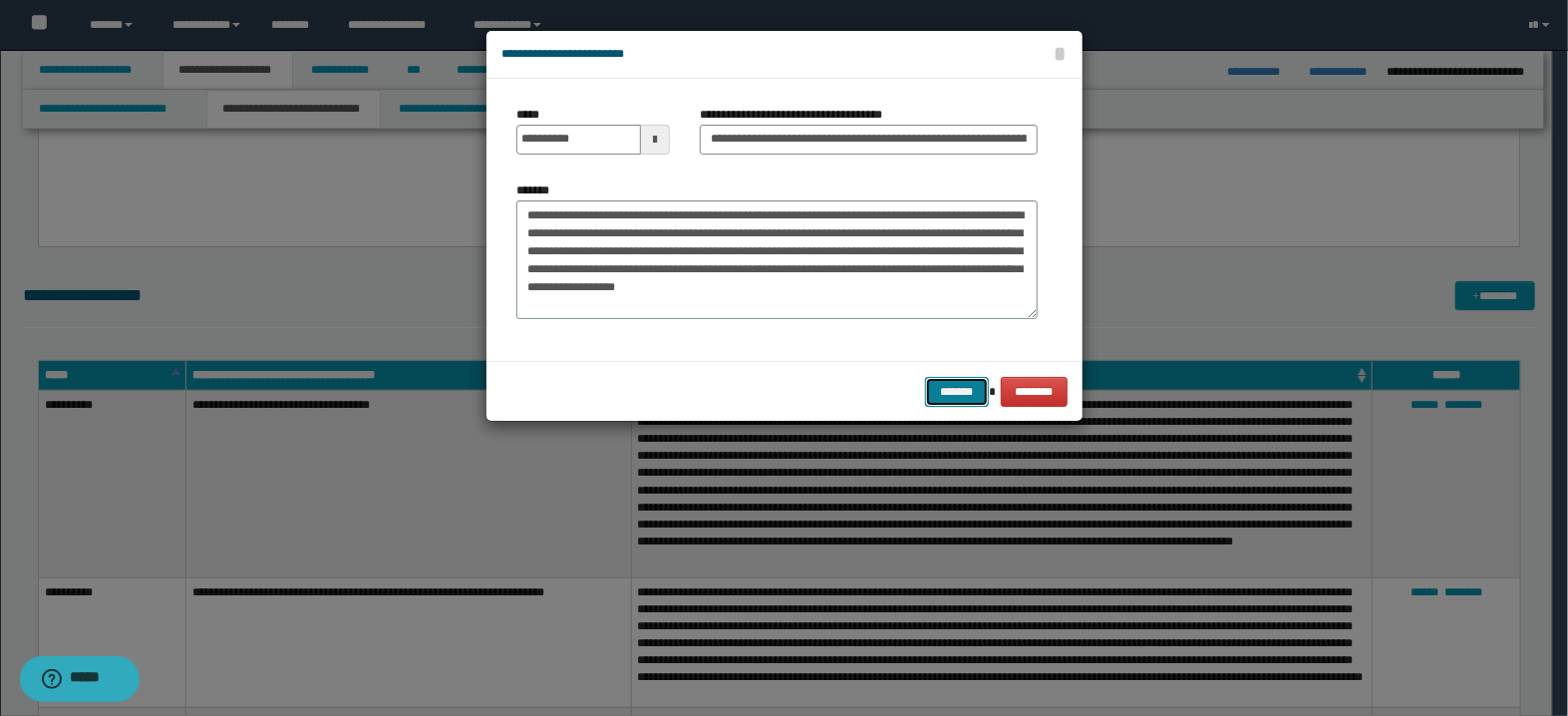 click on "*******" at bounding box center [957, 392] 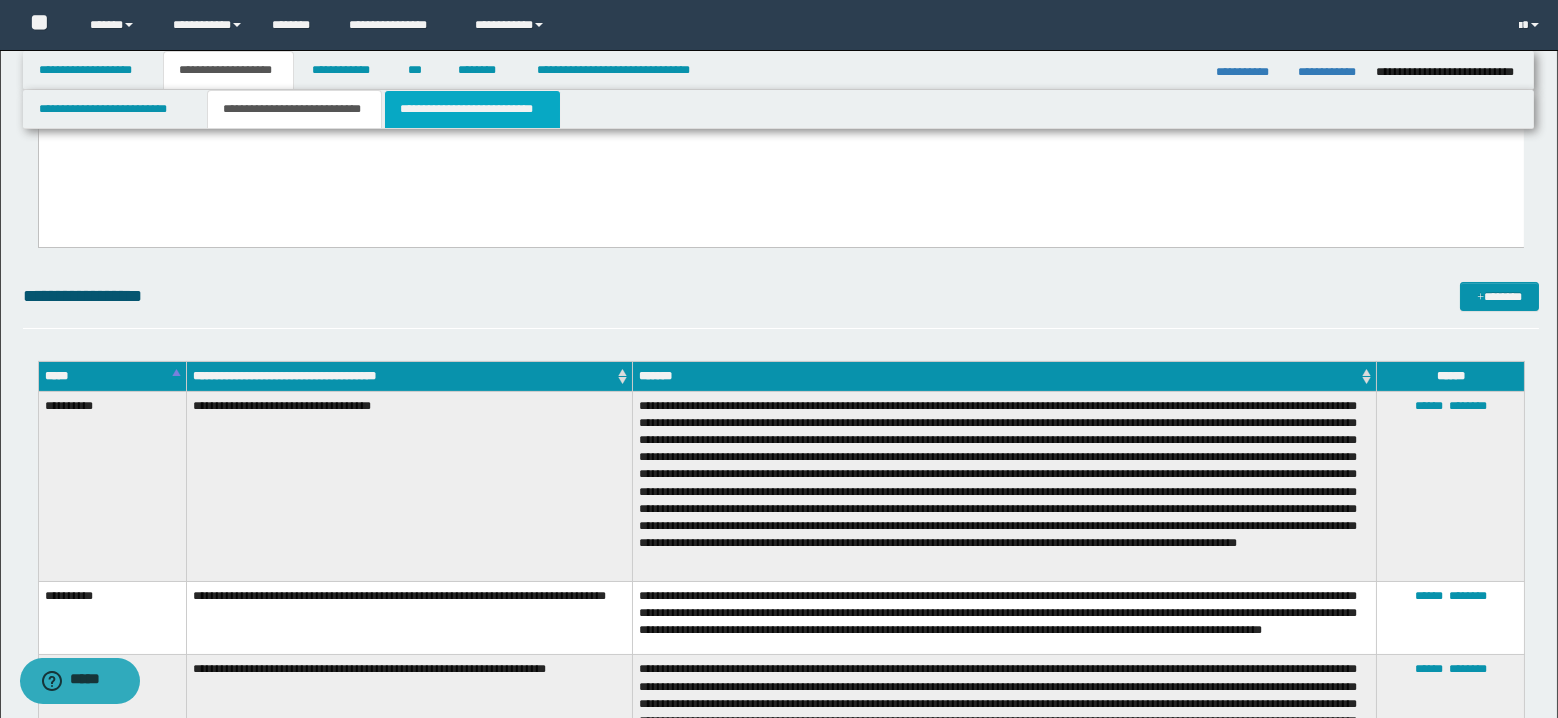 click on "**********" at bounding box center (472, 109) 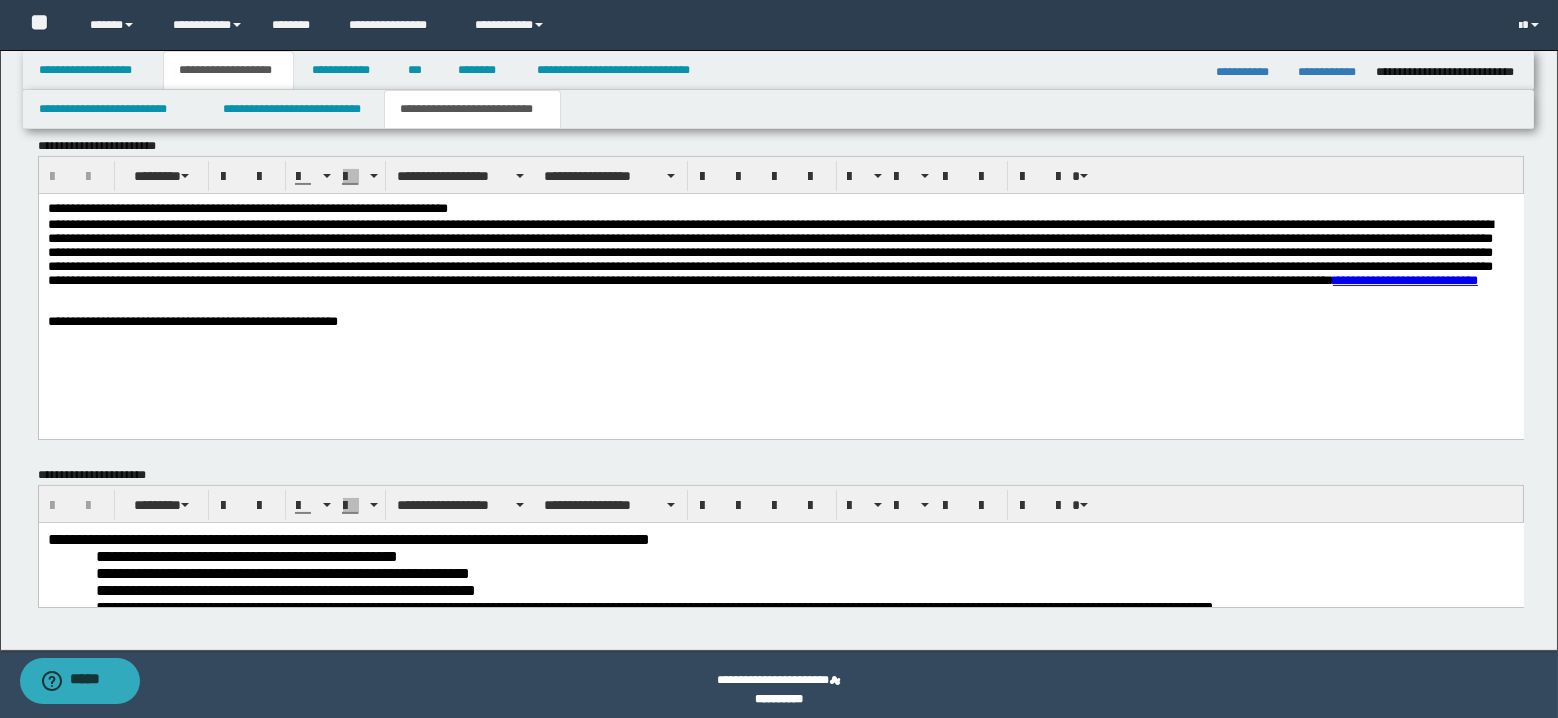 scroll, scrollTop: 1535, scrollLeft: 0, axis: vertical 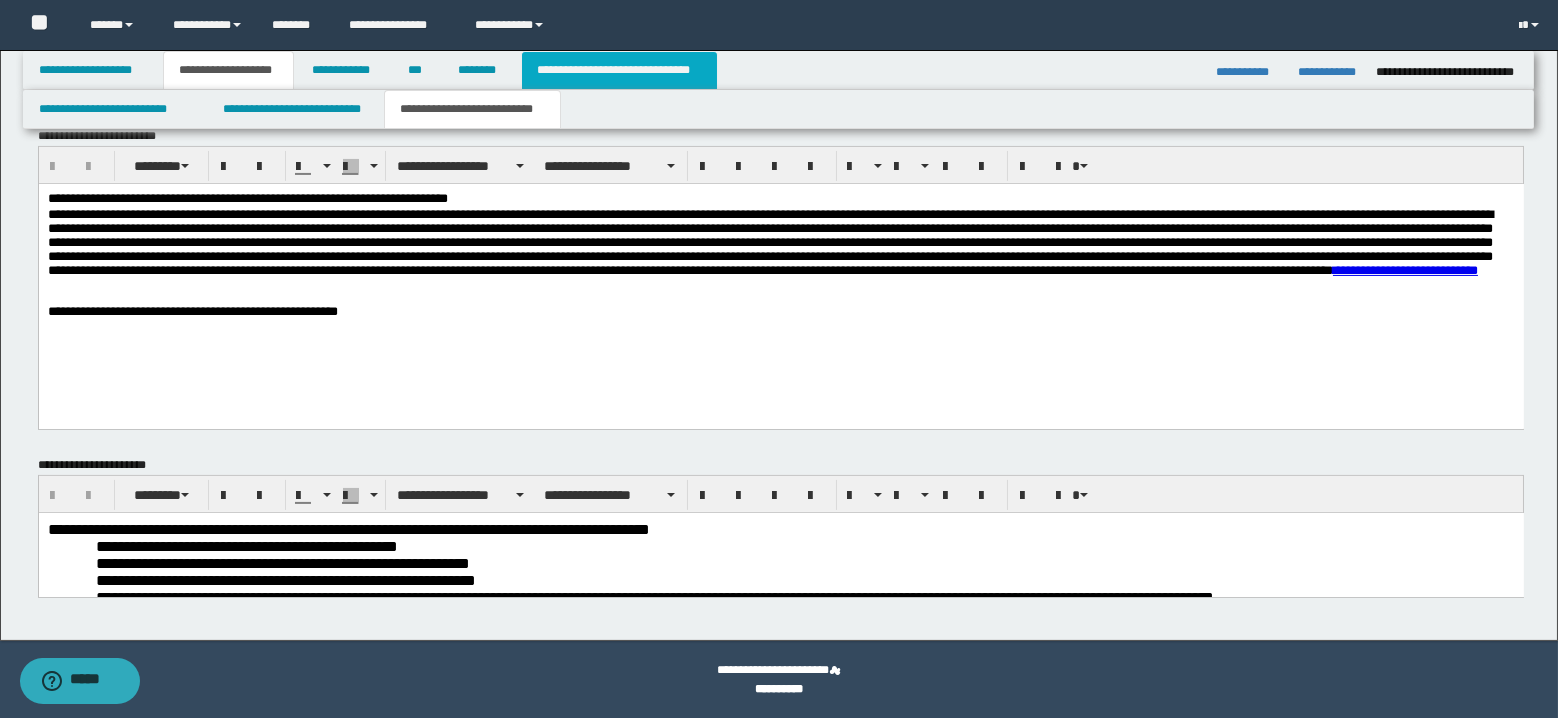 click on "**********" at bounding box center (619, 70) 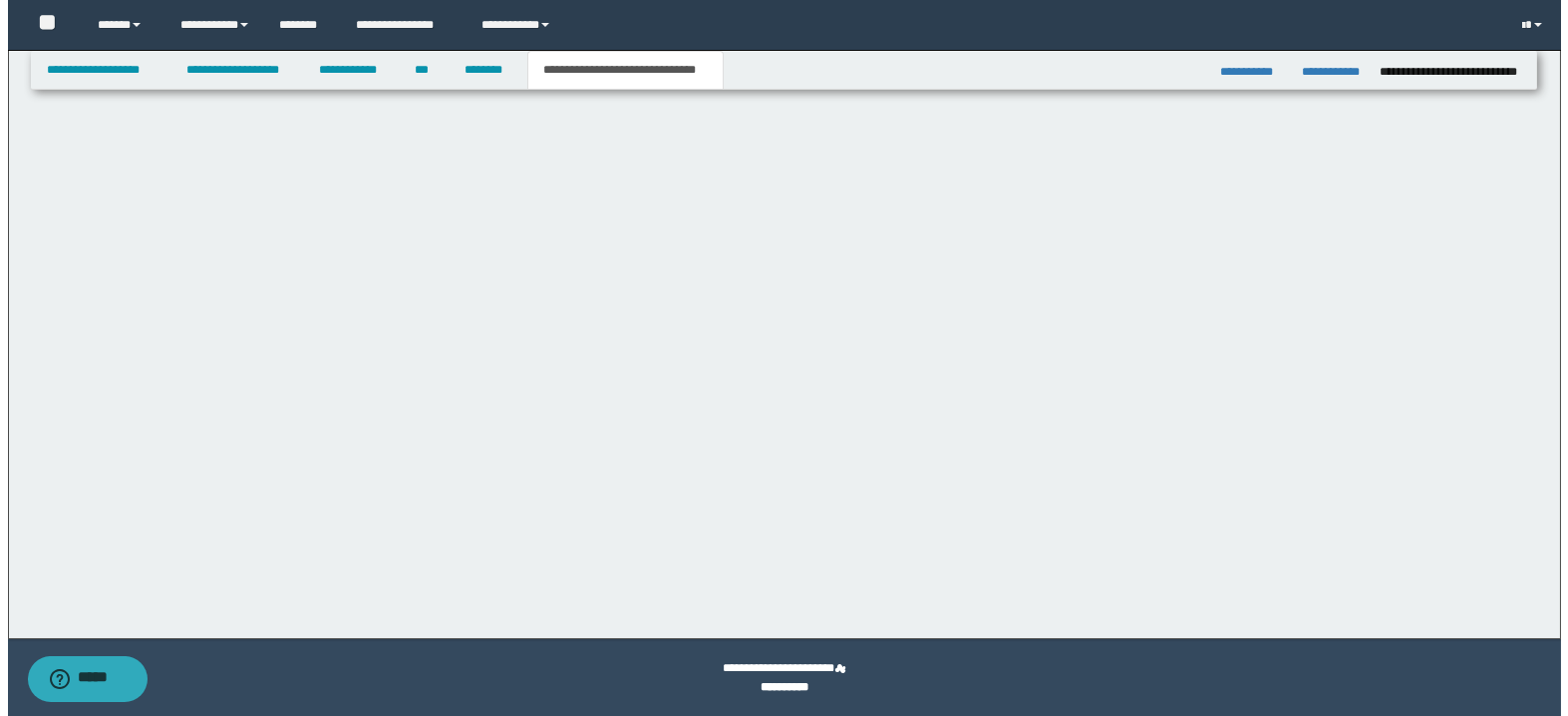 scroll, scrollTop: 0, scrollLeft: 0, axis: both 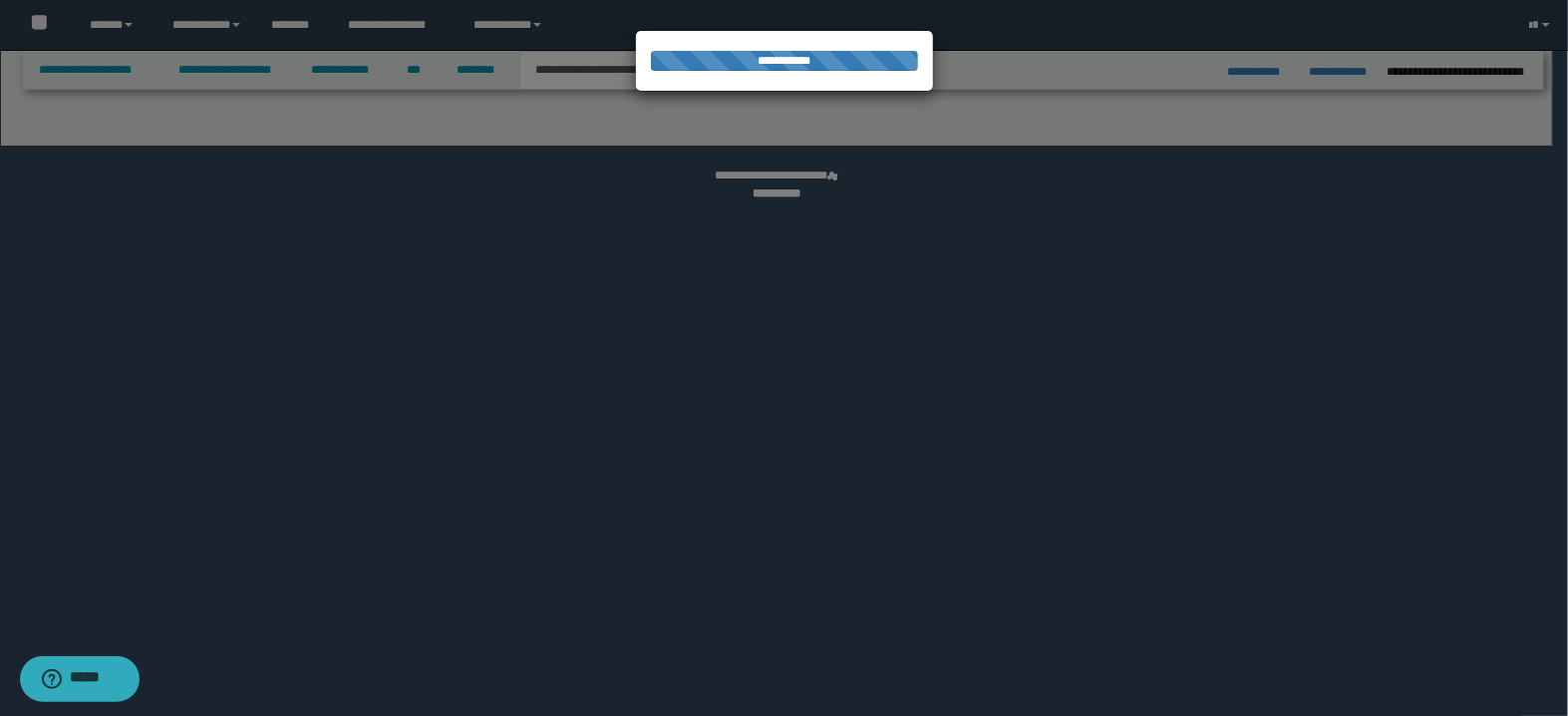 select on "*" 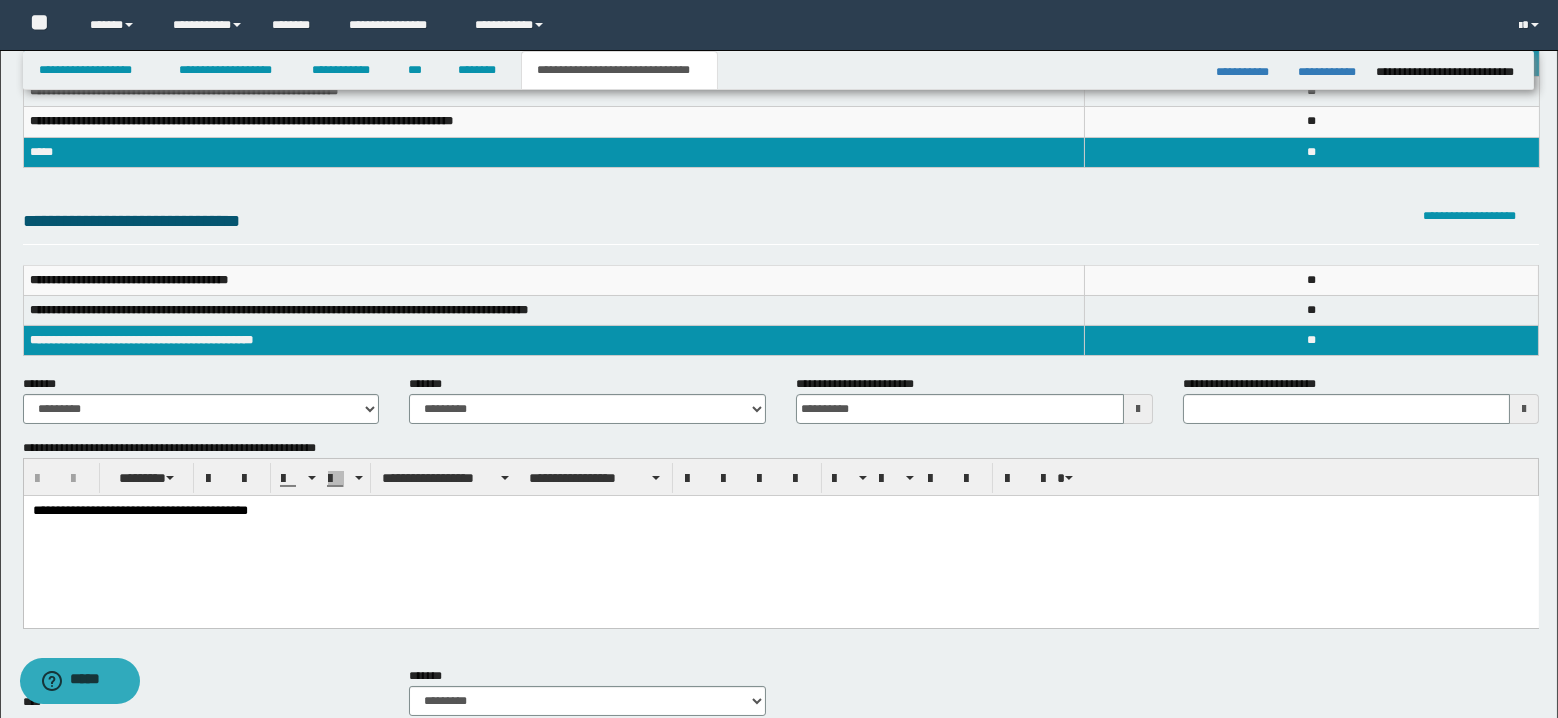 scroll, scrollTop: 166, scrollLeft: 0, axis: vertical 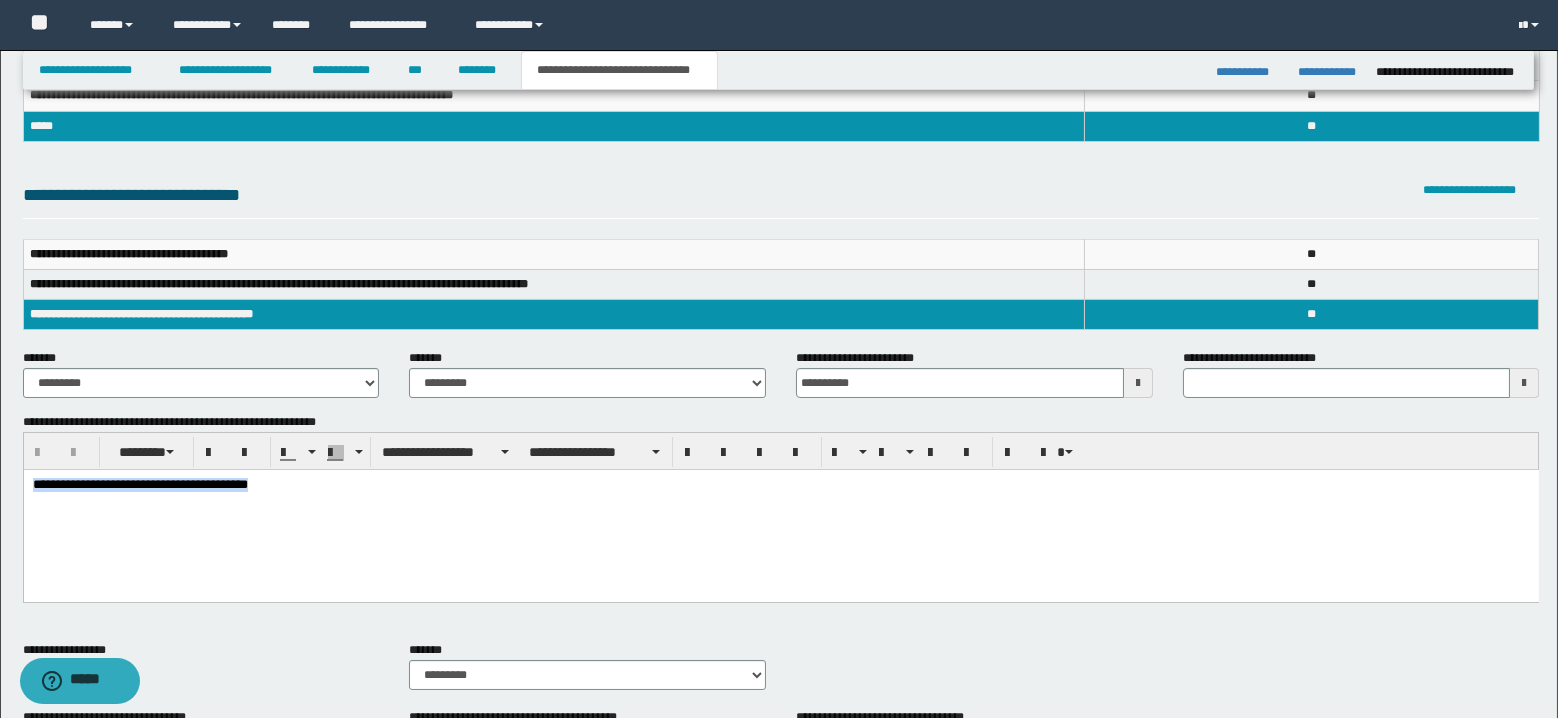 drag, startPoint x: 31, startPoint y: 480, endPoint x: 392, endPoint y: 496, distance: 361.3544 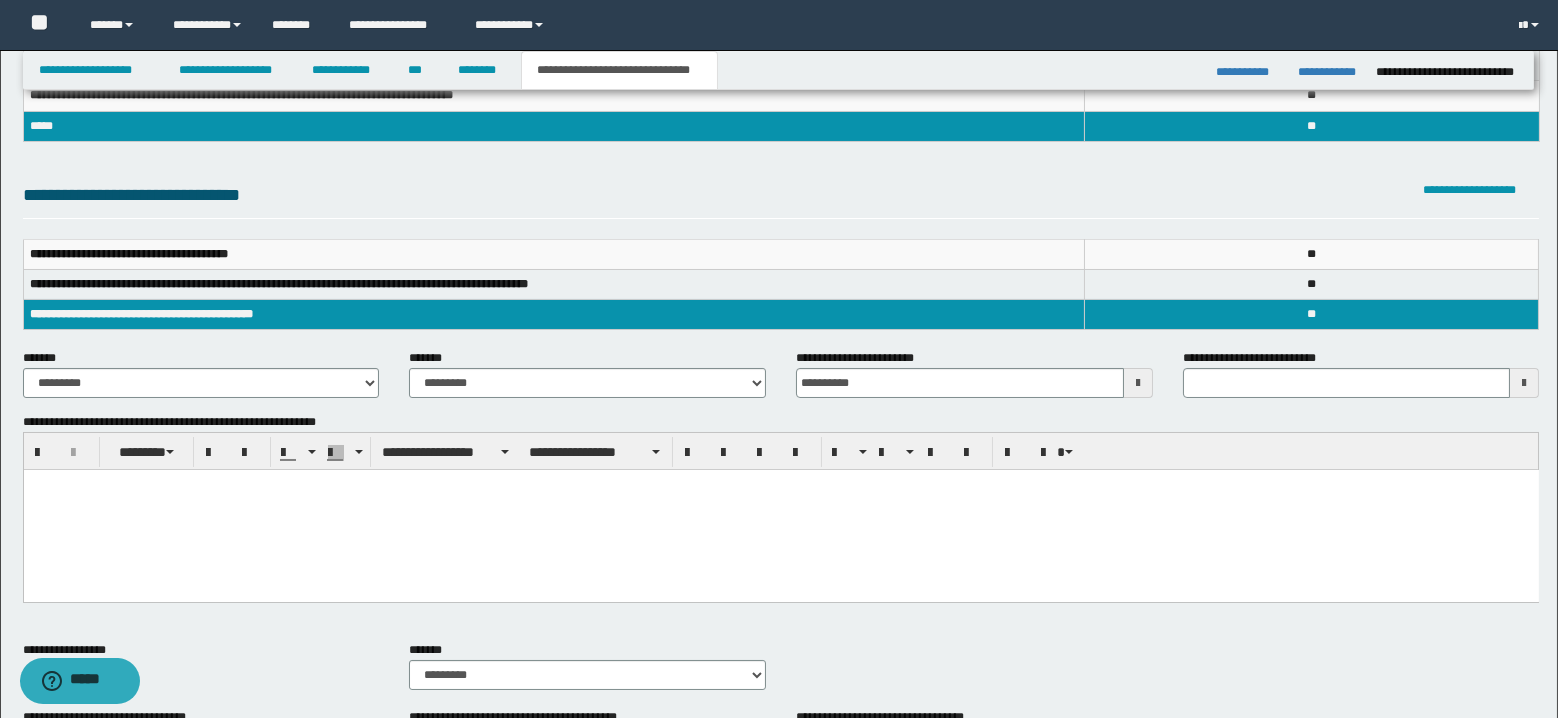 click at bounding box center (1138, 383) 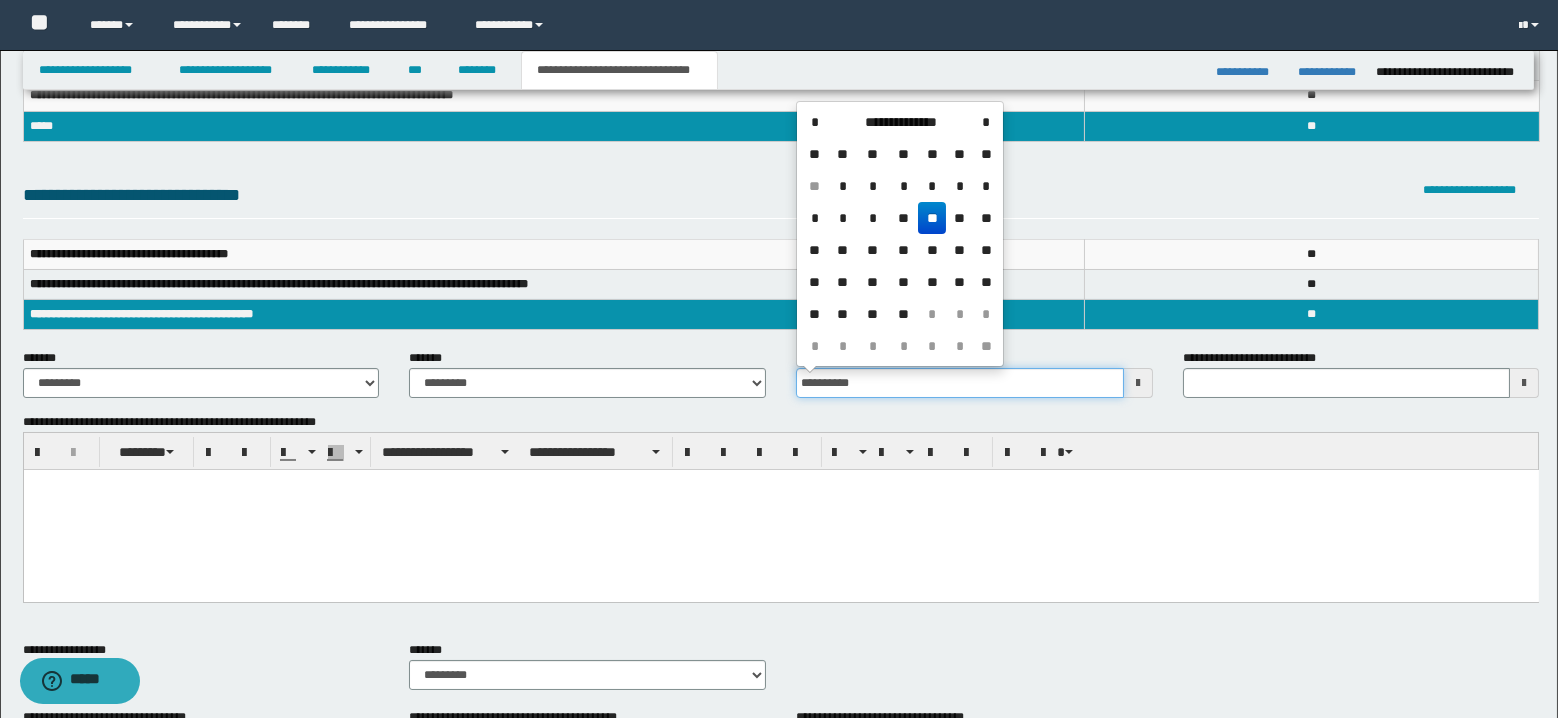 type on "**********" 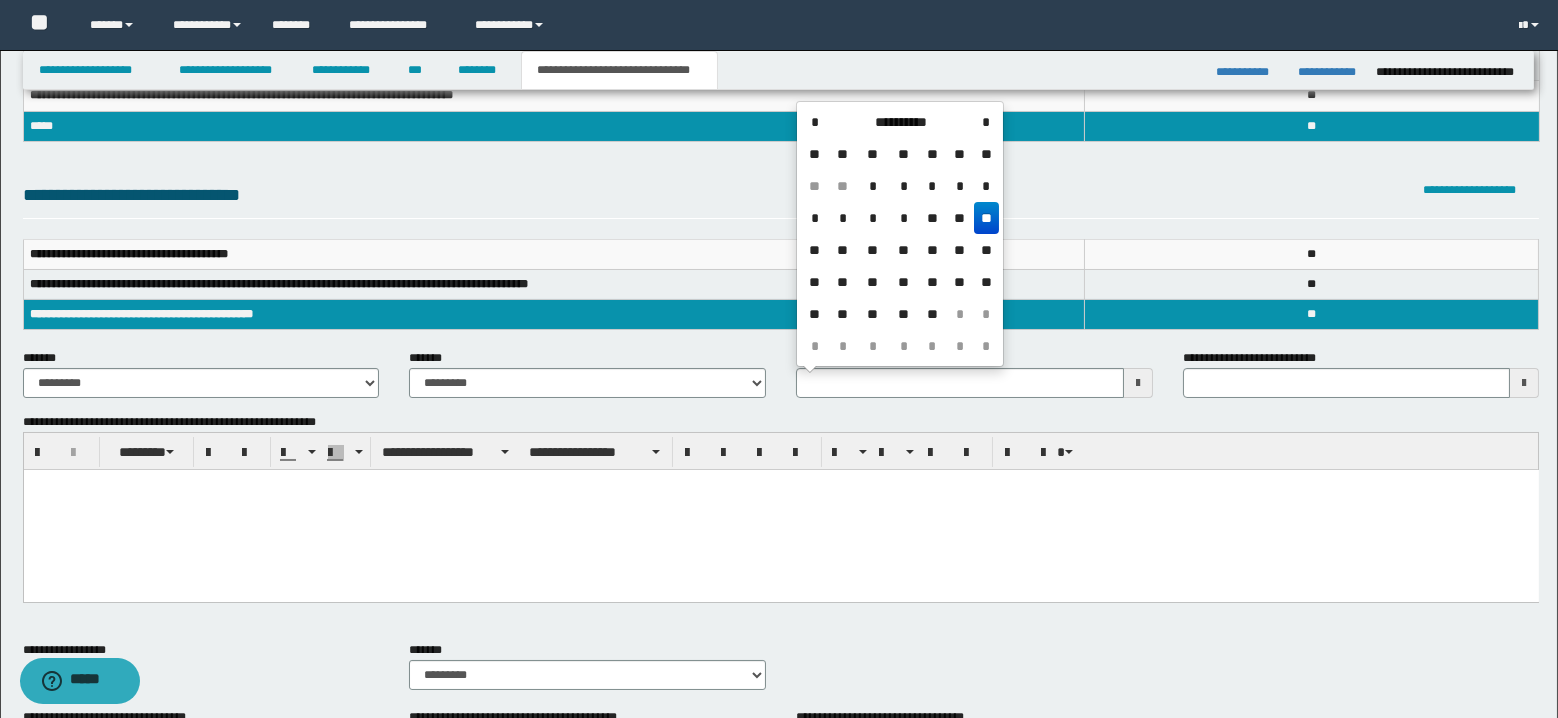 type 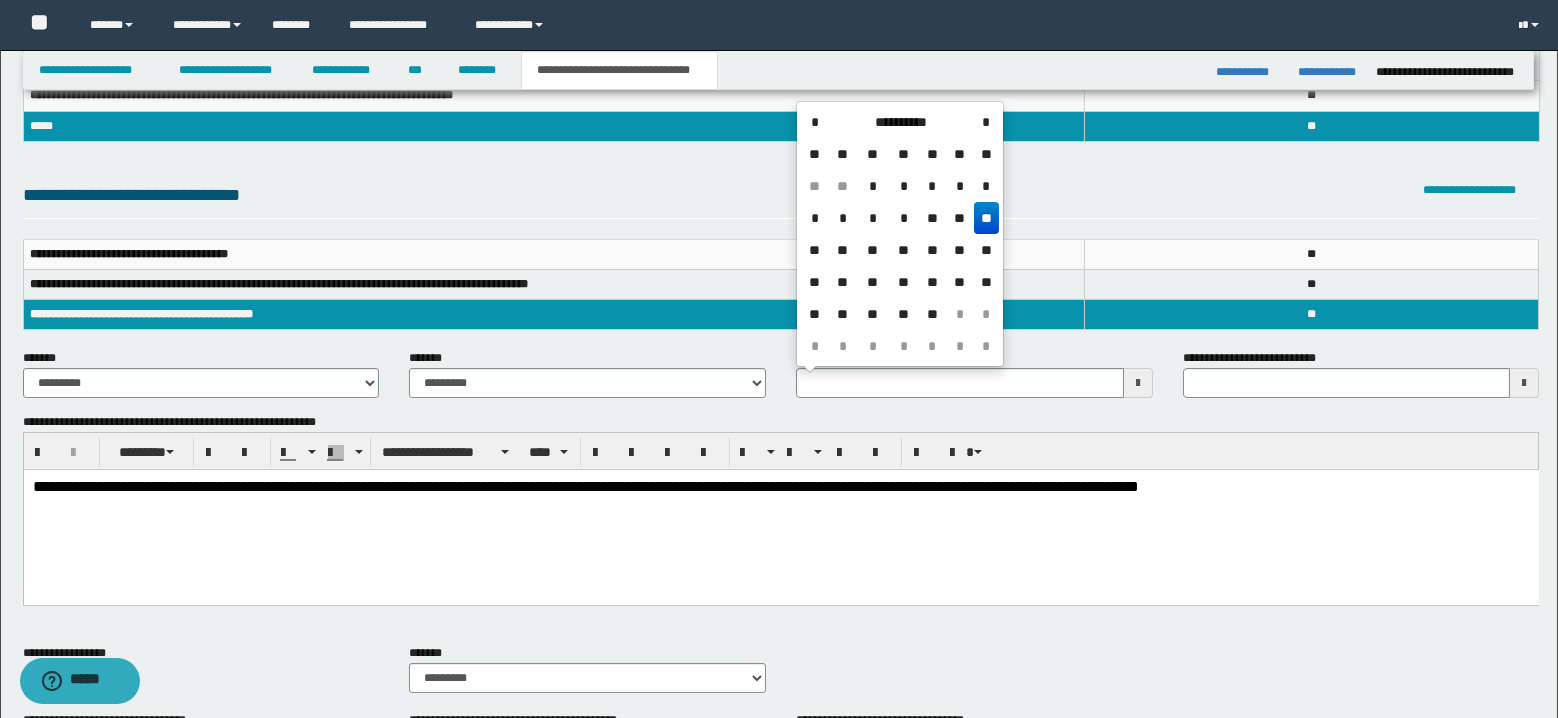 type 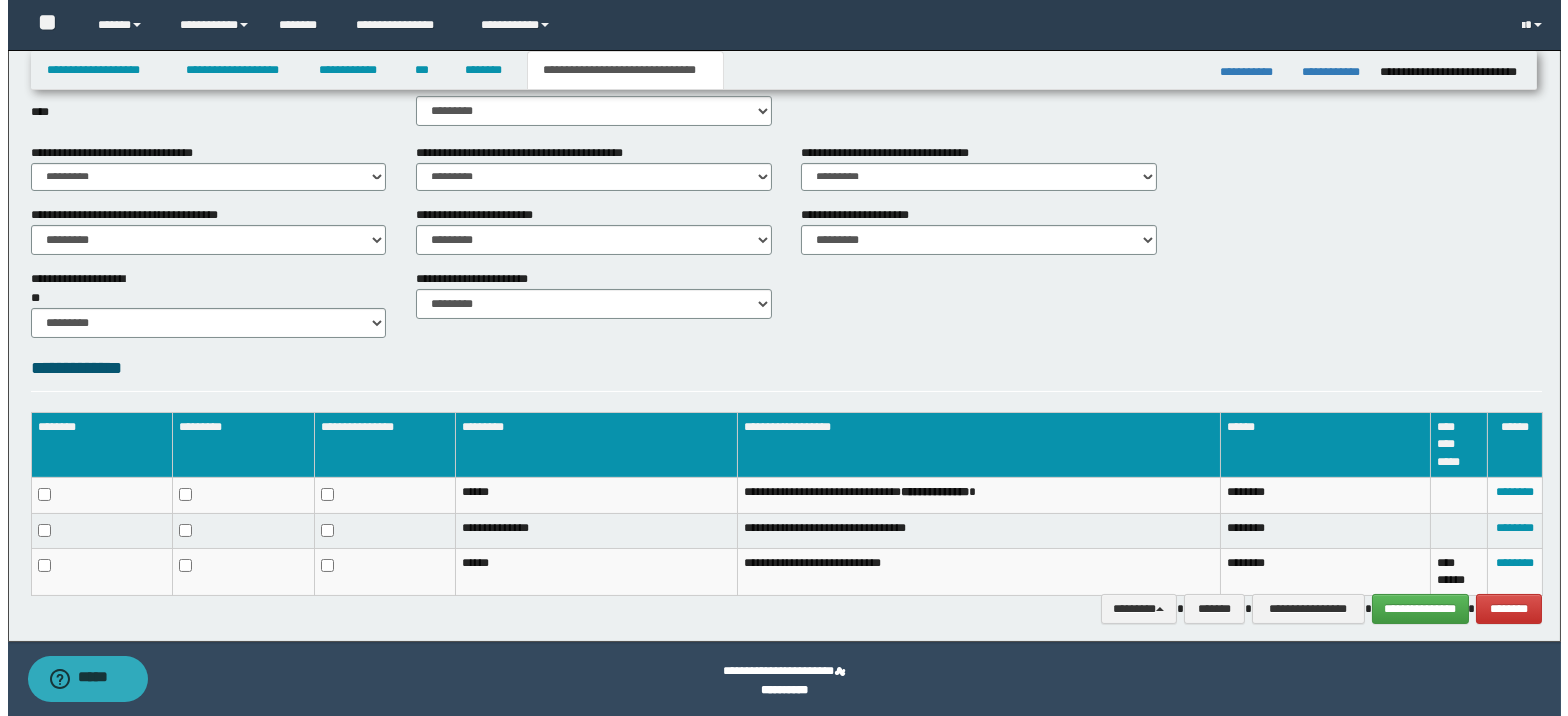 scroll, scrollTop: 734, scrollLeft: 0, axis: vertical 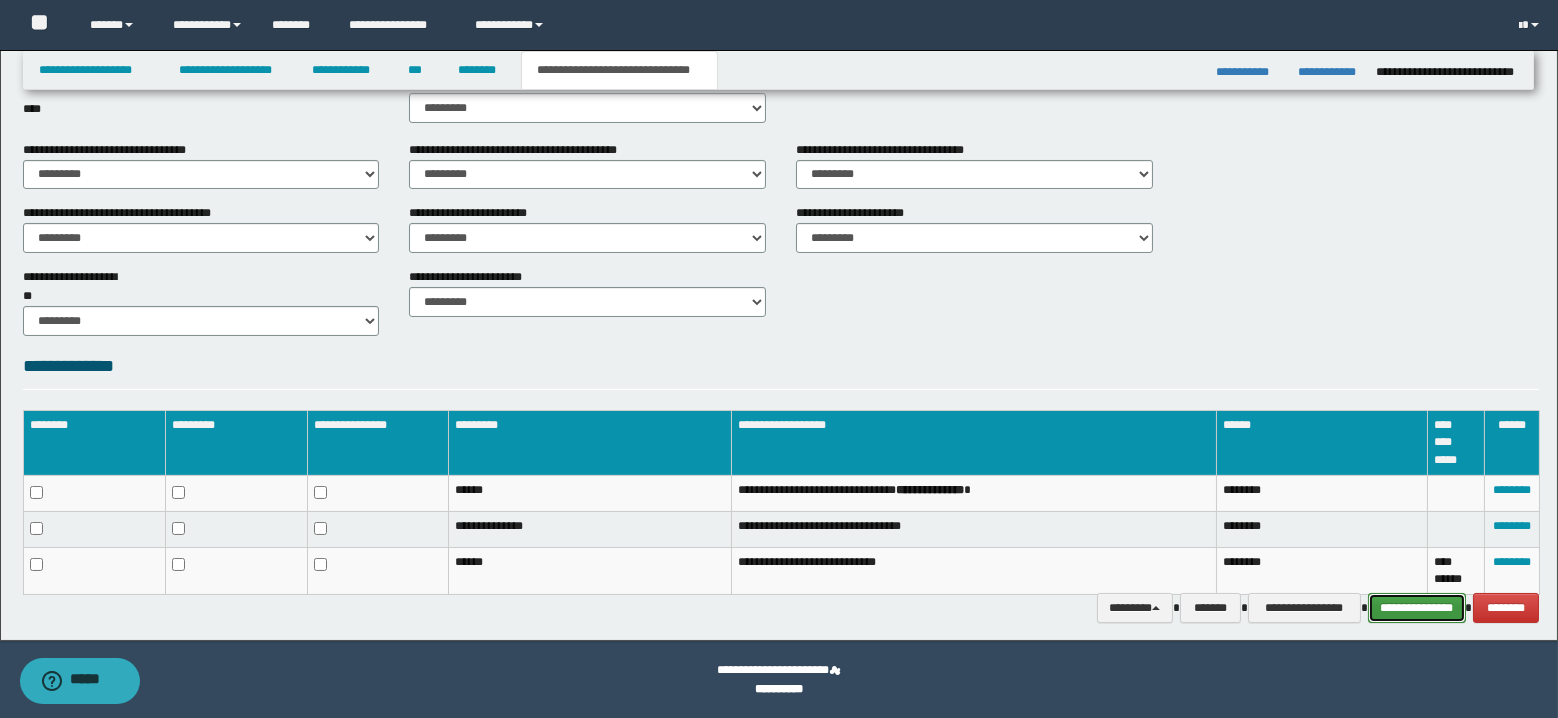 click on "**********" at bounding box center (1417, 608) 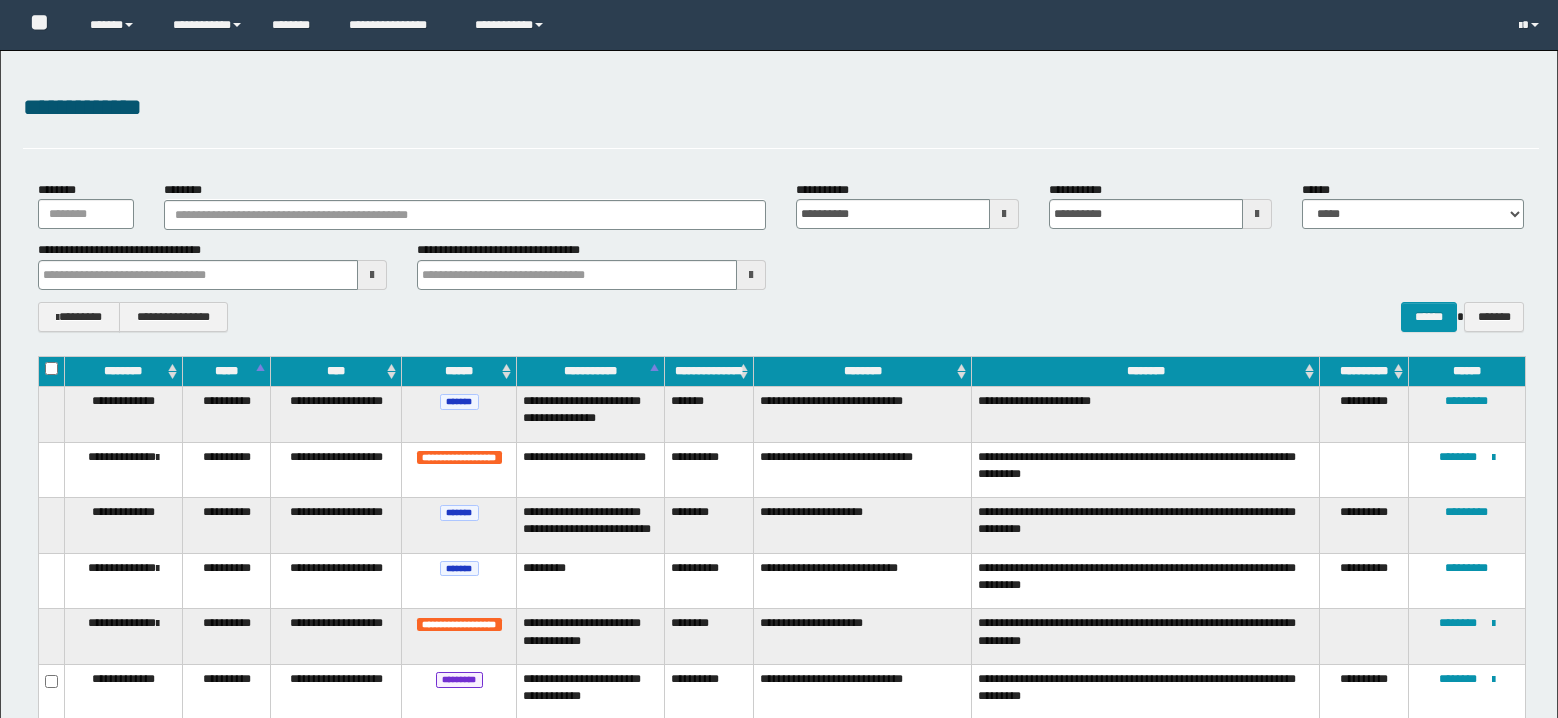 scroll, scrollTop: 933, scrollLeft: 0, axis: vertical 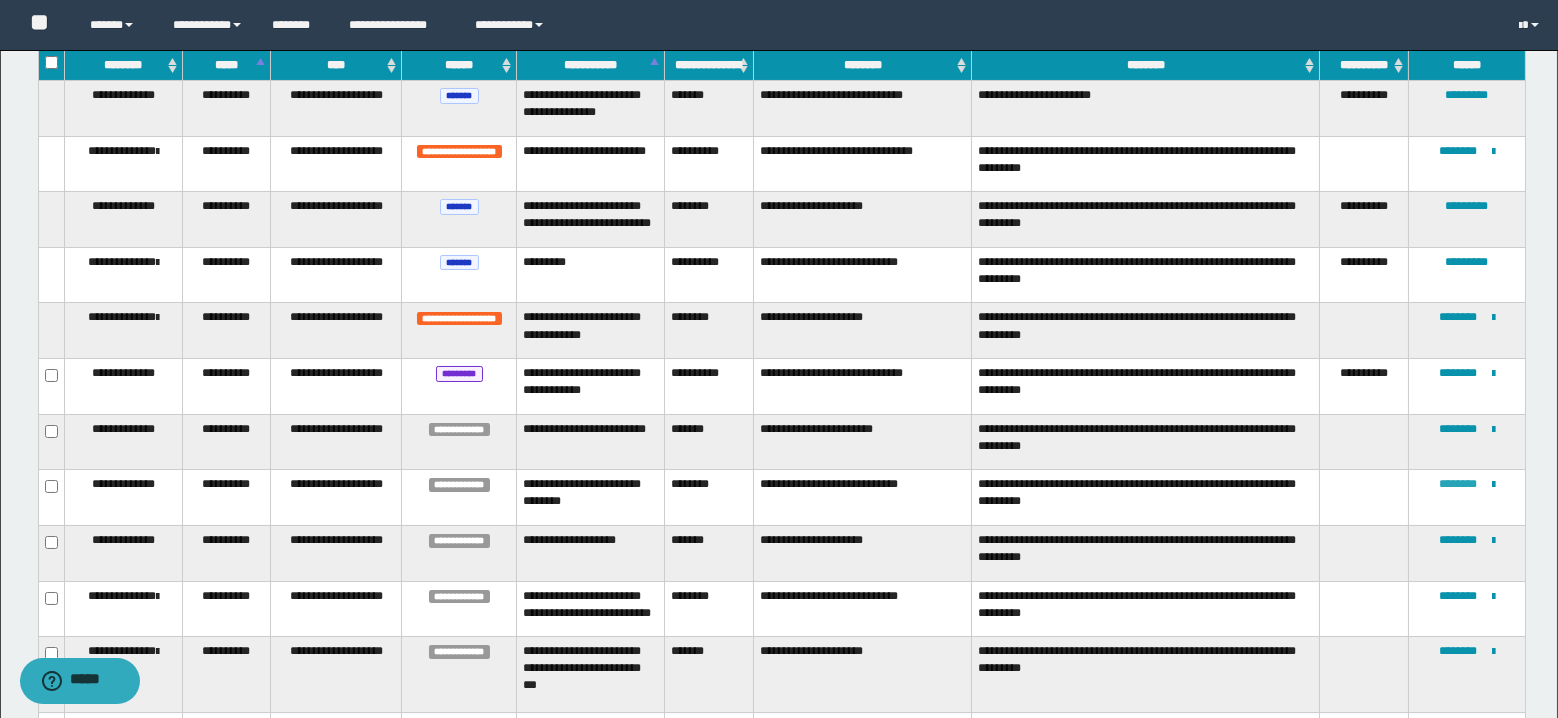click on "********" at bounding box center [1458, 484] 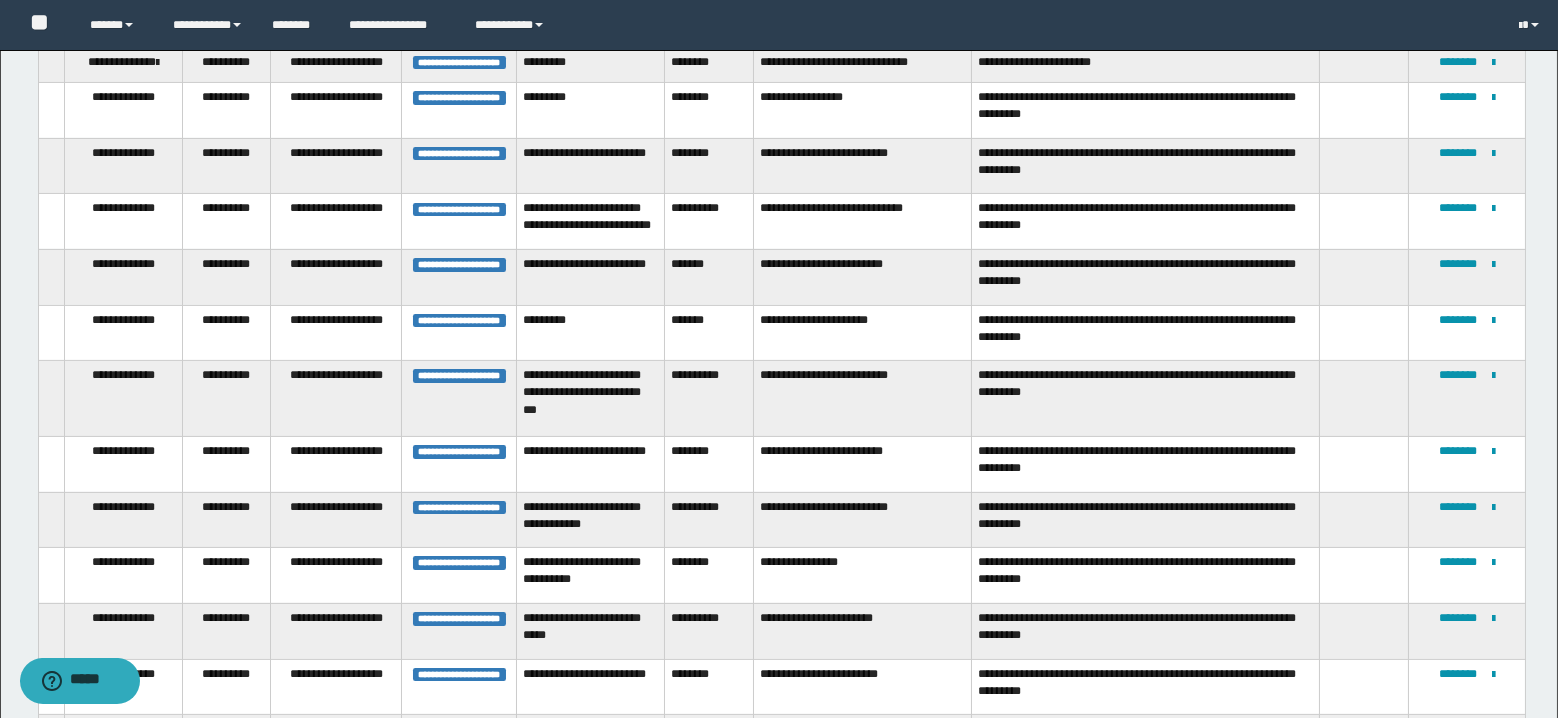 scroll, scrollTop: 2039, scrollLeft: 0, axis: vertical 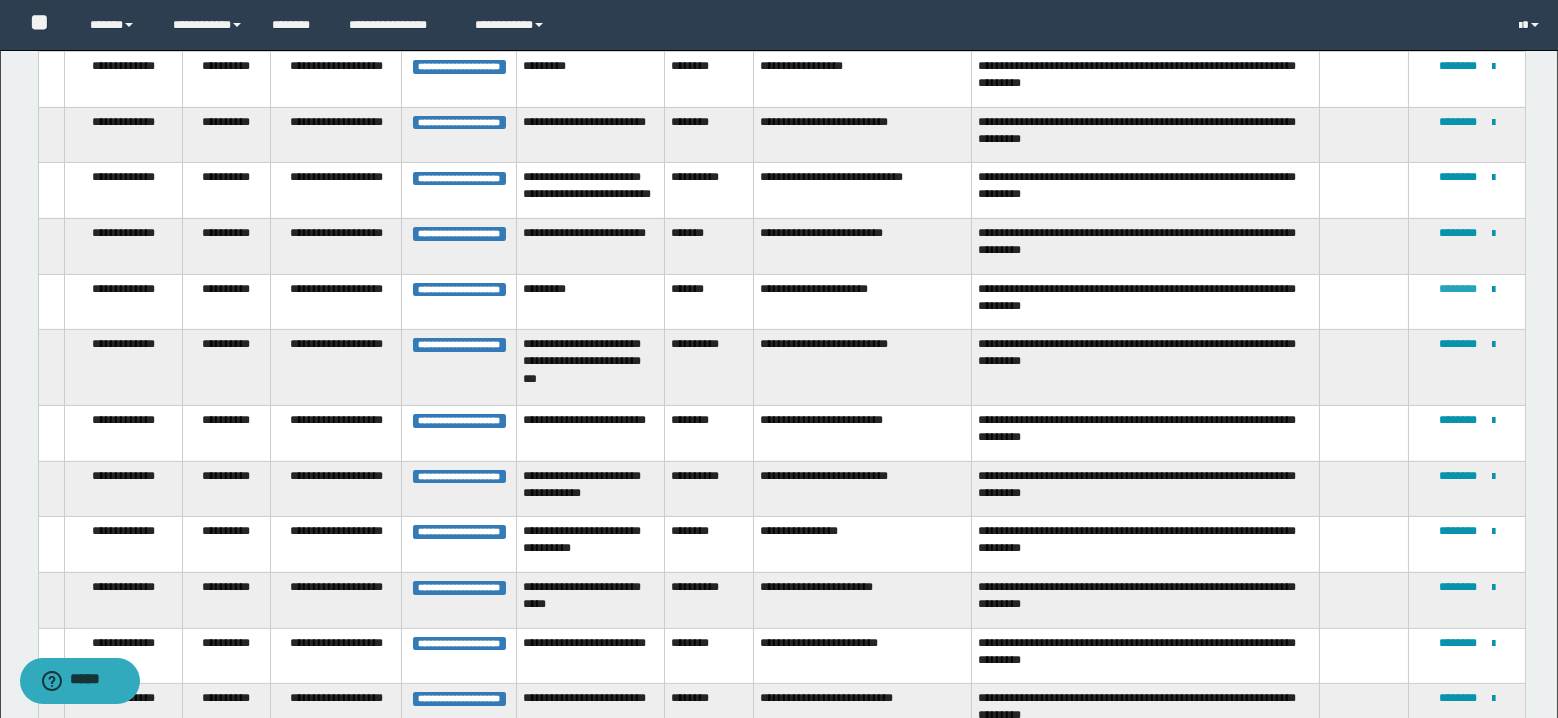 click on "********" at bounding box center (1458, 289) 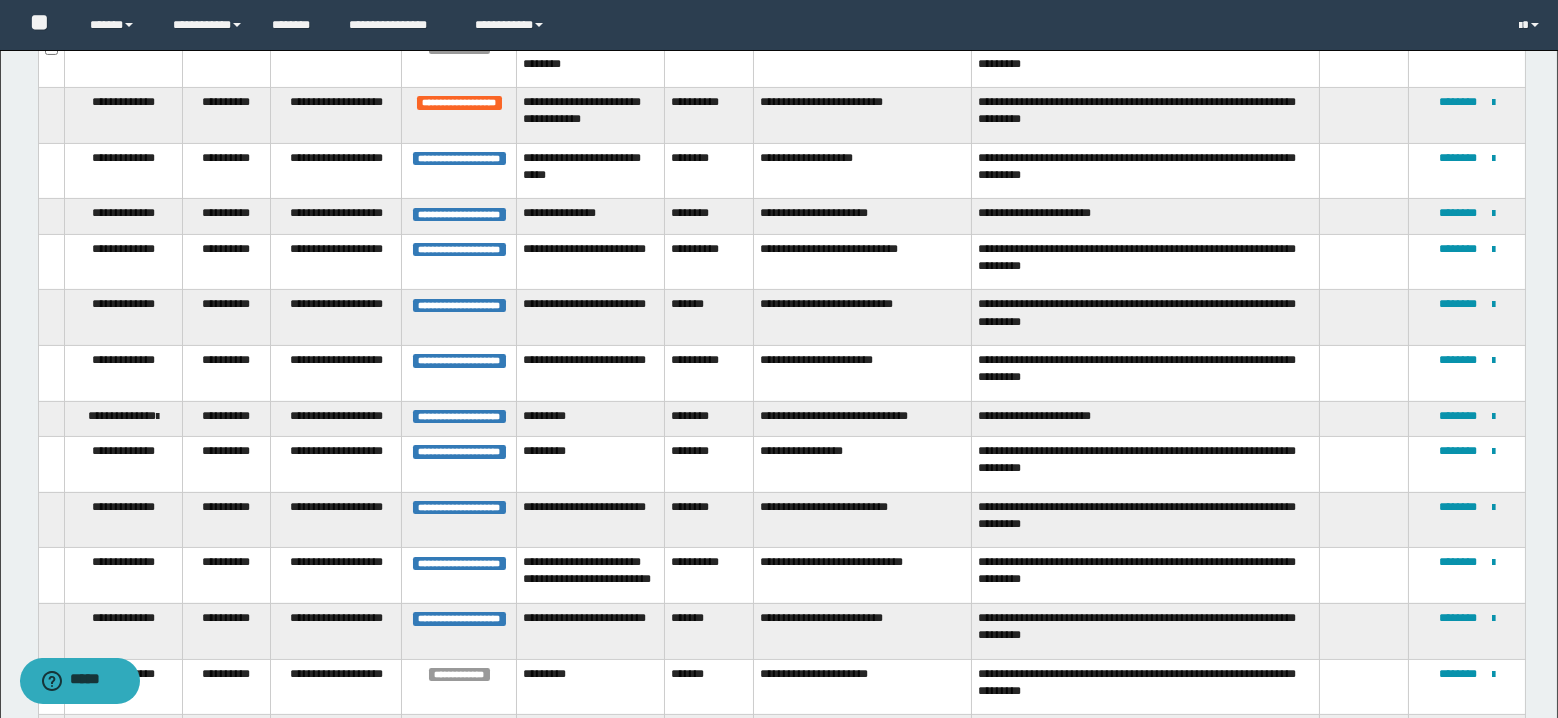 scroll, scrollTop: 1650, scrollLeft: 0, axis: vertical 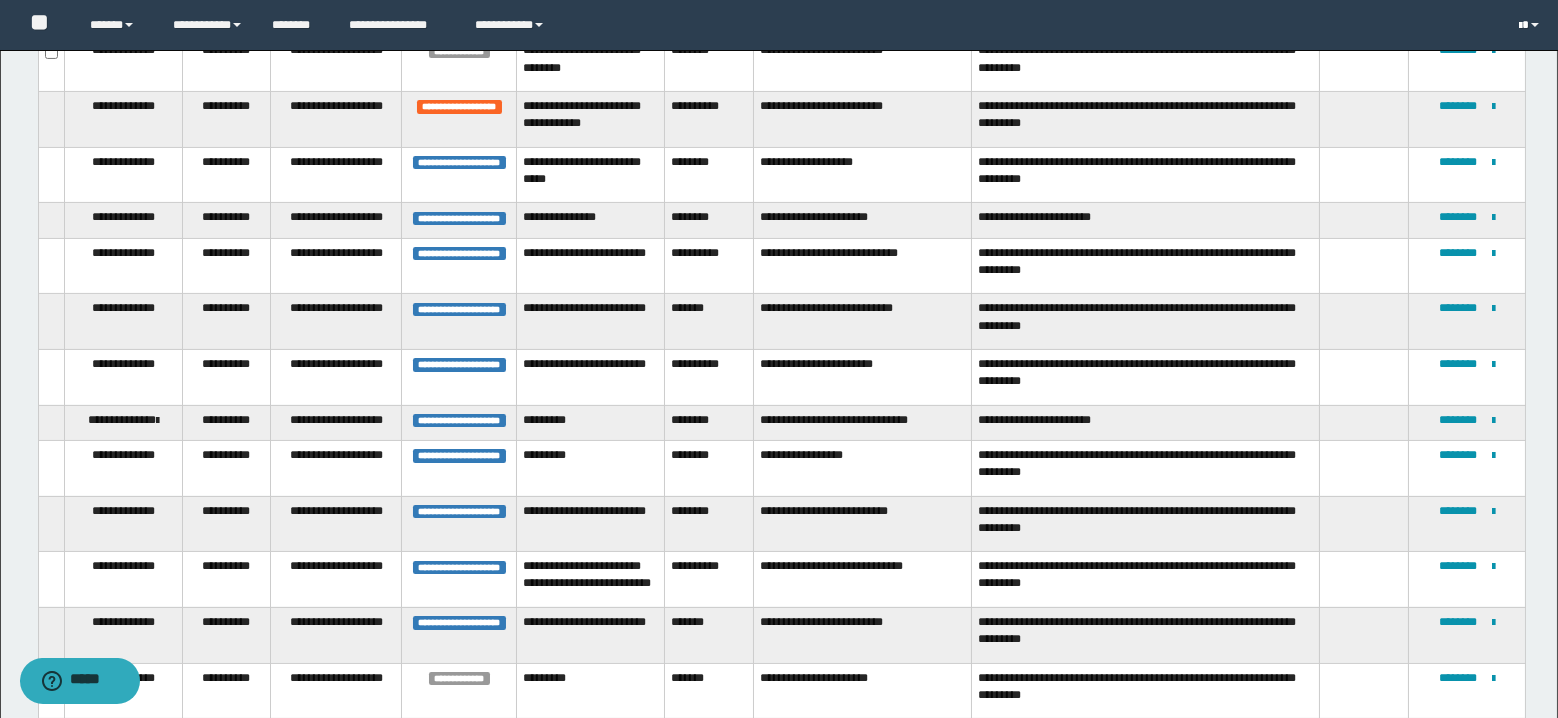 click at bounding box center [1531, 25] 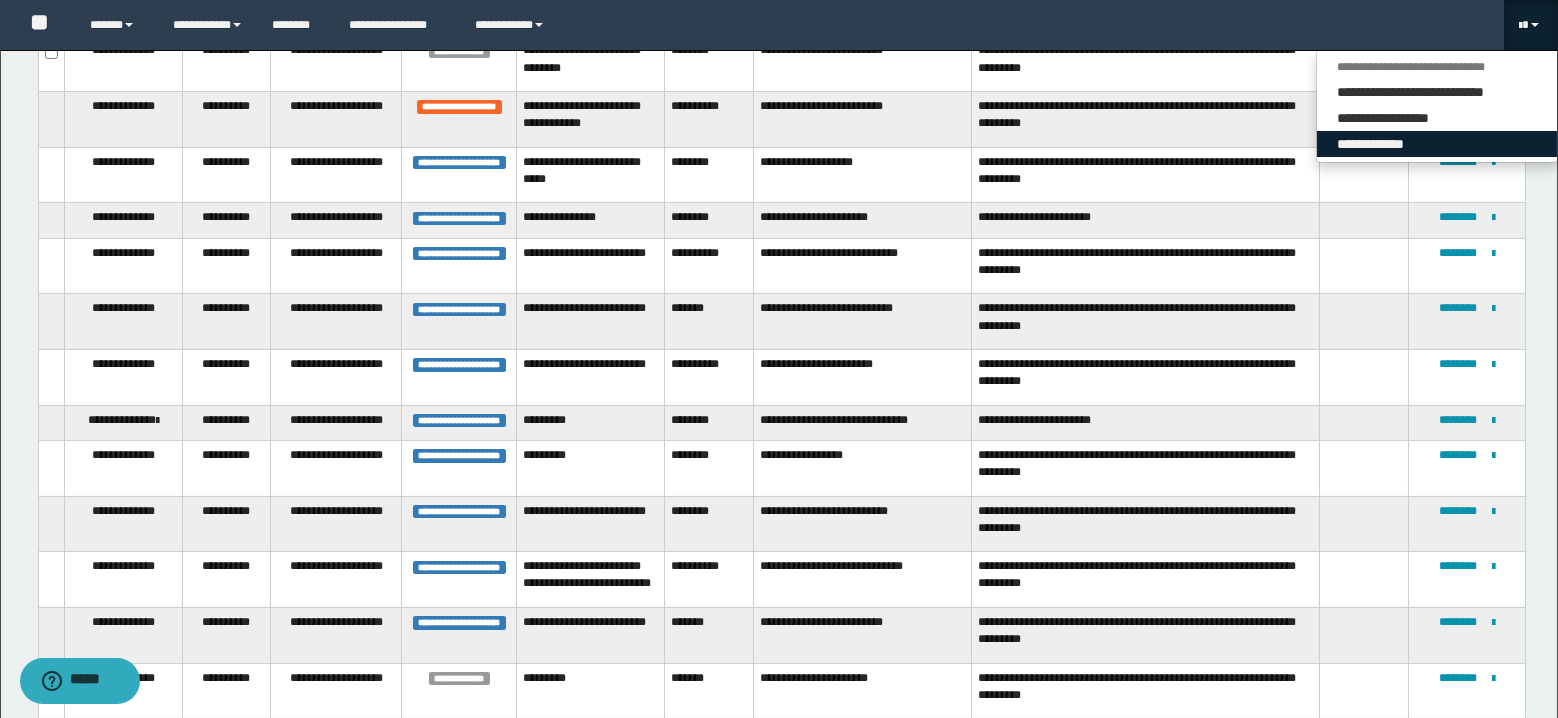 click on "**********" at bounding box center [1437, 144] 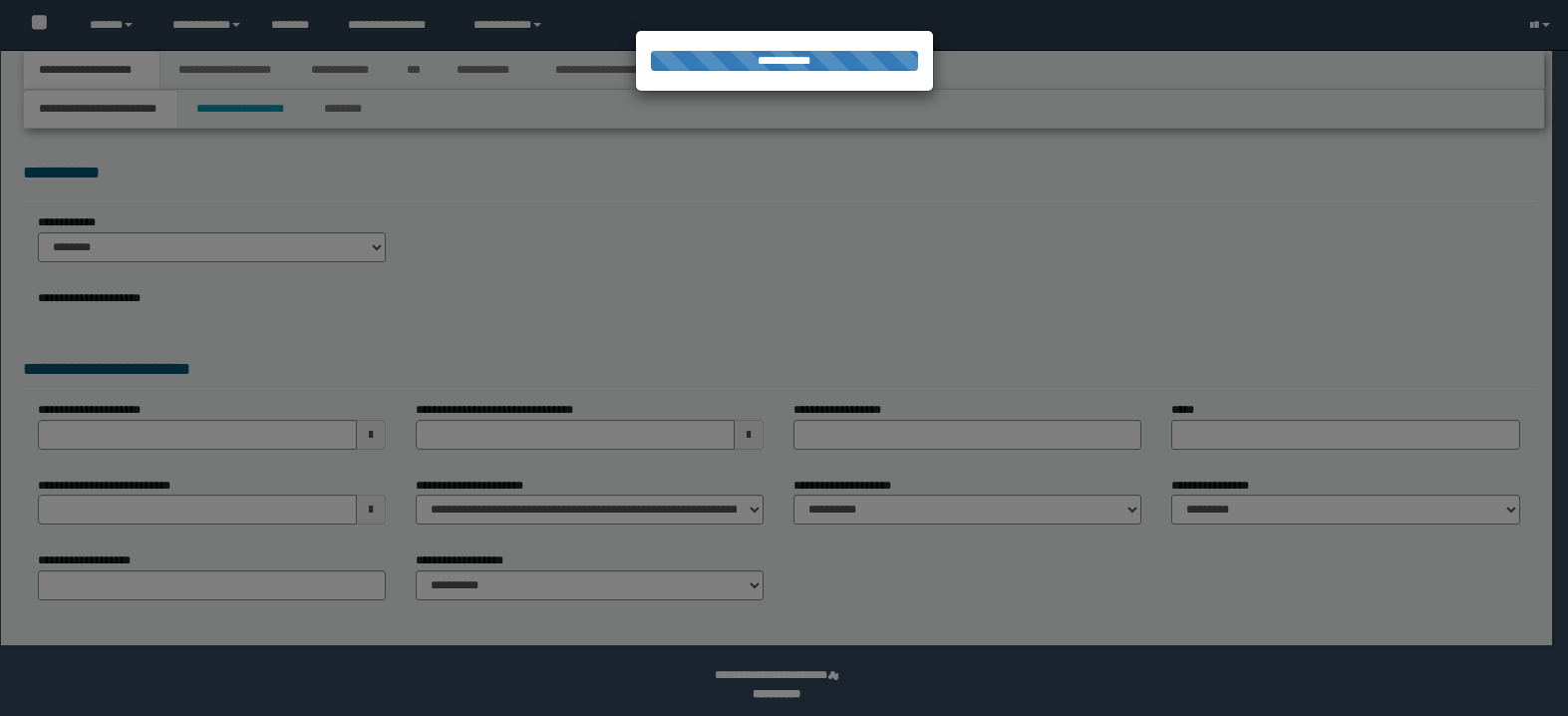 scroll, scrollTop: 0, scrollLeft: 0, axis: both 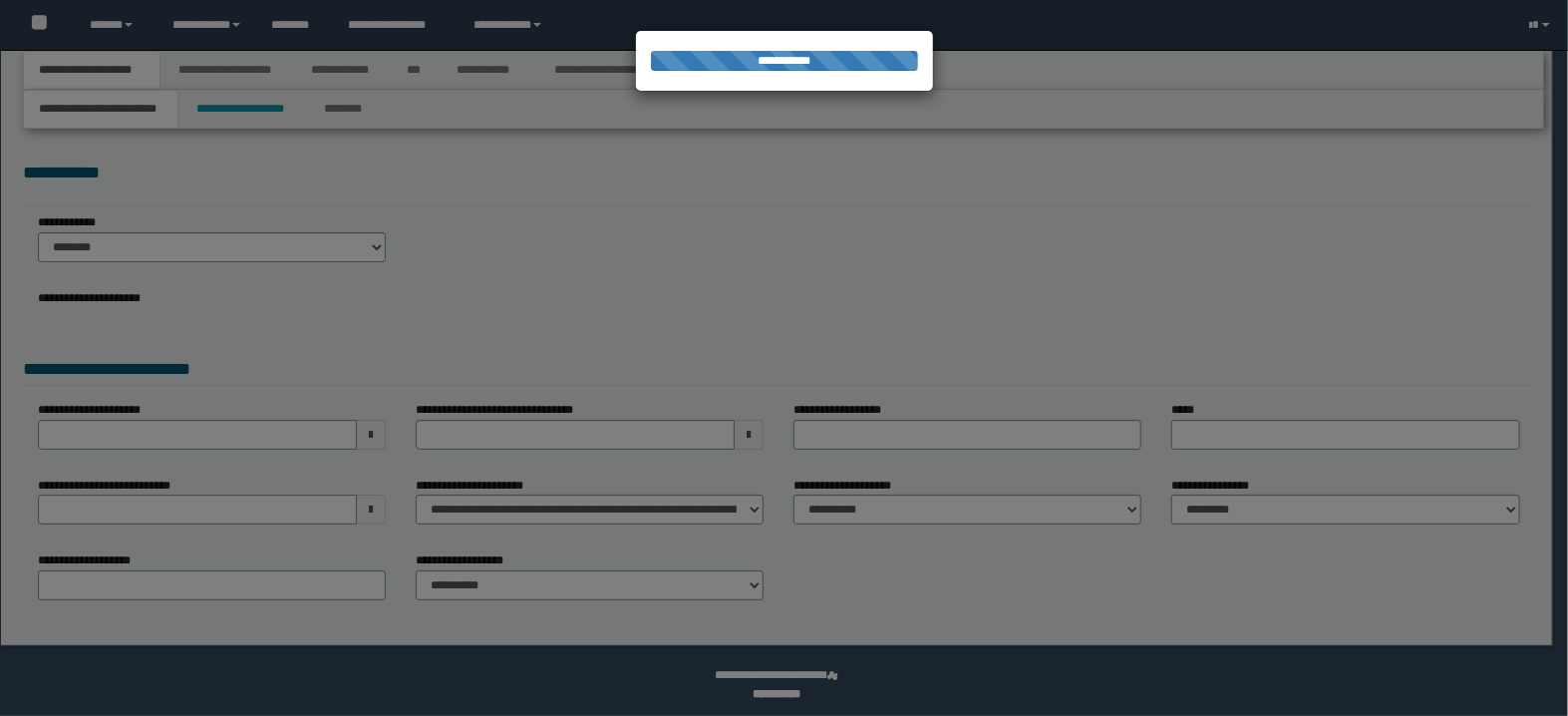 select on "*" 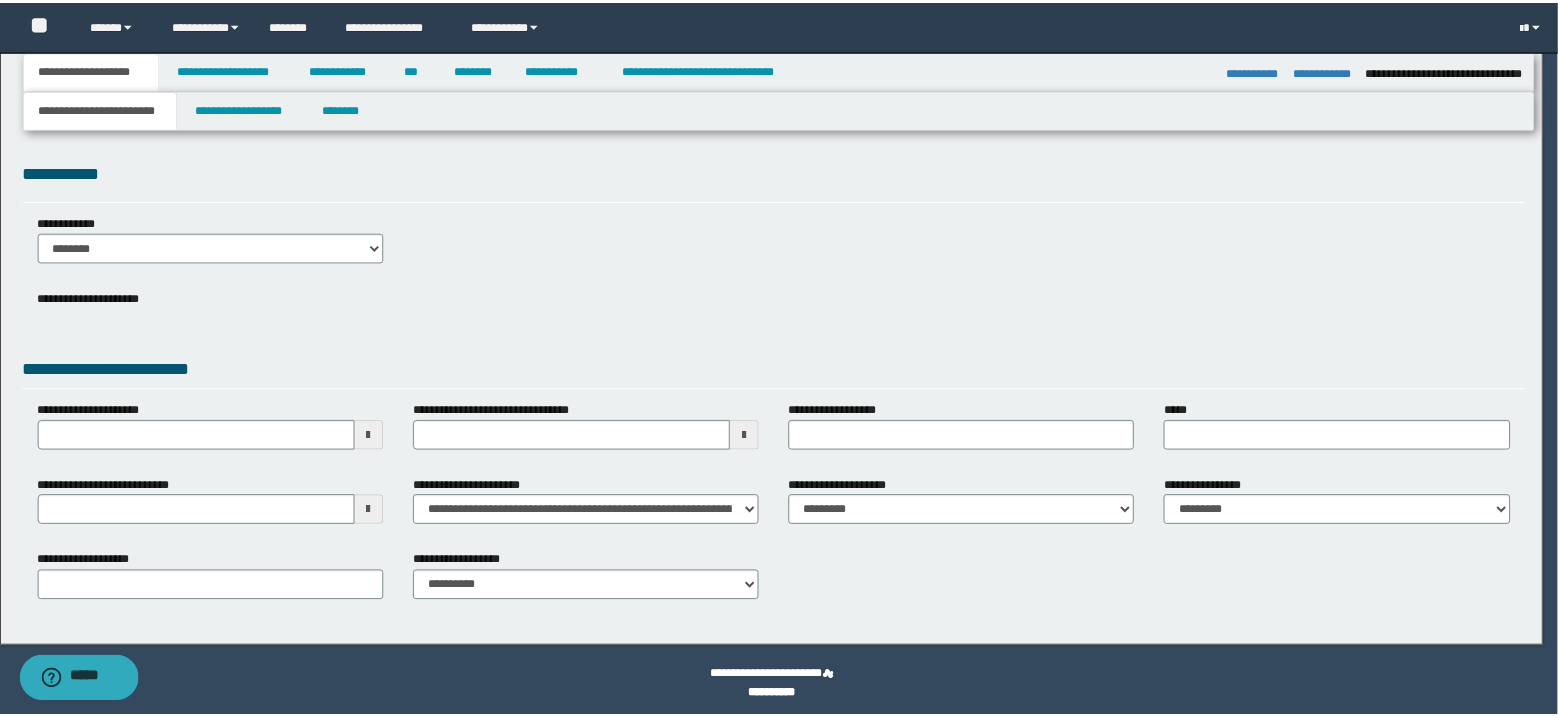scroll, scrollTop: 0, scrollLeft: 0, axis: both 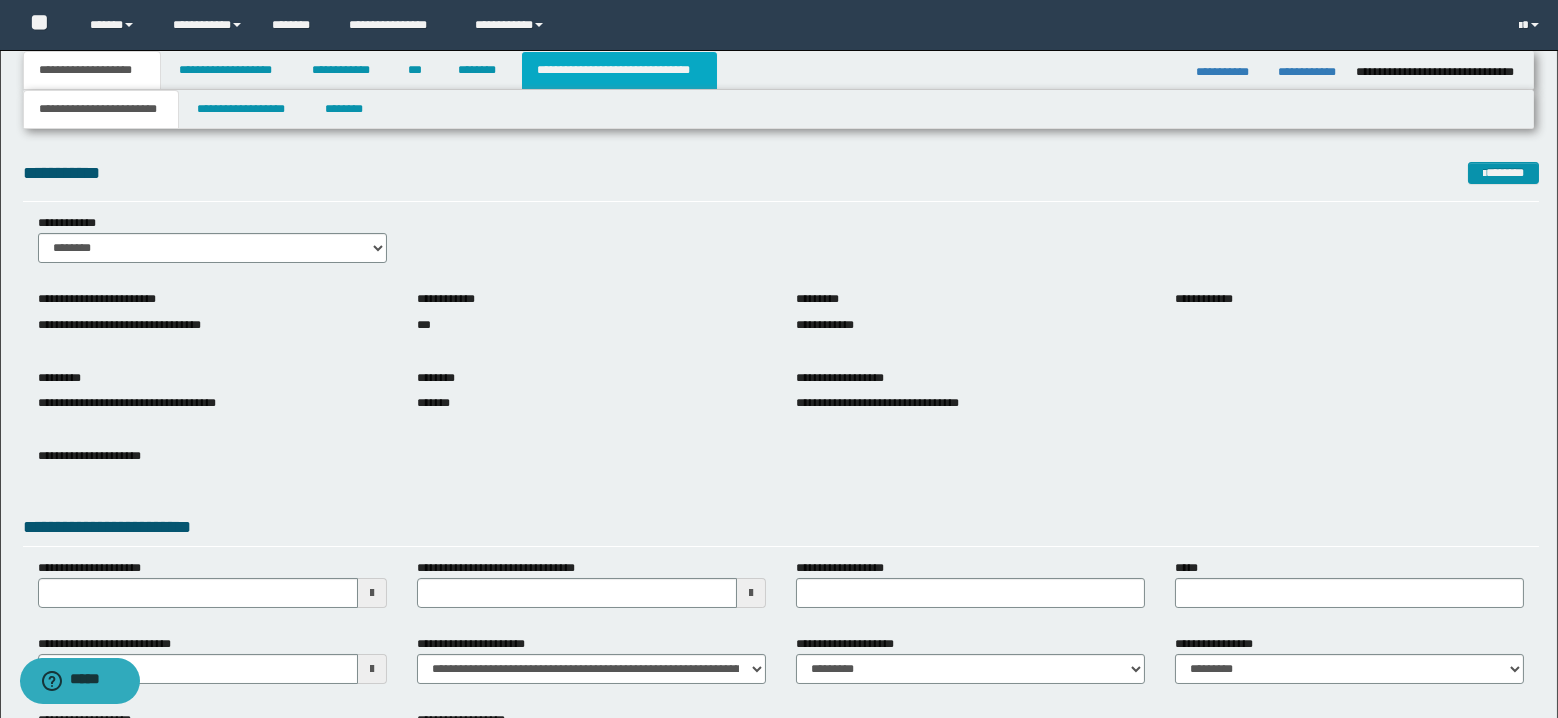 click on "**********" at bounding box center [619, 70] 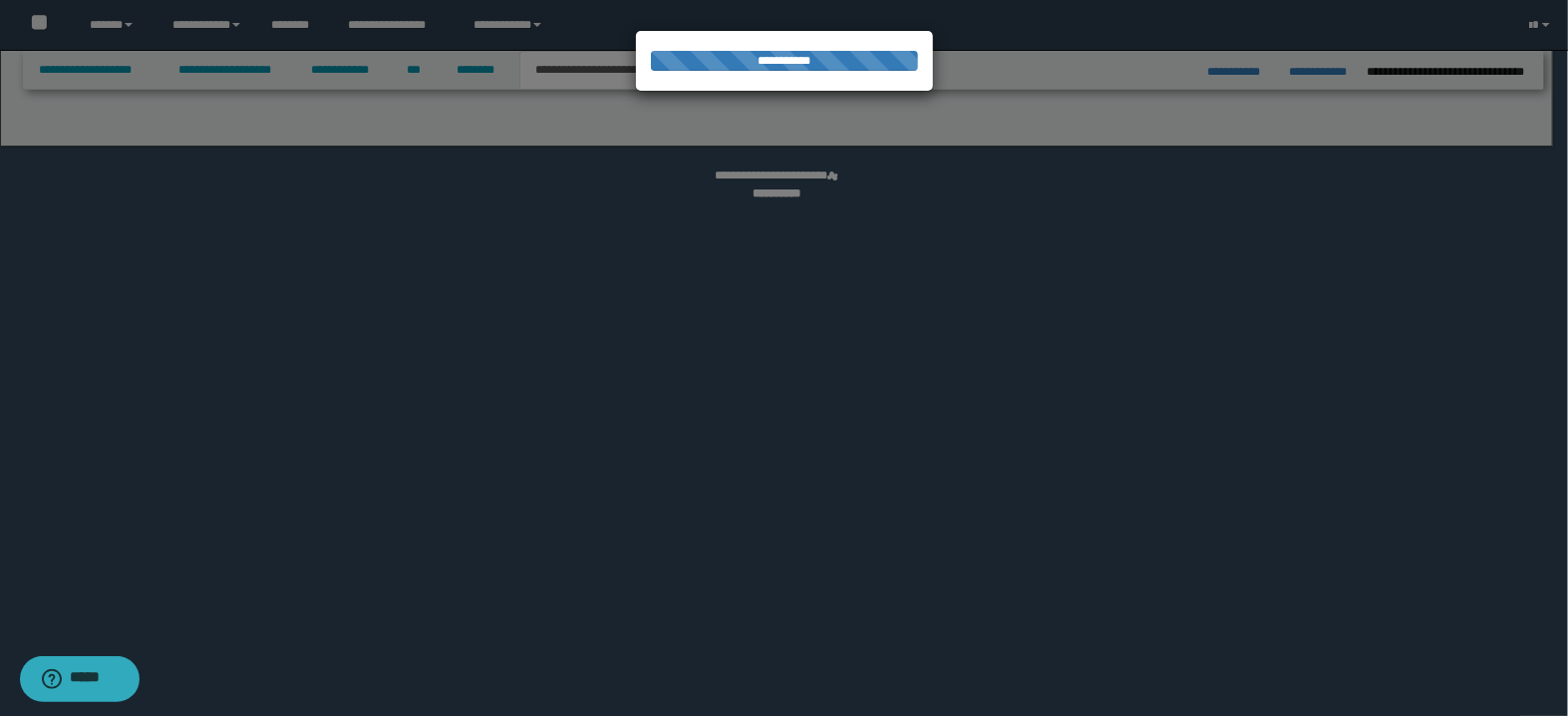 select on "*" 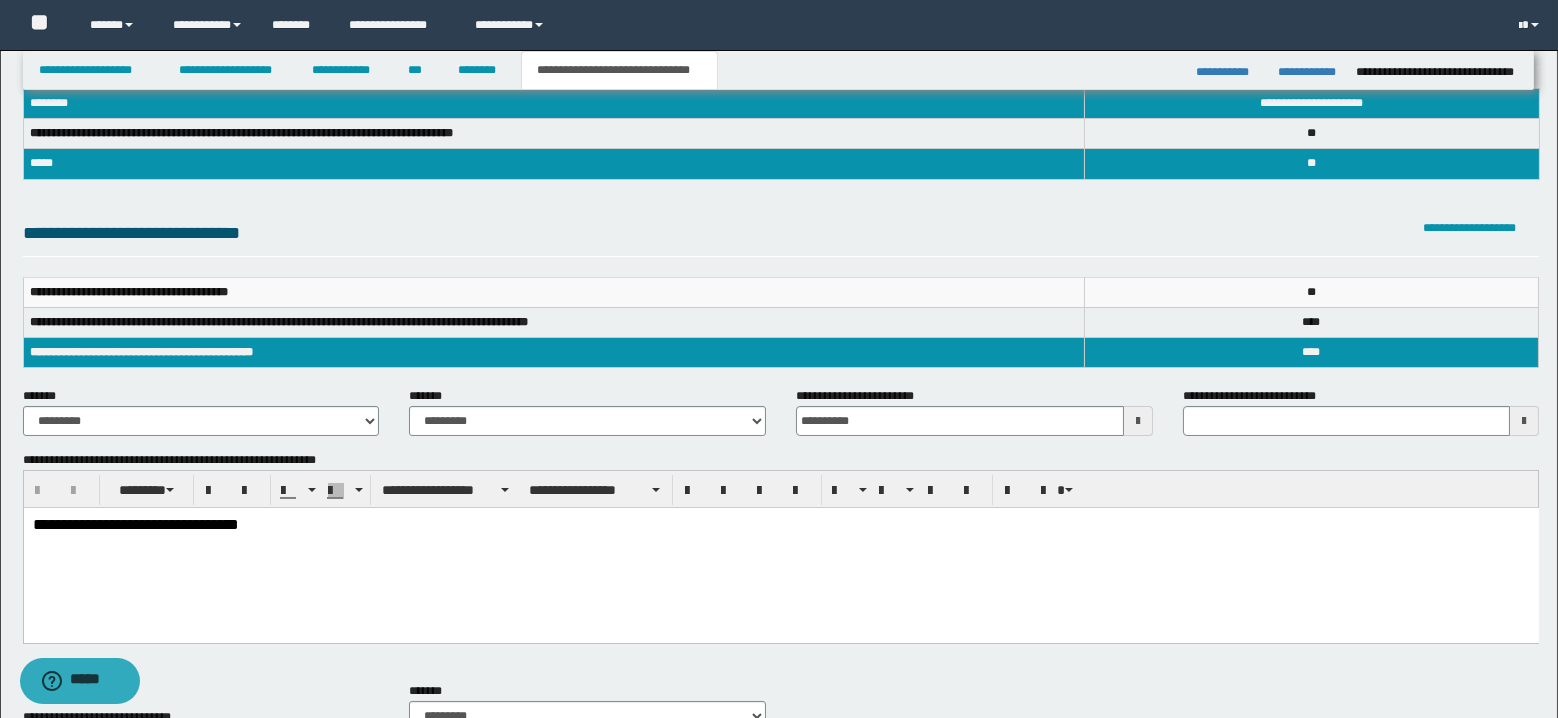 scroll, scrollTop: 133, scrollLeft: 0, axis: vertical 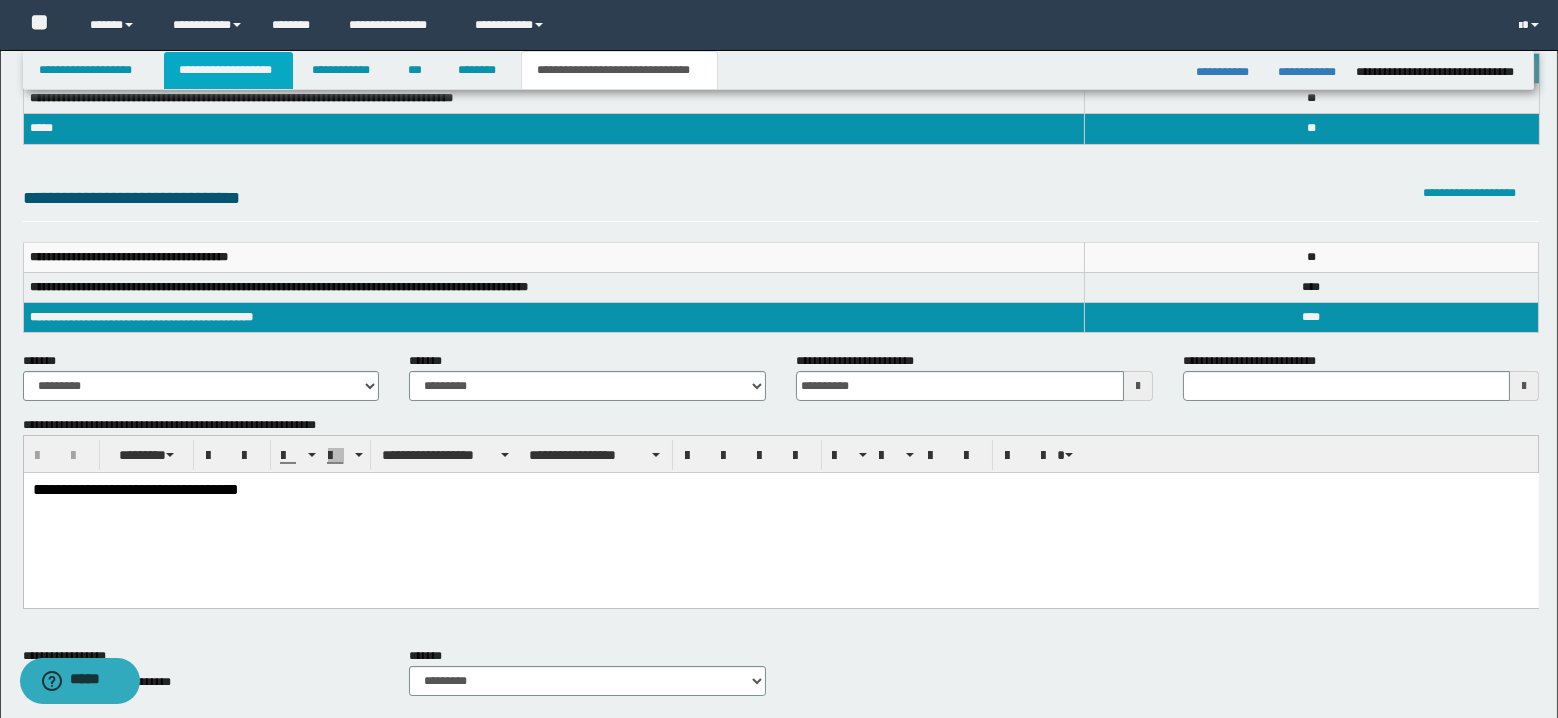 click on "**********" at bounding box center (228, 70) 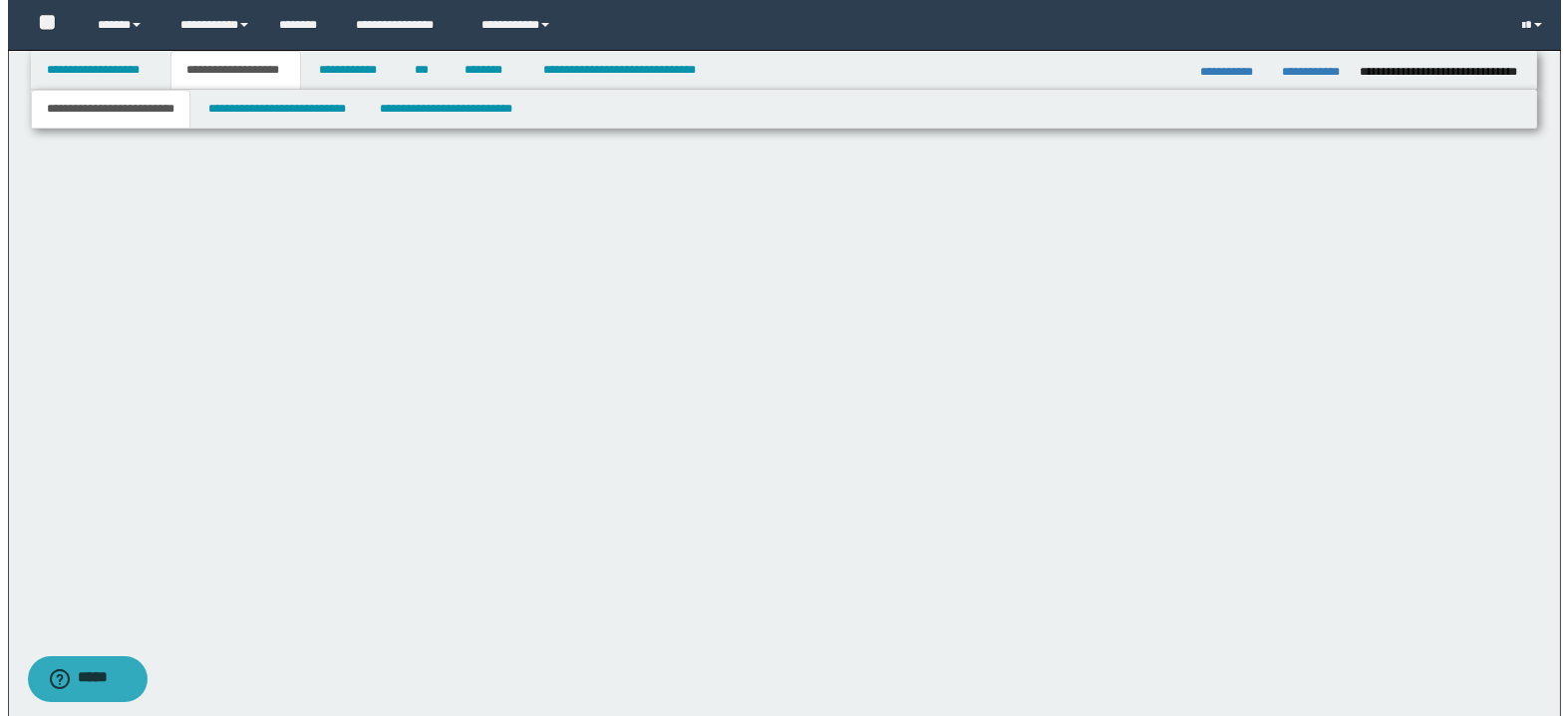 scroll, scrollTop: 0, scrollLeft: 0, axis: both 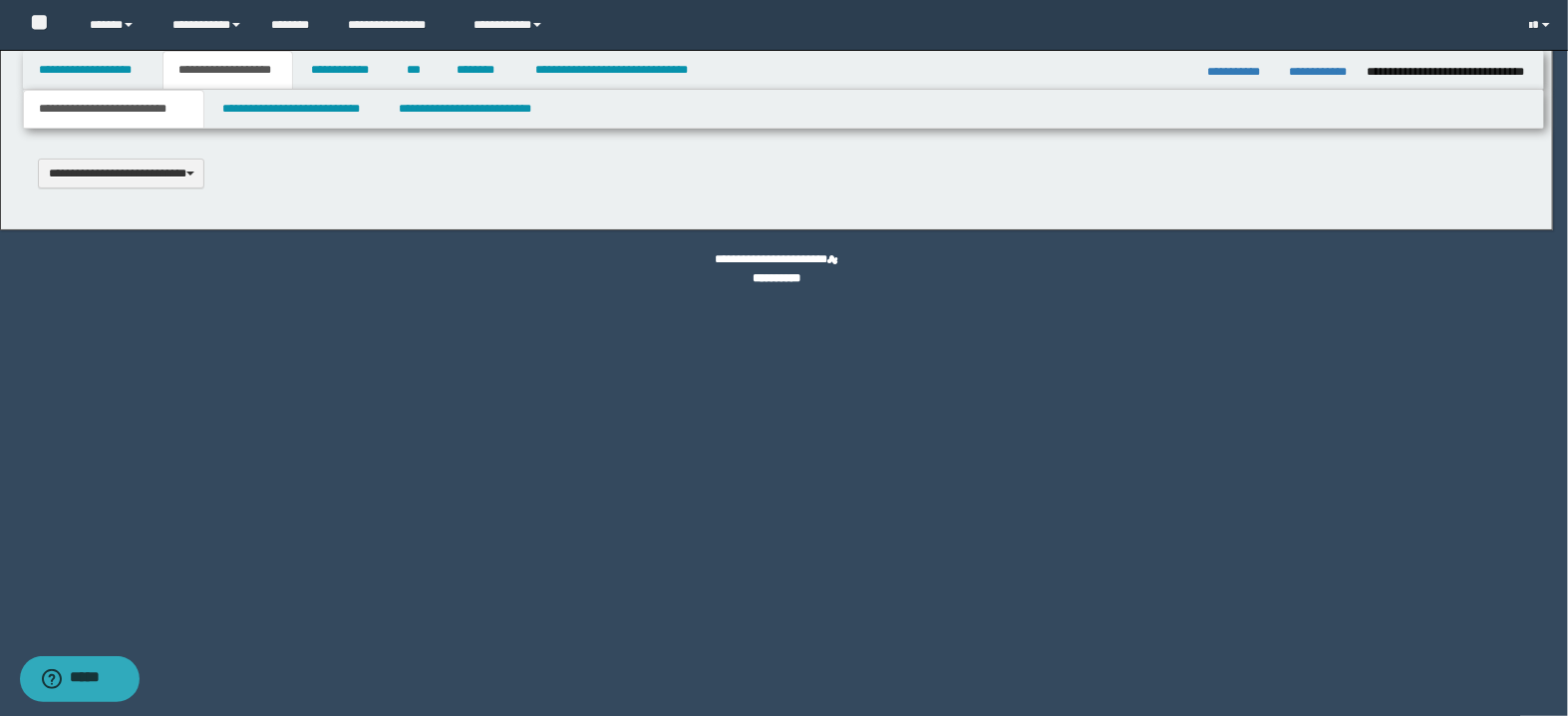 type 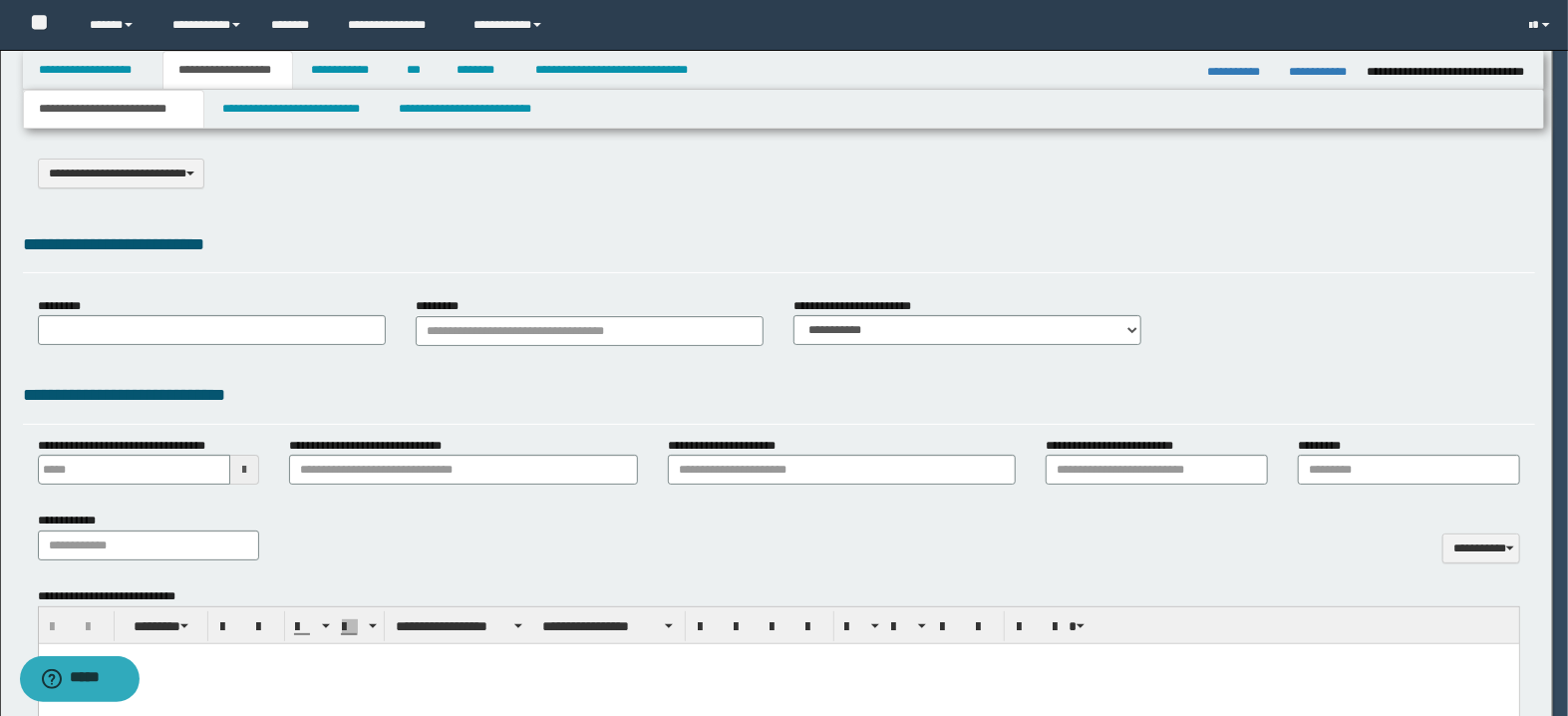 select on "*" 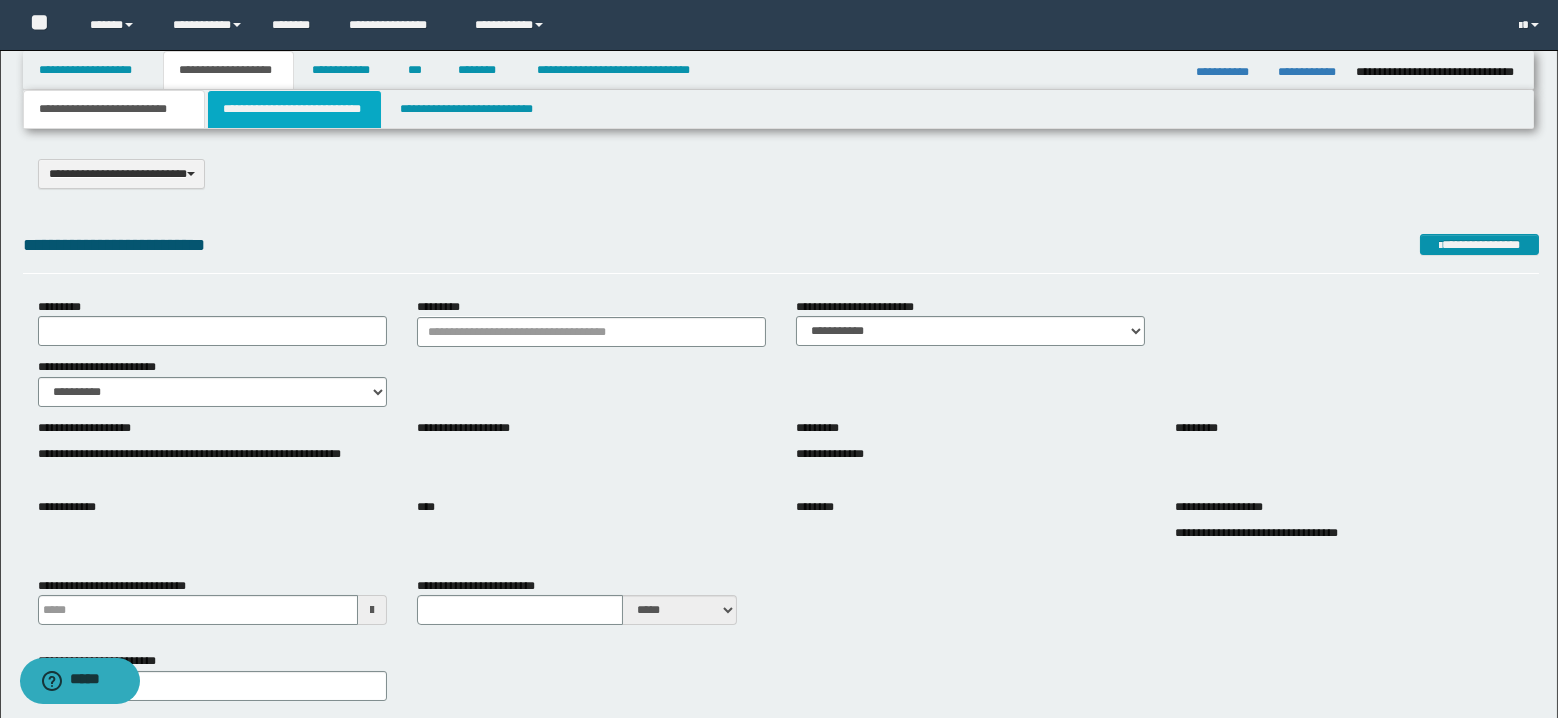 click on "**********" at bounding box center [294, 109] 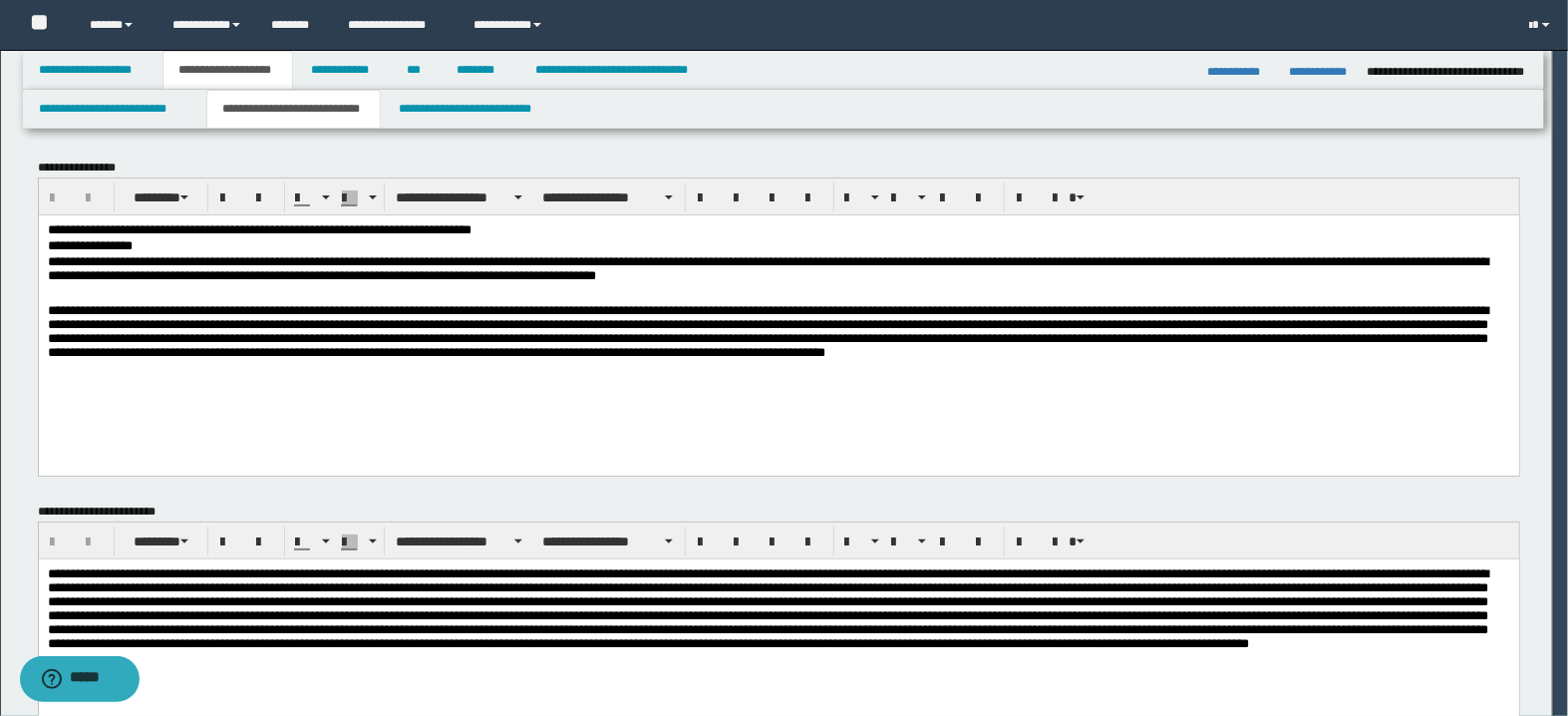 scroll, scrollTop: 0, scrollLeft: 0, axis: both 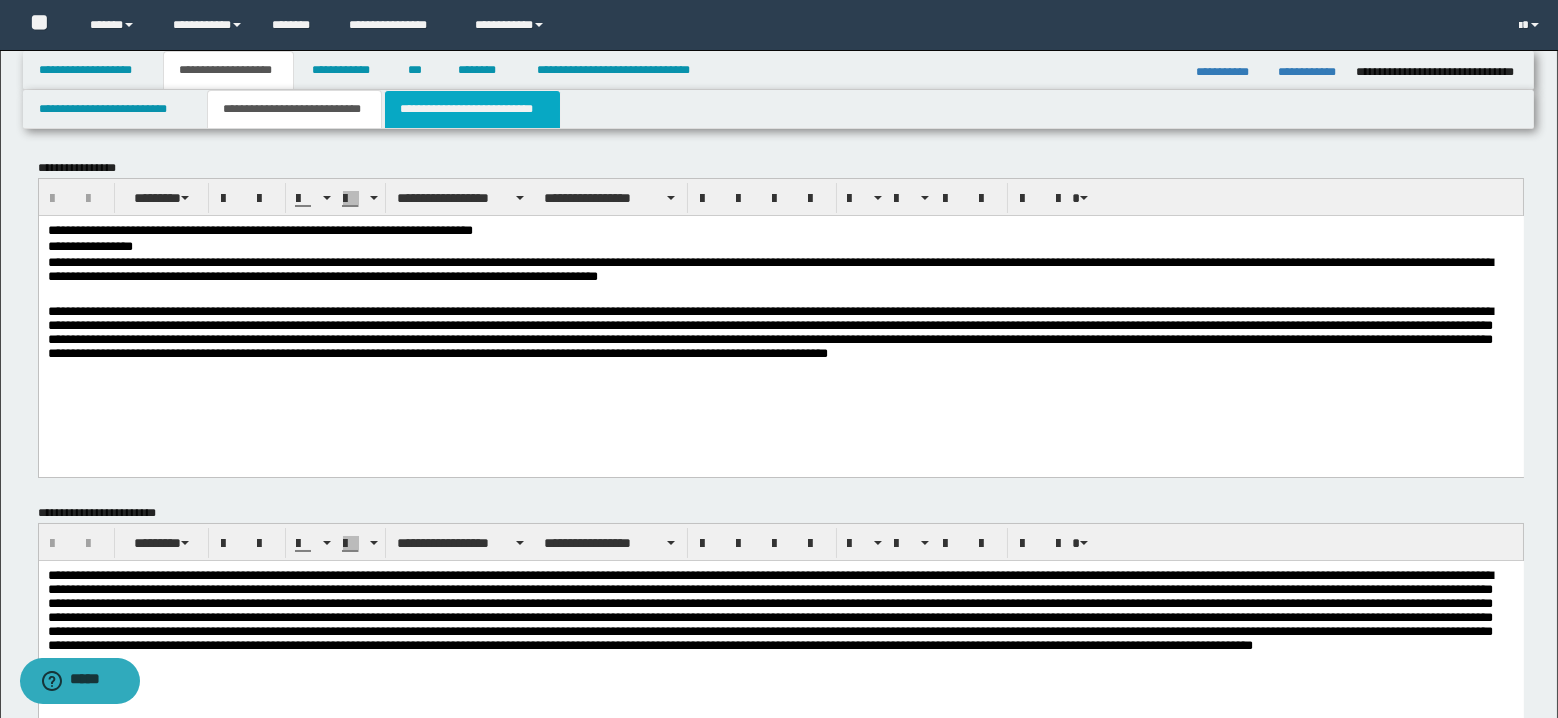 click on "**********" at bounding box center (472, 109) 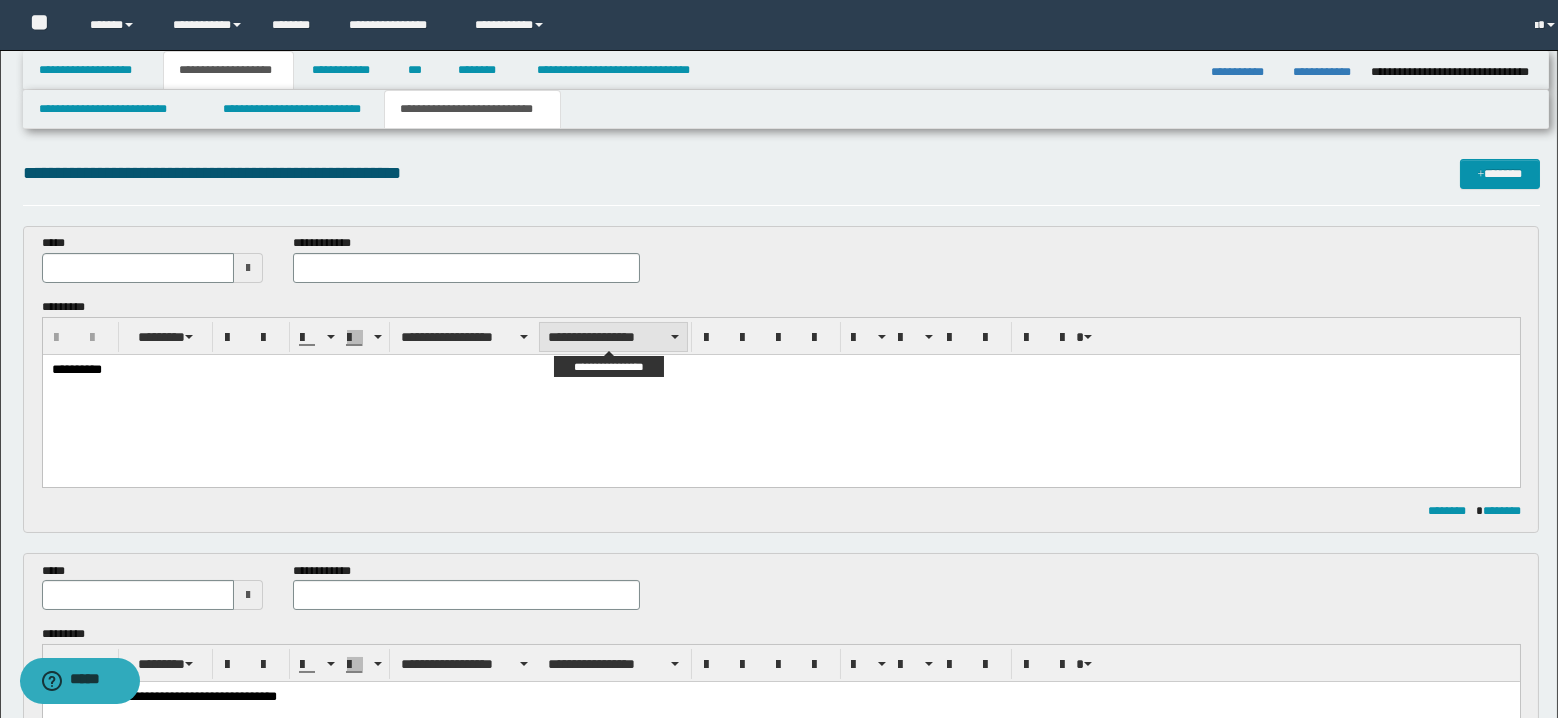 scroll, scrollTop: 0, scrollLeft: 0, axis: both 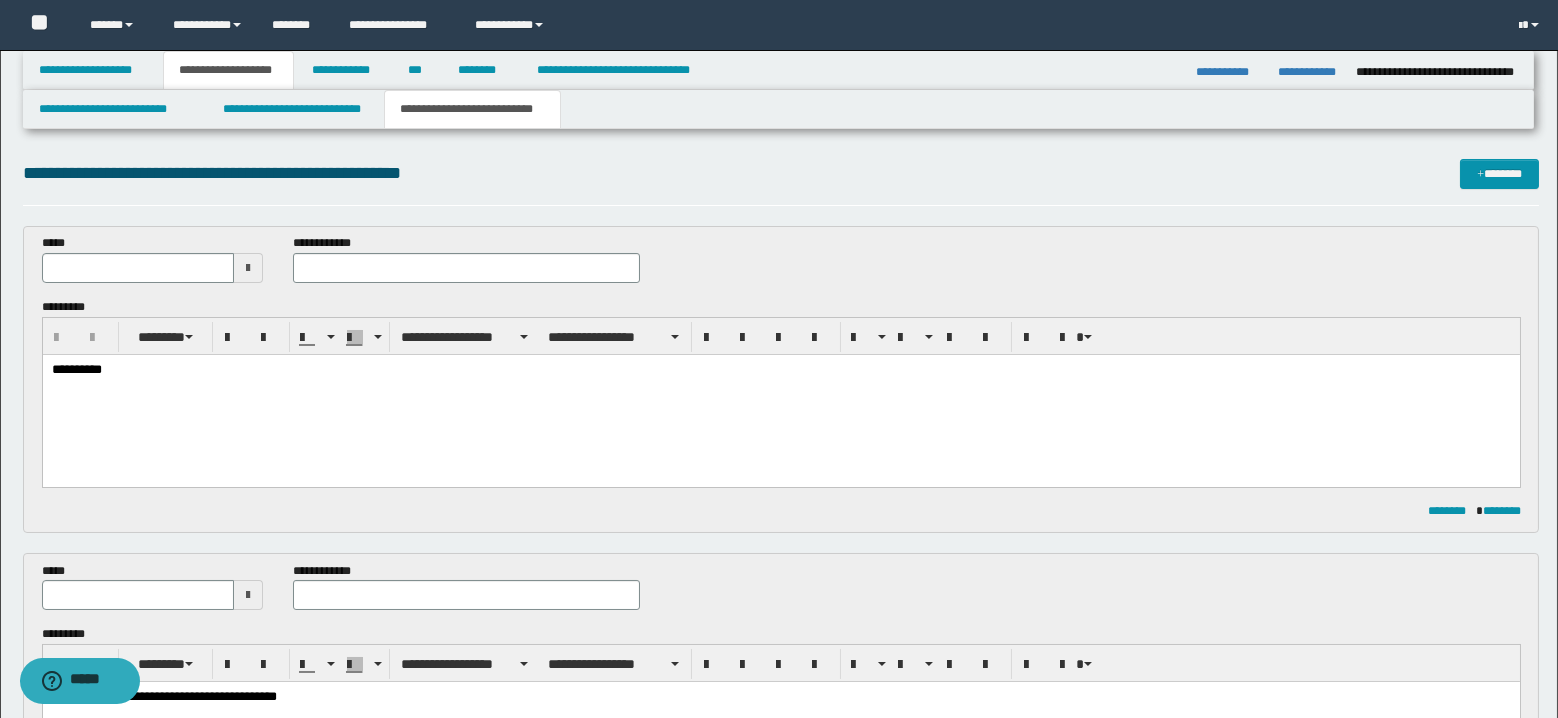 click on "**********" at bounding box center [472, 109] 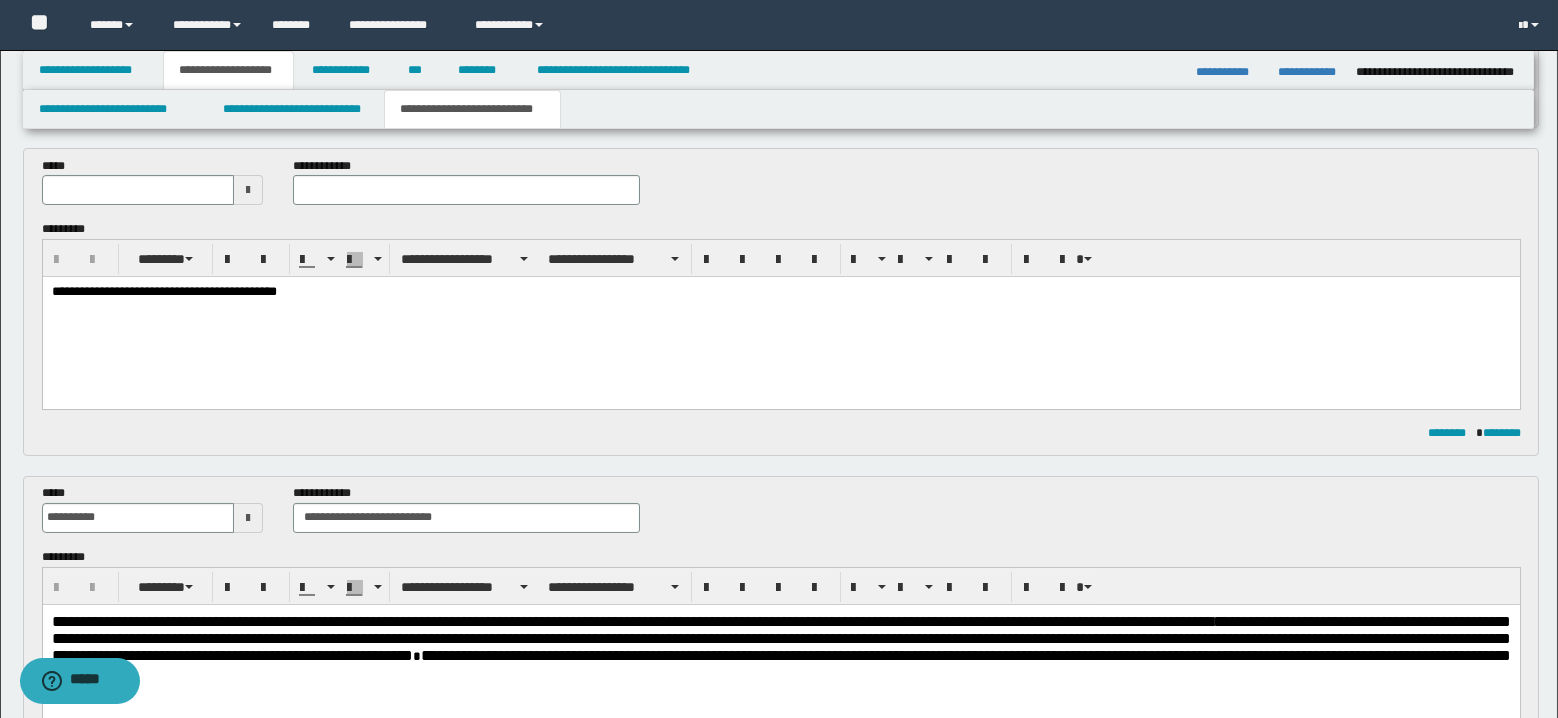 scroll, scrollTop: 400, scrollLeft: 0, axis: vertical 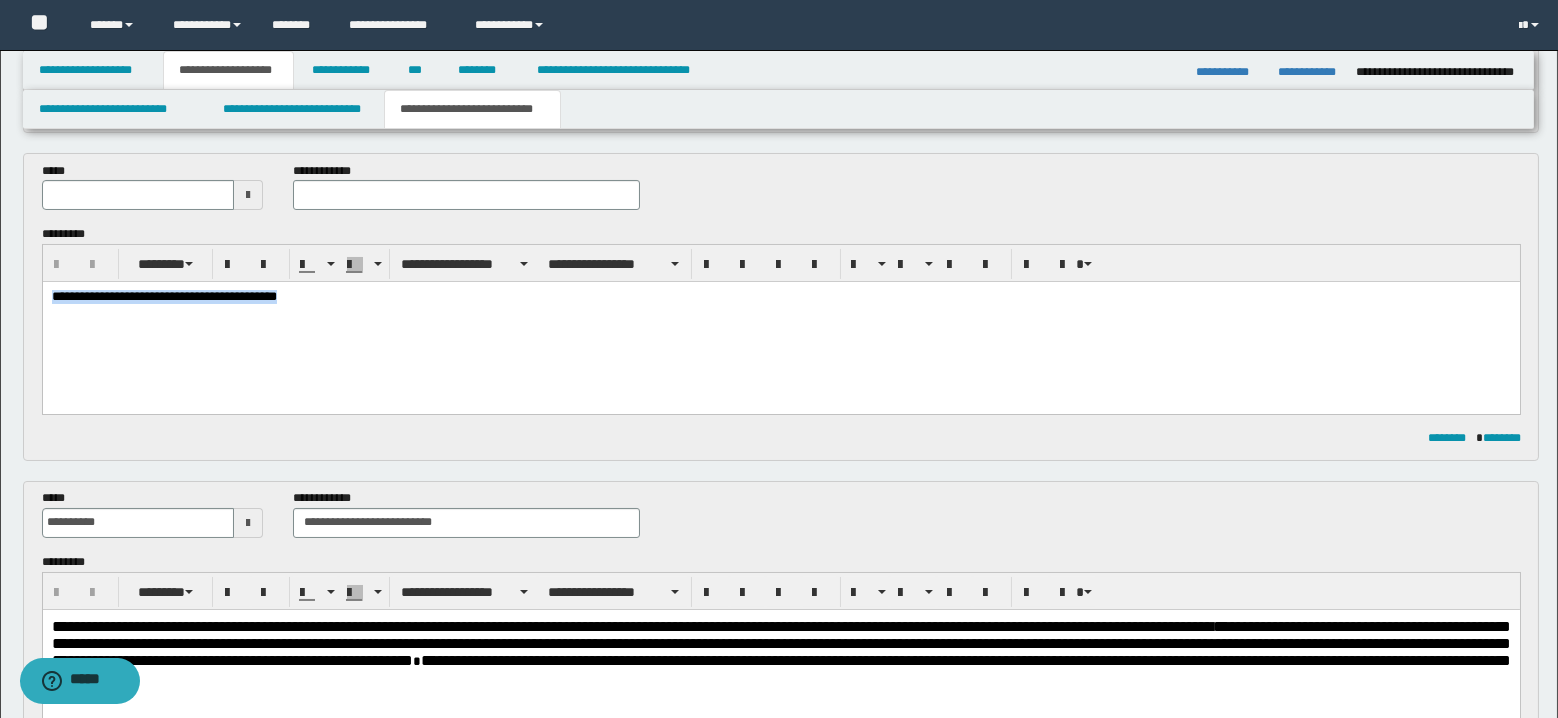 drag, startPoint x: 302, startPoint y: 304, endPoint x: 49, endPoint y: 296, distance: 253.12645 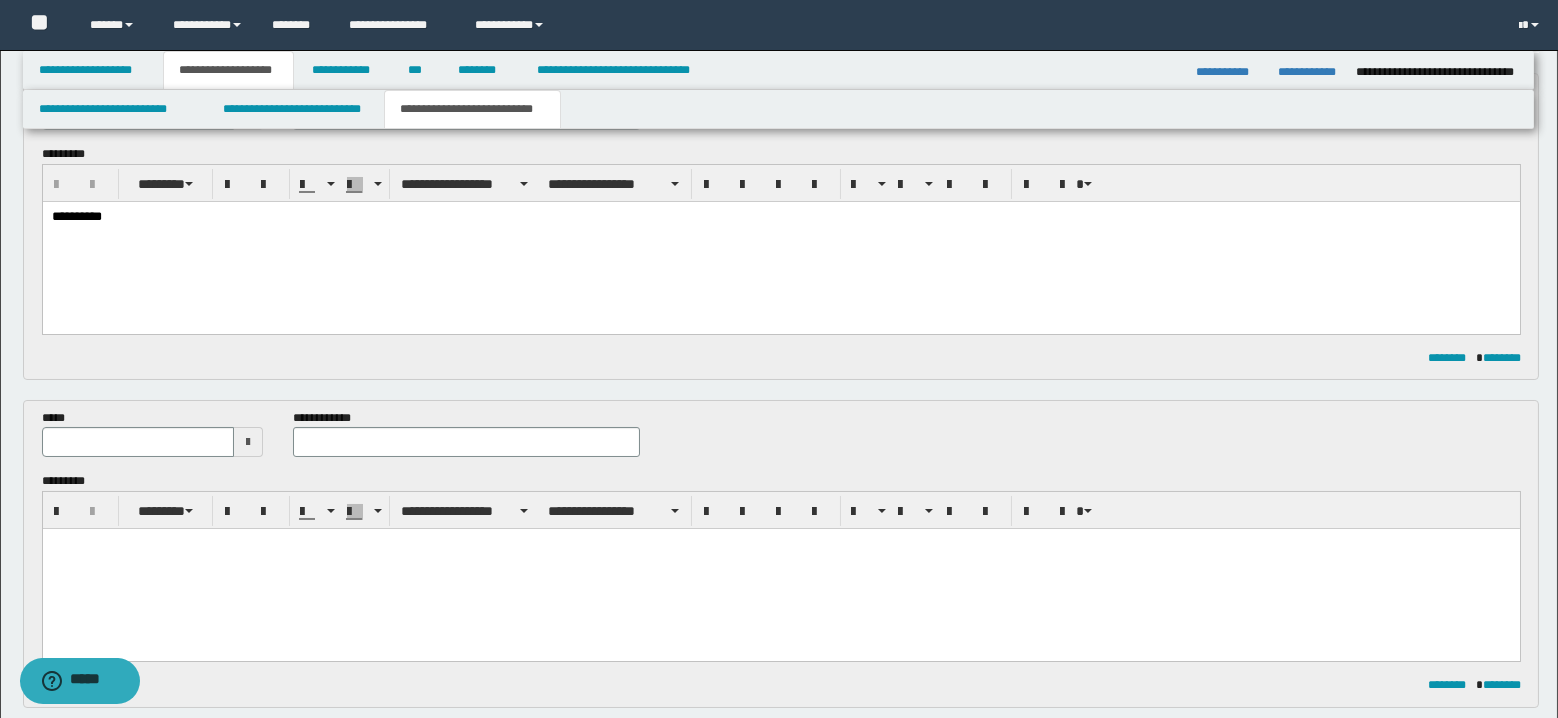 scroll, scrollTop: 166, scrollLeft: 0, axis: vertical 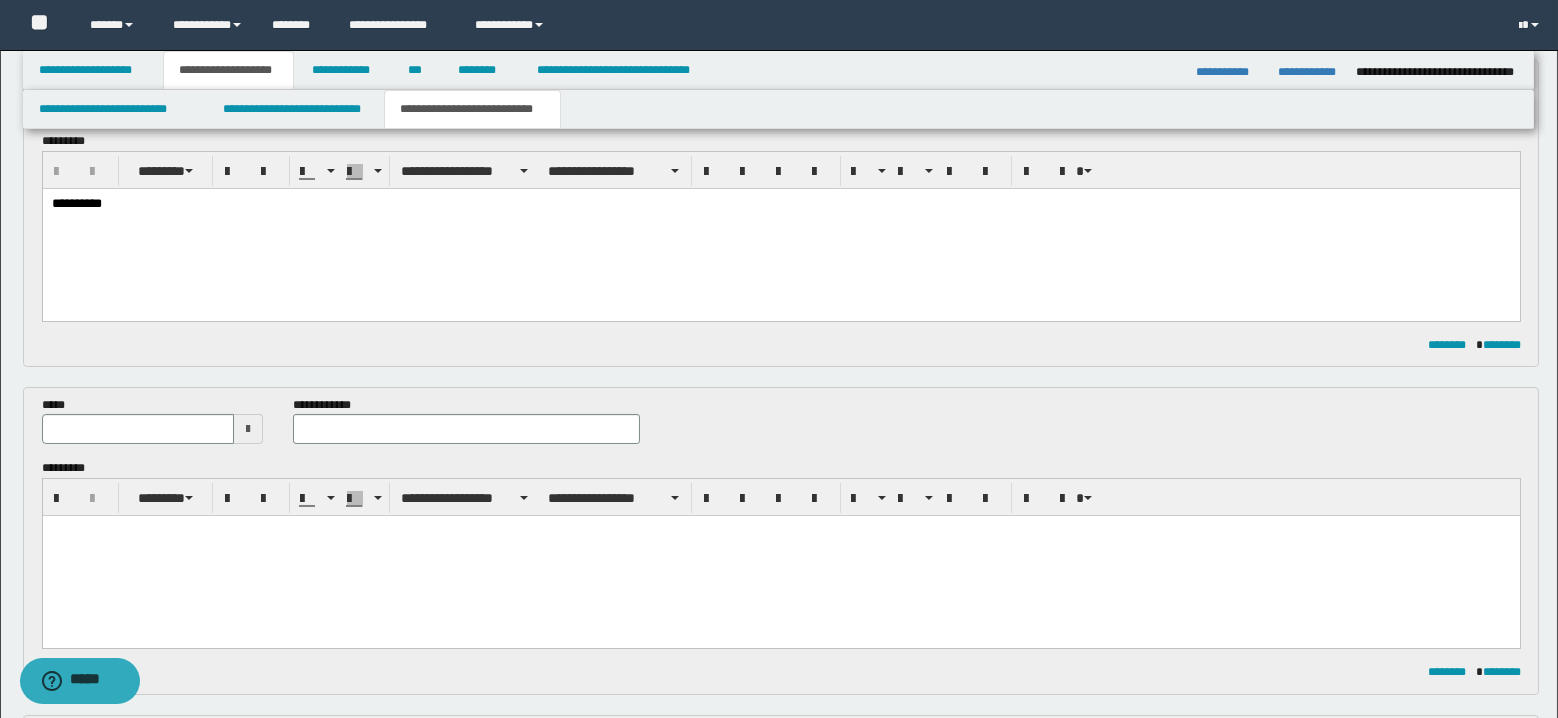 click on "**********" at bounding box center (780, 204) 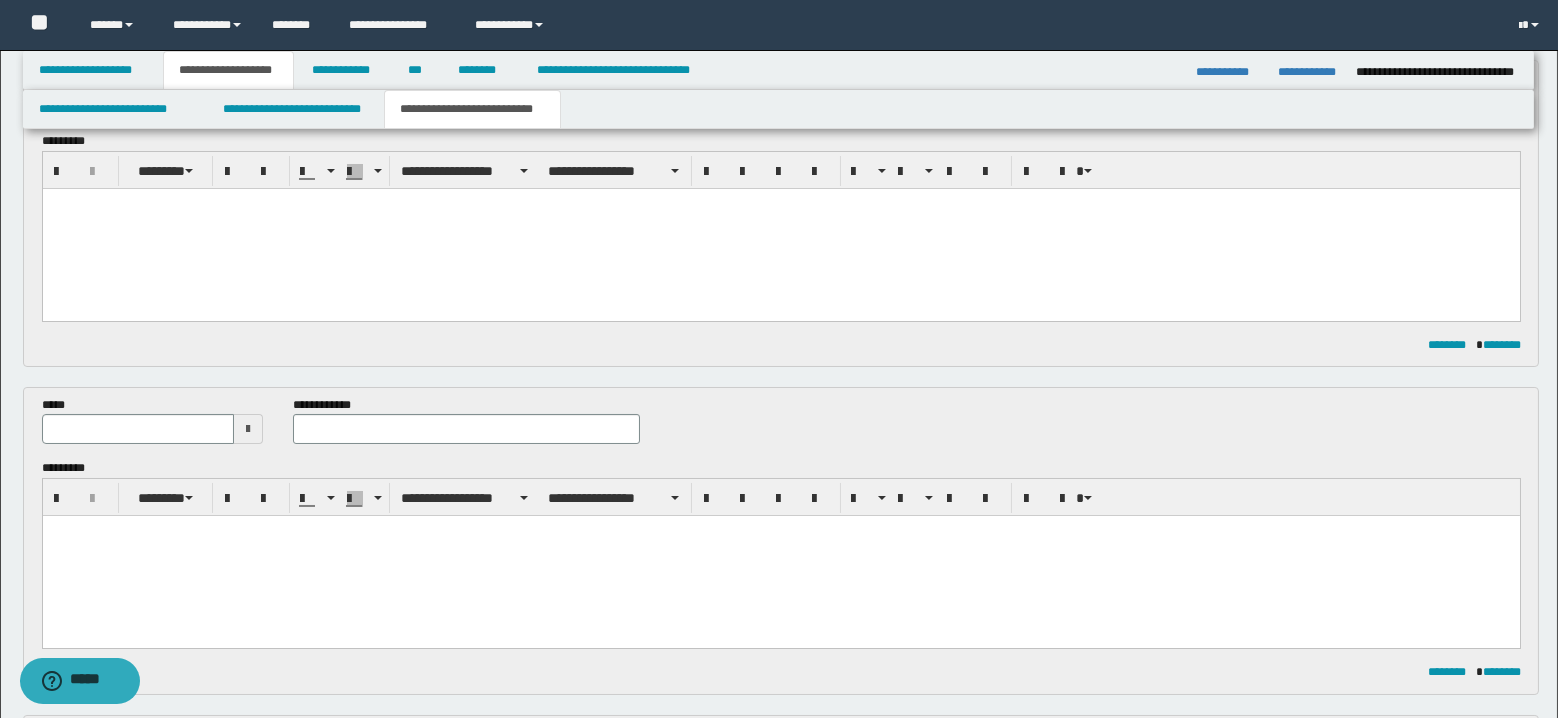 type 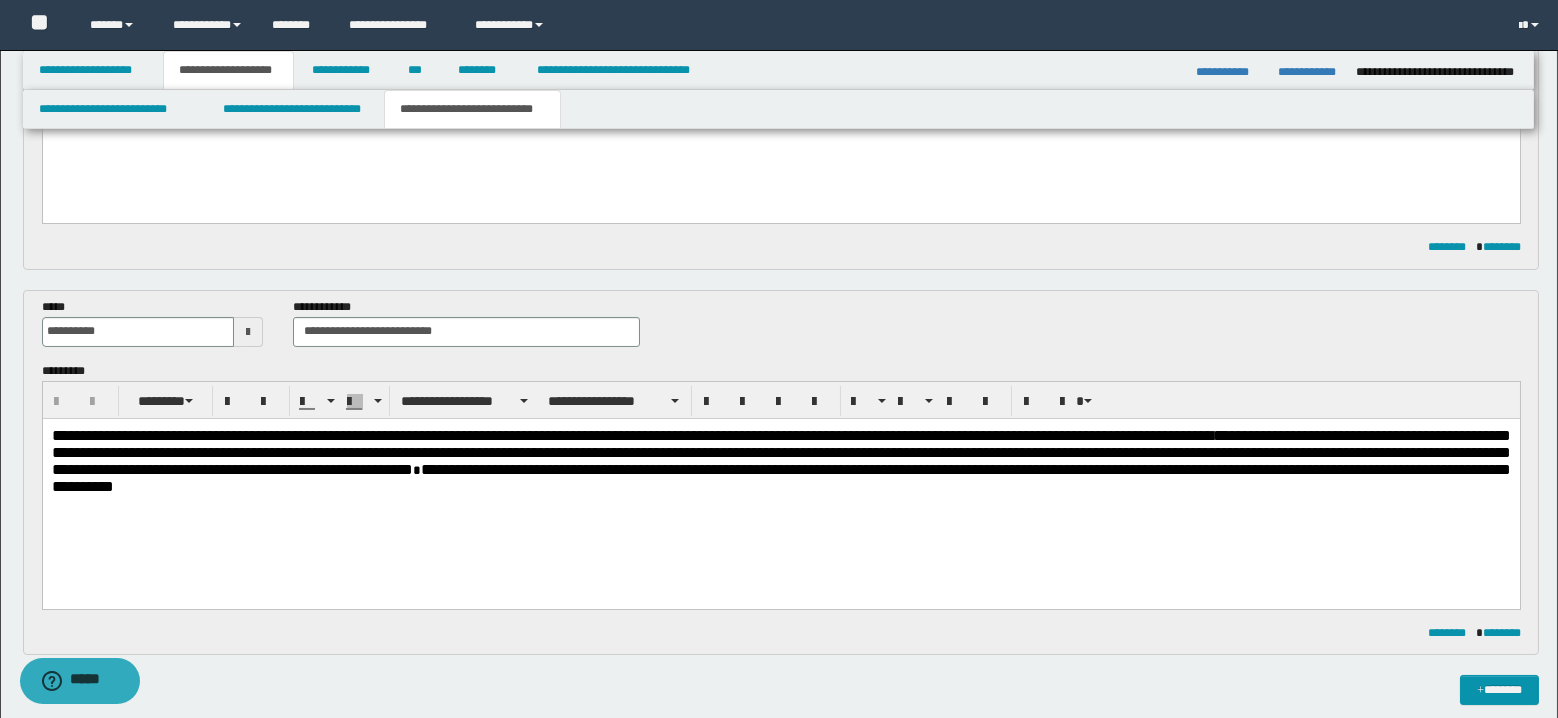 scroll, scrollTop: 633, scrollLeft: 0, axis: vertical 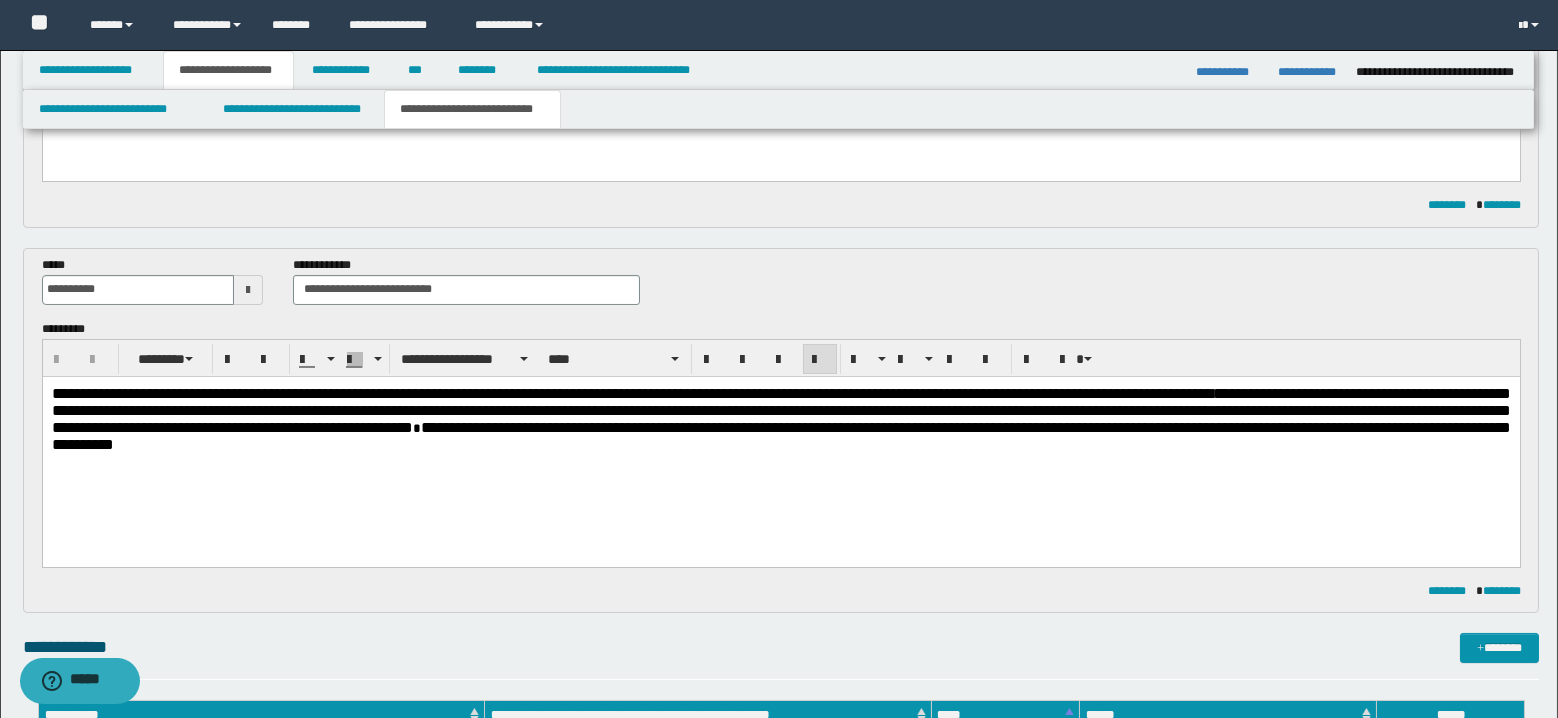click on "**********" at bounding box center [780, 409] 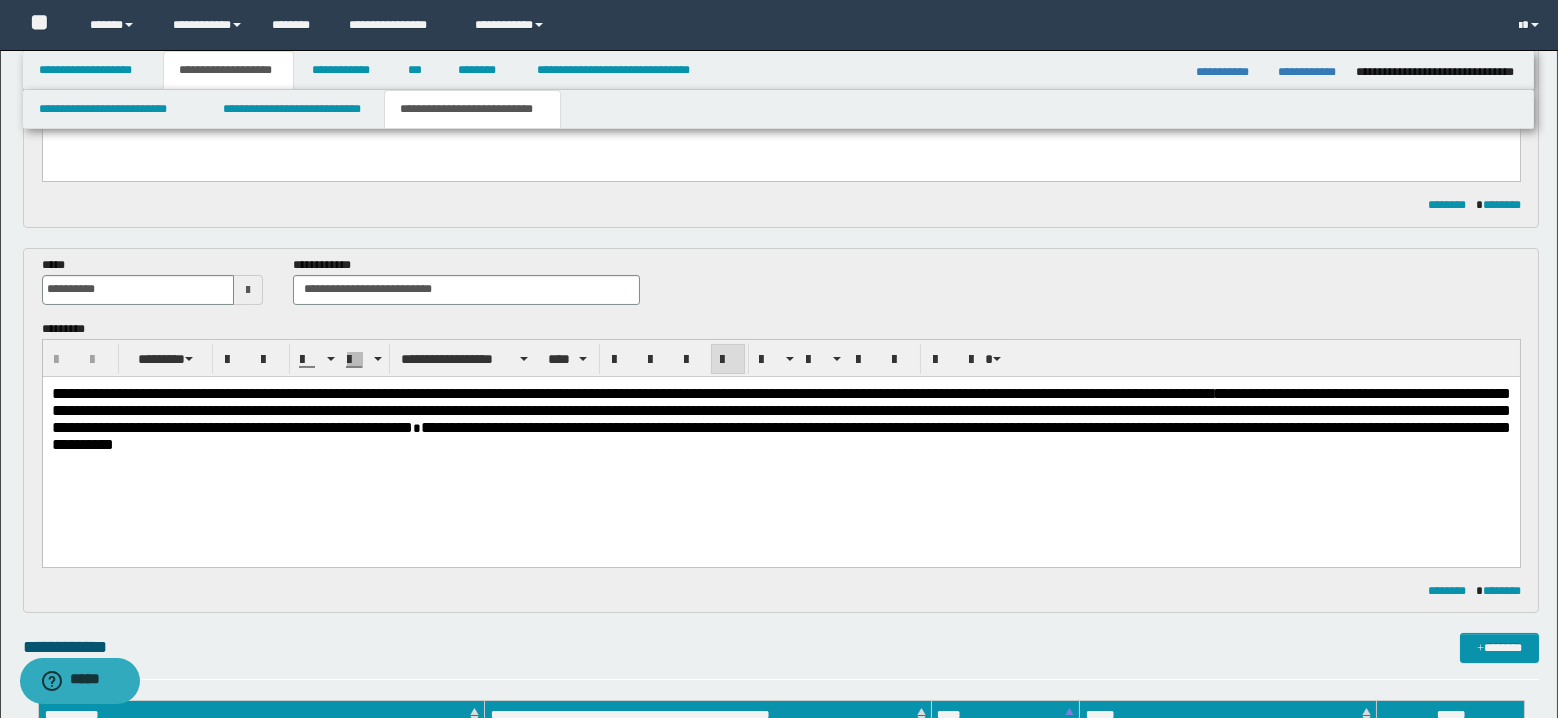 type 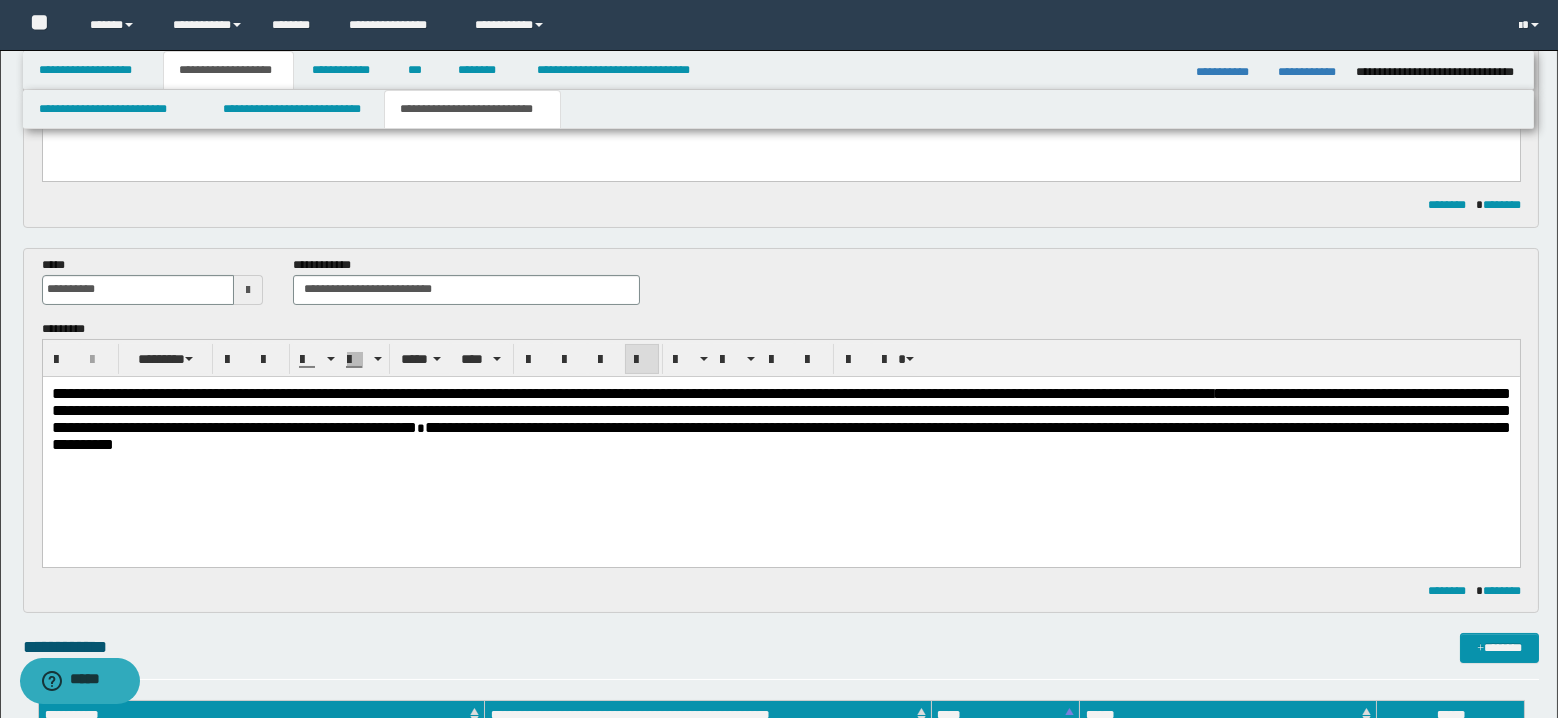click on "**********" at bounding box center (631, 392) 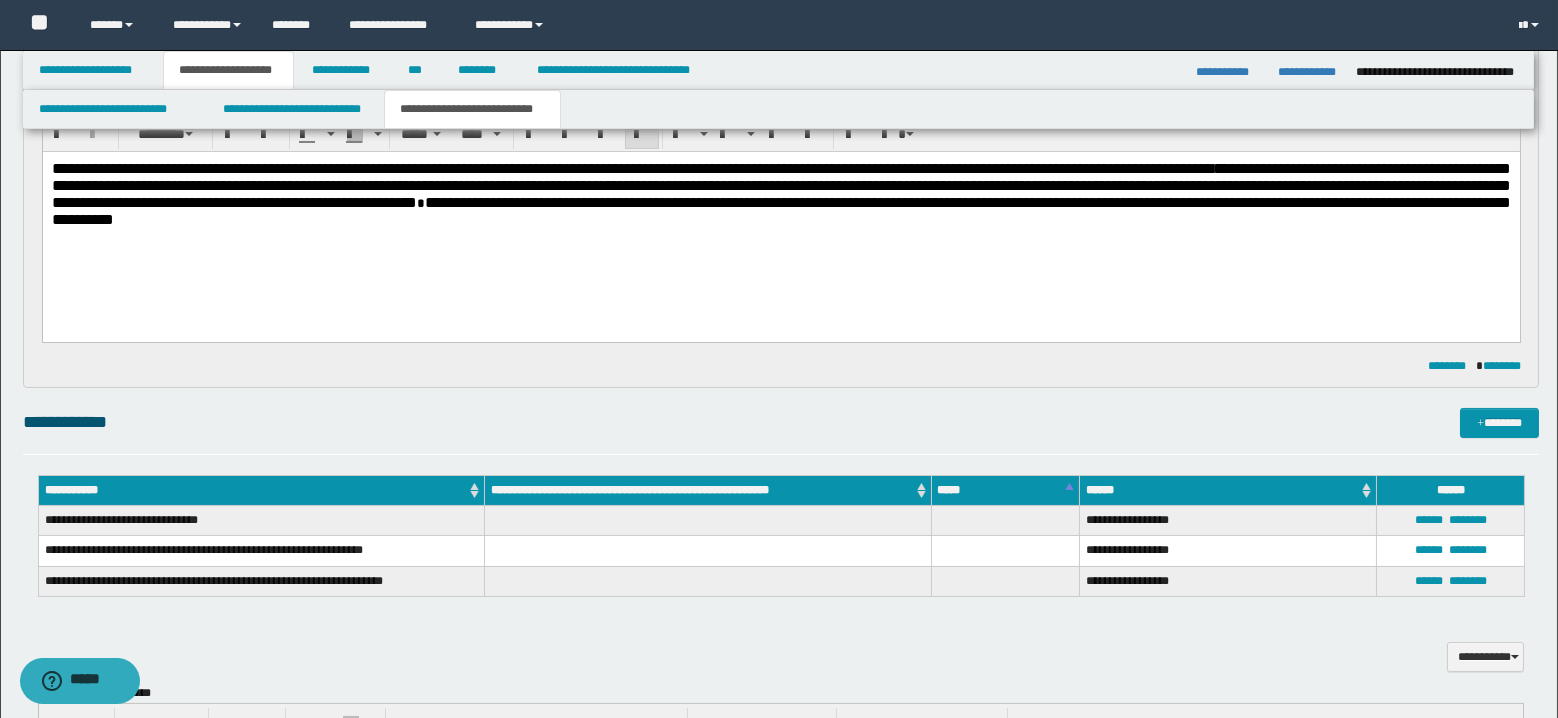 scroll, scrollTop: 900, scrollLeft: 0, axis: vertical 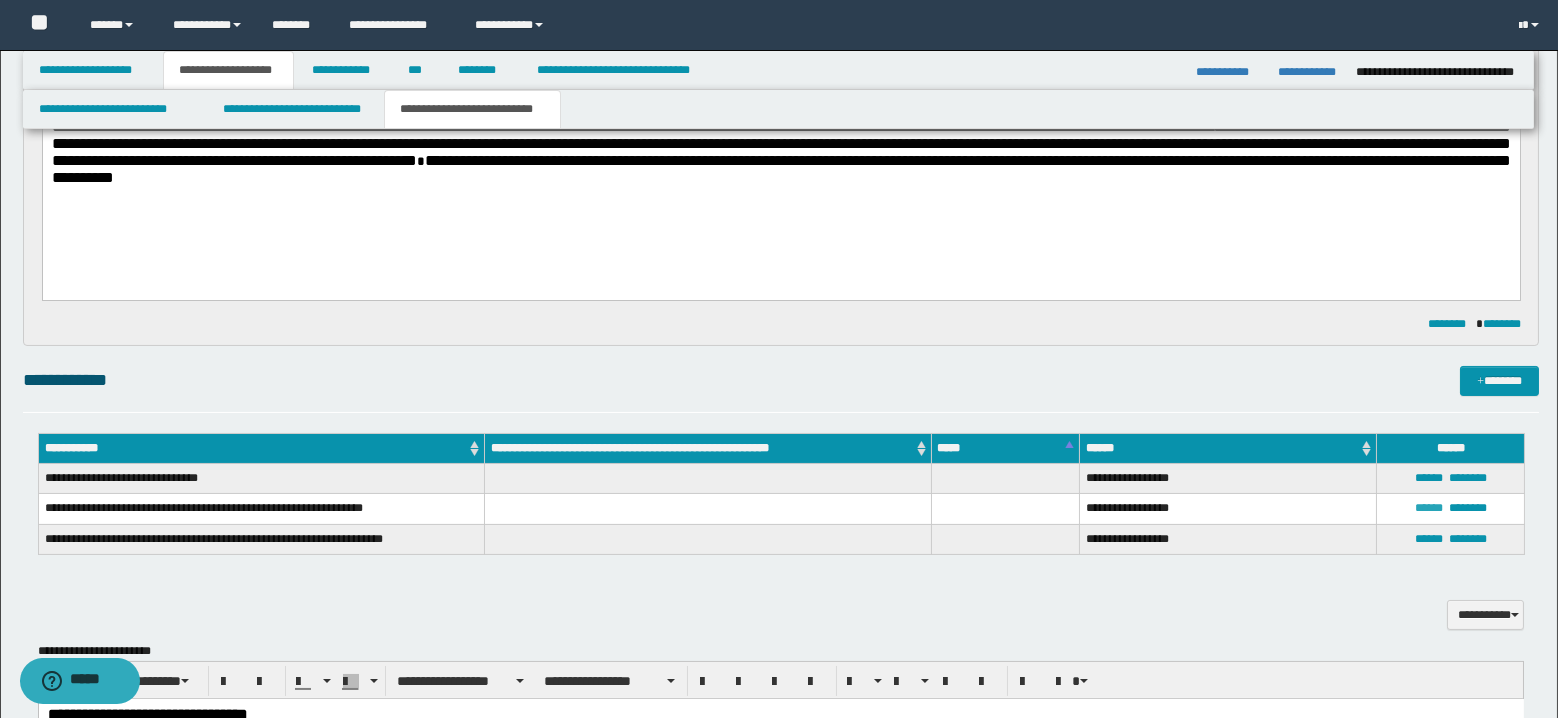 click on "******" at bounding box center [1429, 508] 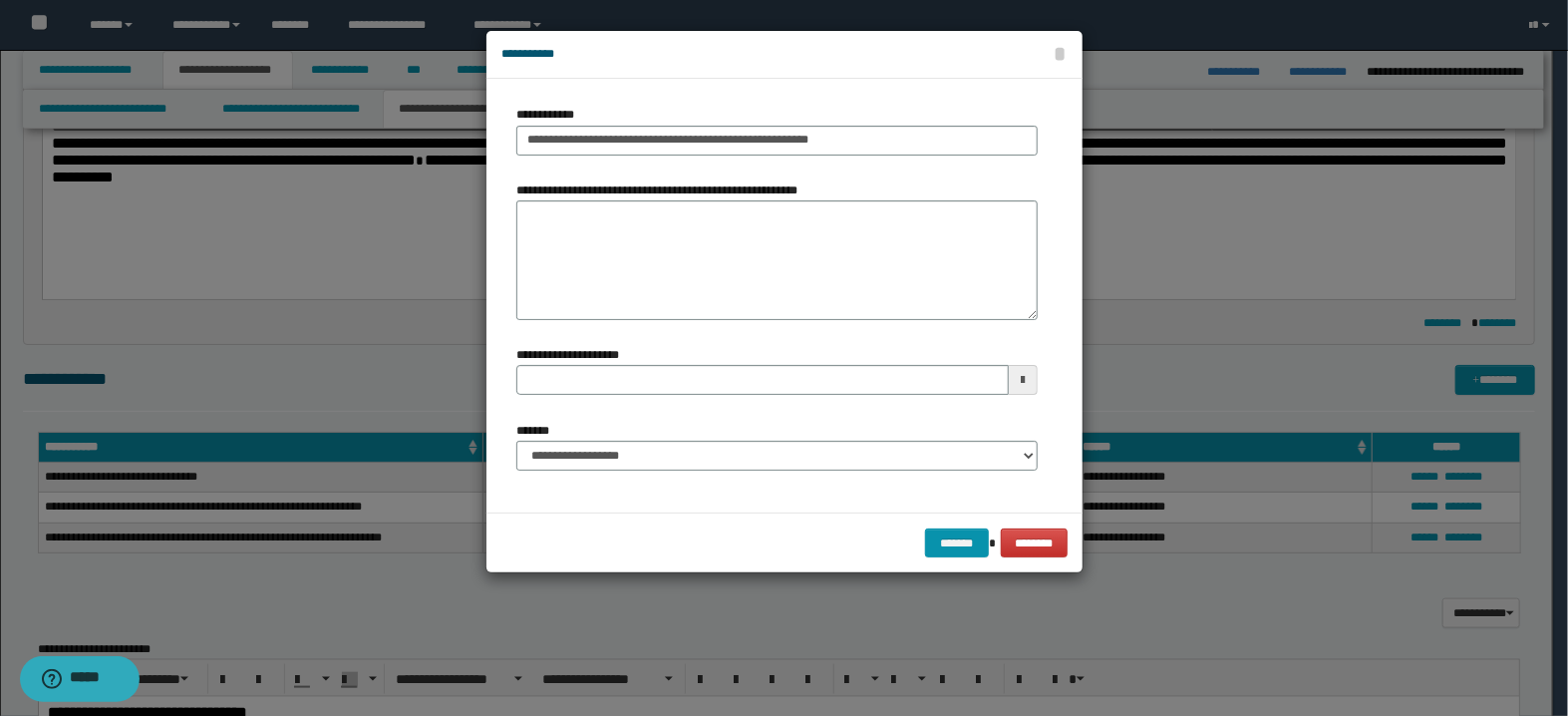type 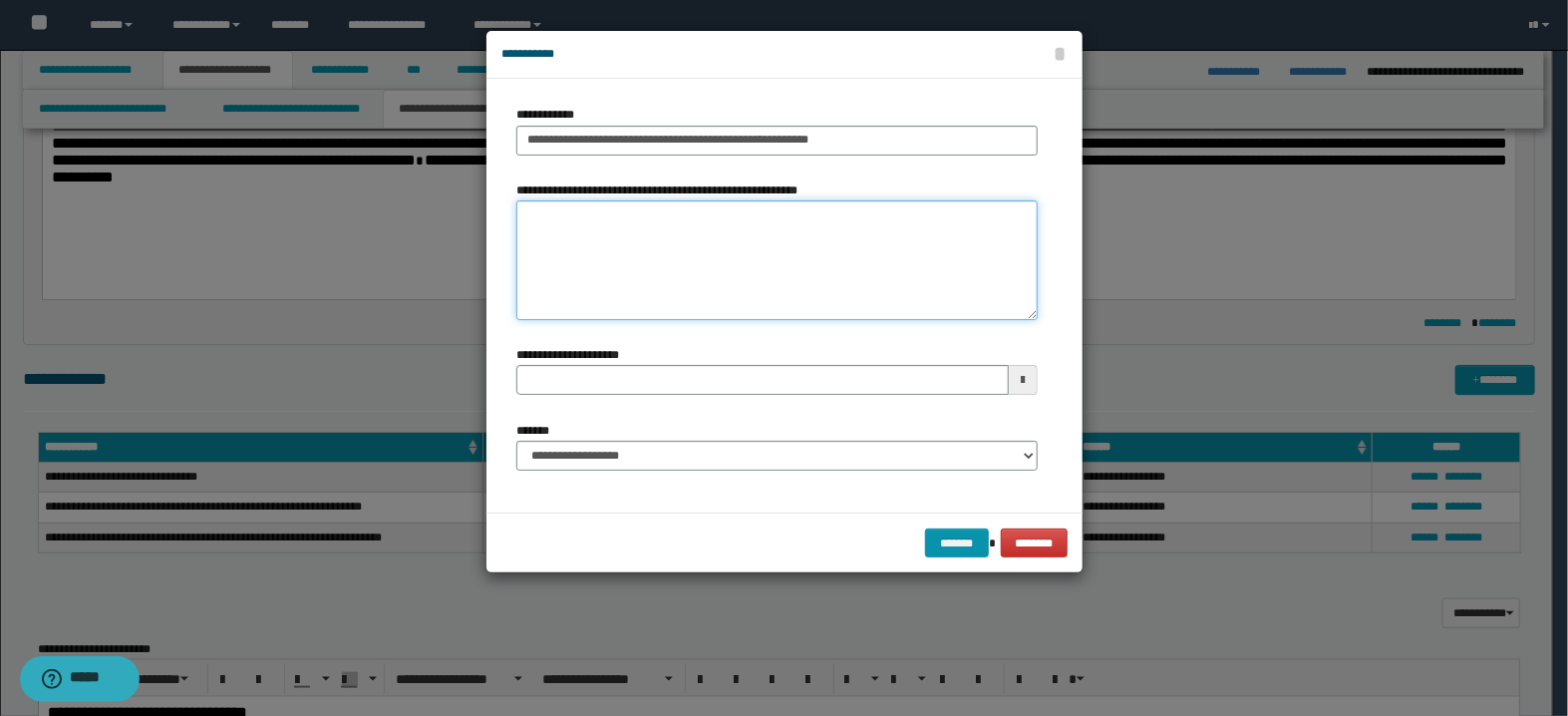 click on "**********" at bounding box center [777, 260] 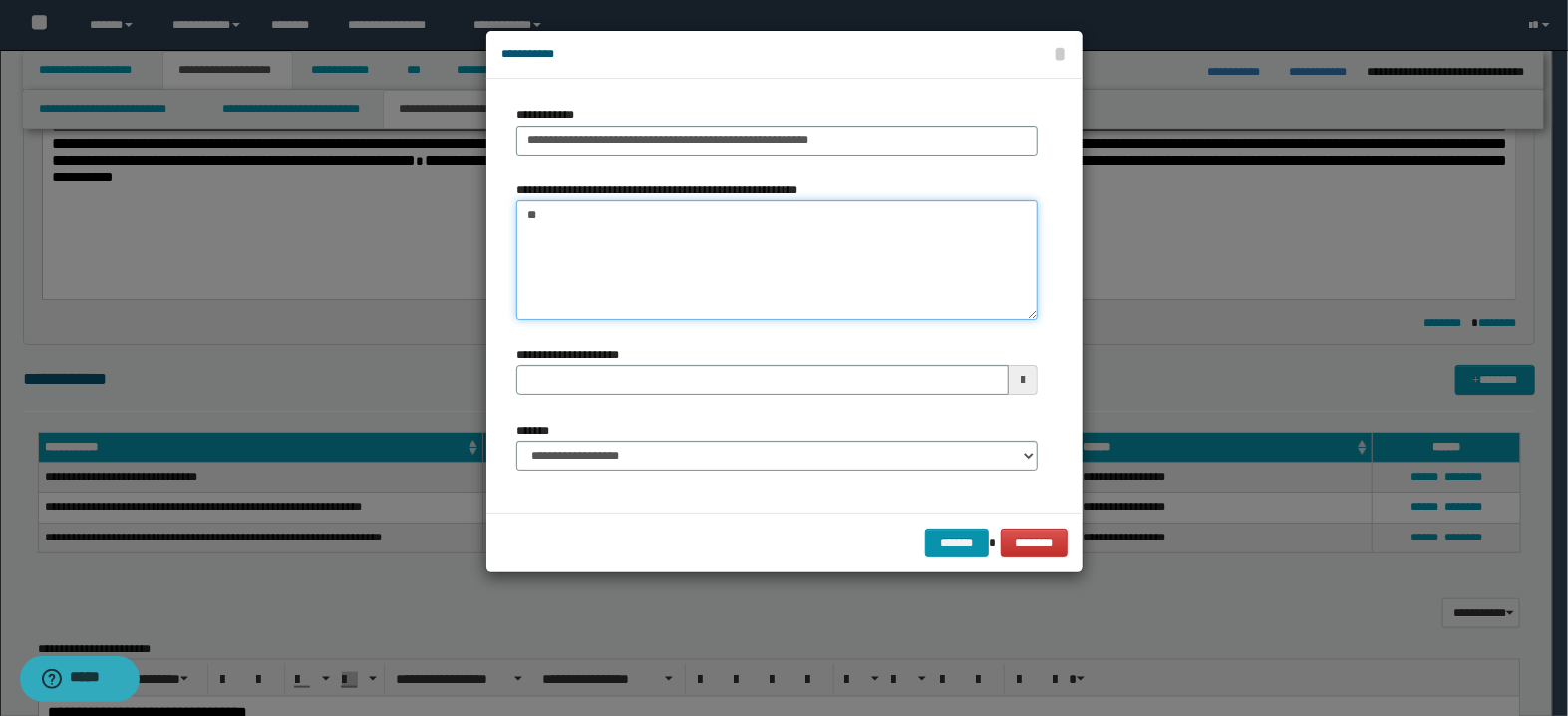 type on "*" 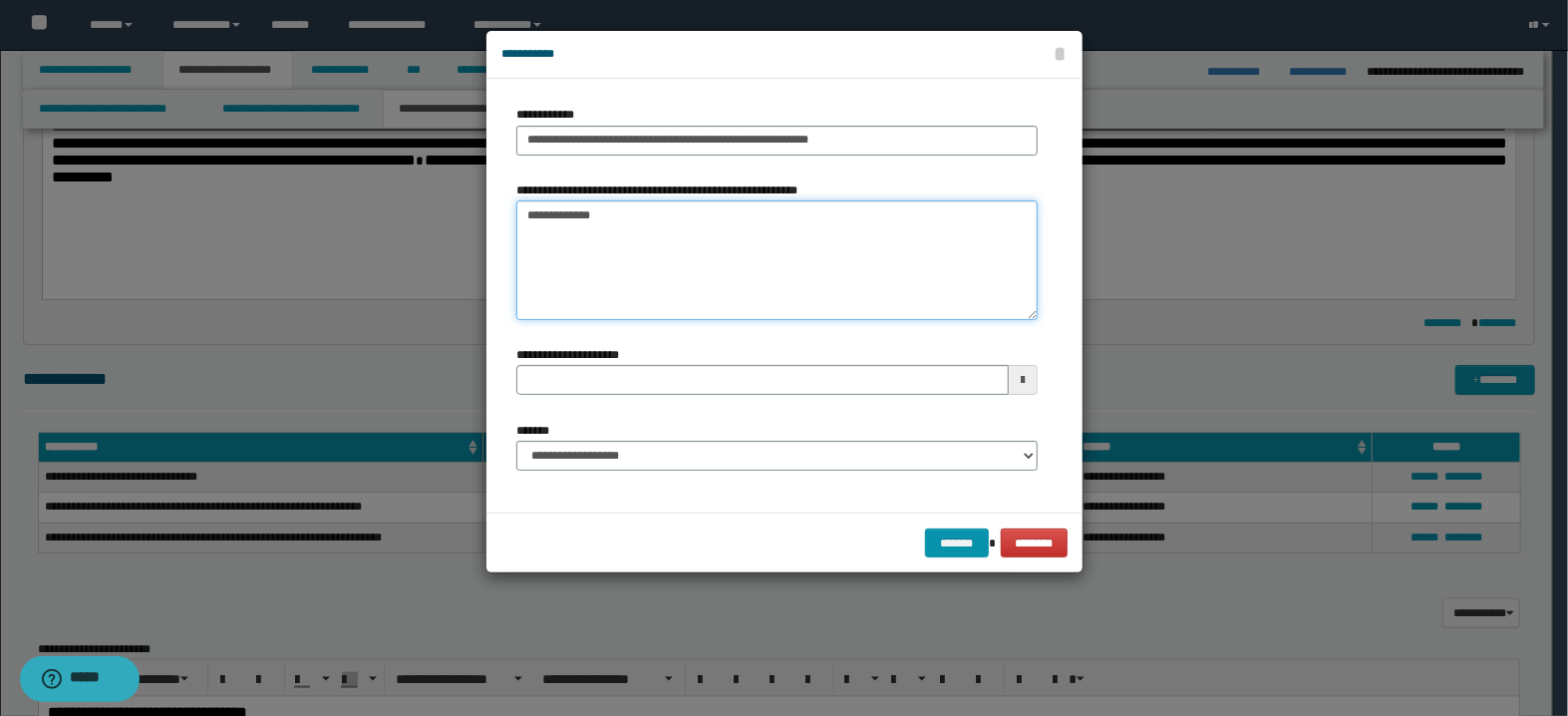type on "**********" 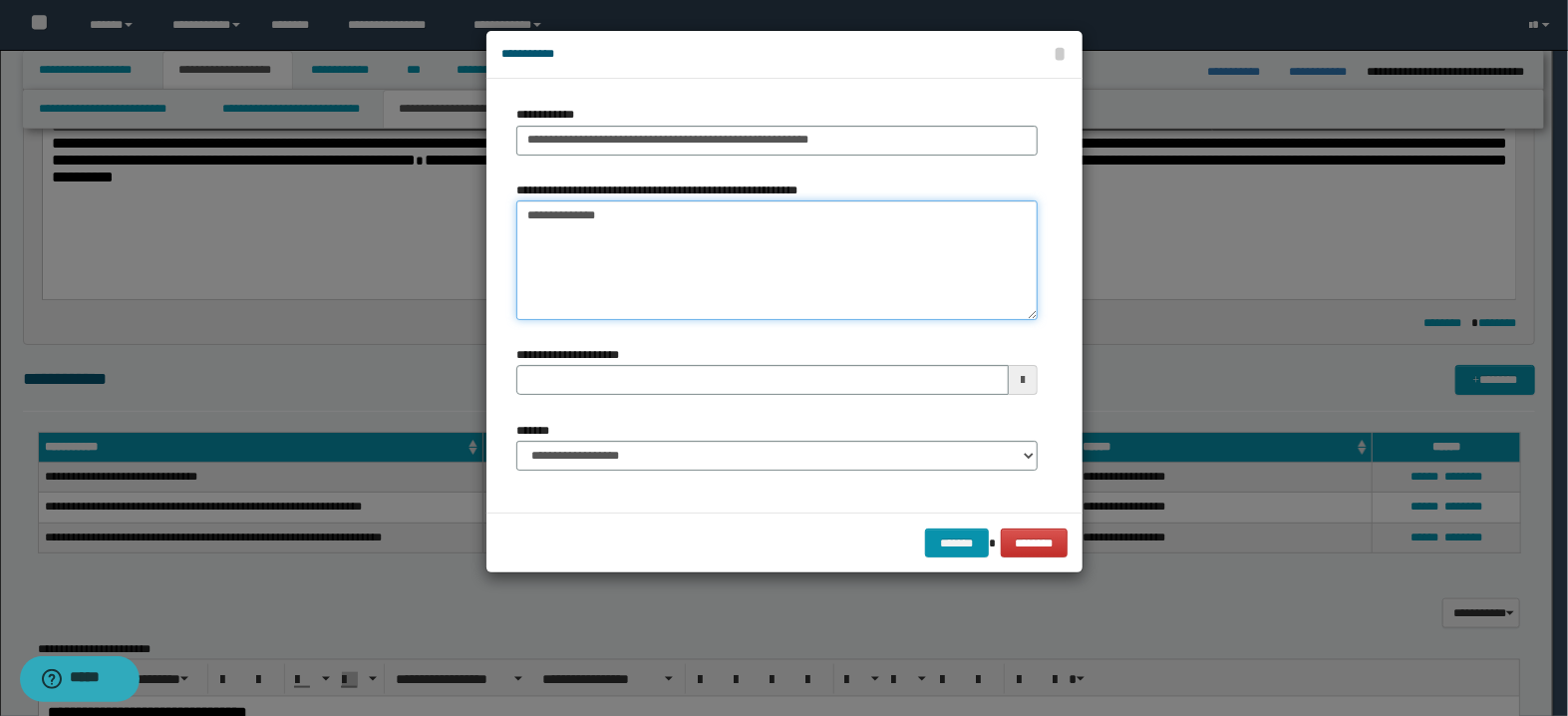 type 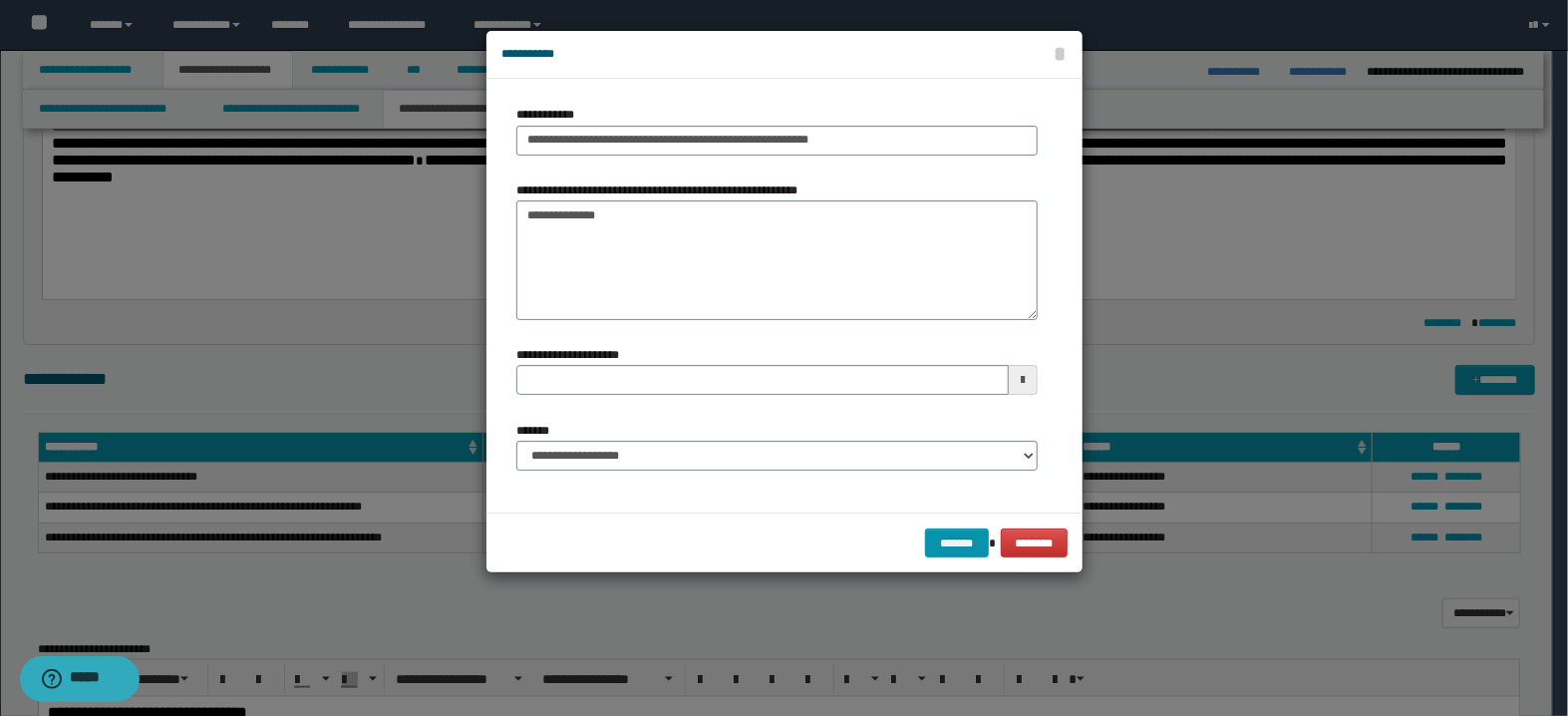 click at bounding box center (1023, 380) 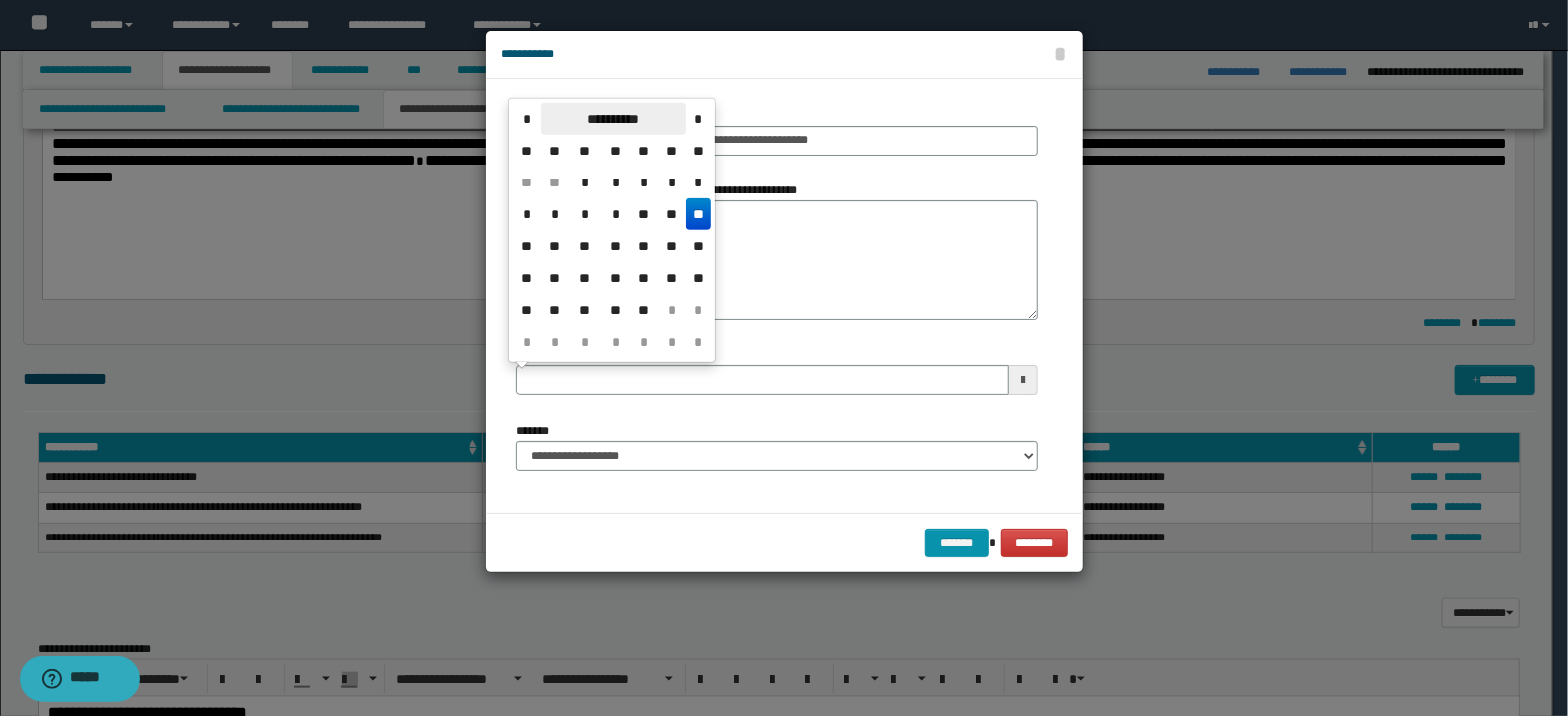 click on "**********" at bounding box center (613, 119) 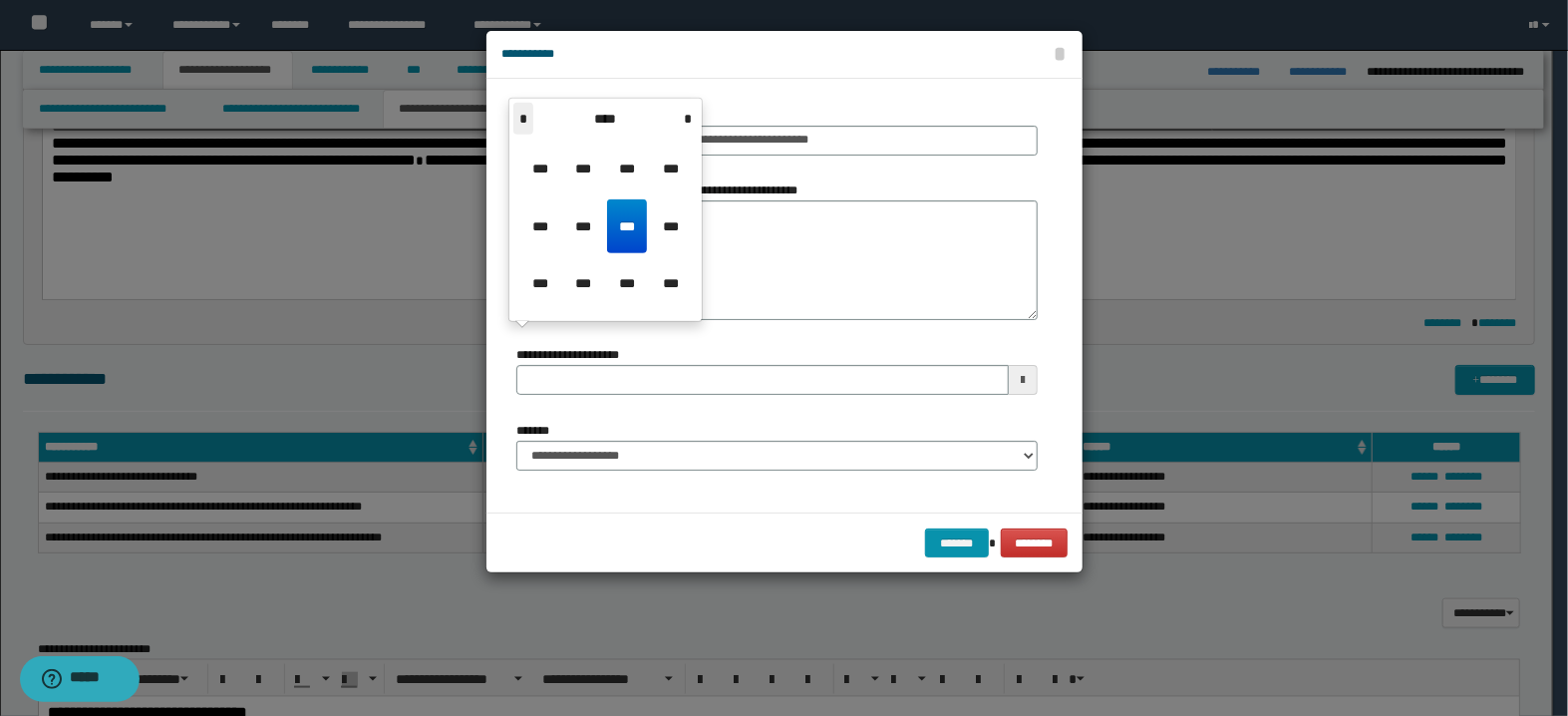 click on "*" at bounding box center (523, 119) 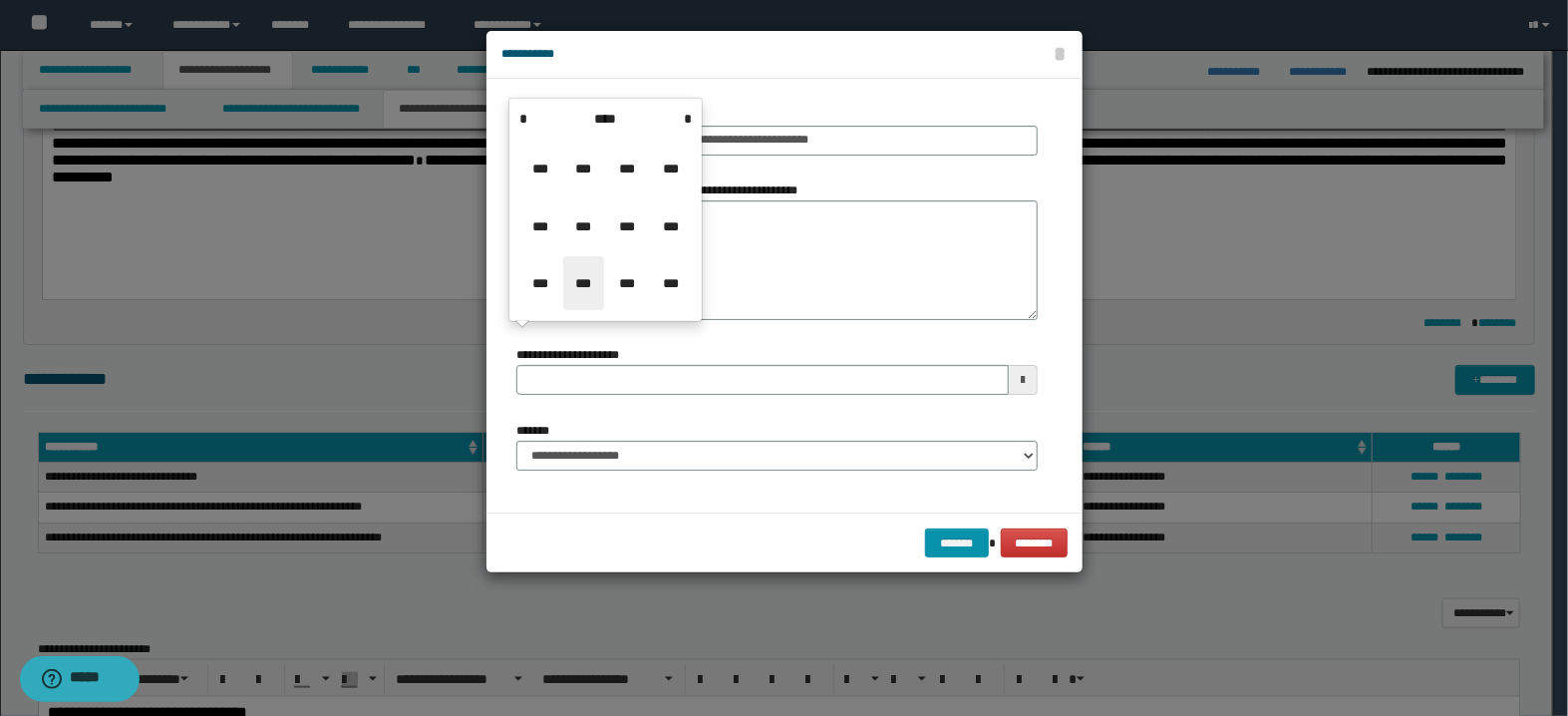 click on "***" at bounding box center [583, 283] 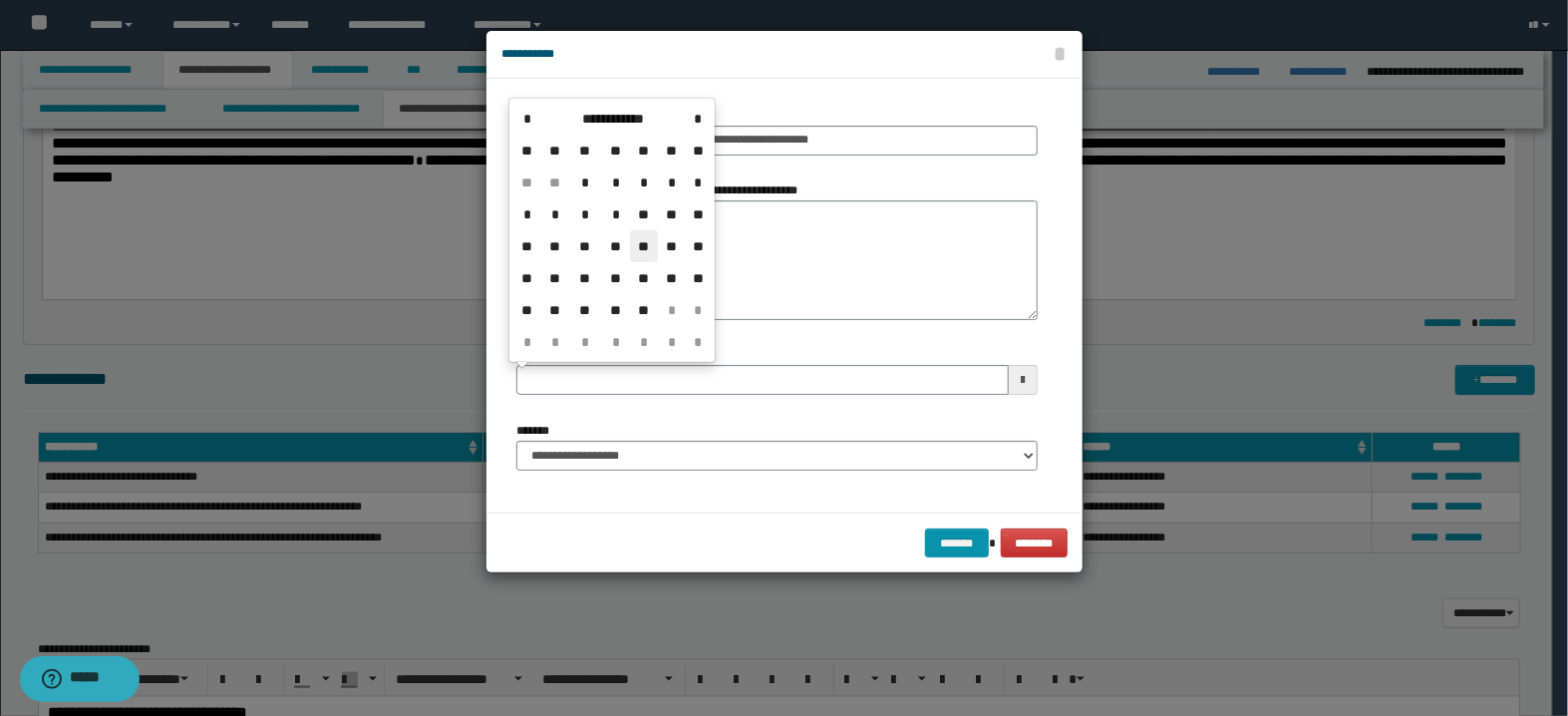 click on "**" at bounding box center [644, 246] 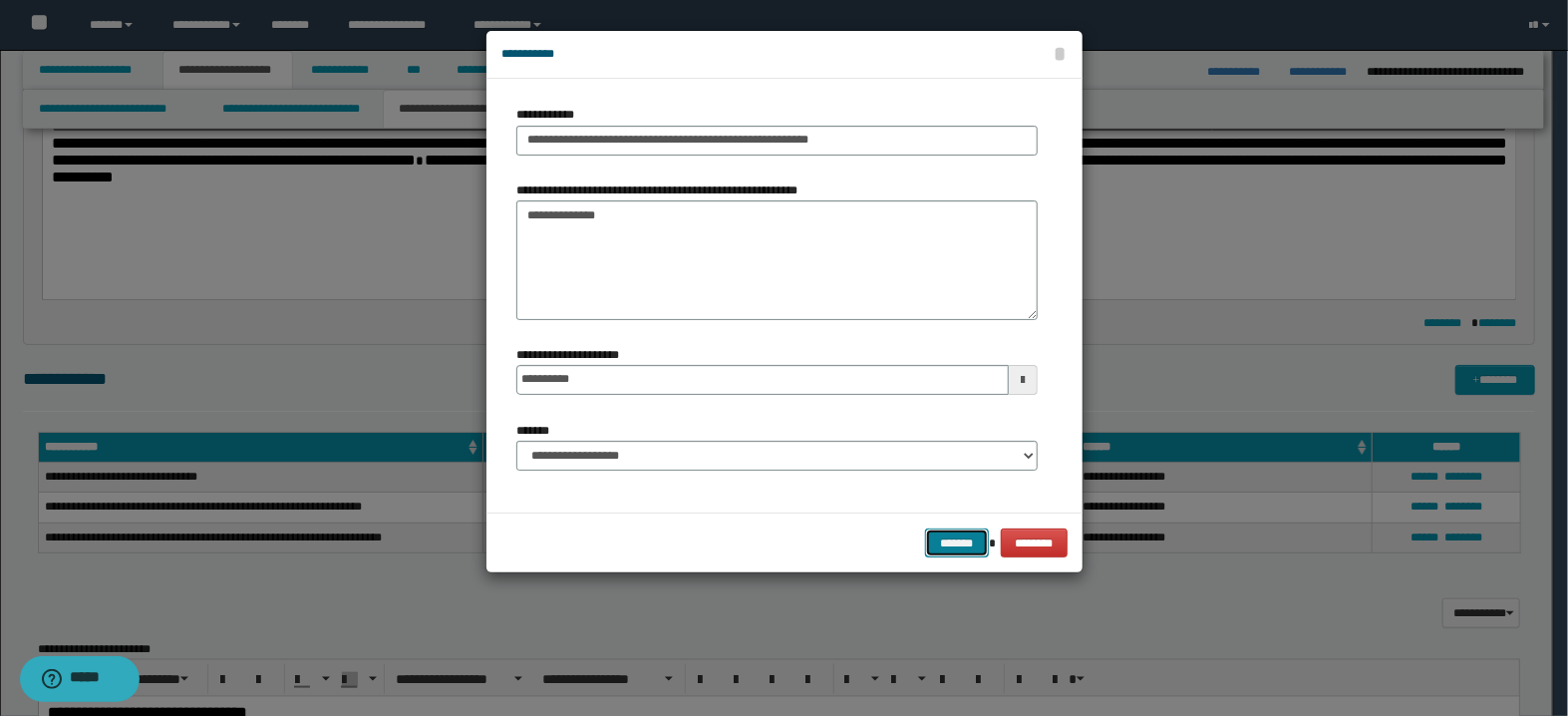 click on "*******" at bounding box center (957, 543) 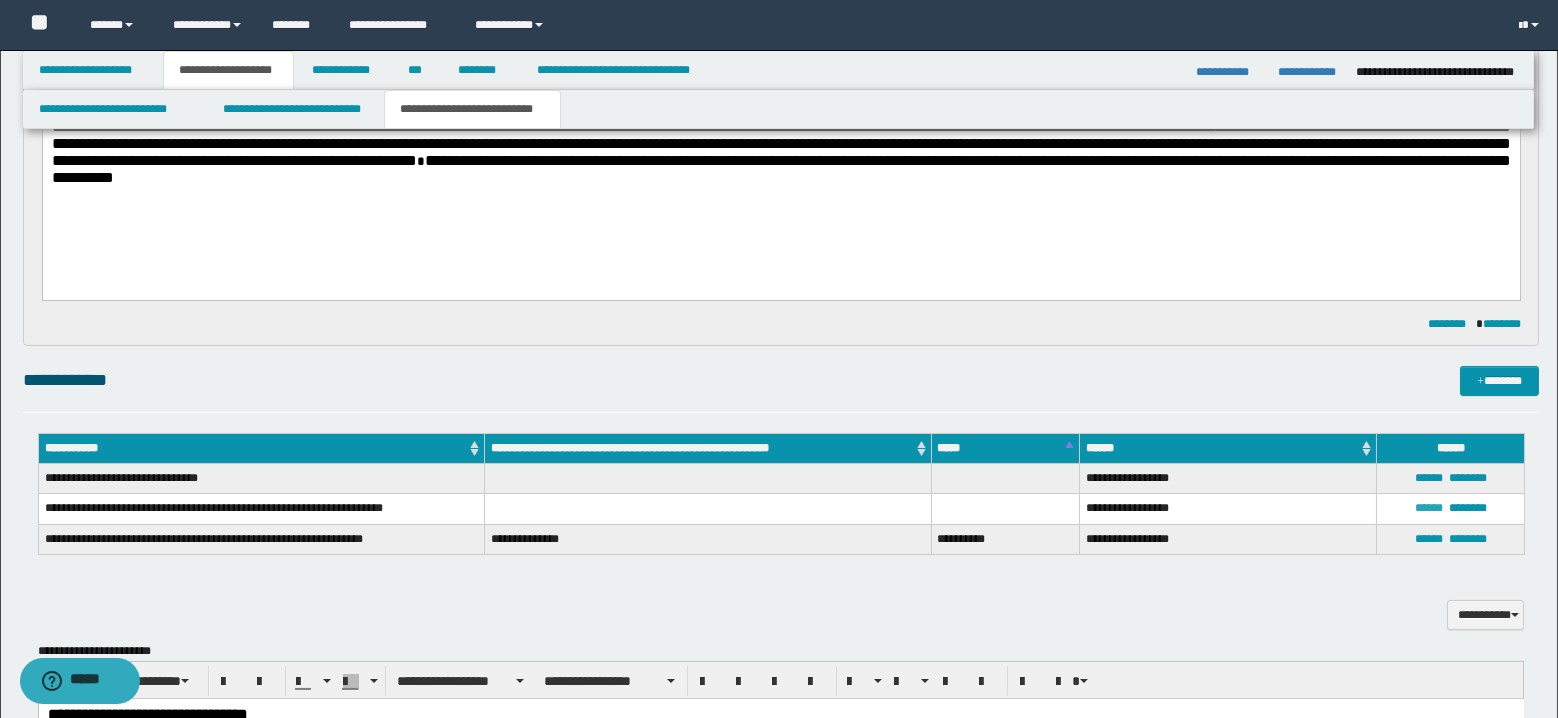 click on "******" at bounding box center [1429, 508] 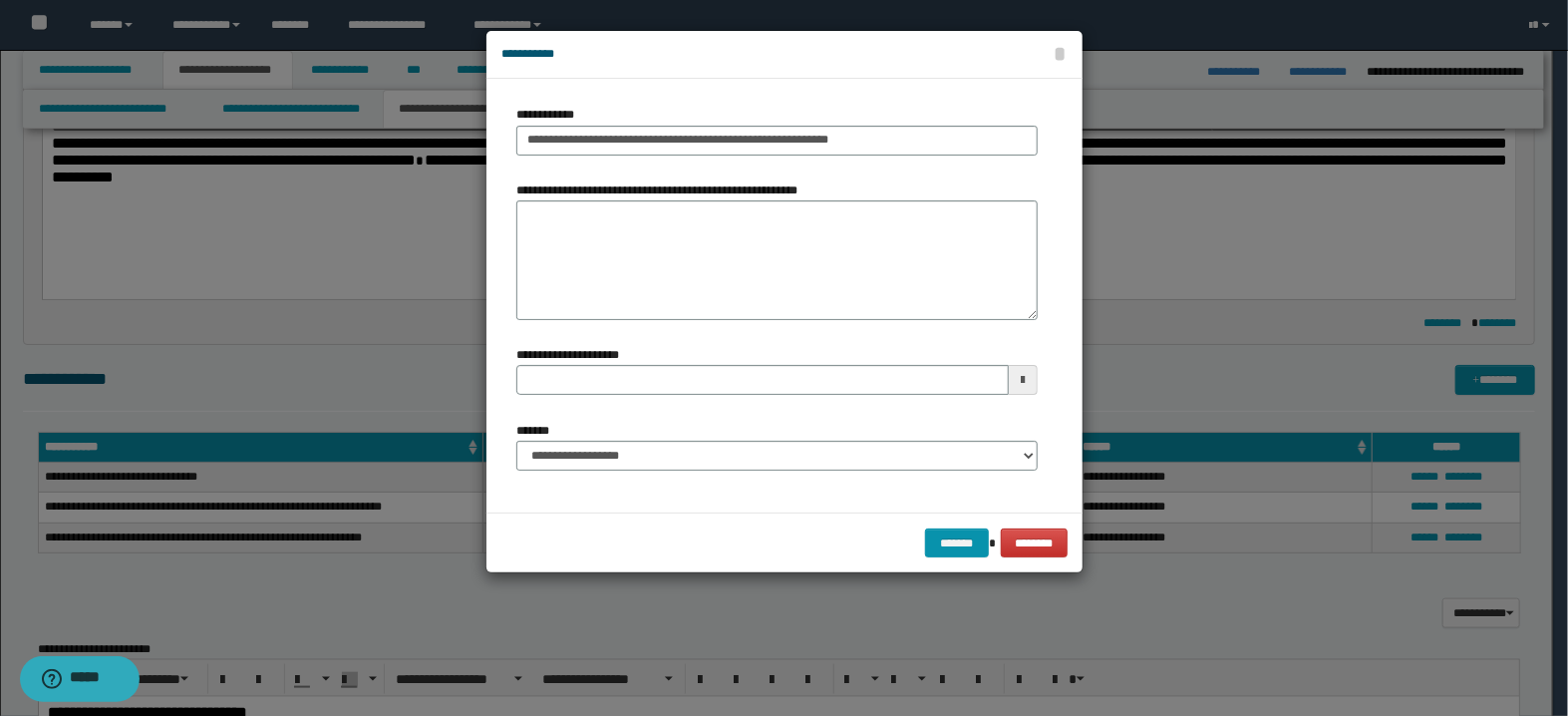 click at bounding box center (1023, 380) 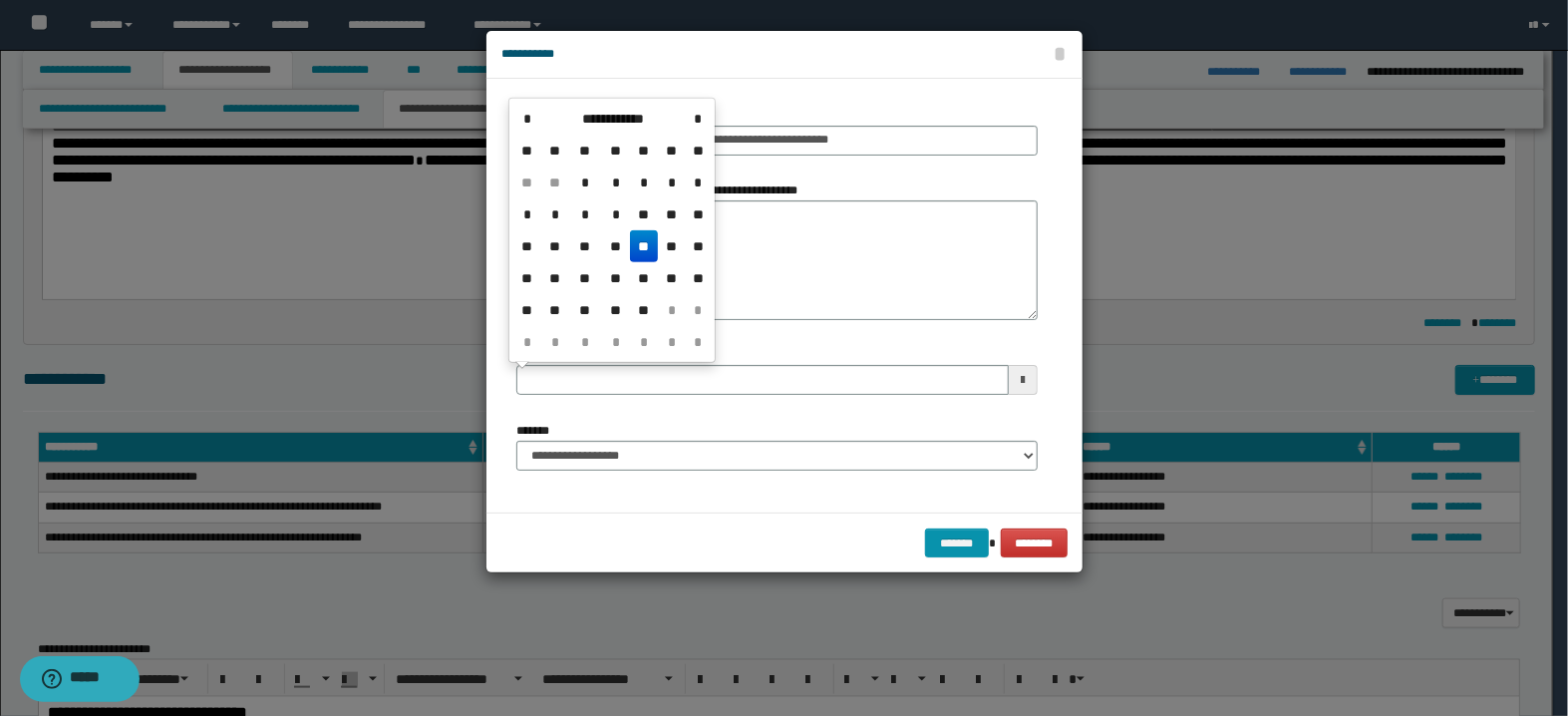 click on "**" at bounding box center [644, 246] 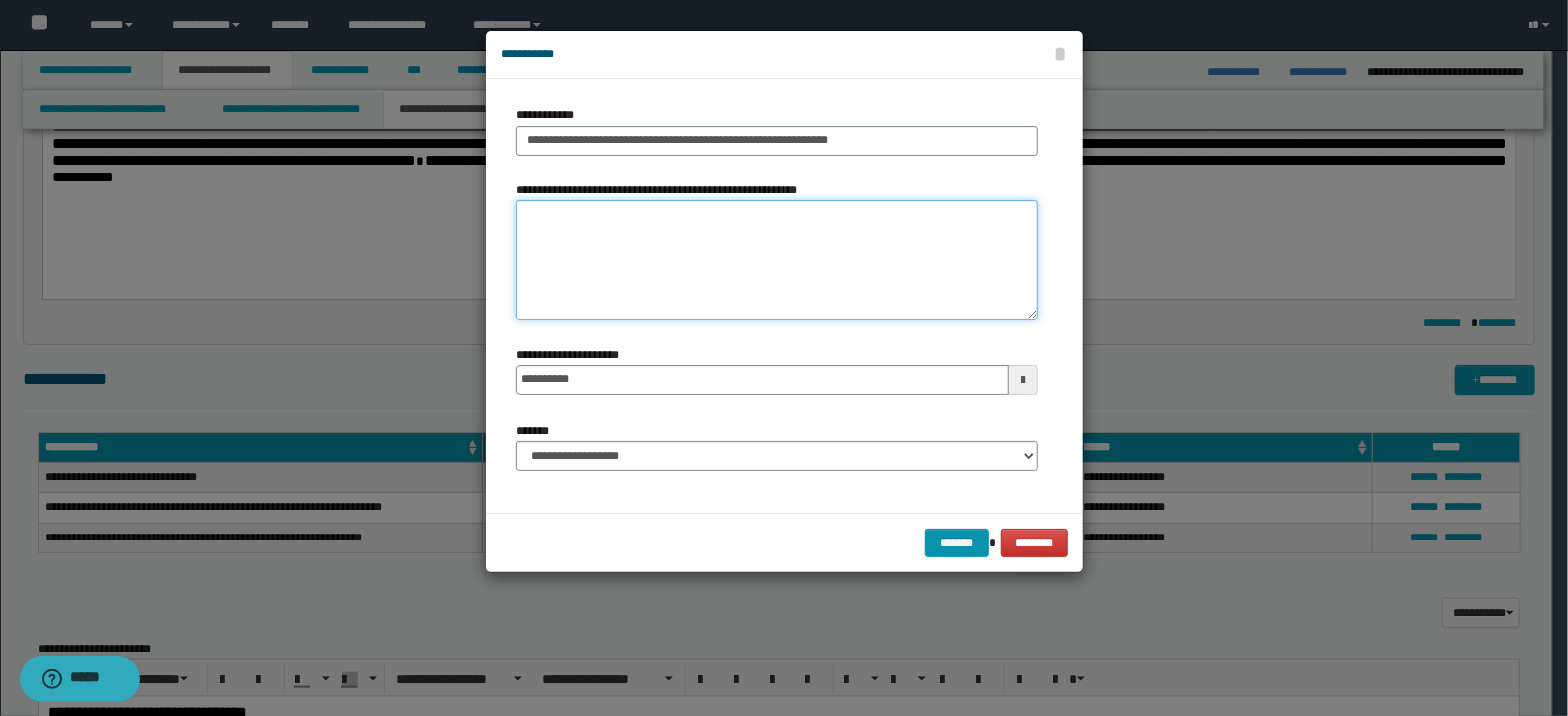click on "**********" at bounding box center [777, 260] 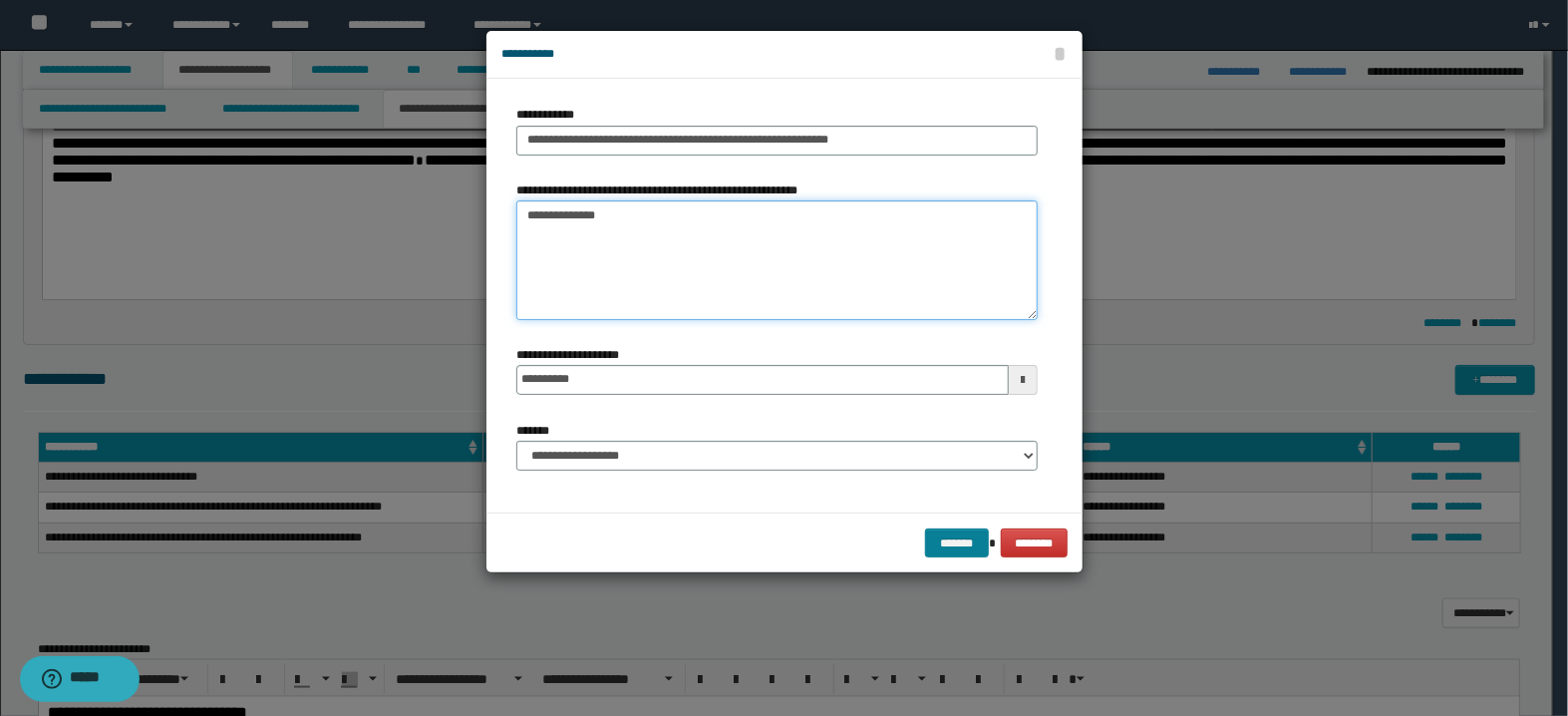 type on "**********" 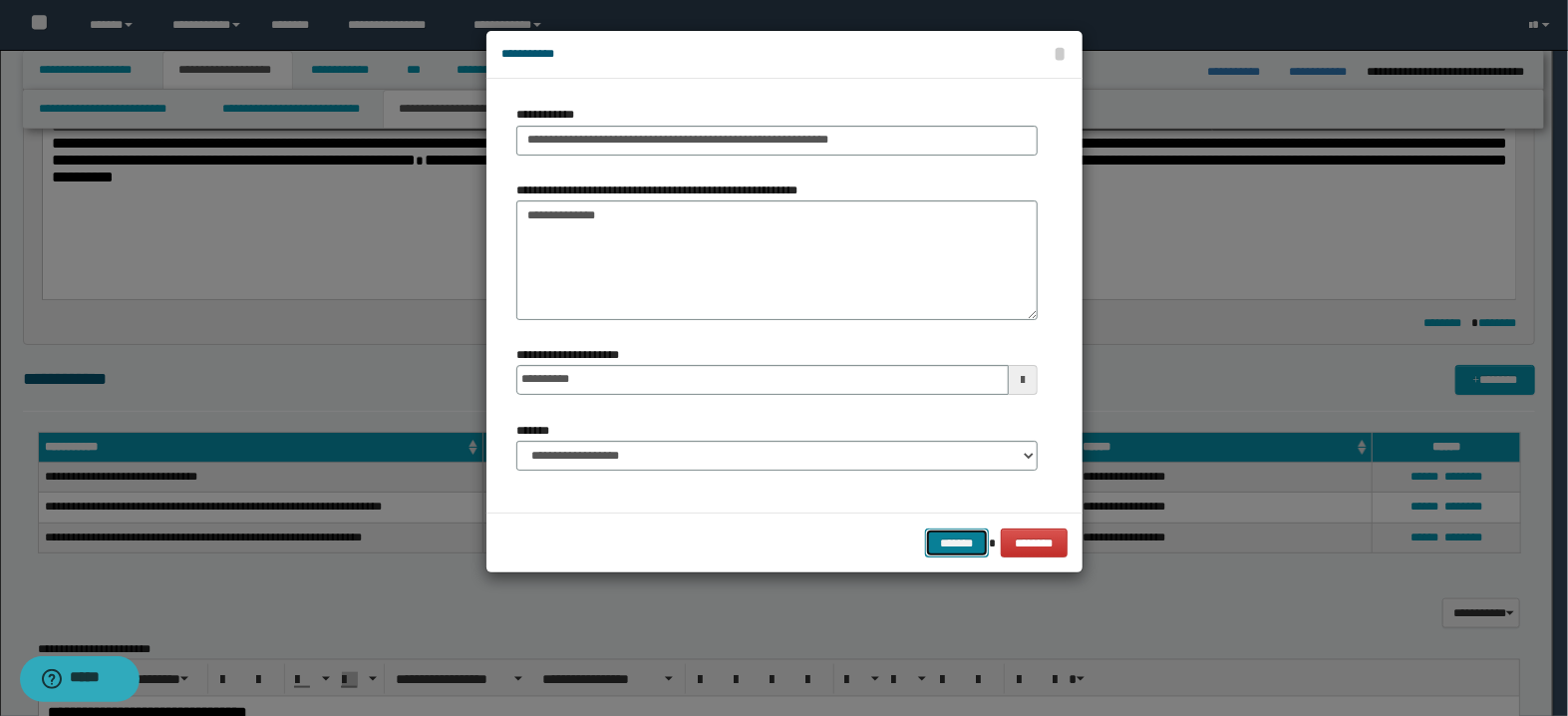 click on "*******" at bounding box center (957, 543) 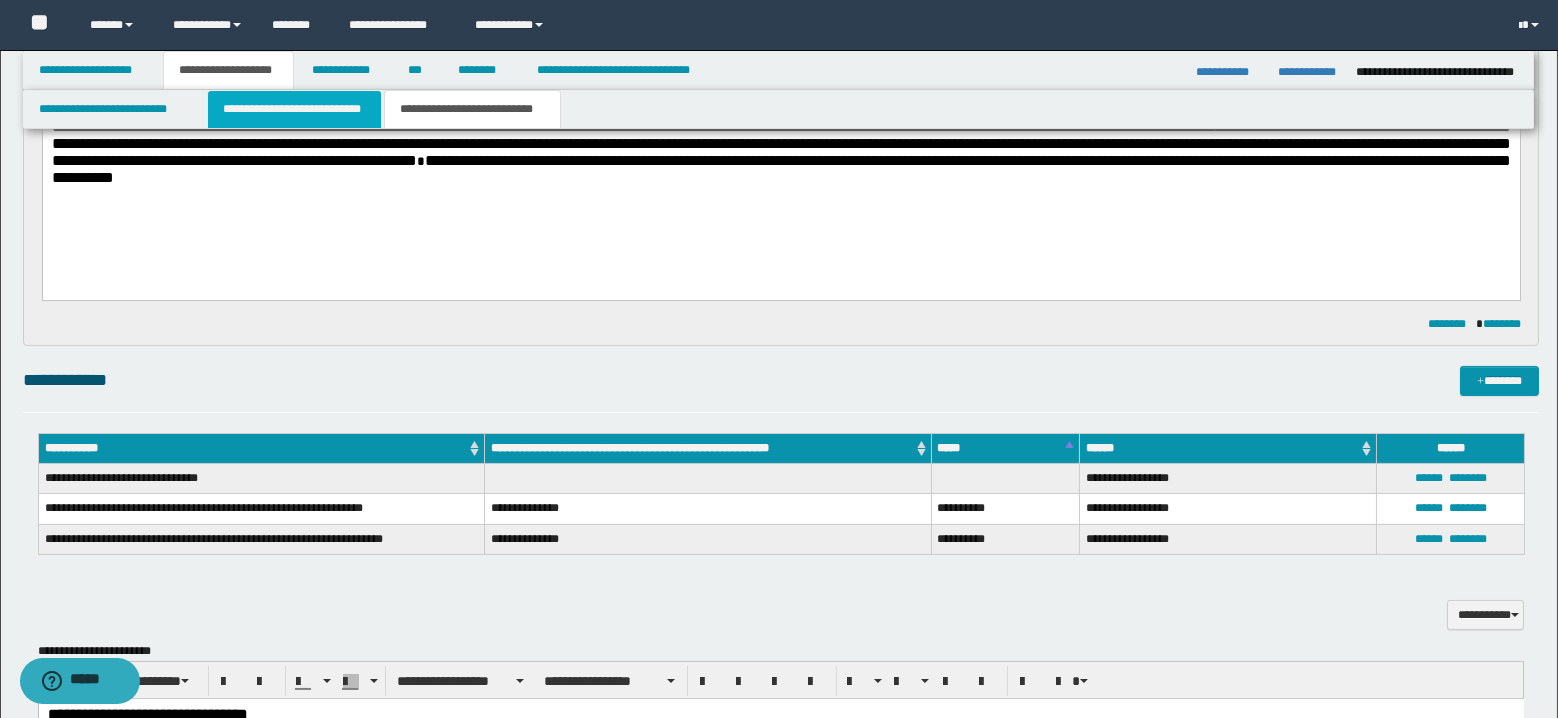 click on "**********" at bounding box center [294, 109] 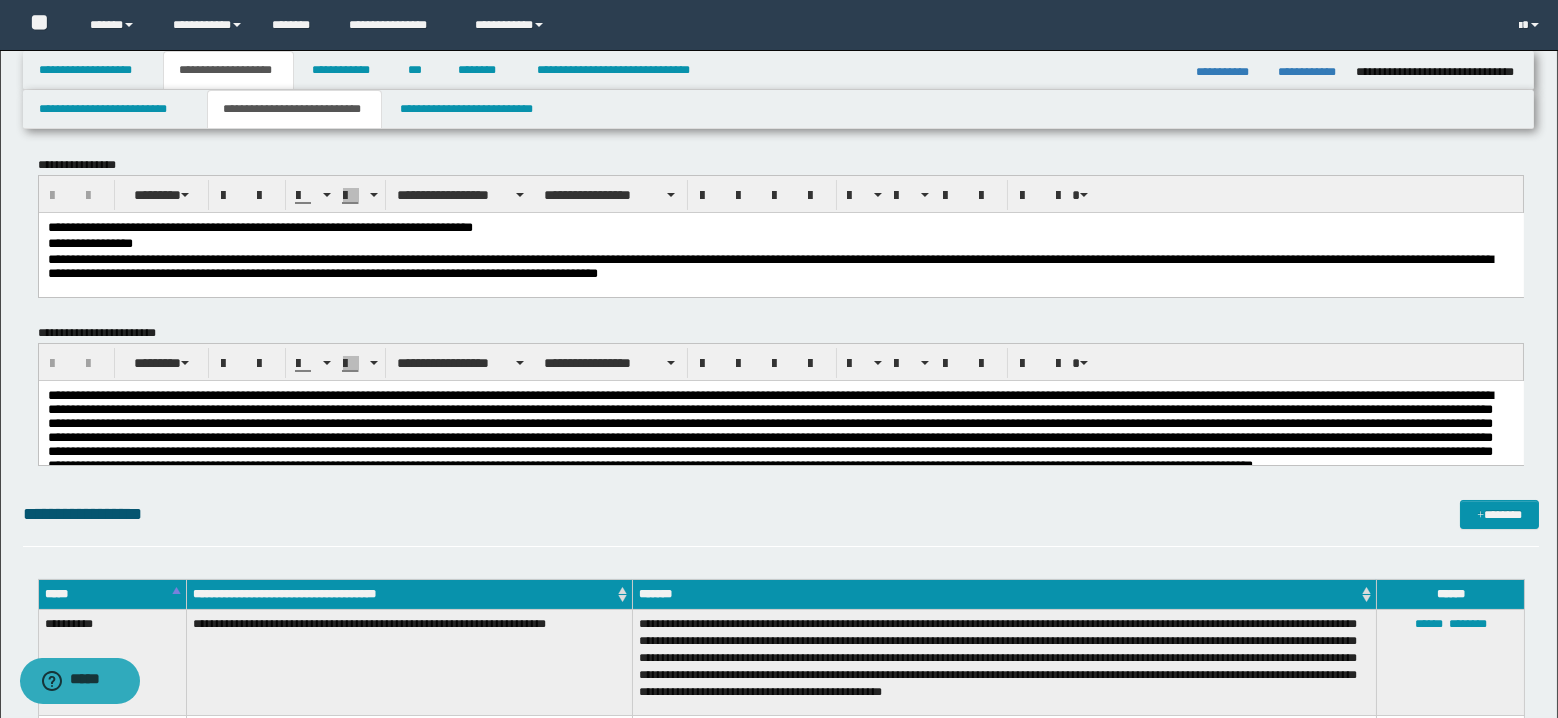 scroll, scrollTop: 0, scrollLeft: 0, axis: both 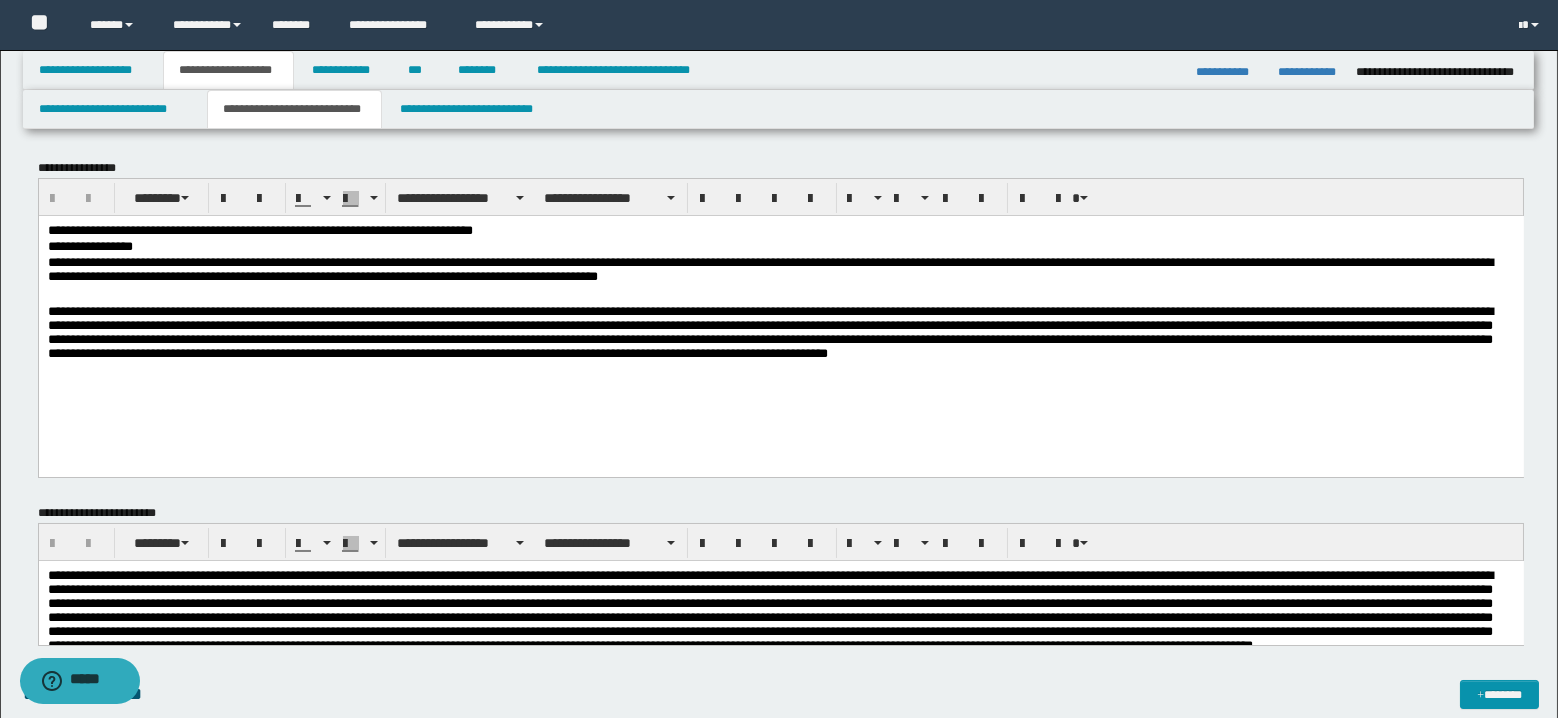 click on "**********" at bounding box center (781, 279) 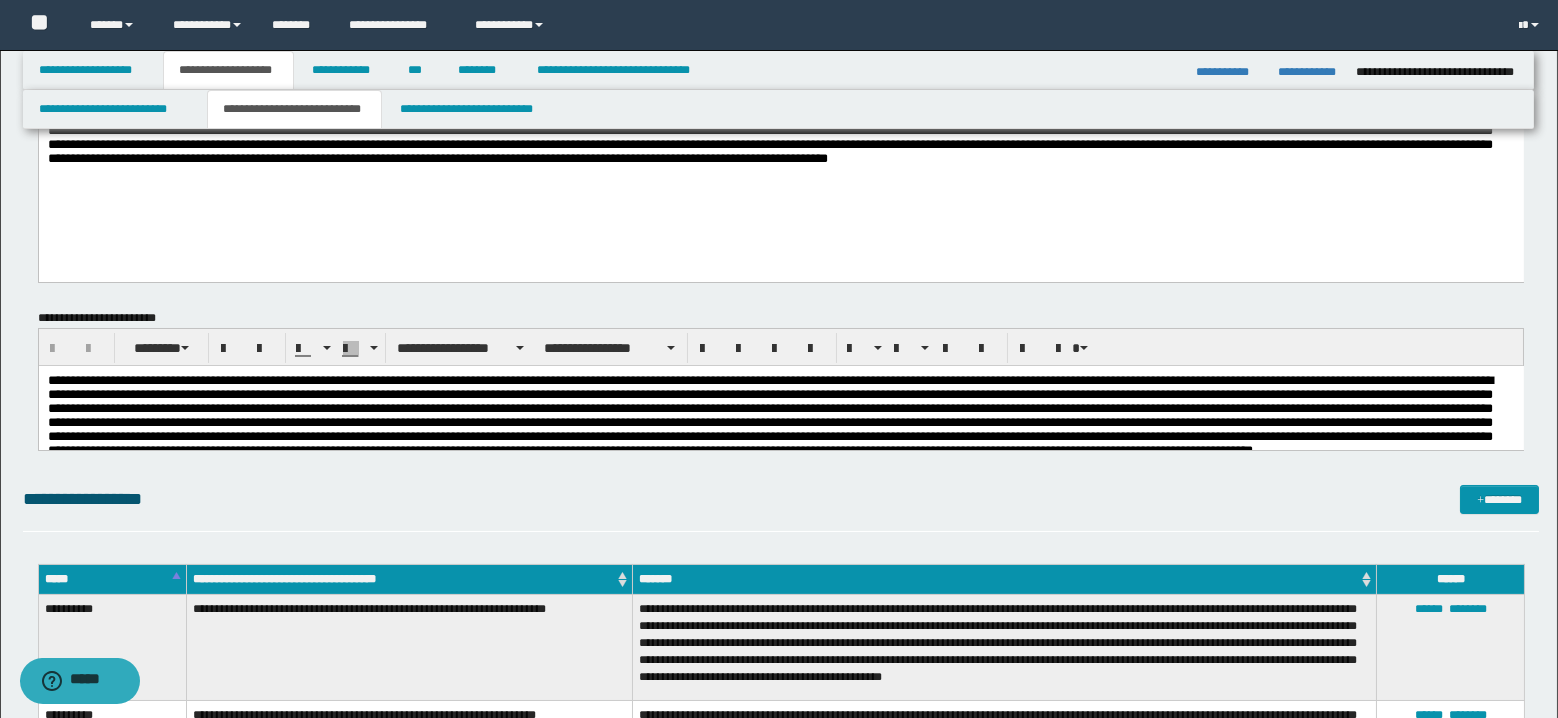 scroll, scrollTop: 200, scrollLeft: 0, axis: vertical 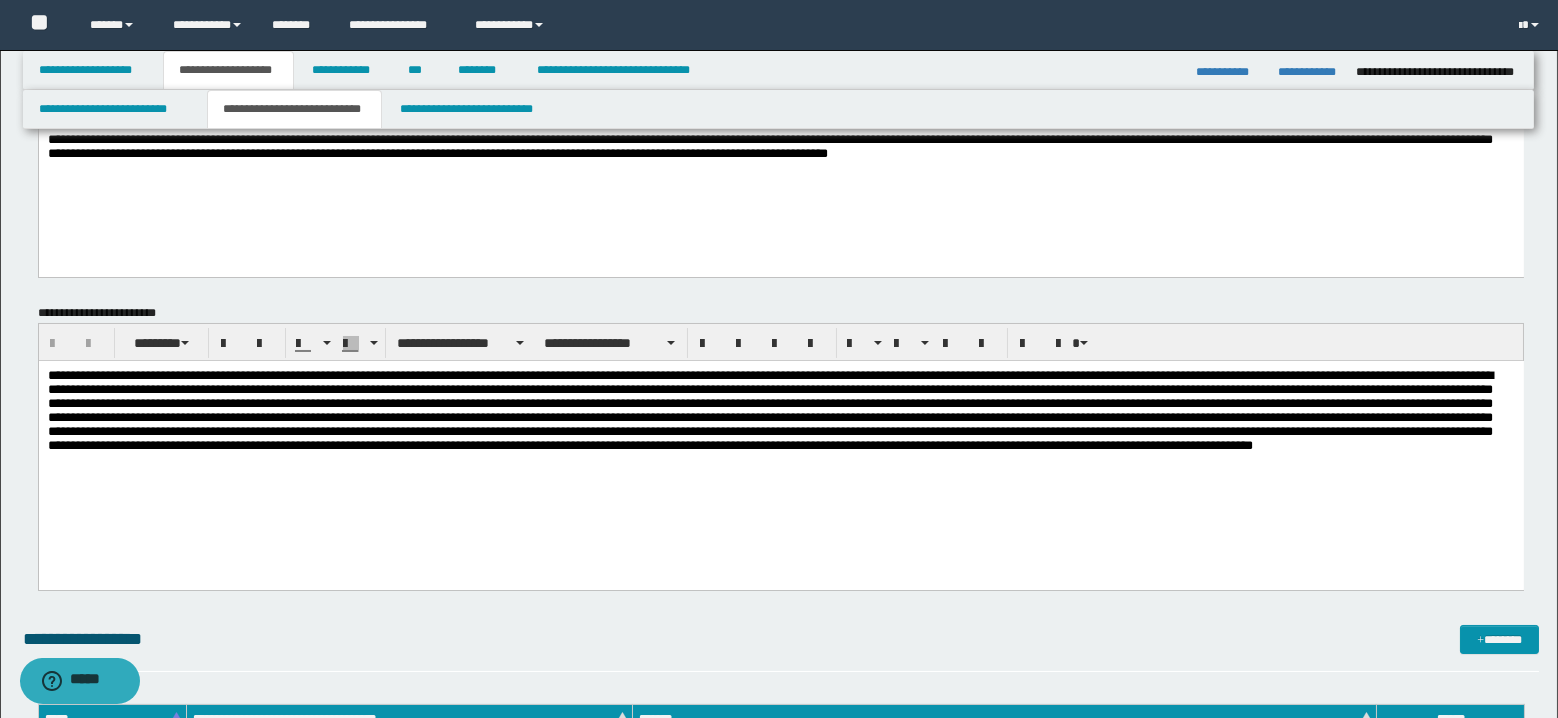 click at bounding box center (781, 424) 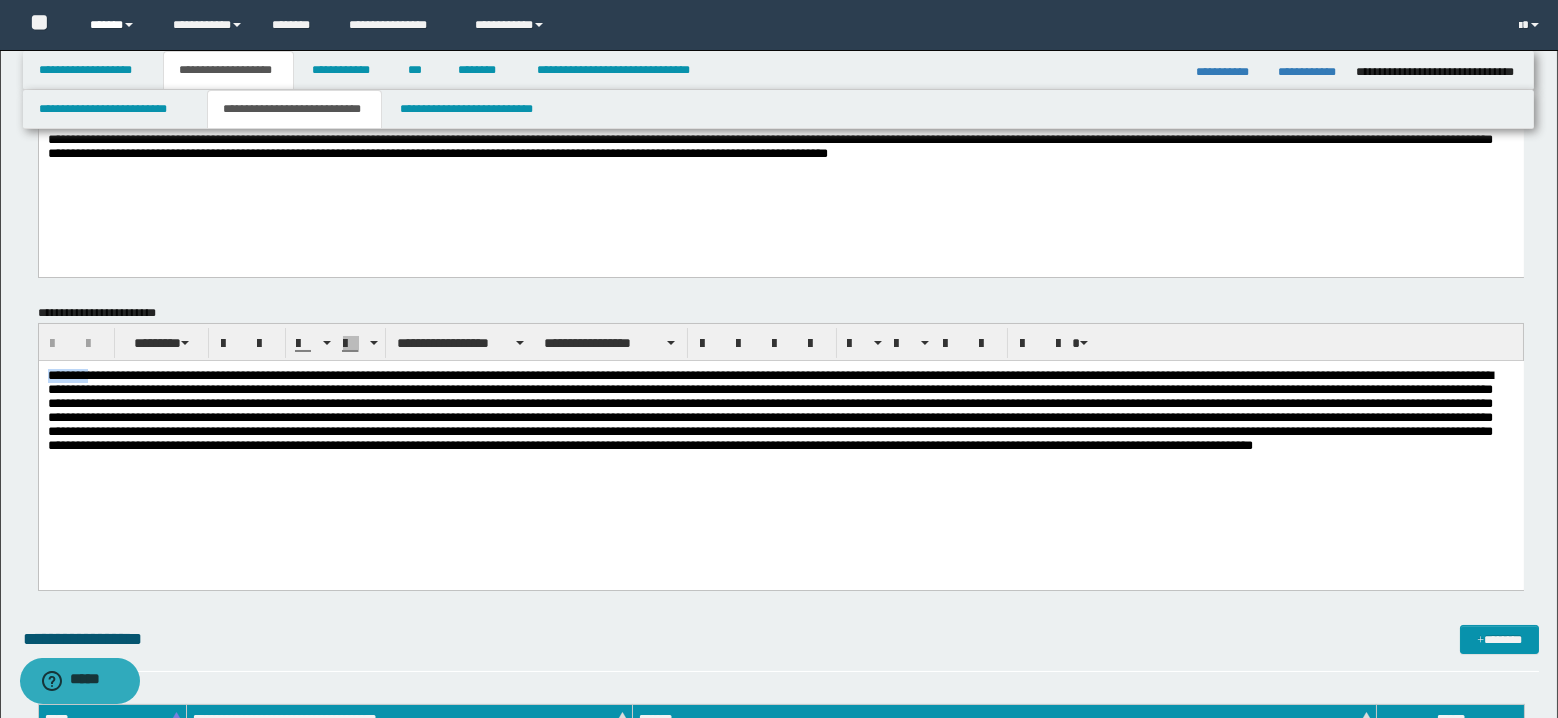 type 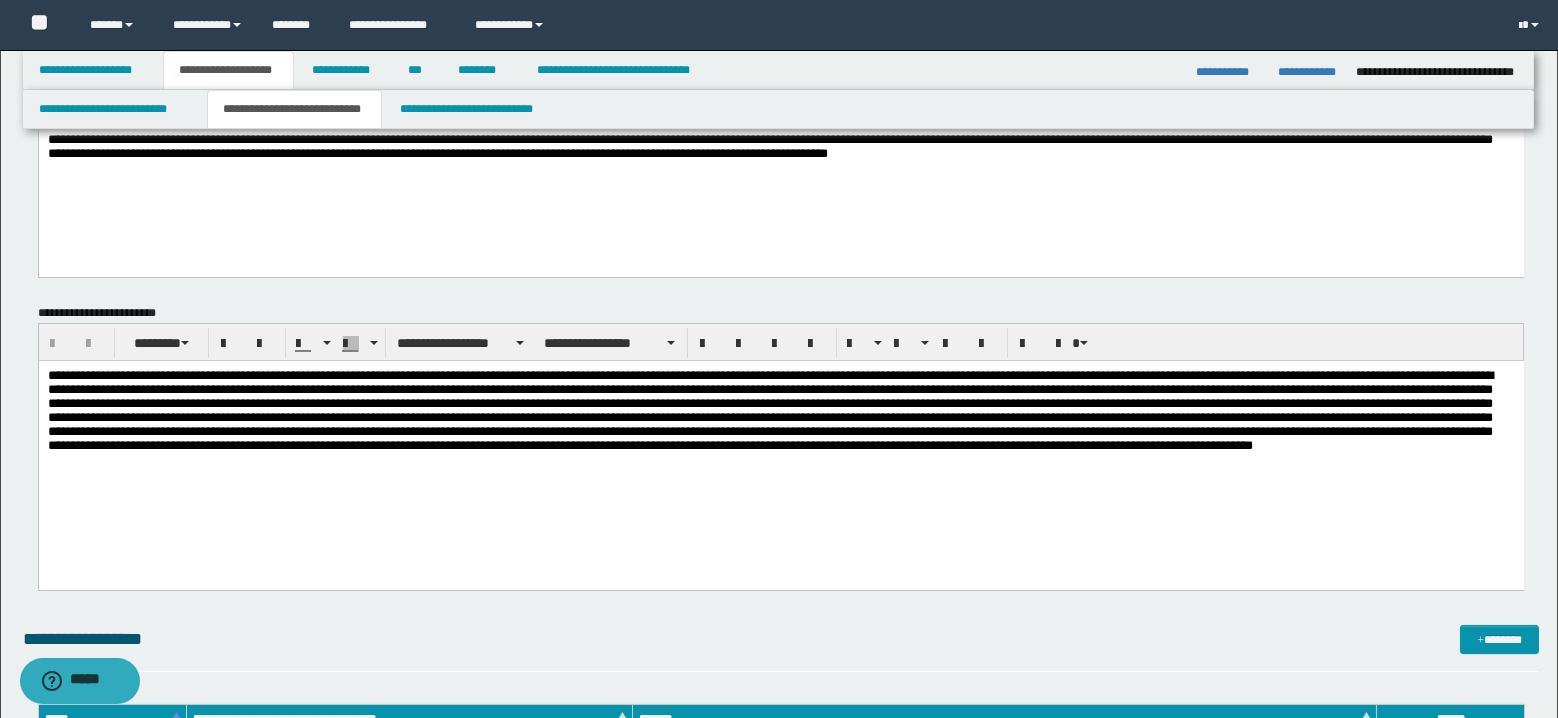 click at bounding box center (781, 424) 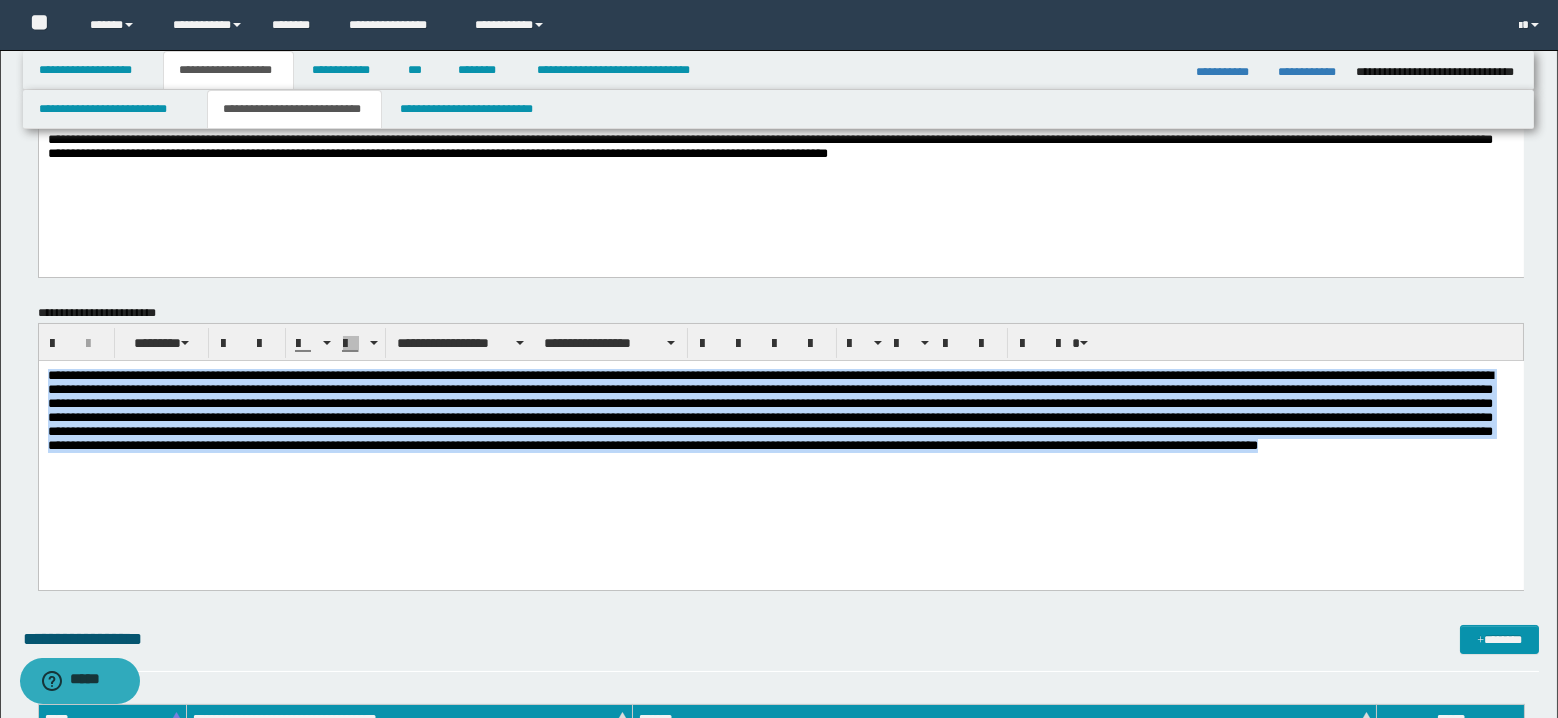 drag, startPoint x: 48, startPoint y: 377, endPoint x: 552, endPoint y: 487, distance: 515.8643 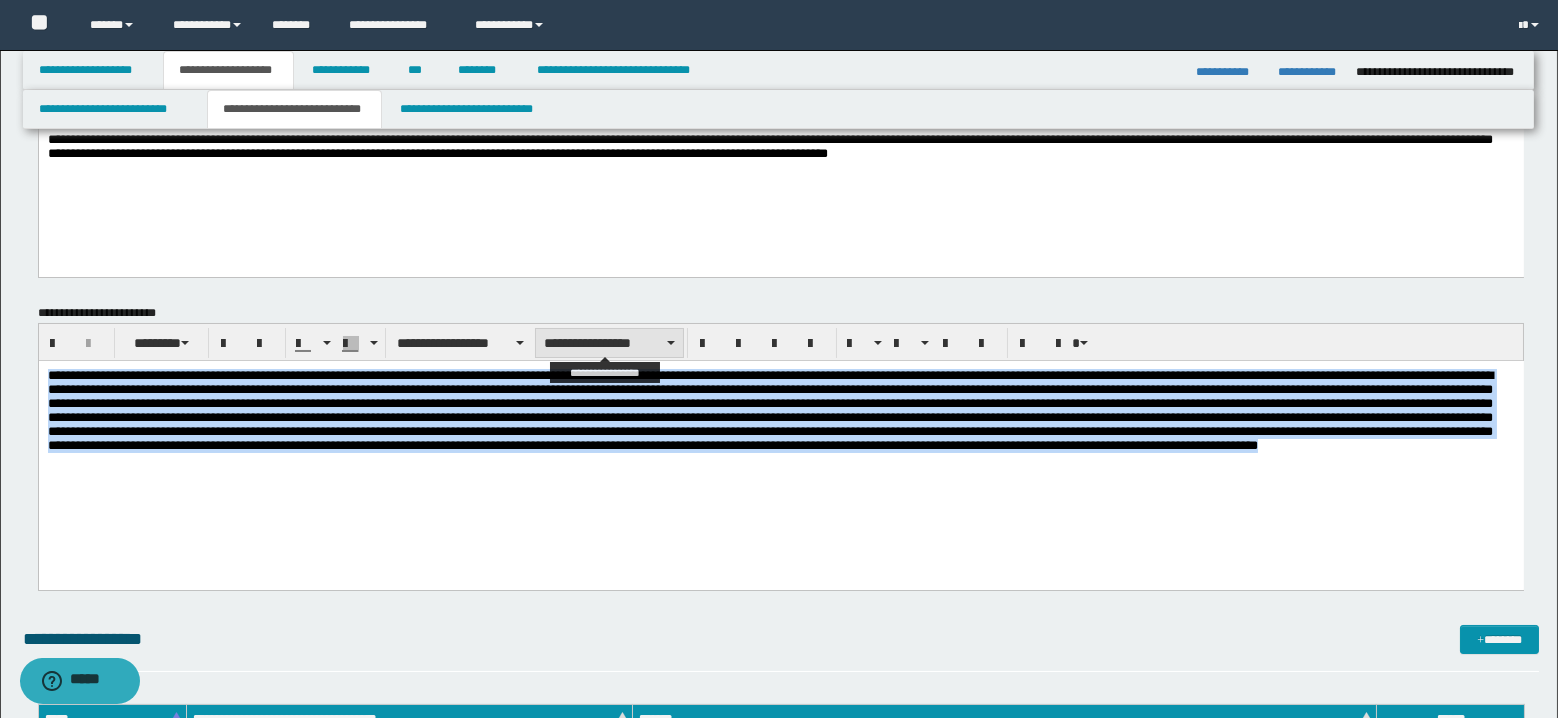 click on "**********" at bounding box center (609, 343) 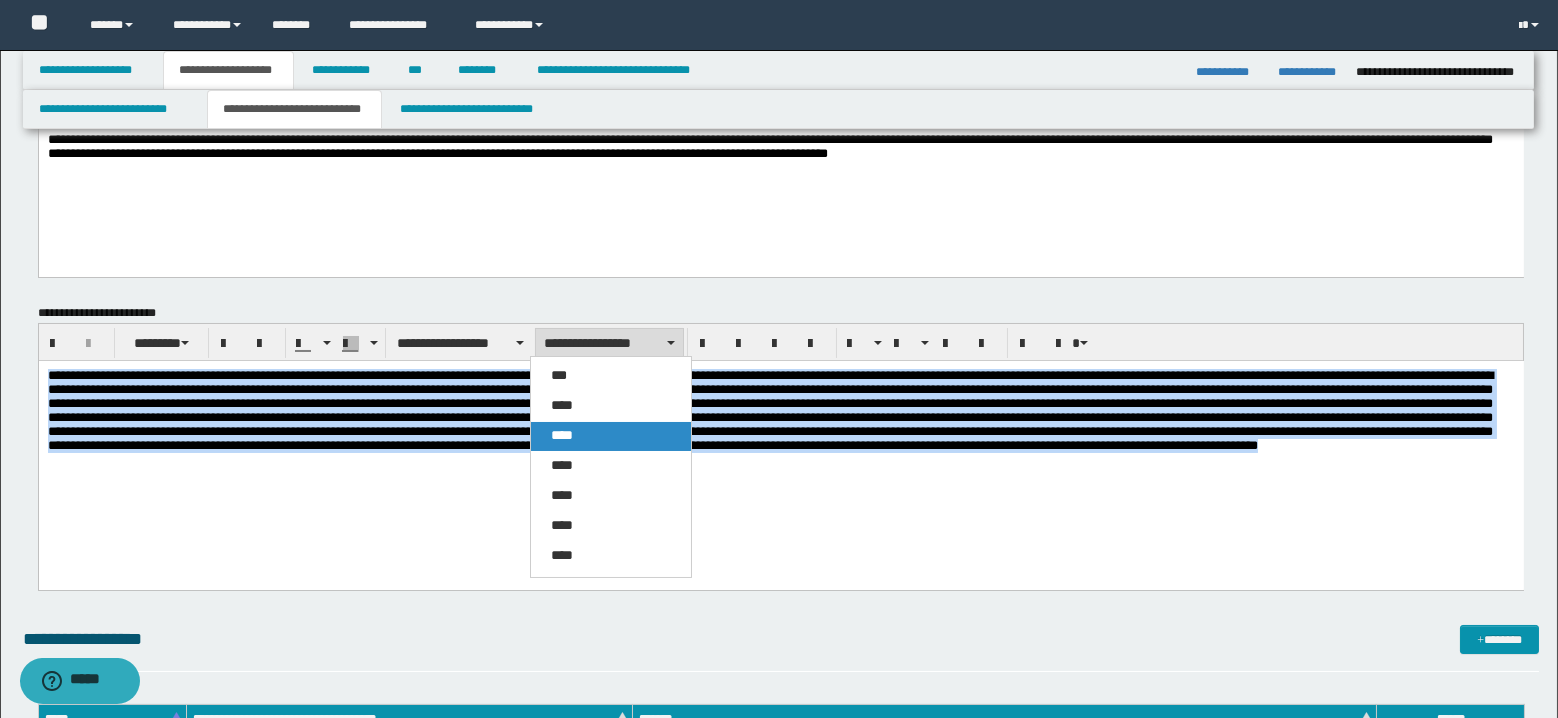click on "****" at bounding box center (562, 435) 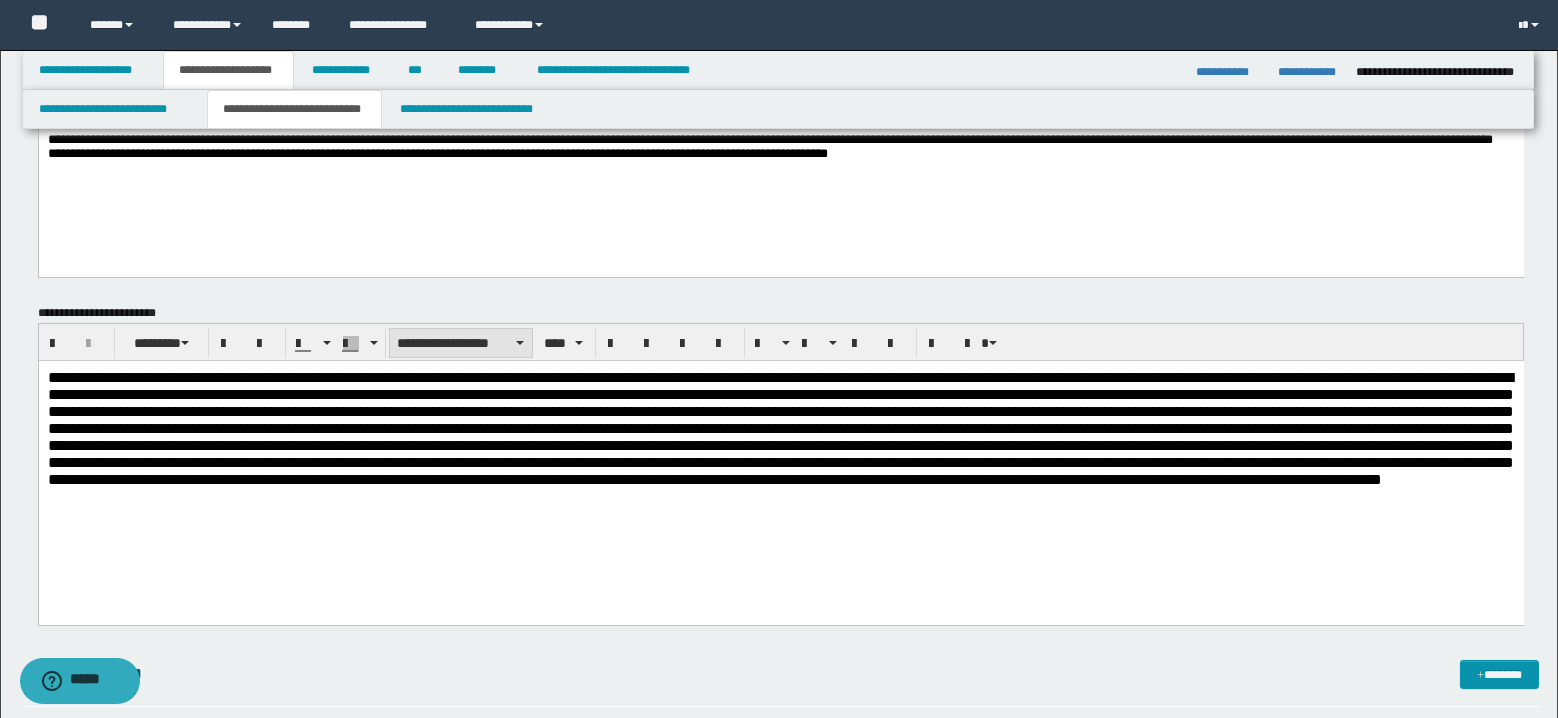 click on "**********" at bounding box center (461, 343) 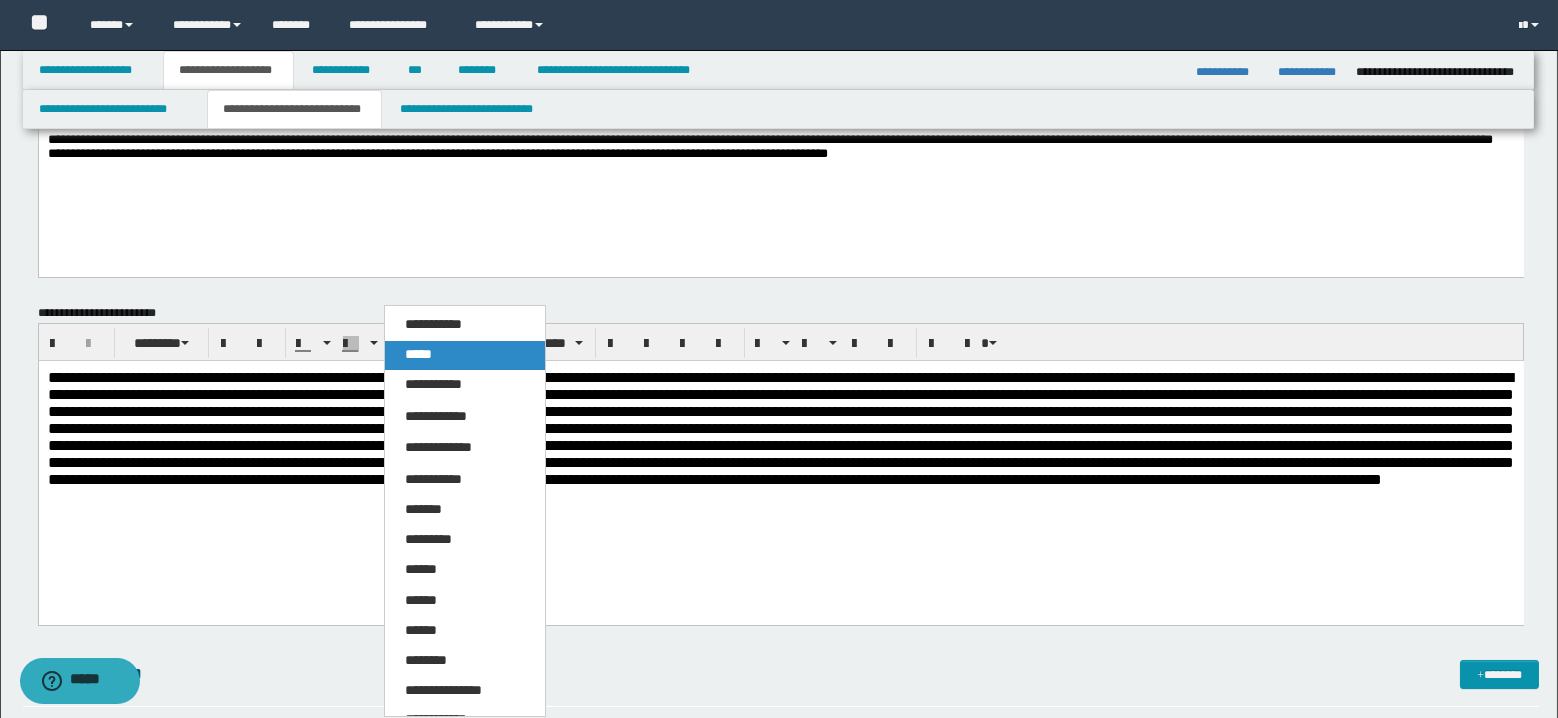 click on "*****" at bounding box center [418, 354] 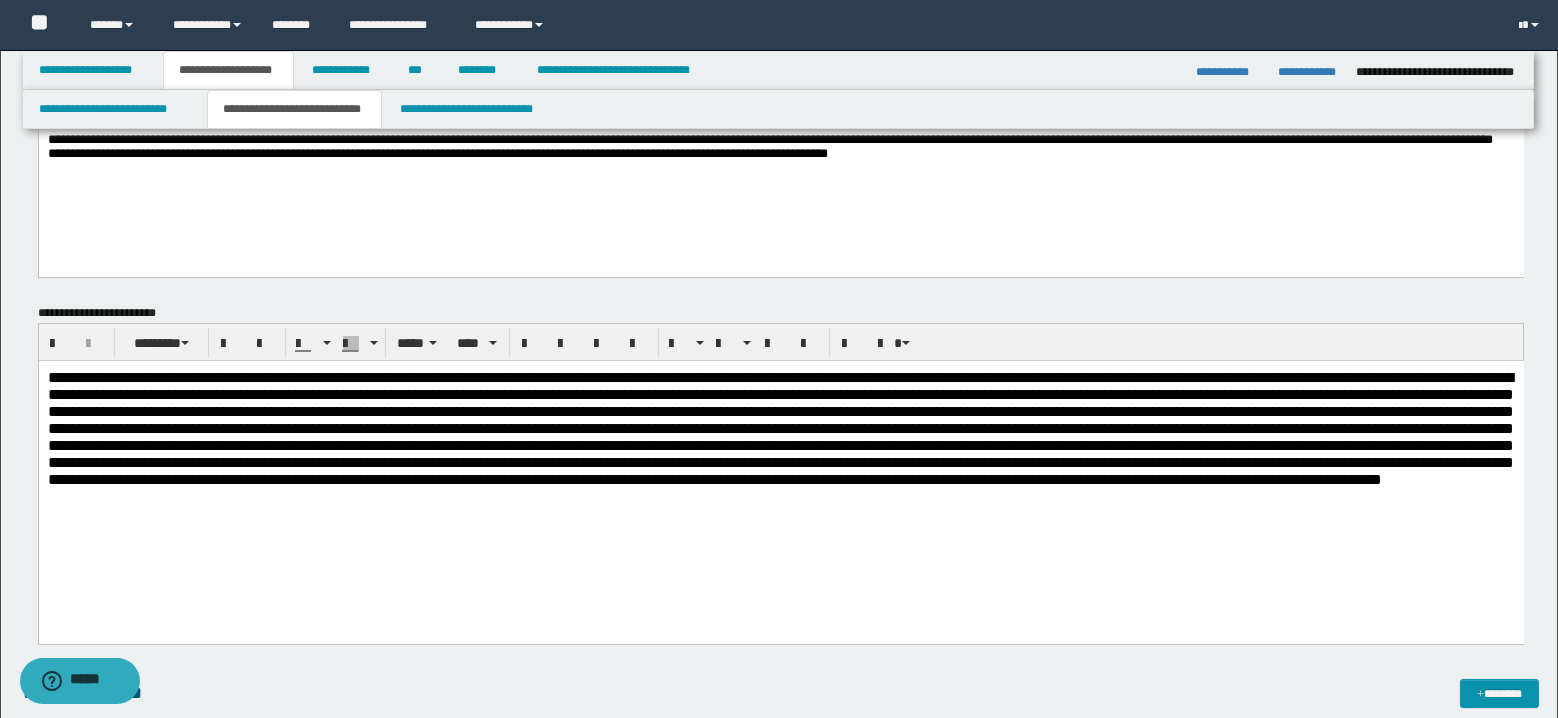 click at bounding box center (780, 476) 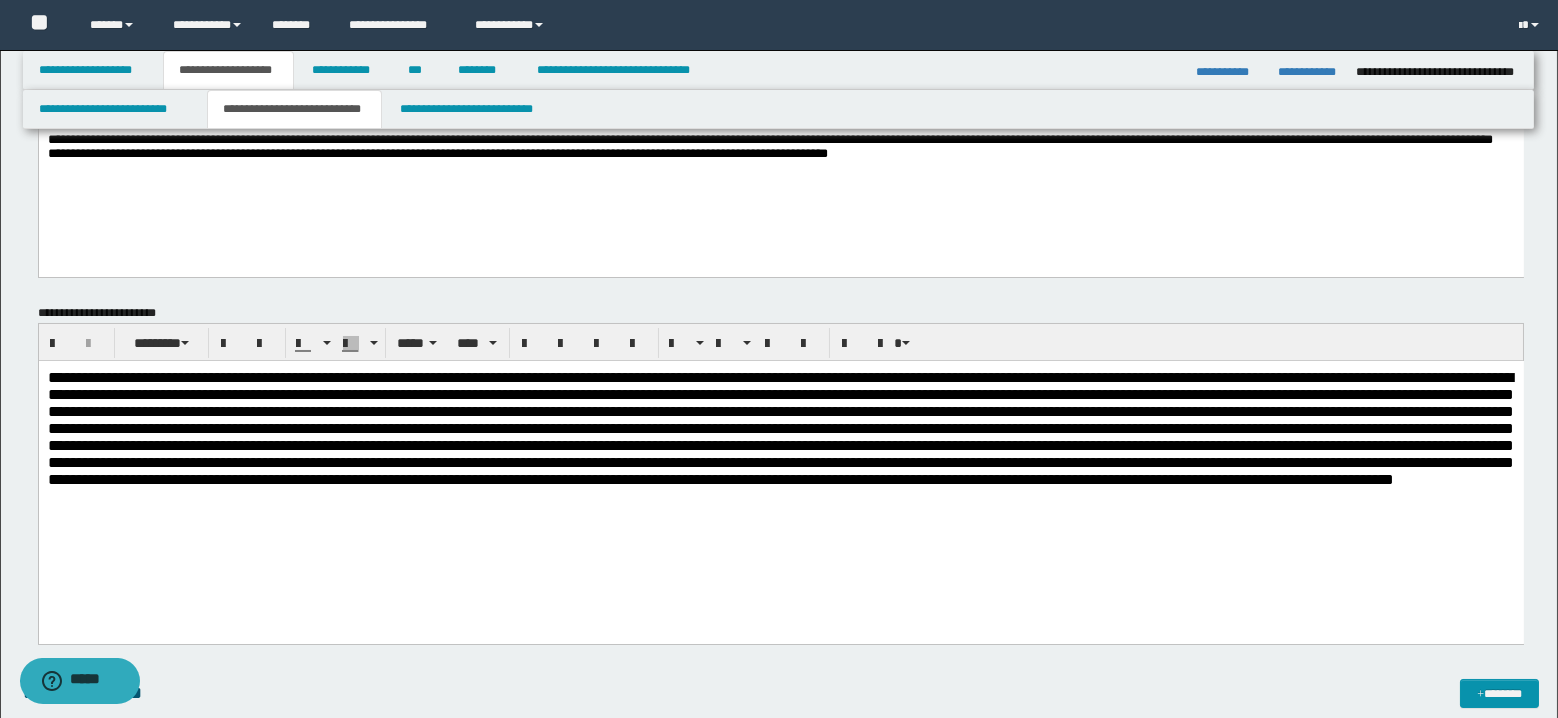 click at bounding box center (780, 427) 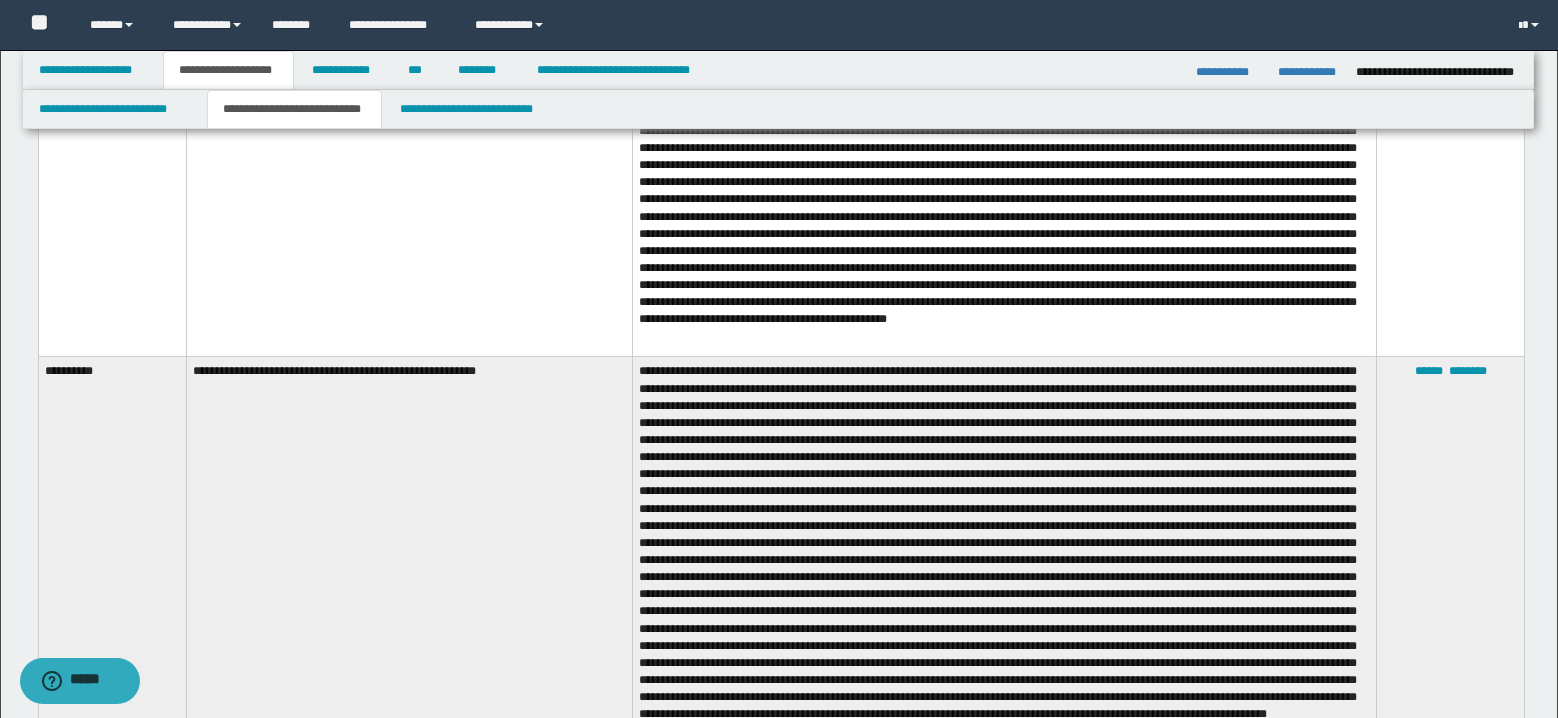 scroll, scrollTop: 2000, scrollLeft: 0, axis: vertical 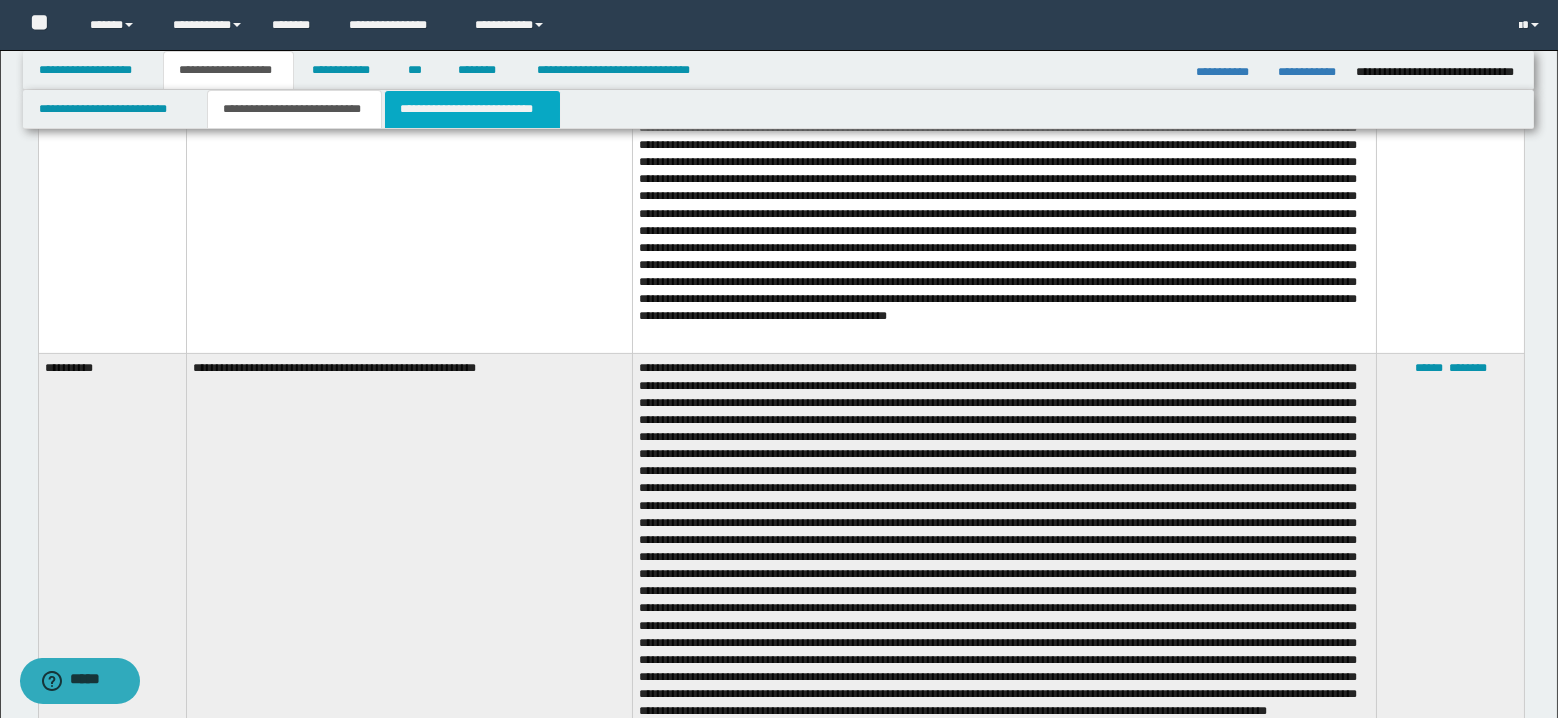 click on "**********" at bounding box center [472, 109] 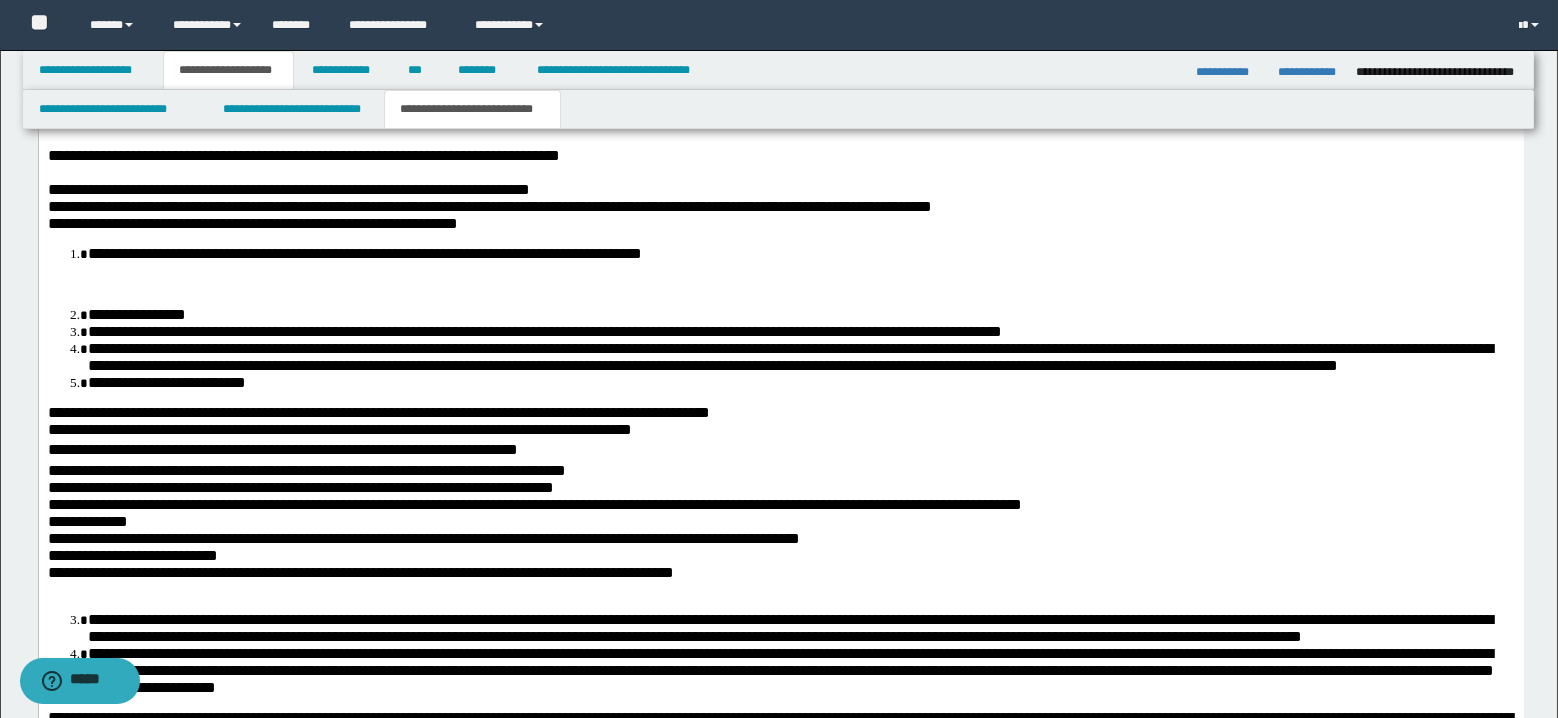 scroll, scrollTop: 1566, scrollLeft: 0, axis: vertical 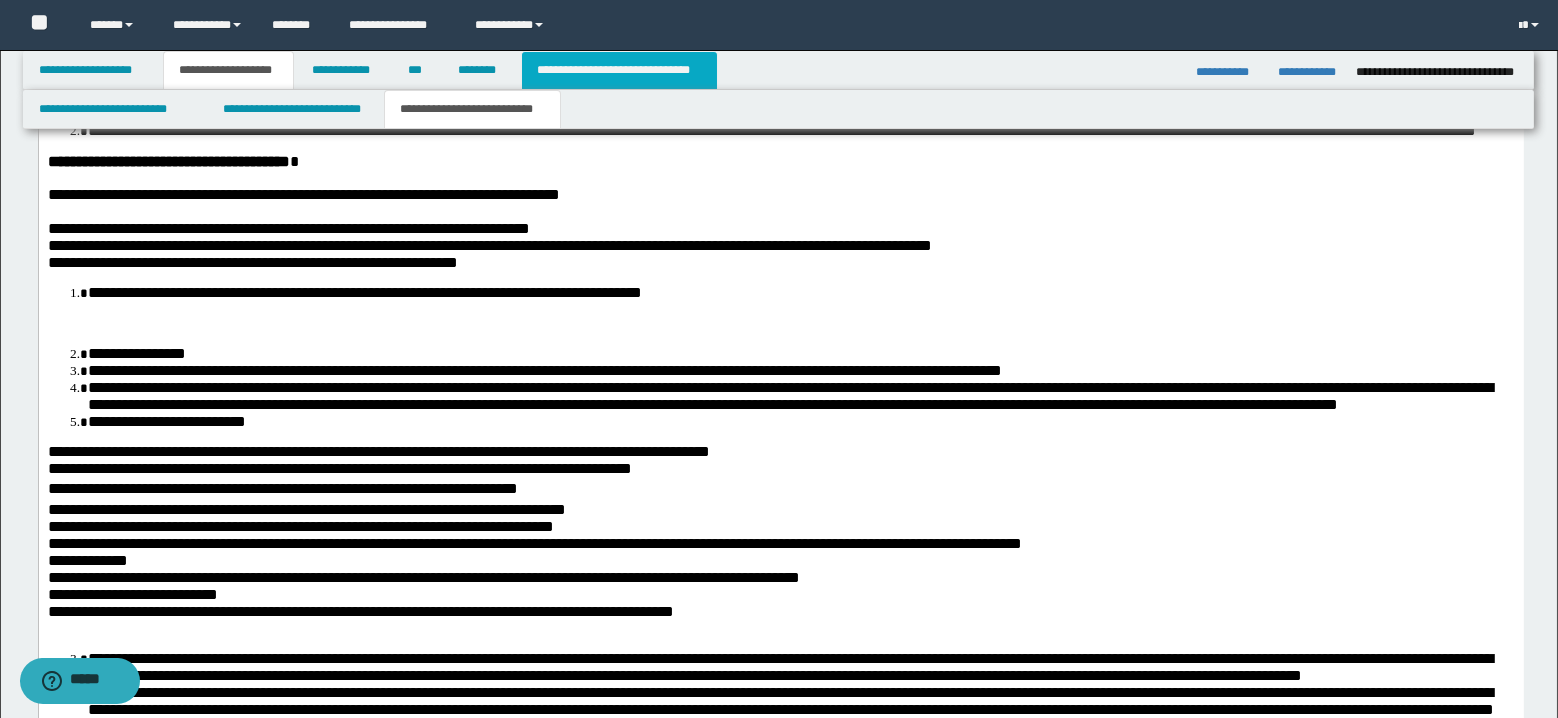 click on "**********" at bounding box center (619, 70) 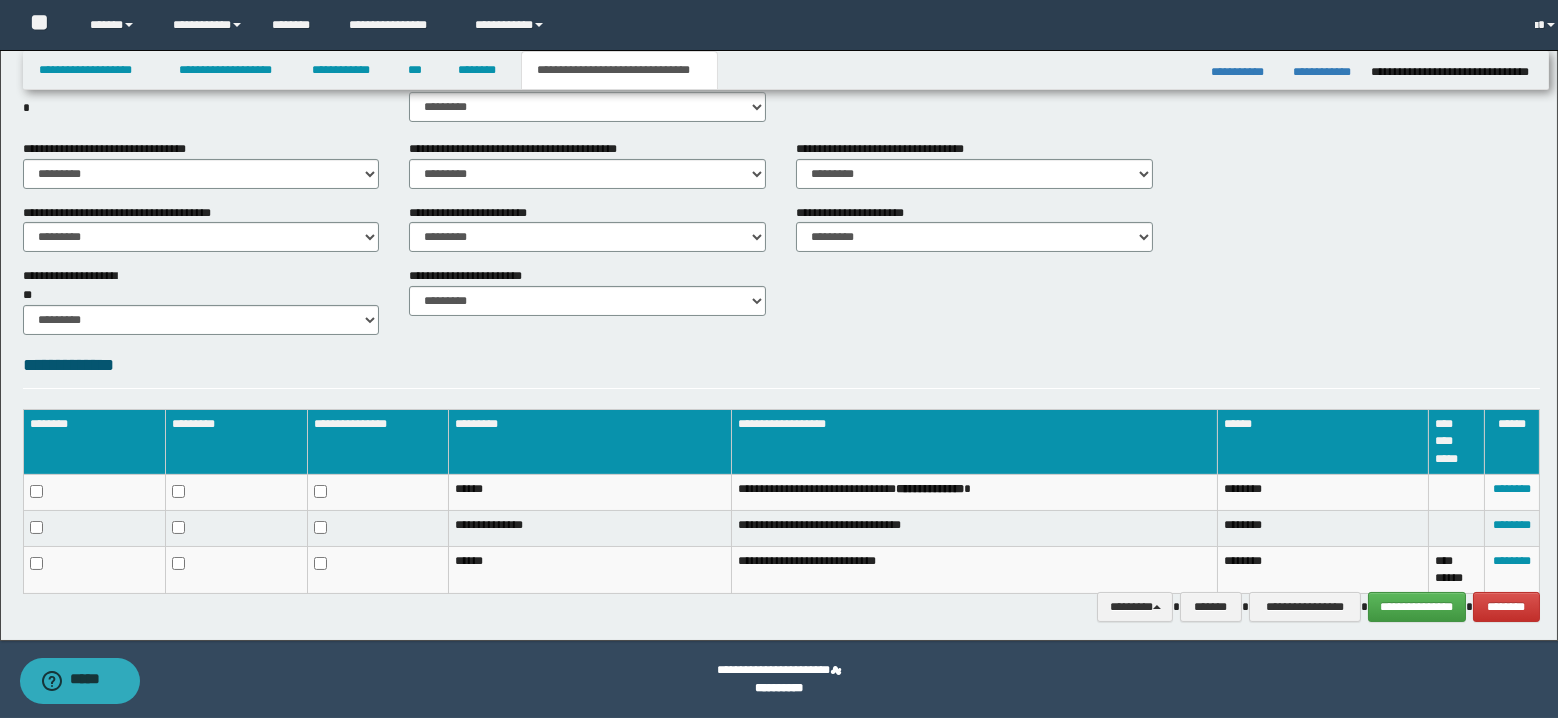 scroll, scrollTop: 706, scrollLeft: 0, axis: vertical 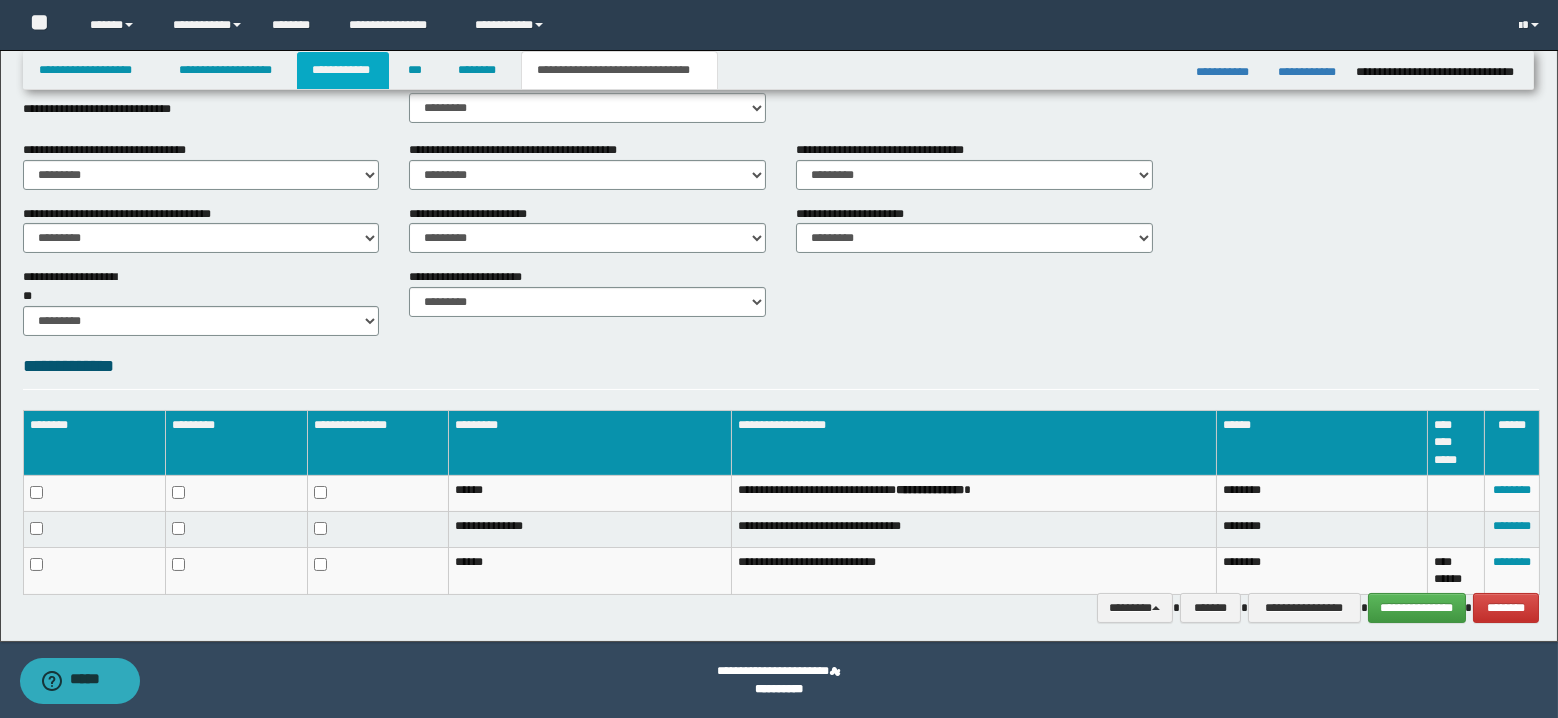 click on "**********" at bounding box center (343, 70) 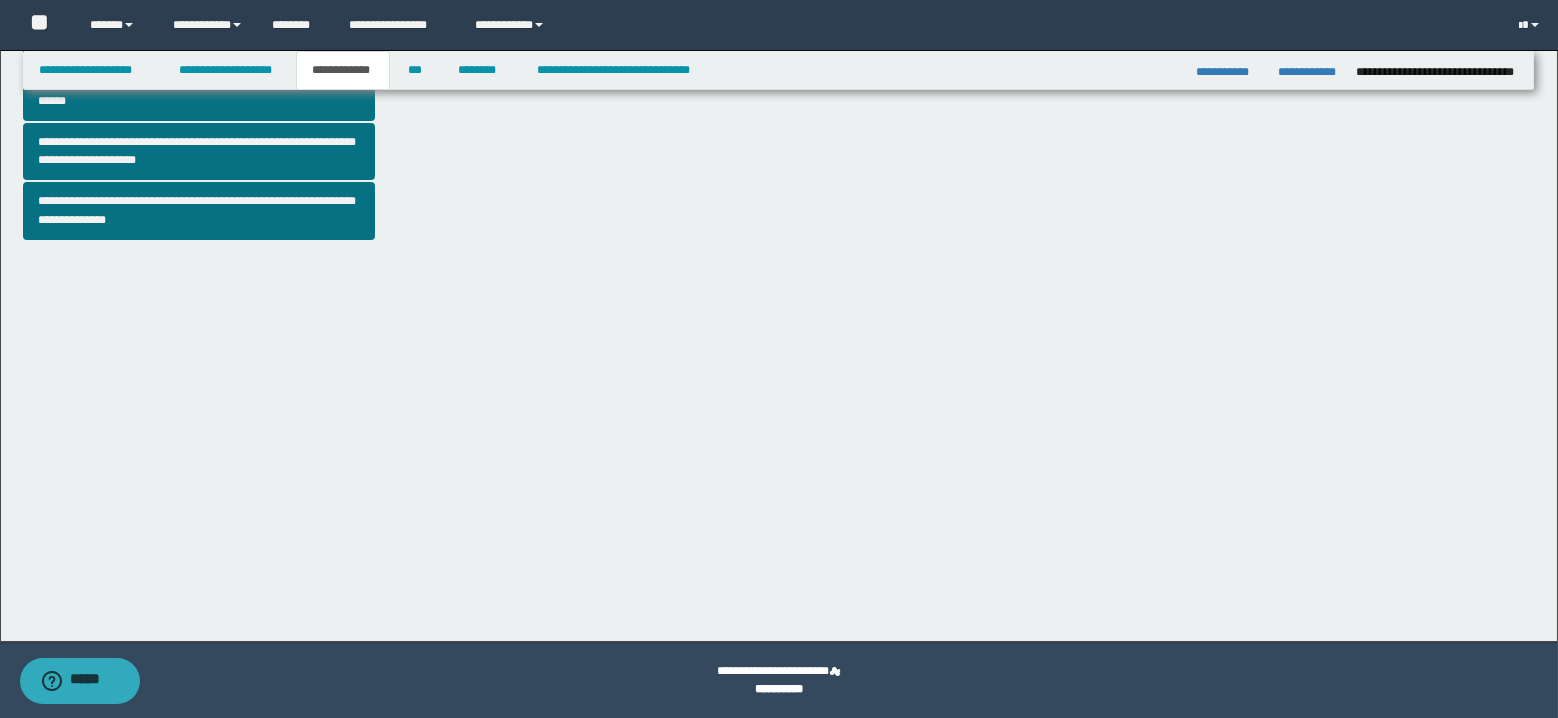 scroll, scrollTop: 354, scrollLeft: 0, axis: vertical 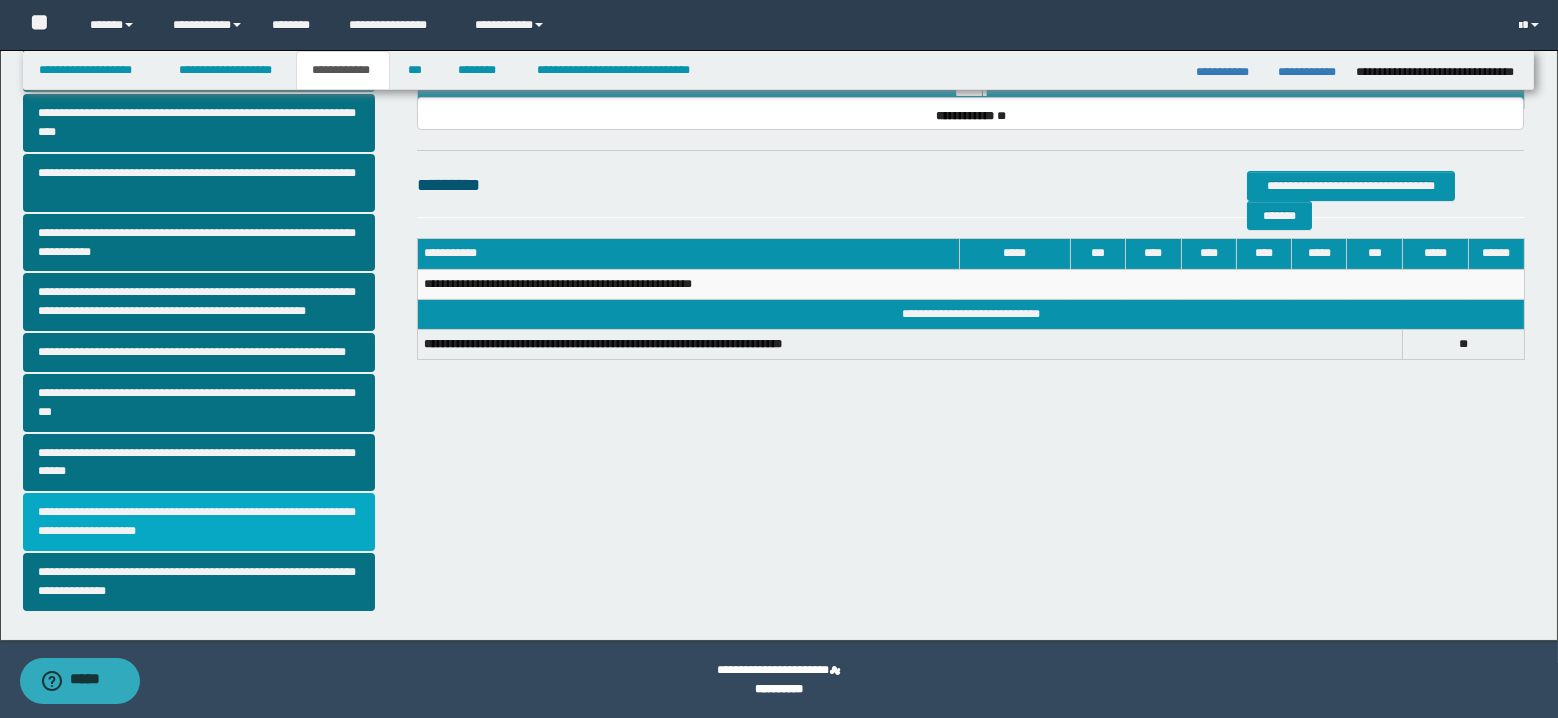 click on "**********" at bounding box center (199, 522) 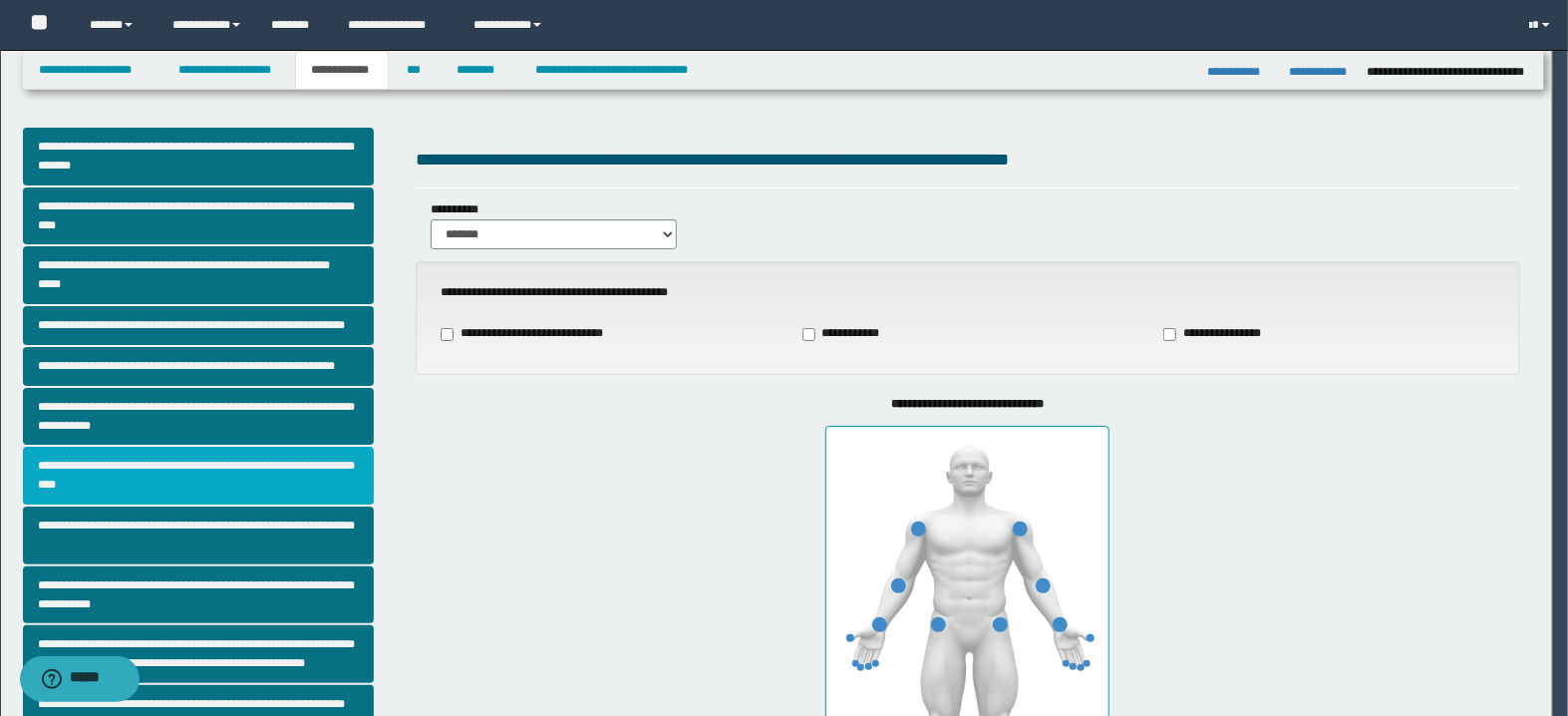 select on "*" 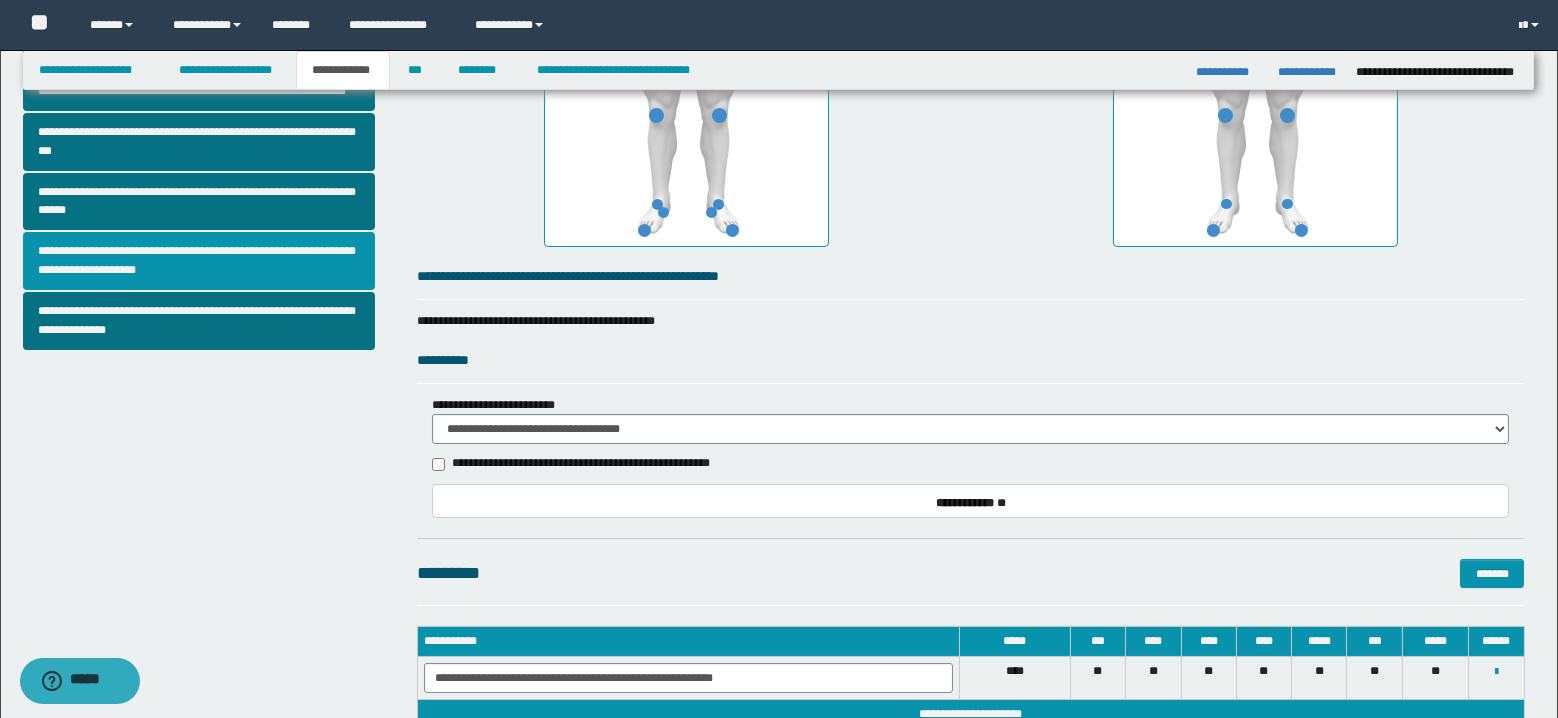 scroll, scrollTop: 783, scrollLeft: 0, axis: vertical 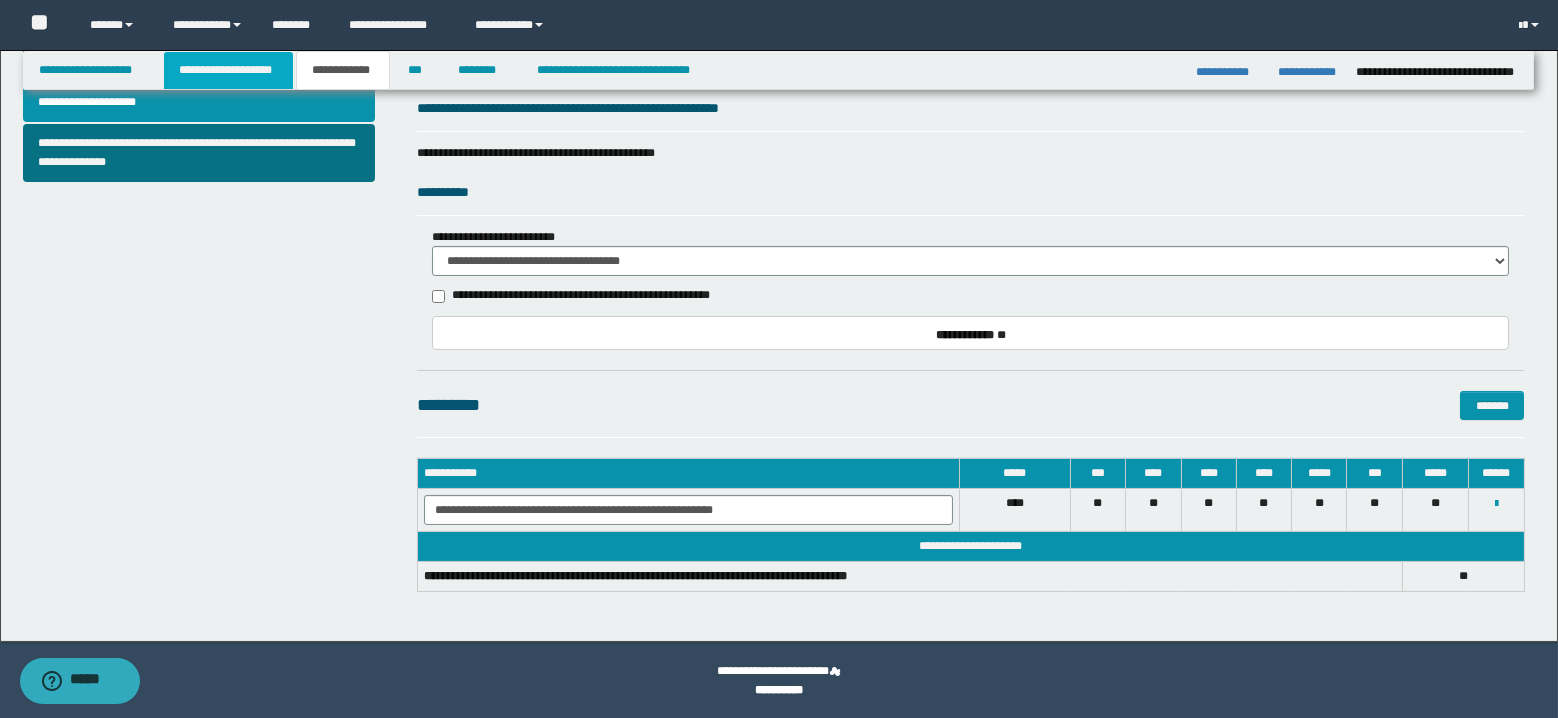click on "**********" at bounding box center (228, 70) 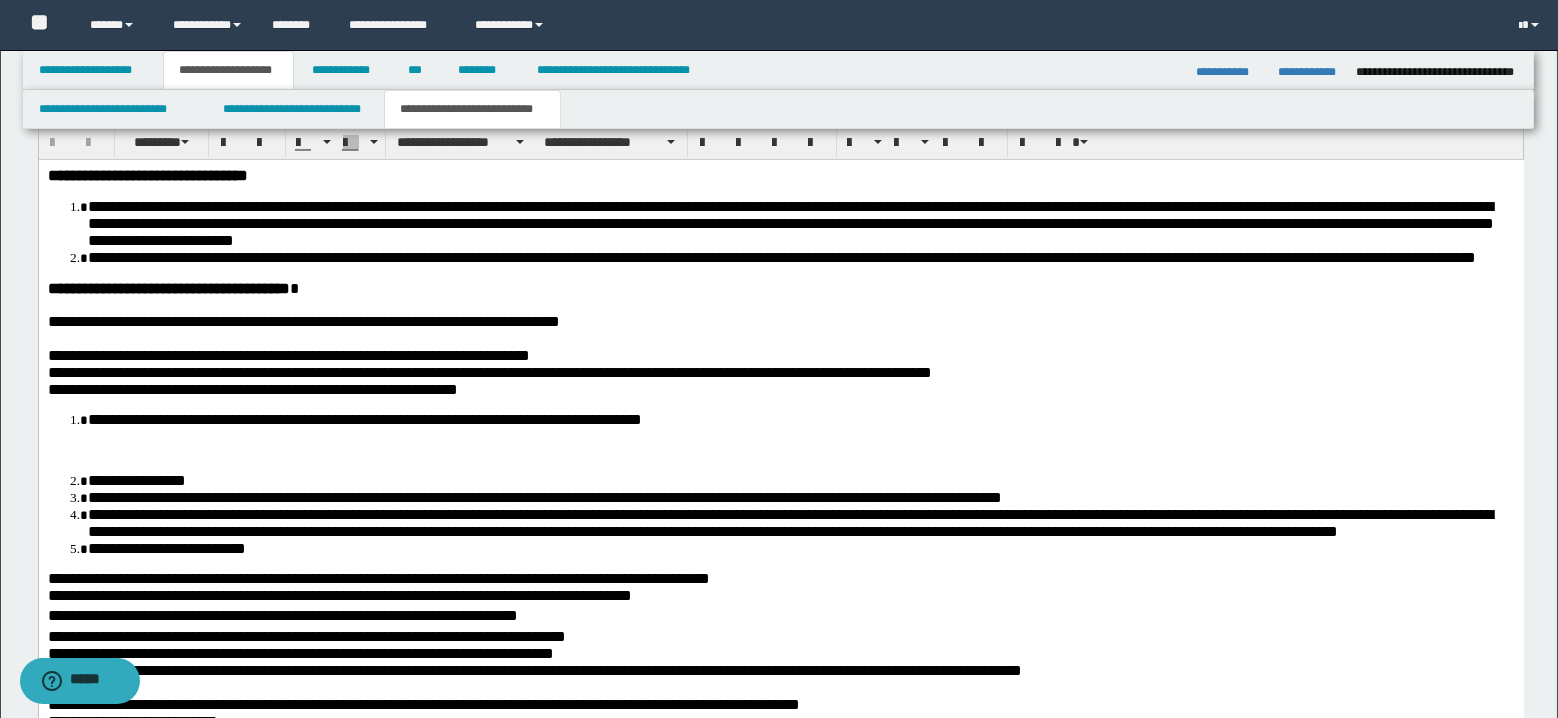 scroll, scrollTop: 1482, scrollLeft: 0, axis: vertical 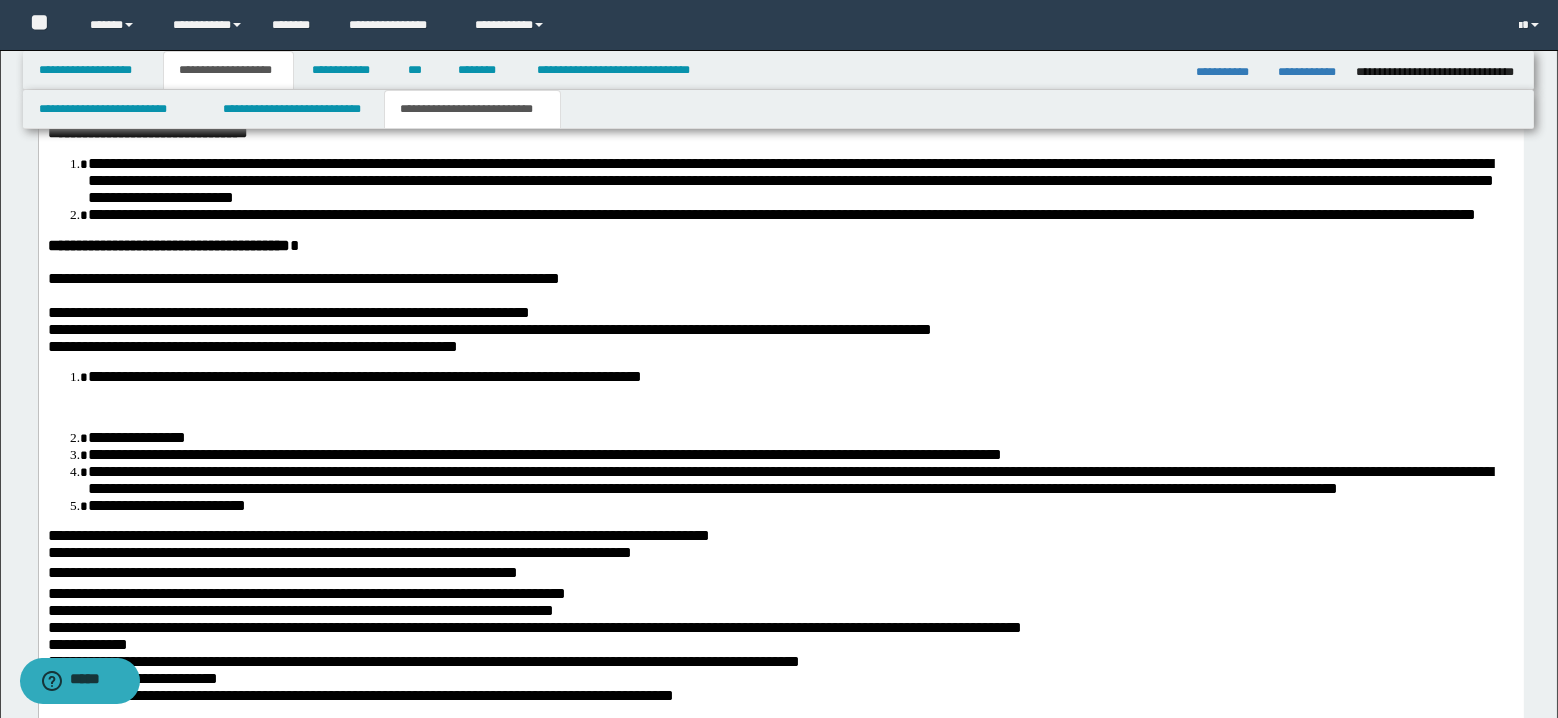 click at bounding box center [780, 294] 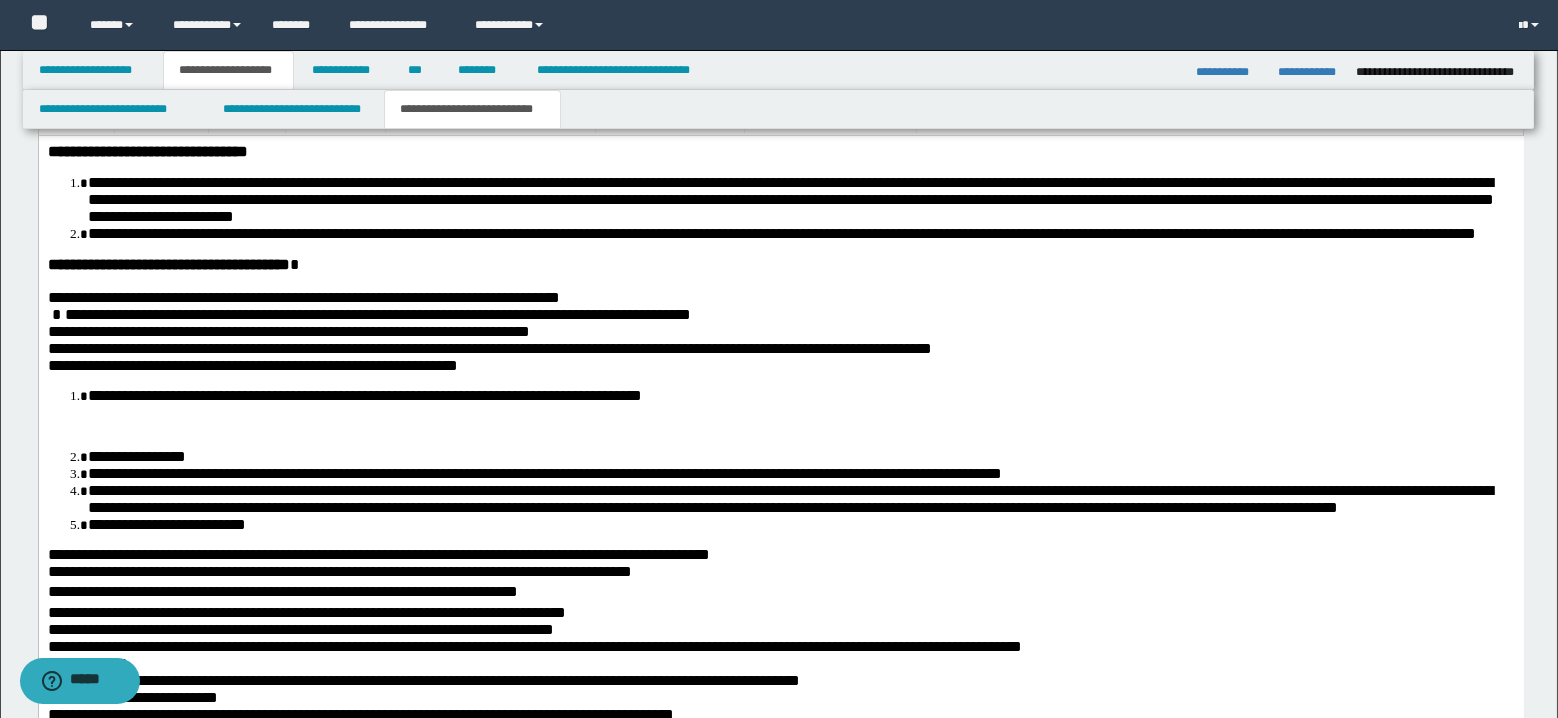scroll, scrollTop: 1448, scrollLeft: 0, axis: vertical 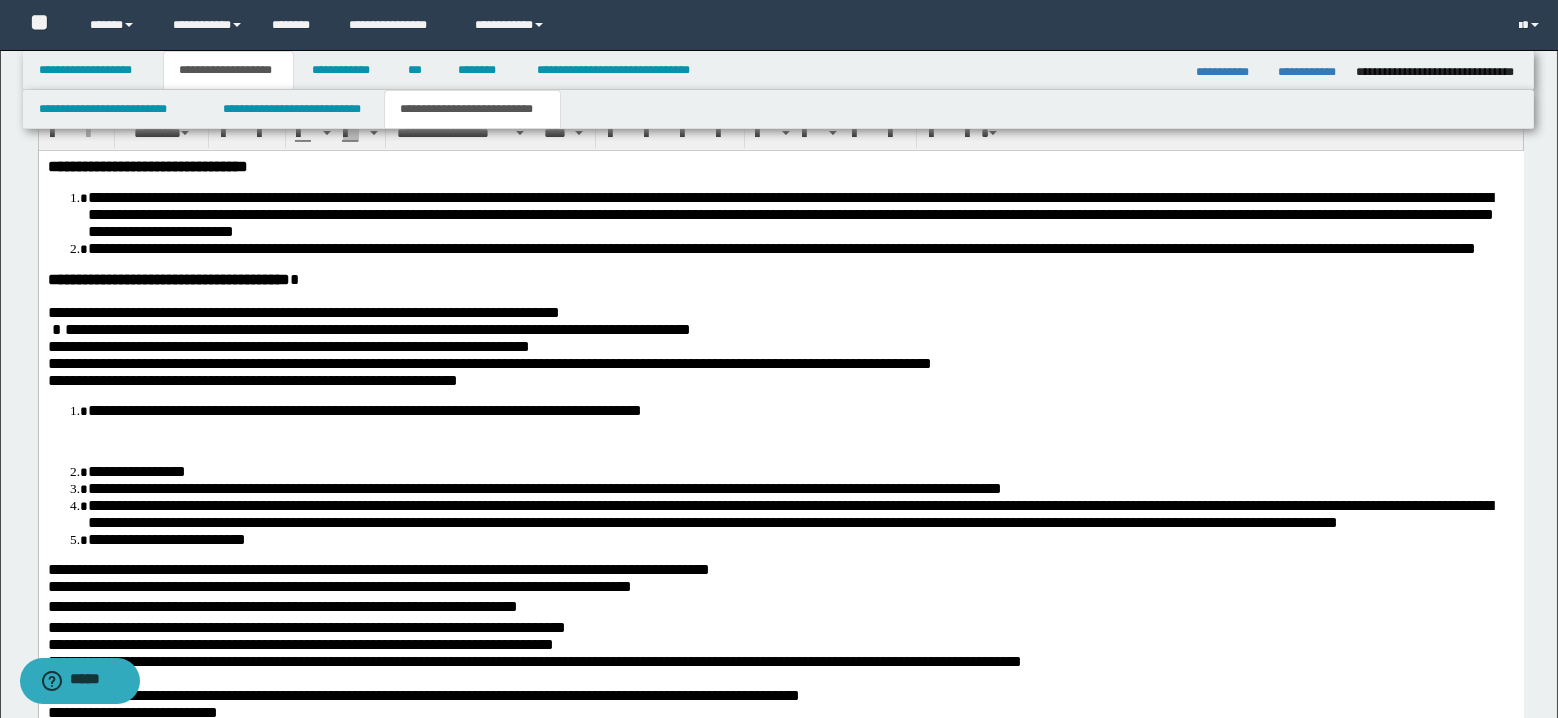 click on "**********" at bounding box center (780, 311) 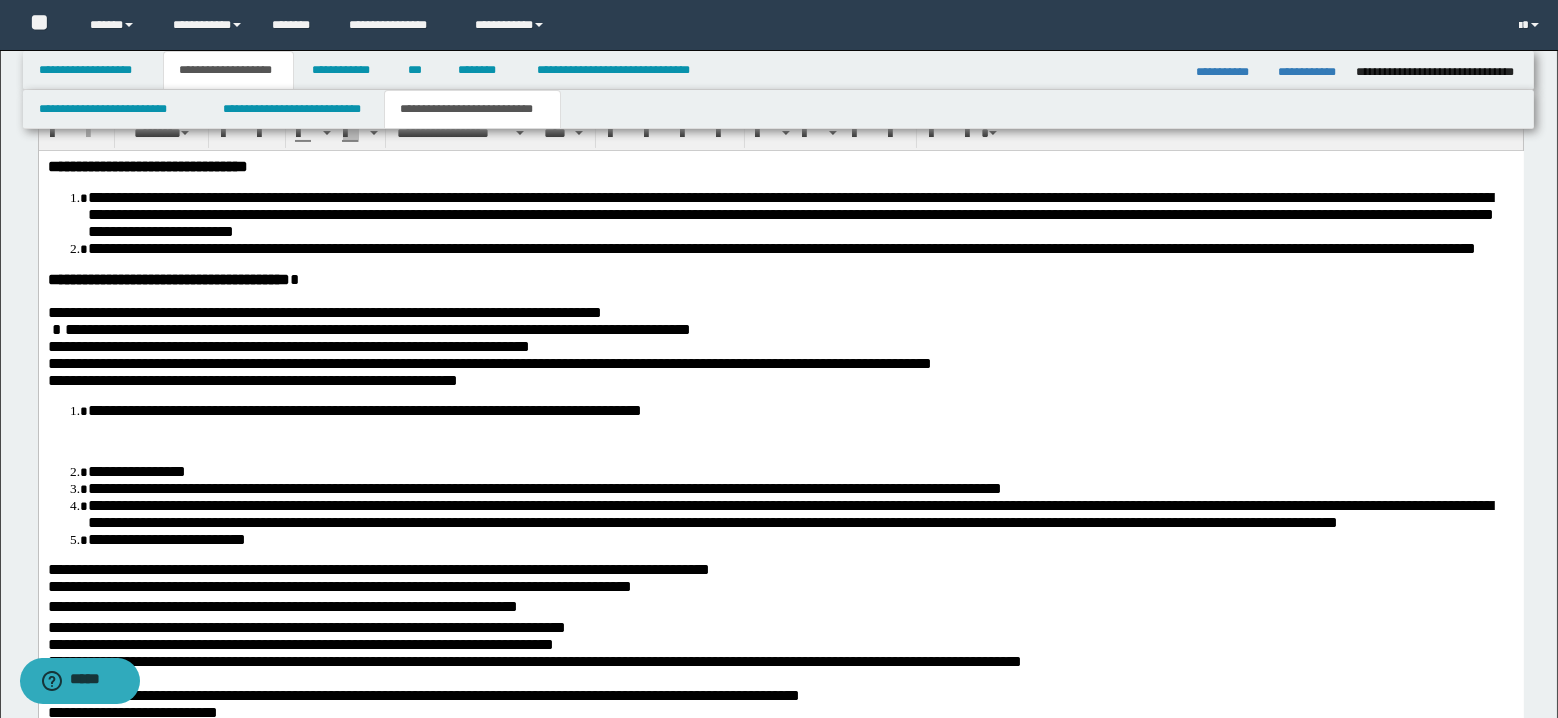 click on "**********" at bounding box center [780, 345] 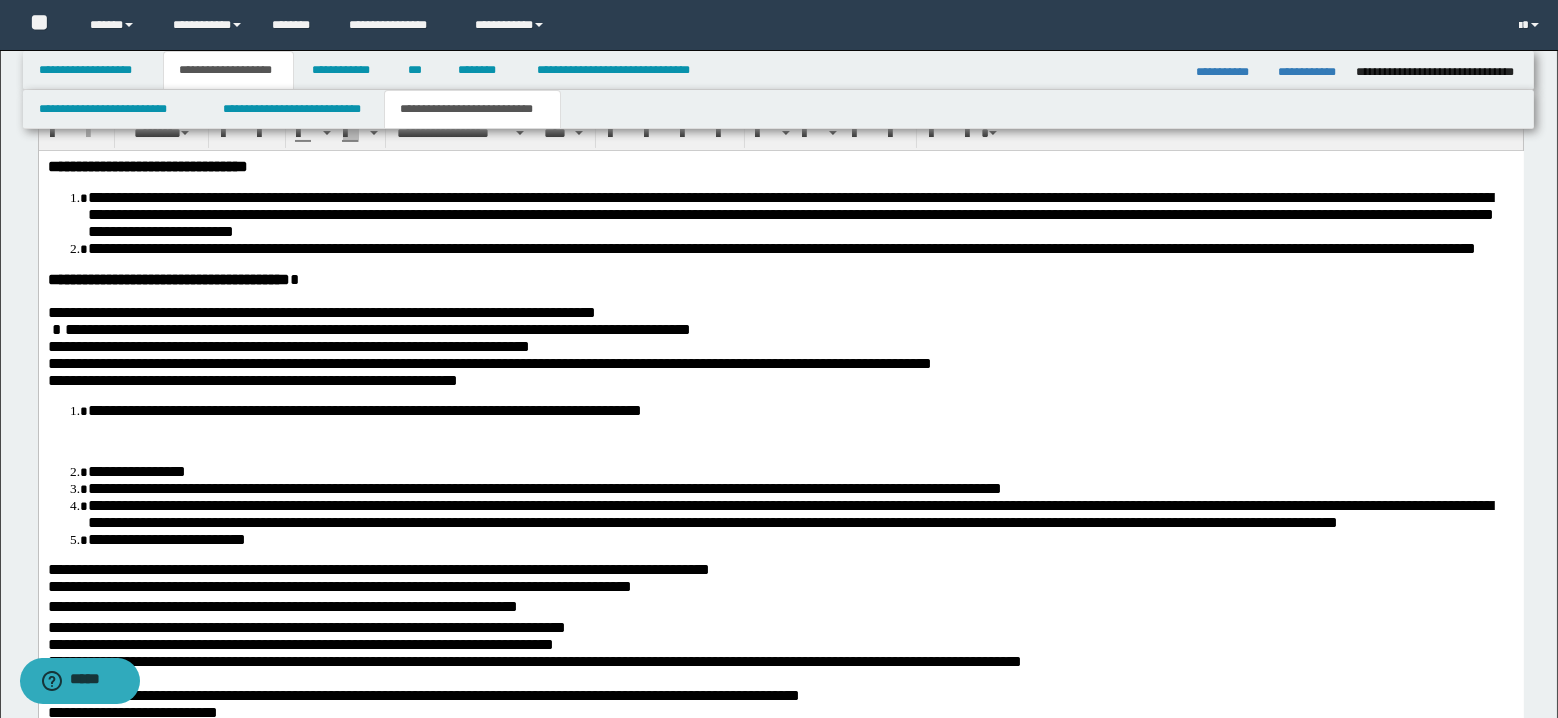 click on "**********" at bounding box center [780, 345] 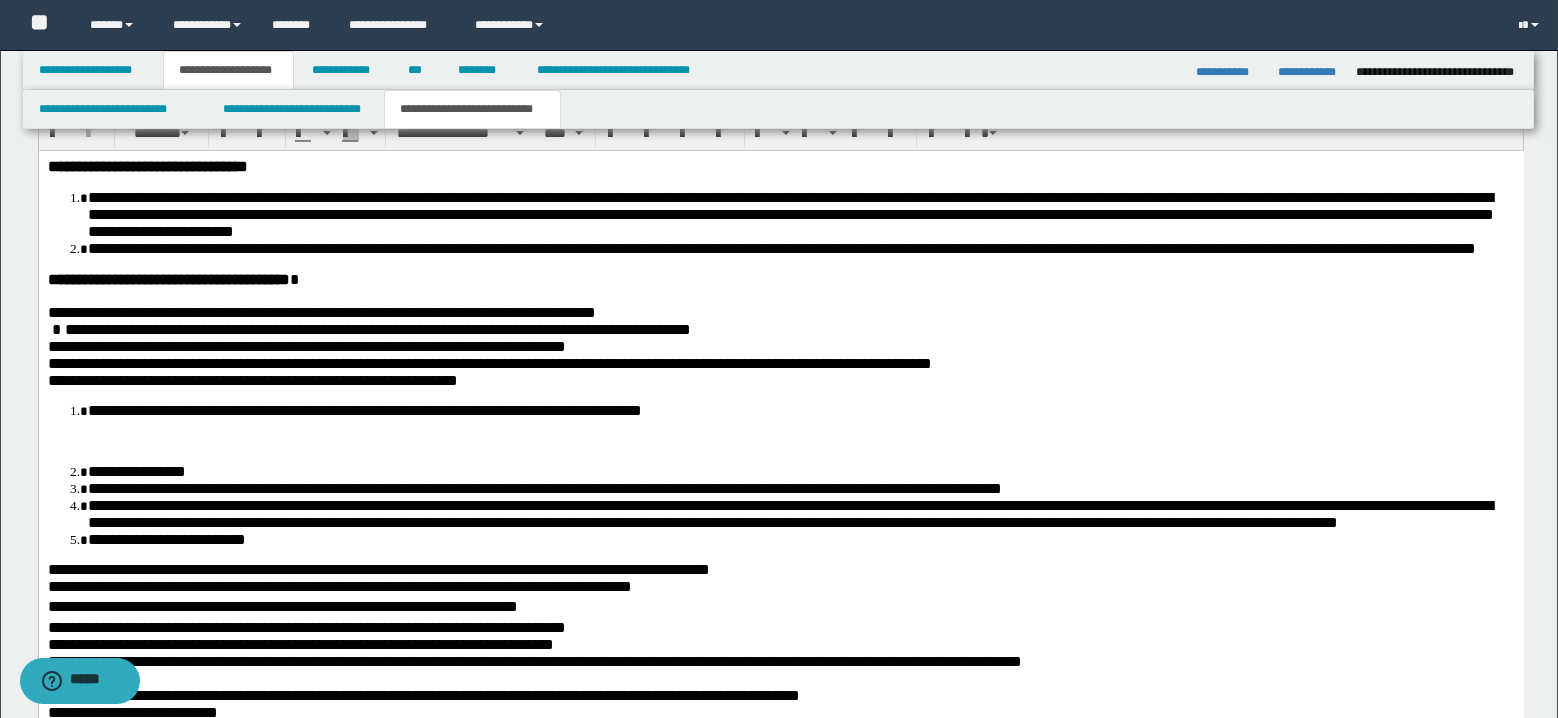 click on "**********" at bounding box center (489, 362) 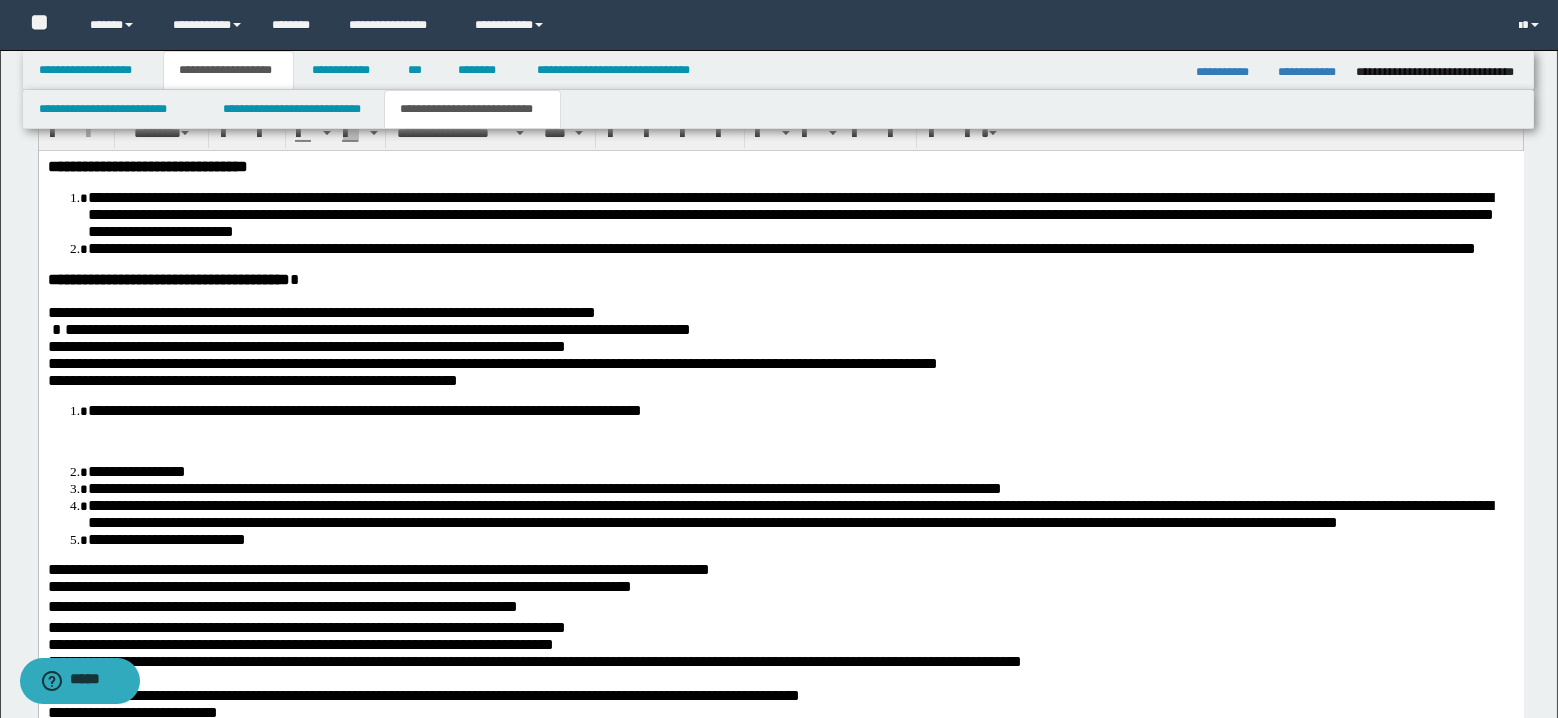 click on "**********" at bounding box center [492, 362] 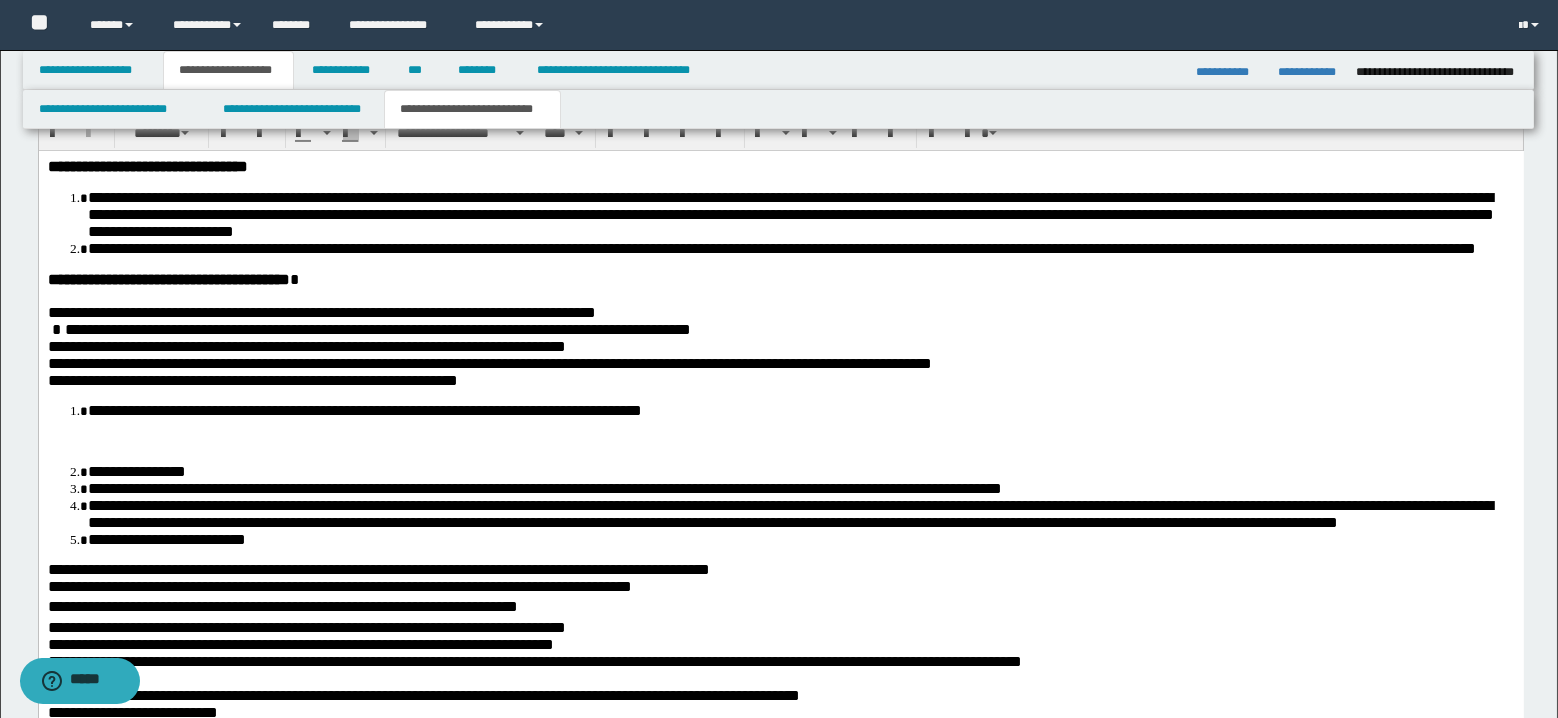 click on "**********" at bounding box center [489, 362] 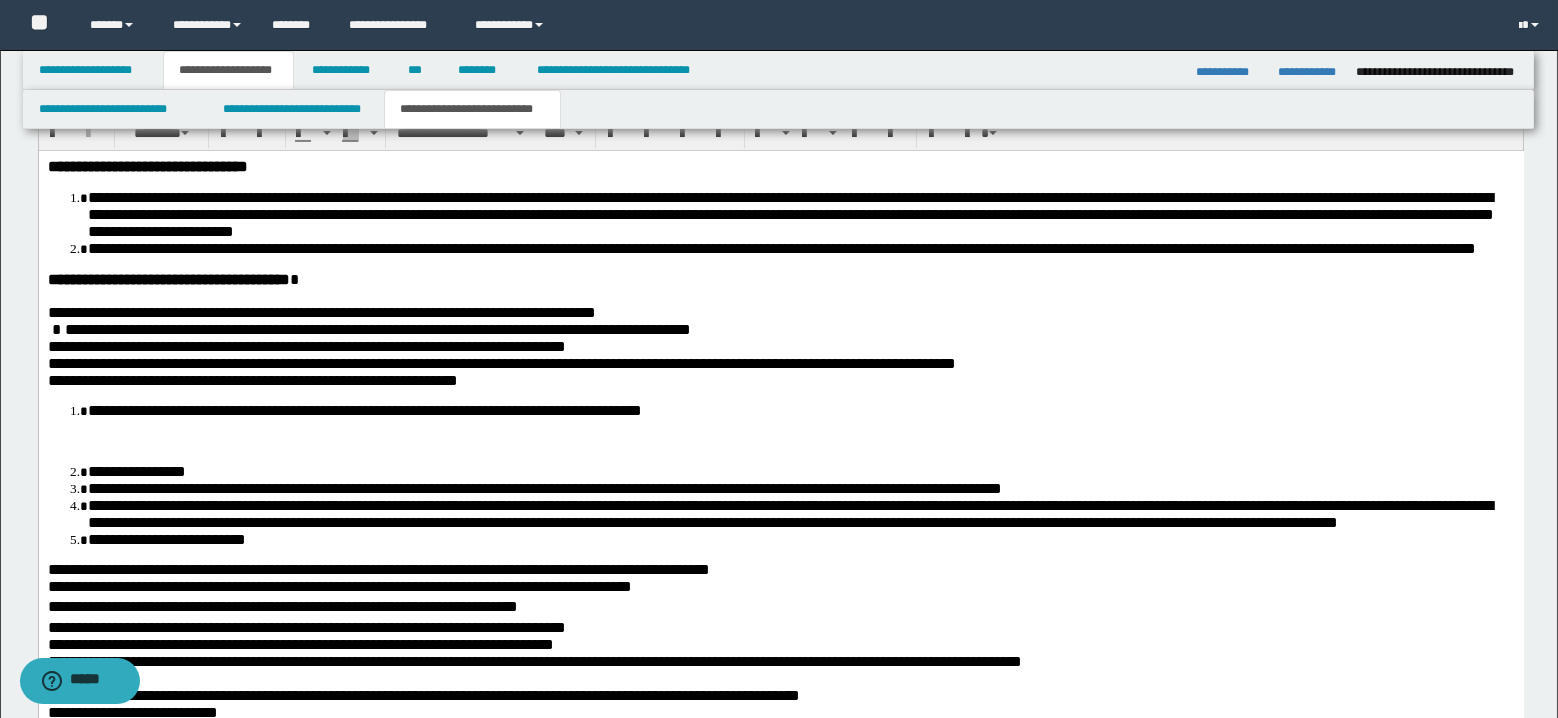 click on "**********" at bounding box center [501, 362] 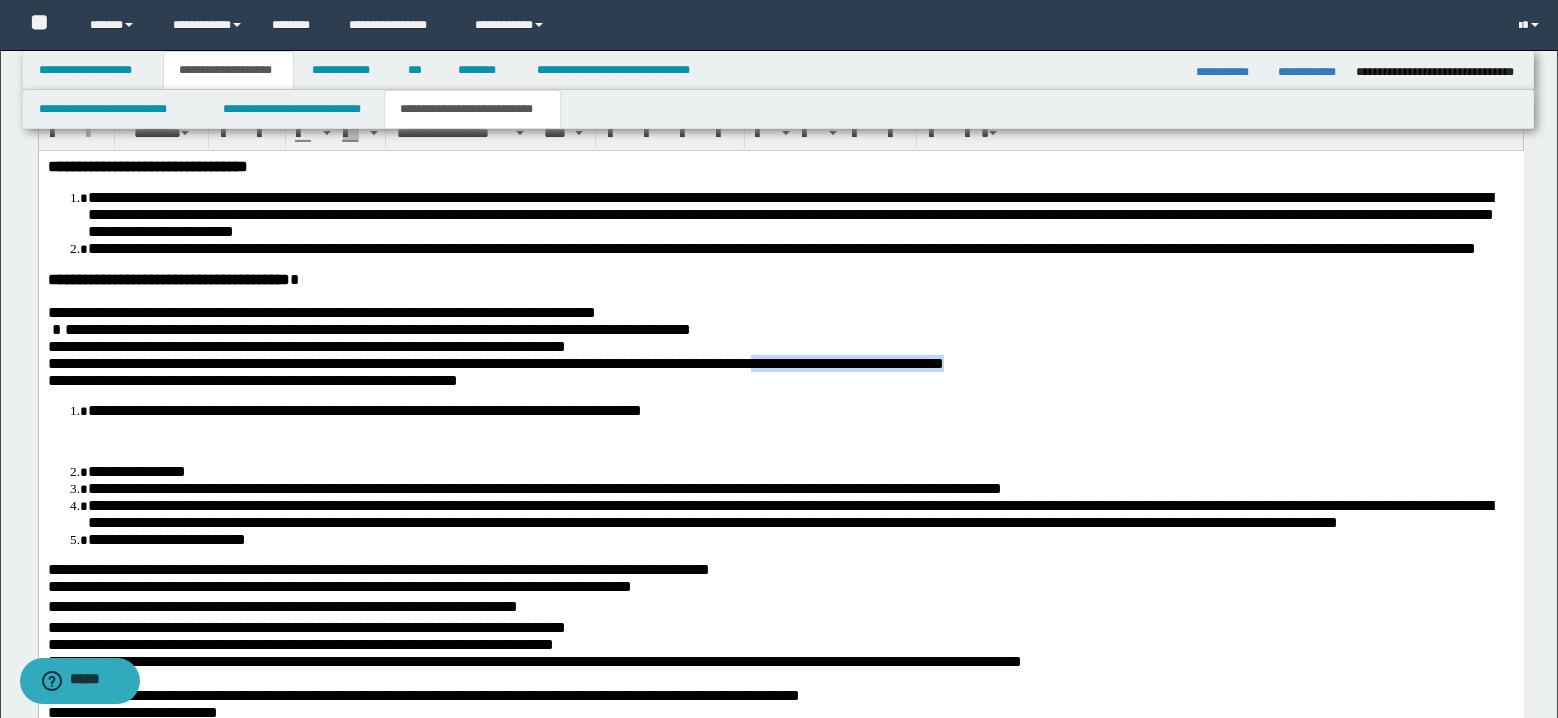drag, startPoint x: 894, startPoint y: 393, endPoint x: 1115, endPoint y: 400, distance: 221.11082 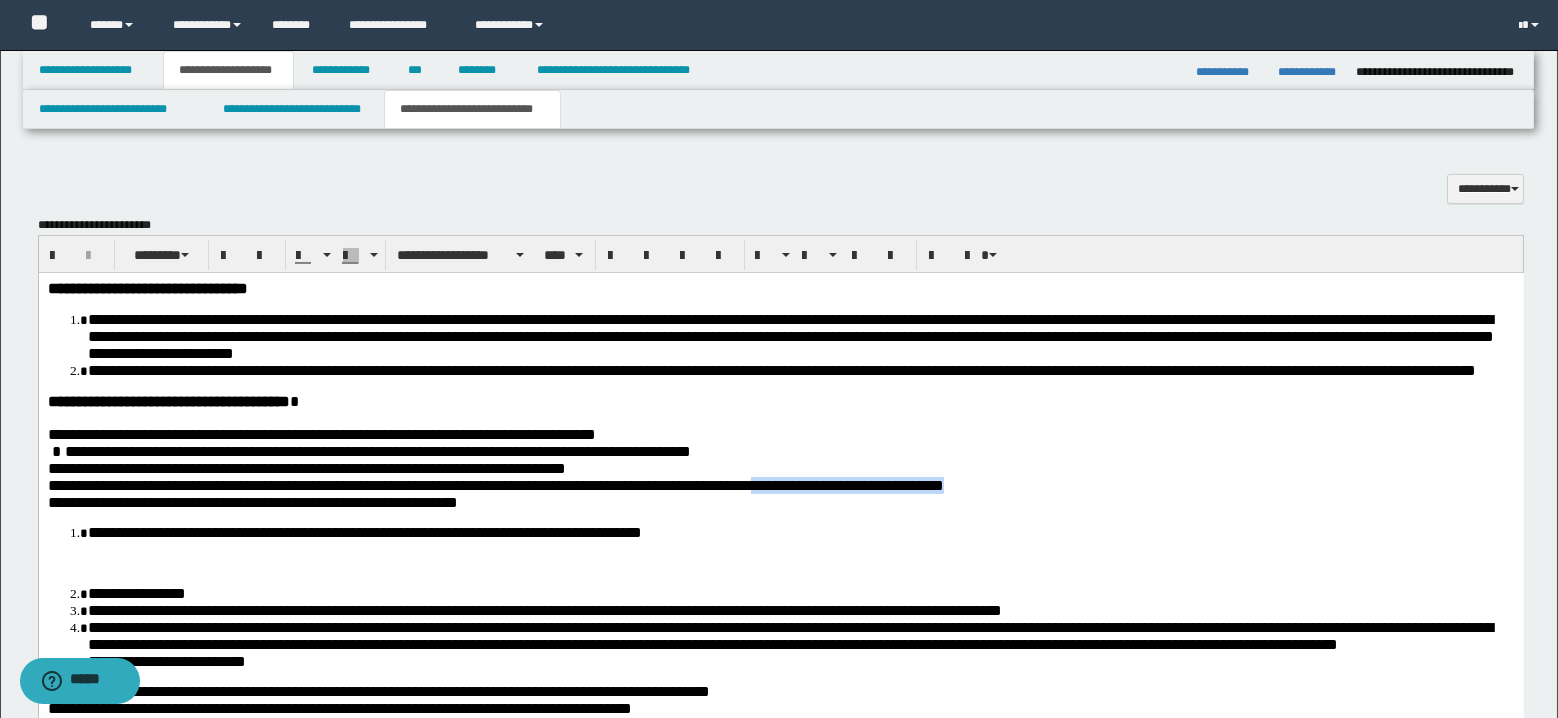 scroll, scrollTop: 1315, scrollLeft: 0, axis: vertical 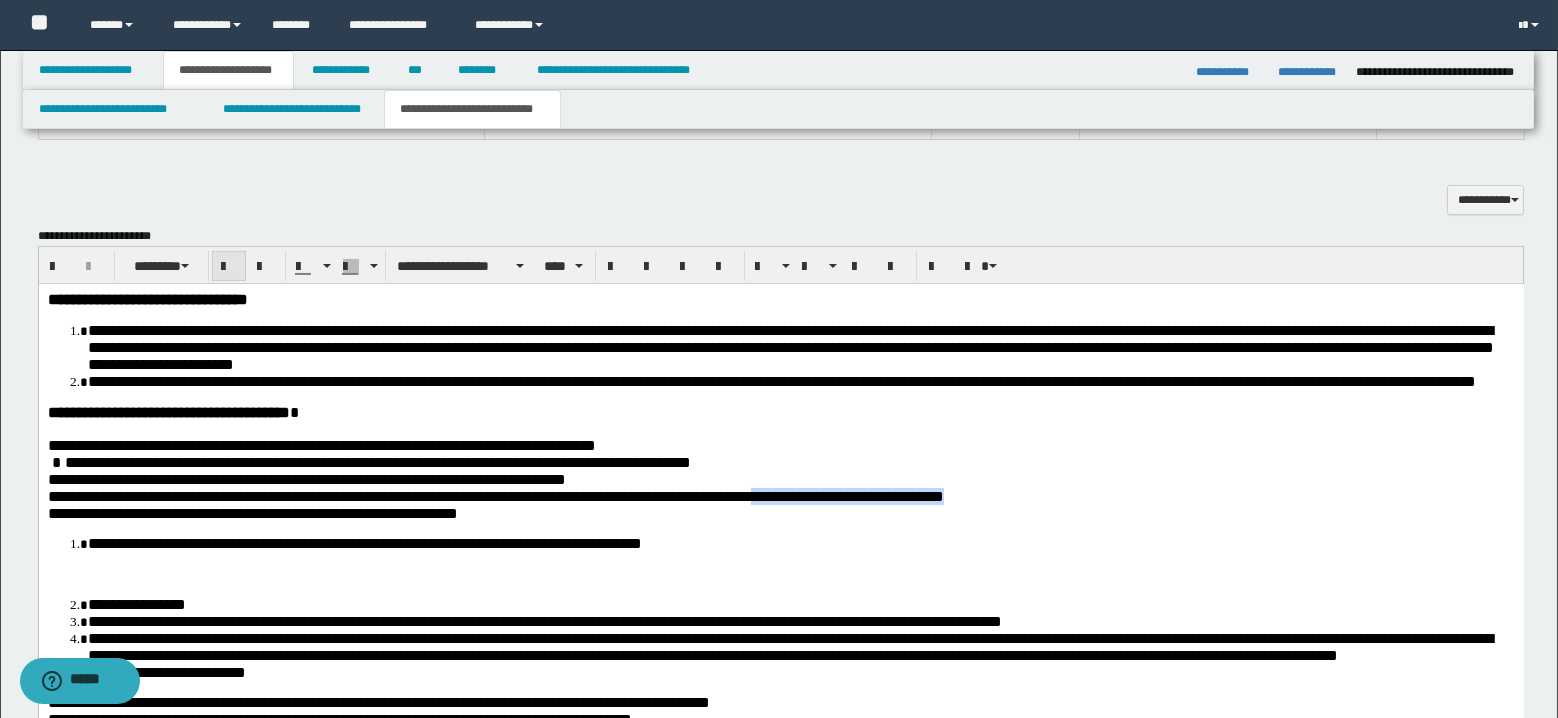 click at bounding box center (229, 266) 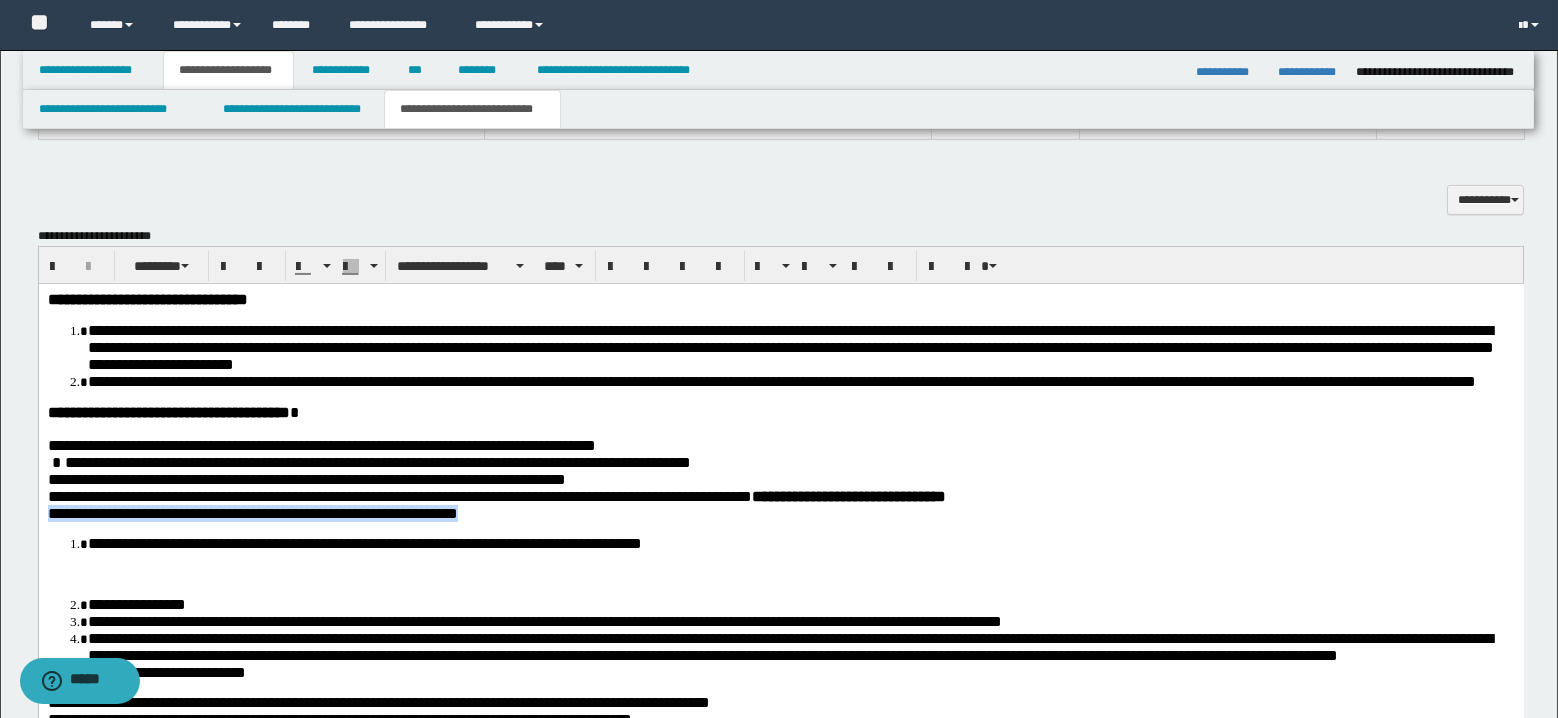 drag, startPoint x: 48, startPoint y: 544, endPoint x: 517, endPoint y: 544, distance: 469 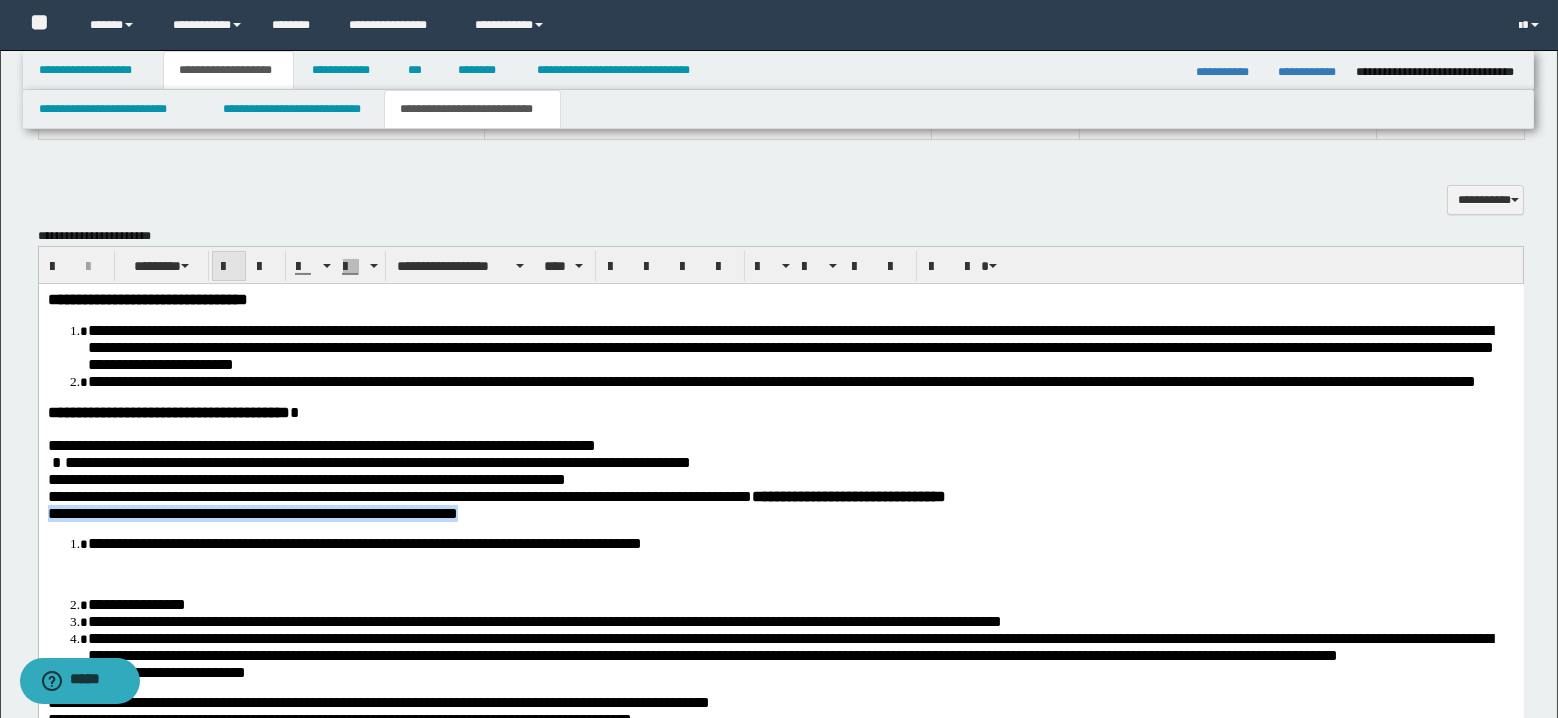 click at bounding box center (229, 266) 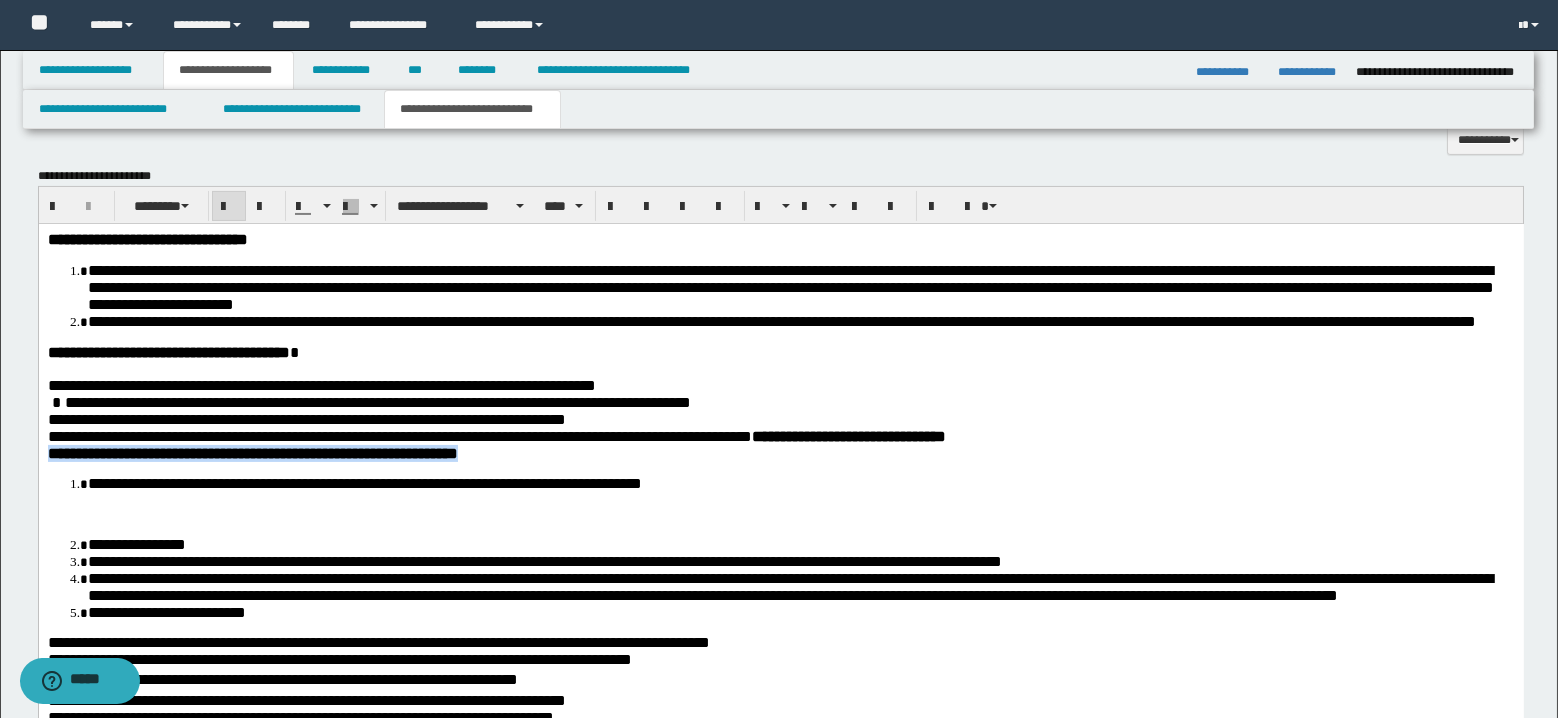 scroll, scrollTop: 1382, scrollLeft: 0, axis: vertical 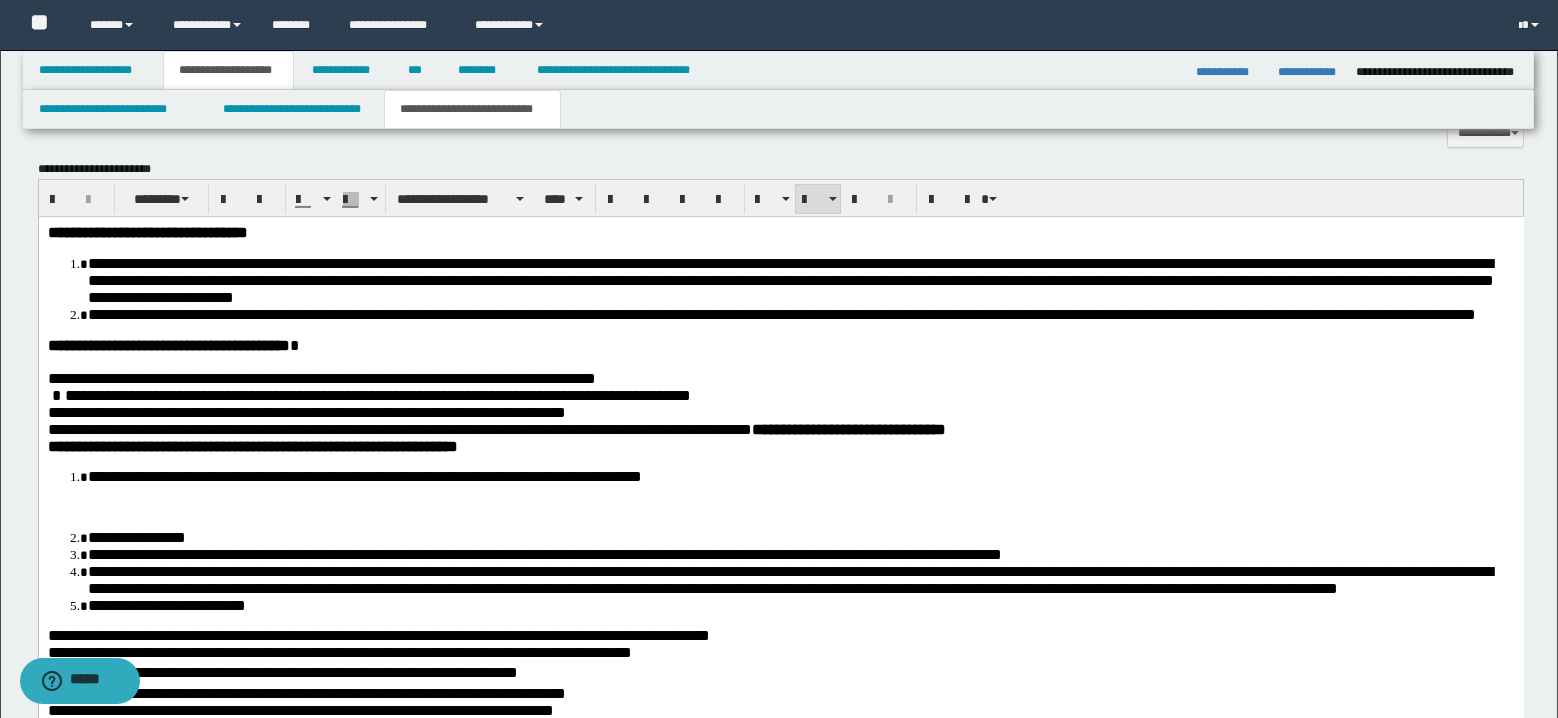 click on "**********" at bounding box center (364, 475) 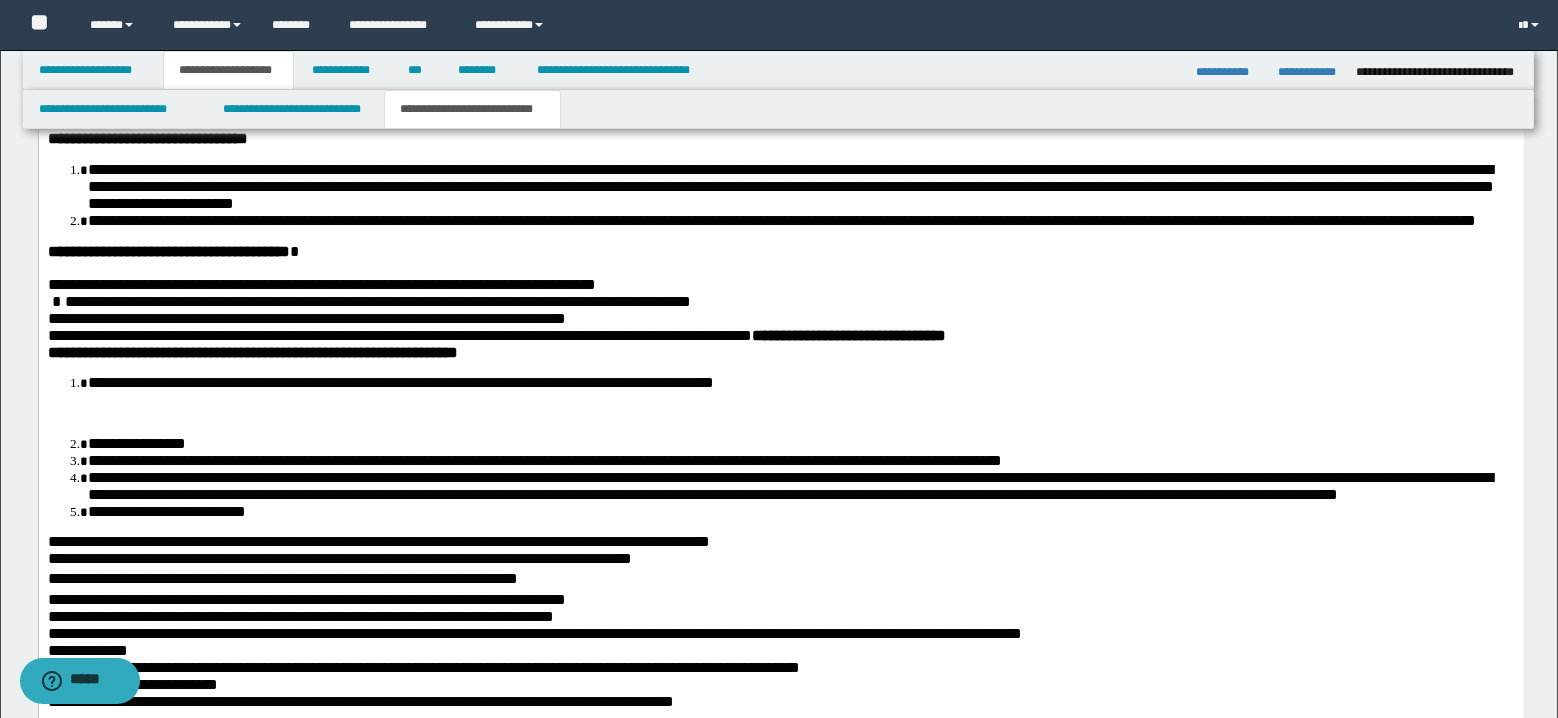 scroll, scrollTop: 1515, scrollLeft: 0, axis: vertical 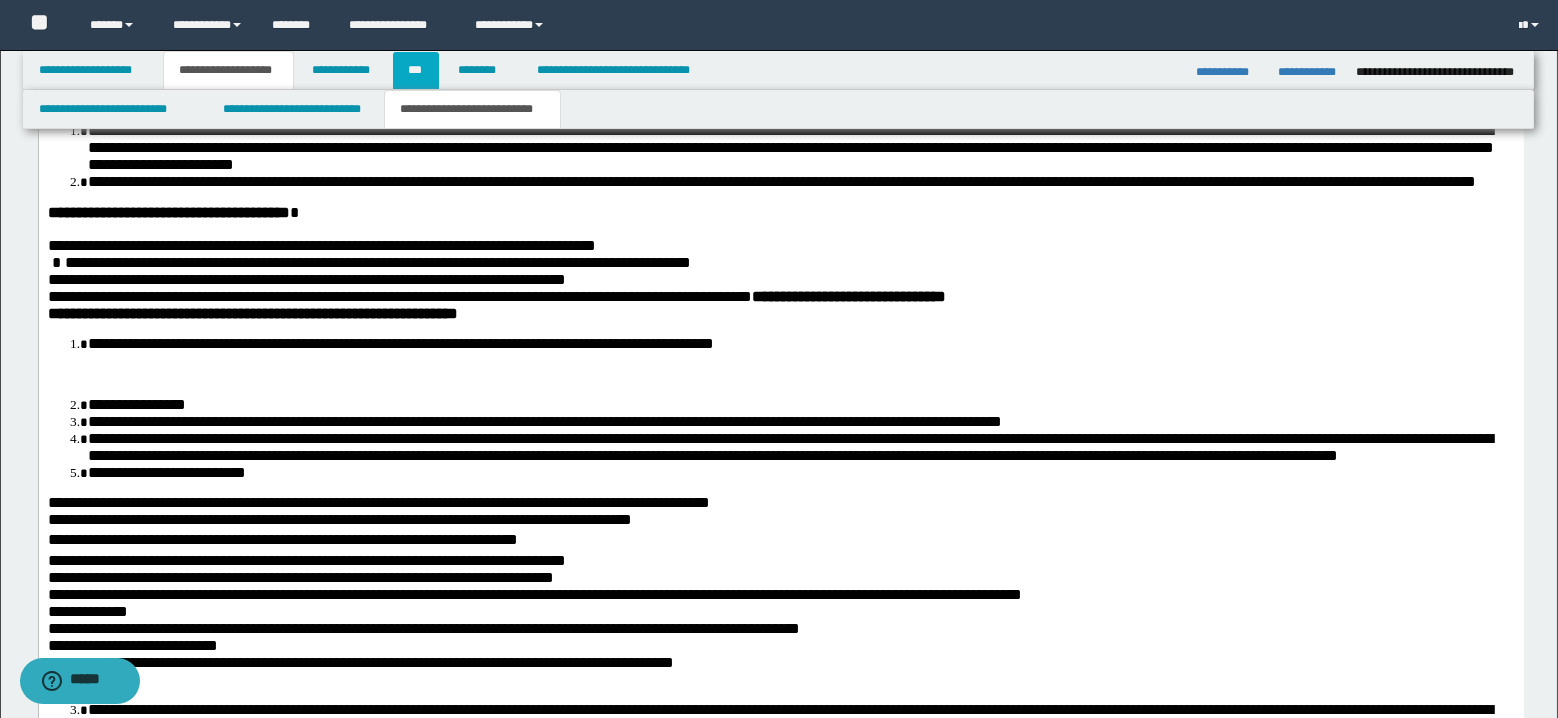 click on "***" at bounding box center [416, 70] 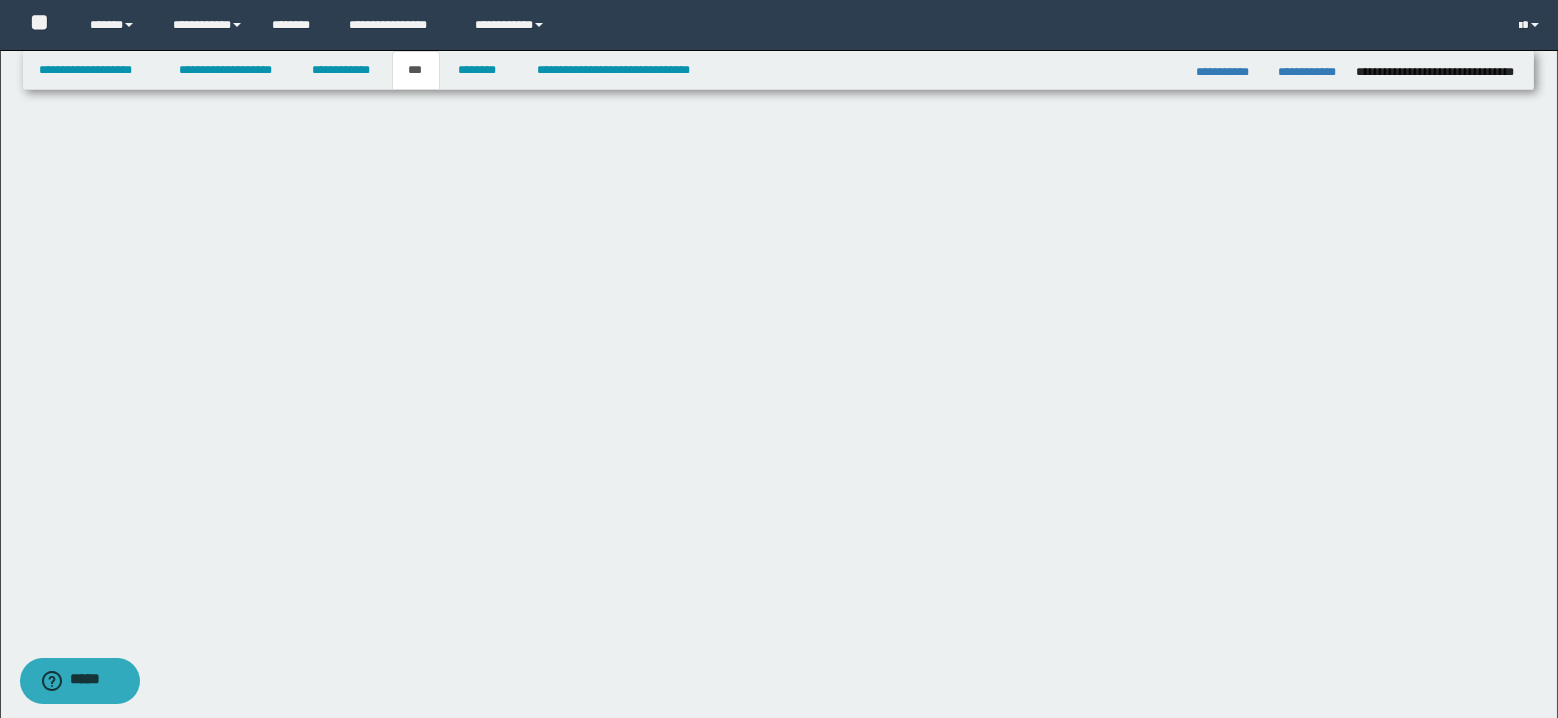 scroll, scrollTop: 0, scrollLeft: 0, axis: both 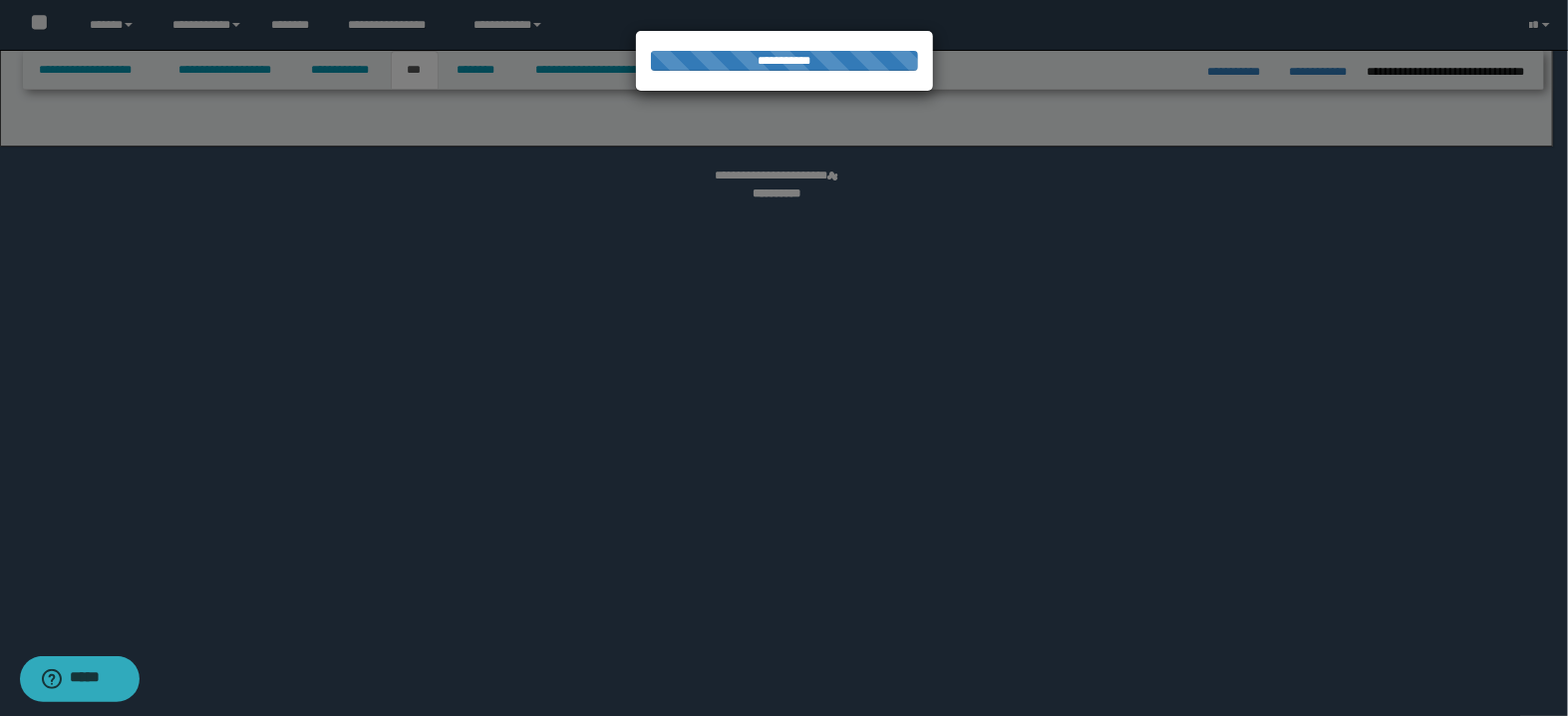 select on "*" 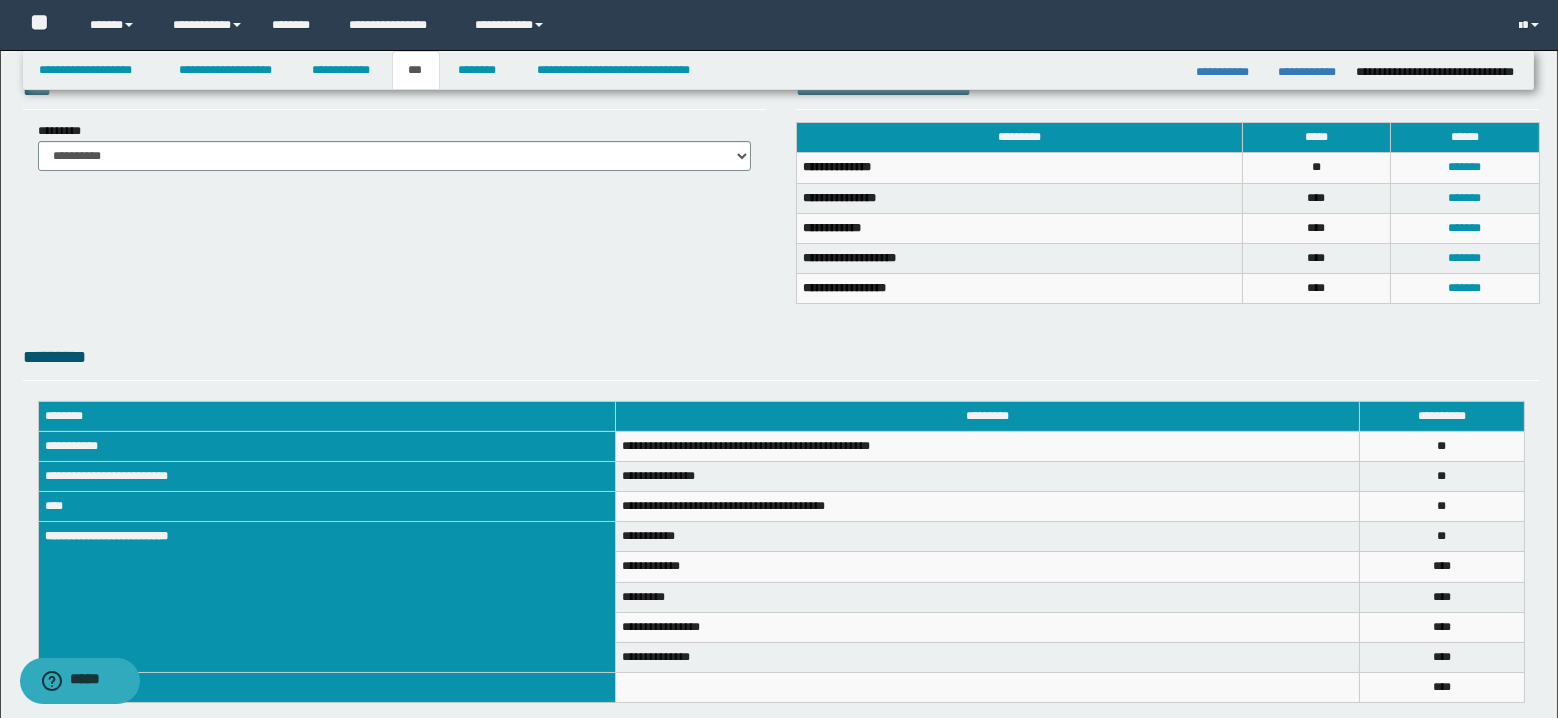 scroll, scrollTop: 433, scrollLeft: 0, axis: vertical 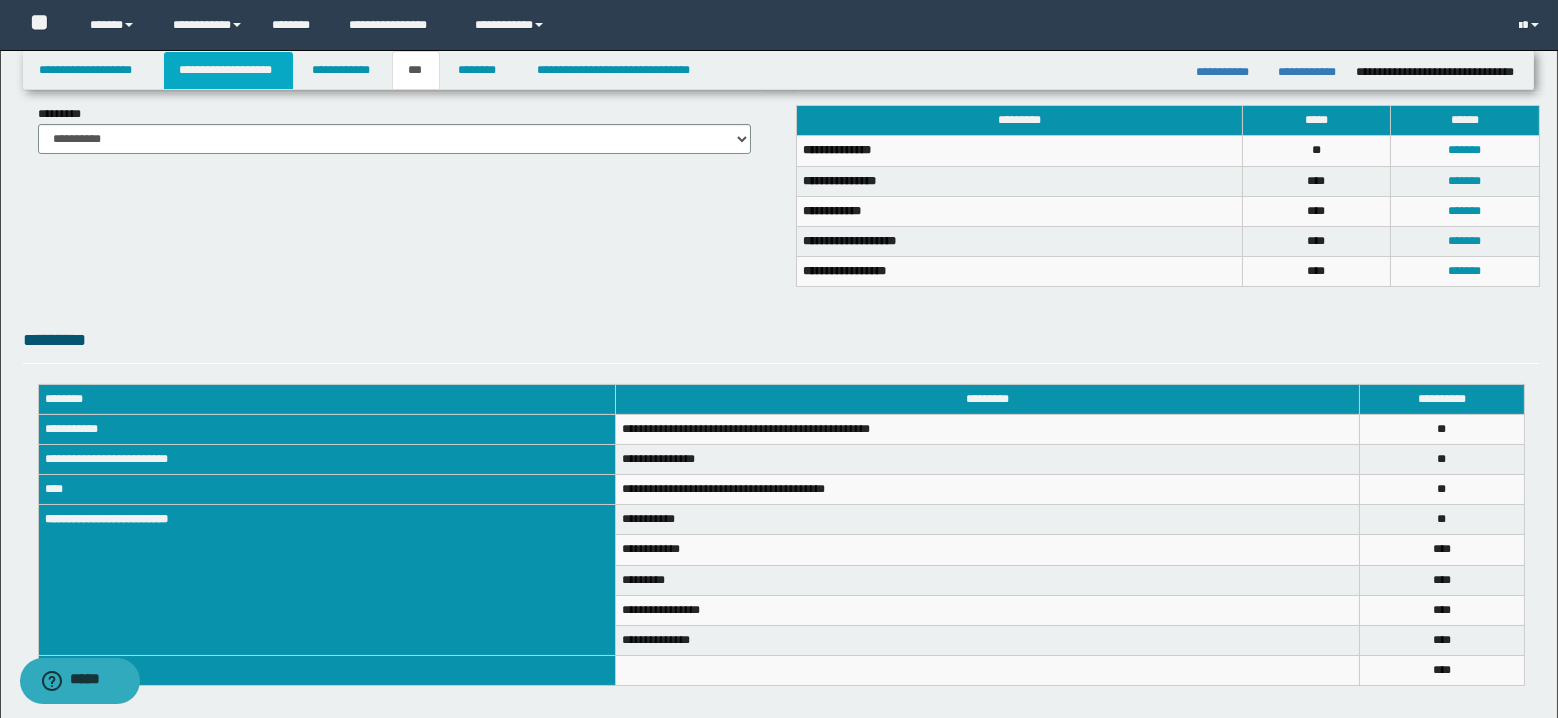 click on "**********" at bounding box center [228, 70] 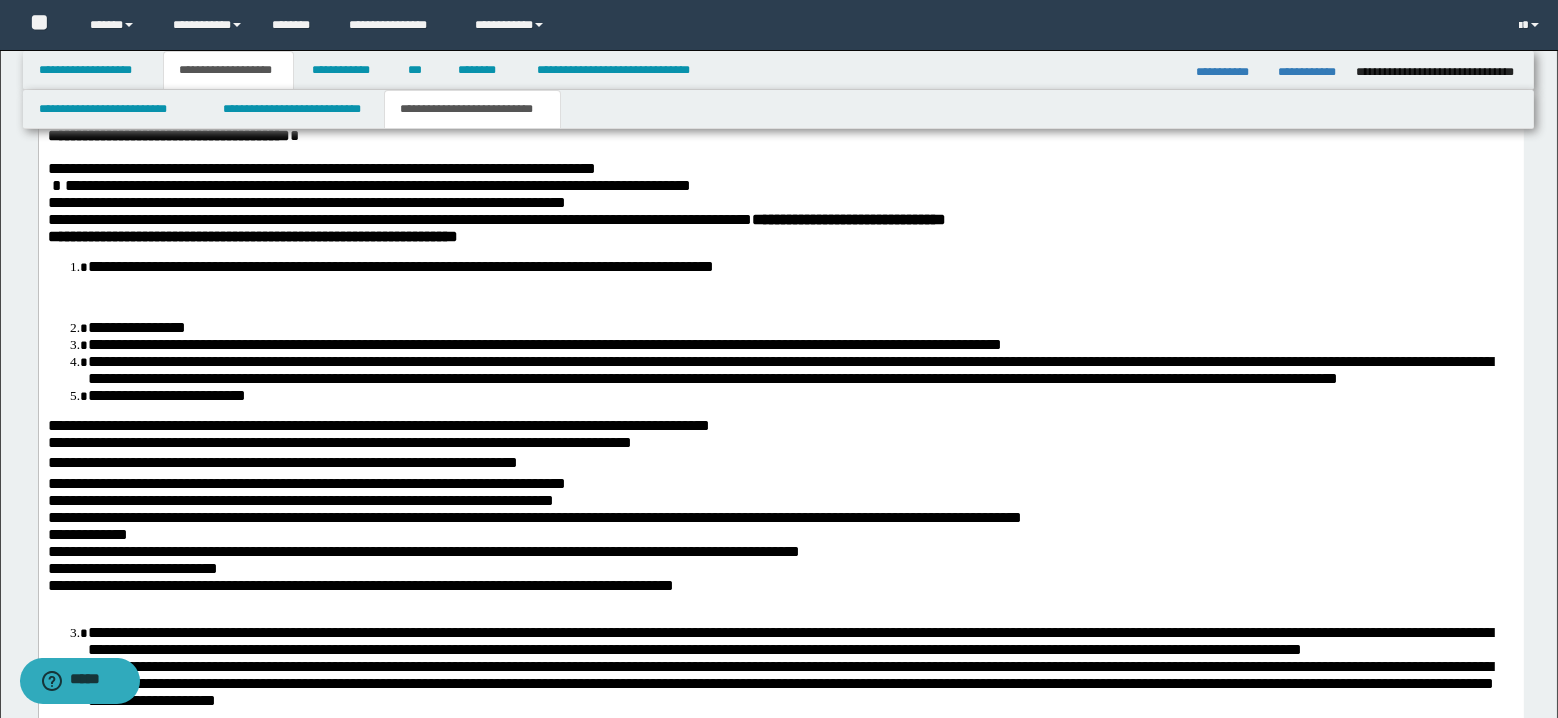 scroll, scrollTop: 1598, scrollLeft: 0, axis: vertical 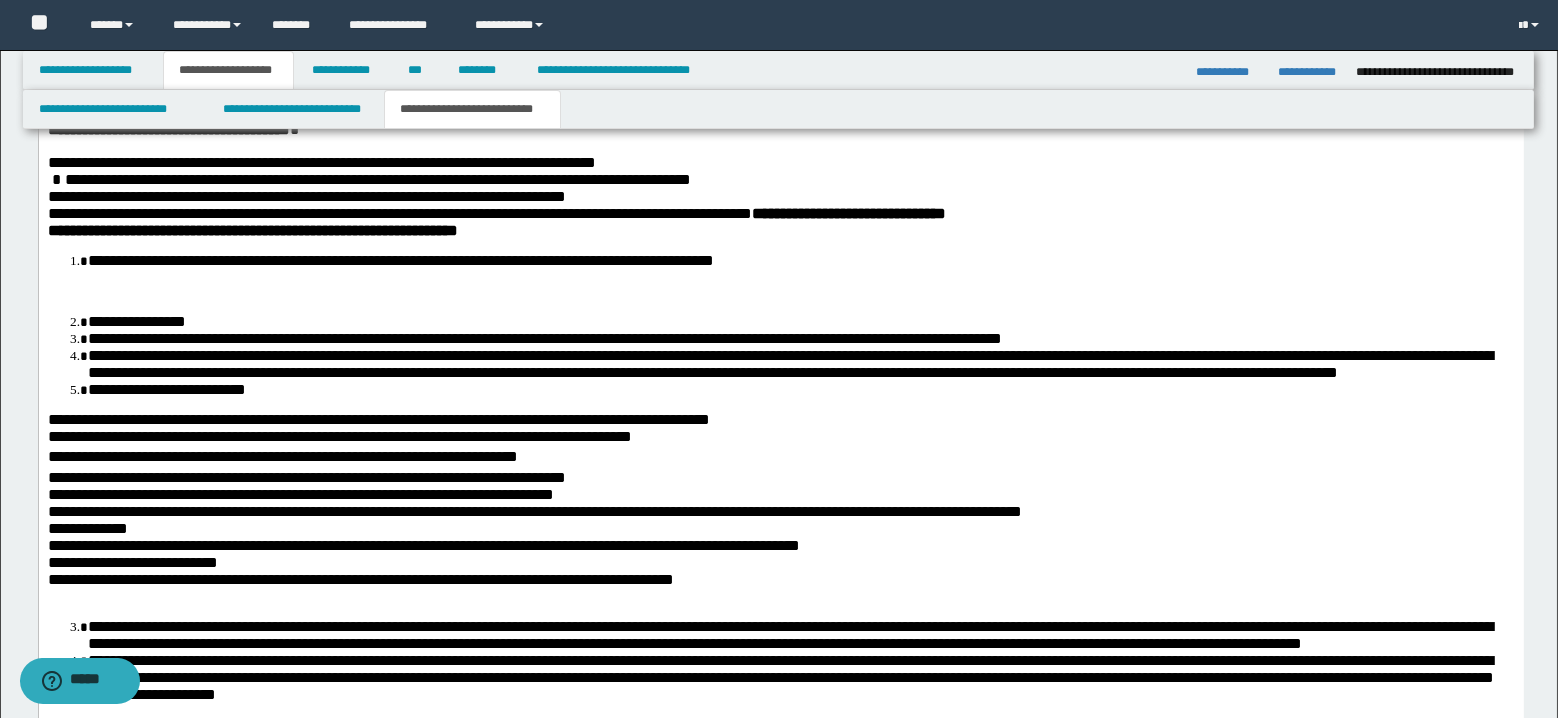 click on "**********" at bounding box center (544, 337) 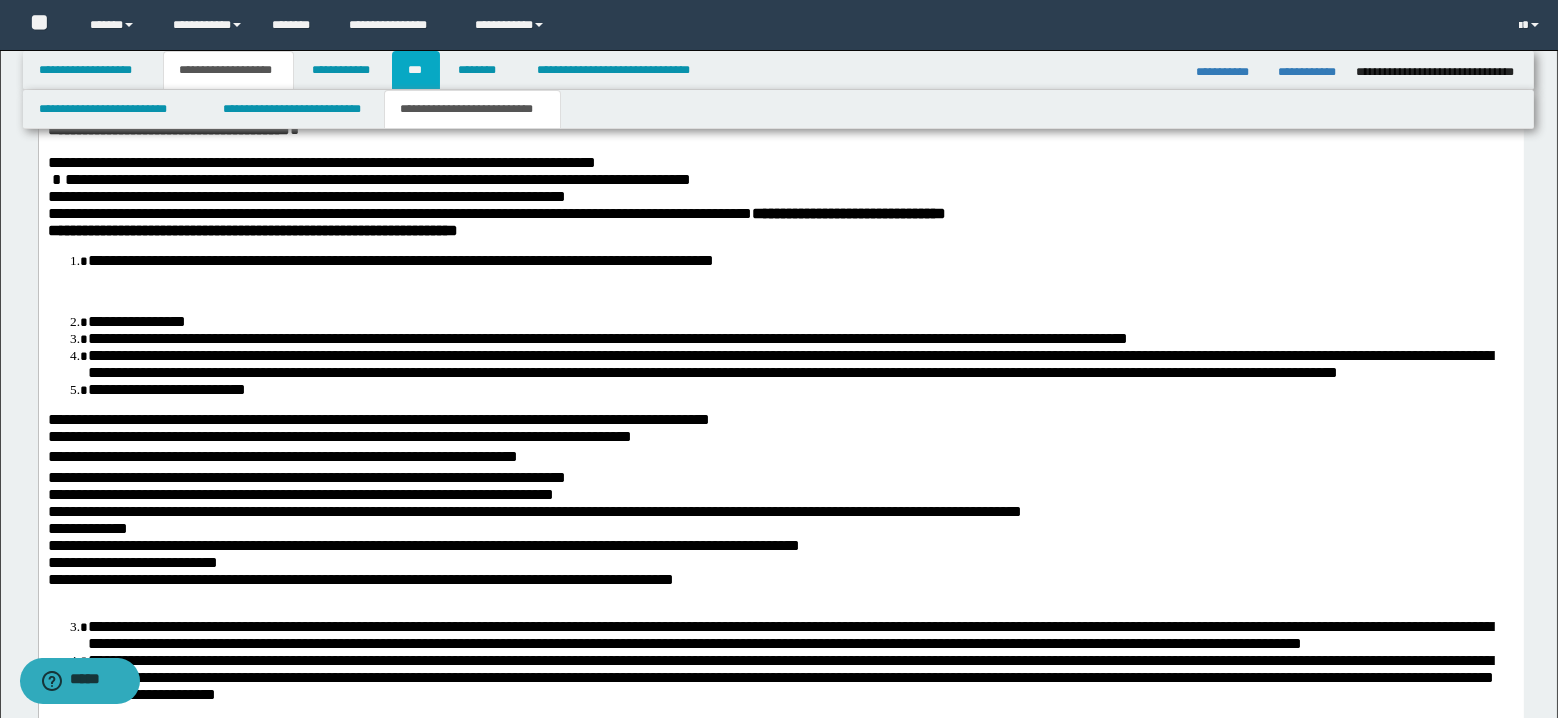 click on "***" at bounding box center [416, 70] 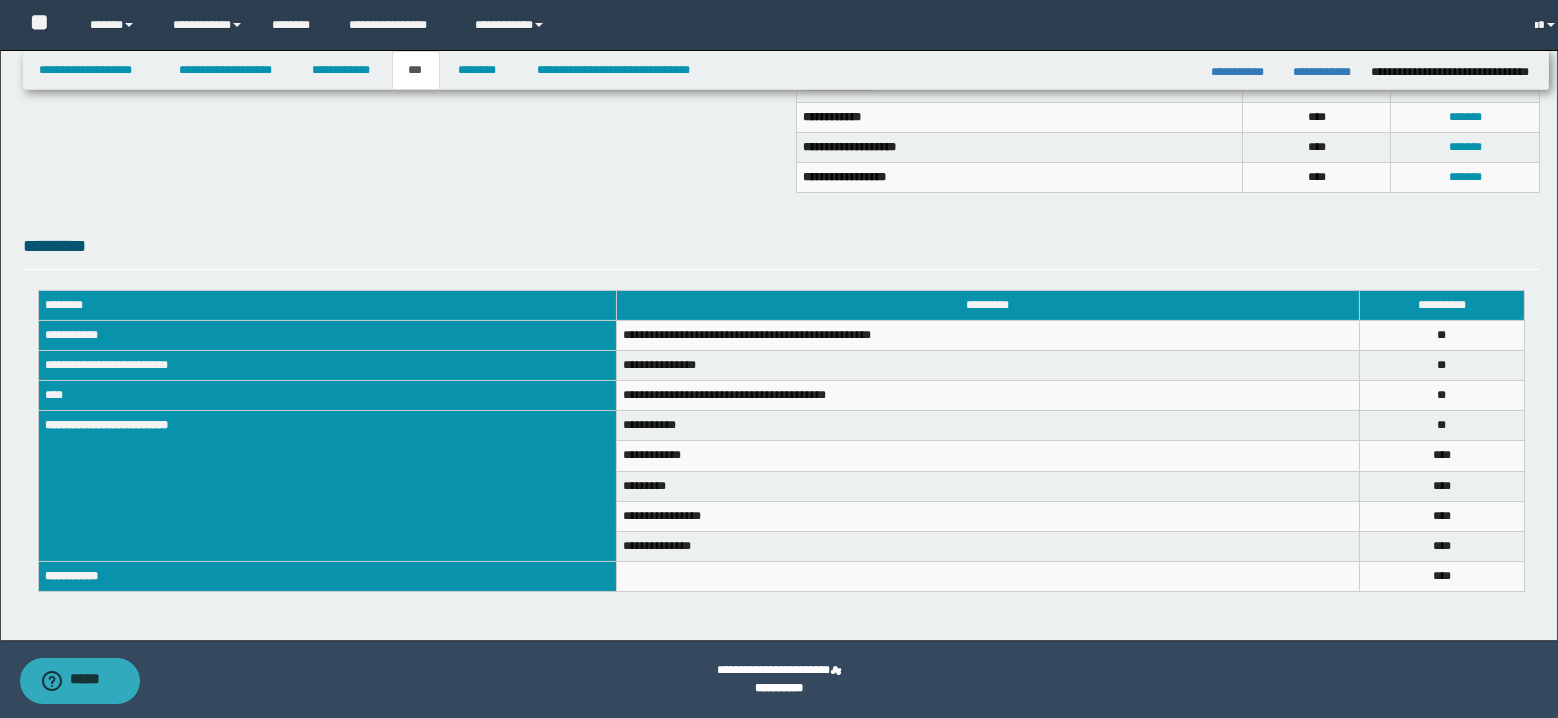 scroll, scrollTop: 526, scrollLeft: 0, axis: vertical 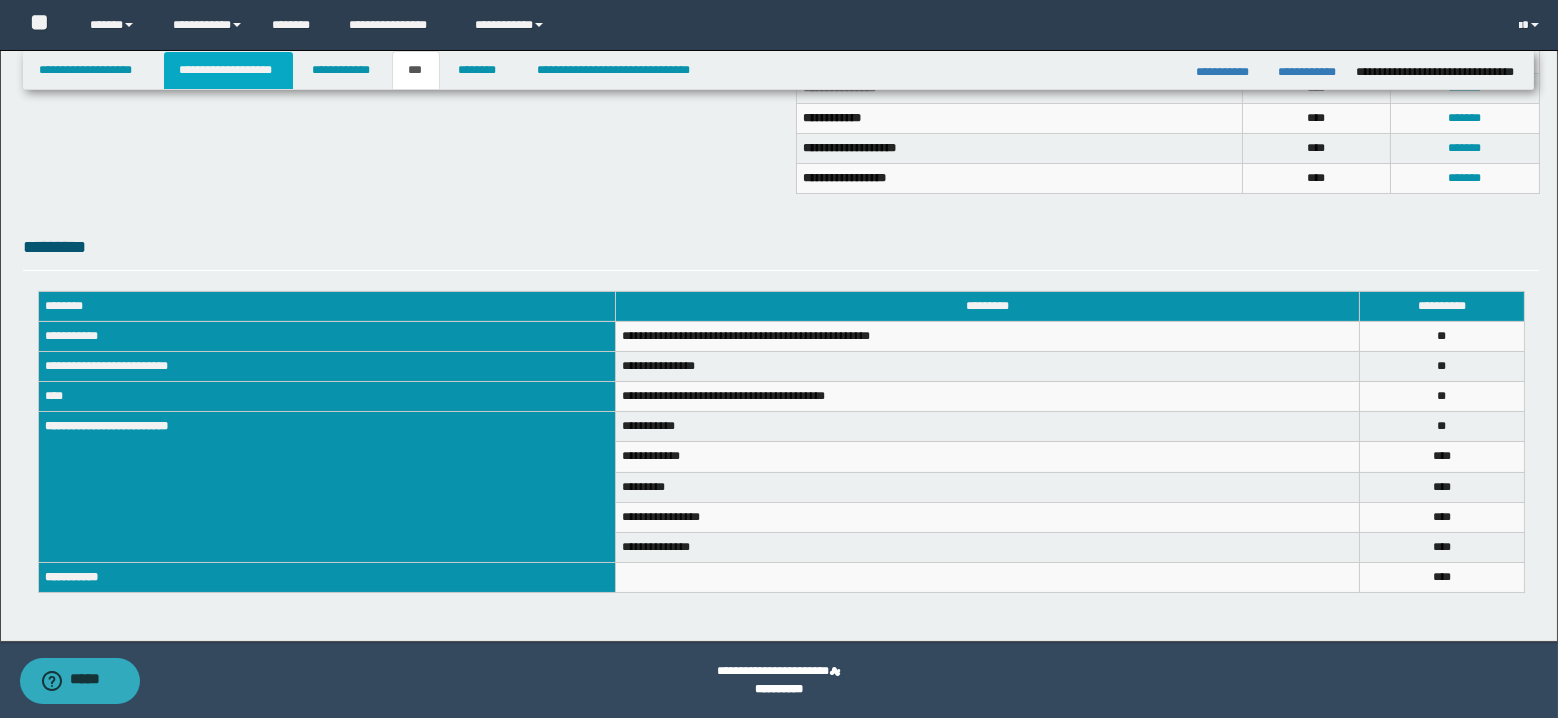 click on "**********" at bounding box center [228, 70] 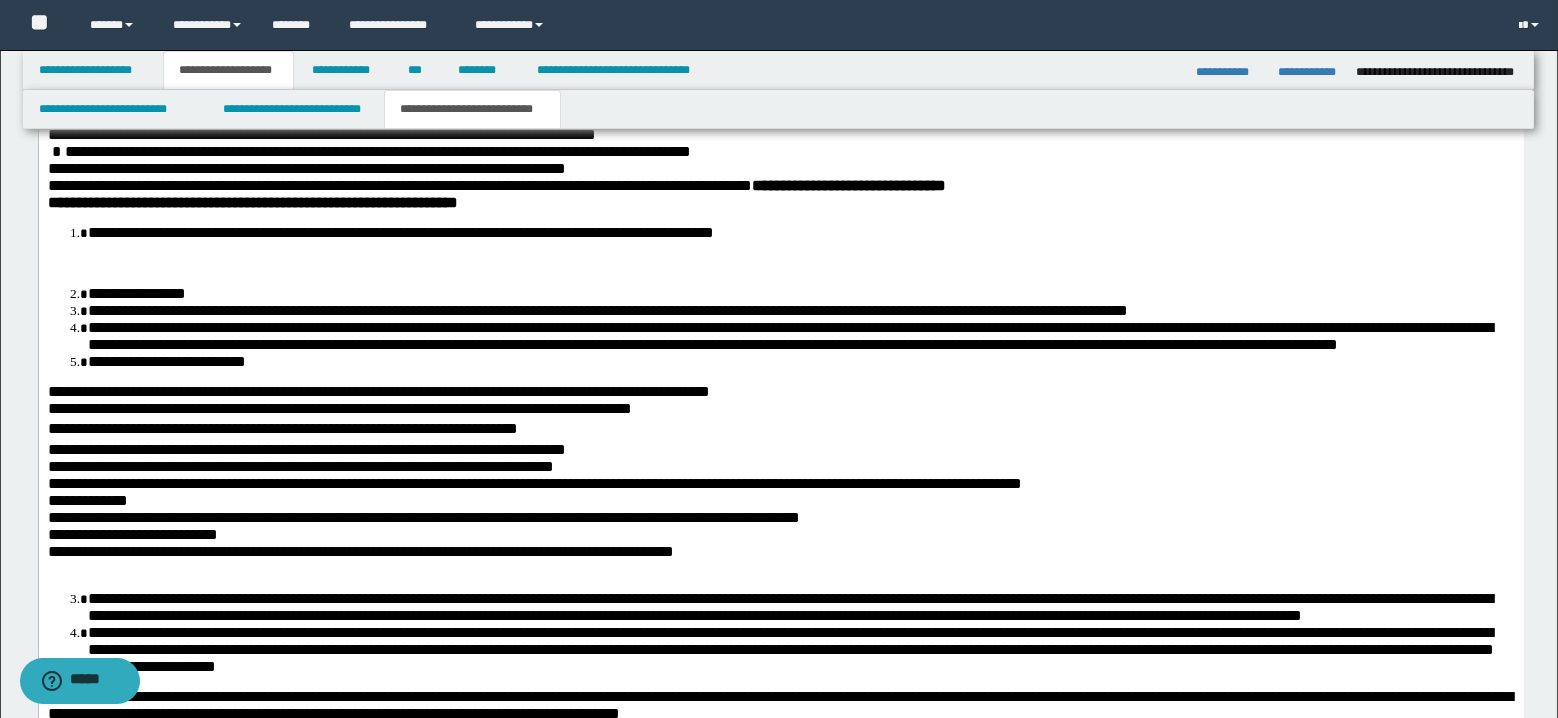 scroll, scrollTop: 1725, scrollLeft: 0, axis: vertical 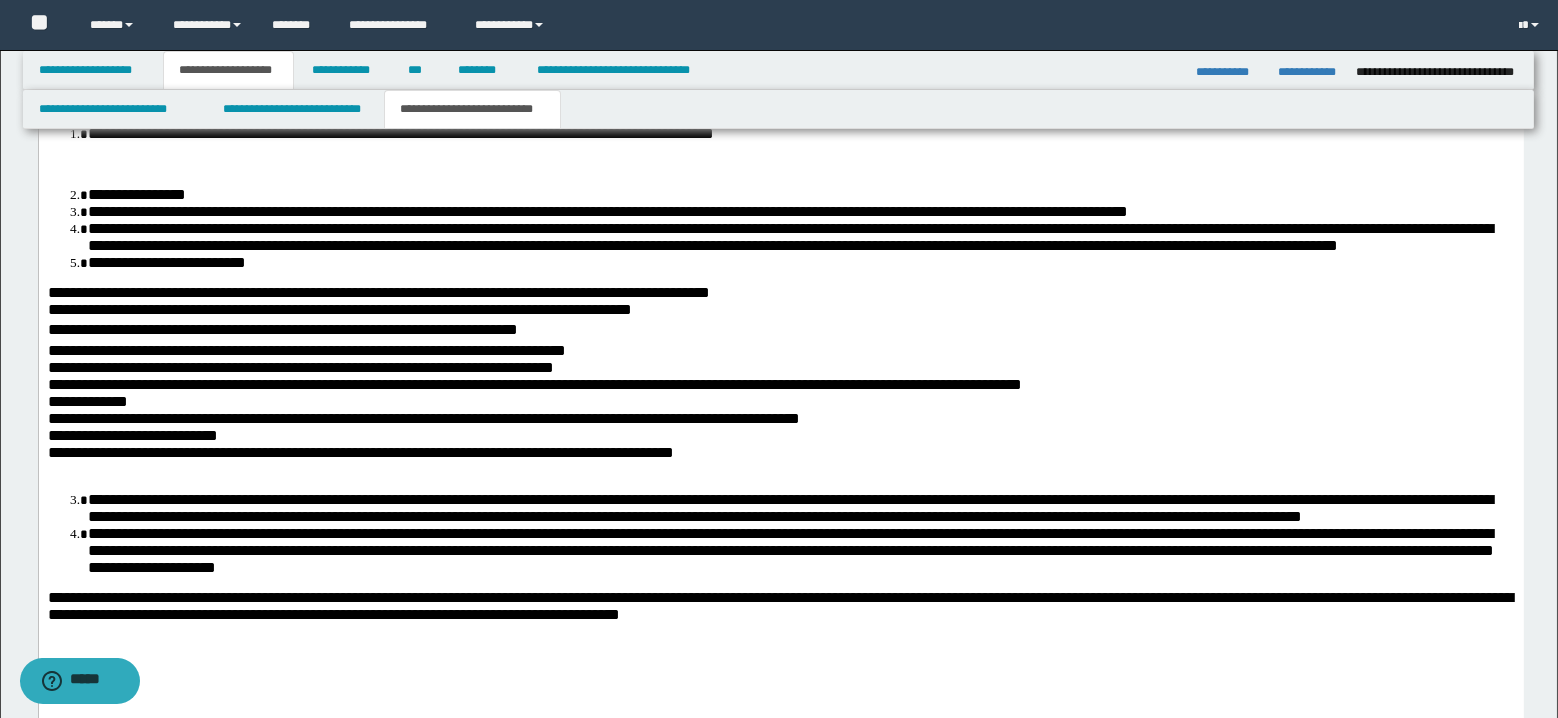 click on "**********" at bounding box center (339, 309) 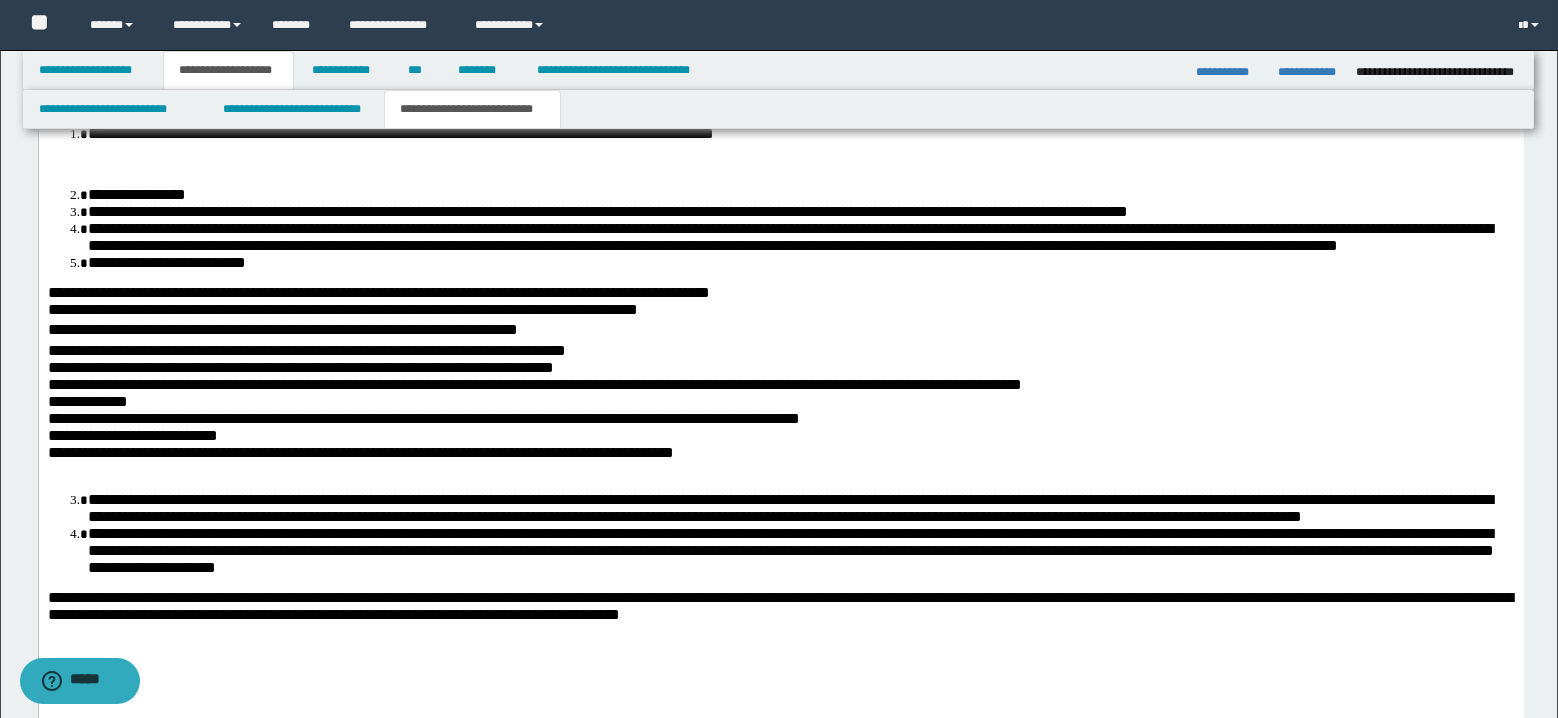 click on "**********" at bounding box center (282, 329) 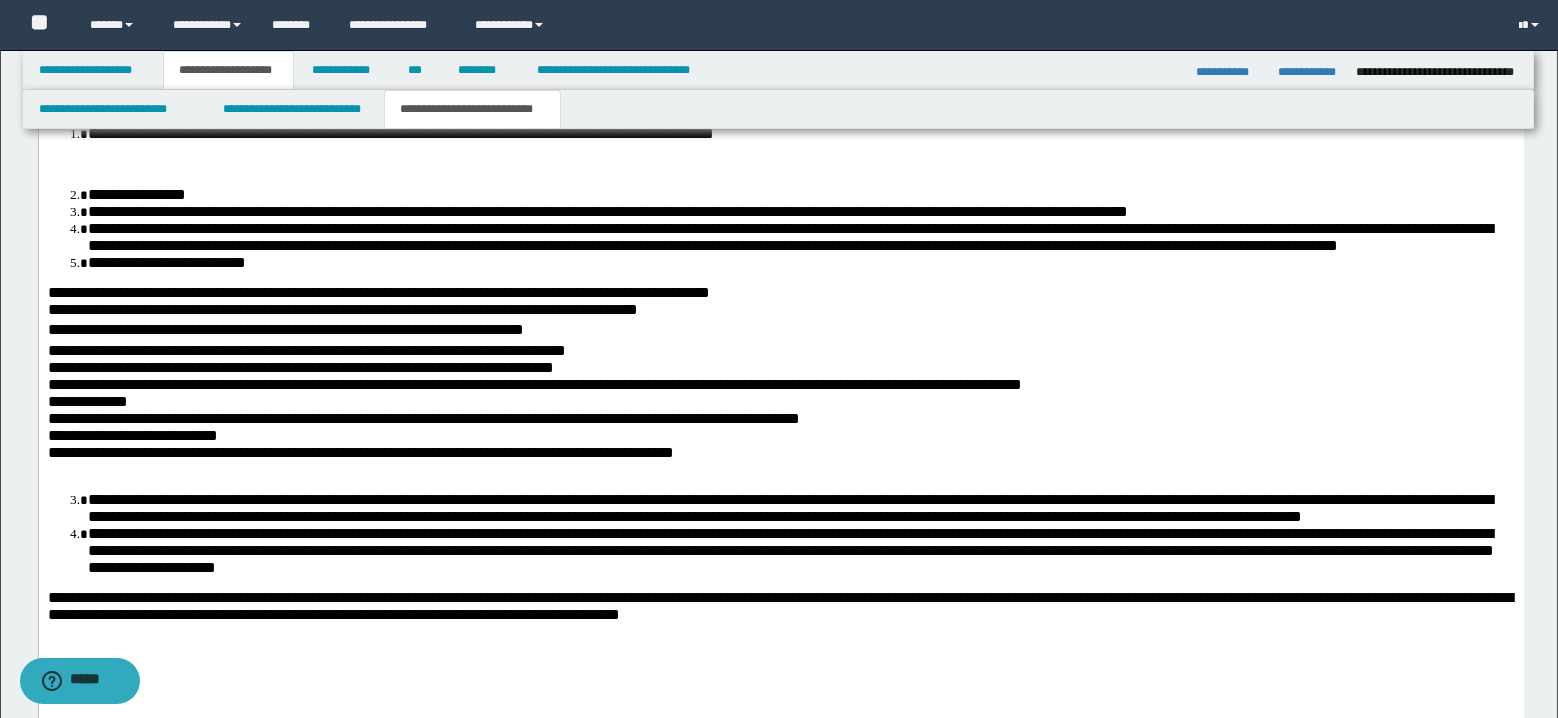 click on "**********" at bounding box center [306, 350] 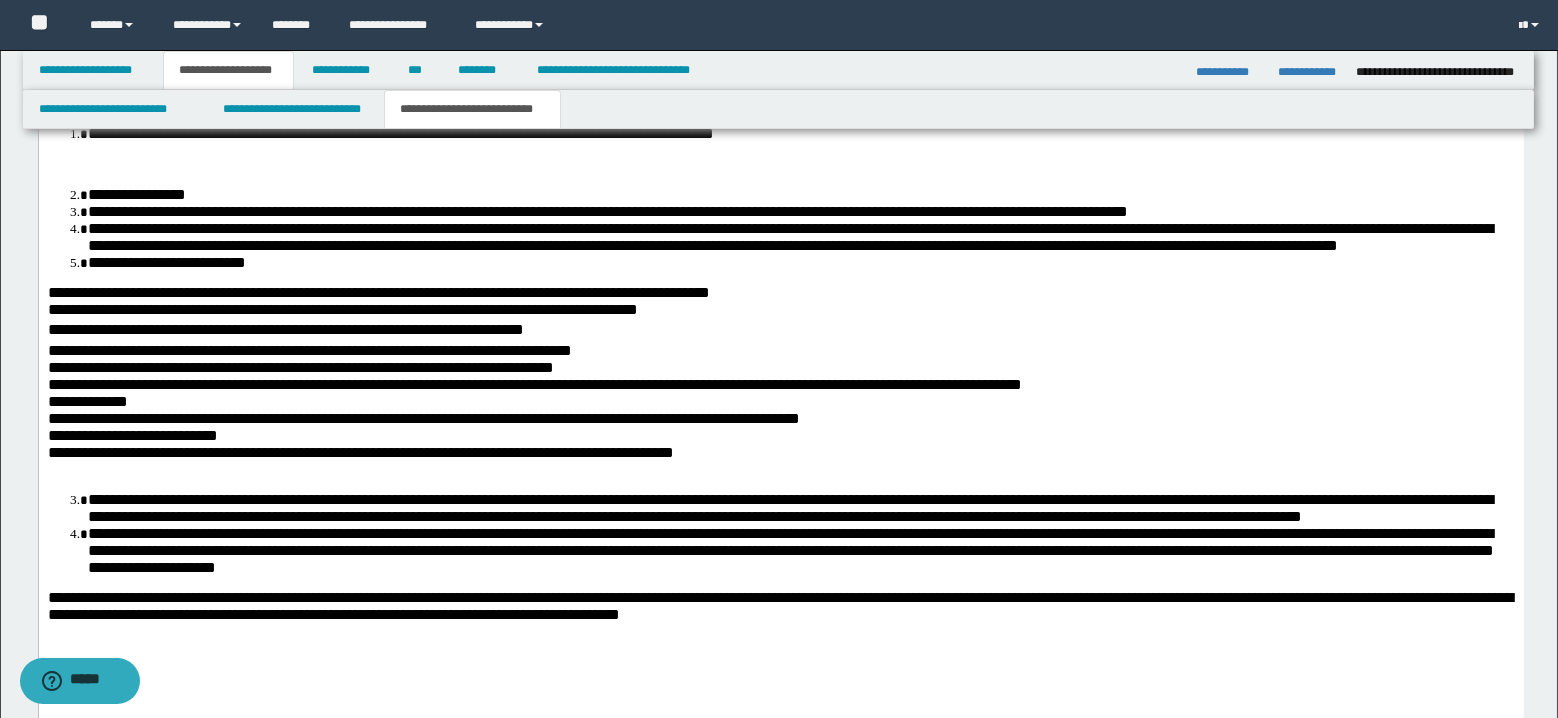 click on "**********" at bounding box center [300, 367] 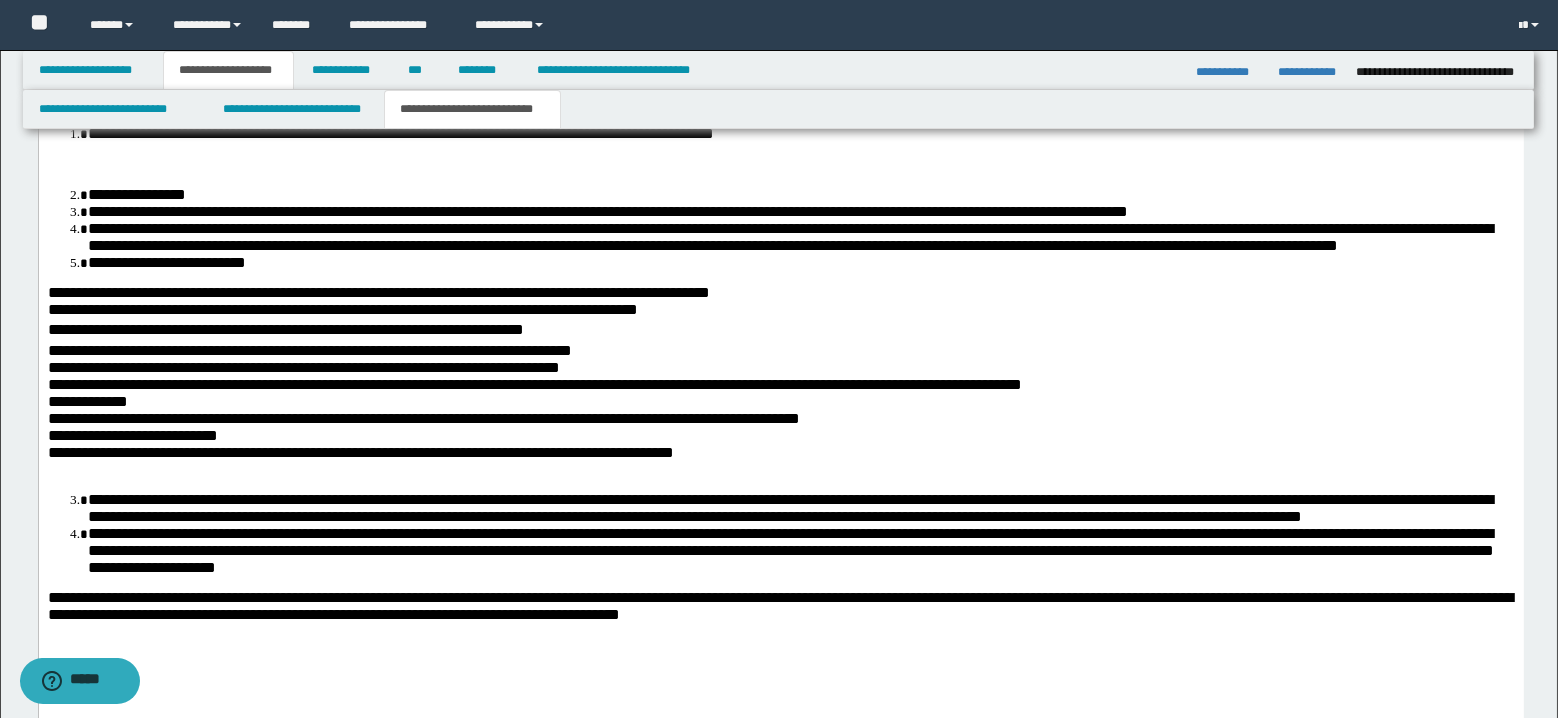 click on "**********" at bounding box center [534, 384] 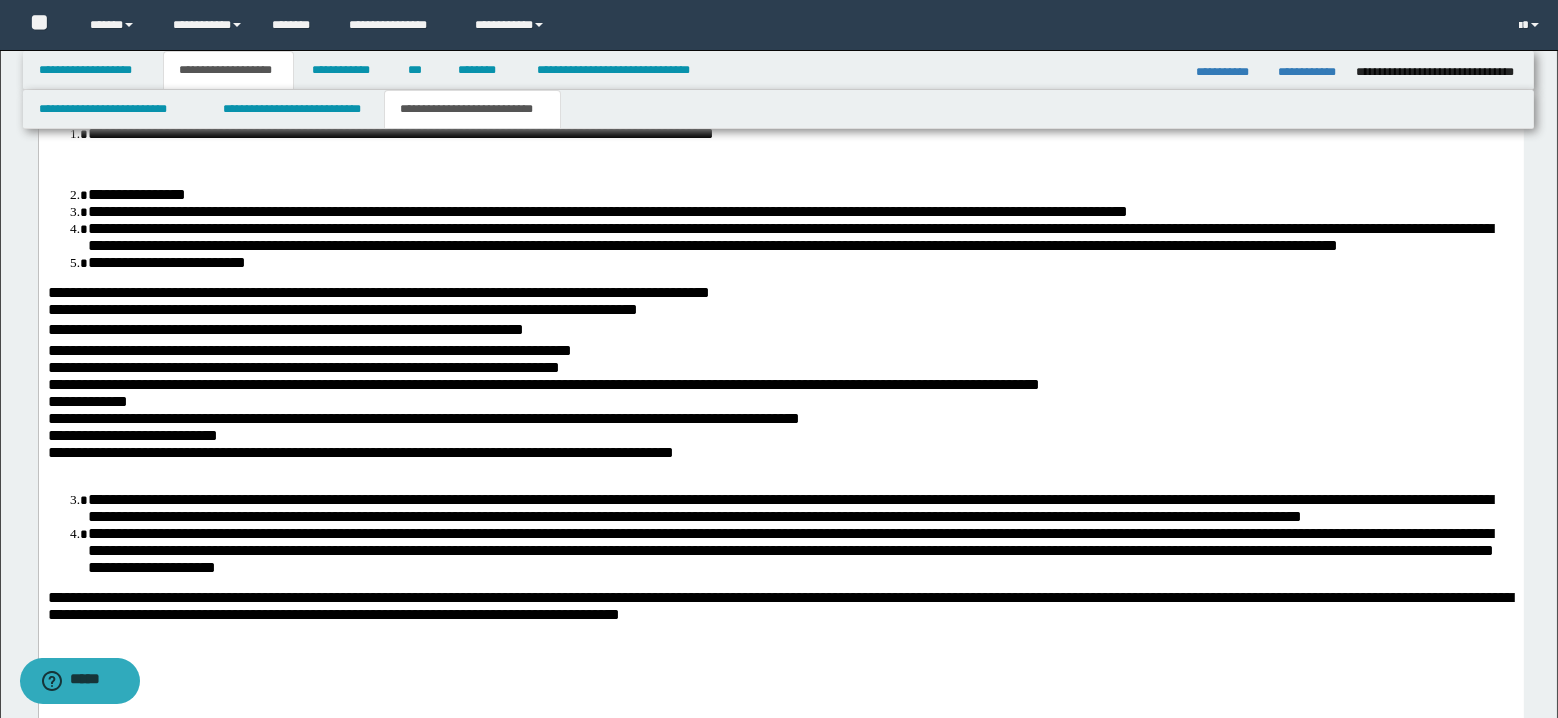 click on "**********" at bounding box center [543, 384] 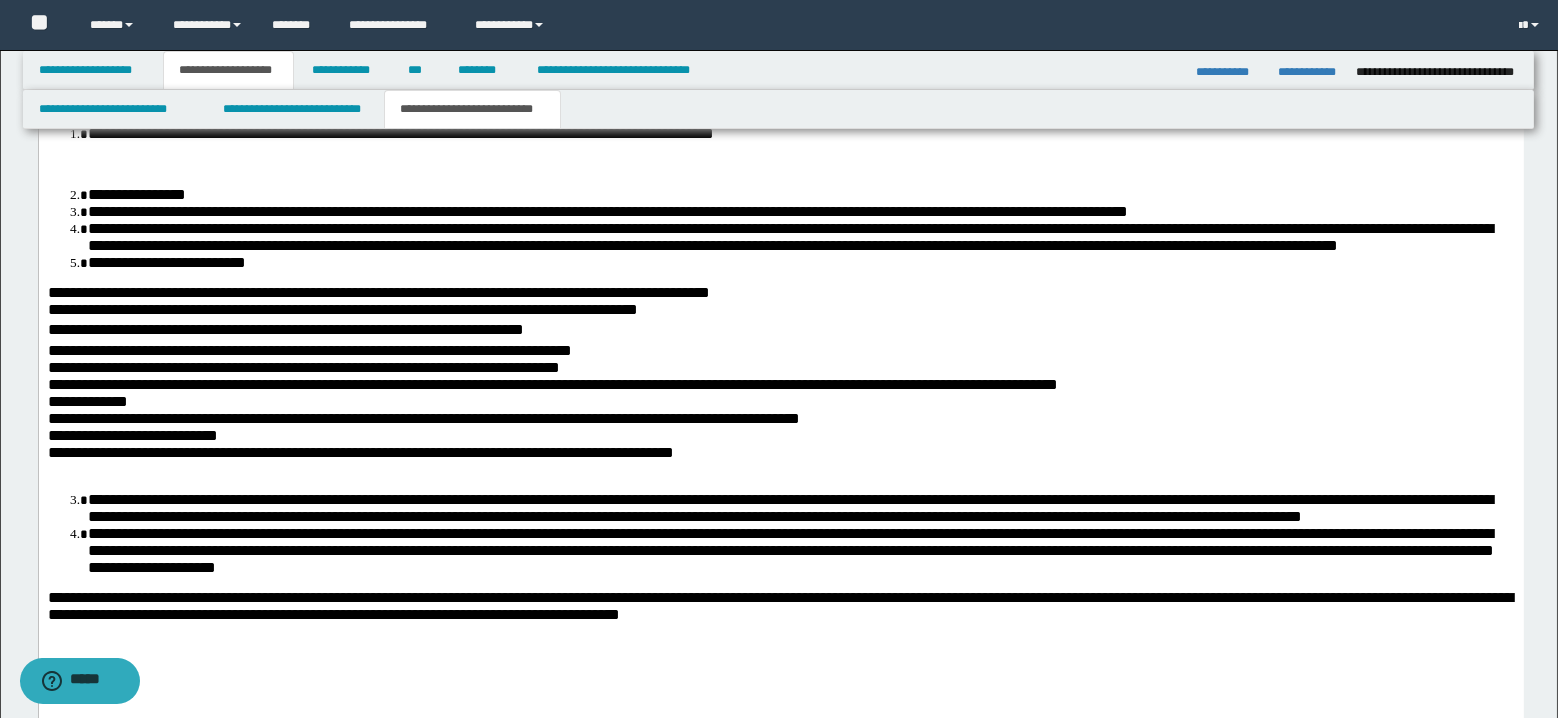 click on "**********" at bounding box center [552, 384] 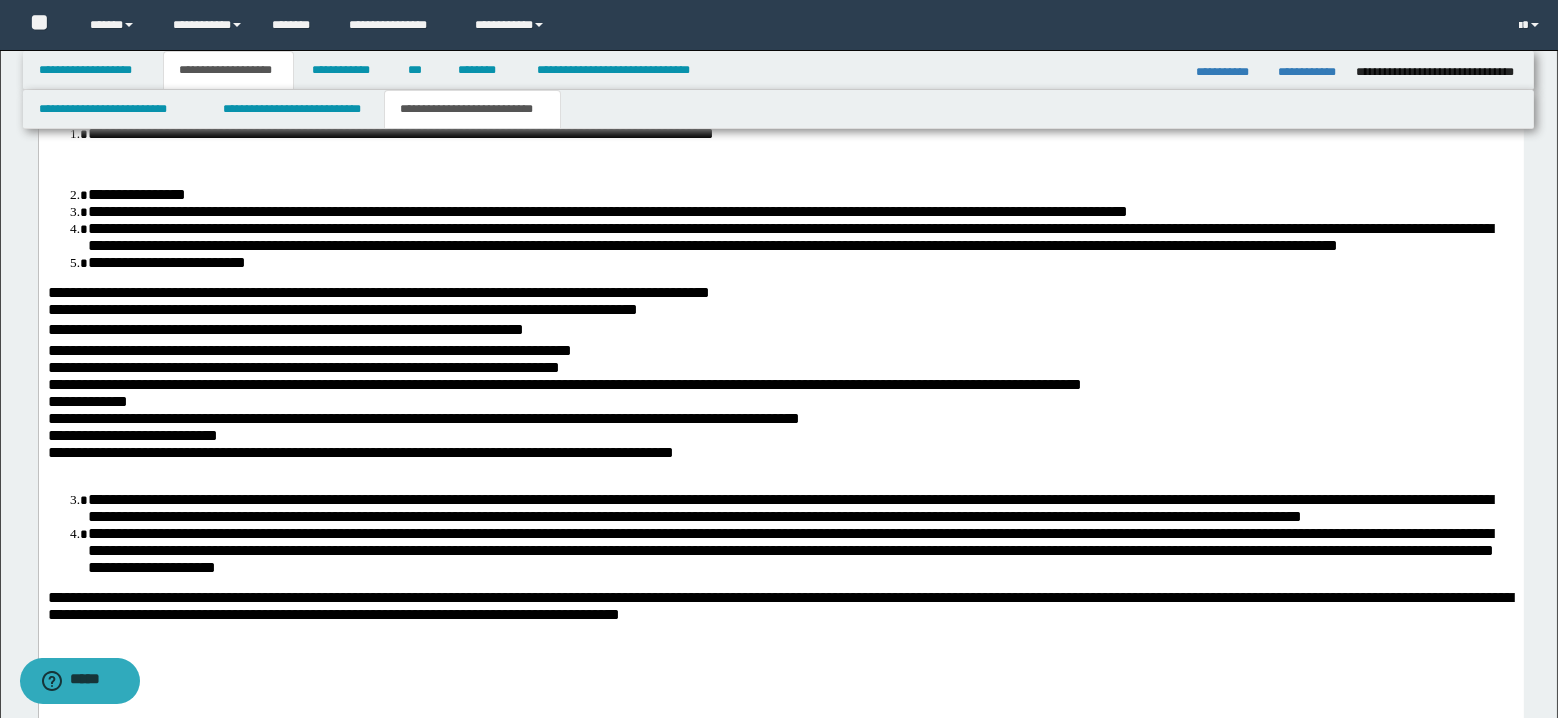 click on "**********" at bounding box center (564, 384) 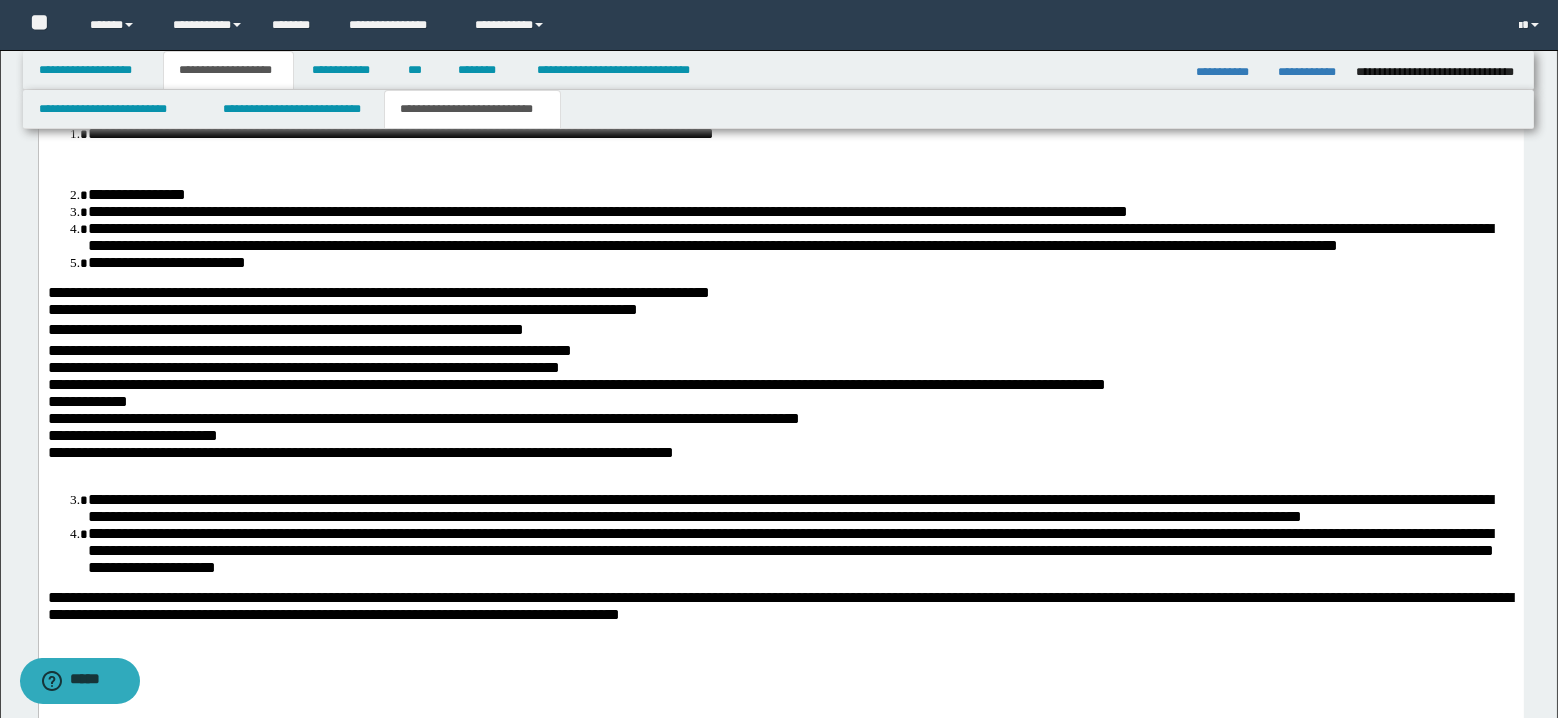 click on "**********" at bounding box center [423, 418] 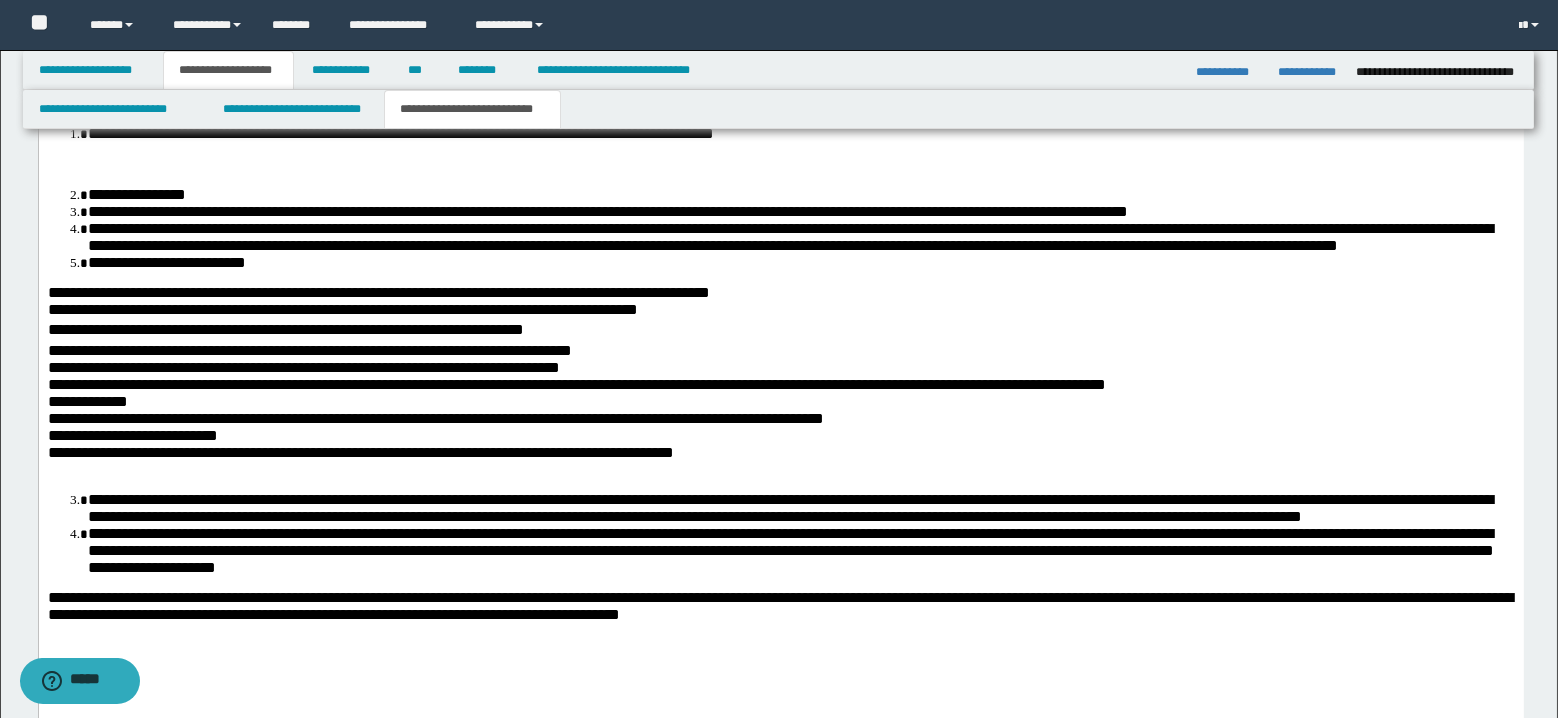 click on "**********" at bounding box center [435, 418] 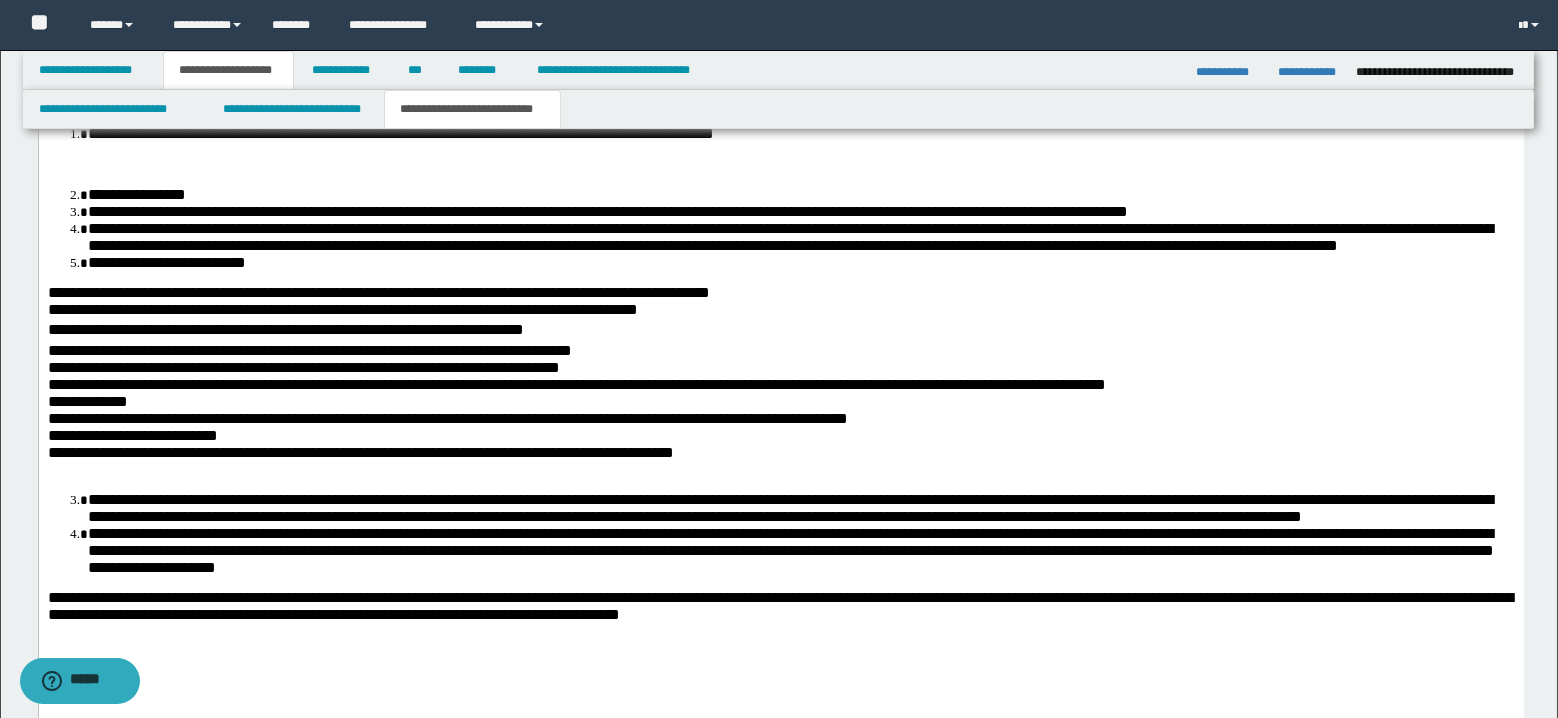 click on "**********" at bounding box center [447, 418] 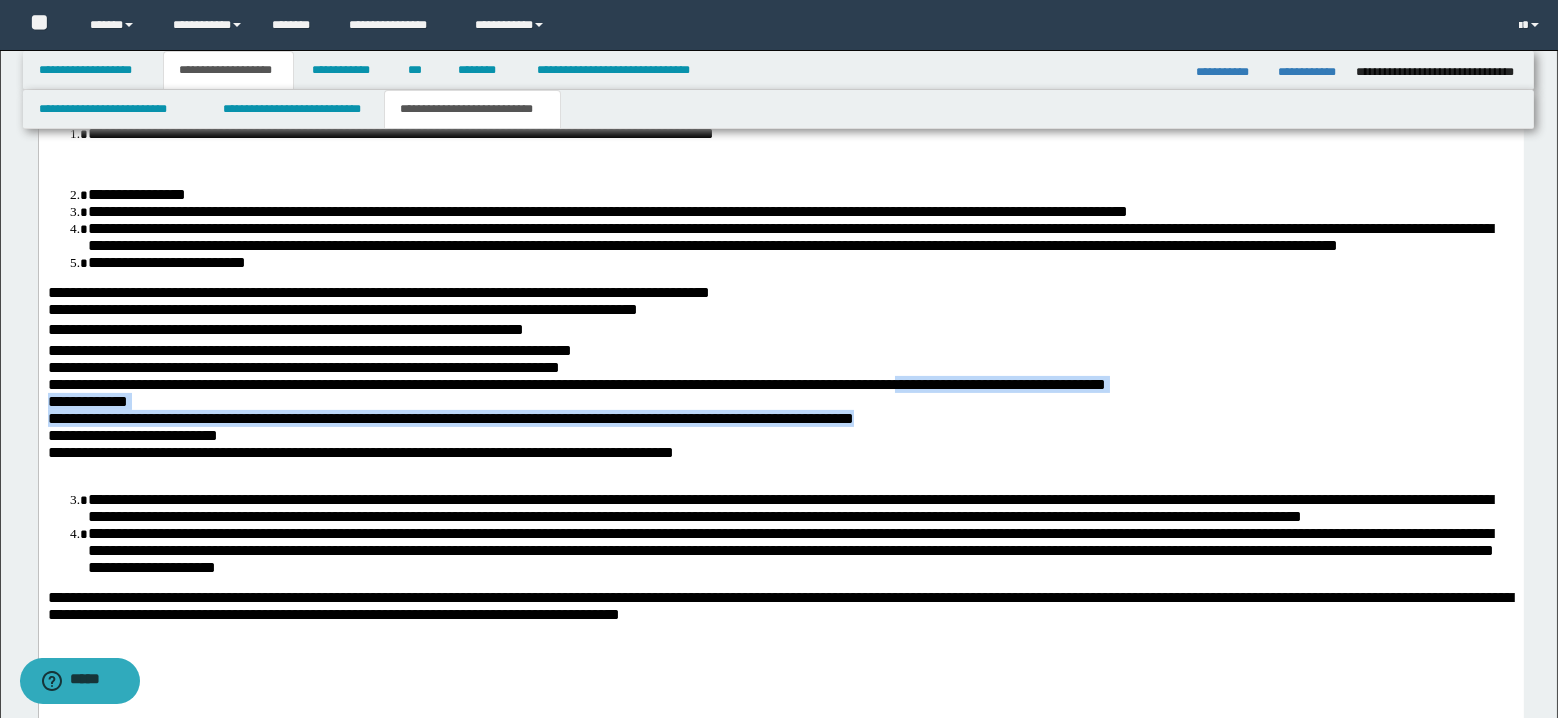 drag, startPoint x: 1019, startPoint y: 451, endPoint x: 1153, endPoint y: 501, distance: 143.02448 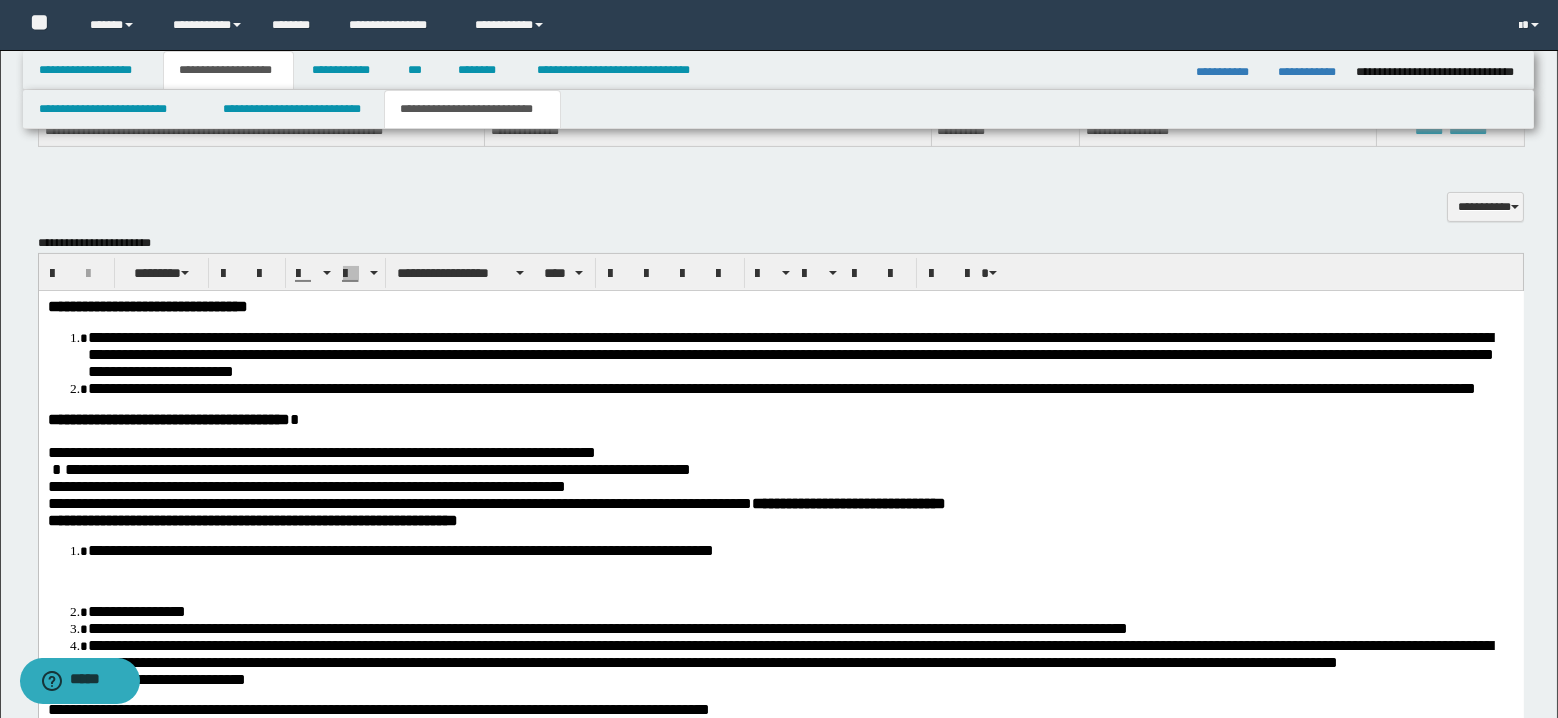 scroll, scrollTop: 1291, scrollLeft: 0, axis: vertical 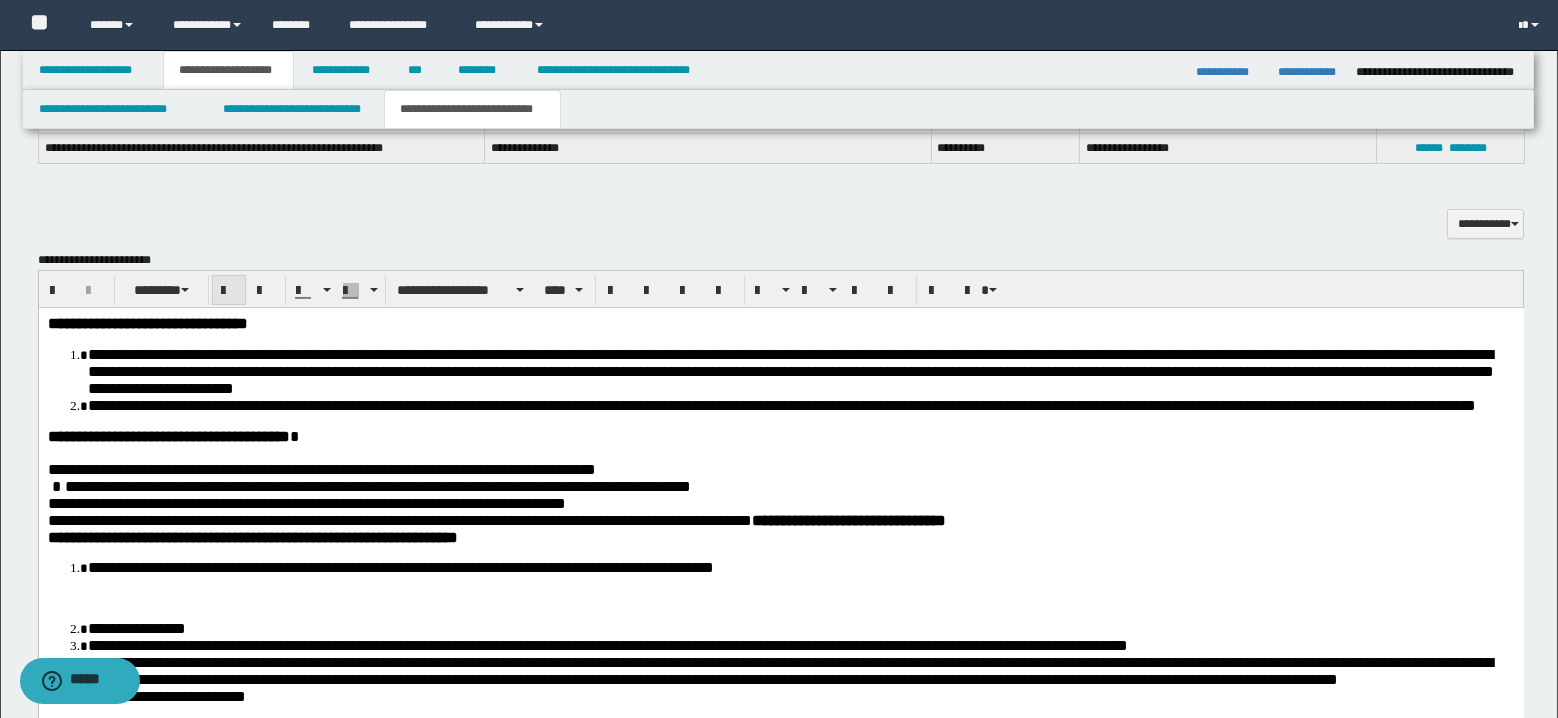 click at bounding box center (229, 290) 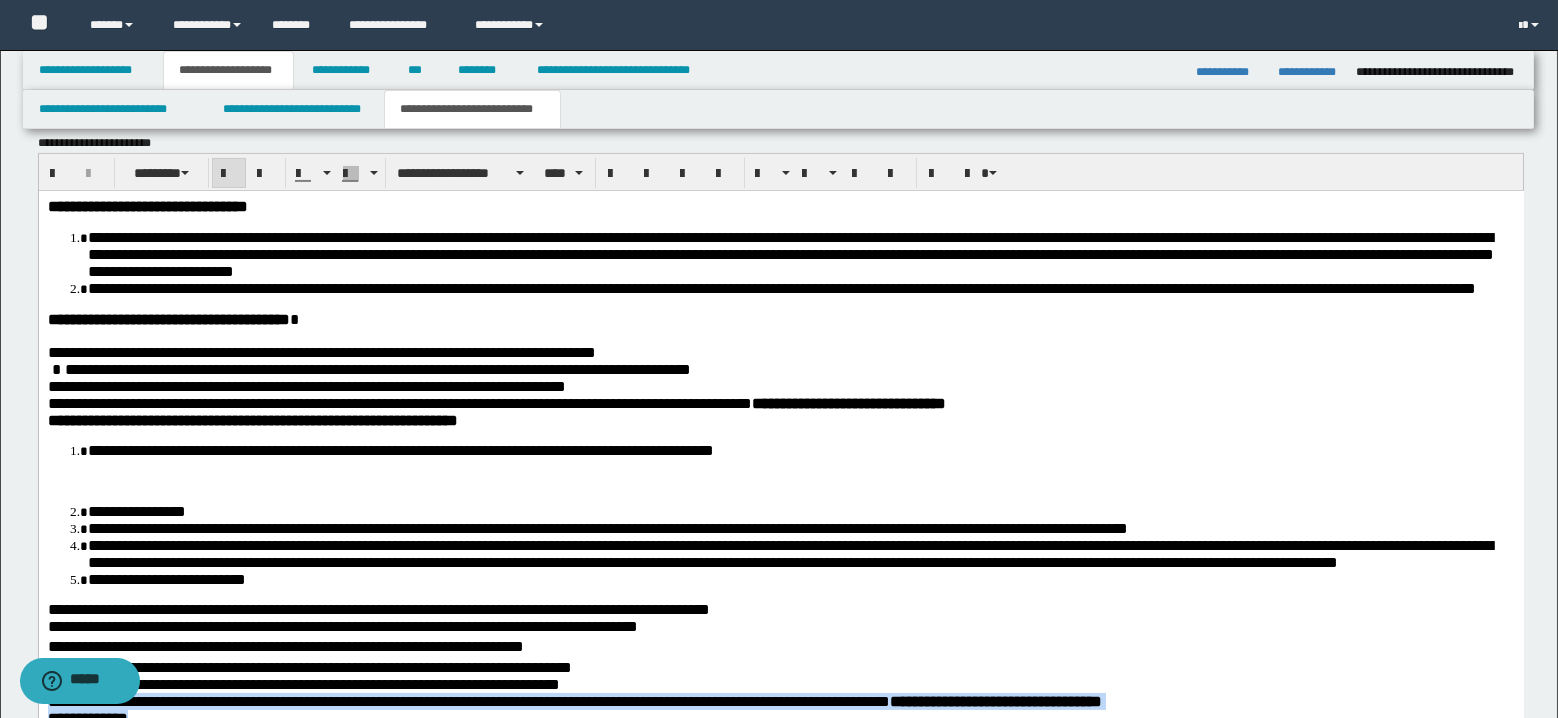 scroll, scrollTop: 1491, scrollLeft: 0, axis: vertical 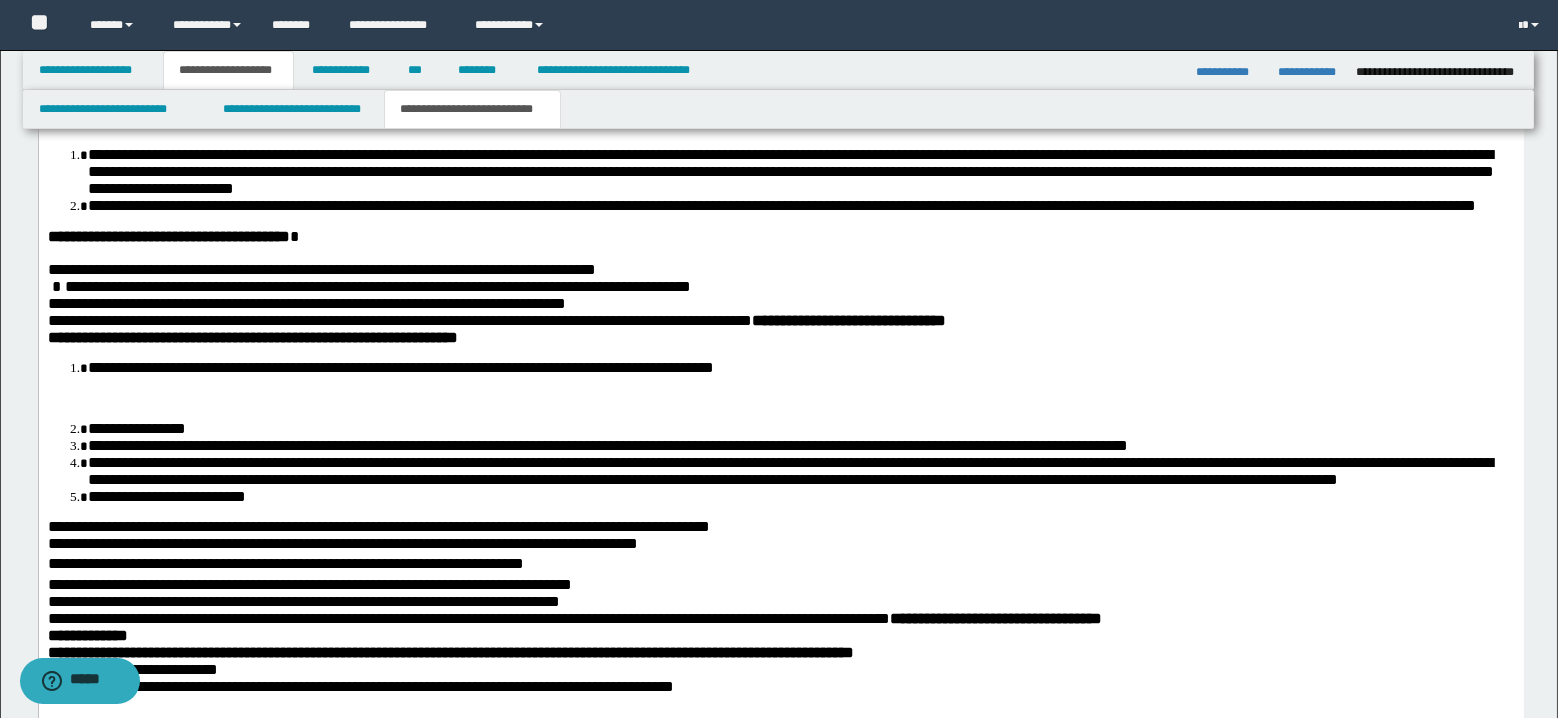 click at bounding box center (780, 396) 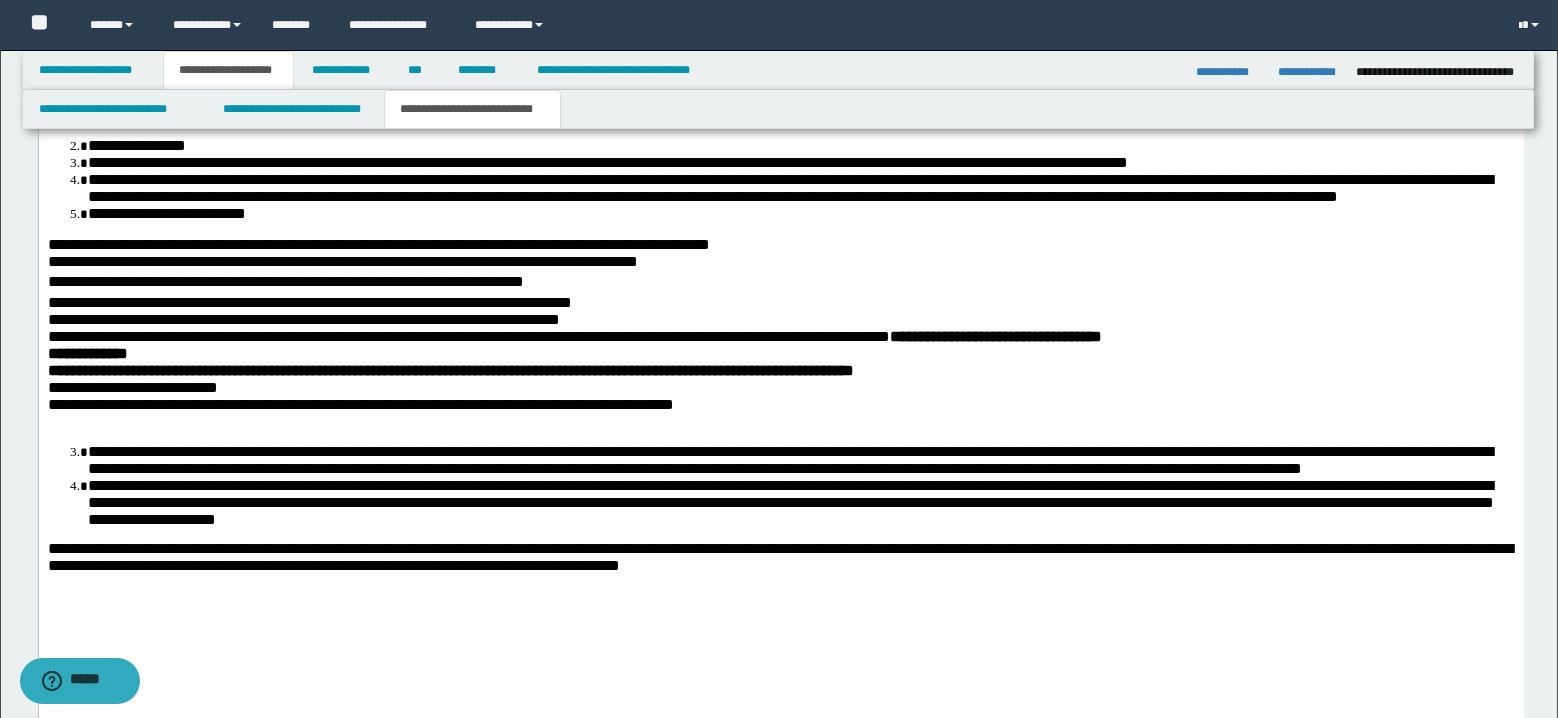 scroll, scrollTop: 1758, scrollLeft: 0, axis: vertical 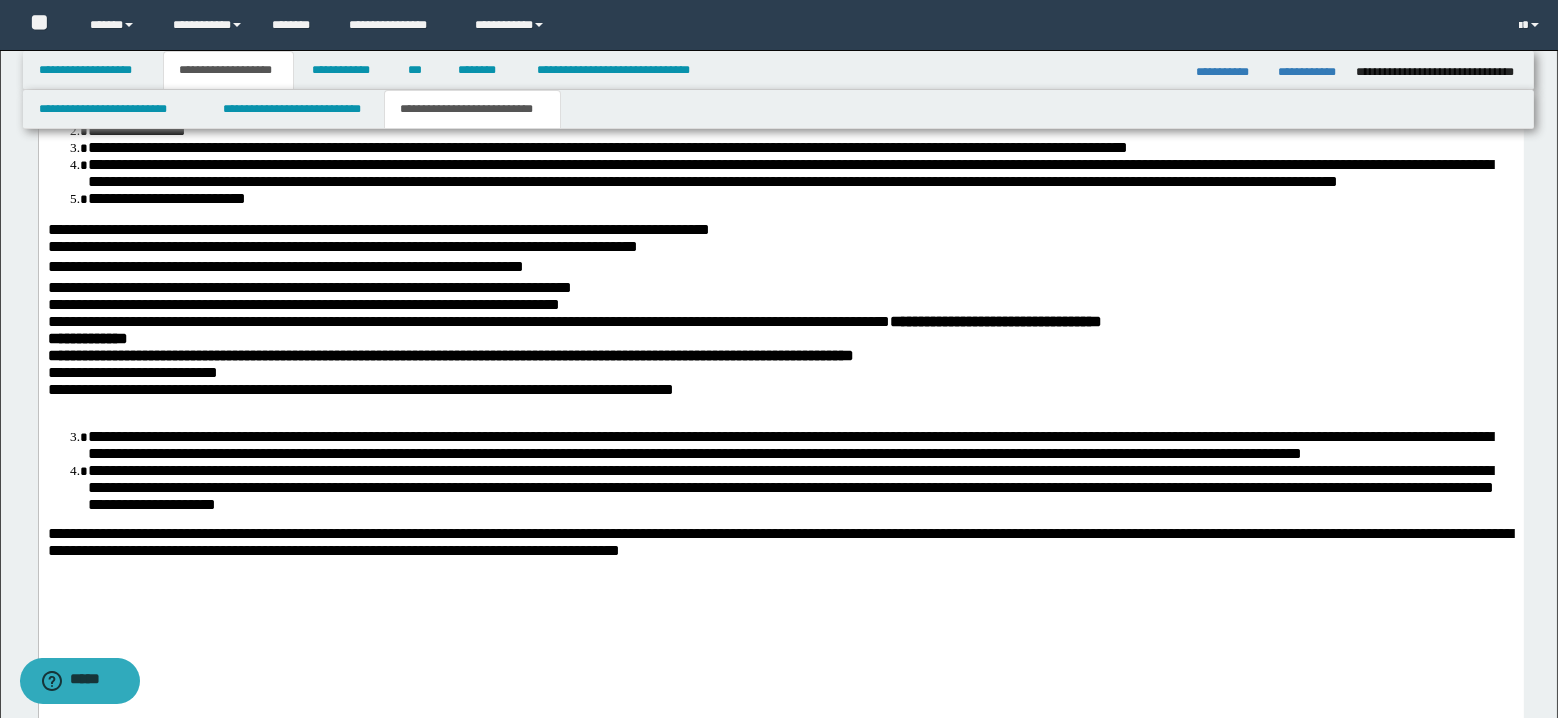 click on "**********" at bounding box center (132, 372) 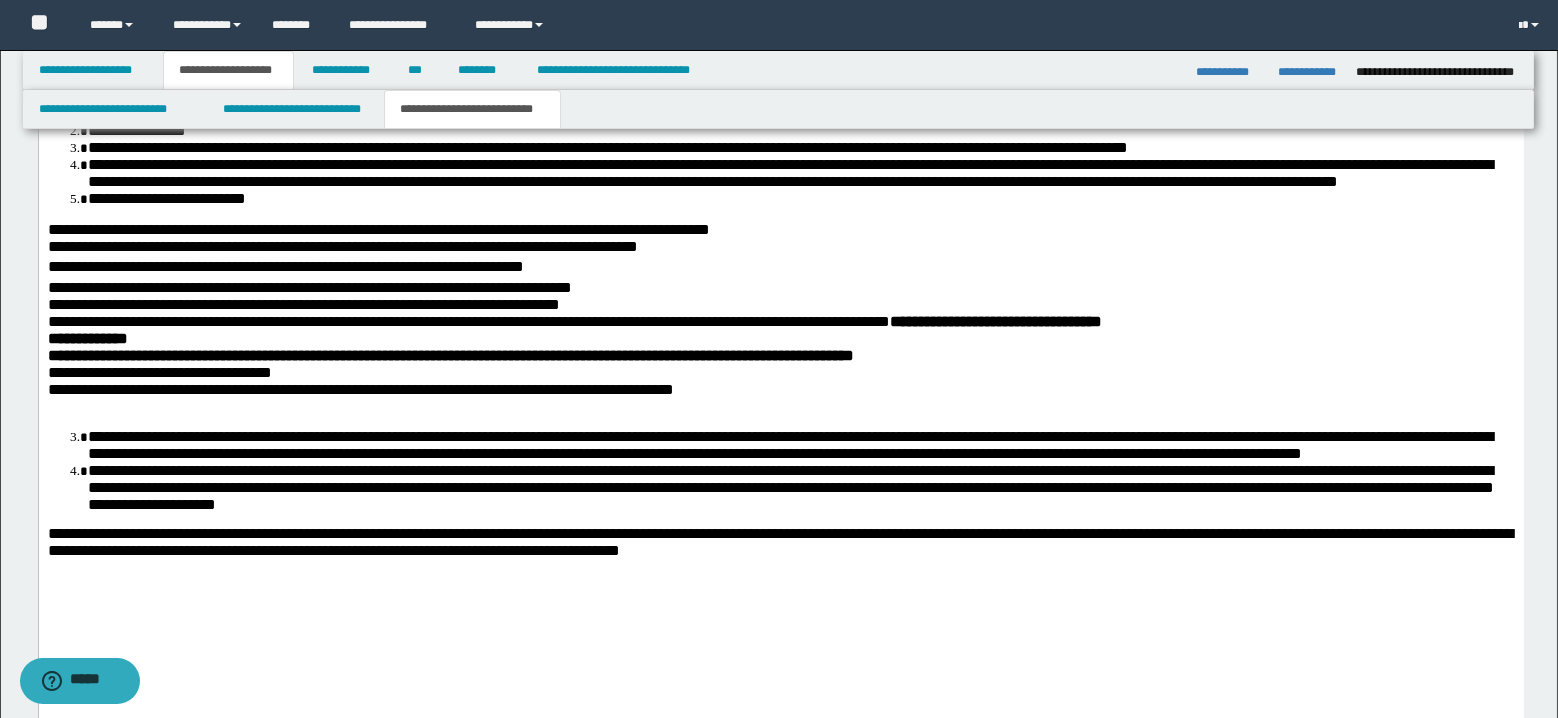 click on "**********" at bounding box center (780, 372) 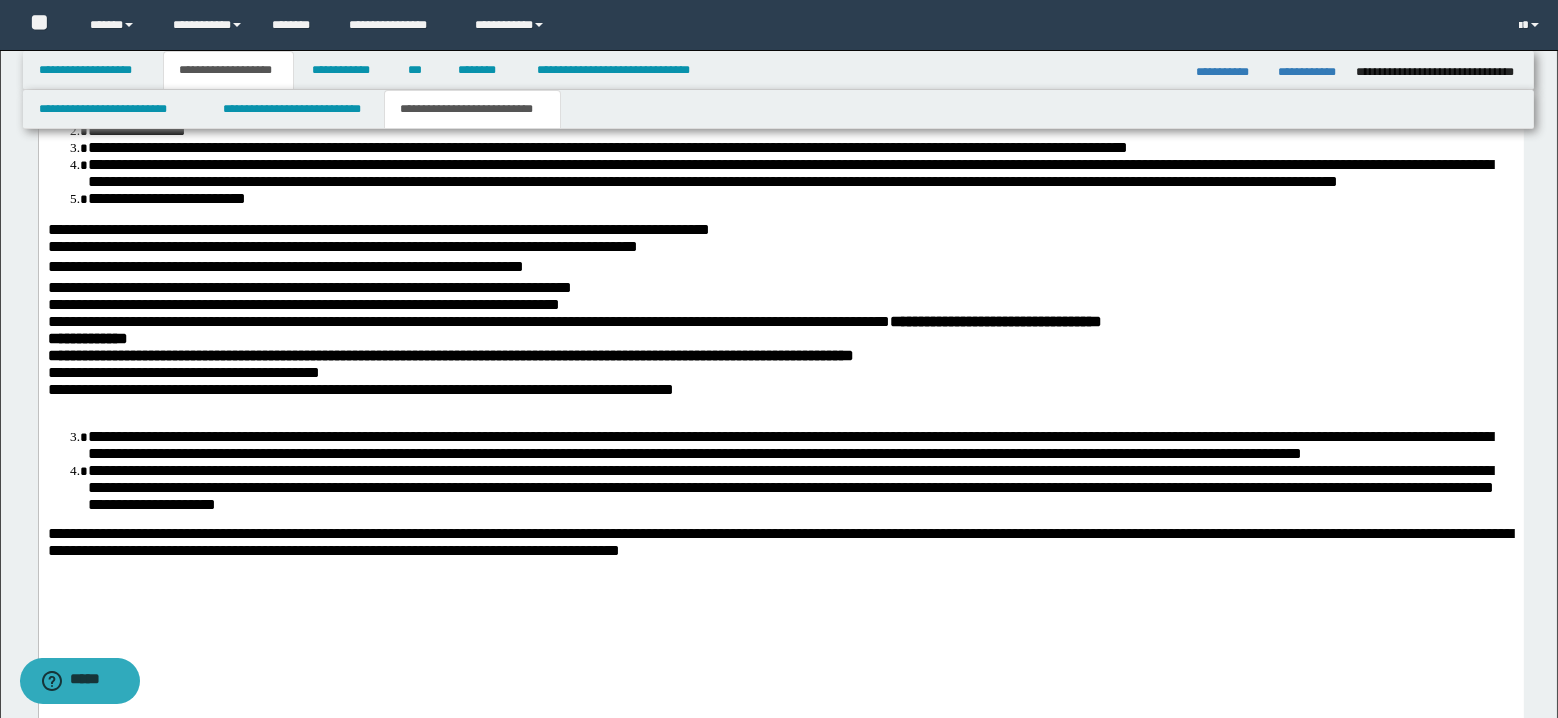 click on "**********" at bounding box center (360, 389) 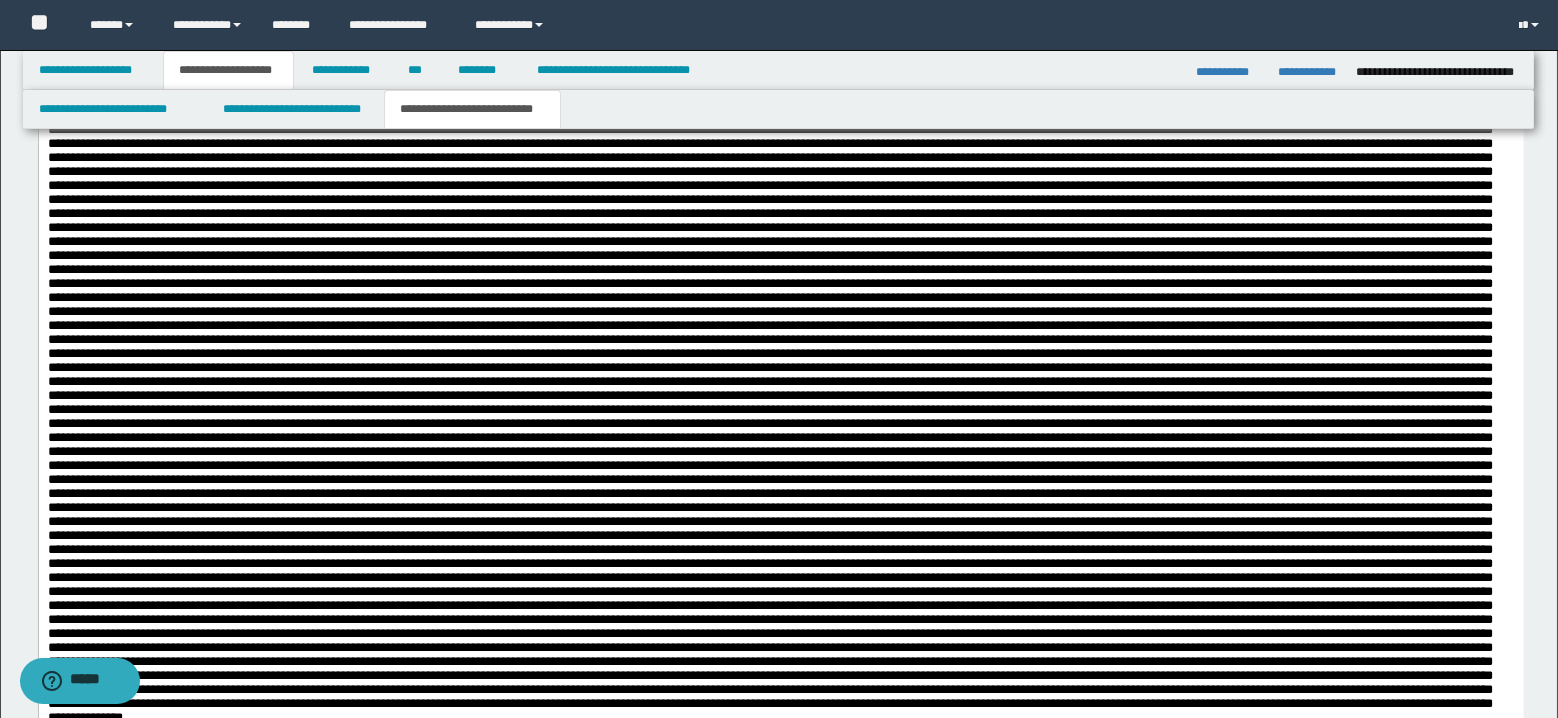scroll, scrollTop: 3270, scrollLeft: 0, axis: vertical 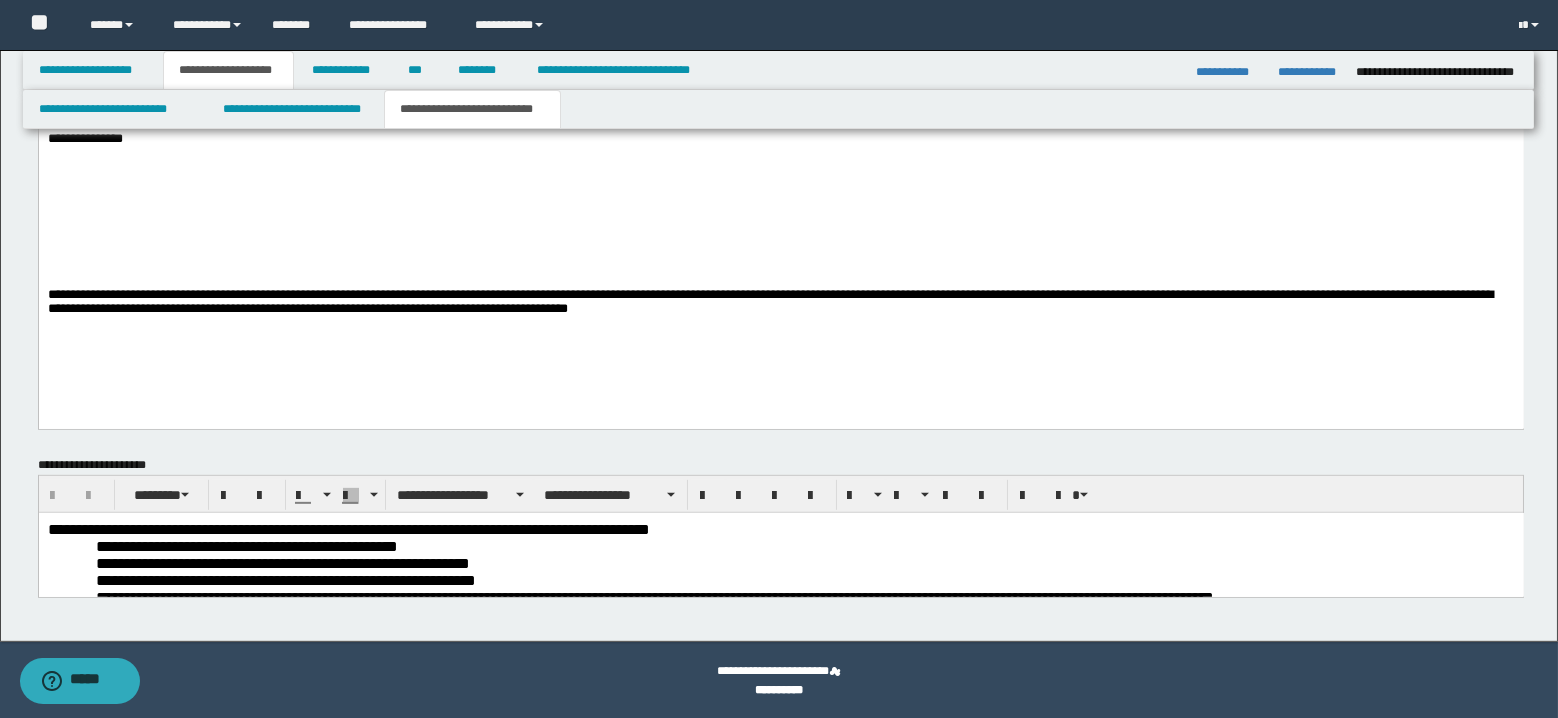 click on "**********" at bounding box center (804, 563) 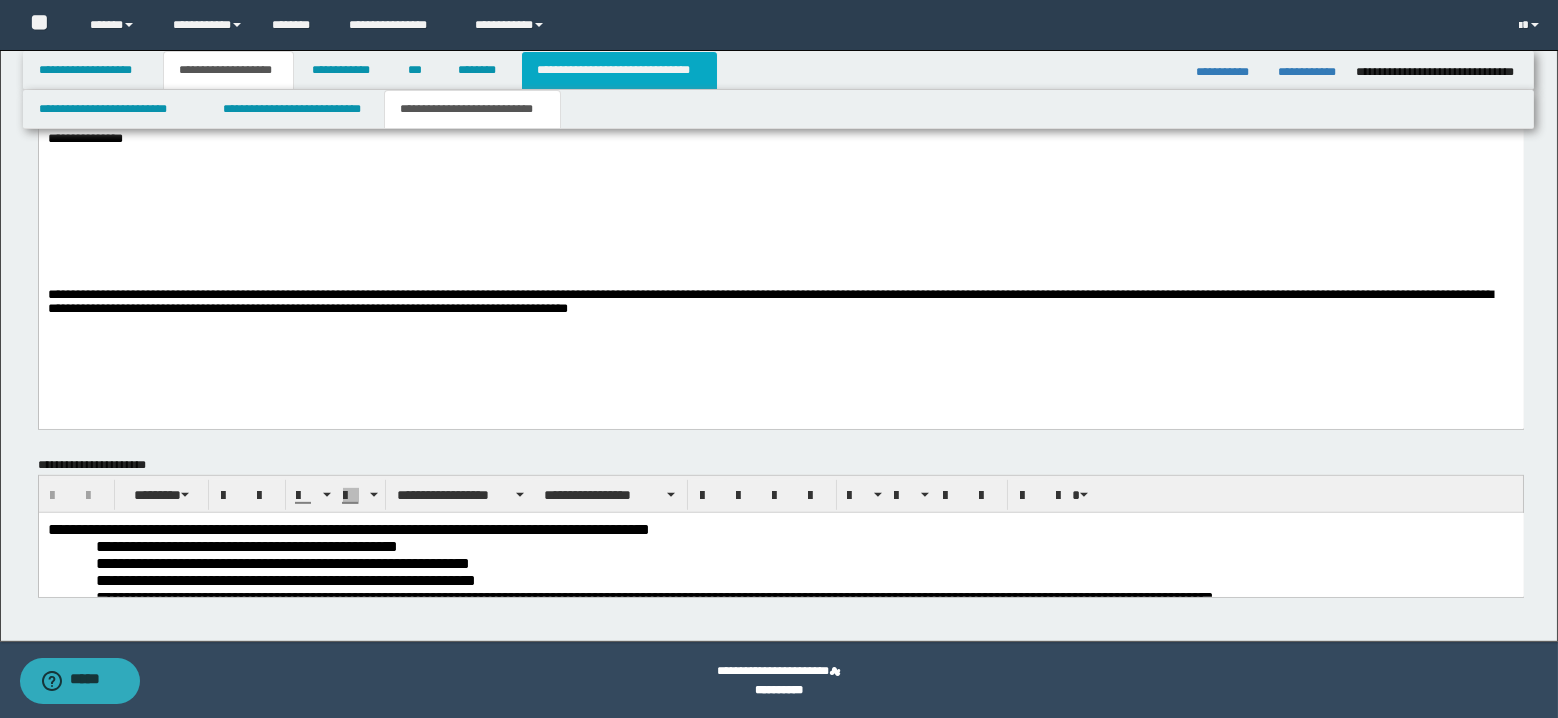 click on "**********" at bounding box center [619, 70] 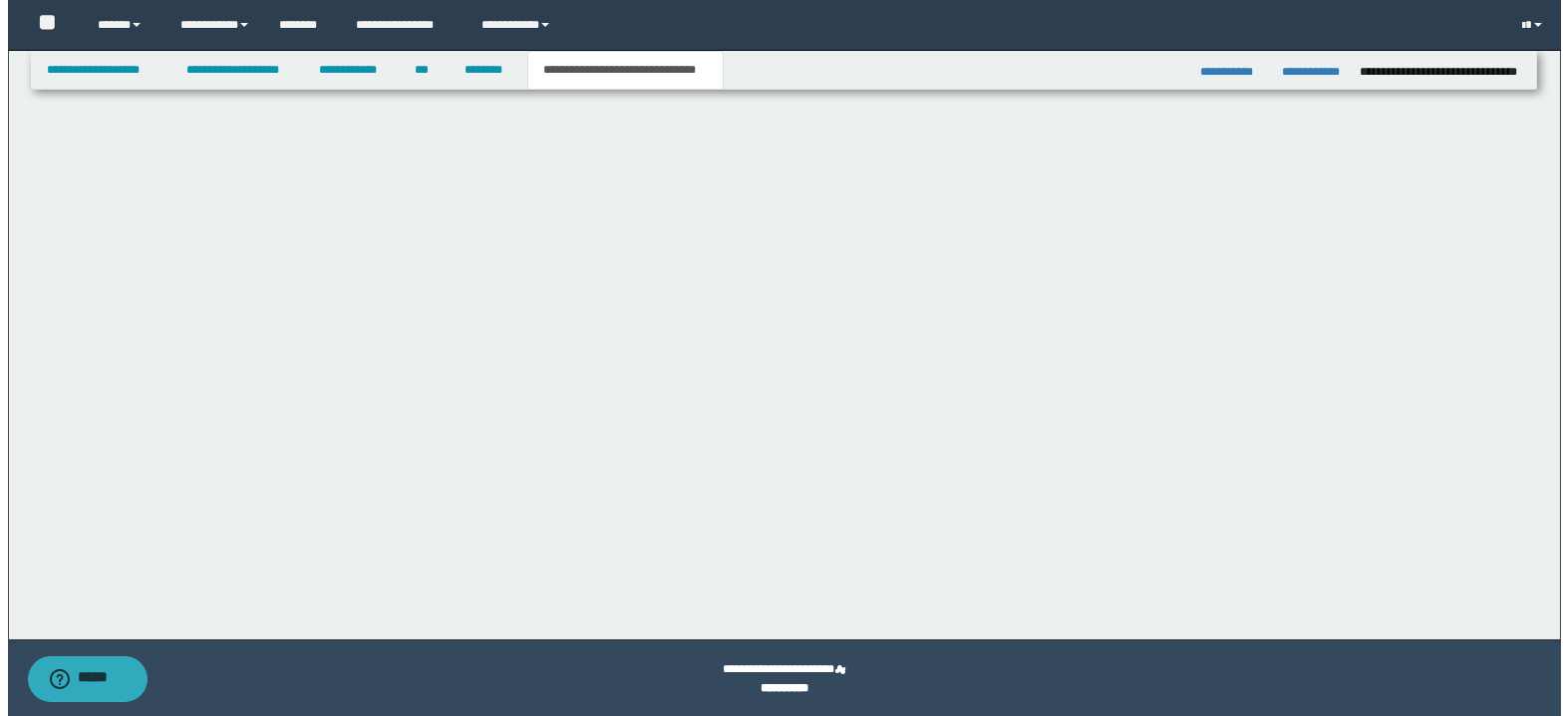 scroll, scrollTop: 704, scrollLeft: 0, axis: vertical 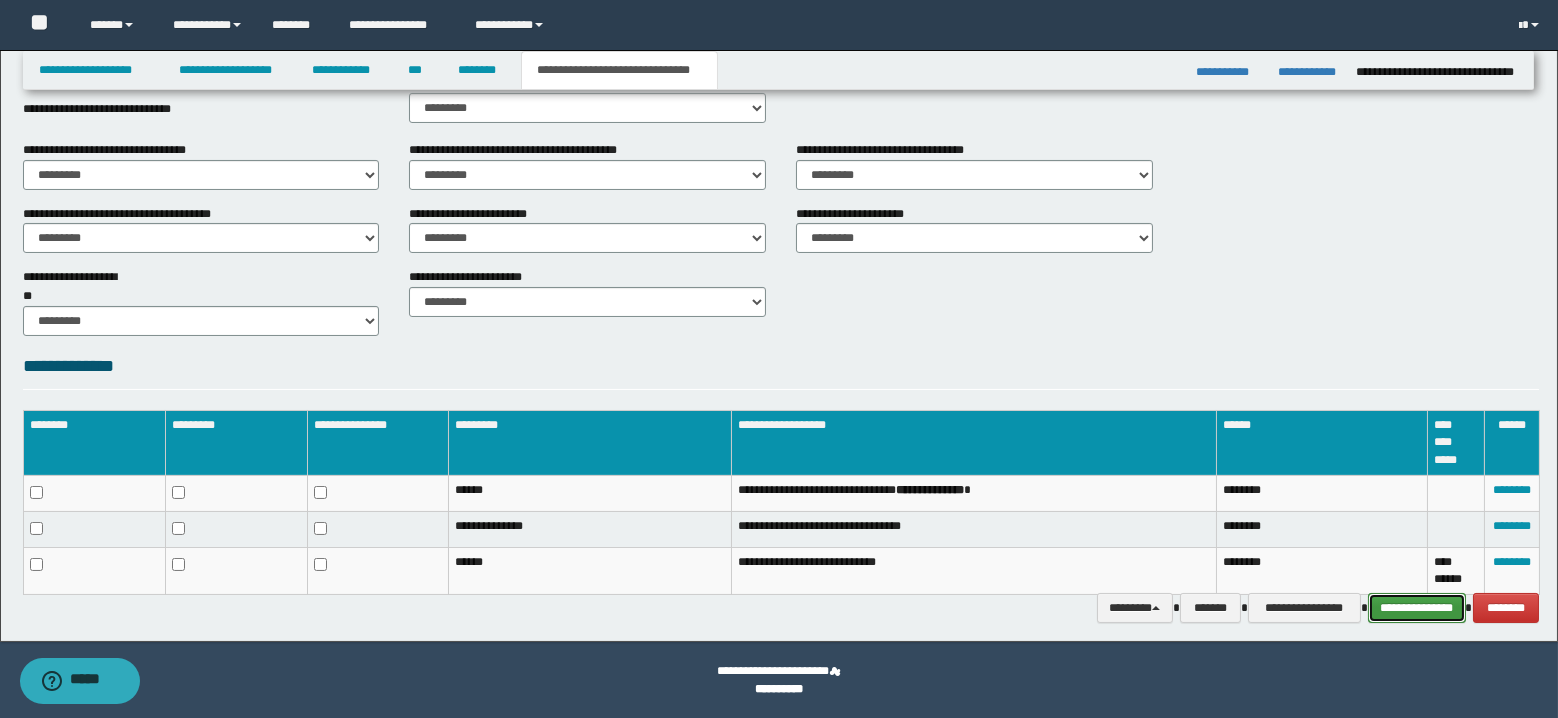 click on "**********" at bounding box center (1417, 608) 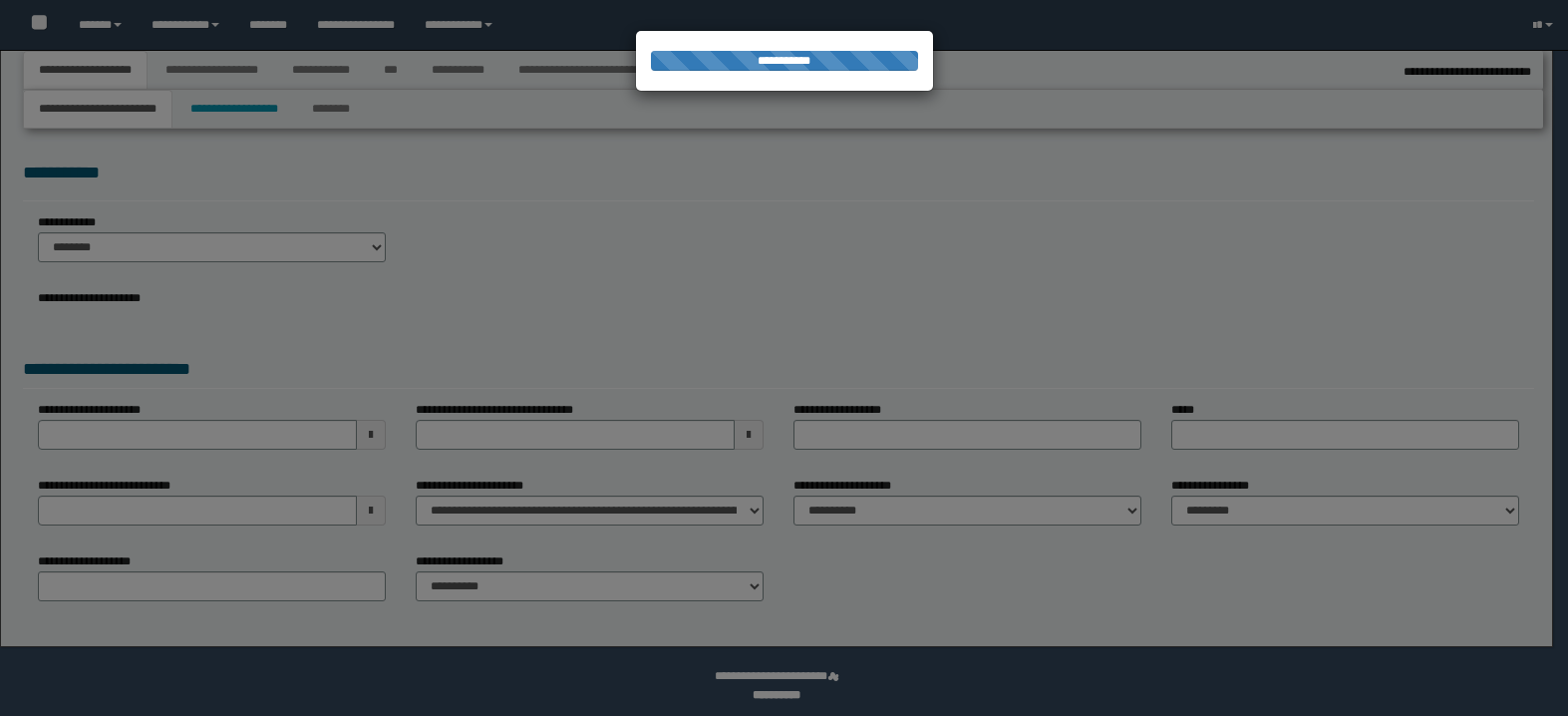 select on "*" 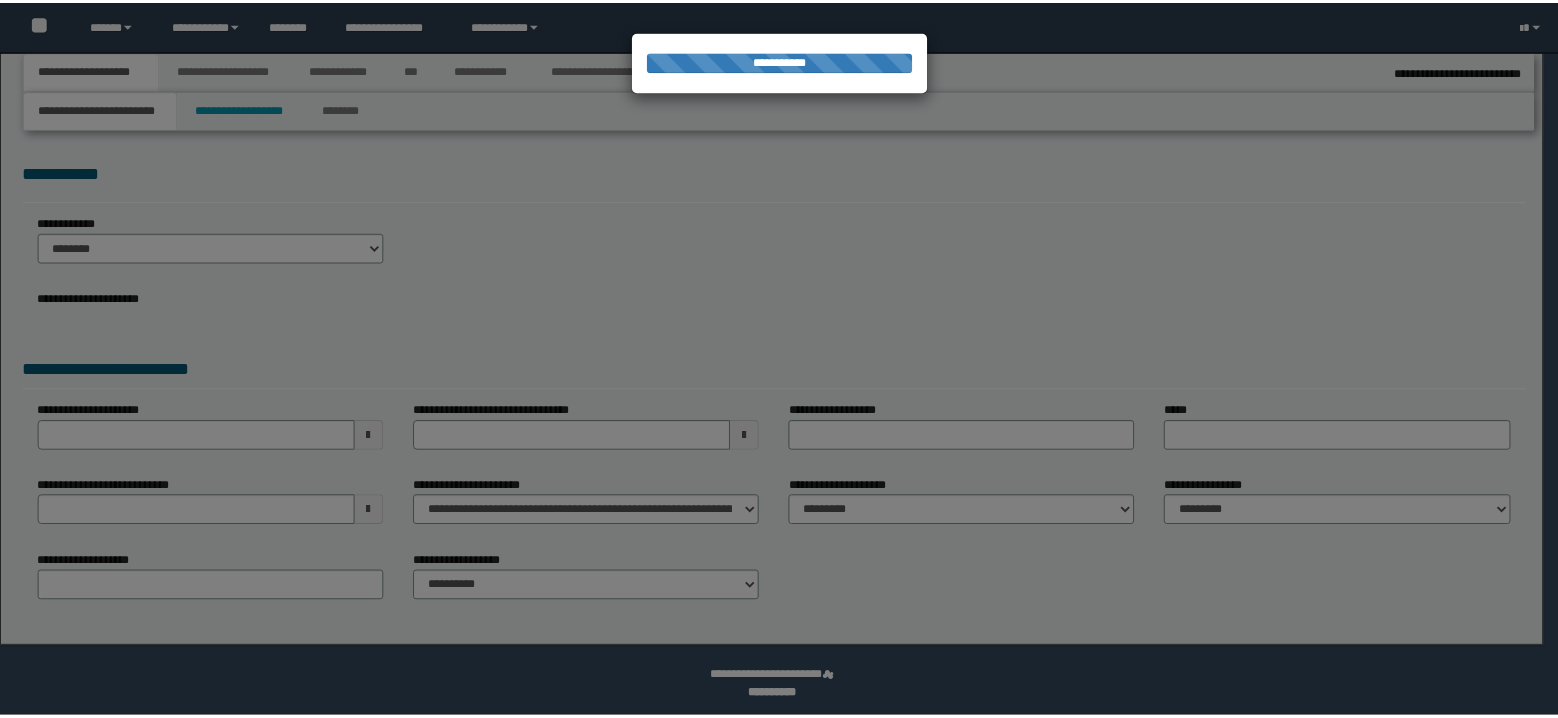 scroll, scrollTop: 0, scrollLeft: 0, axis: both 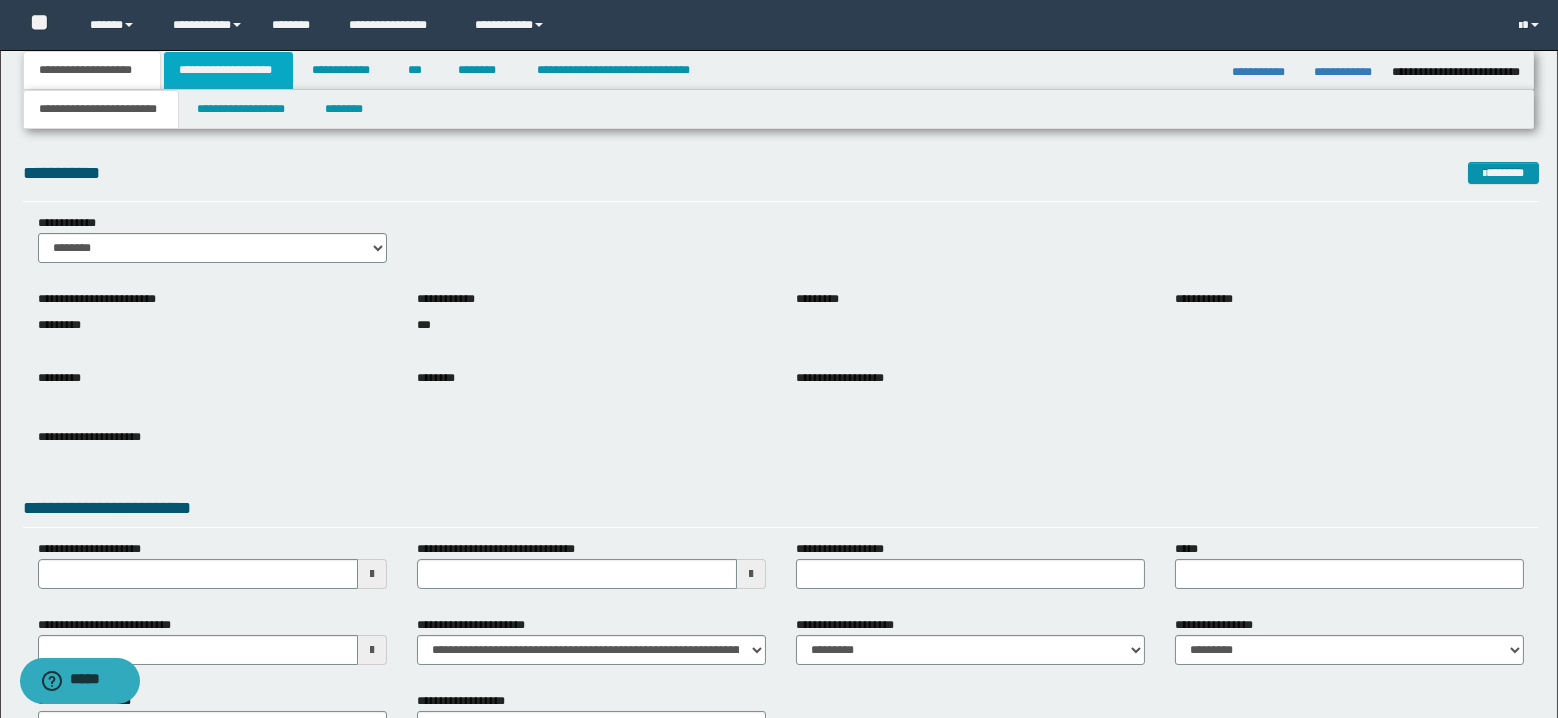 click on "**********" at bounding box center [228, 70] 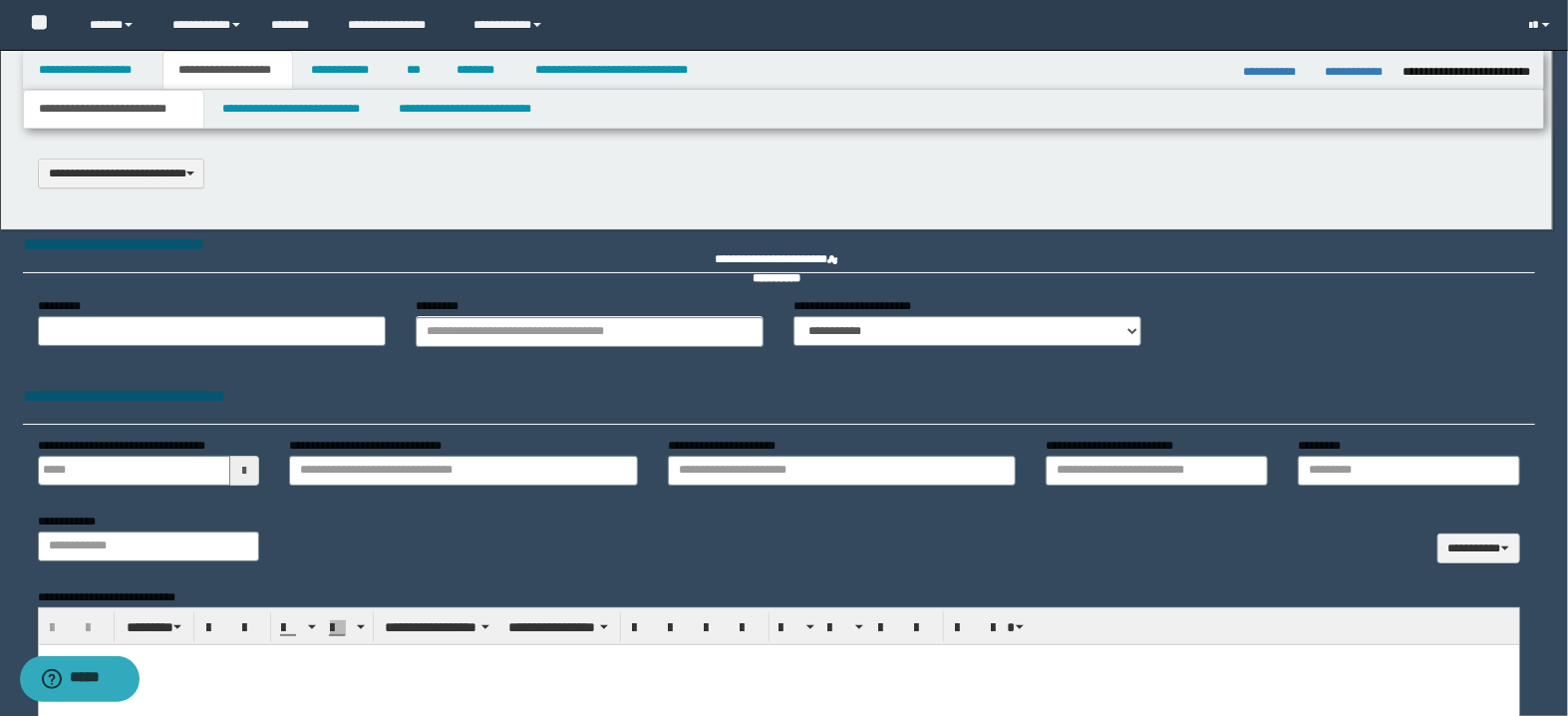 type 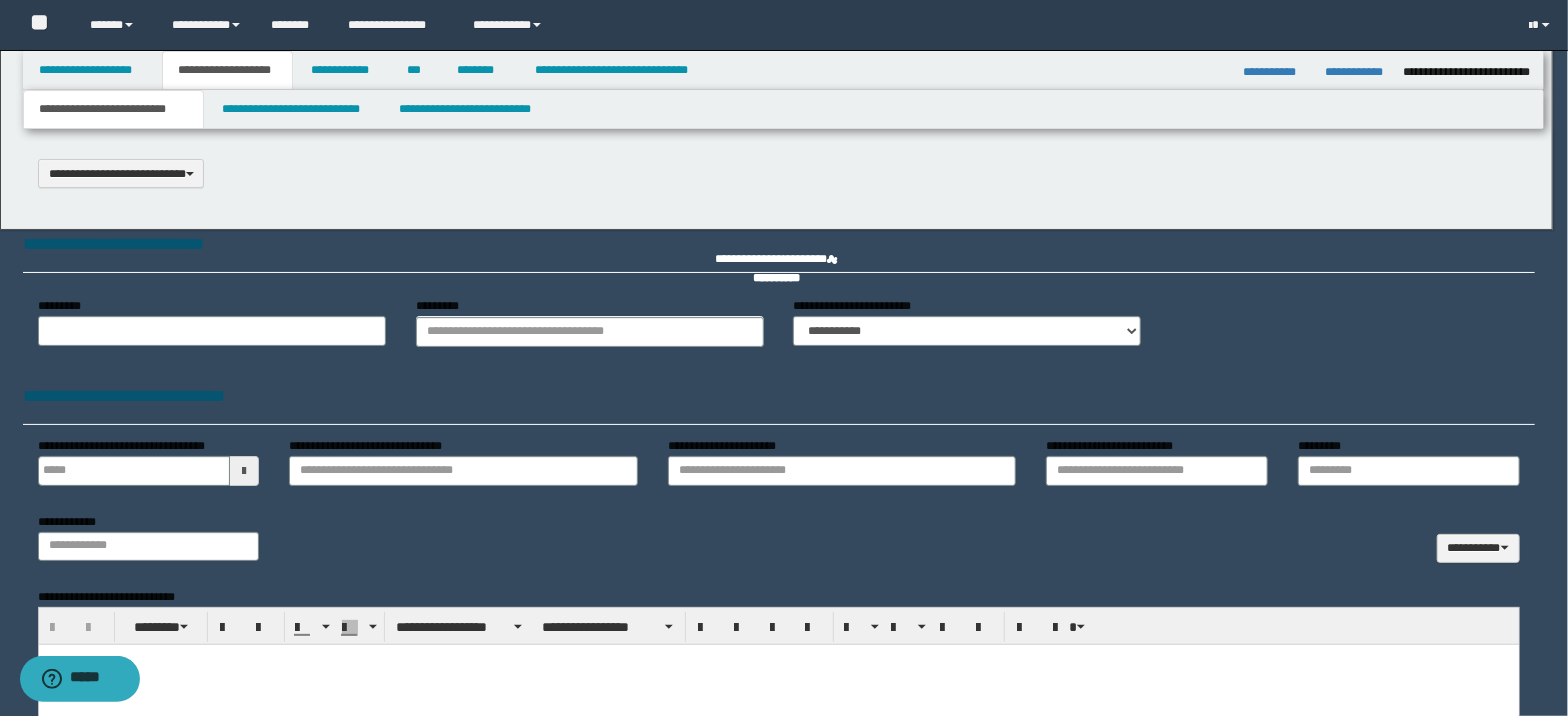 select on "*" 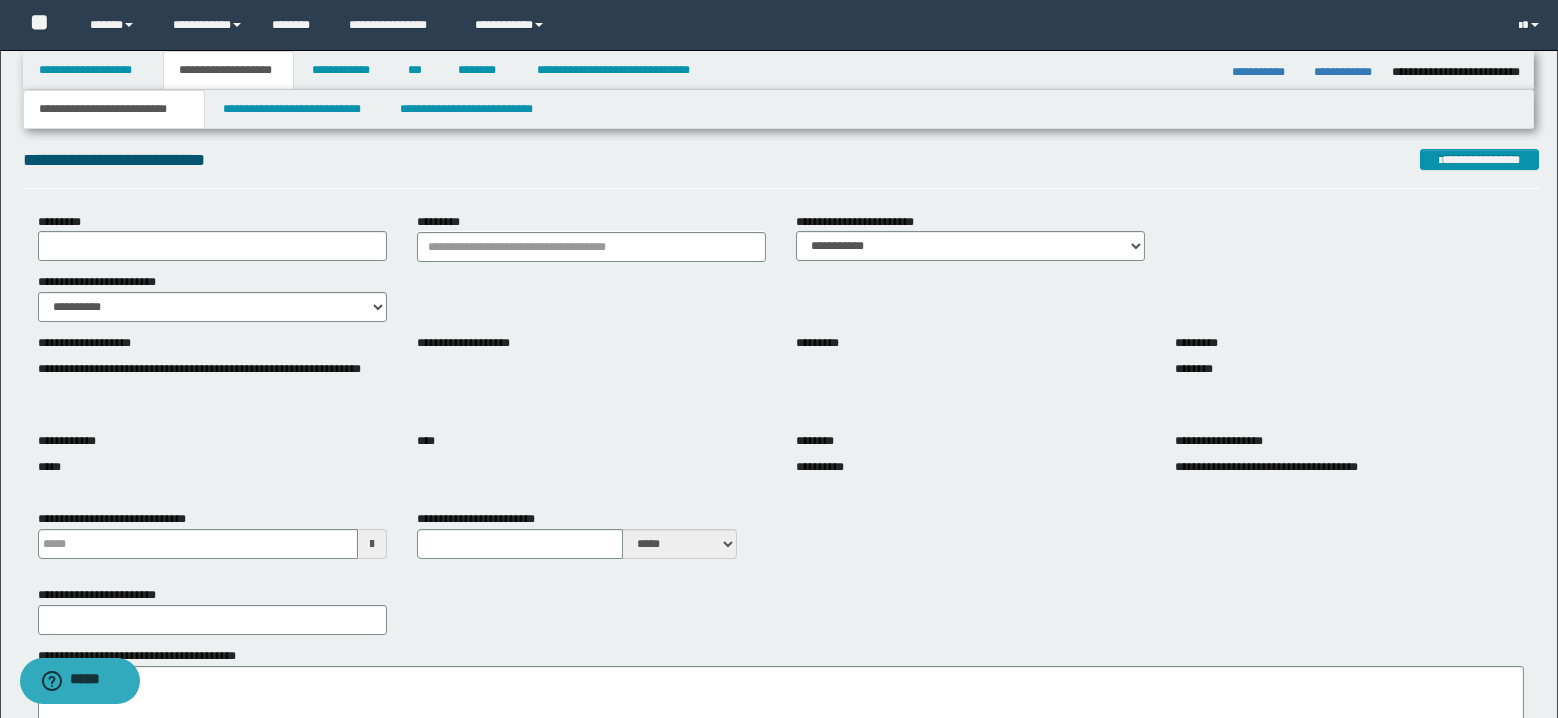 scroll, scrollTop: 100, scrollLeft: 0, axis: vertical 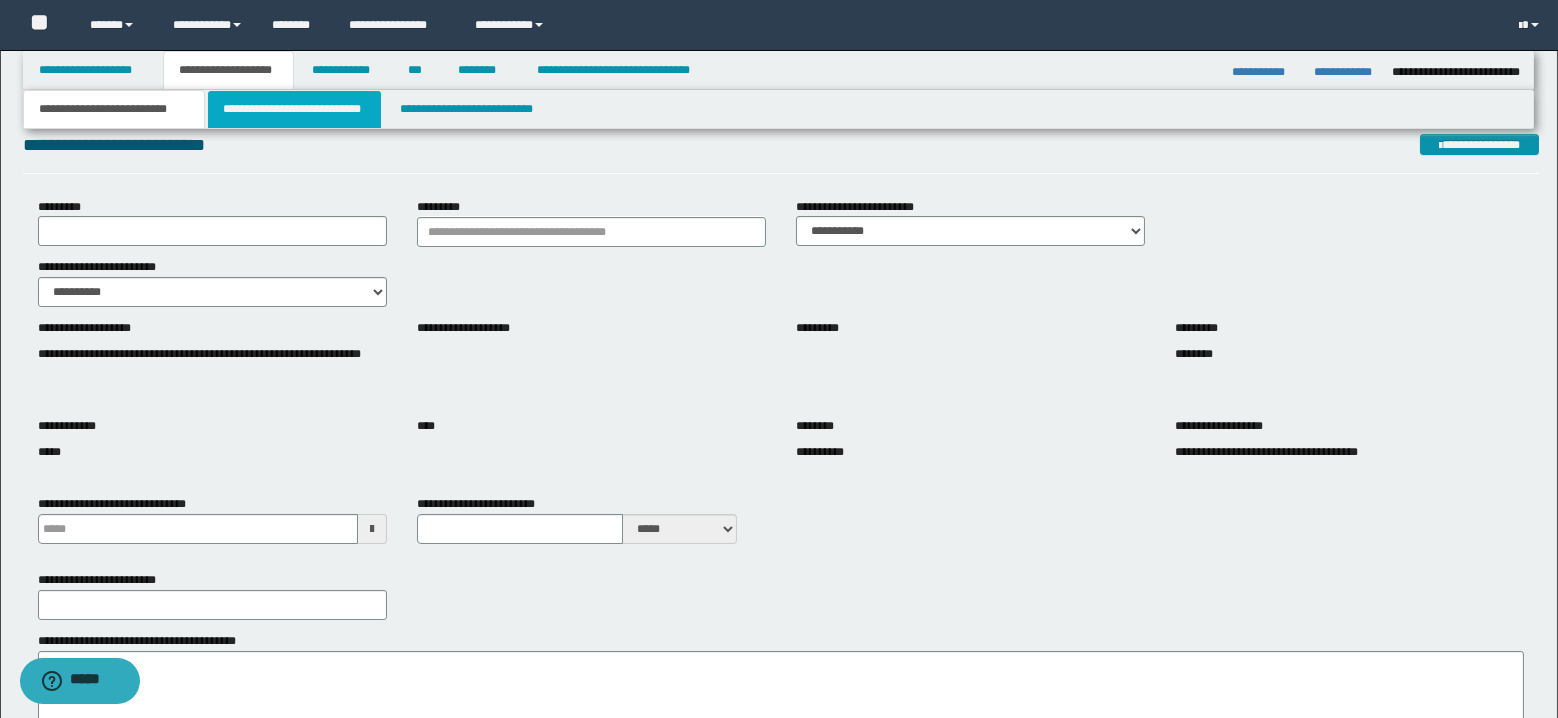 click on "**********" at bounding box center (294, 109) 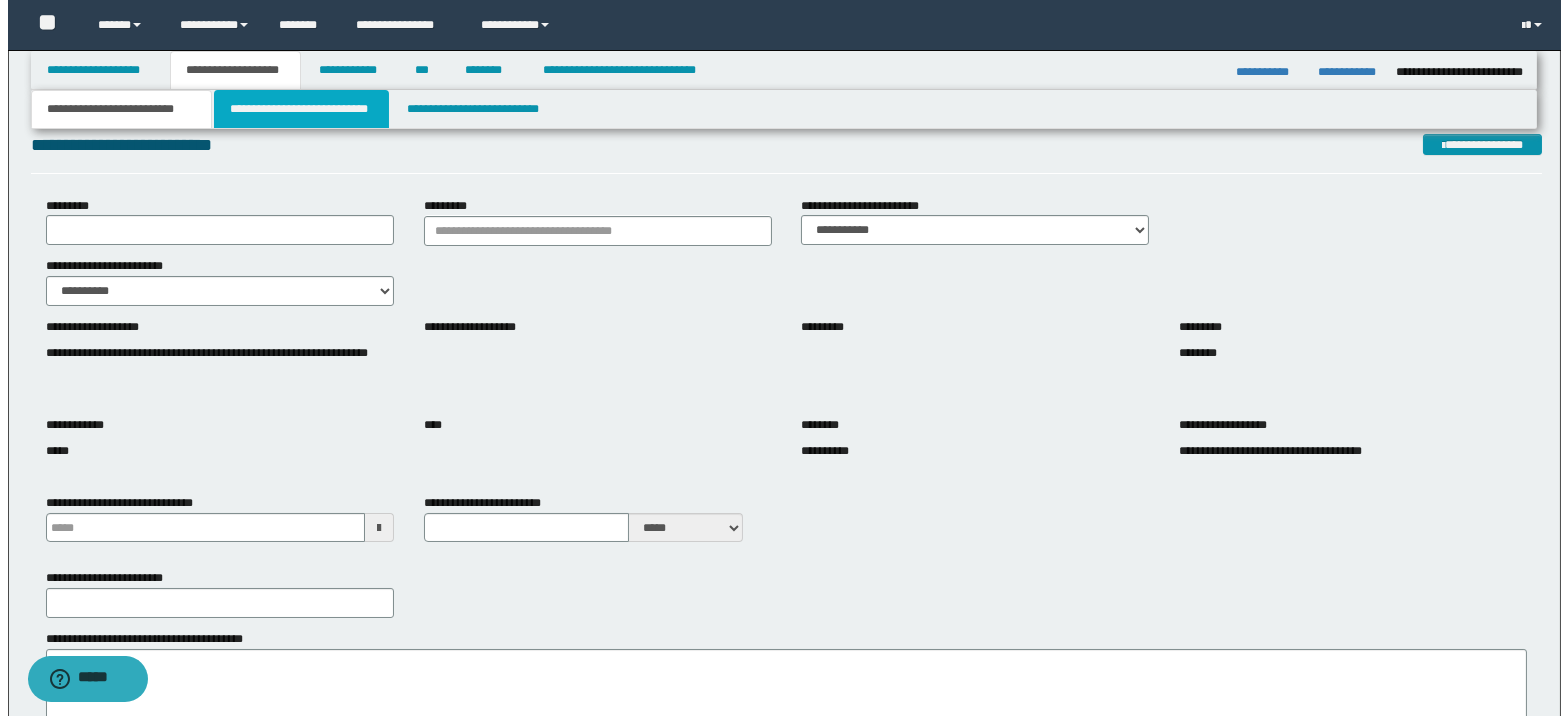 scroll, scrollTop: 0, scrollLeft: 0, axis: both 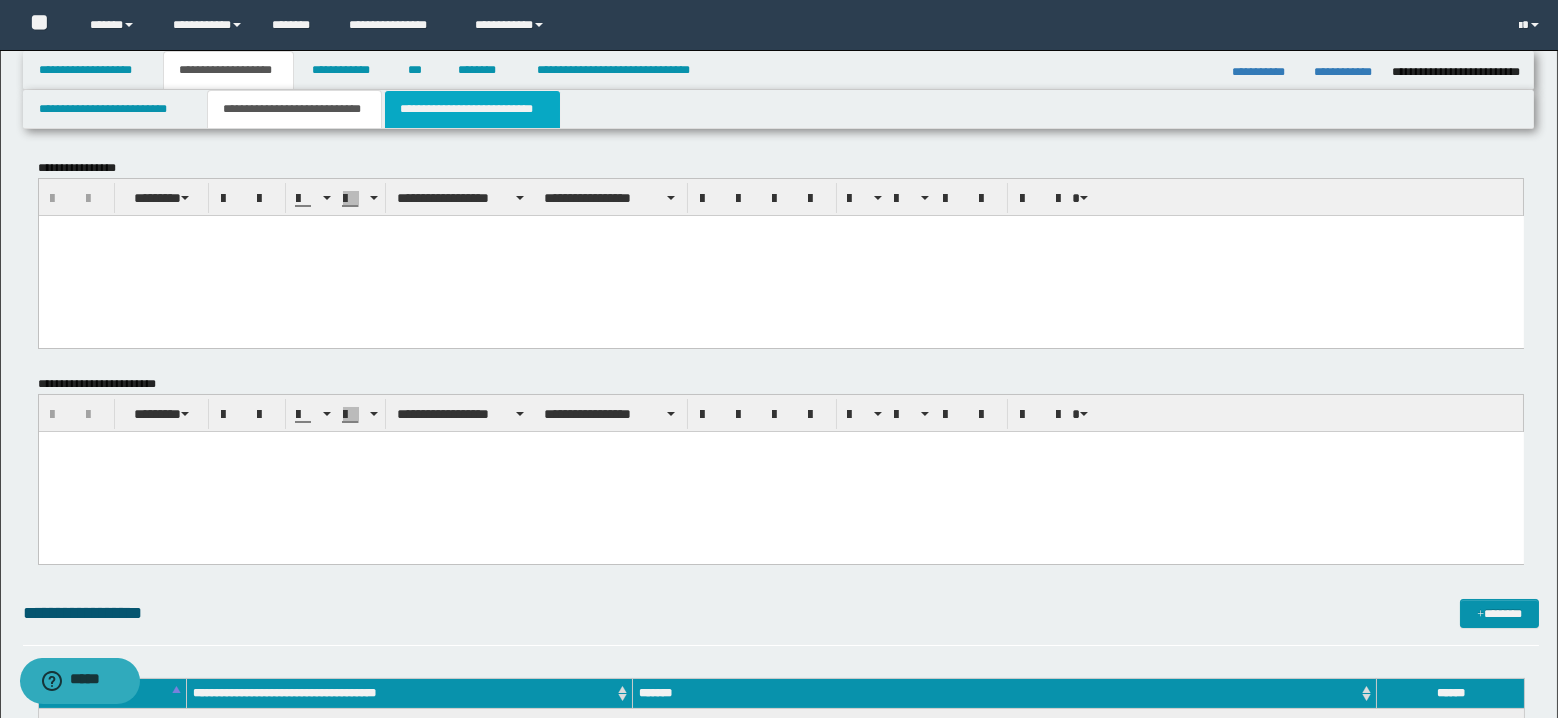 click on "**********" at bounding box center [472, 109] 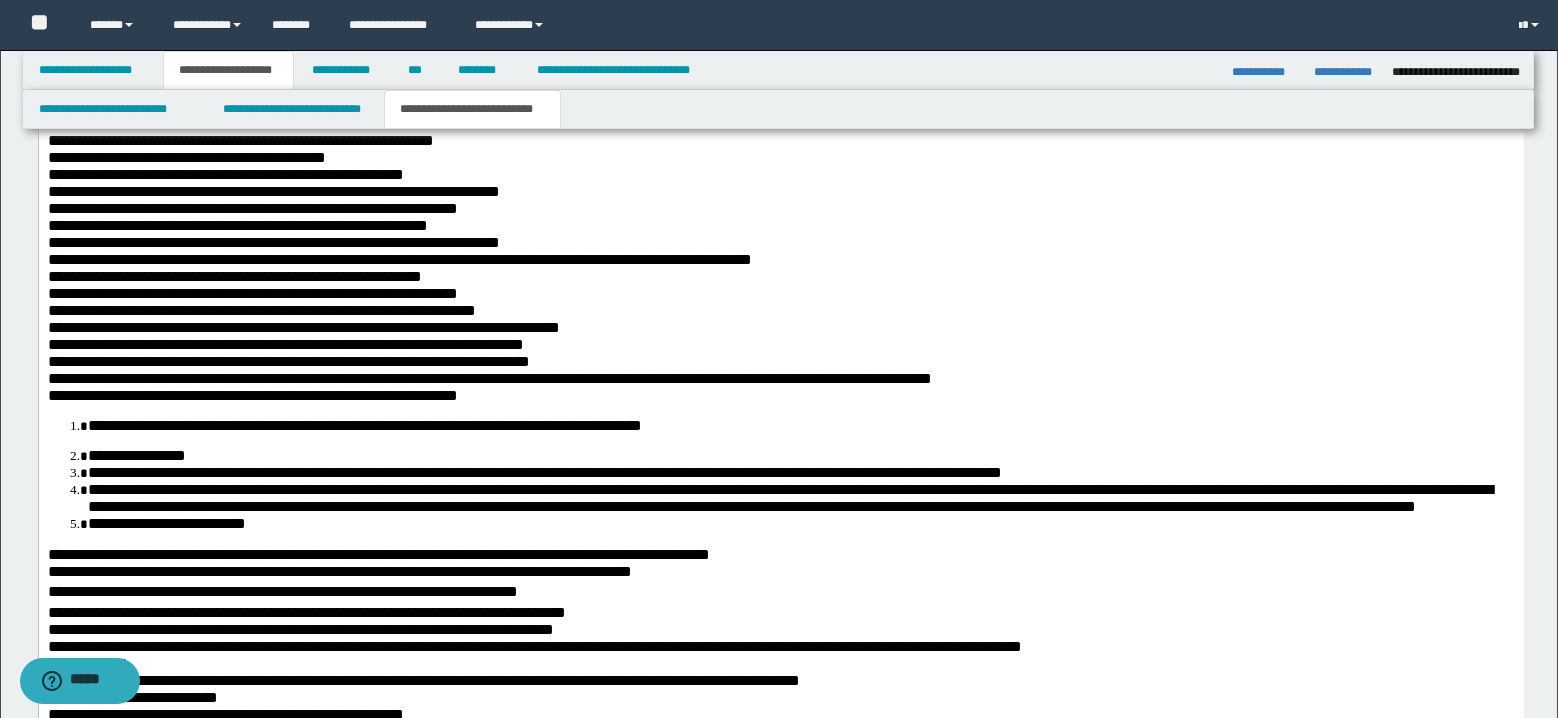 scroll, scrollTop: 900, scrollLeft: 0, axis: vertical 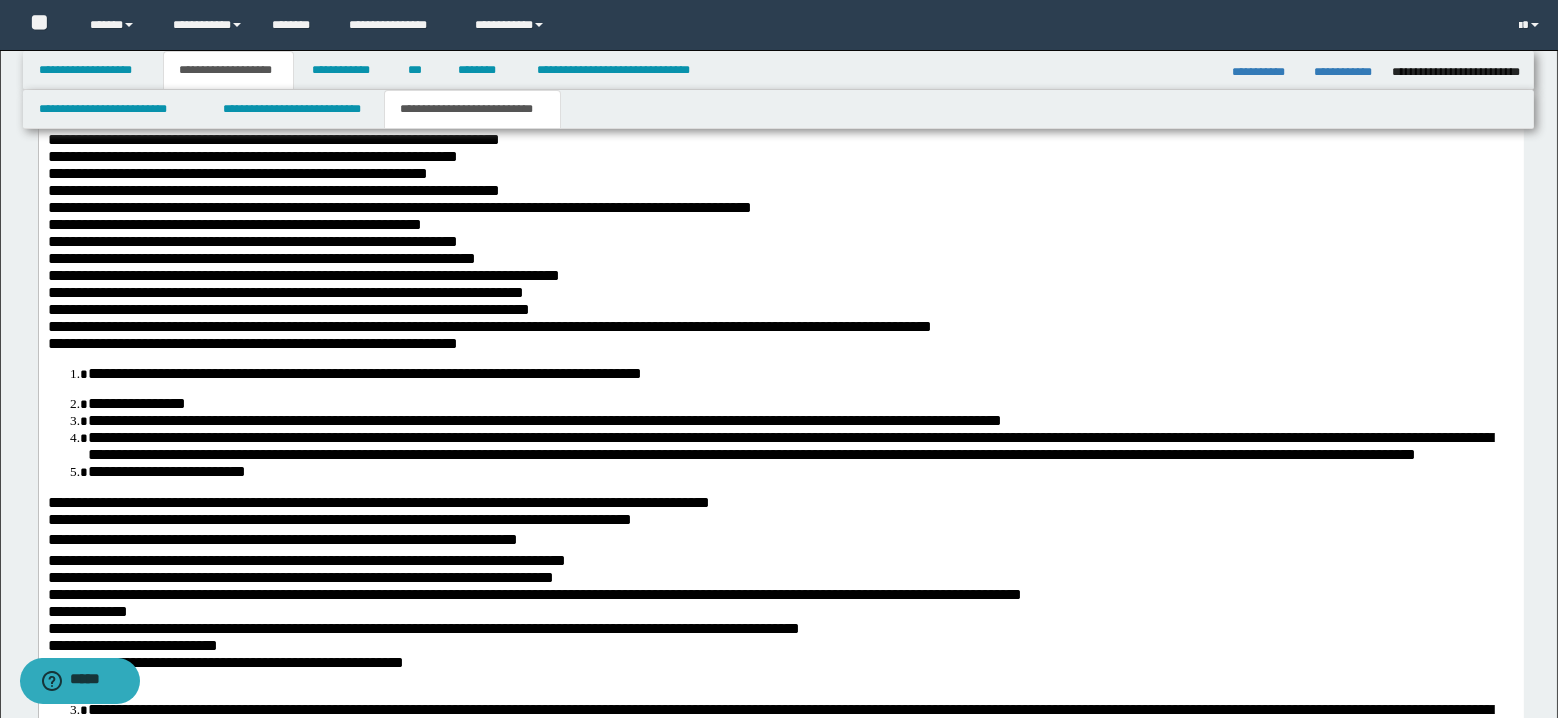 click on "**********" at bounding box center [789, 446] 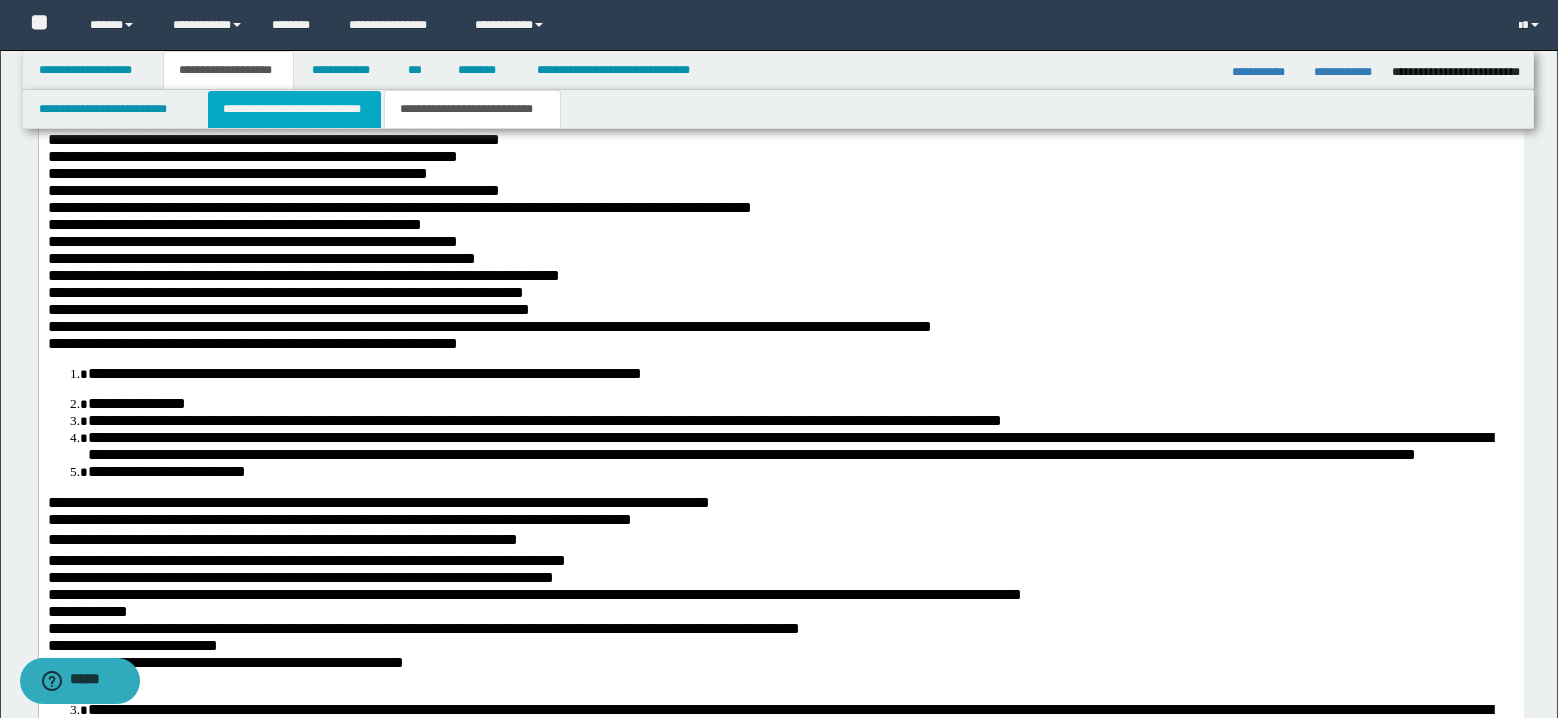 click on "**********" at bounding box center (294, 109) 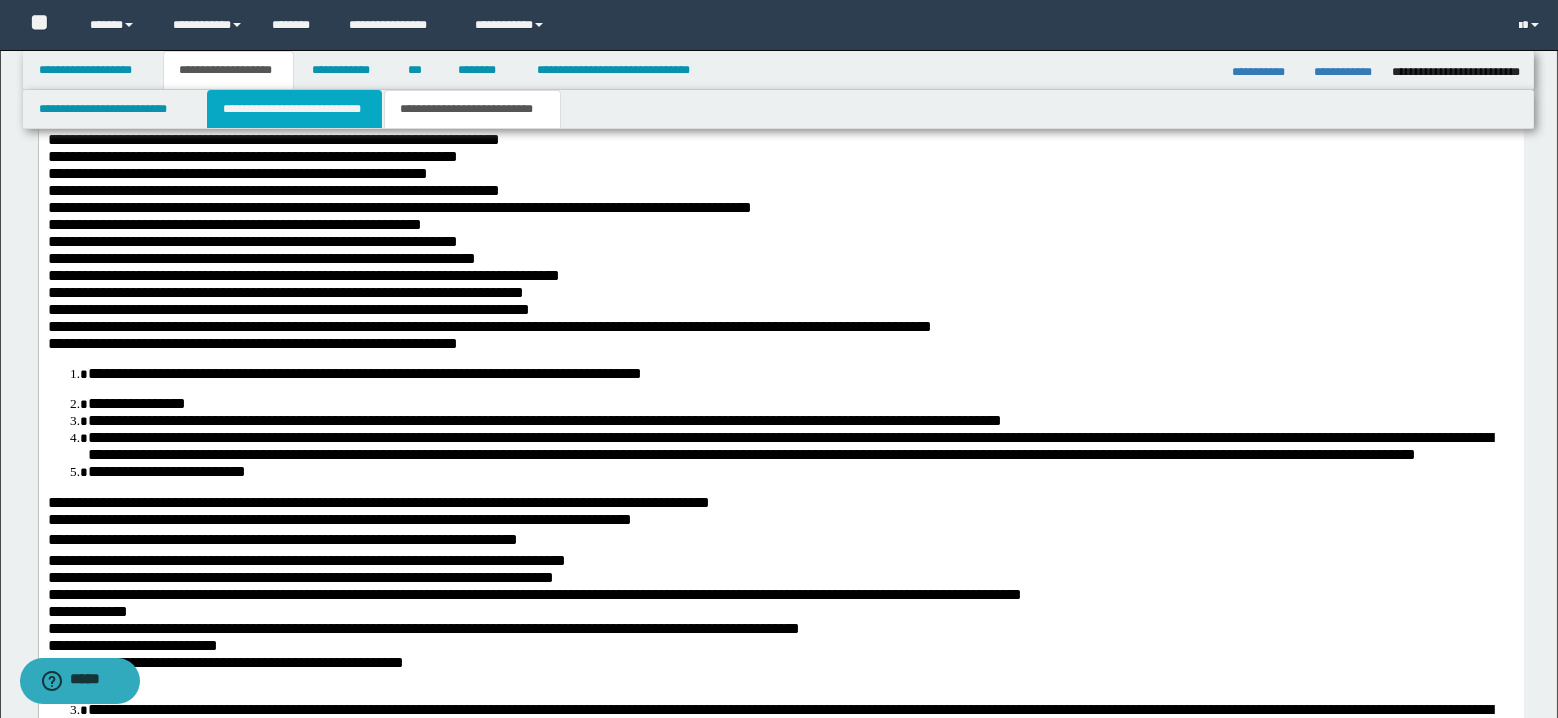 type 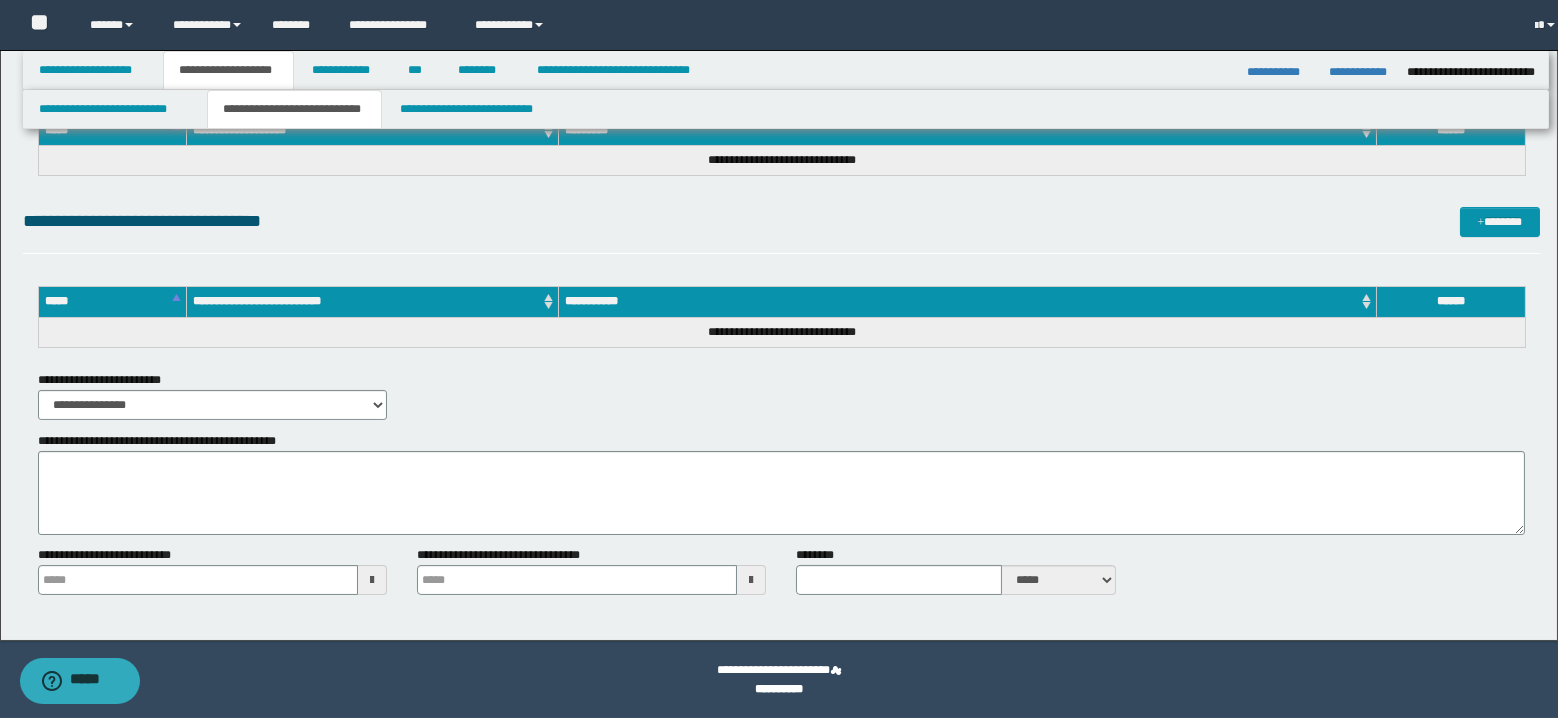 scroll, scrollTop: 858, scrollLeft: 0, axis: vertical 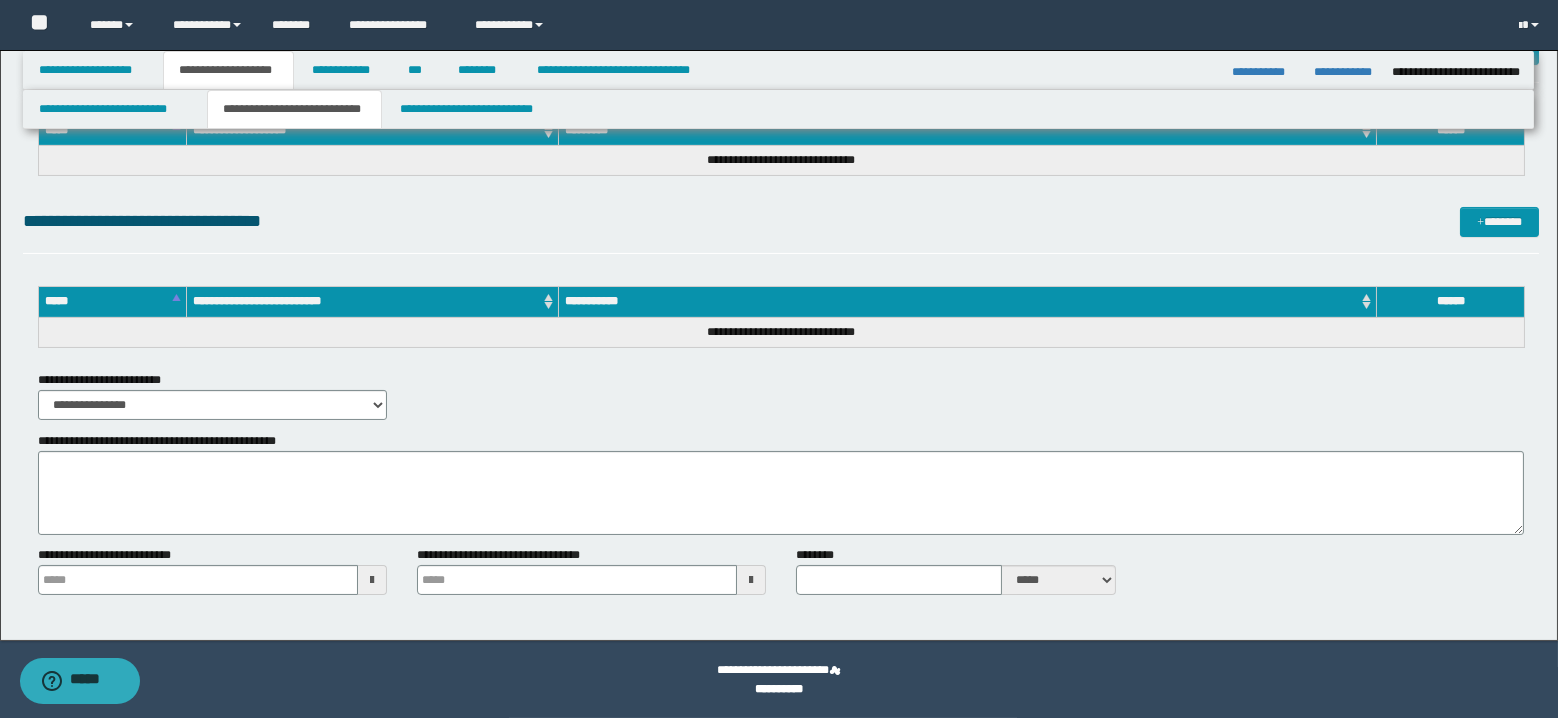 type 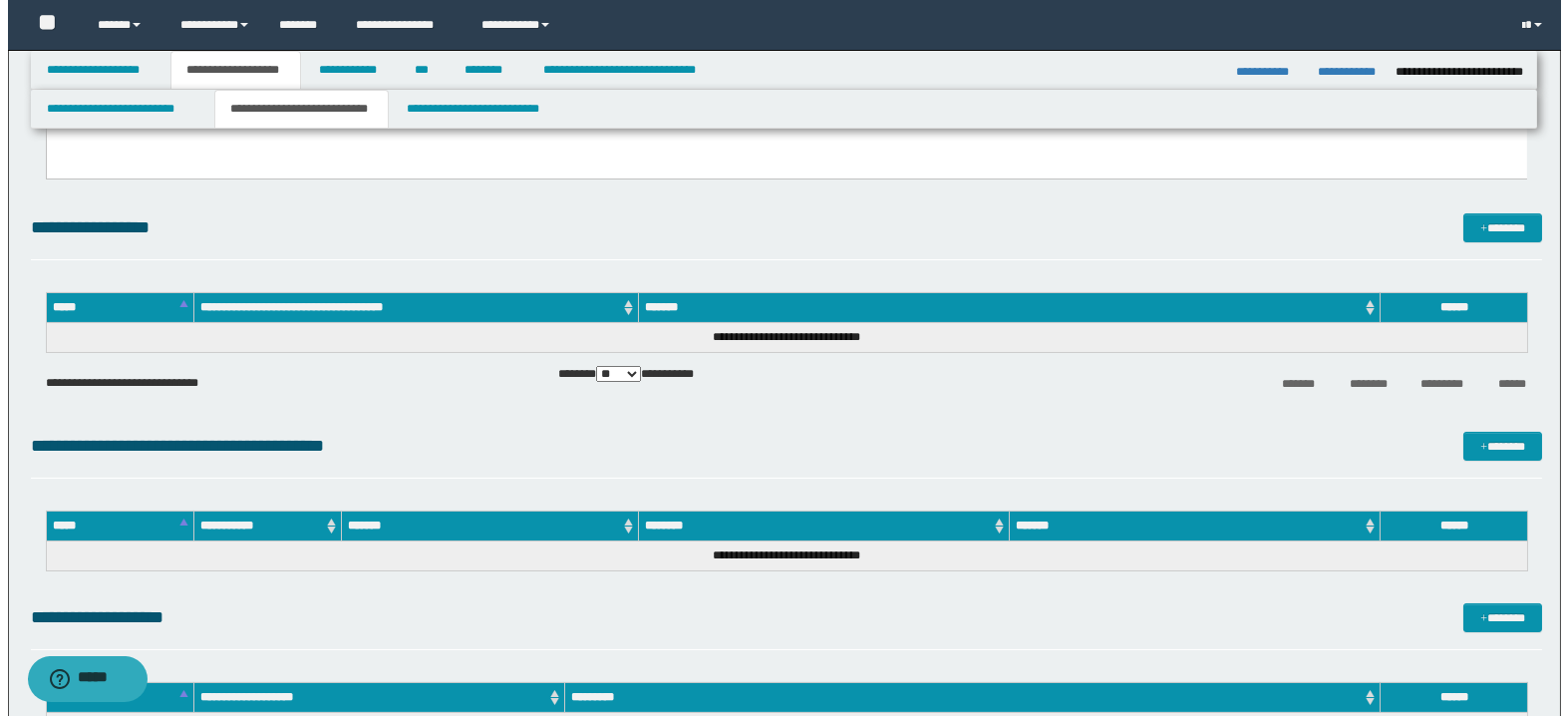 scroll, scrollTop: 158, scrollLeft: 0, axis: vertical 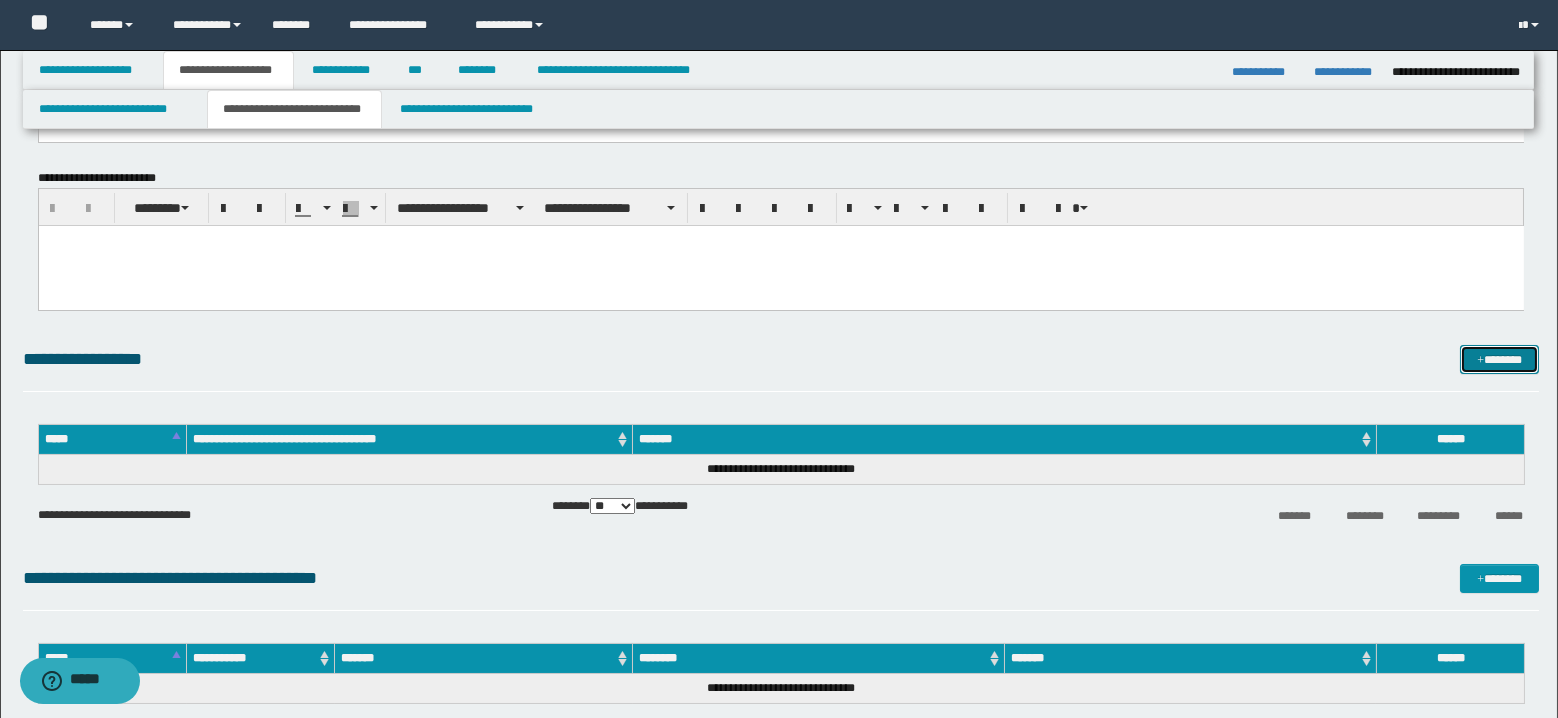 click on "*******" at bounding box center (1499, 360) 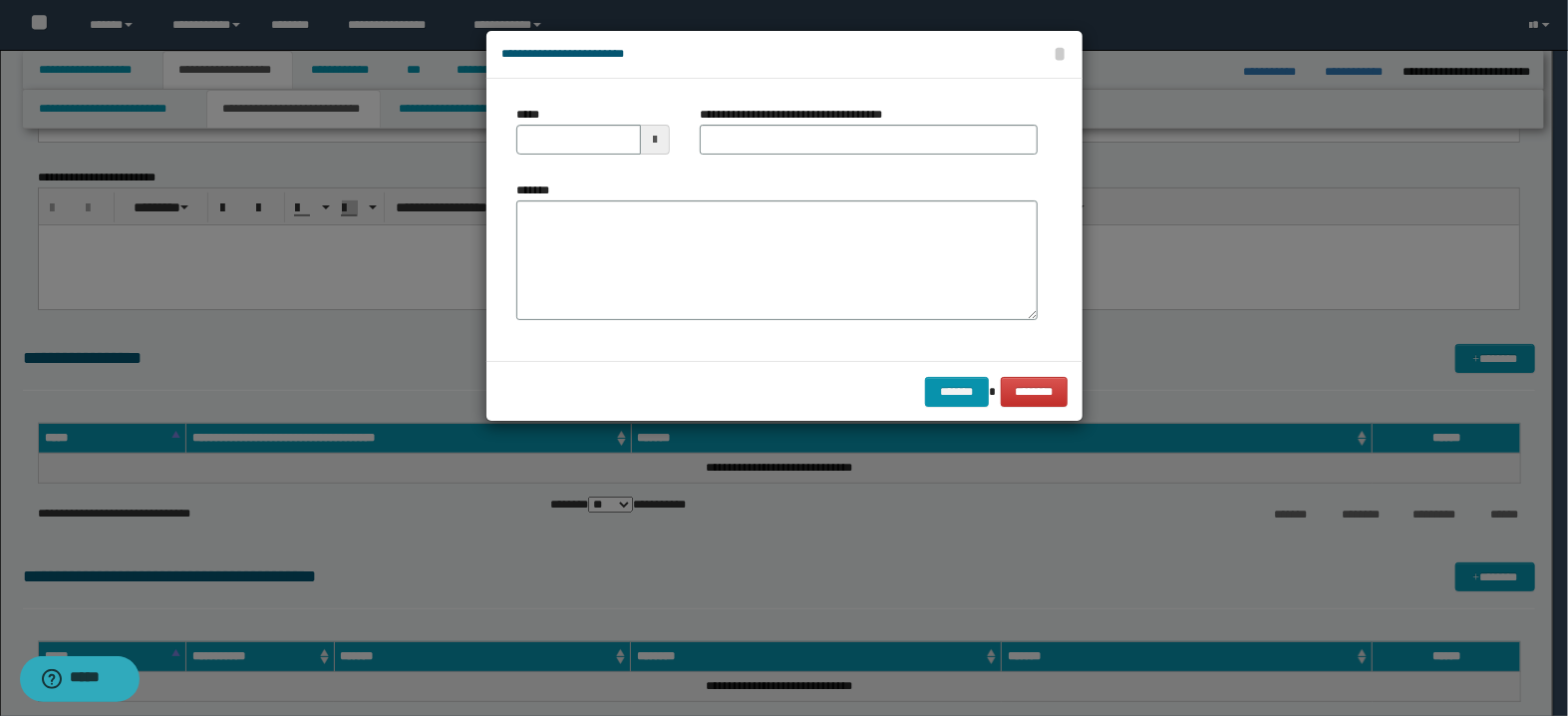 click at bounding box center (655, 140) 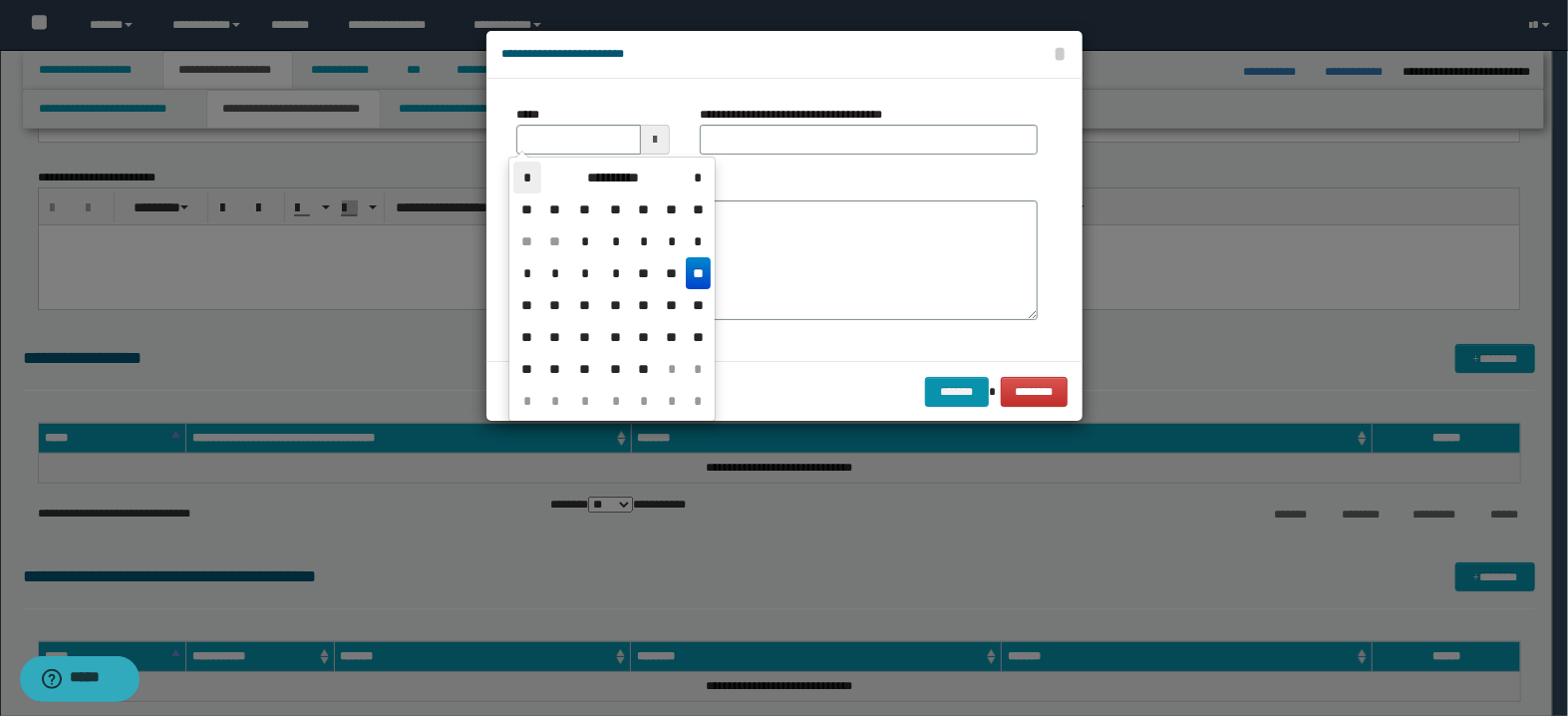 click on "*" at bounding box center [527, 178] 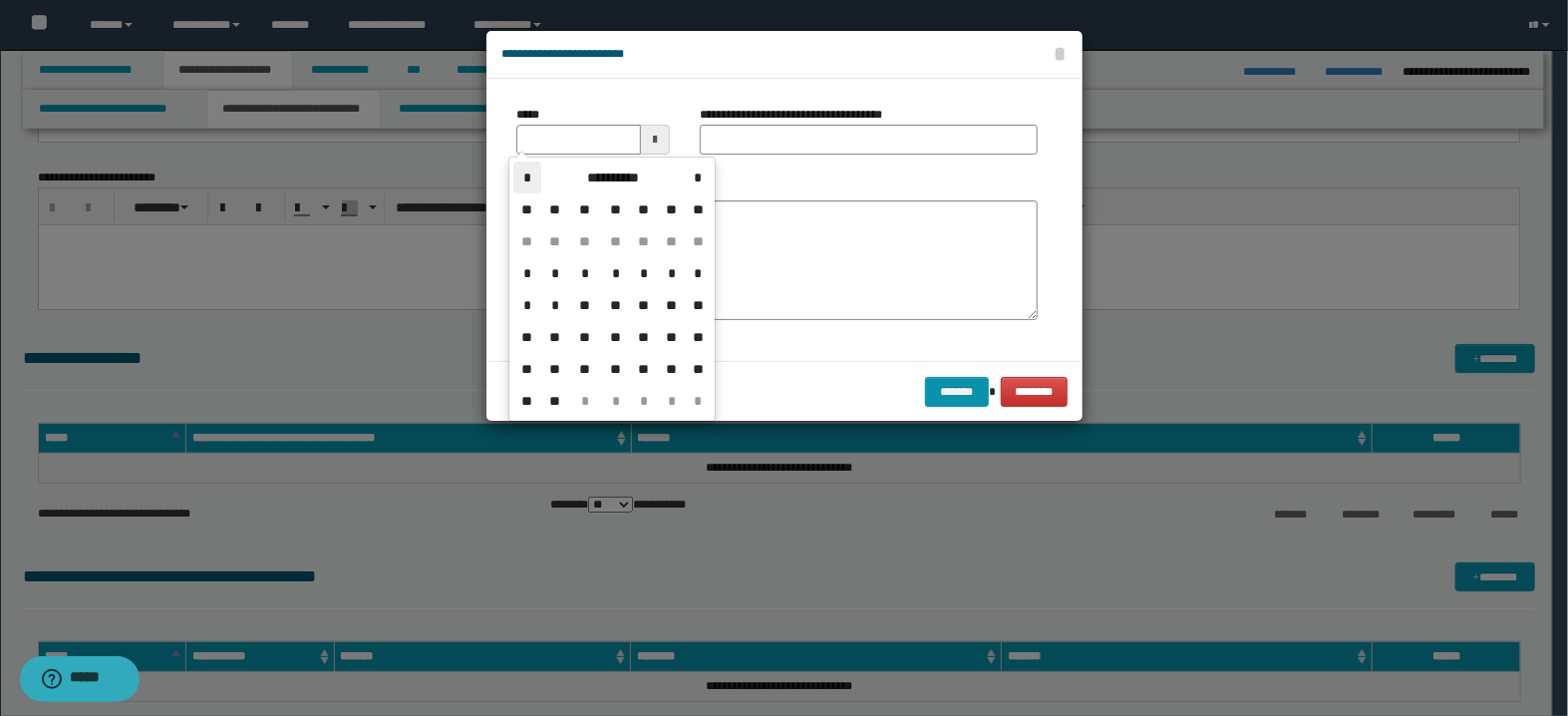 click on "*" at bounding box center [527, 178] 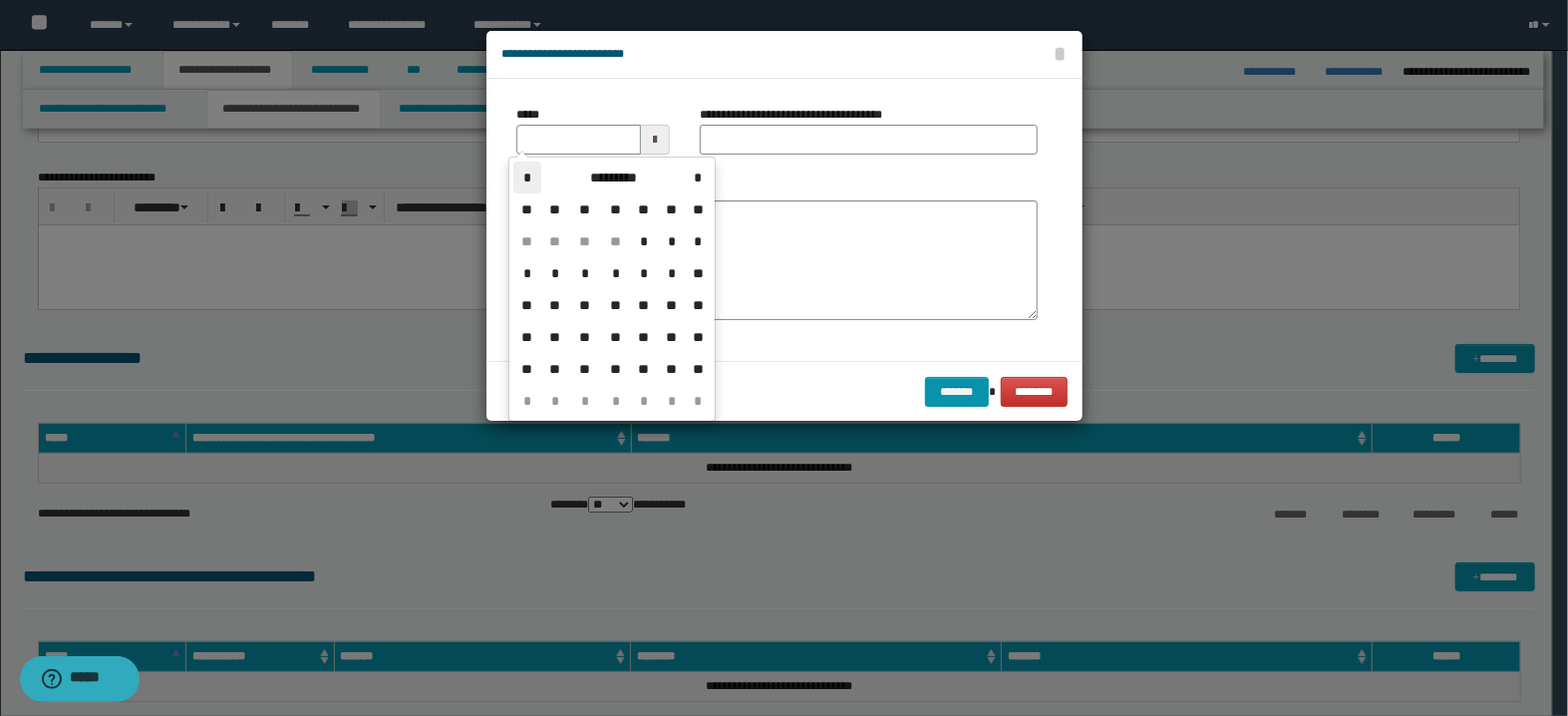 click on "*" at bounding box center [527, 178] 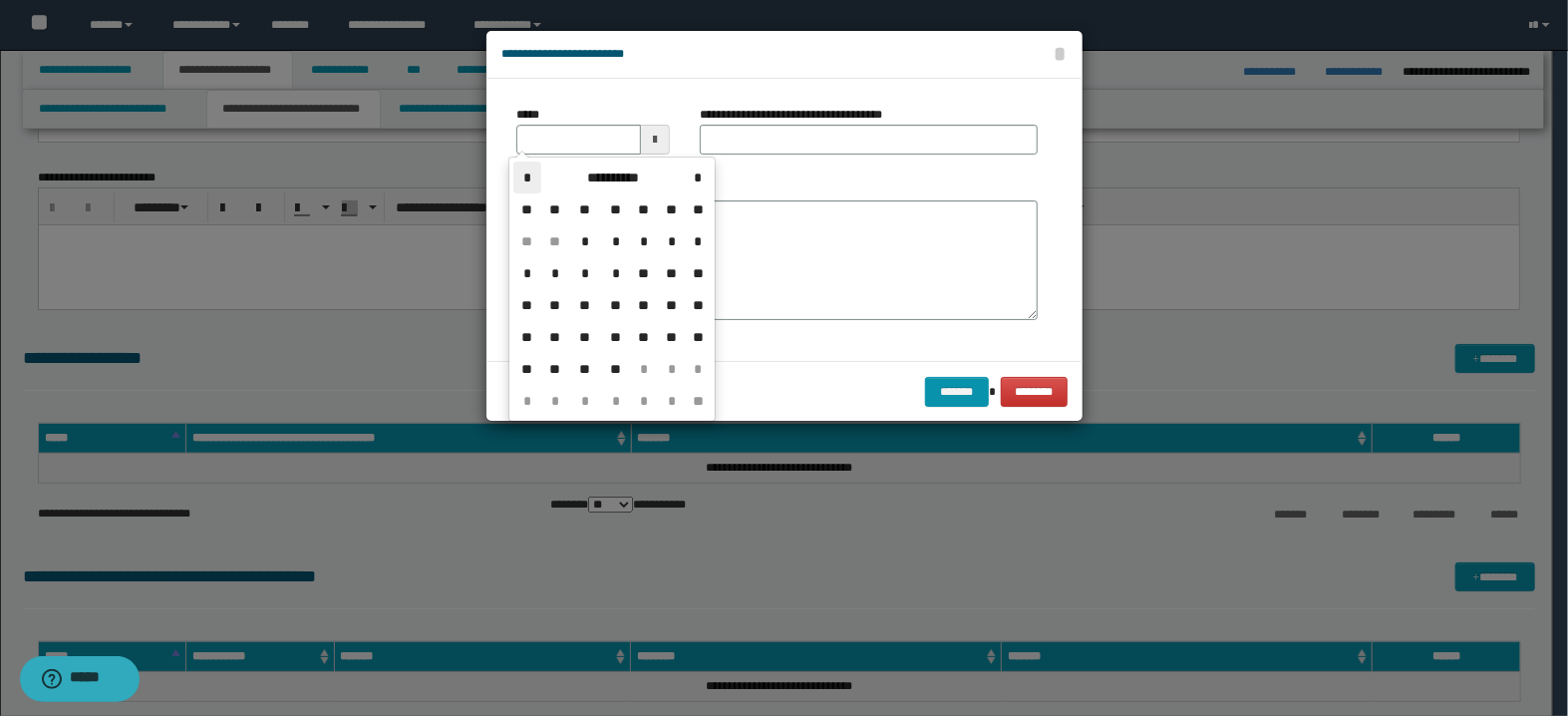 click on "*" at bounding box center [527, 178] 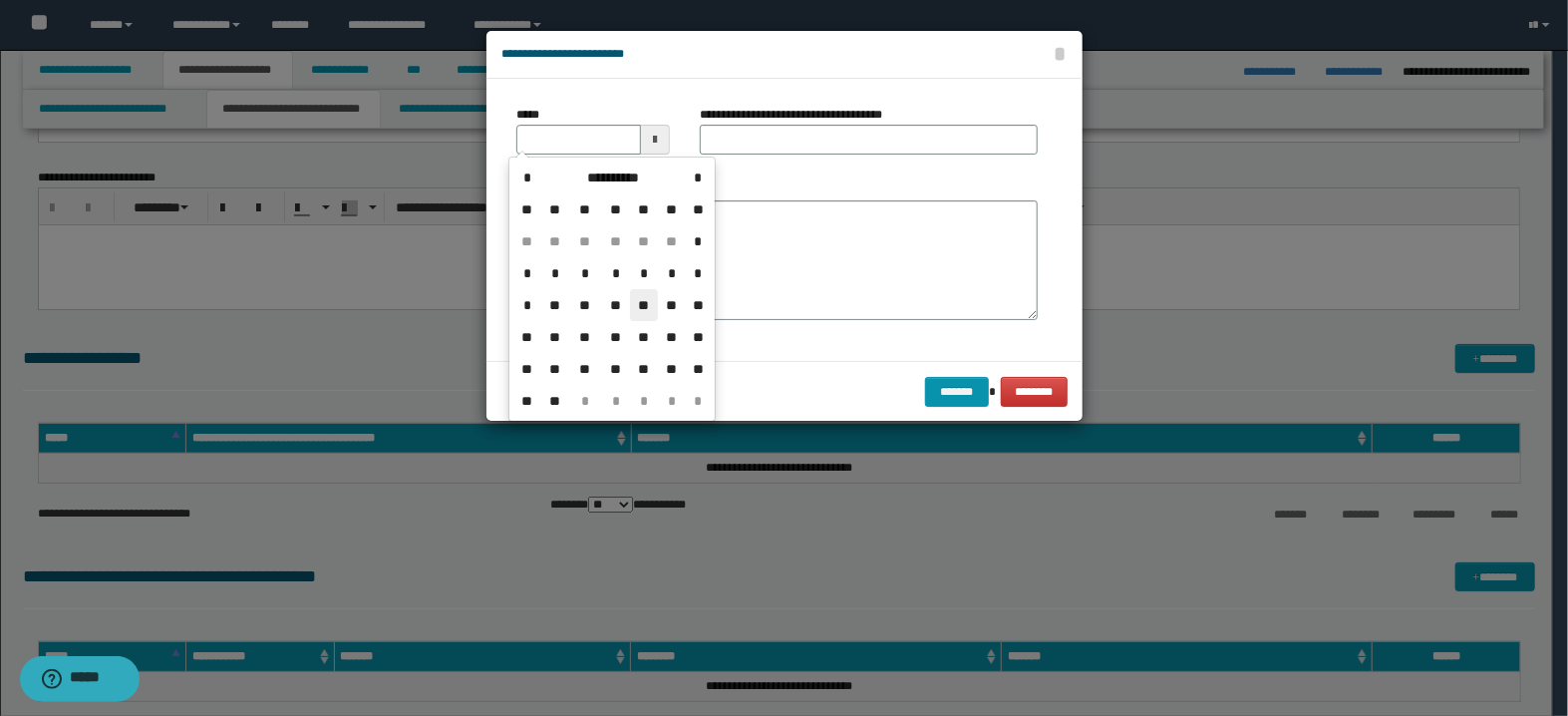 click on "**" at bounding box center [644, 305] 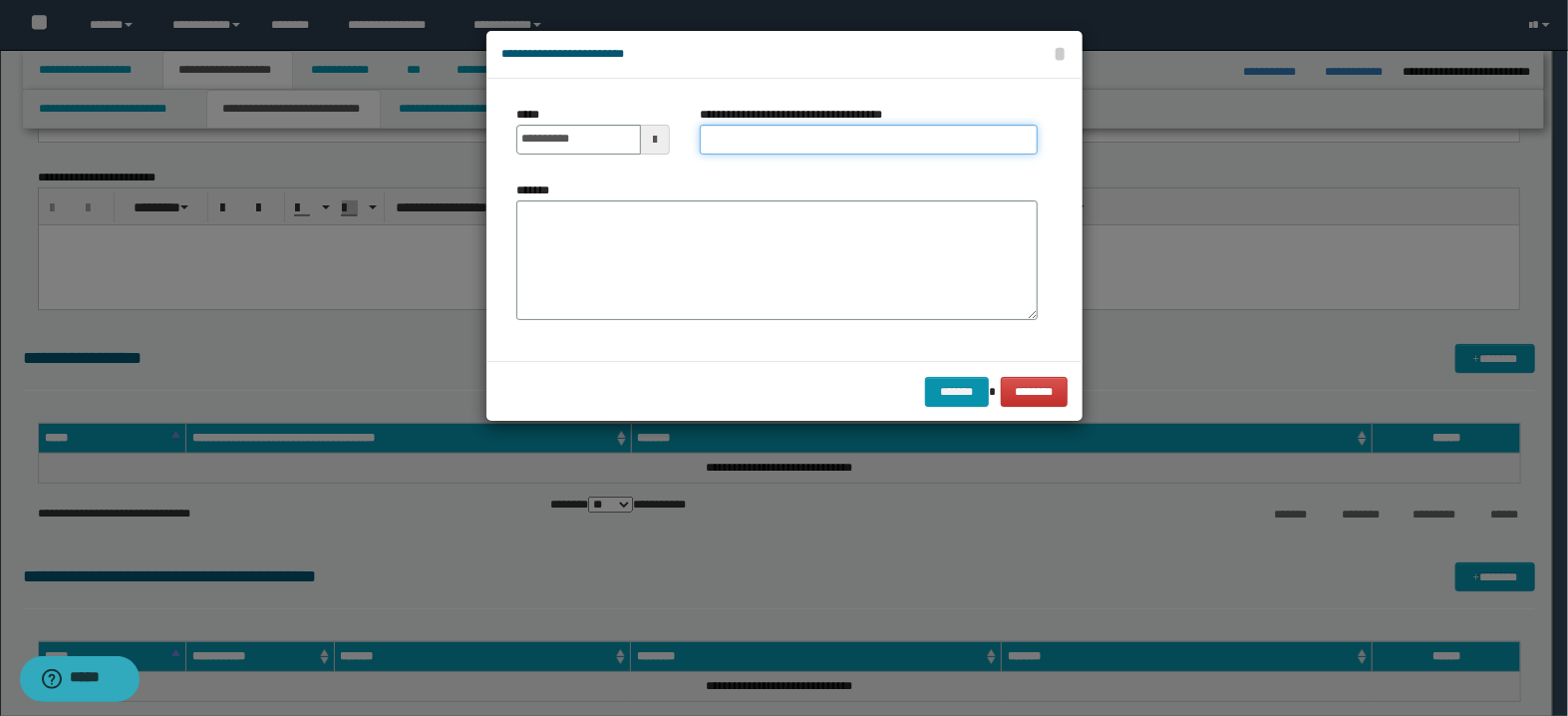 drag, startPoint x: 705, startPoint y: 135, endPoint x: 729, endPoint y: 147, distance: 26.832816 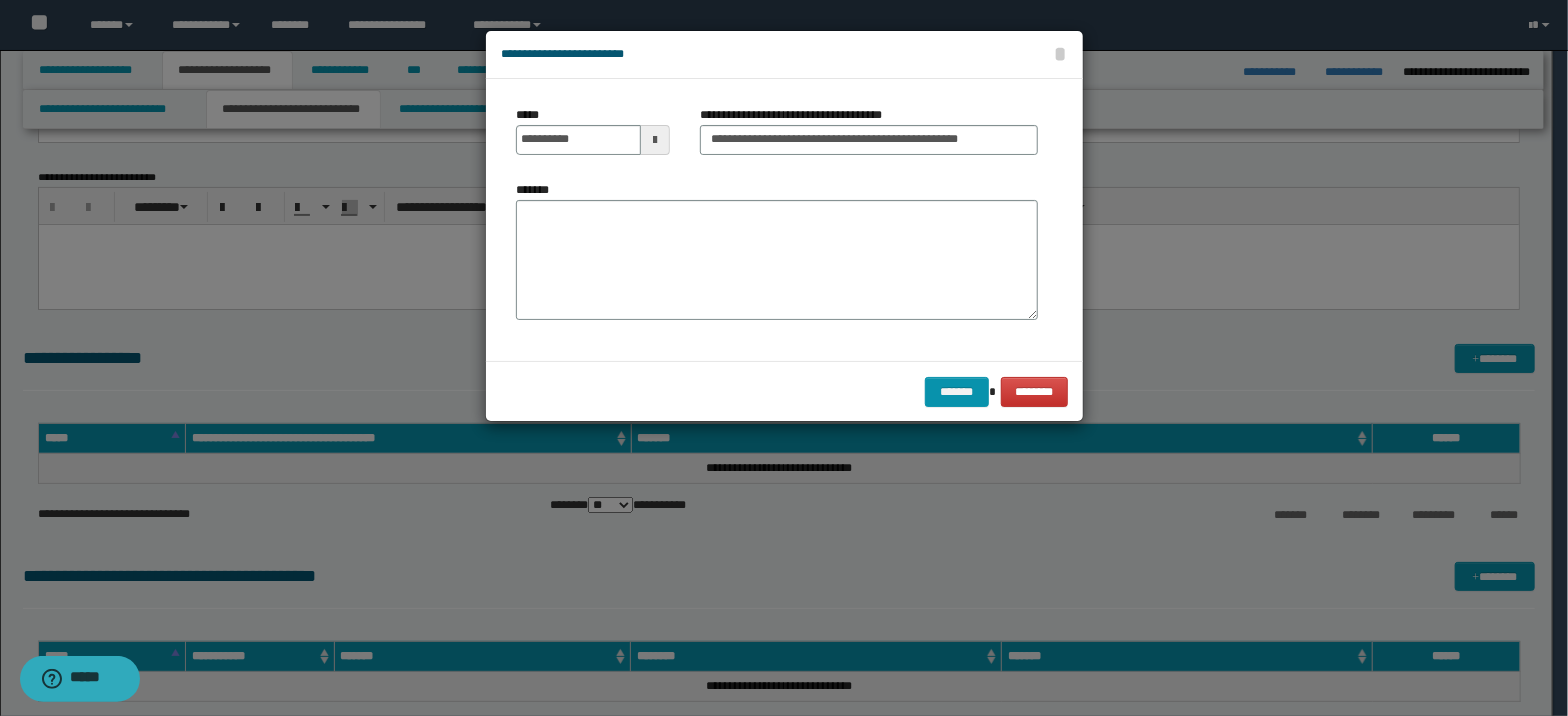 scroll, scrollTop: 0, scrollLeft: 0, axis: both 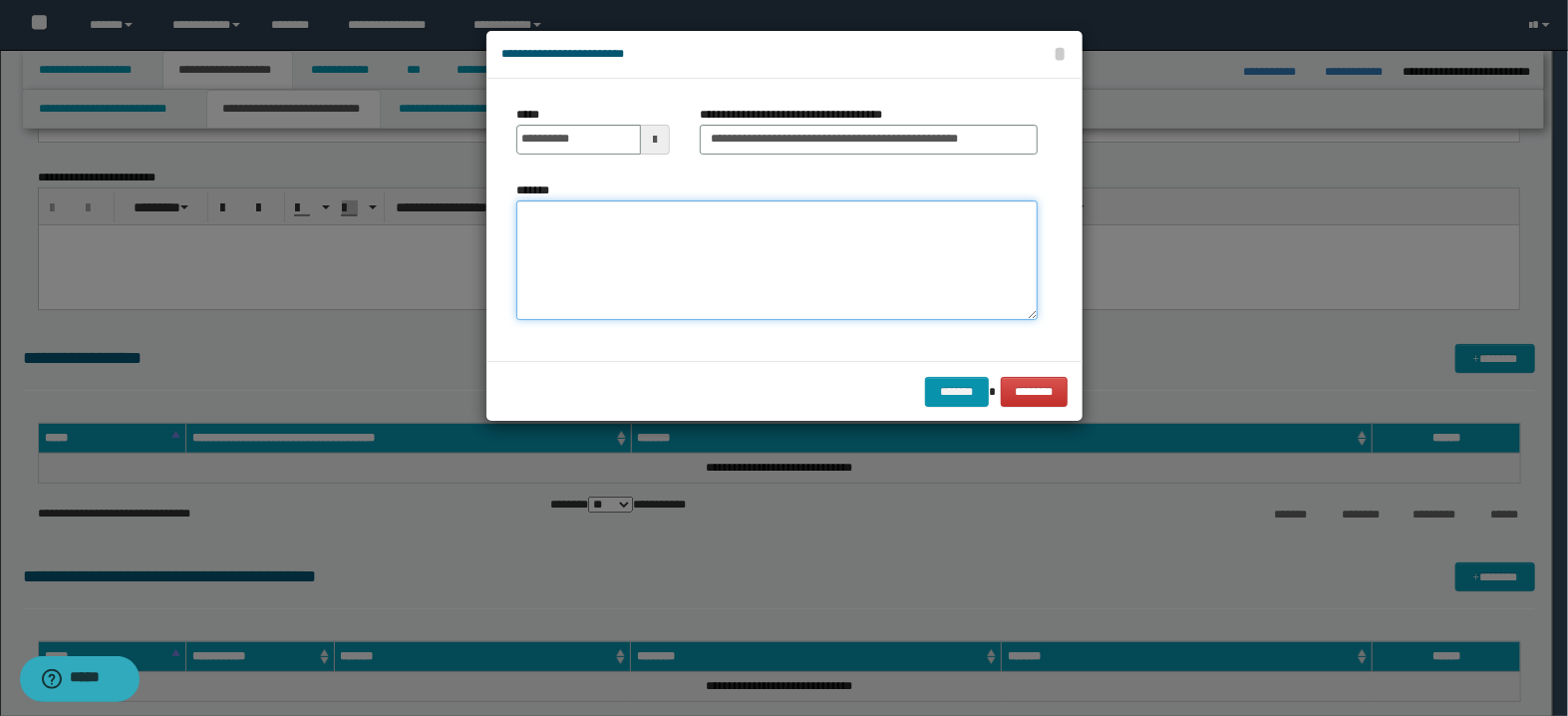click on "*******" at bounding box center (777, 260) 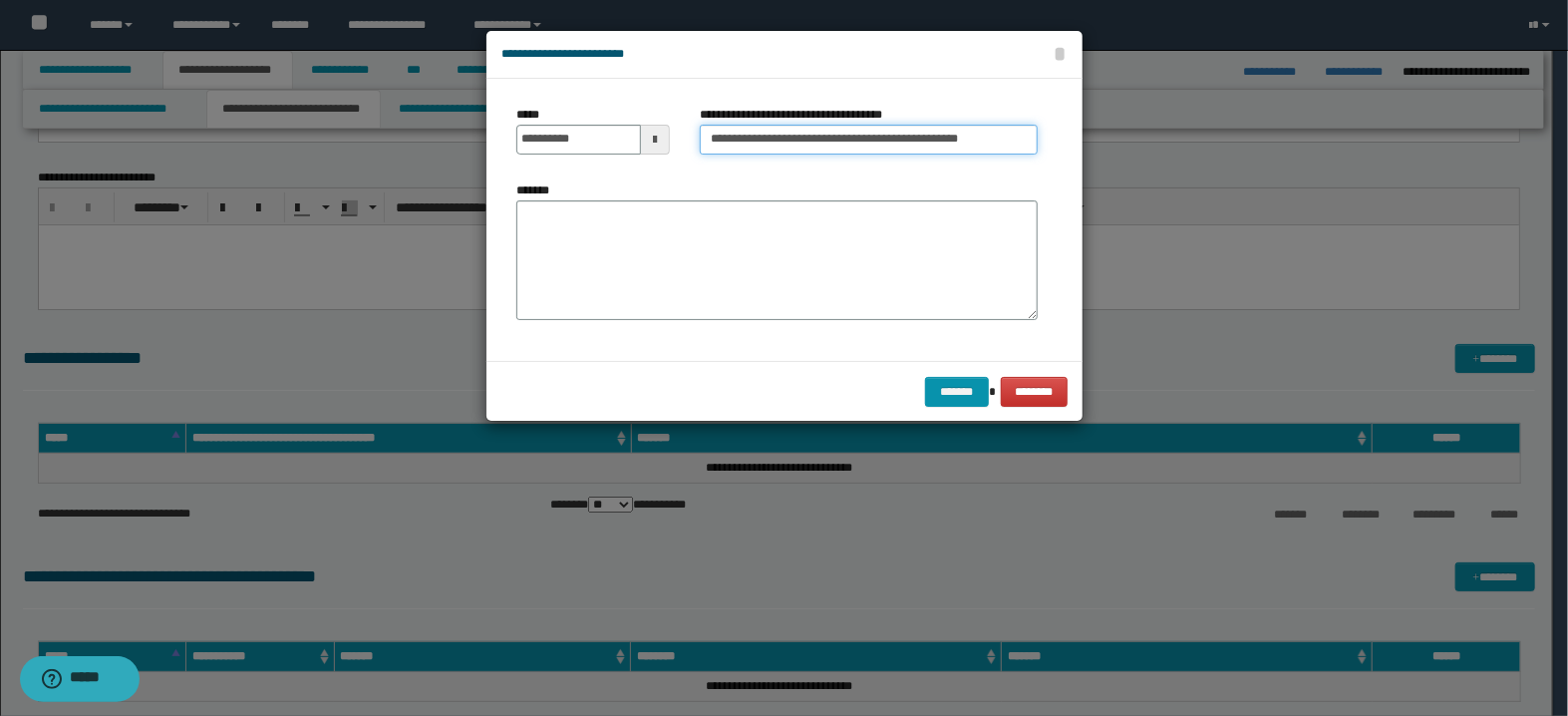 click on "**********" at bounding box center (868, 140) 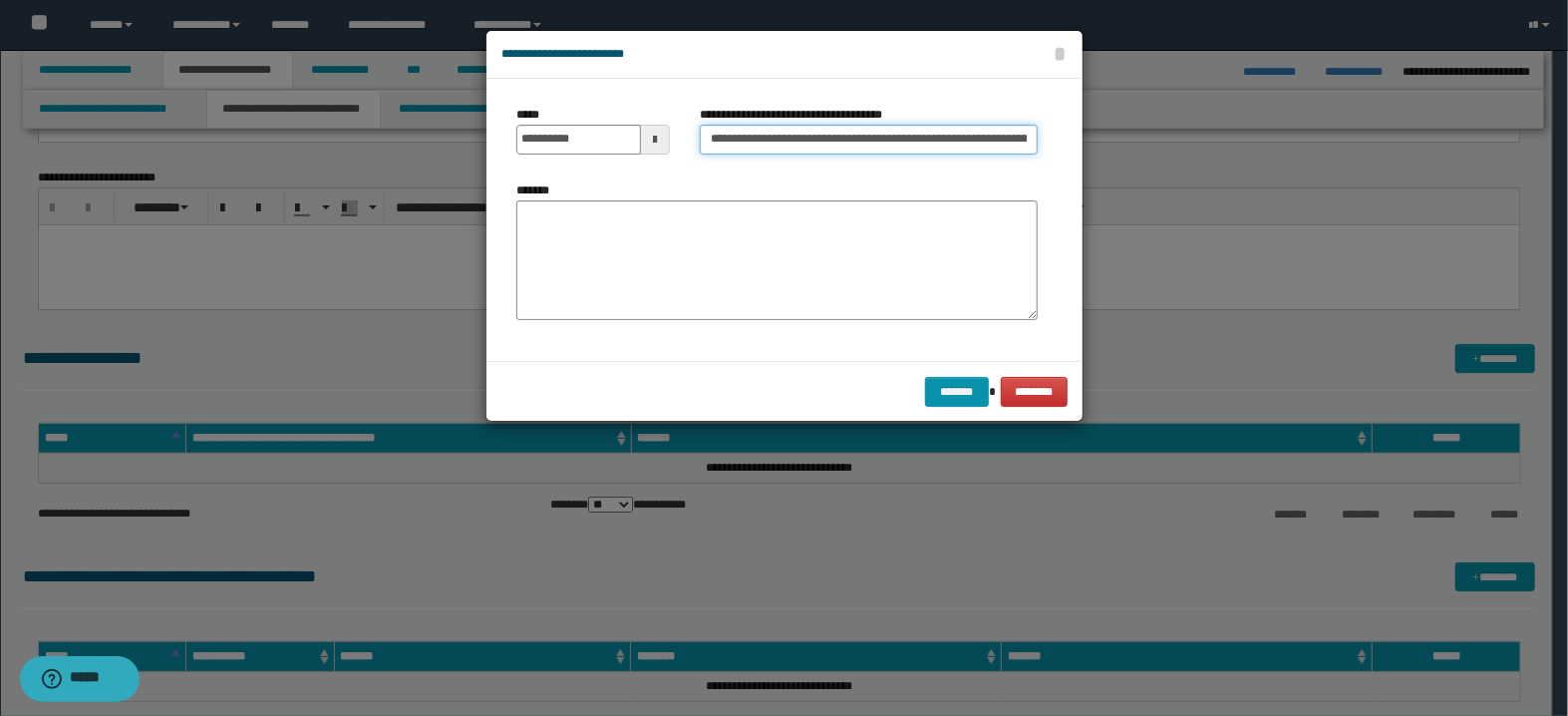 type on "**********" 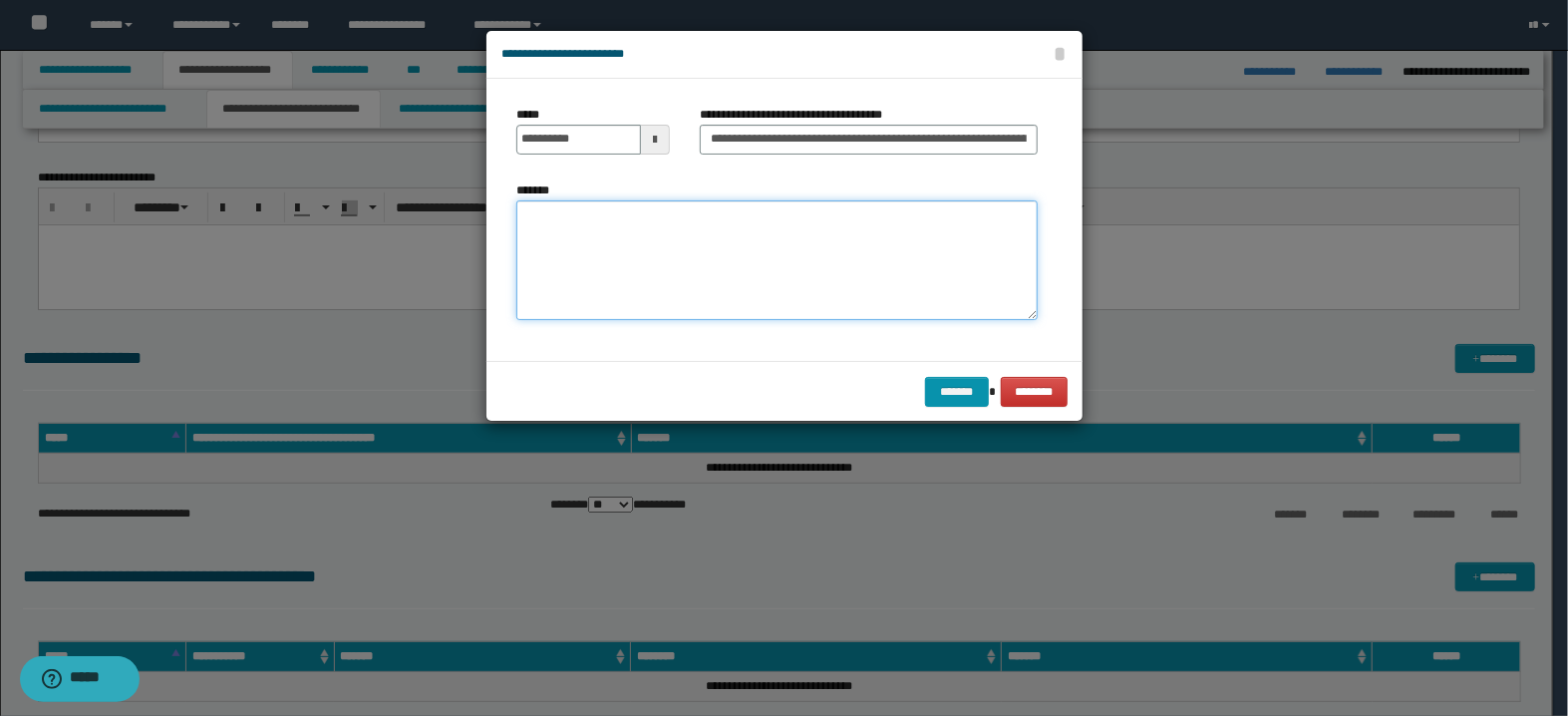 click on "*******" at bounding box center [777, 260] 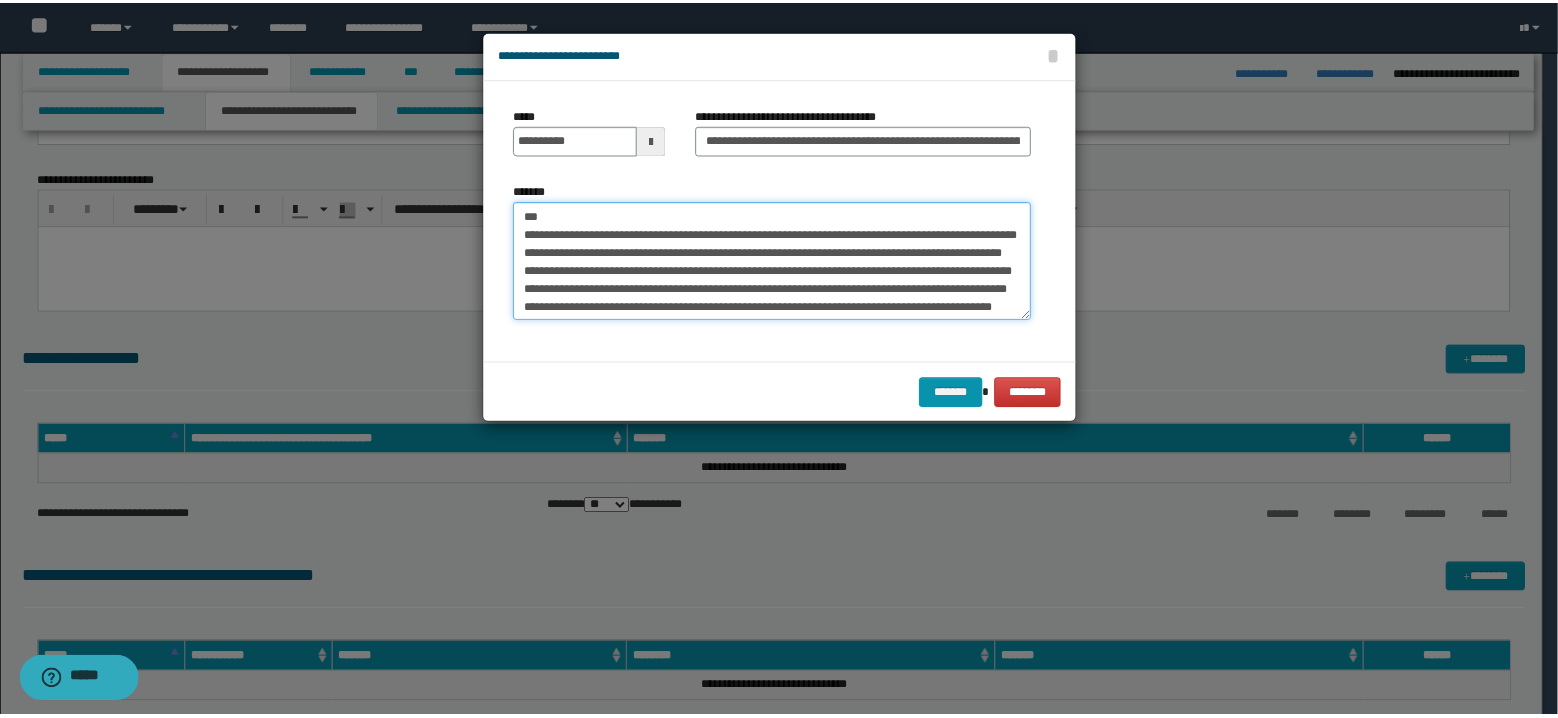 scroll, scrollTop: 139, scrollLeft: 0, axis: vertical 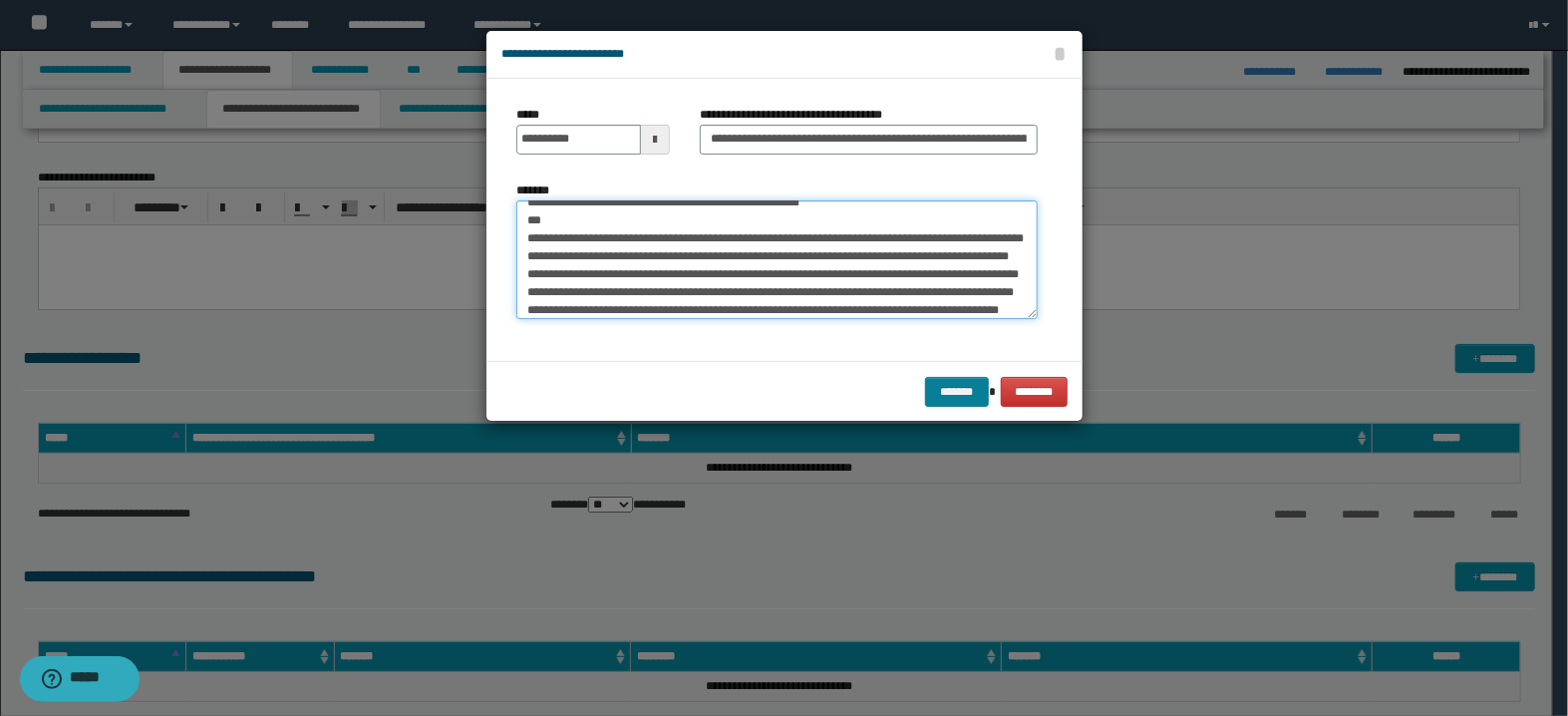 type on "**********" 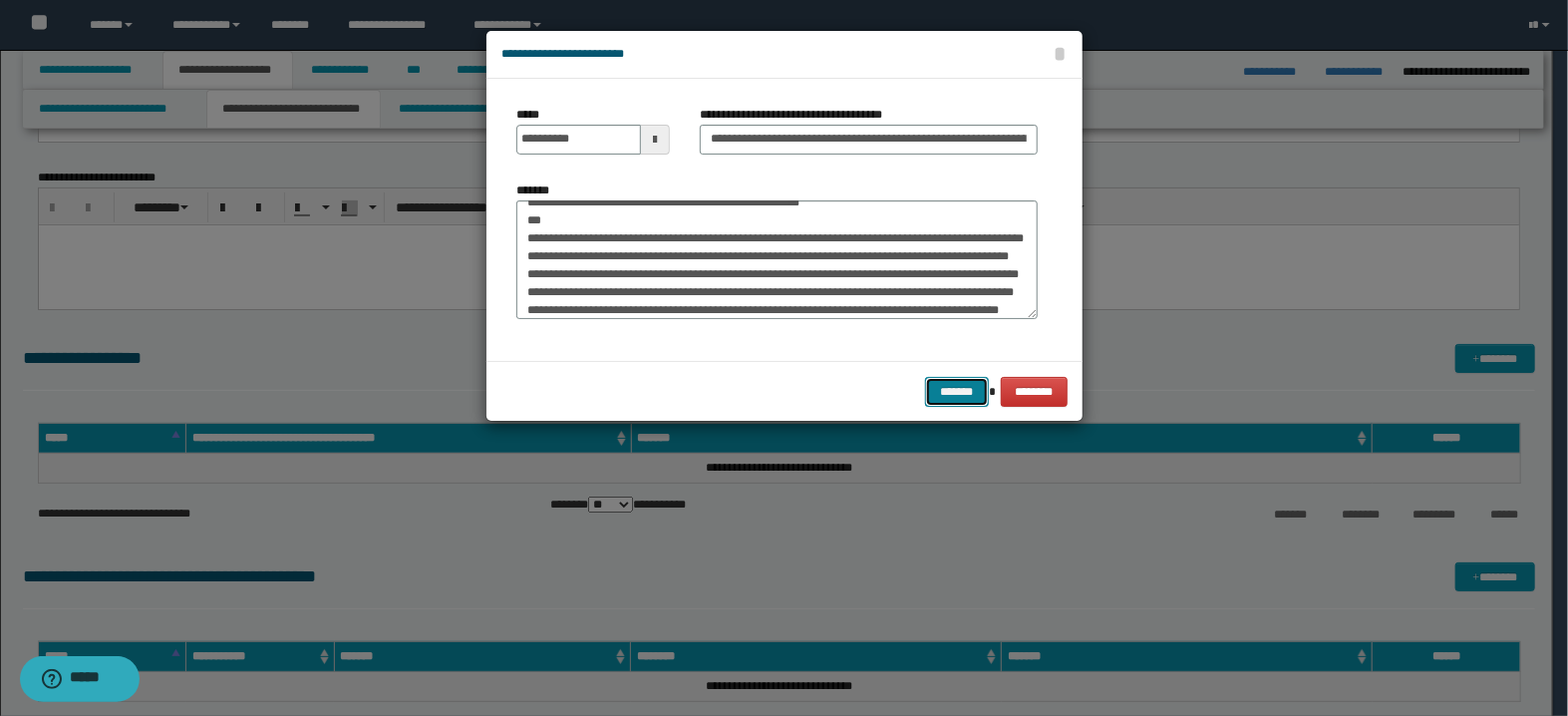 click on "*******" at bounding box center [957, 392] 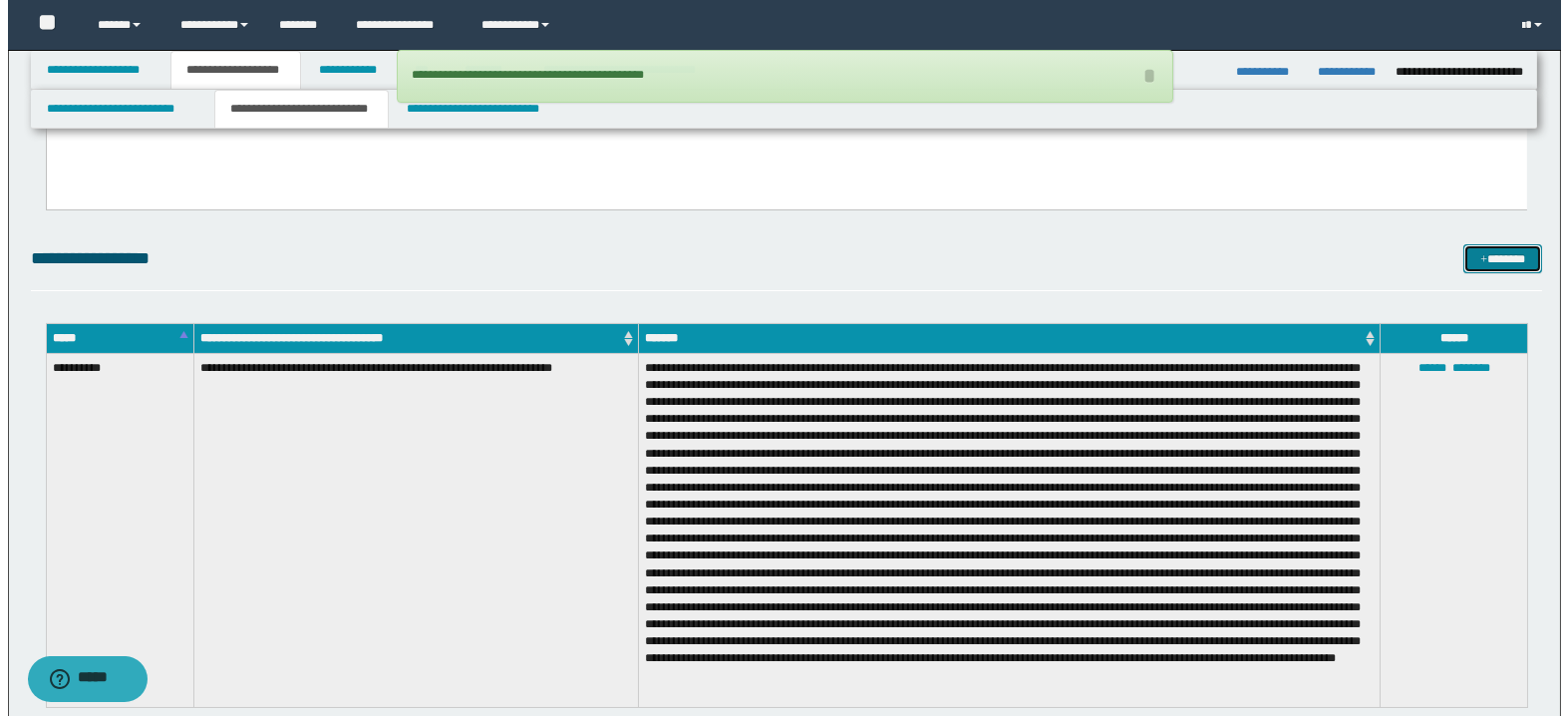 scroll, scrollTop: 357, scrollLeft: 0, axis: vertical 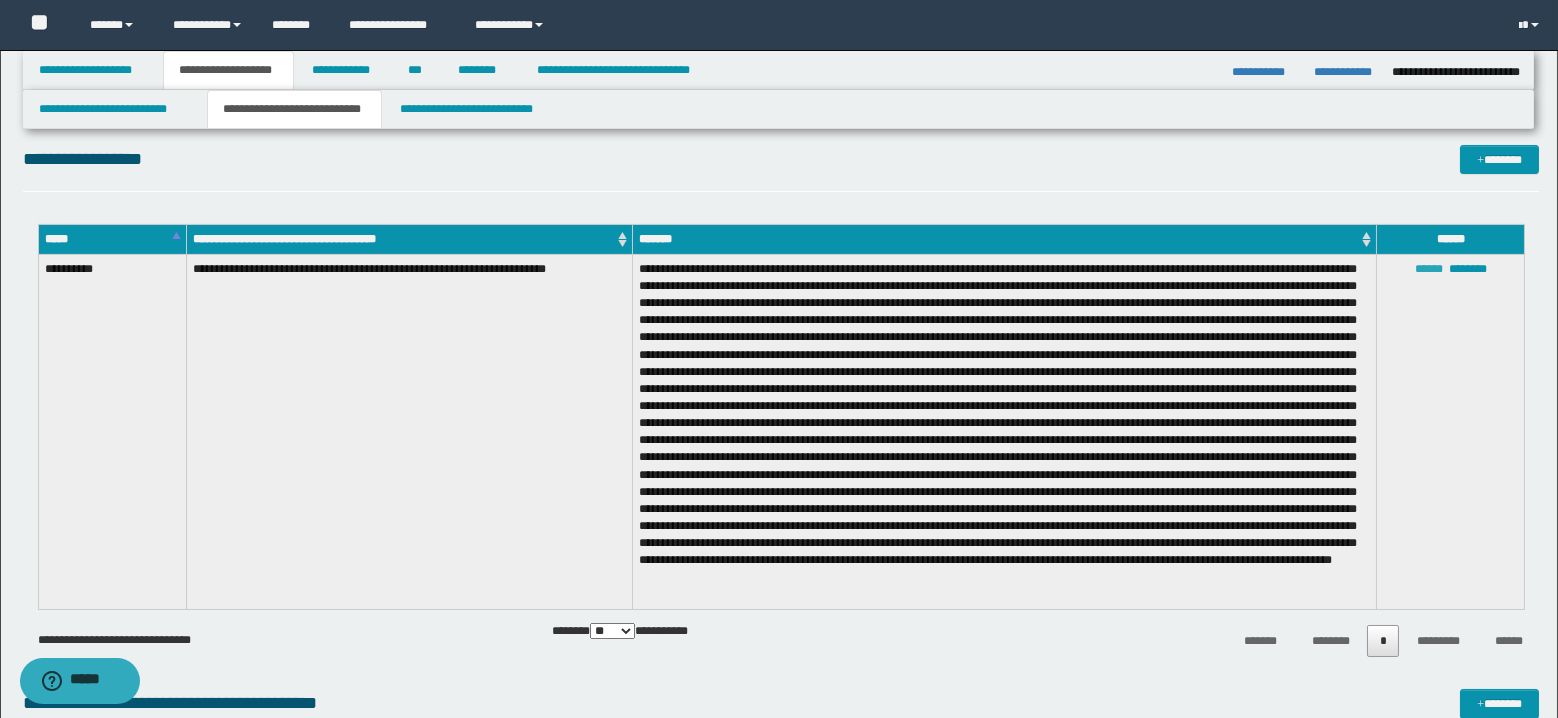 click on "******" at bounding box center (1429, 269) 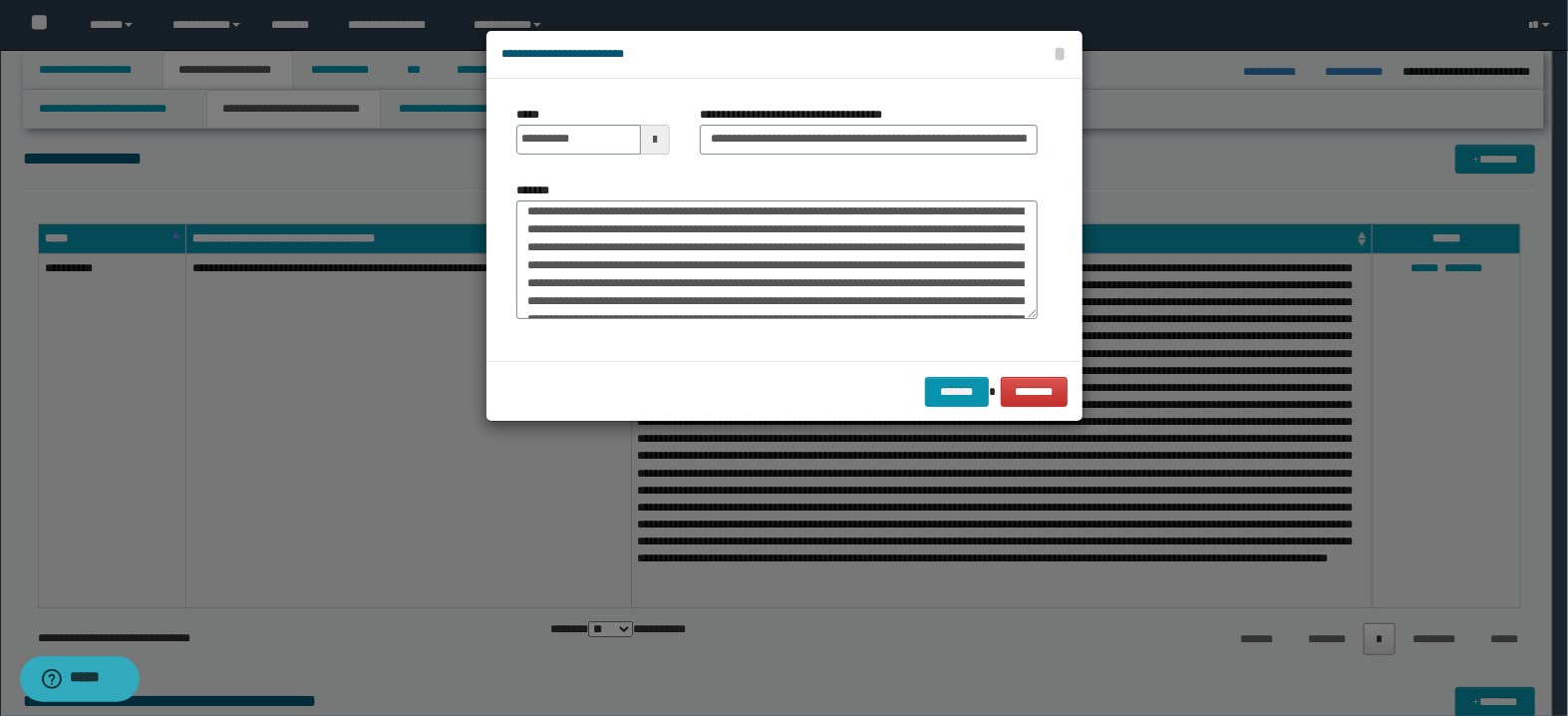 scroll, scrollTop: 100, scrollLeft: 0, axis: vertical 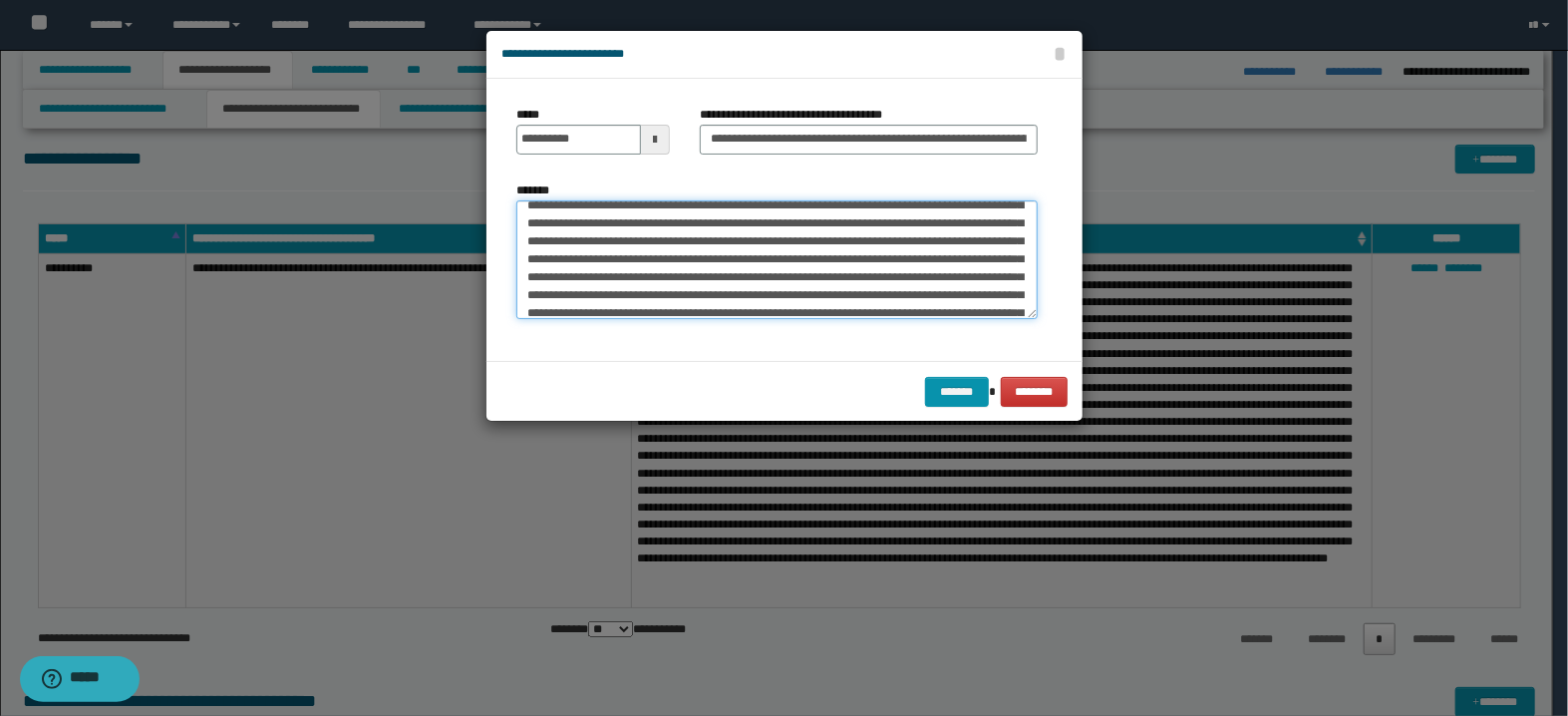 click on "*******" at bounding box center [777, 260] 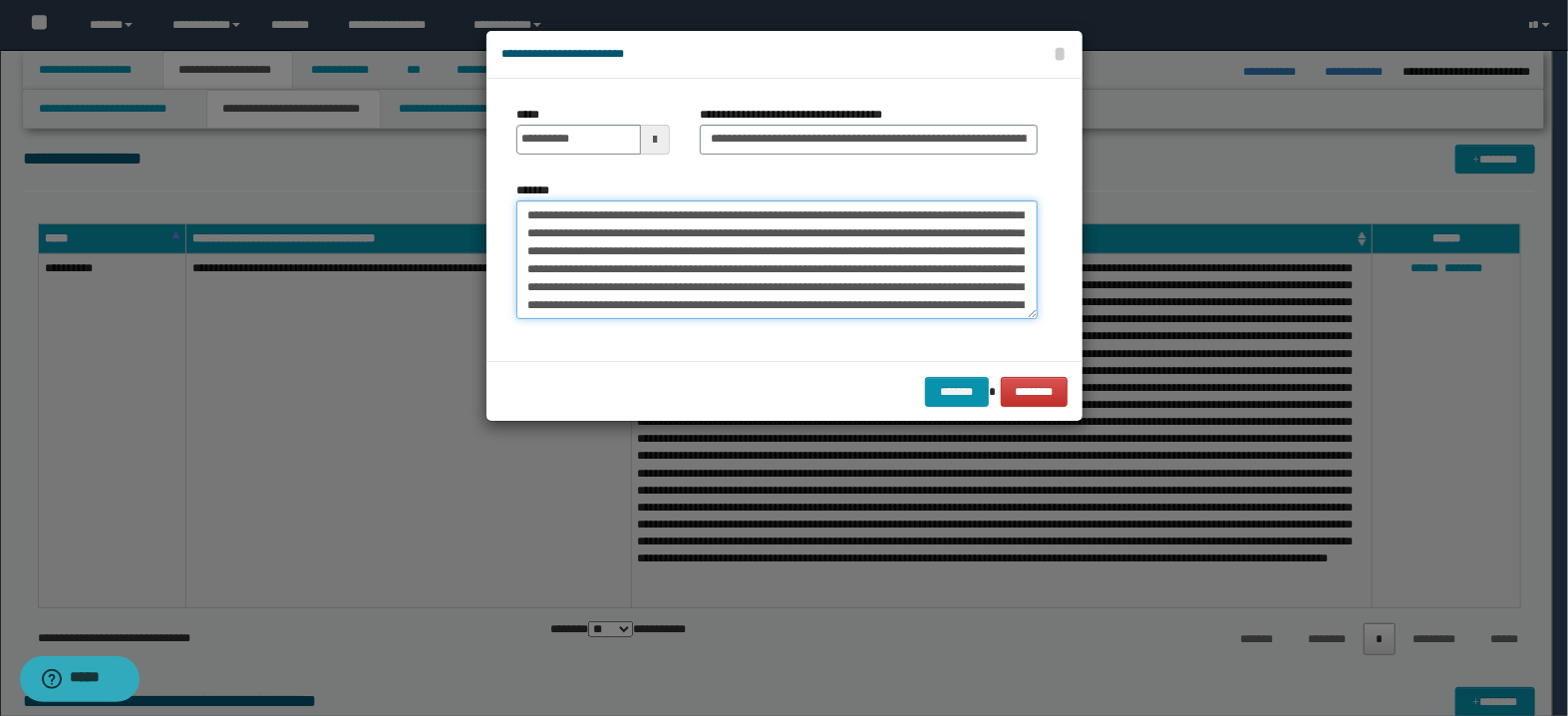scroll, scrollTop: 199, scrollLeft: 0, axis: vertical 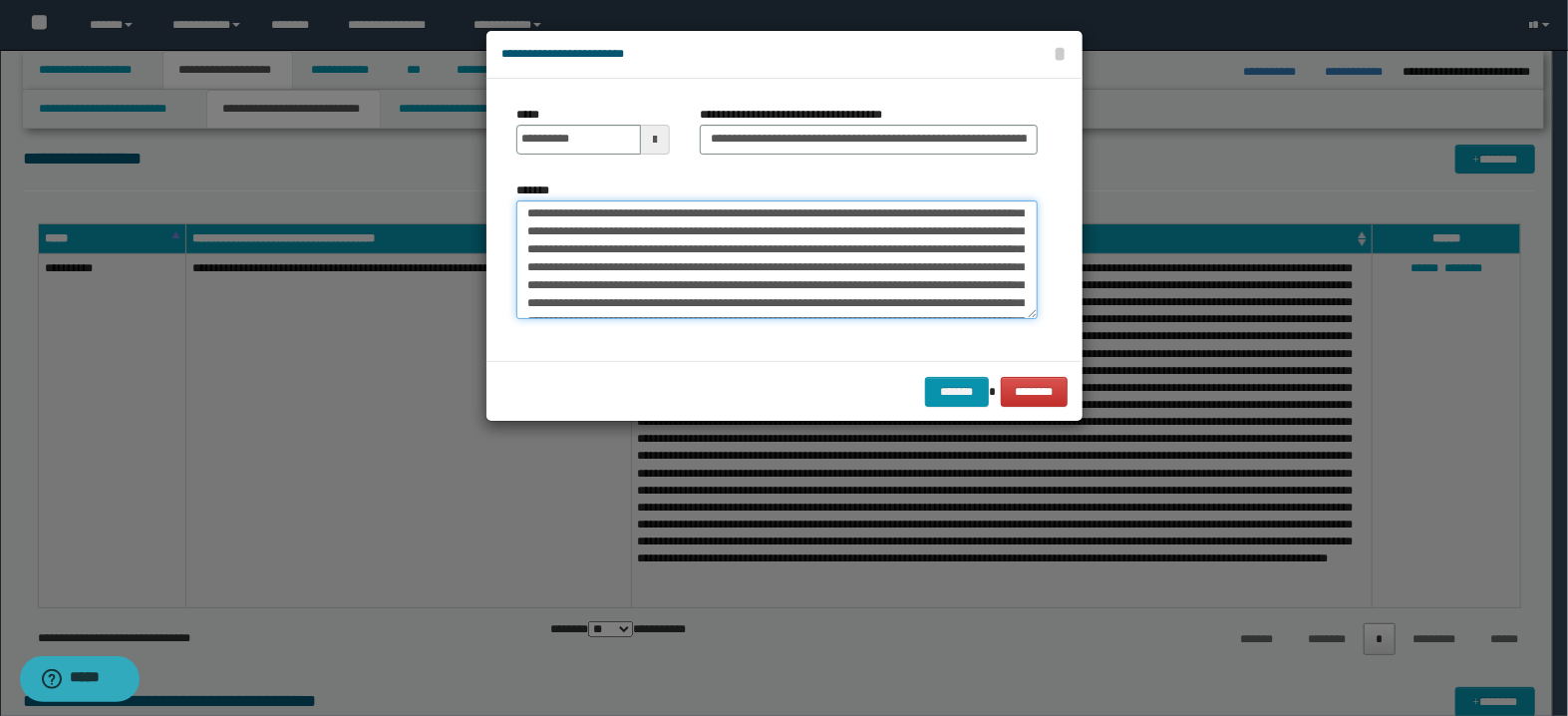click on "*******" at bounding box center [777, 260] 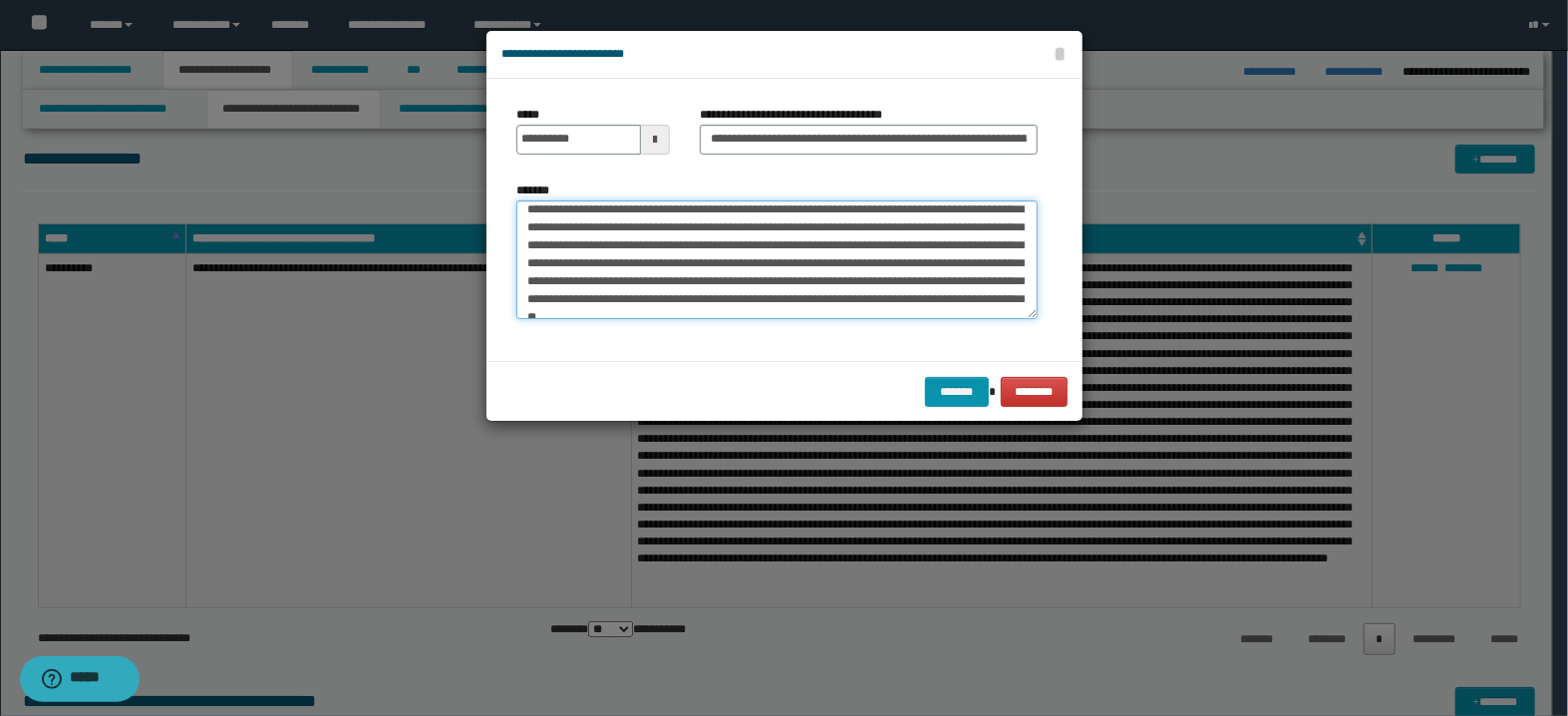scroll, scrollTop: 365, scrollLeft: 0, axis: vertical 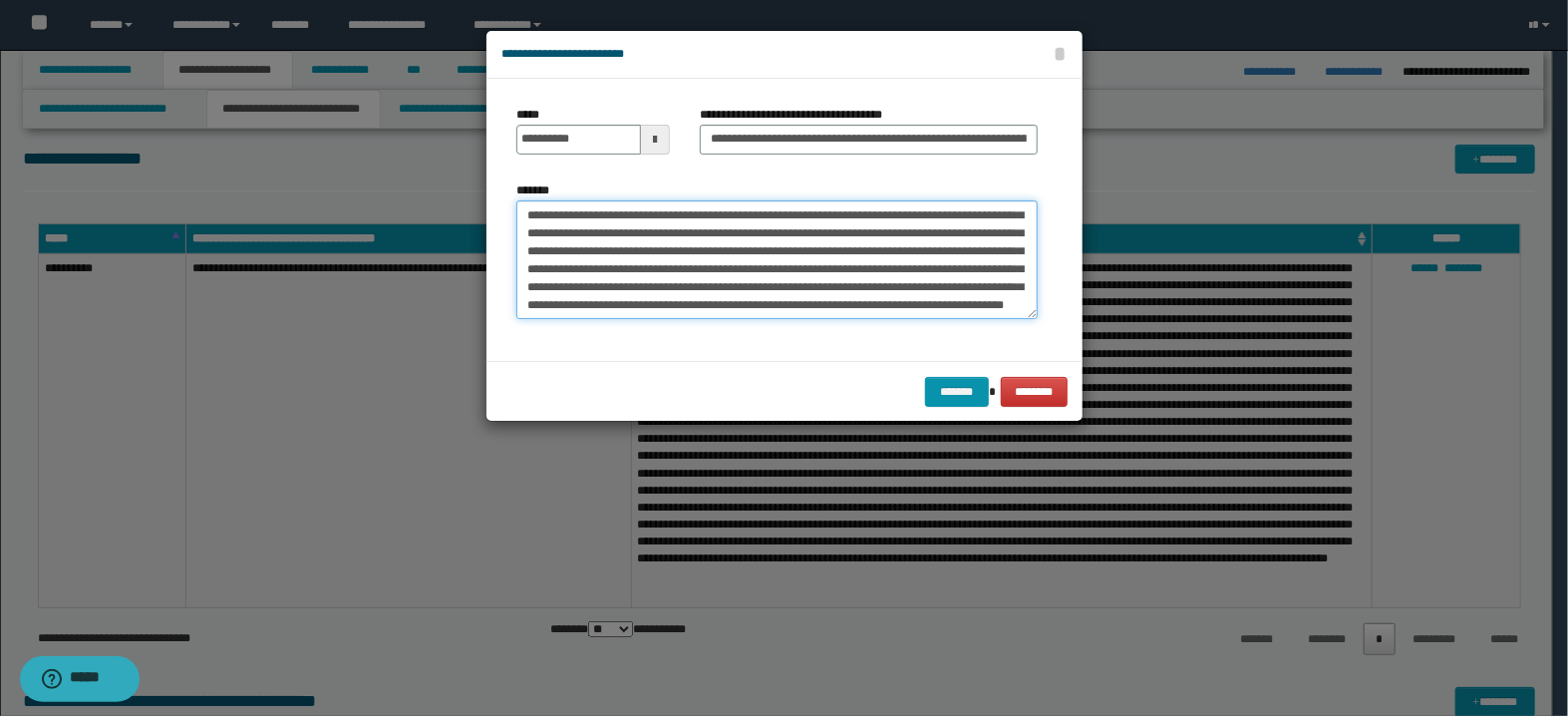 click on "*******" at bounding box center [777, 260] 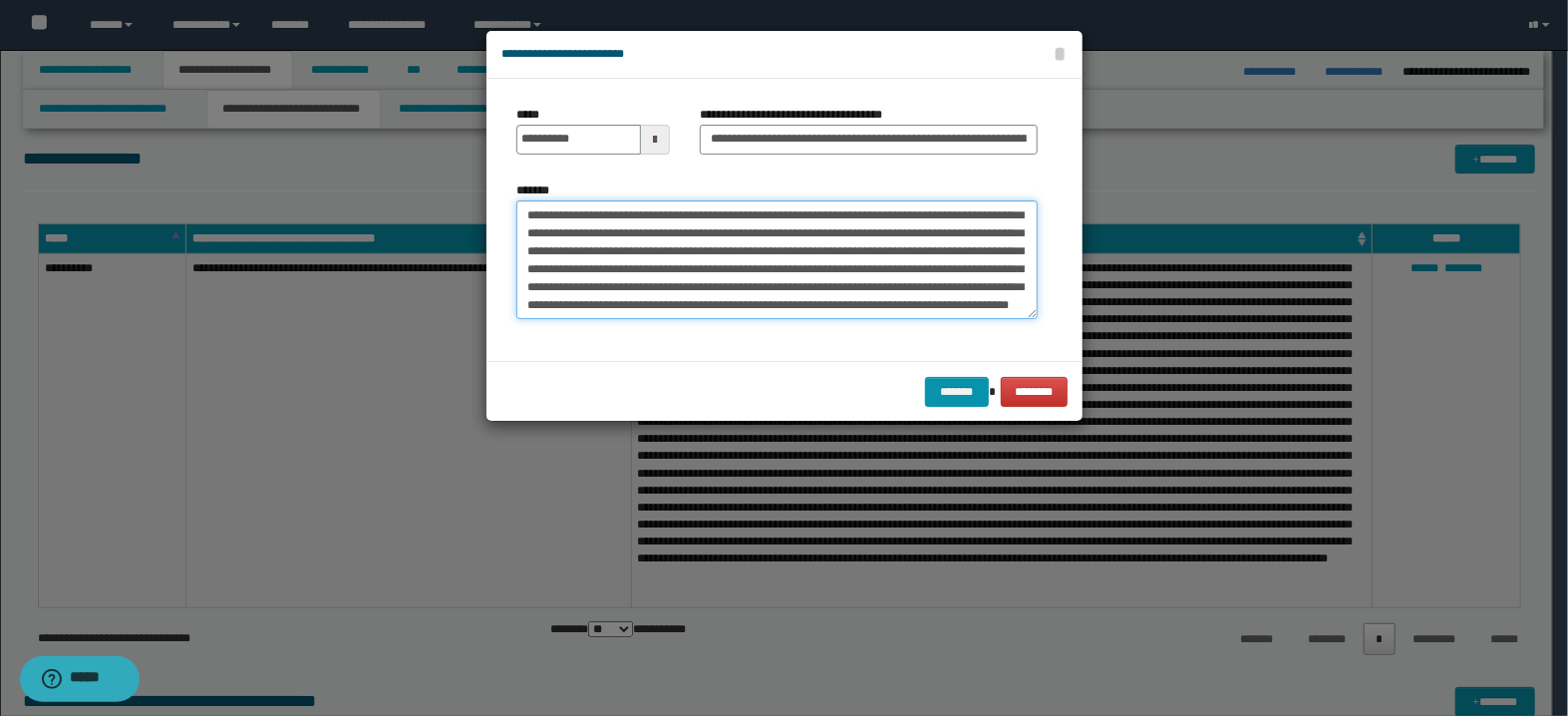 click on "*******" at bounding box center [777, 260] 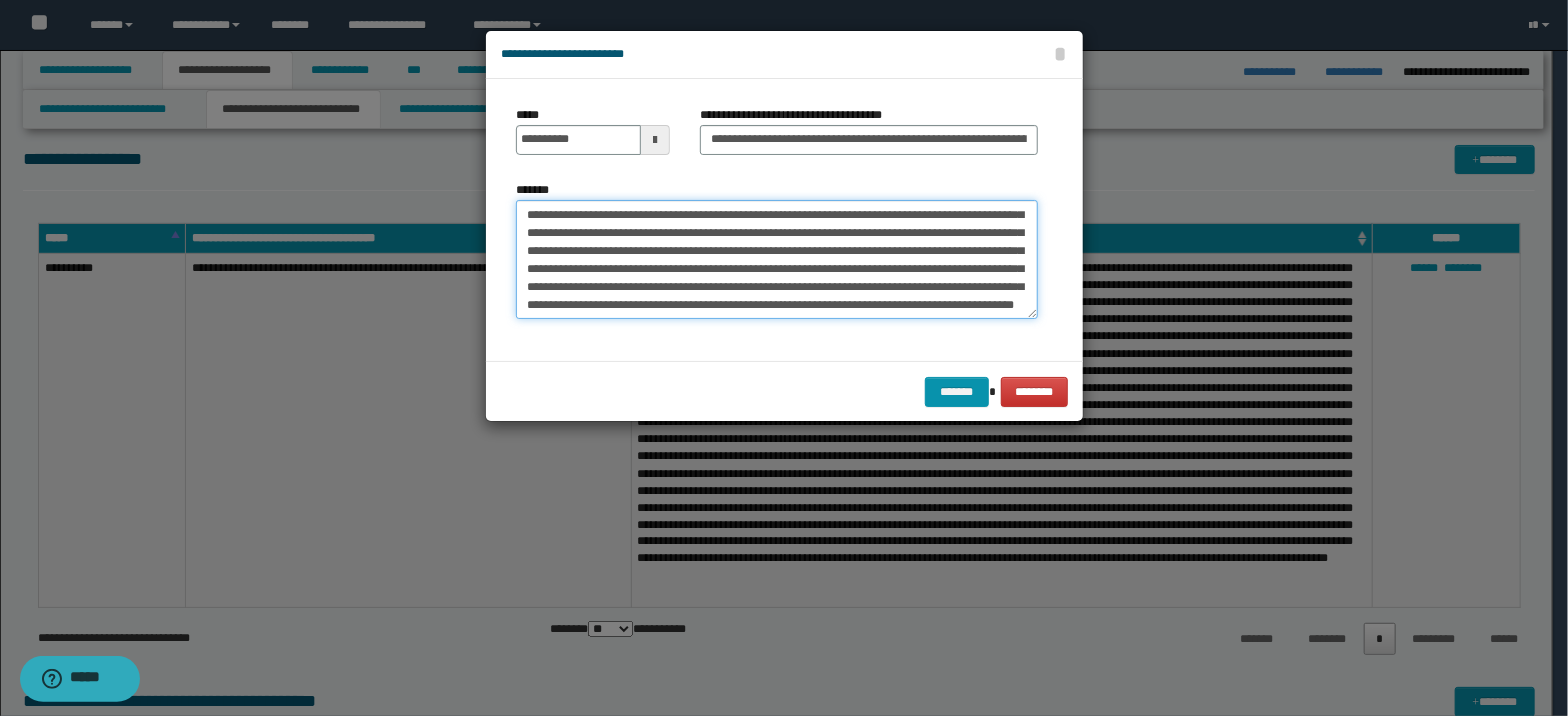 click on "*******" at bounding box center [777, 260] 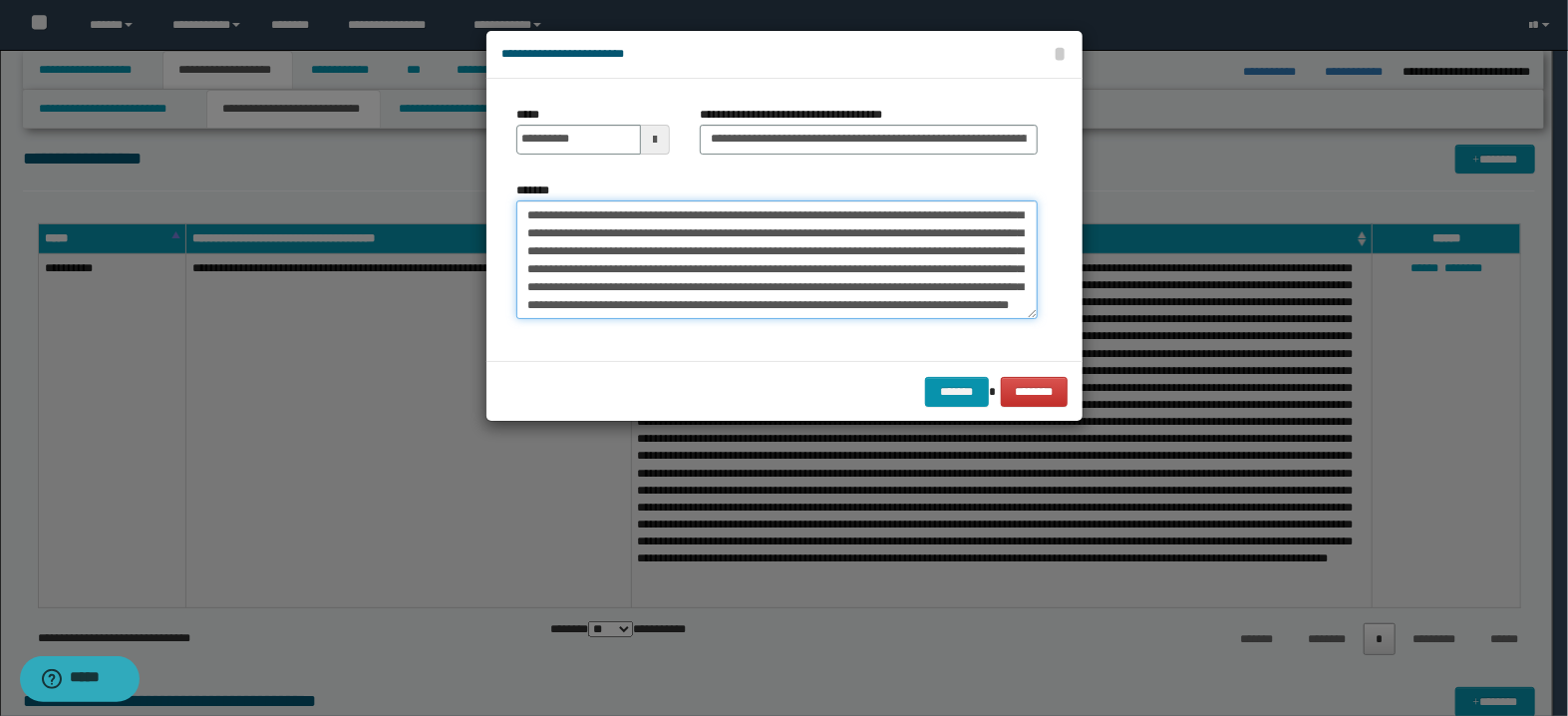 click on "*******" at bounding box center [777, 260] 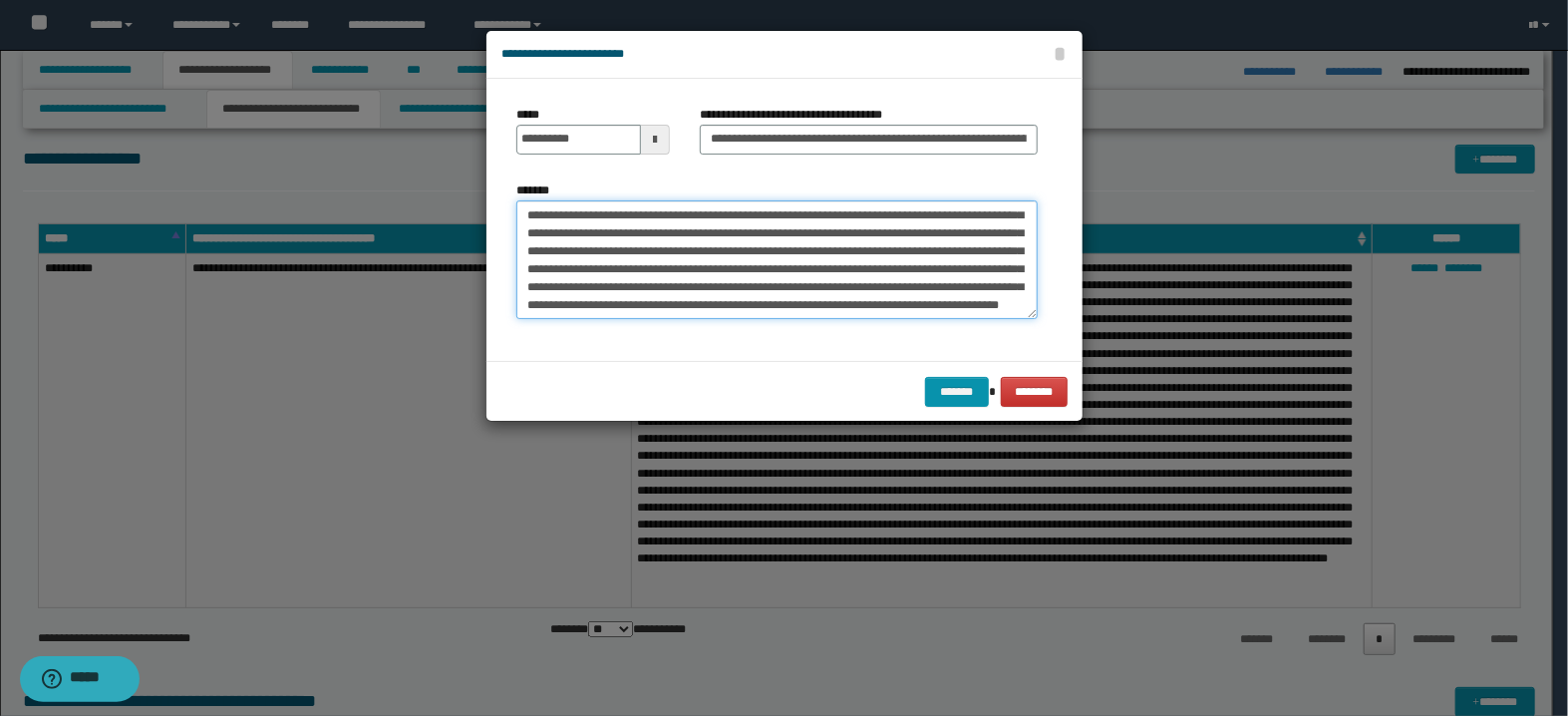 click on "*******" at bounding box center [777, 260] 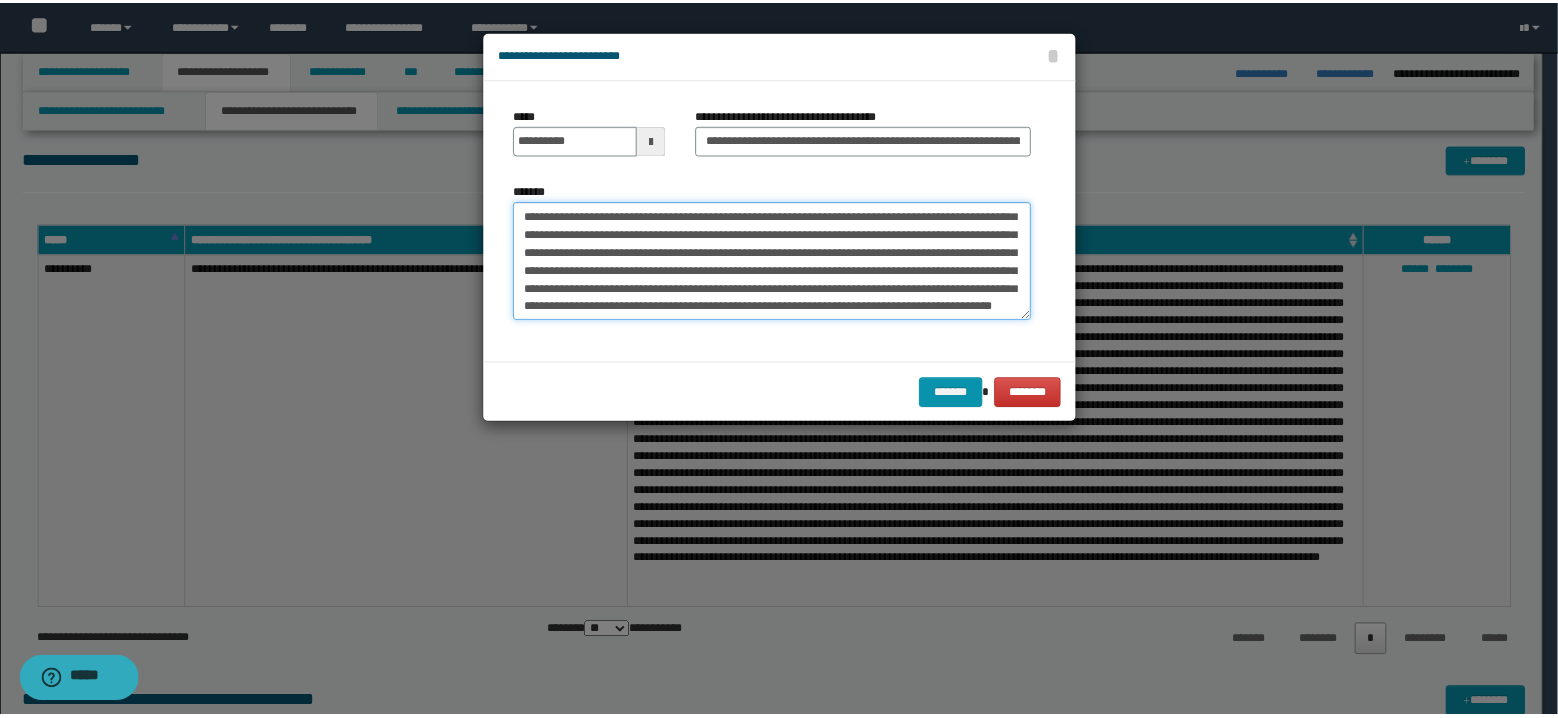 scroll, scrollTop: 0, scrollLeft: 0, axis: both 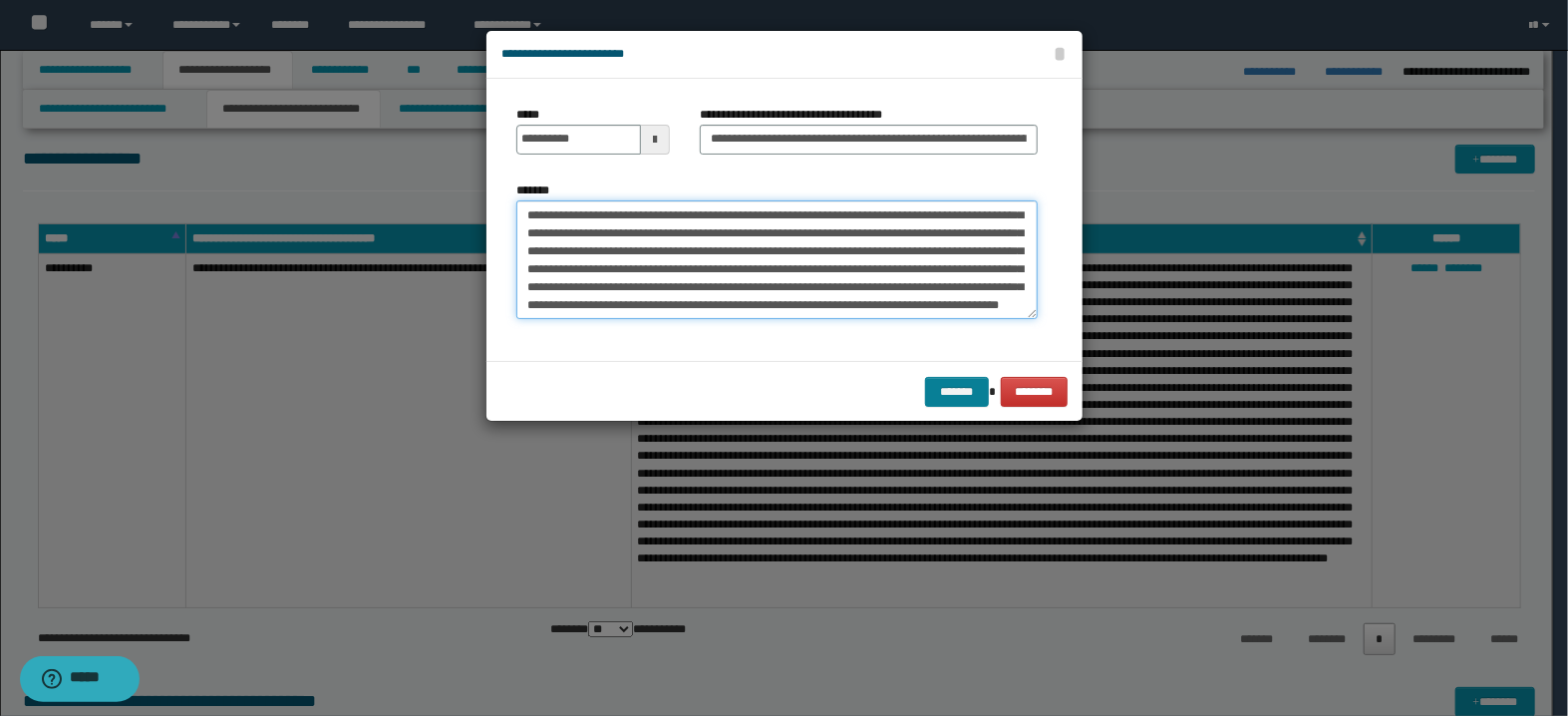 type on "**********" 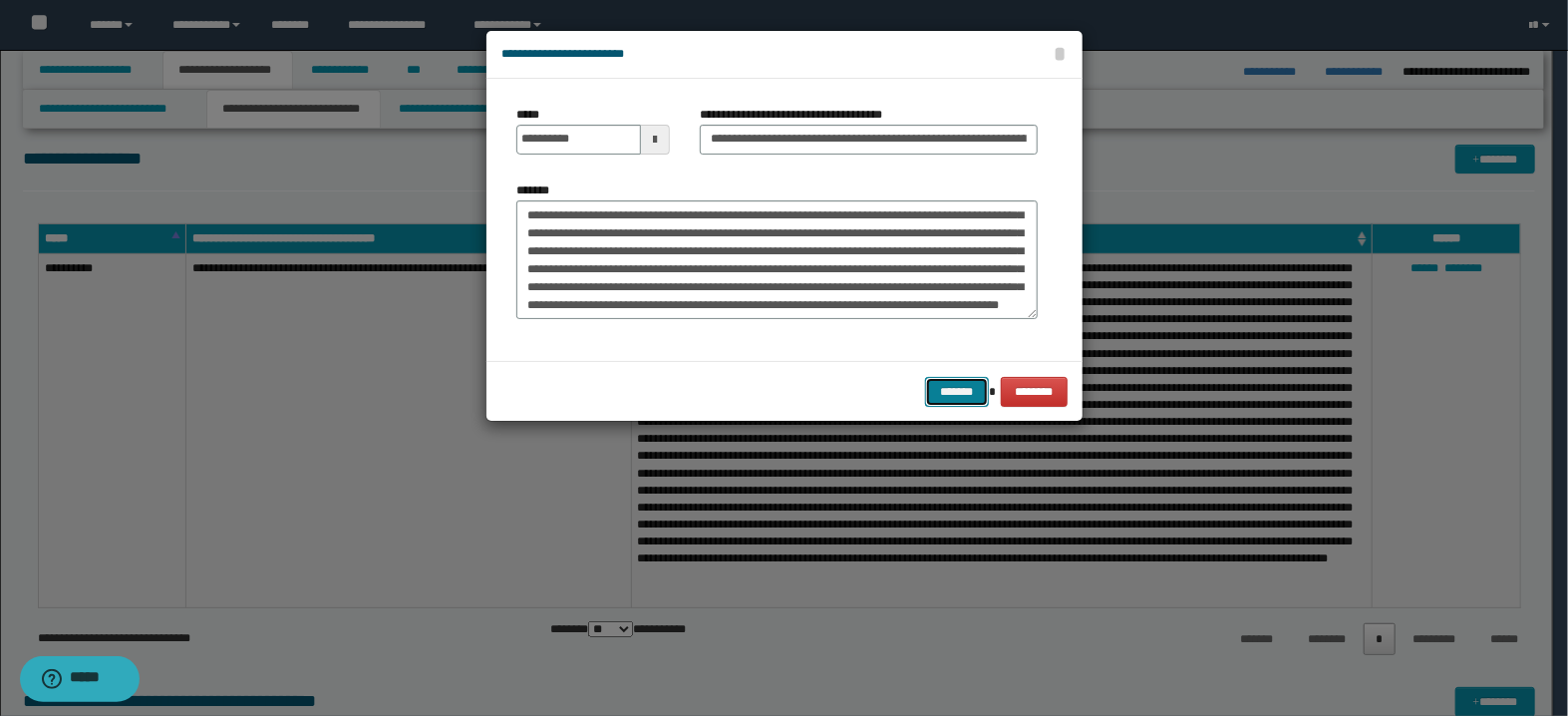 click on "*******" at bounding box center (957, 392) 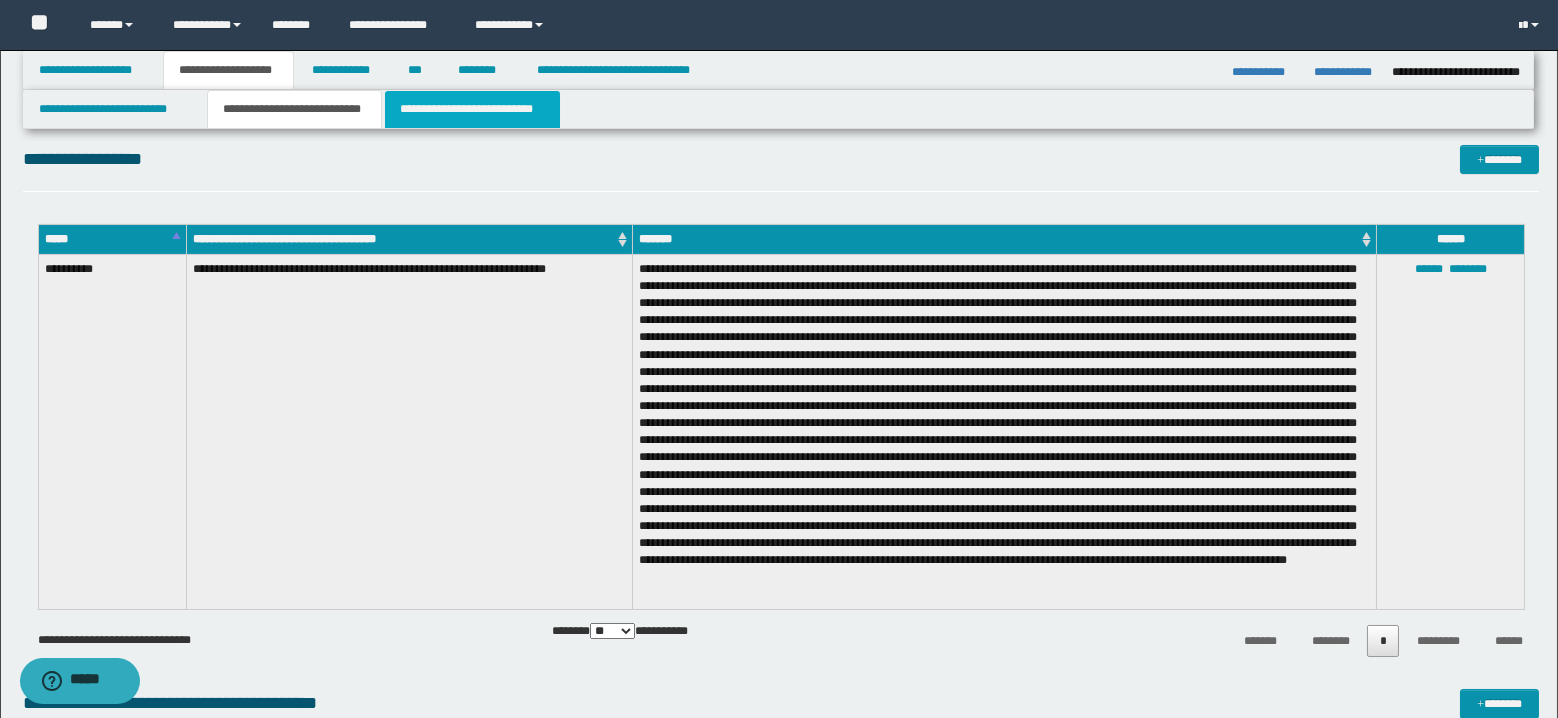 click on "**********" at bounding box center (472, 109) 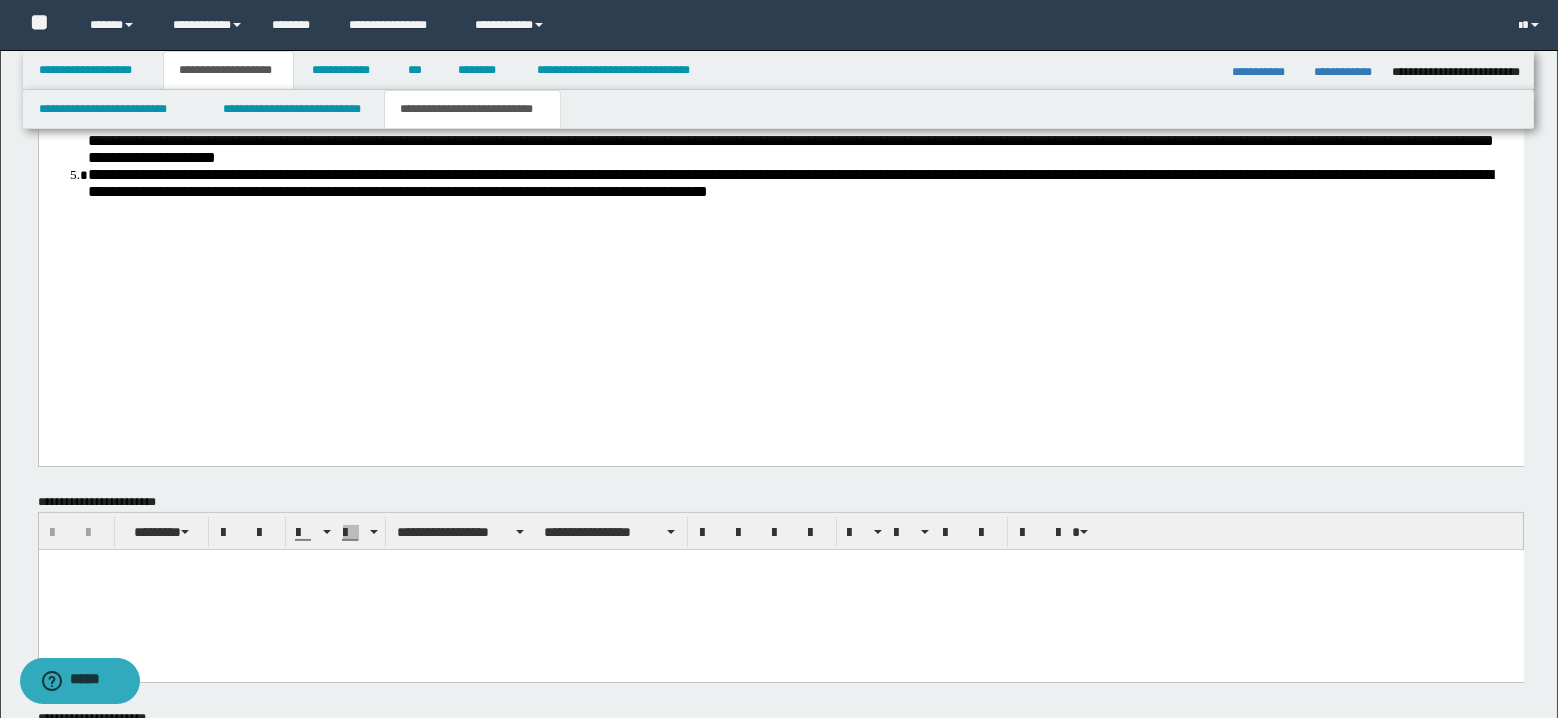 scroll, scrollTop: 1625, scrollLeft: 0, axis: vertical 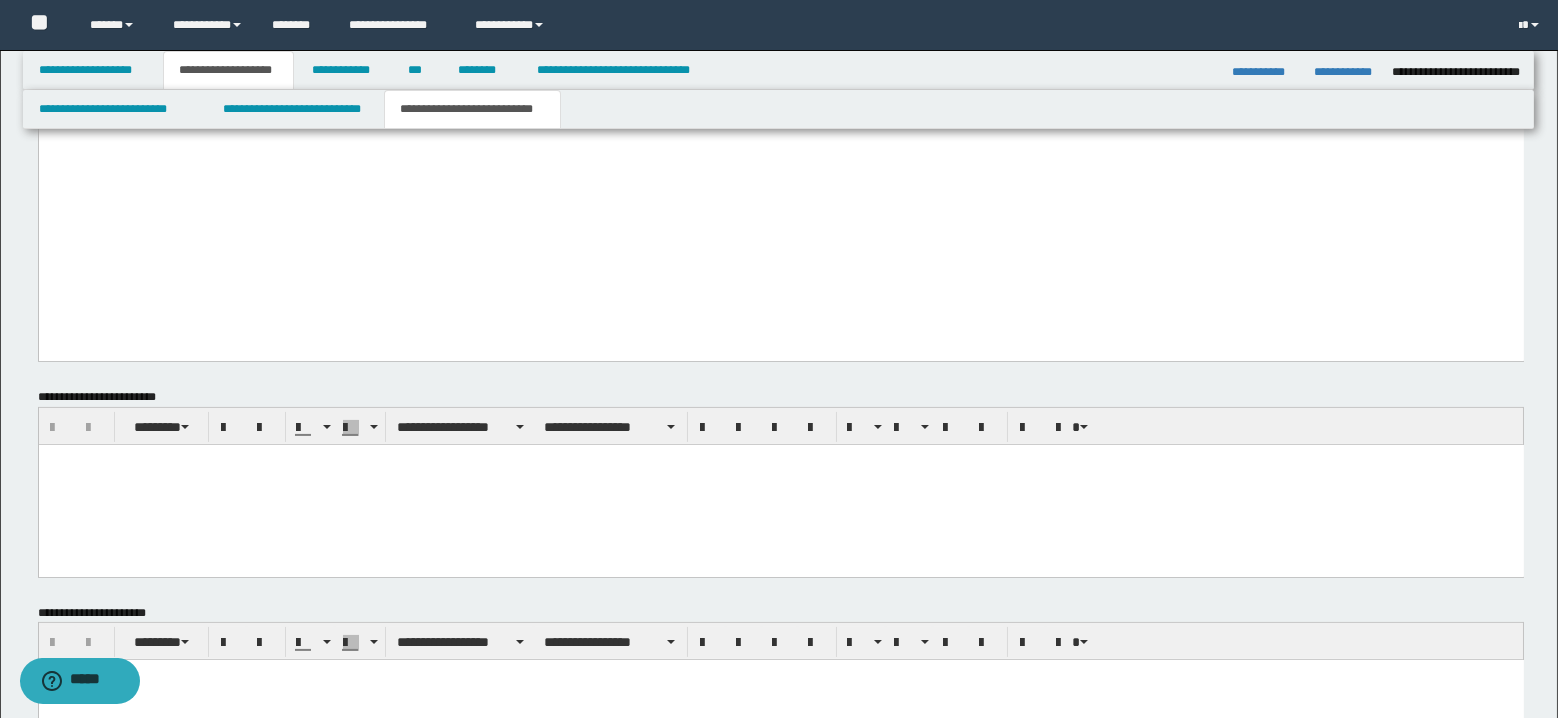 click at bounding box center [780, 459] 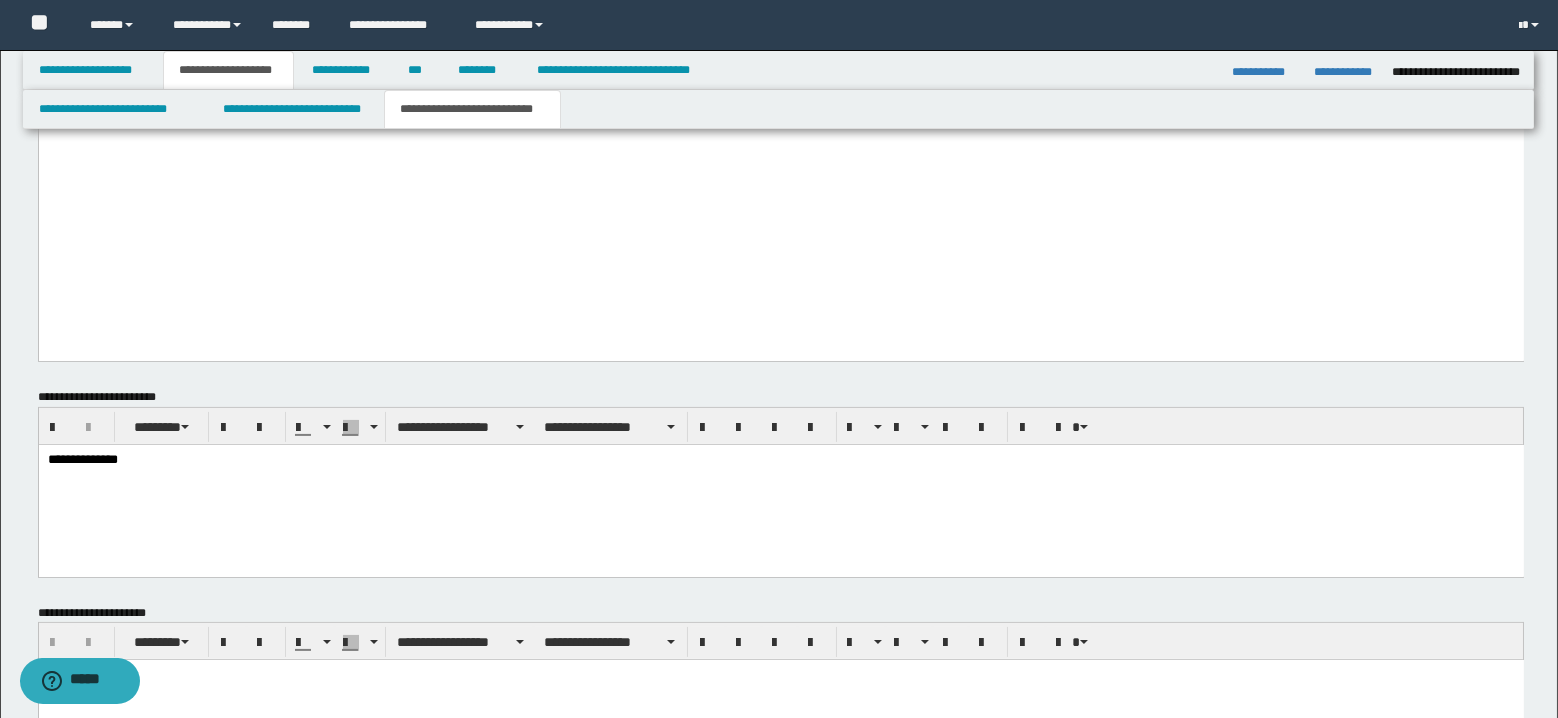 click on "**********" at bounding box center (781, 460) 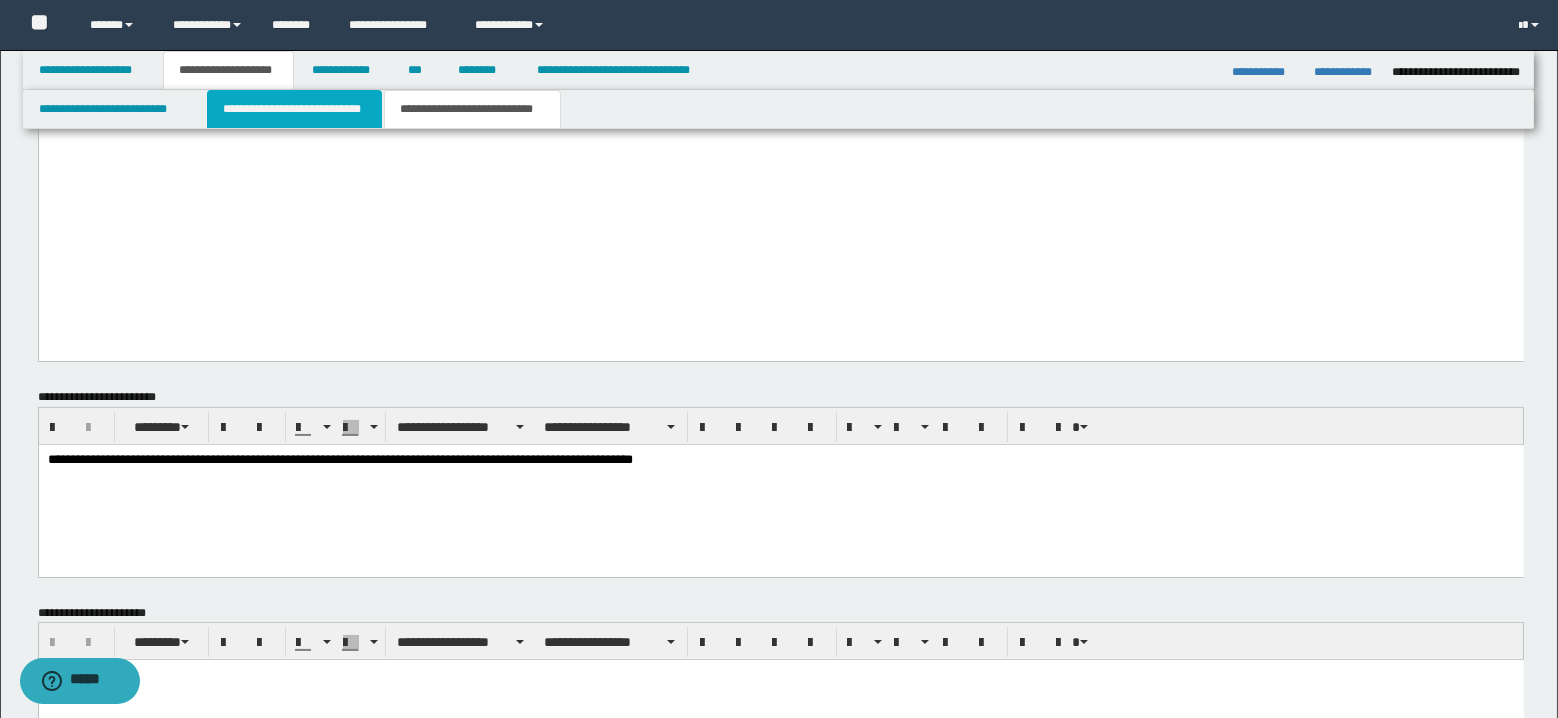 drag, startPoint x: 279, startPoint y: 99, endPoint x: 281, endPoint y: 195, distance: 96.02083 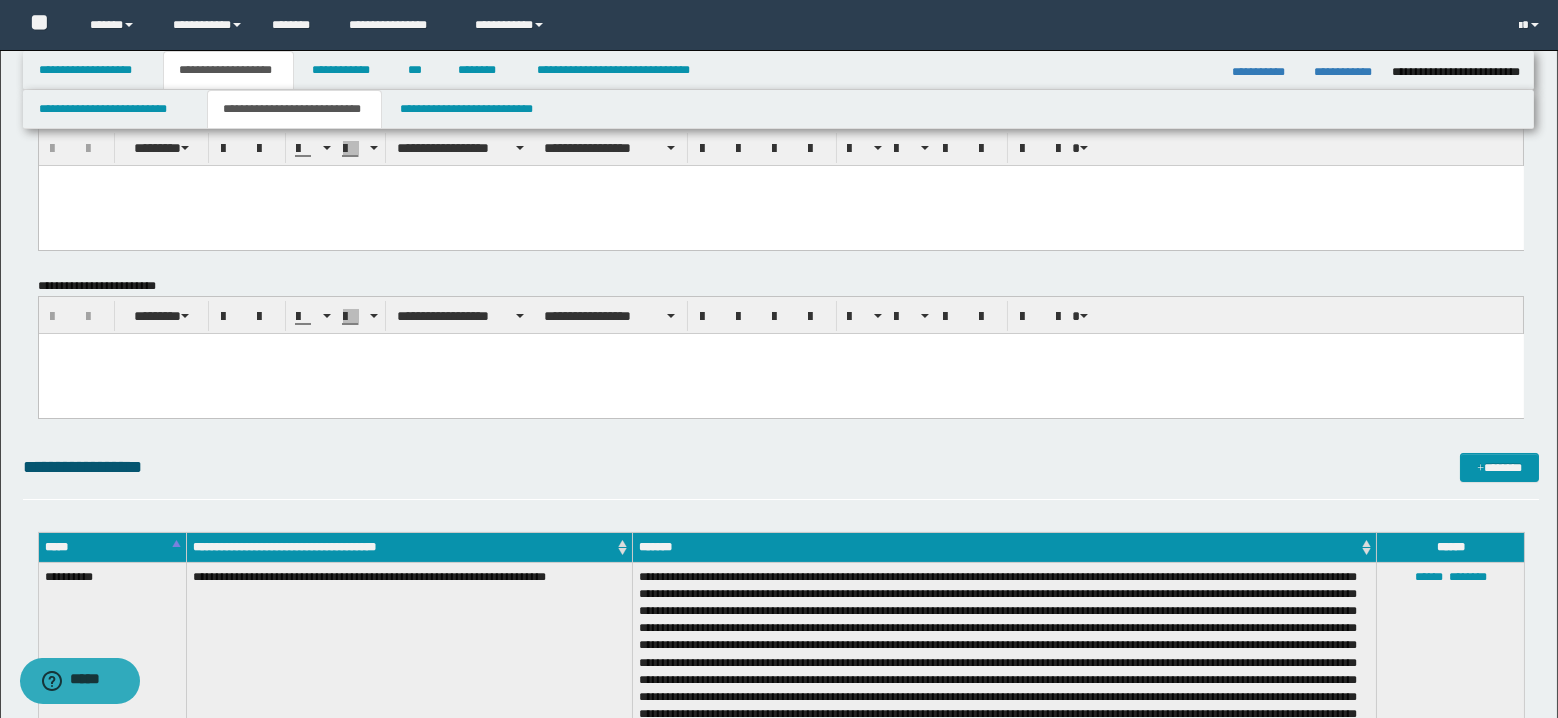 scroll, scrollTop: 0, scrollLeft: 0, axis: both 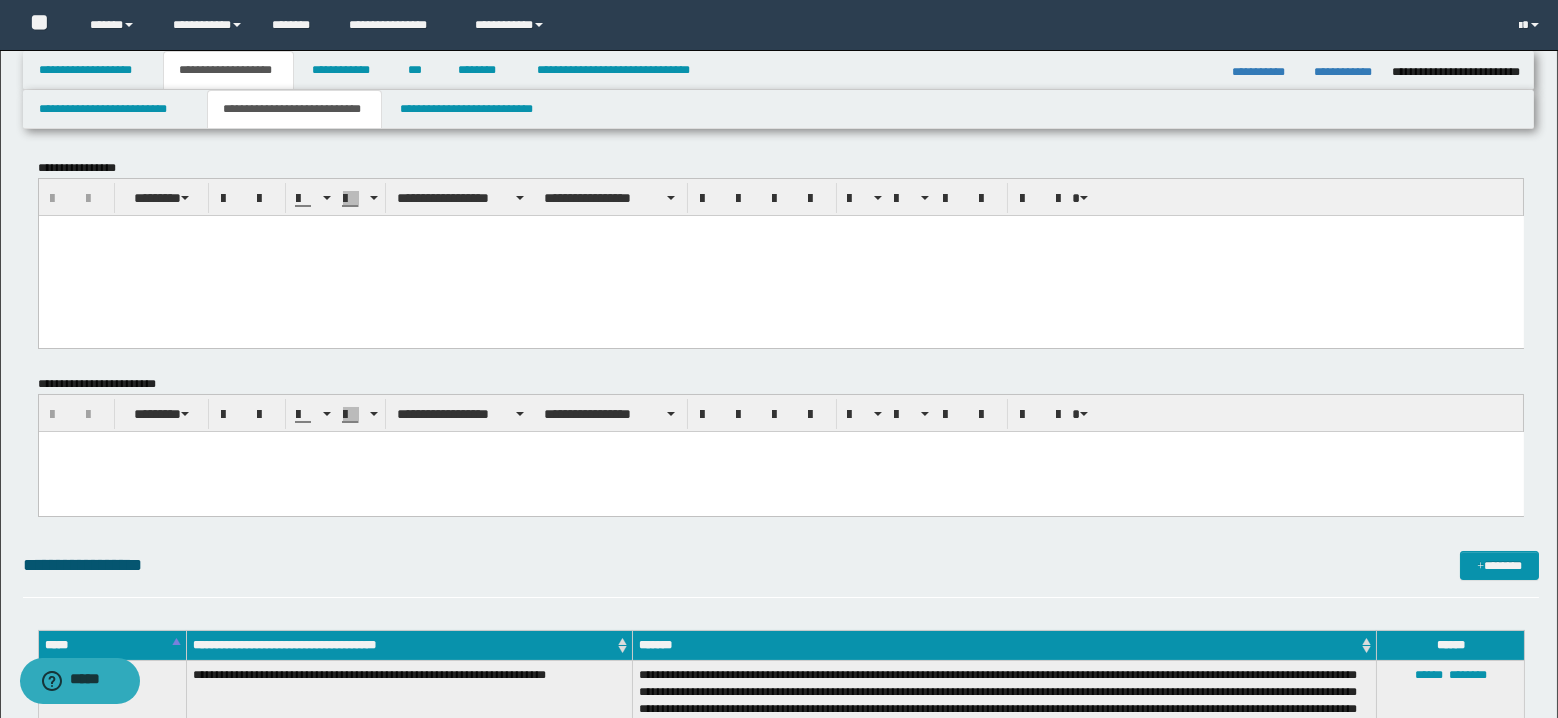click at bounding box center (780, 230) 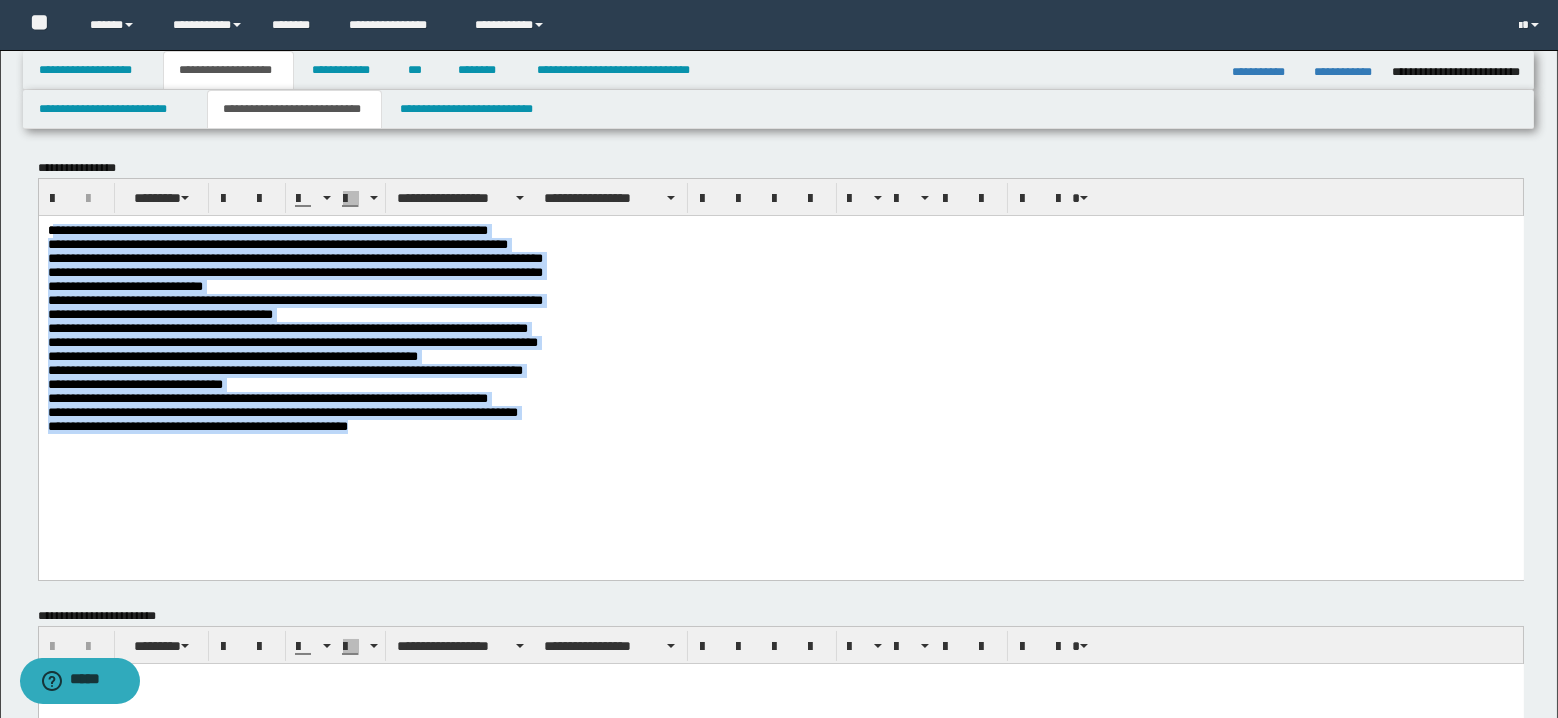 drag, startPoint x: 53, startPoint y: 228, endPoint x: 509, endPoint y: 442, distance: 503.71817 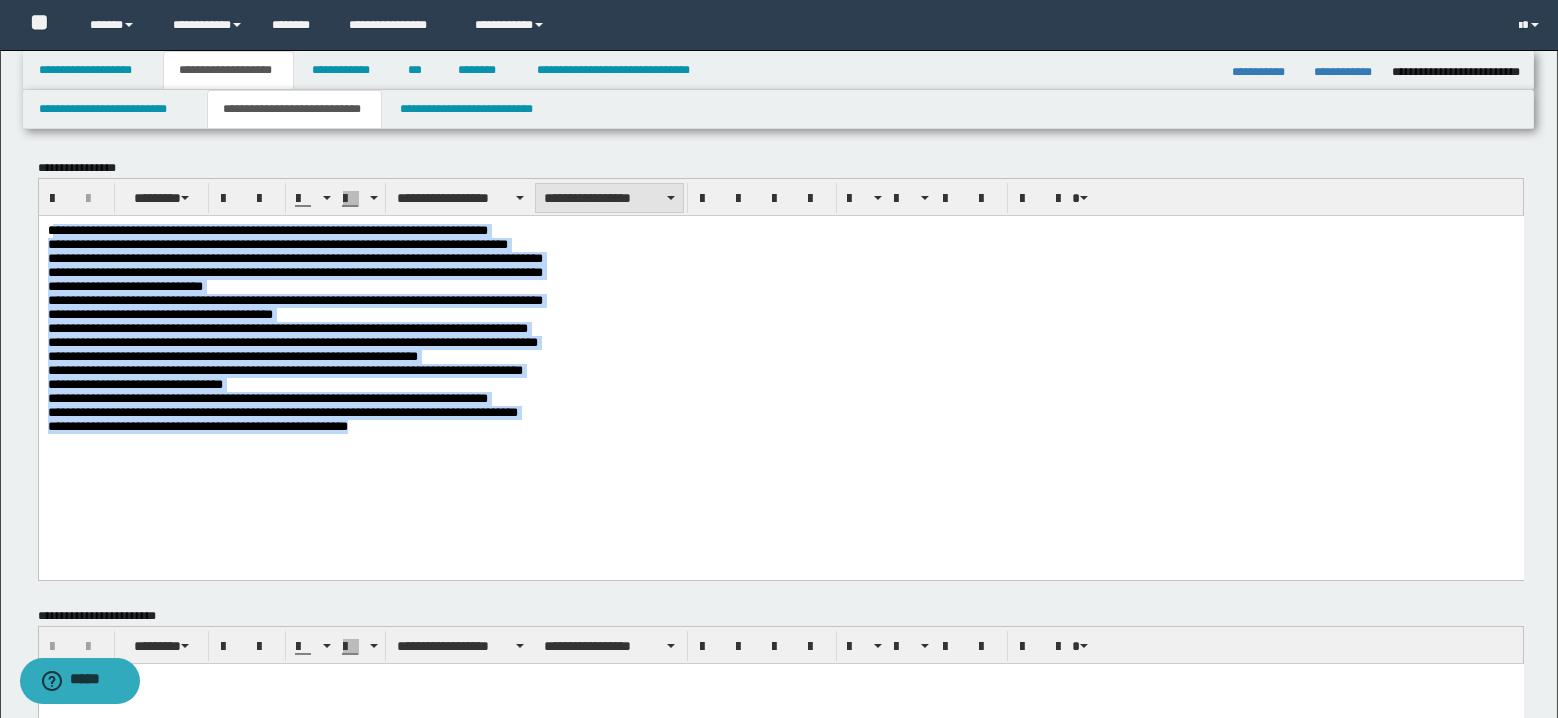 click on "**********" at bounding box center [609, 198] 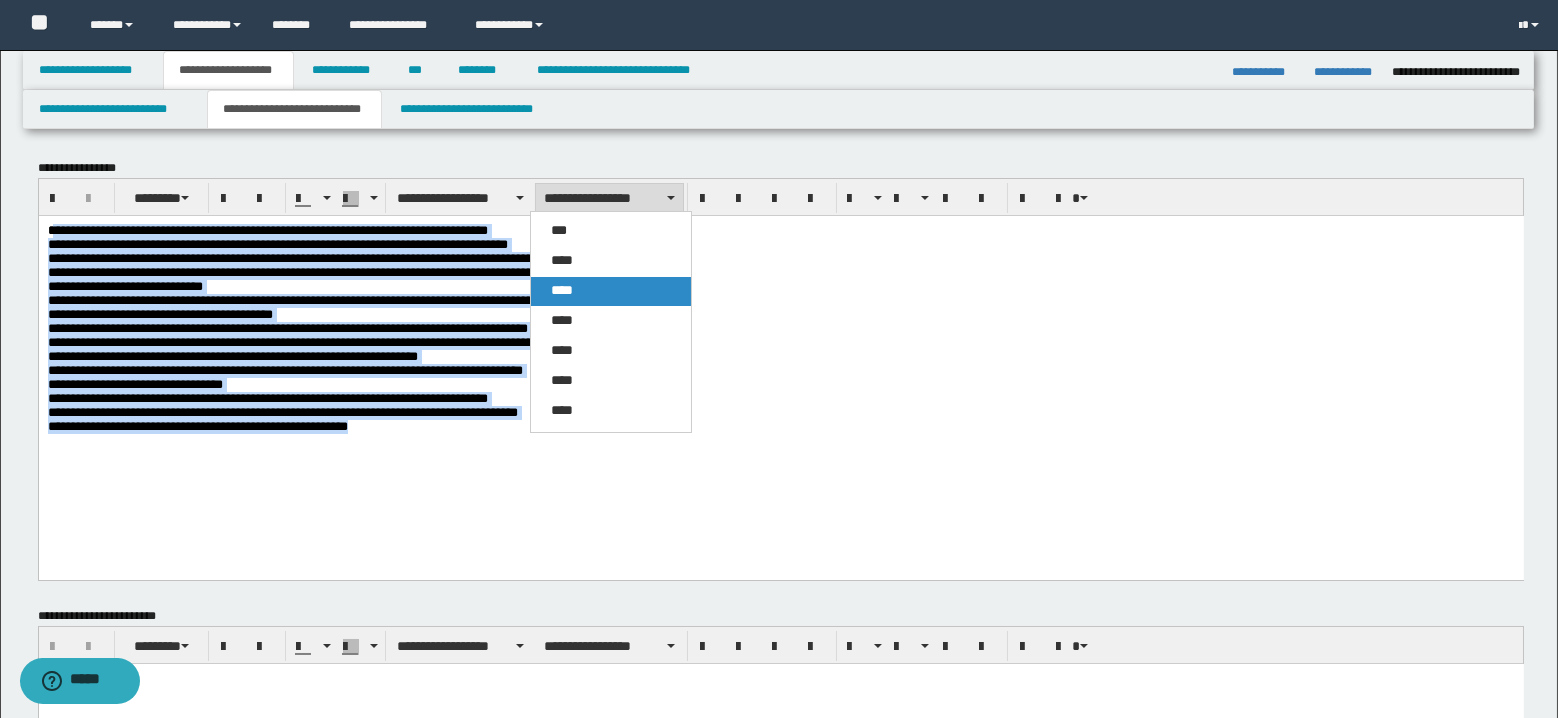 click on "****" at bounding box center (562, 290) 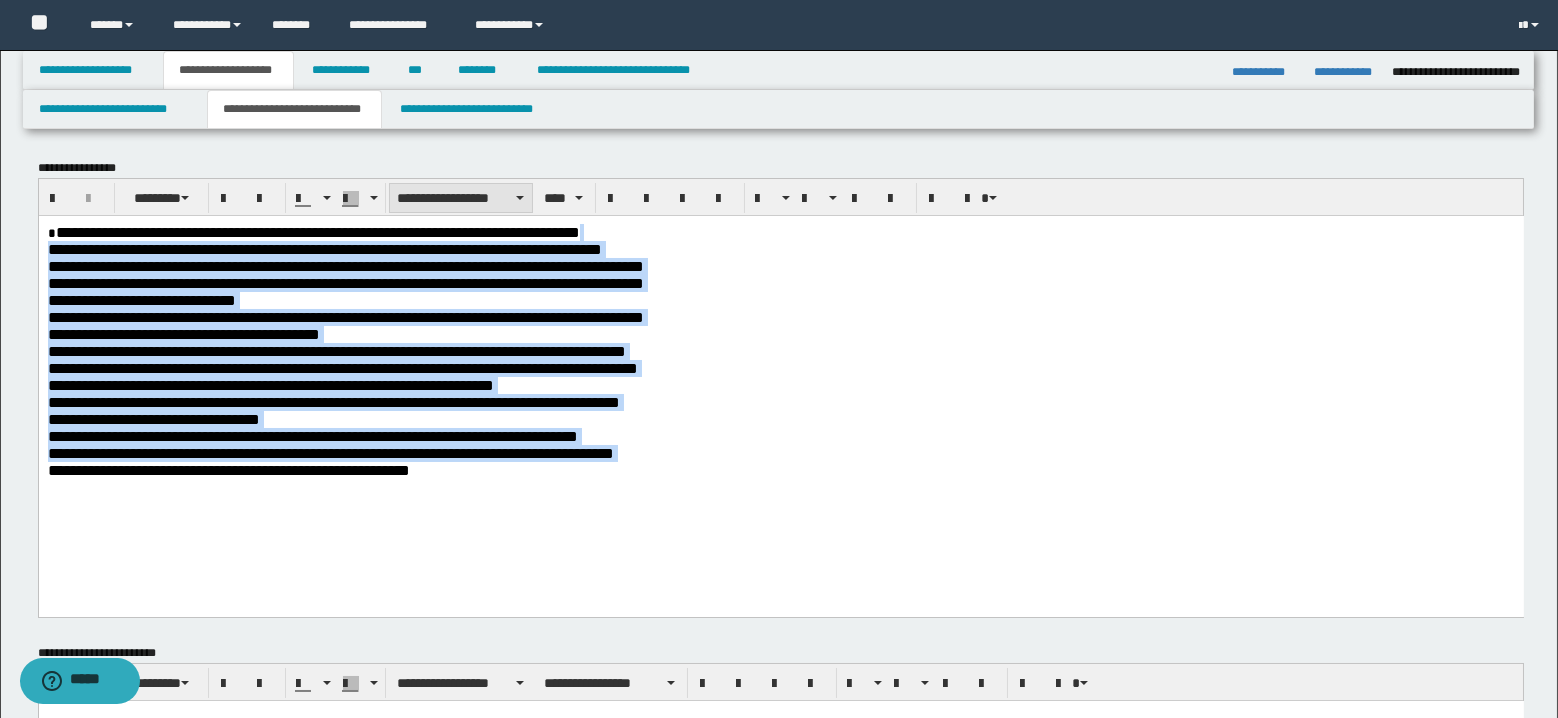 click on "**********" at bounding box center [461, 198] 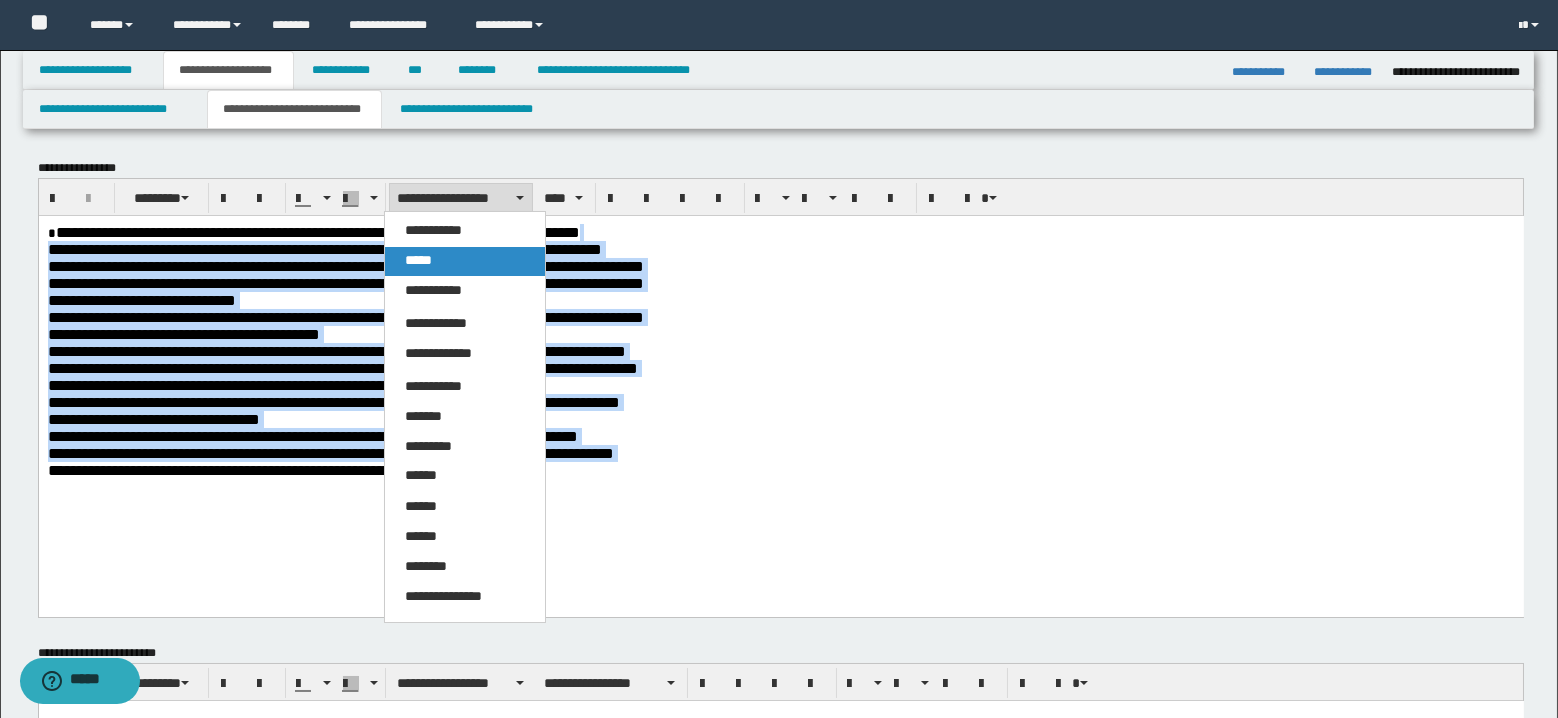click on "*****" at bounding box center (418, 260) 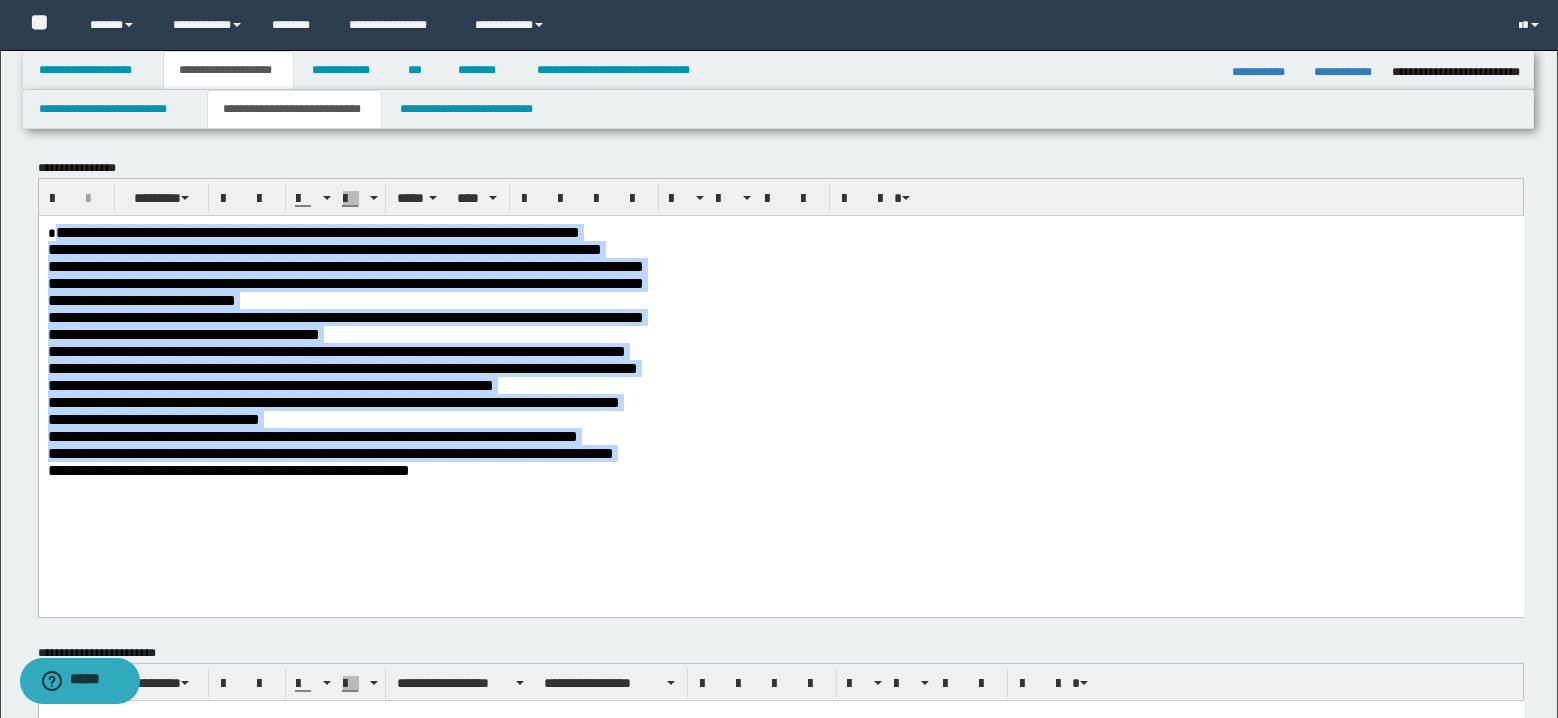 click on "**********" at bounding box center (781, 365) 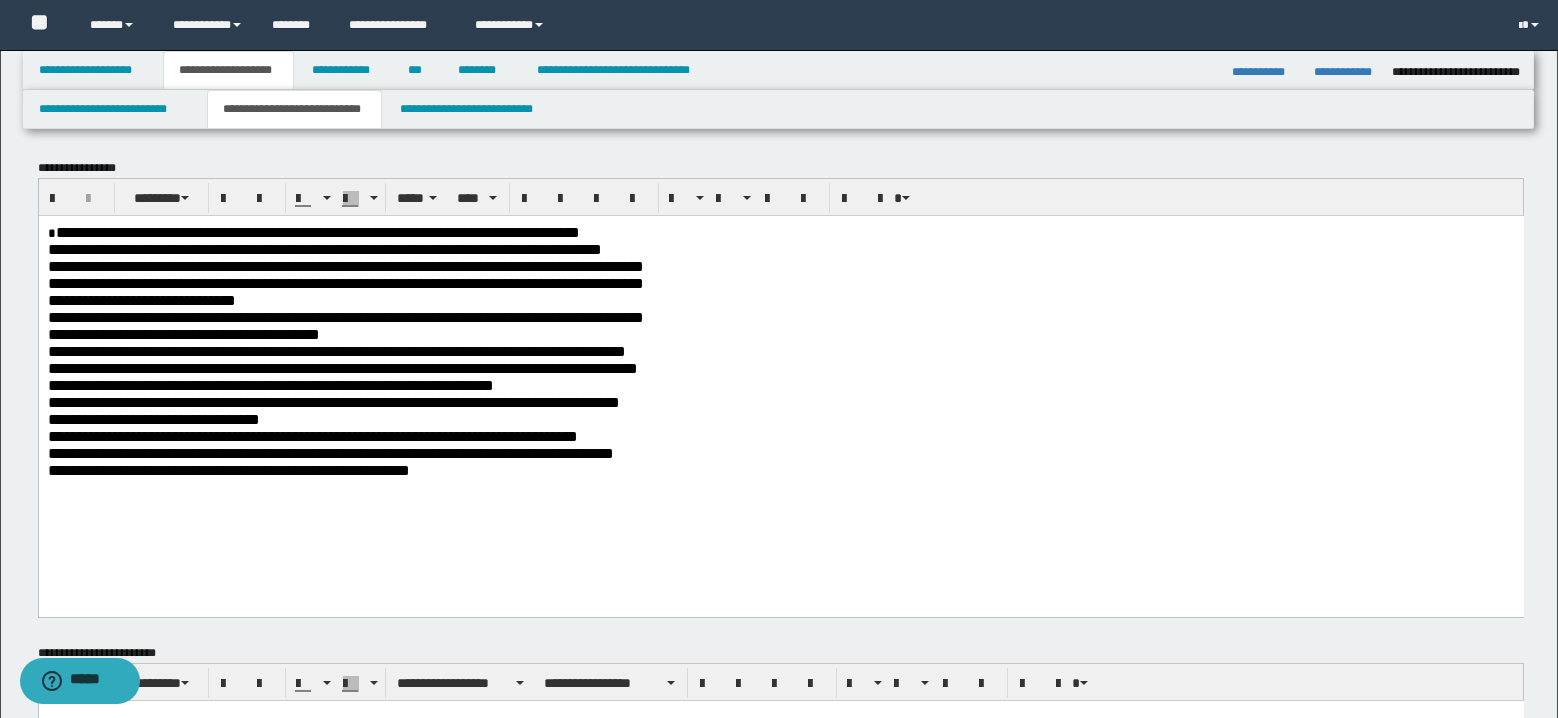 click on "**********" at bounding box center (780, 390) 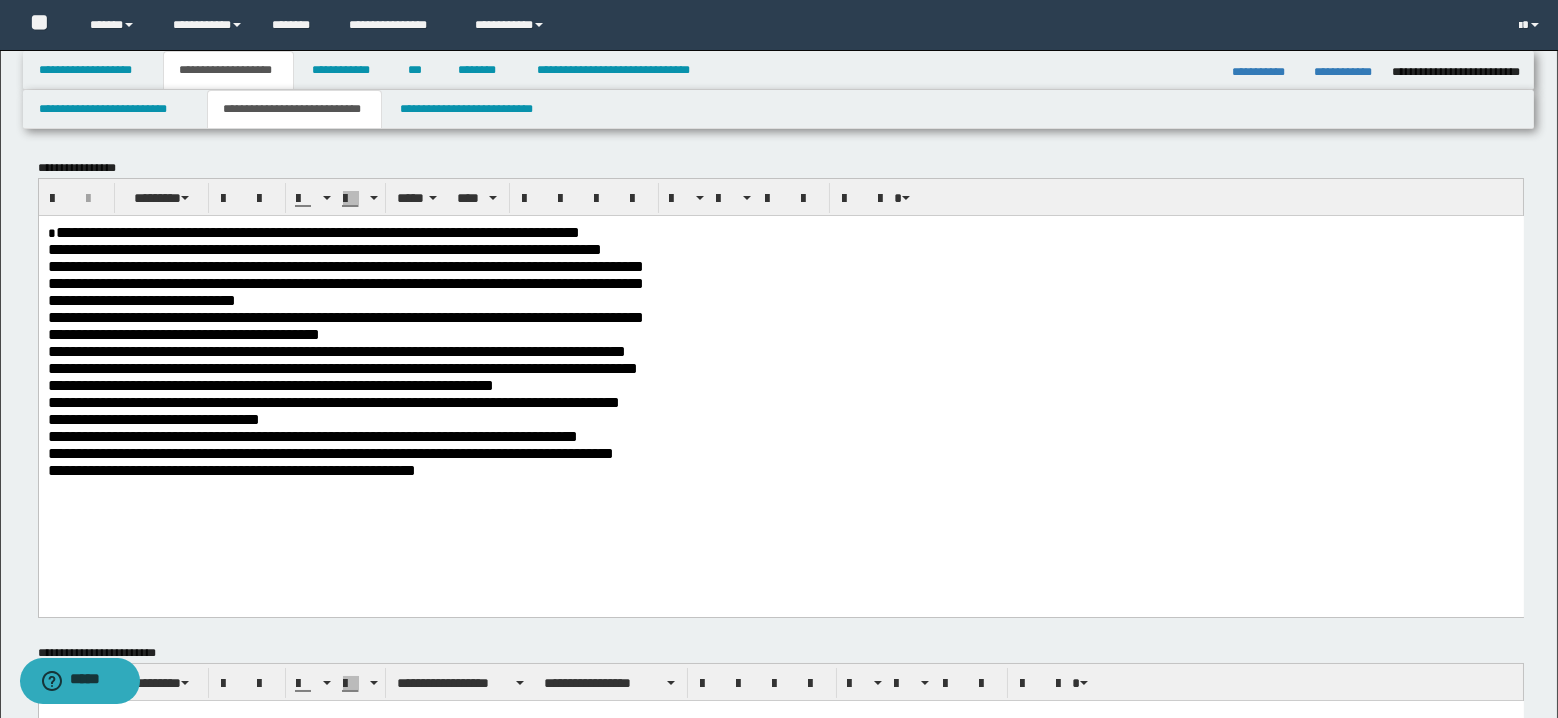 click on "**********" at bounding box center (317, 231) 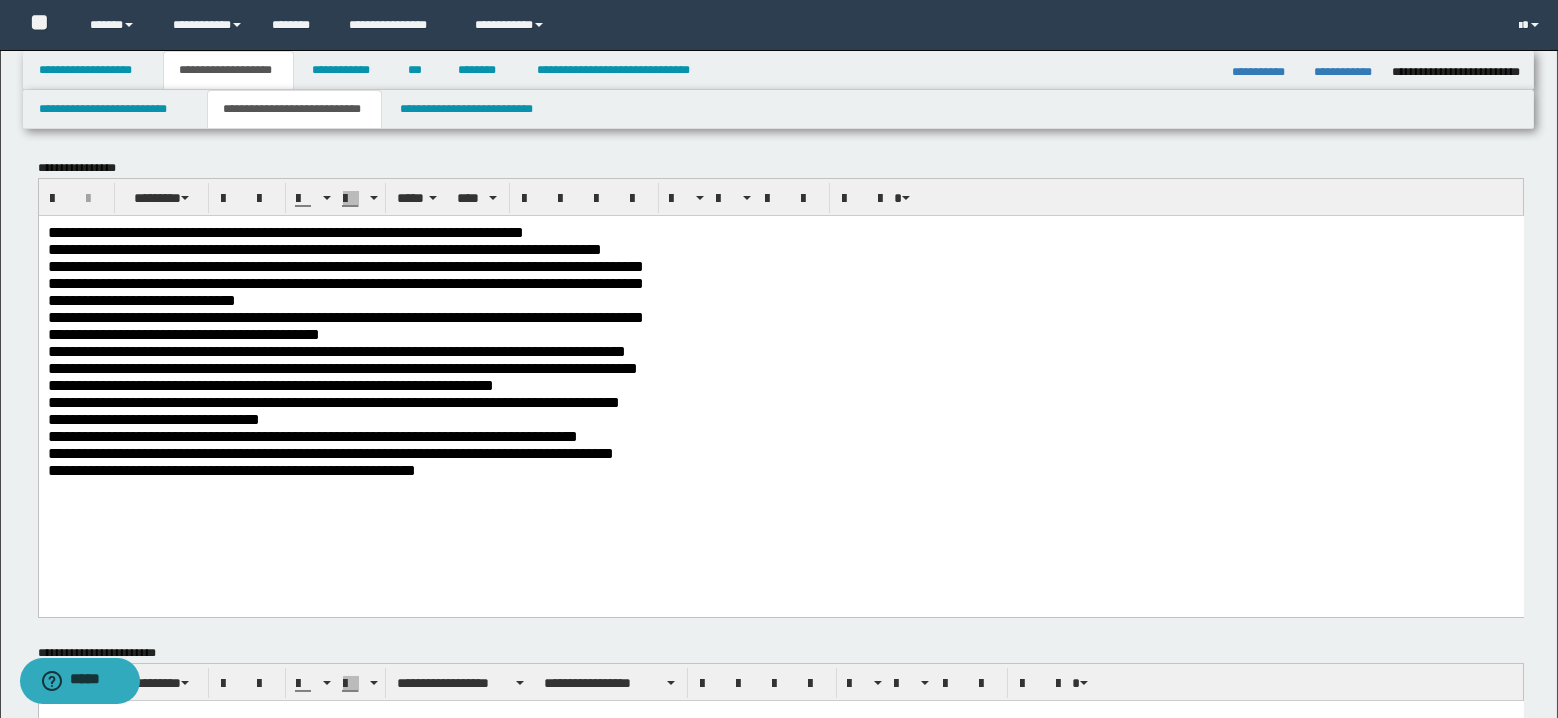 click on "**********" at bounding box center [285, 231] 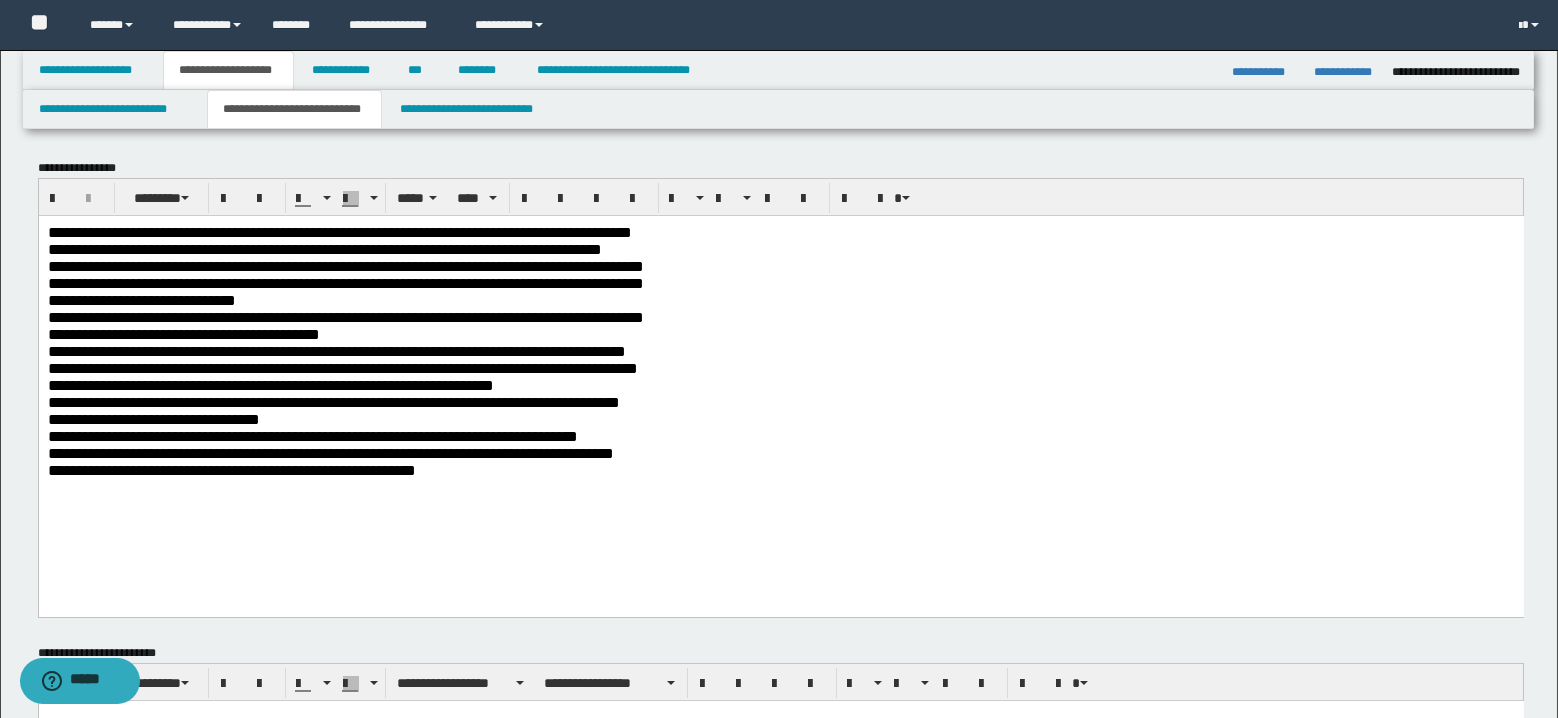 click on "**********" at bounding box center [339, 231] 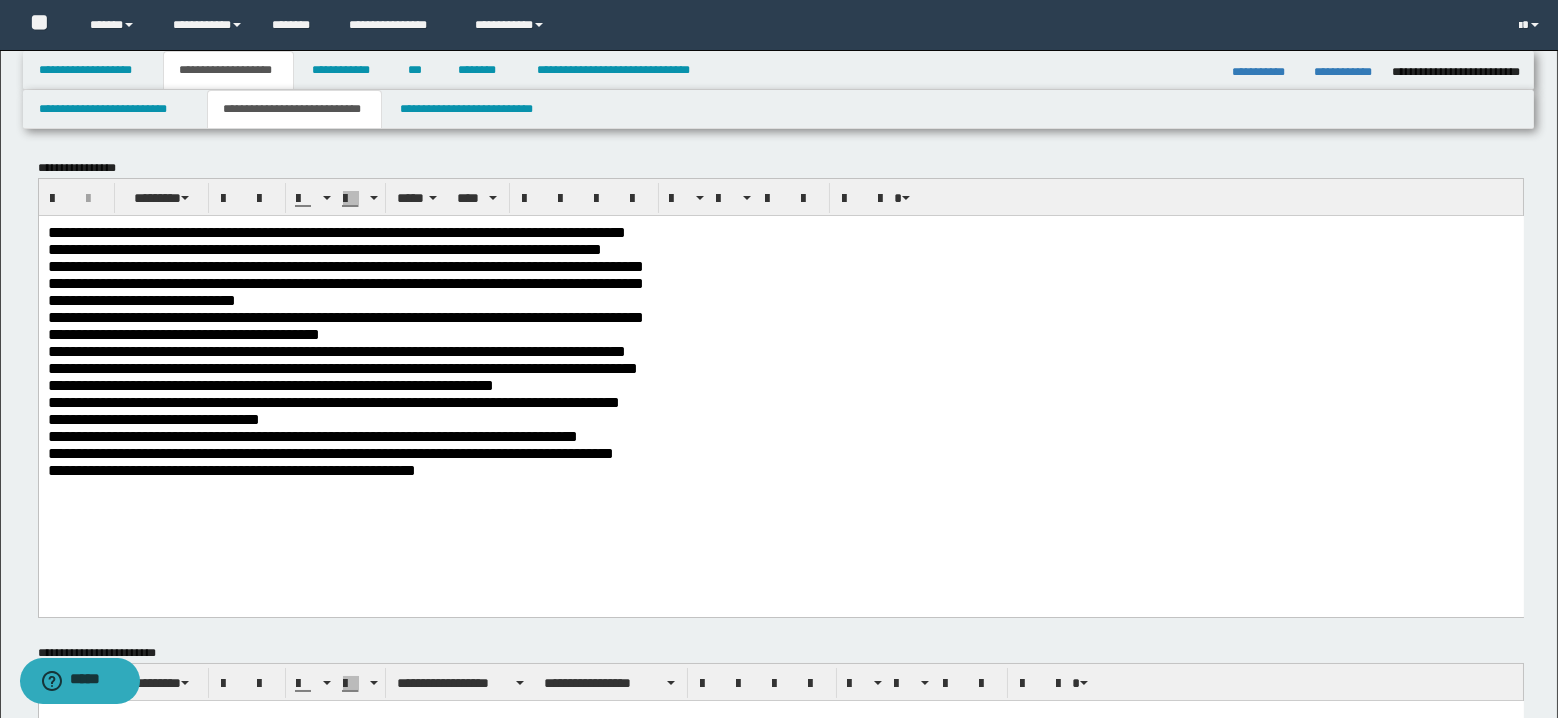 click on "**********" at bounding box center [780, 390] 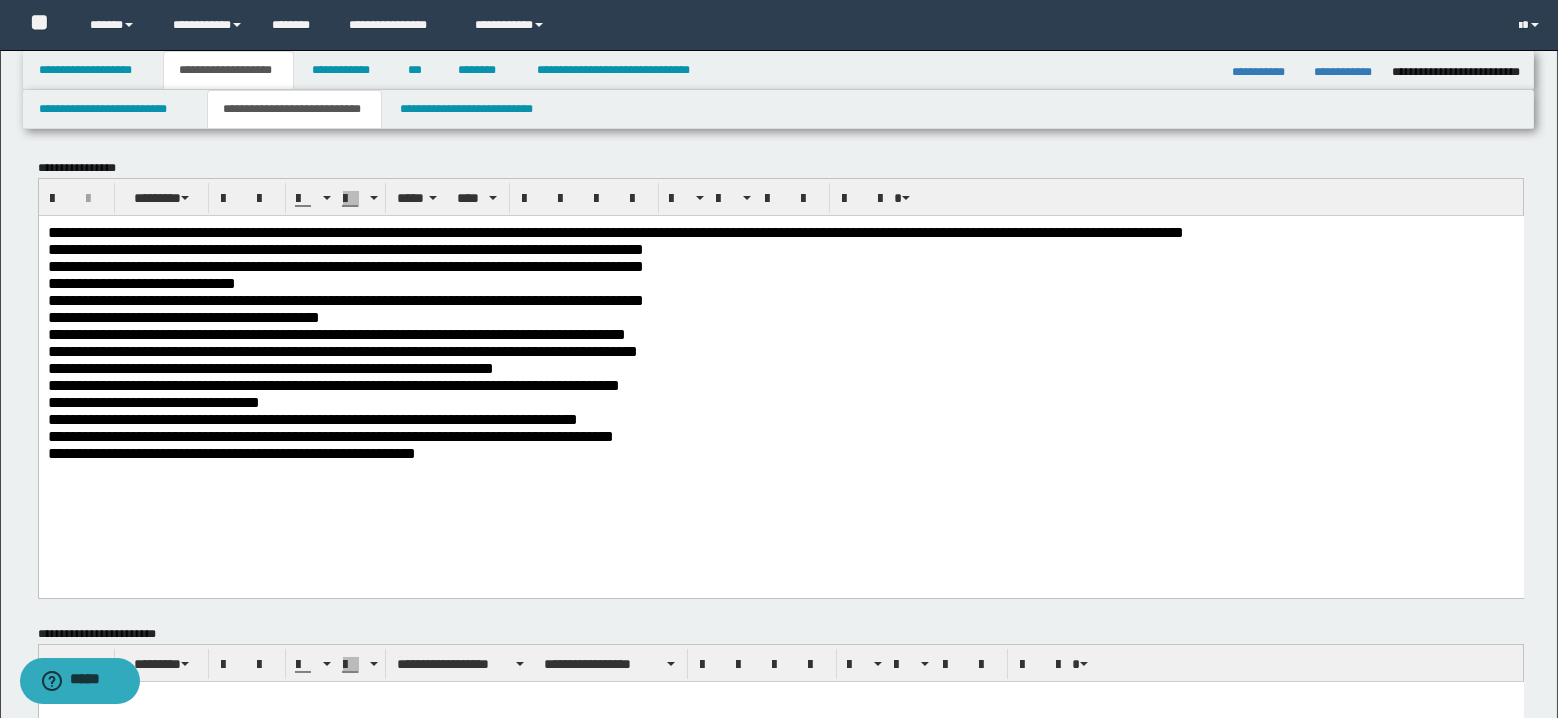 click on "**********" at bounding box center [780, 381] 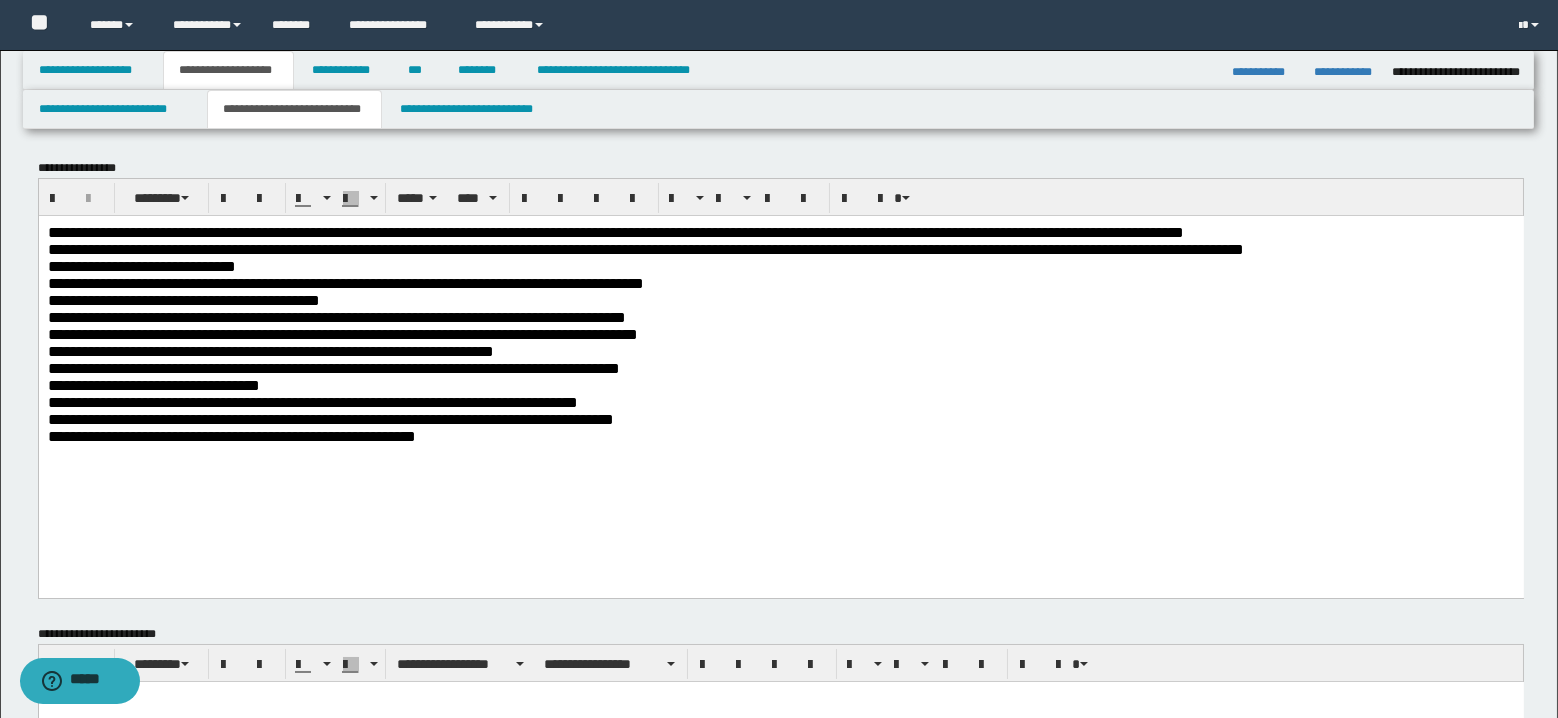 click on "**********" at bounding box center [780, 381] 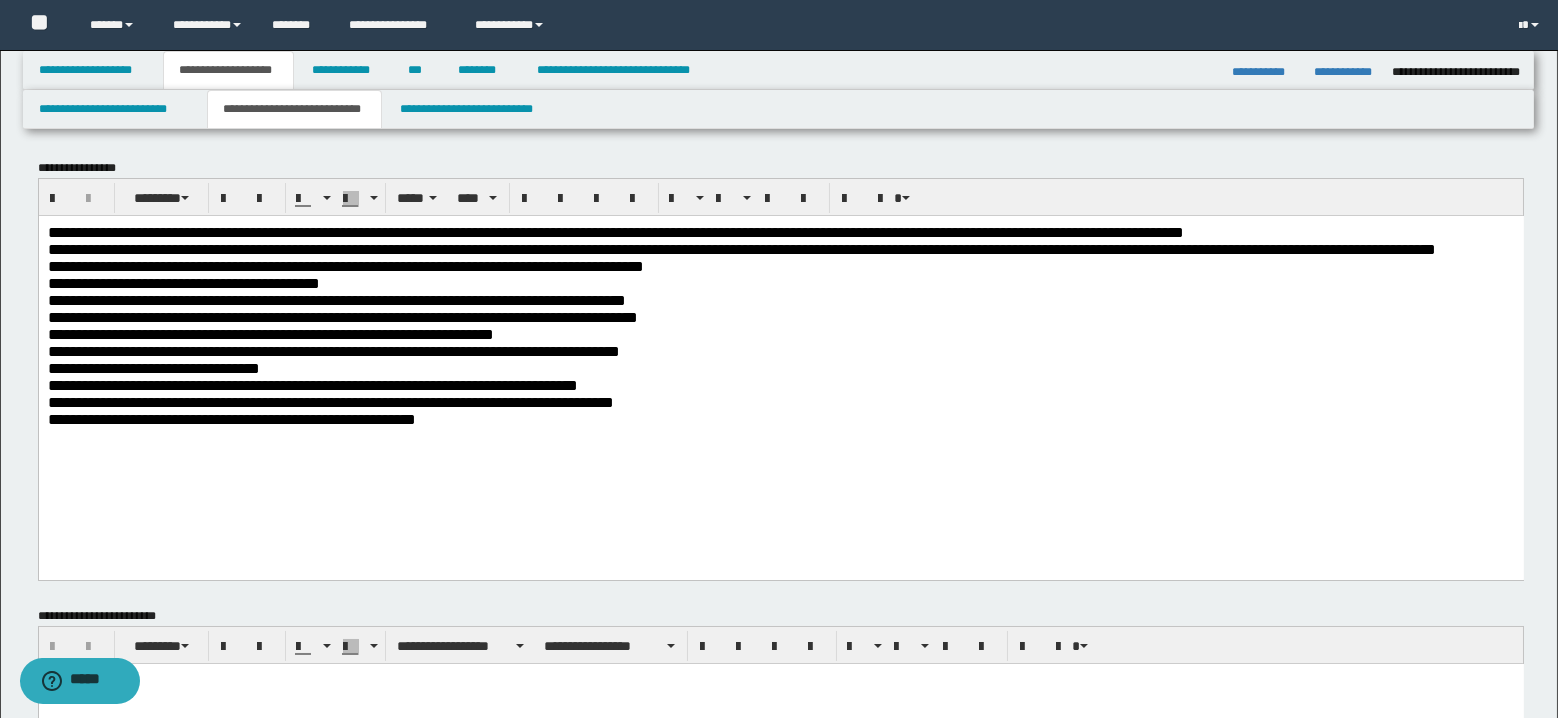 click on "**********" at bounding box center (780, 372) 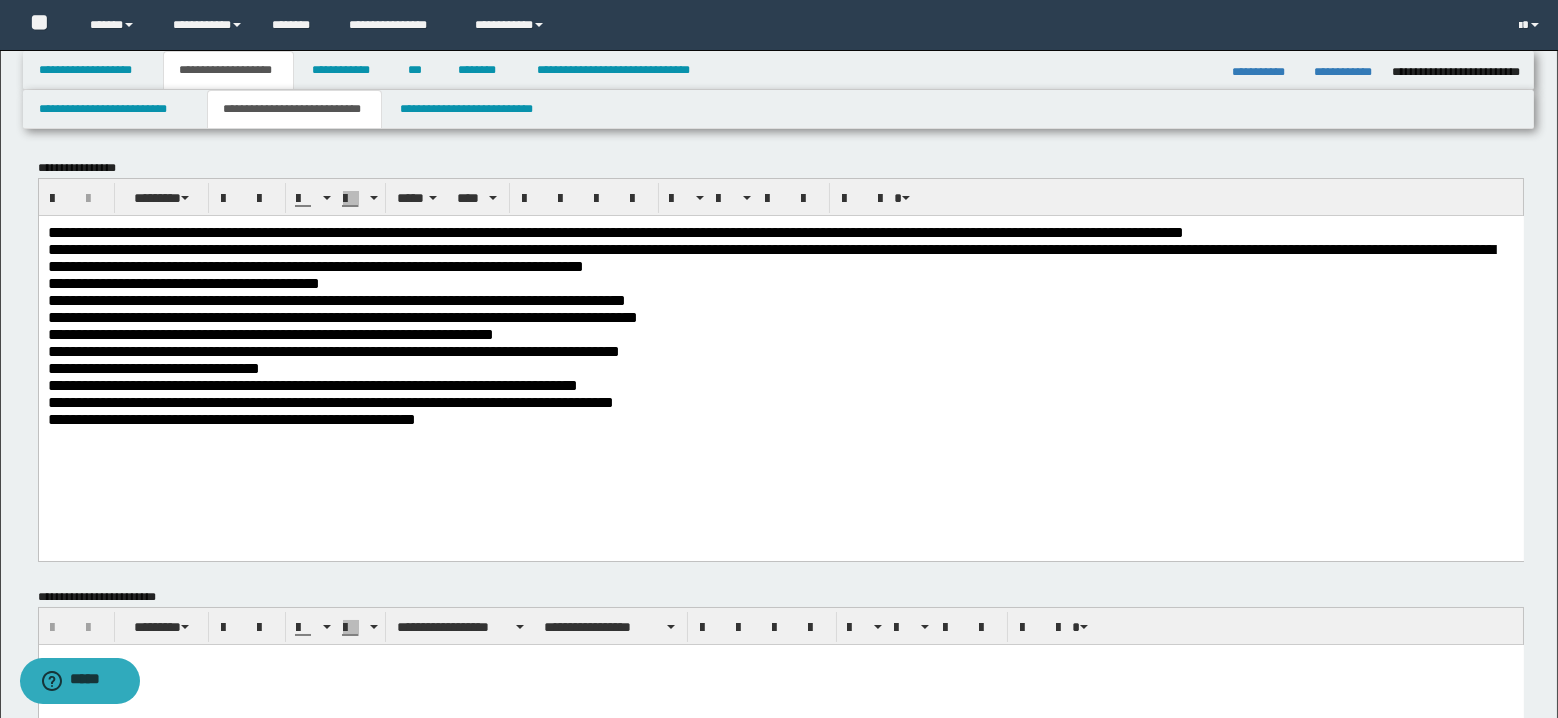 click on "**********" at bounding box center (780, 362) 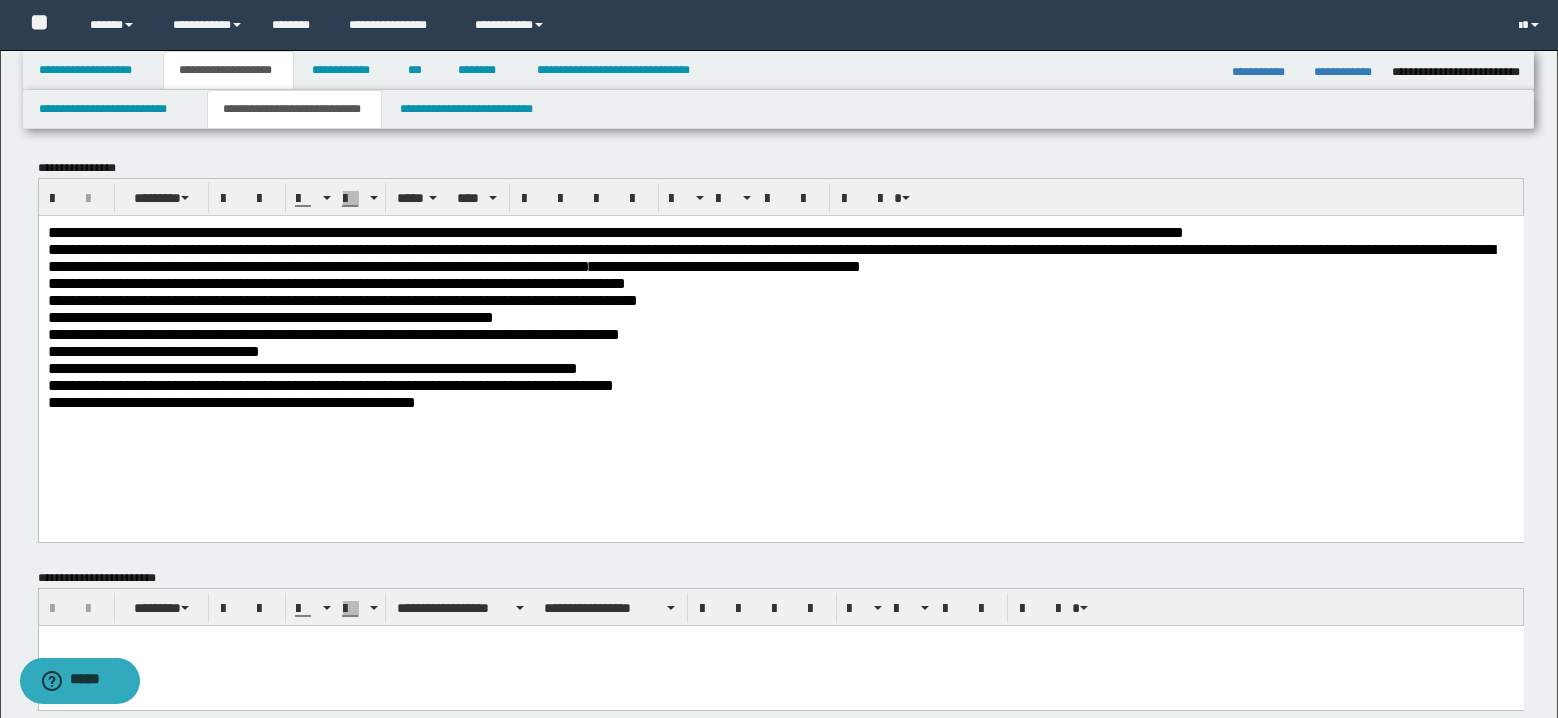 click on "**********" at bounding box center (336, 282) 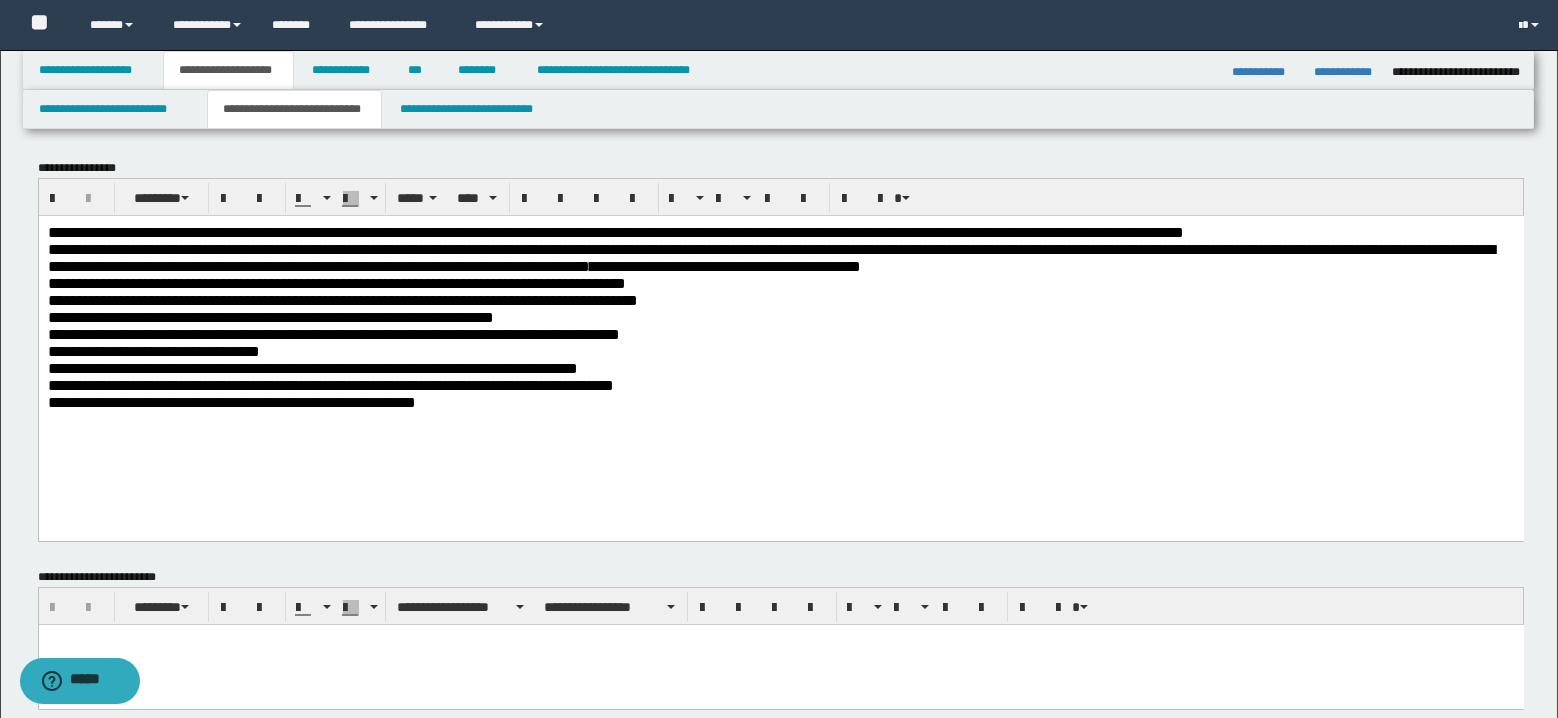 click on "**********" at bounding box center [780, 352] 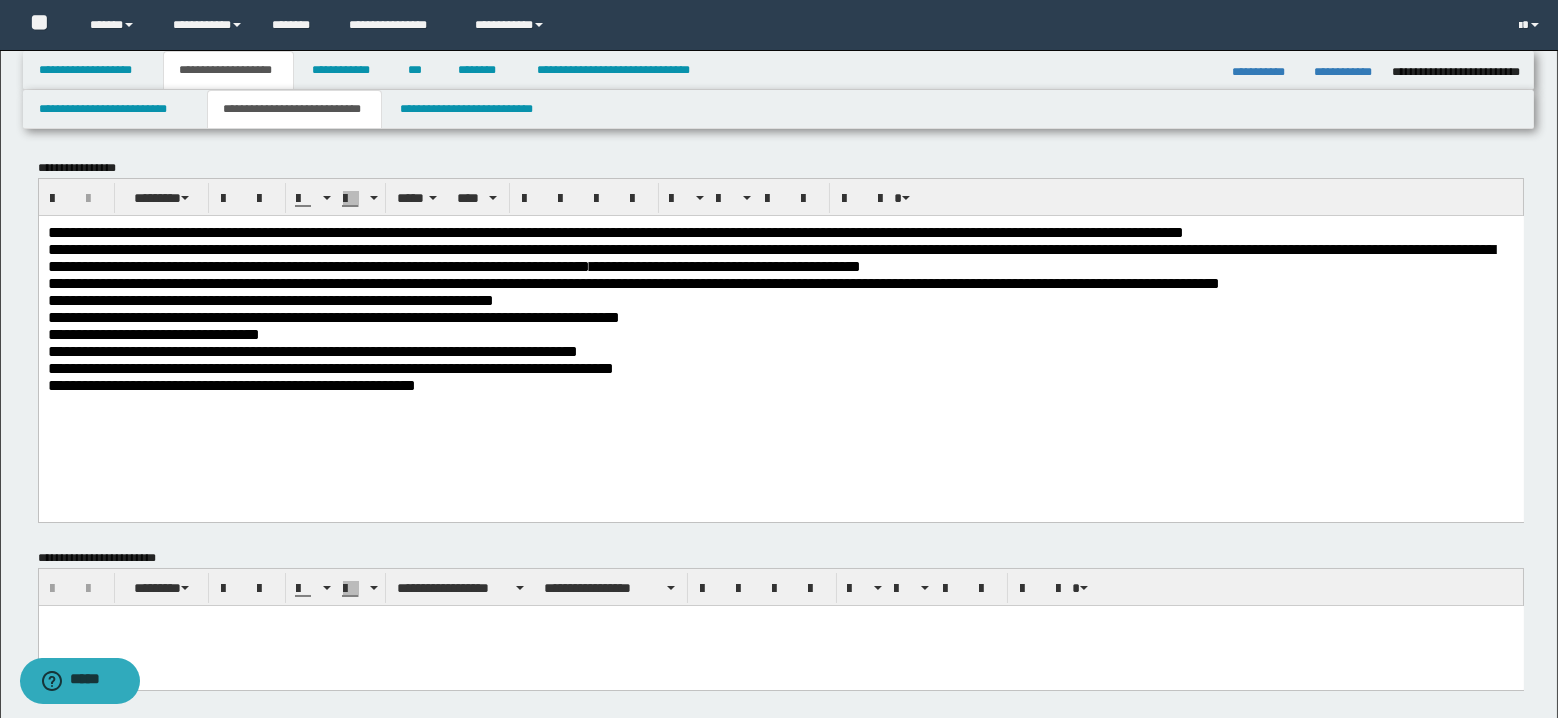 click on "**********" at bounding box center (924, 282) 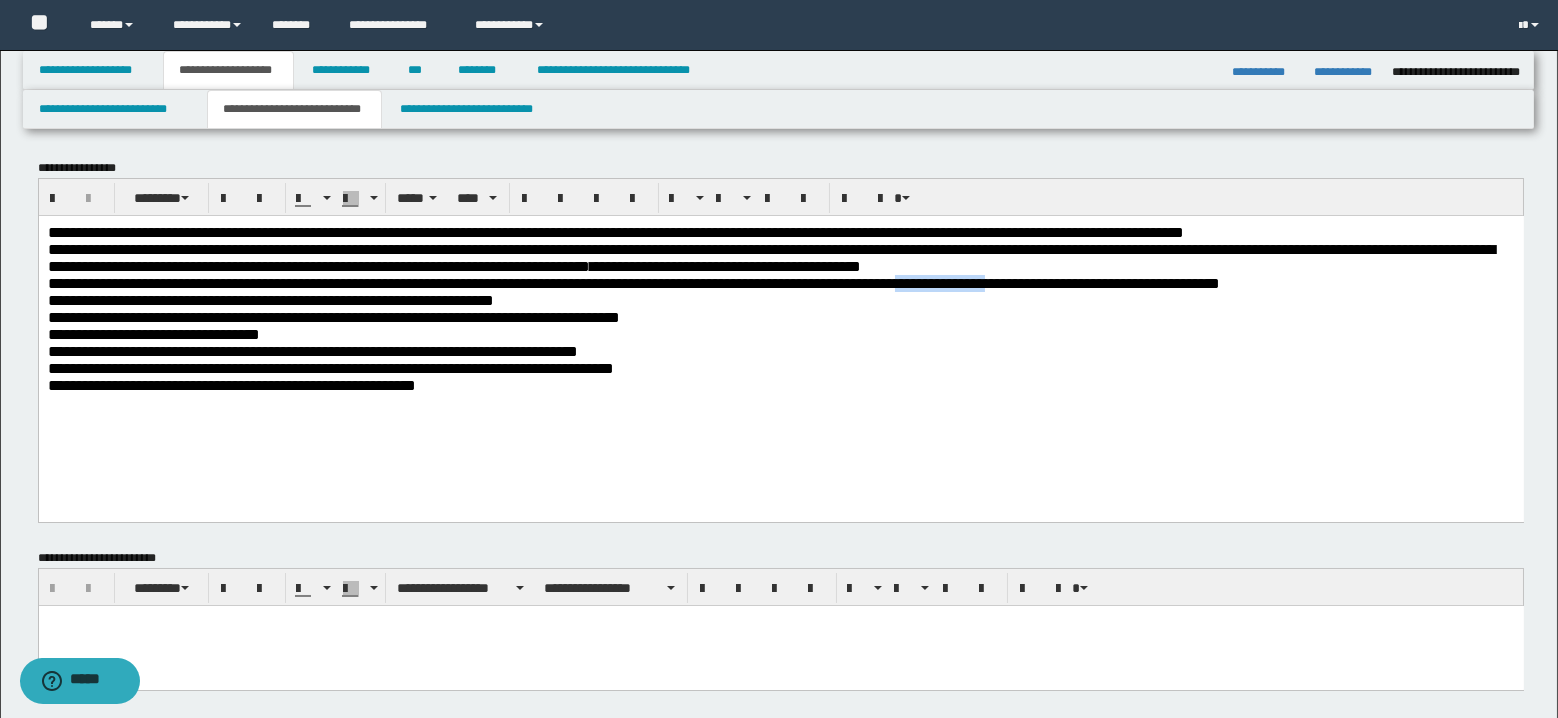 drag, startPoint x: 1065, startPoint y: 292, endPoint x: 1193, endPoint y: 292, distance: 128 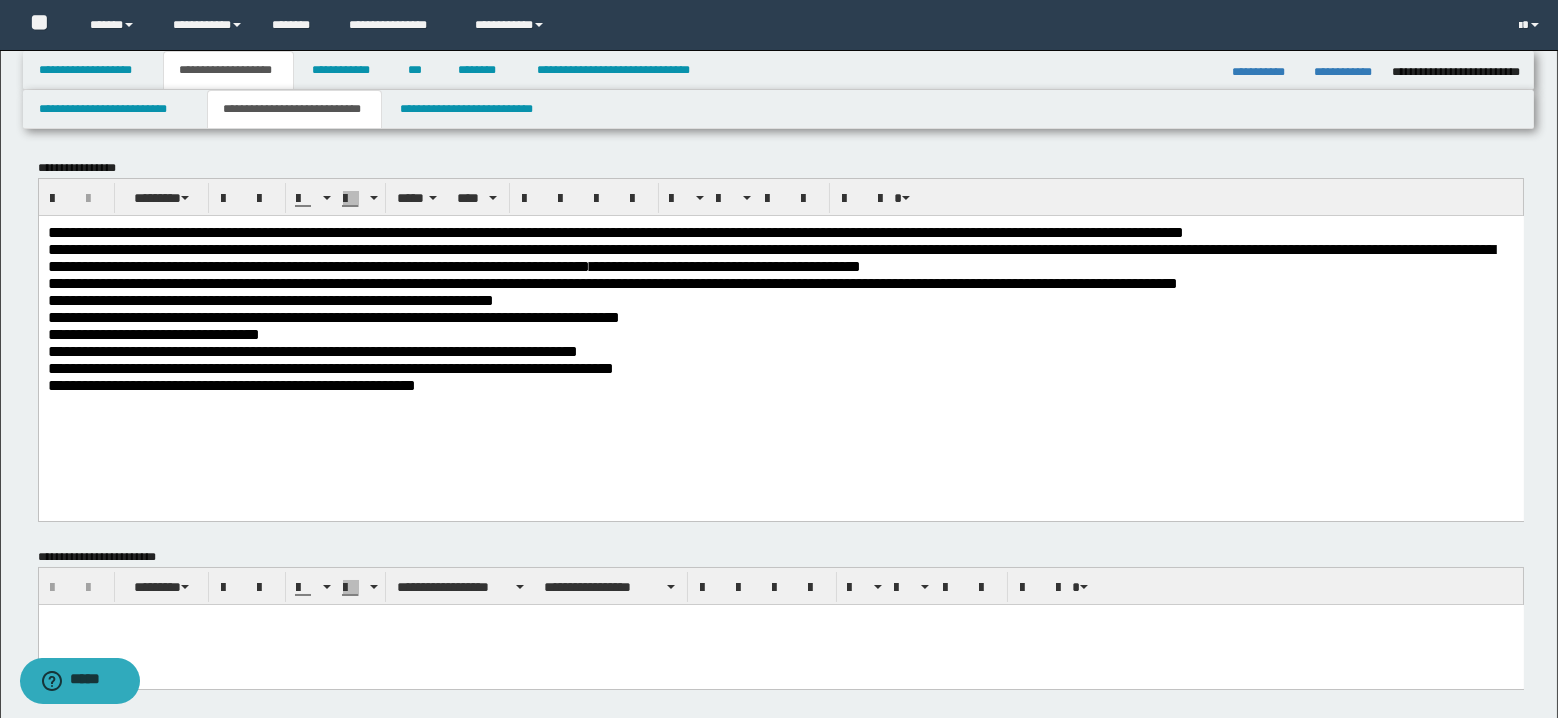 click on "**********" at bounding box center [333, 316] 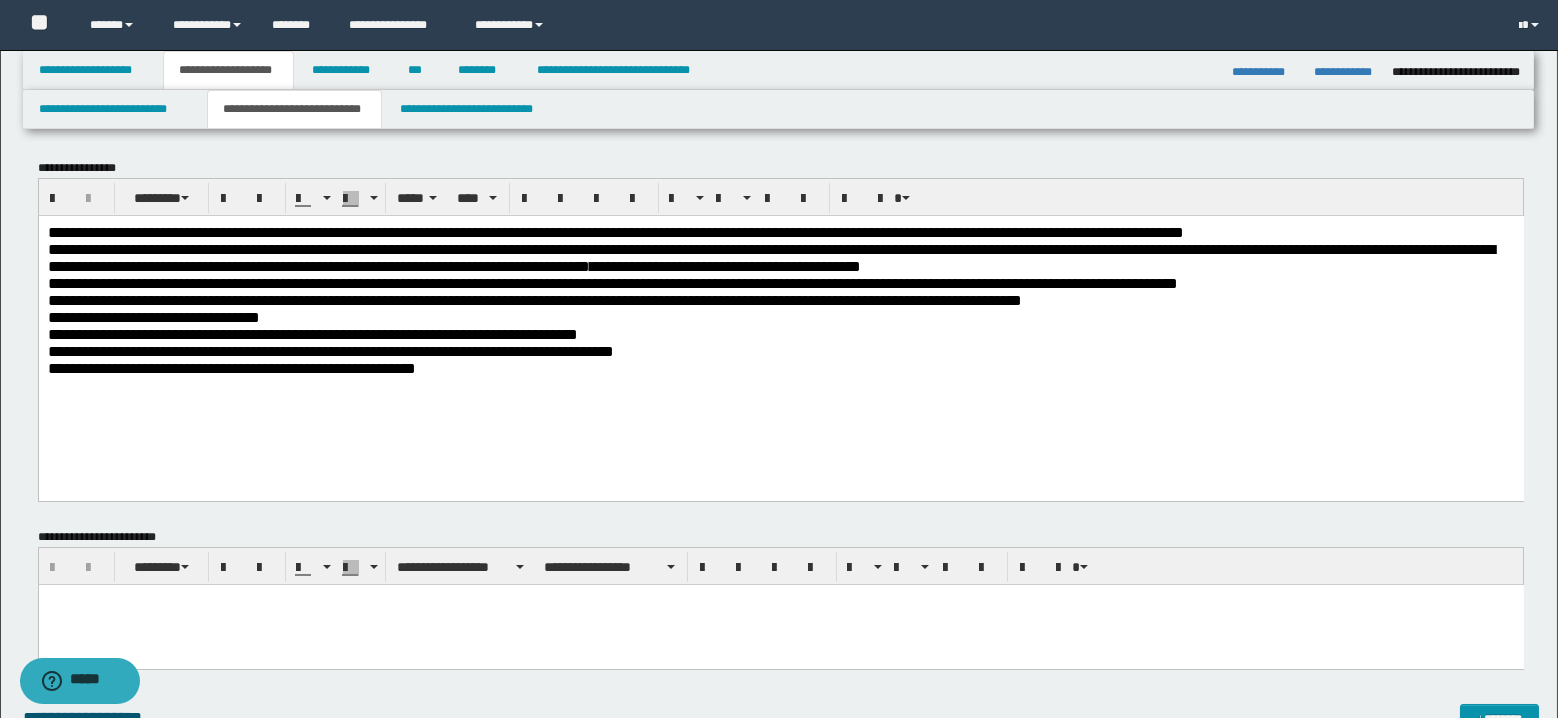 click on "**********" at bounding box center [903, 282] 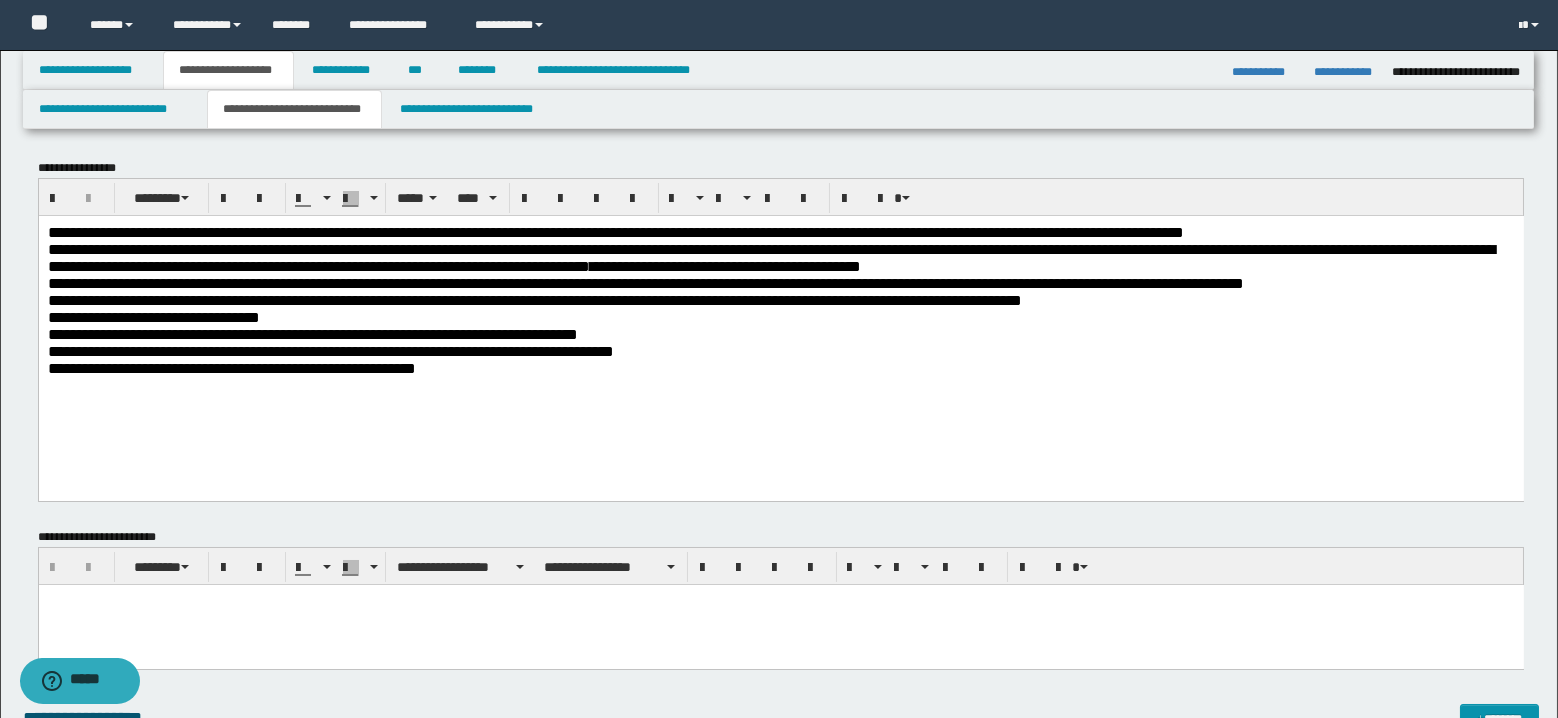click on "**********" at bounding box center (153, 316) 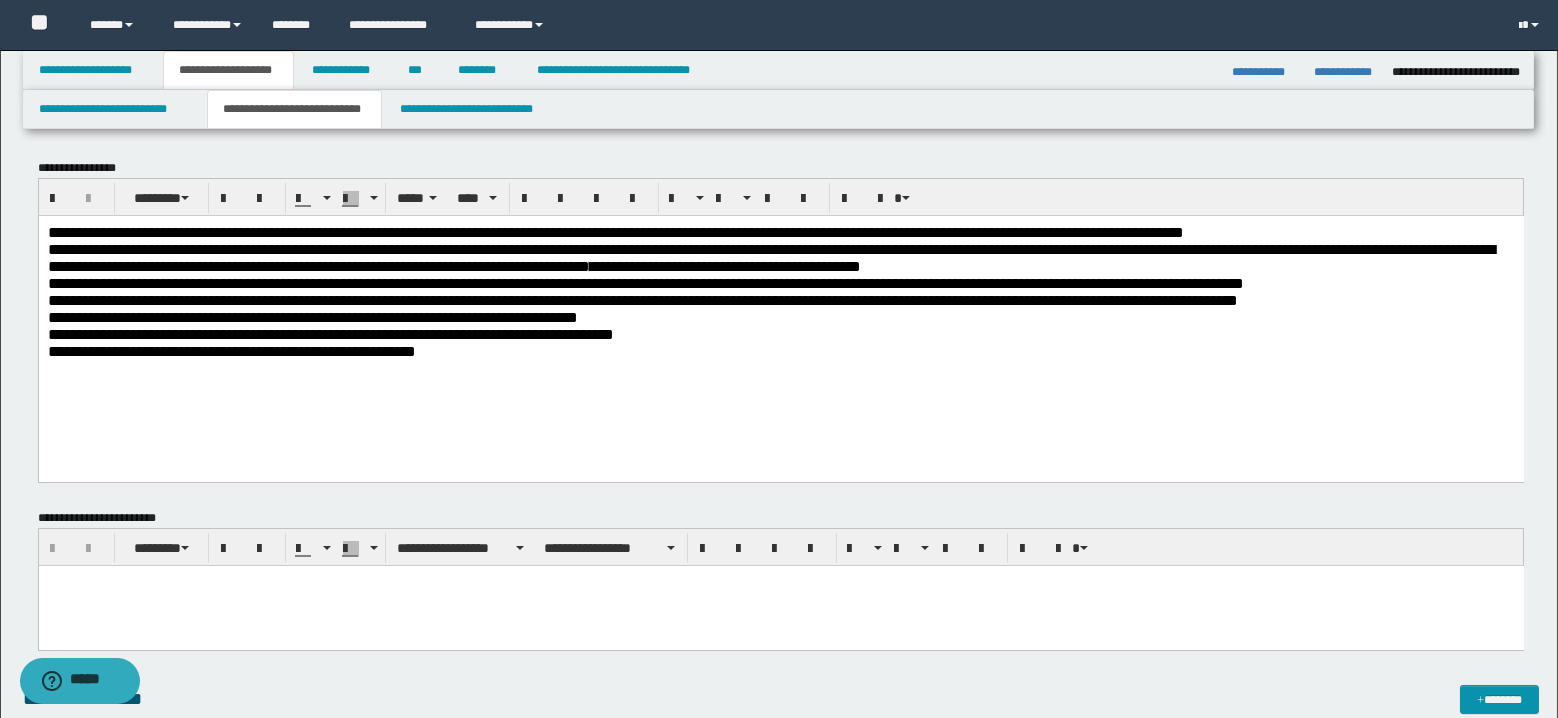 click on "**********" at bounding box center (312, 316) 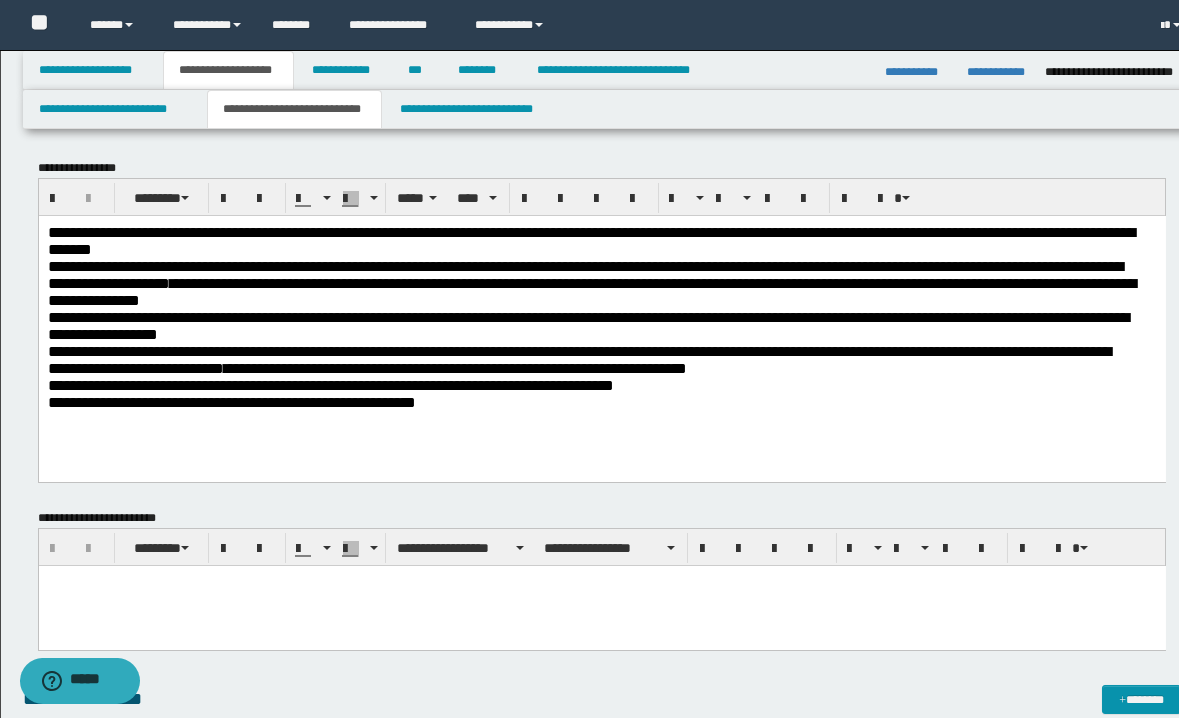 click on "**********" at bounding box center [338, 316] 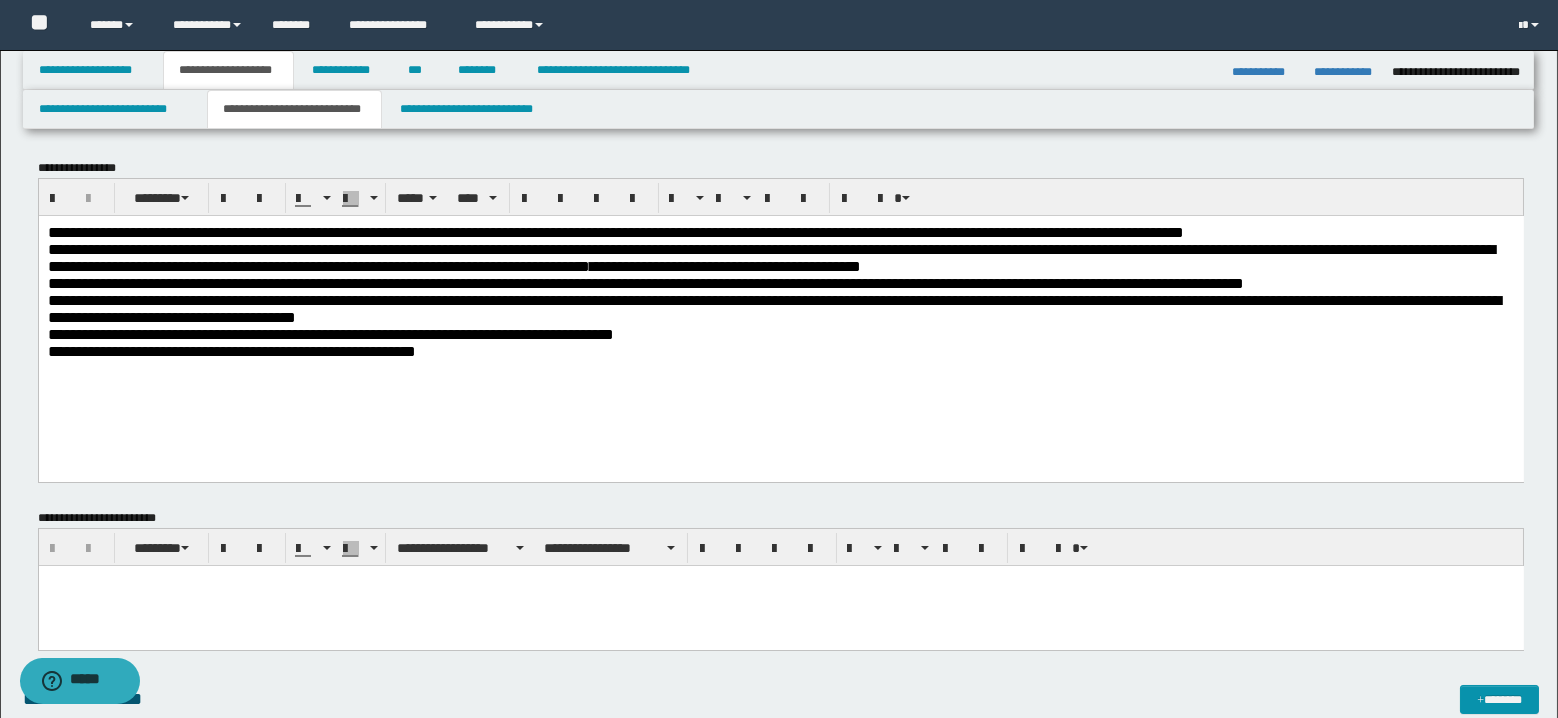 drag, startPoint x: 44, startPoint y: 344, endPoint x: 38, endPoint y: 354, distance: 11.661903 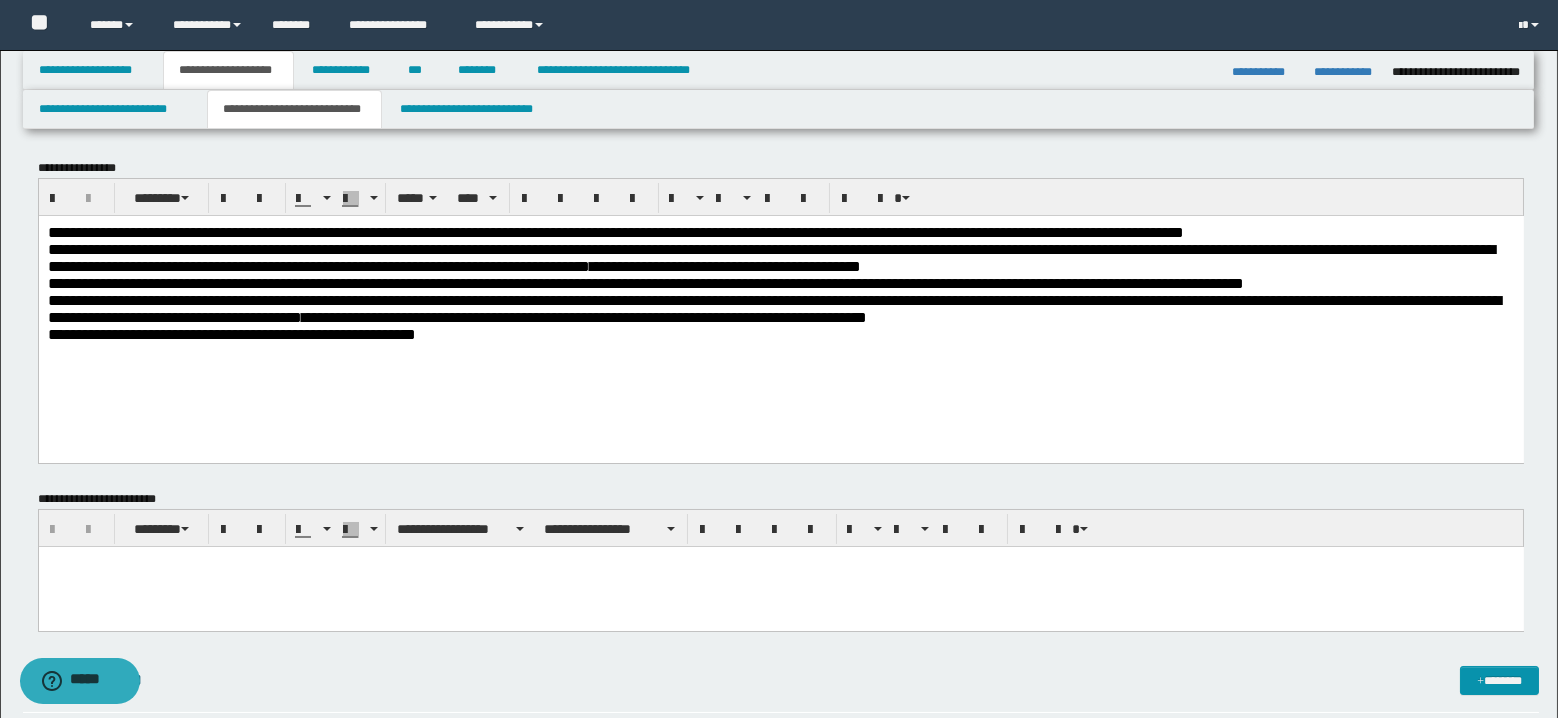 click on "**********" at bounding box center [231, 333] 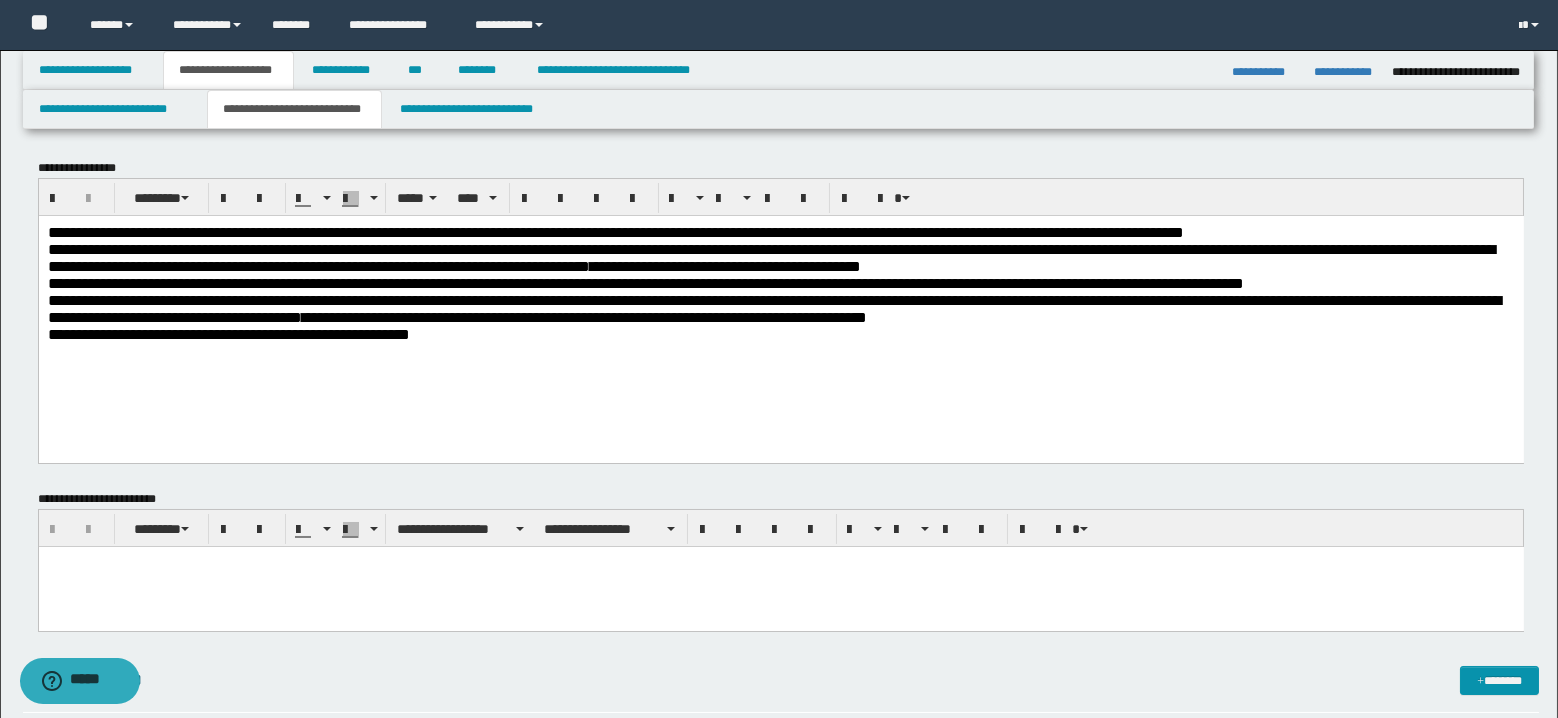 click on "**********" at bounding box center (583, 316) 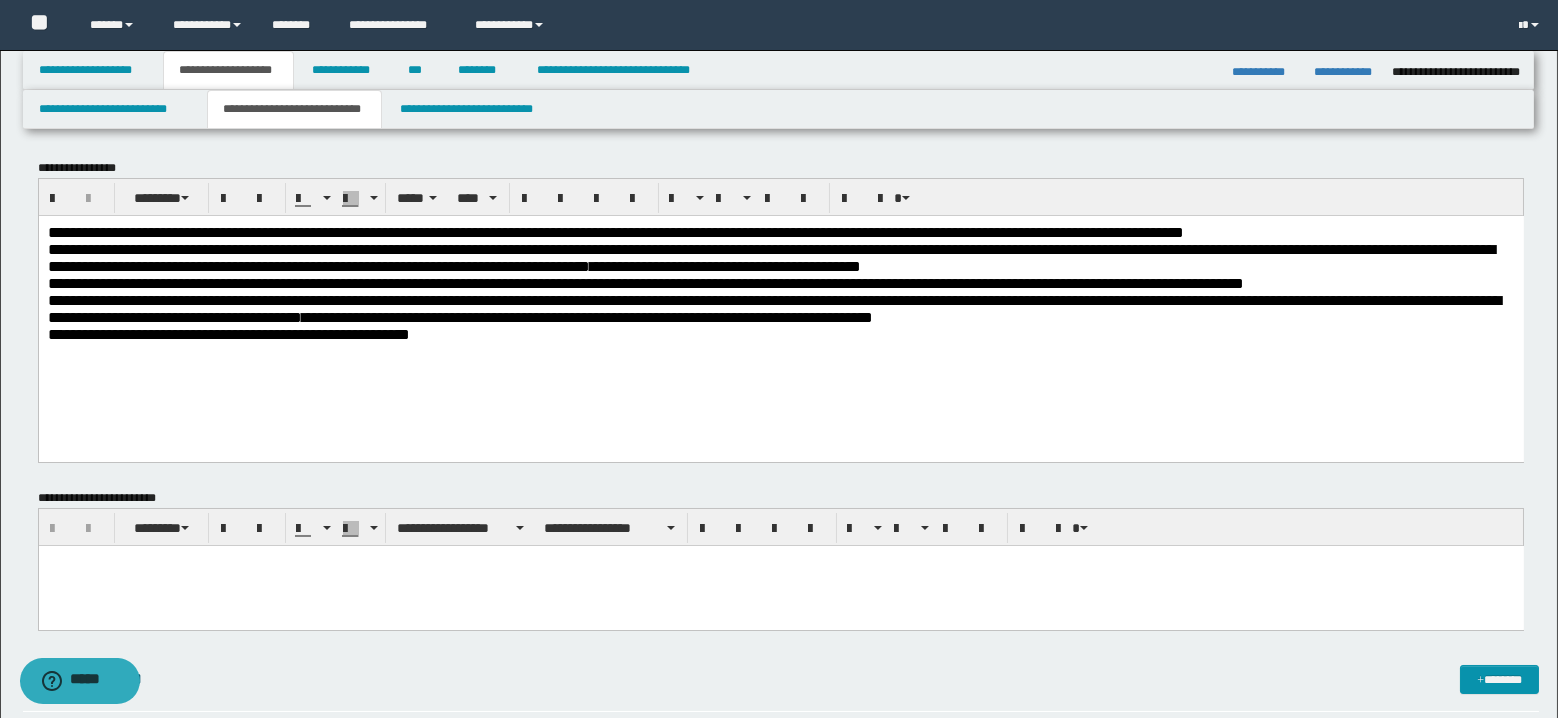 click on "**********" at bounding box center (780, 313) 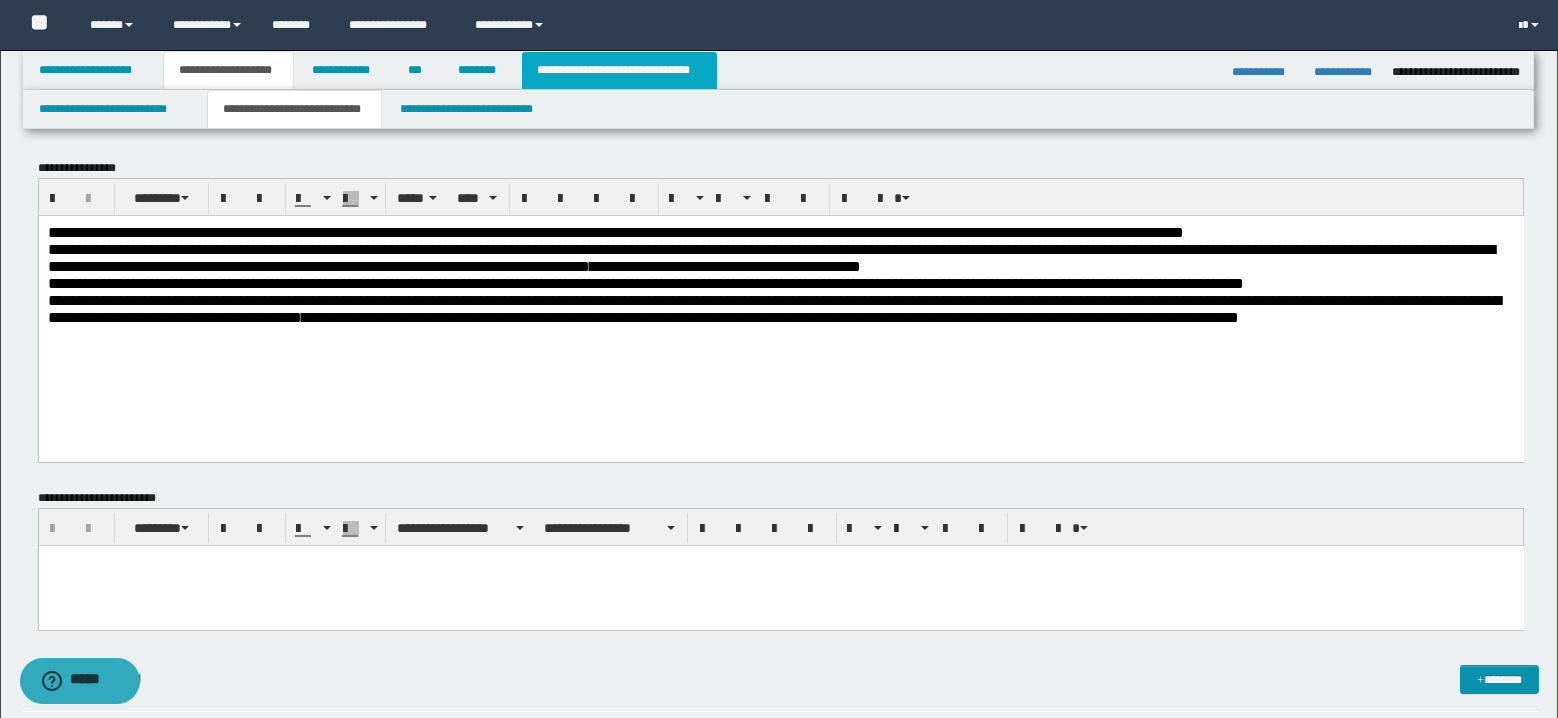 click on "**********" at bounding box center [619, 70] 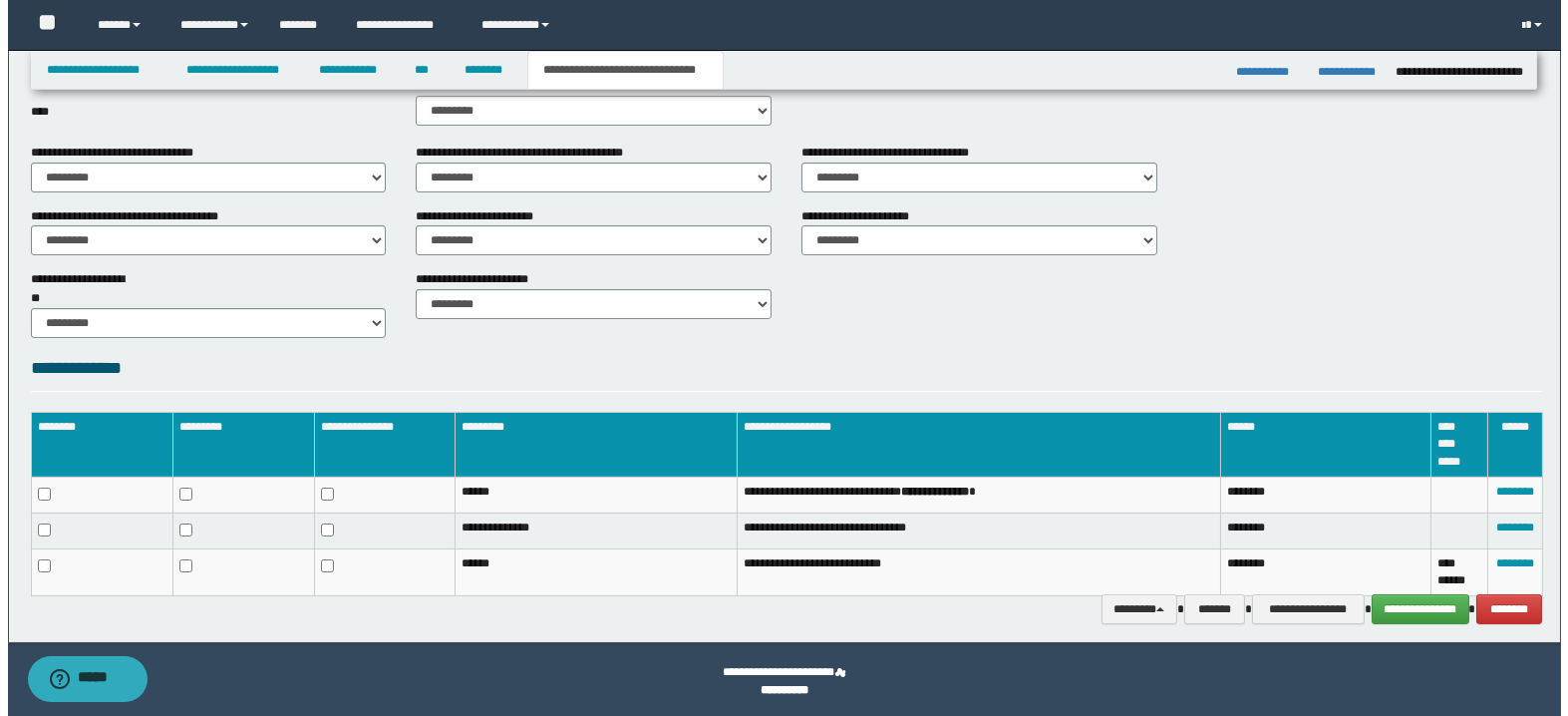 scroll, scrollTop: 702, scrollLeft: 0, axis: vertical 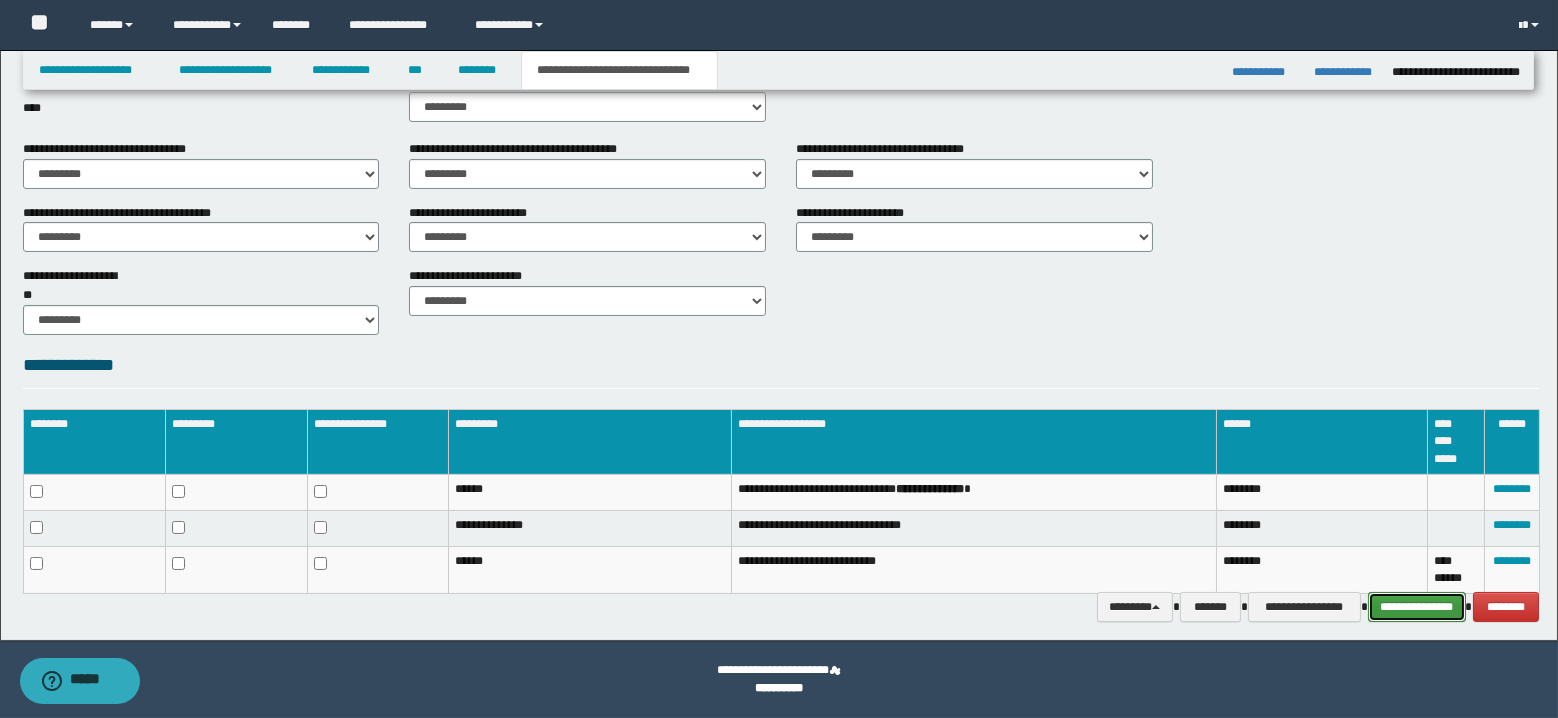 click on "**********" at bounding box center (1417, 607) 